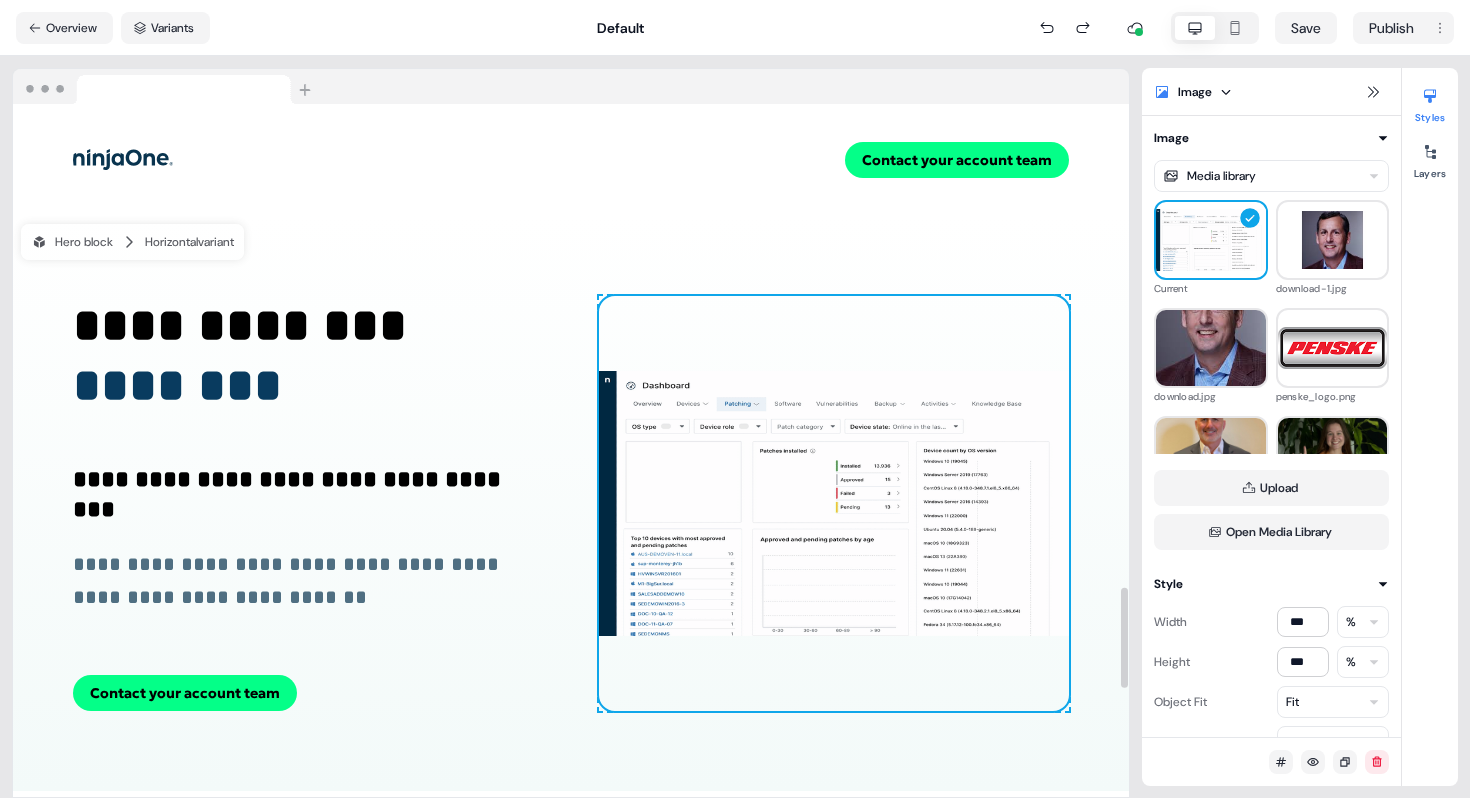 scroll, scrollTop: 0, scrollLeft: 0, axis: both 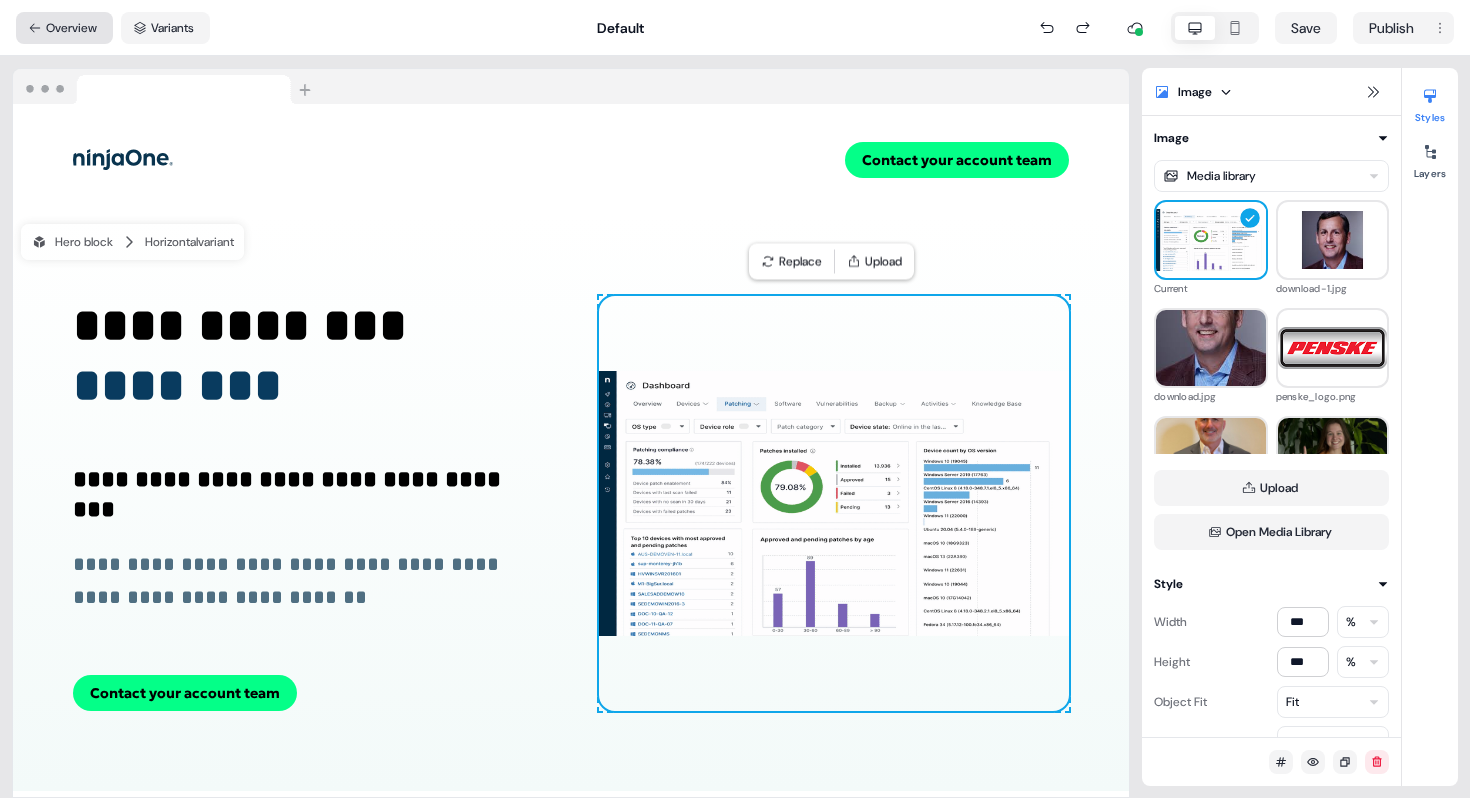 click on "Overview" at bounding box center [64, 28] 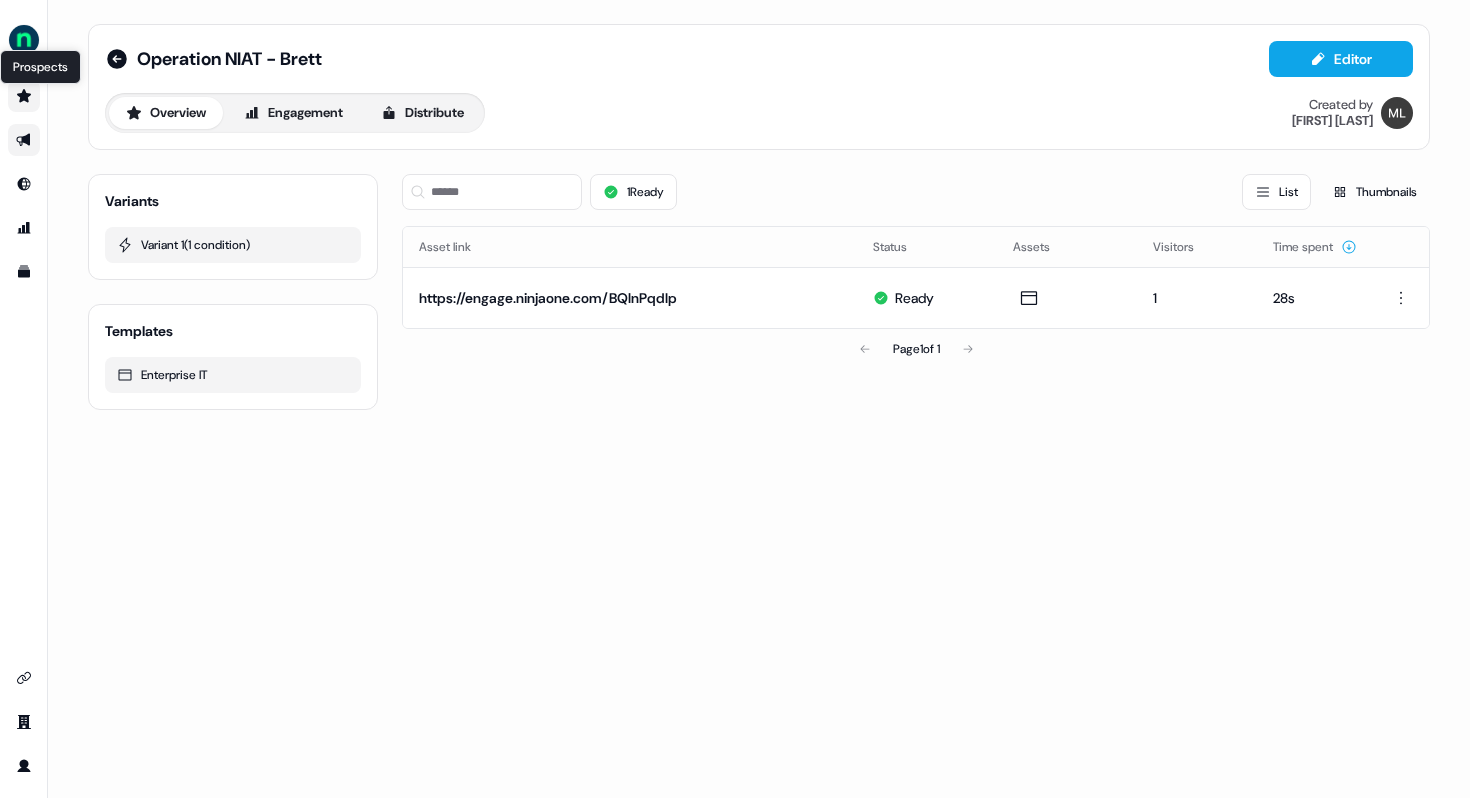 click 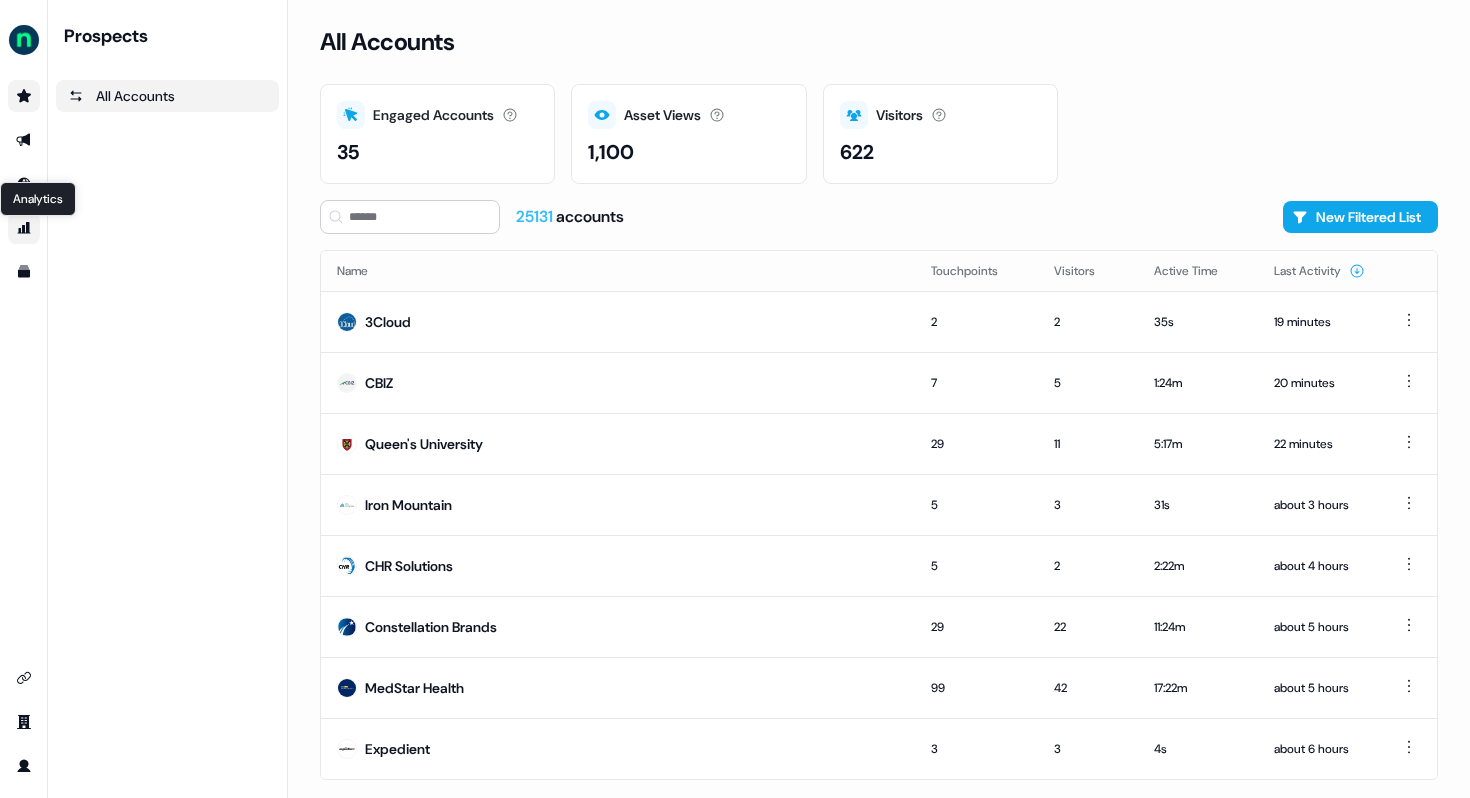 click 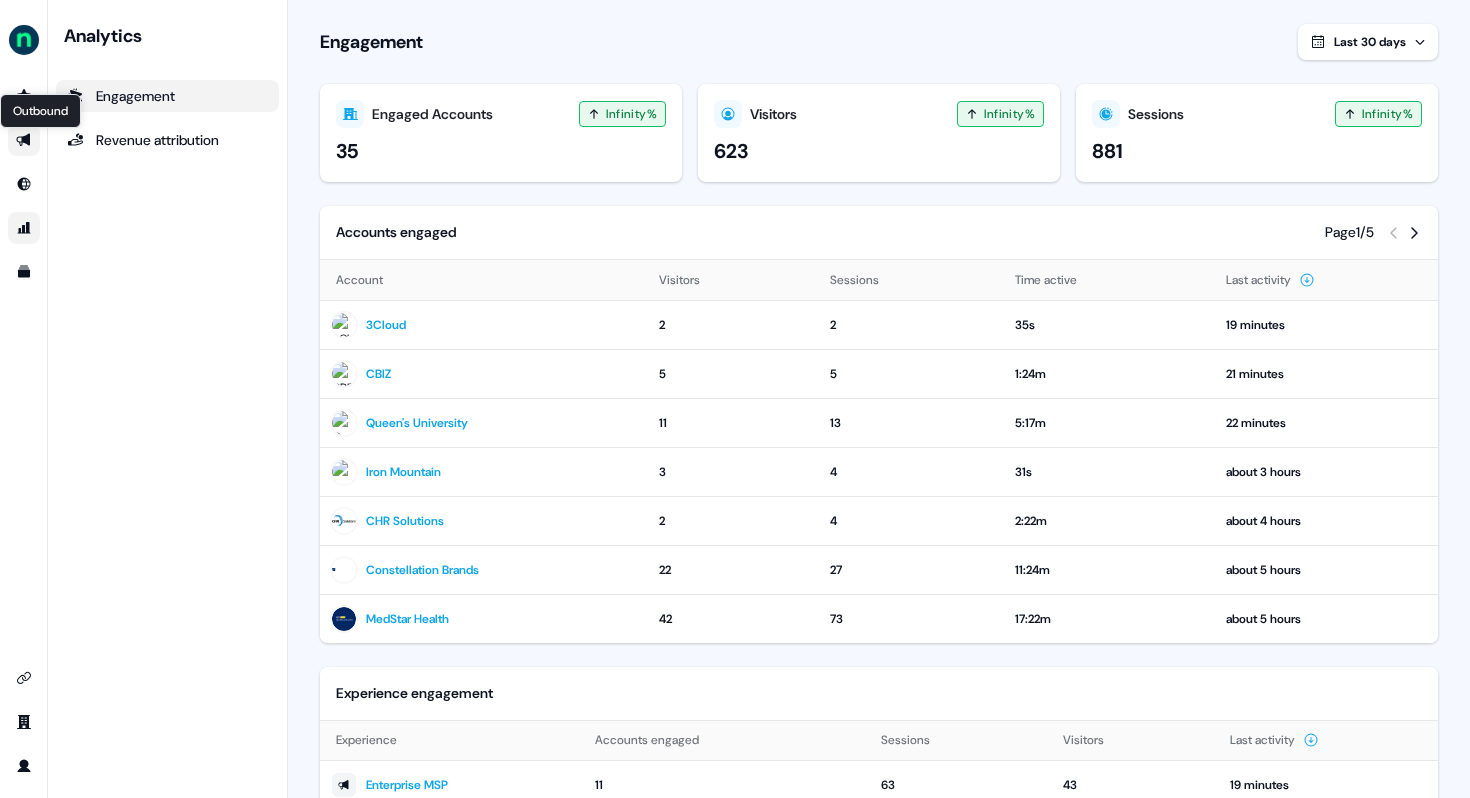click 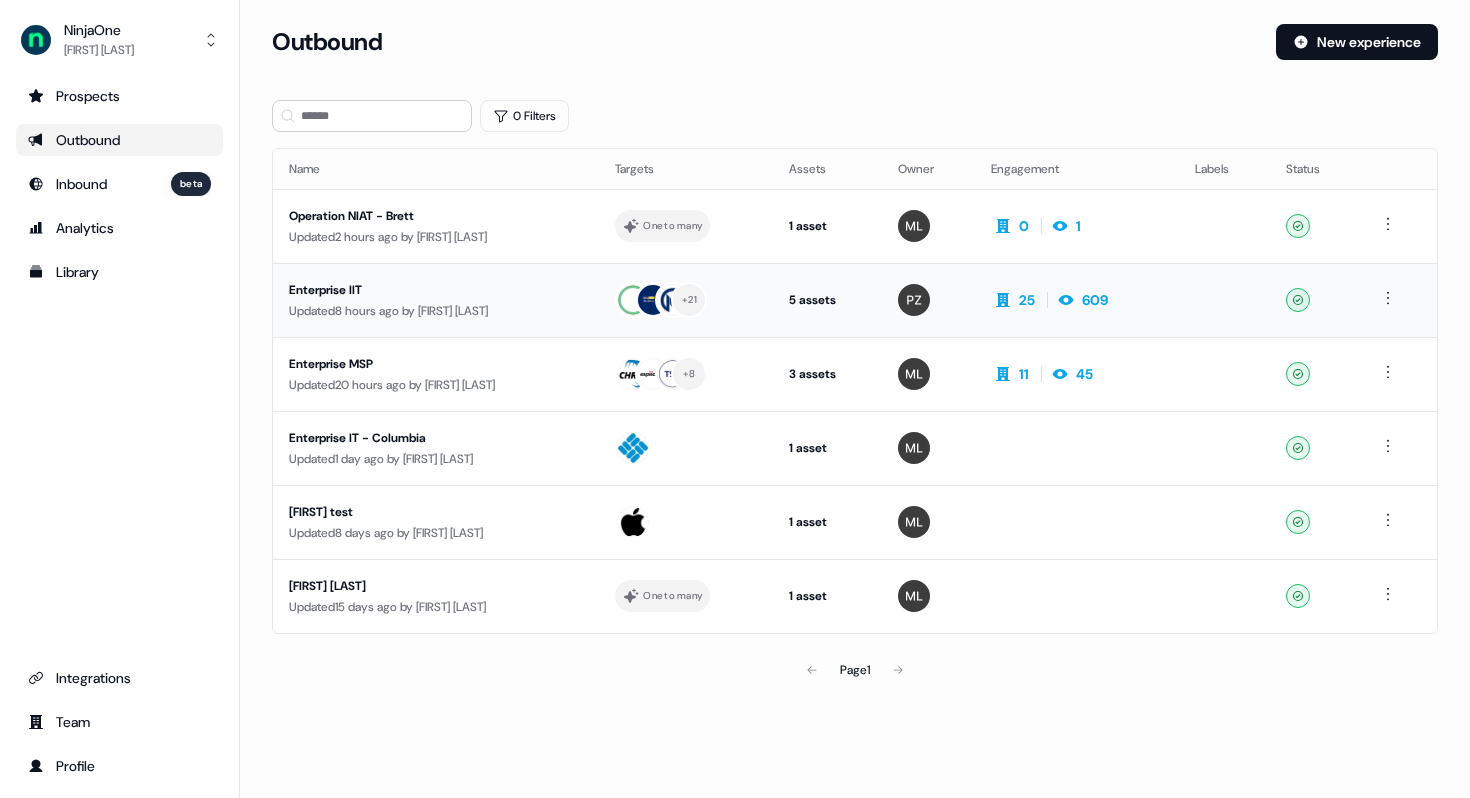 click on "Enterprise IIT" at bounding box center (436, 290) 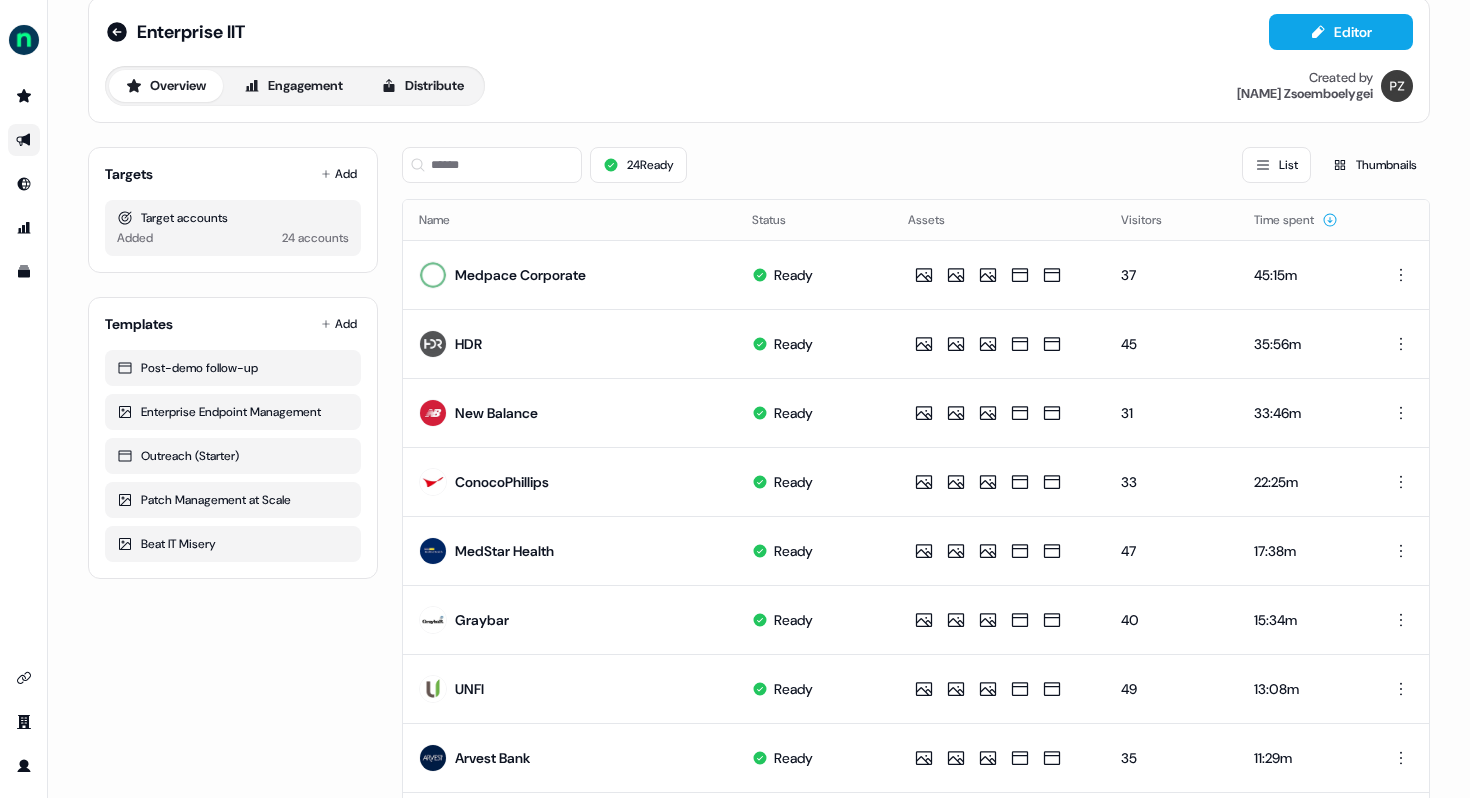 scroll, scrollTop: 35, scrollLeft: 0, axis: vertical 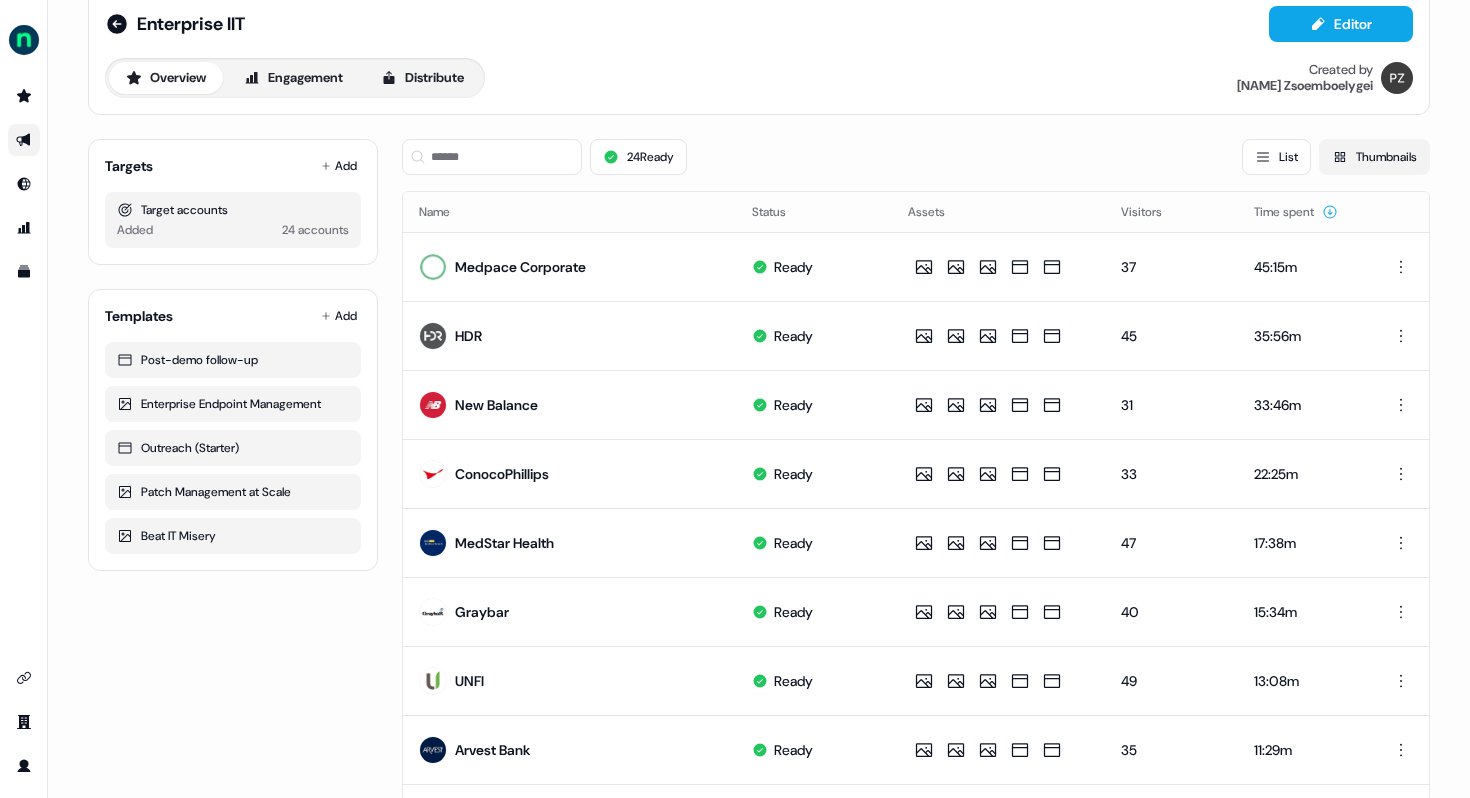 click on "Thumbnails" at bounding box center [1374, 157] 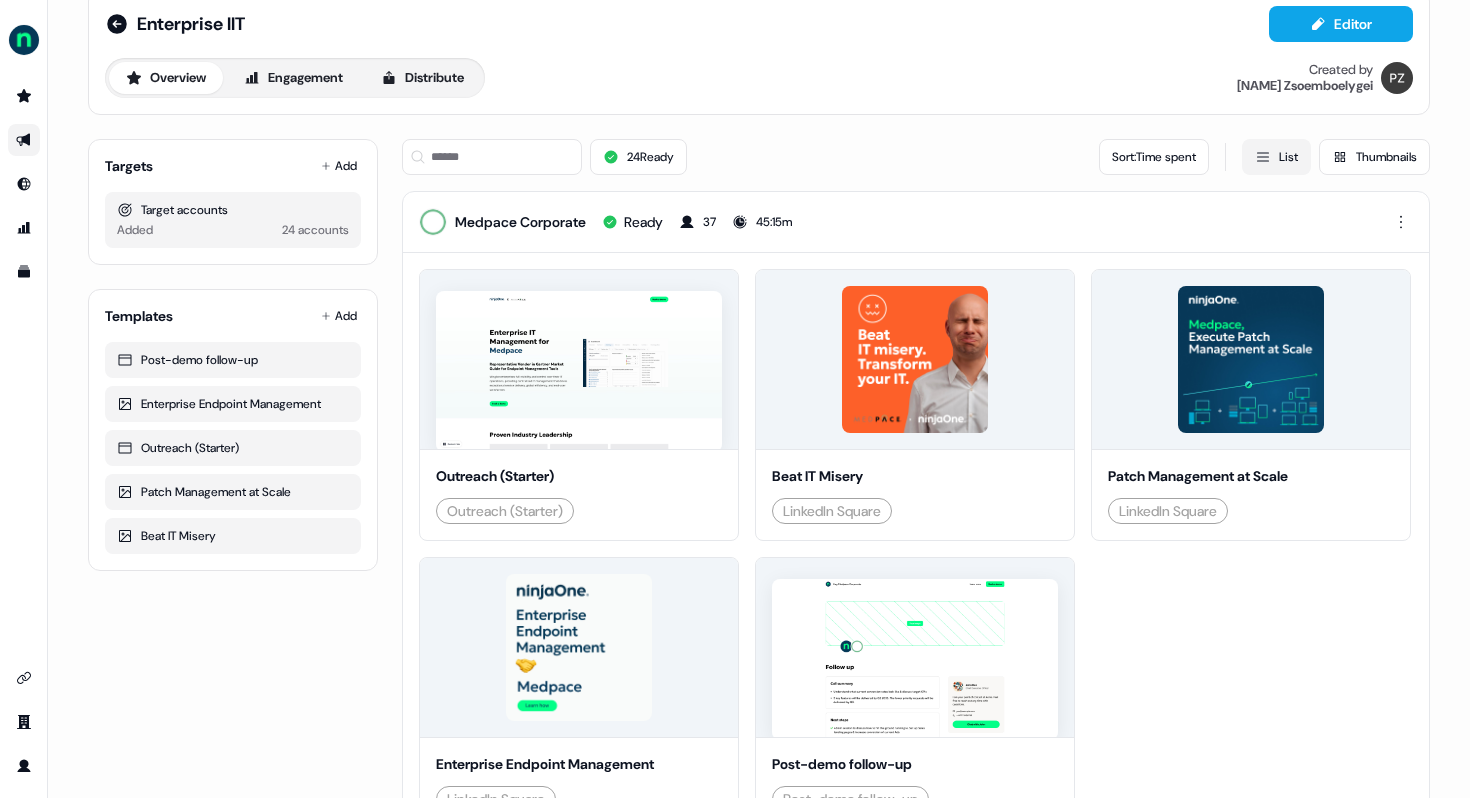 click on "List" at bounding box center (1276, 157) 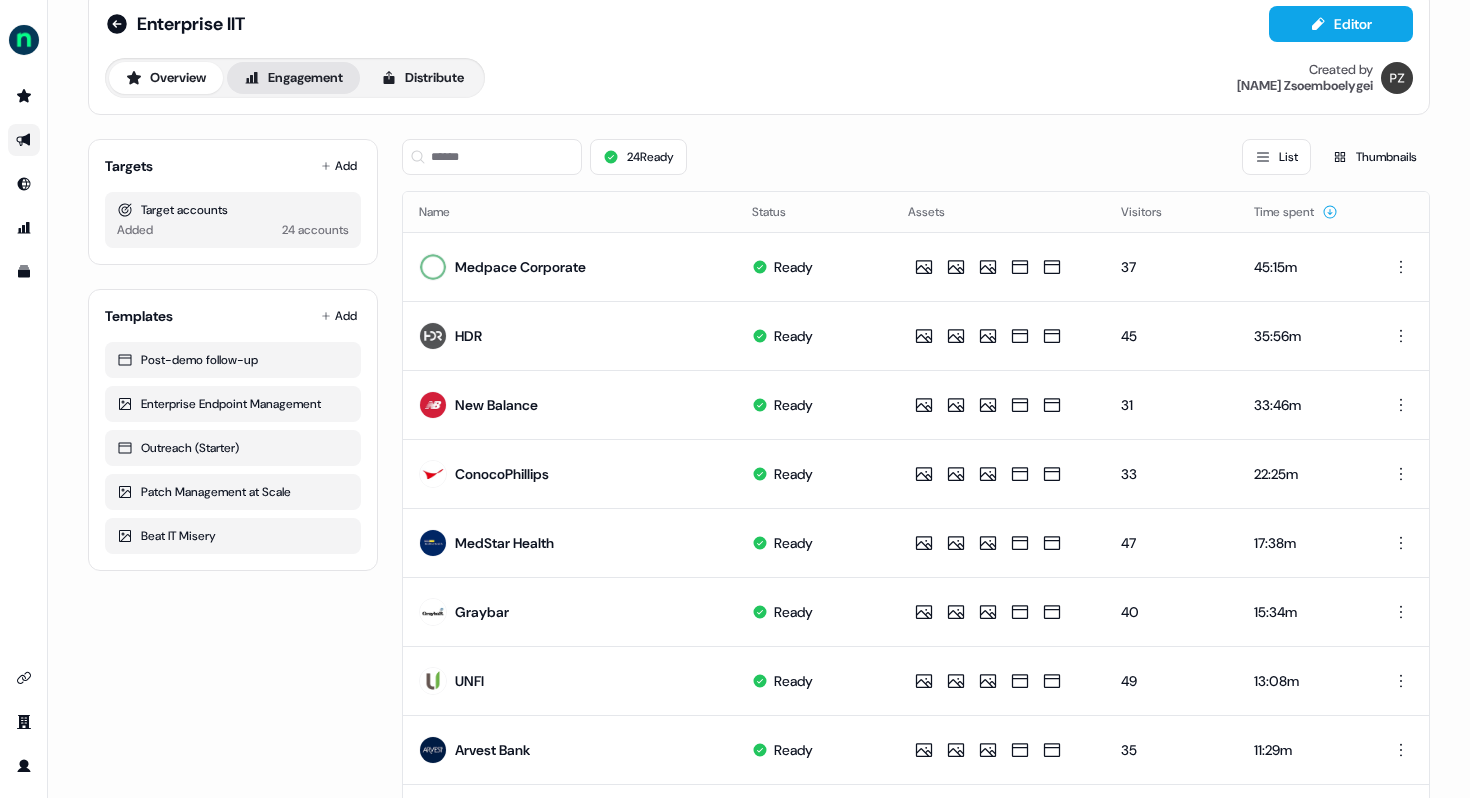 click on "Engagement" at bounding box center (293, 78) 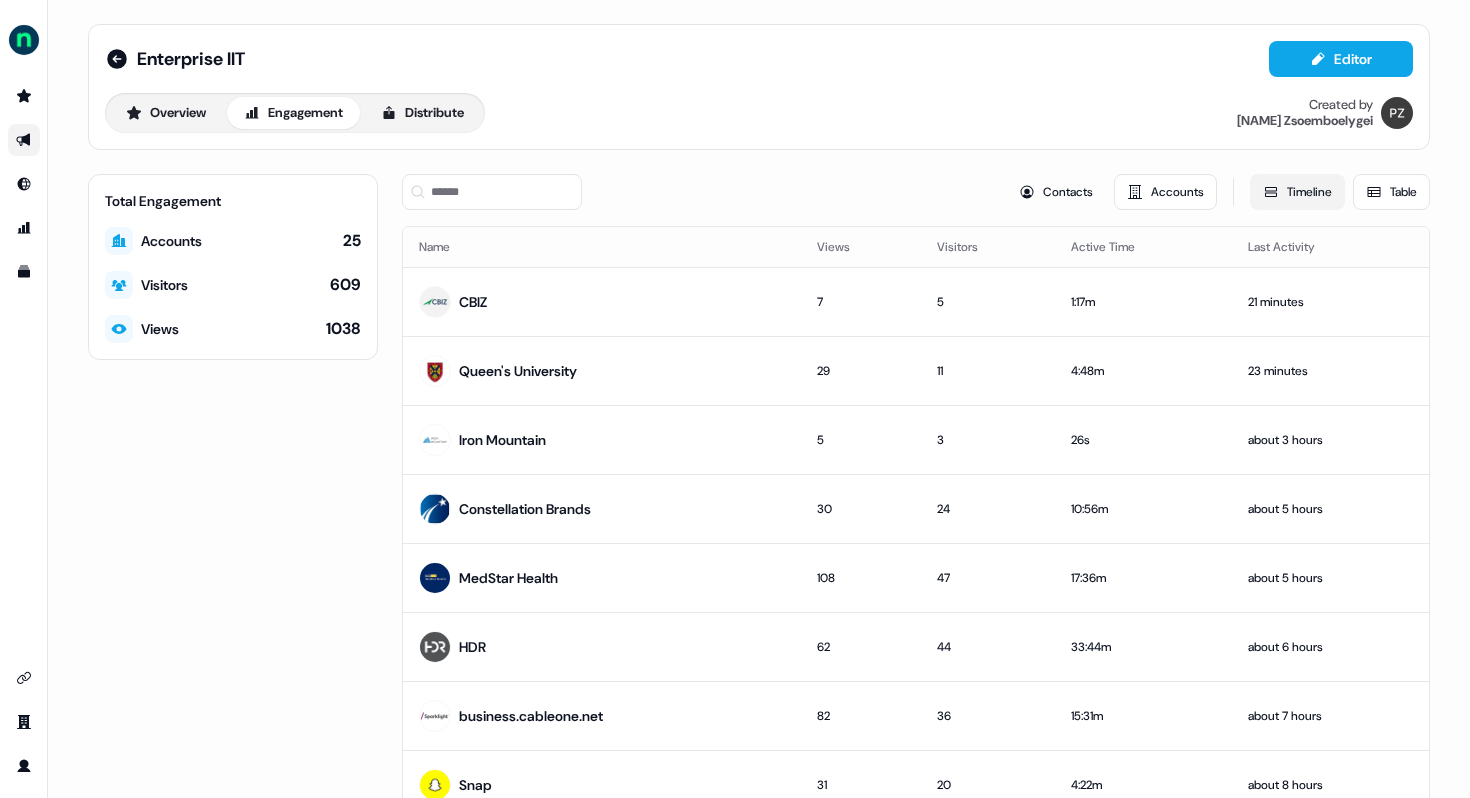 click on "Timeline" at bounding box center (1297, 192) 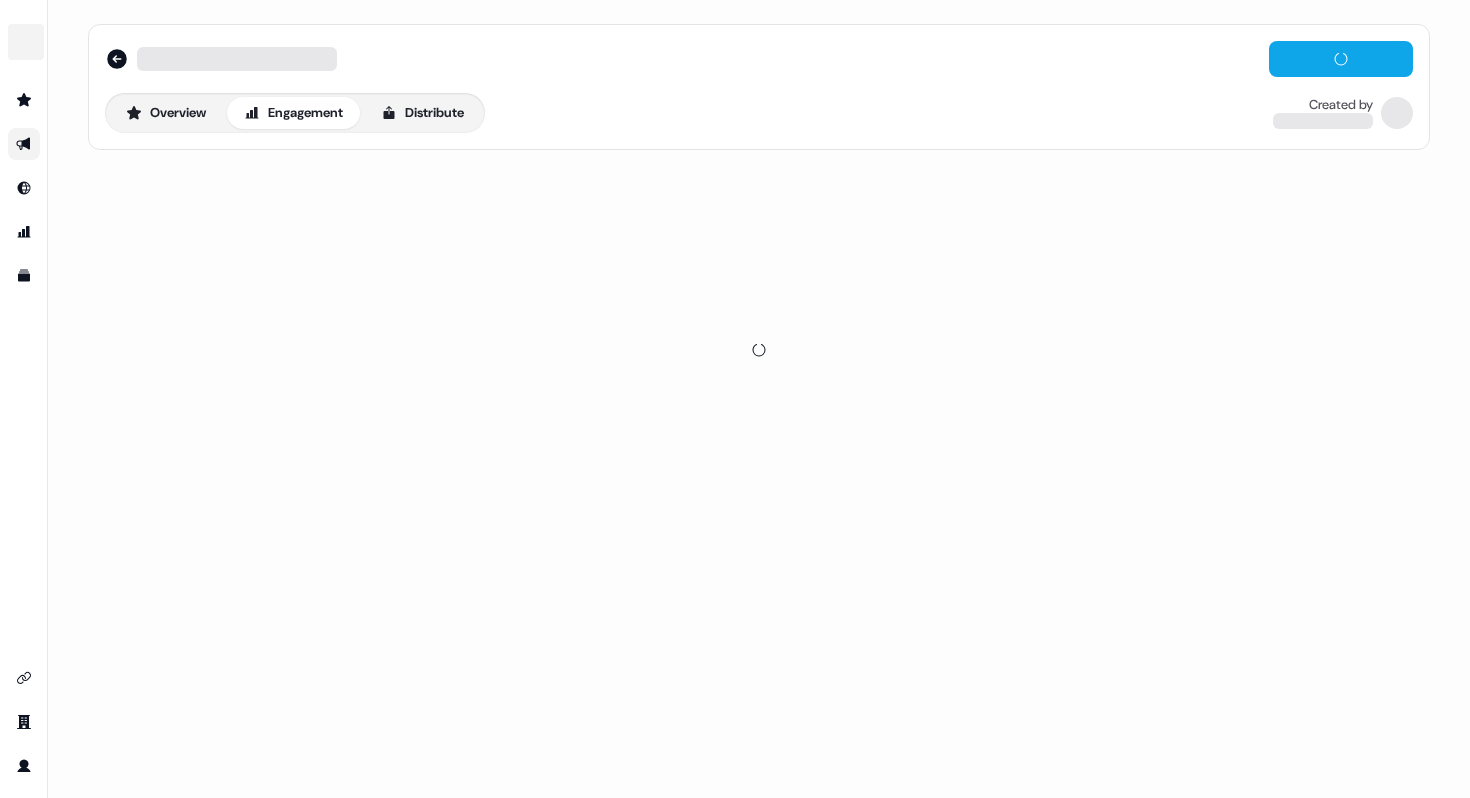 scroll, scrollTop: 0, scrollLeft: 0, axis: both 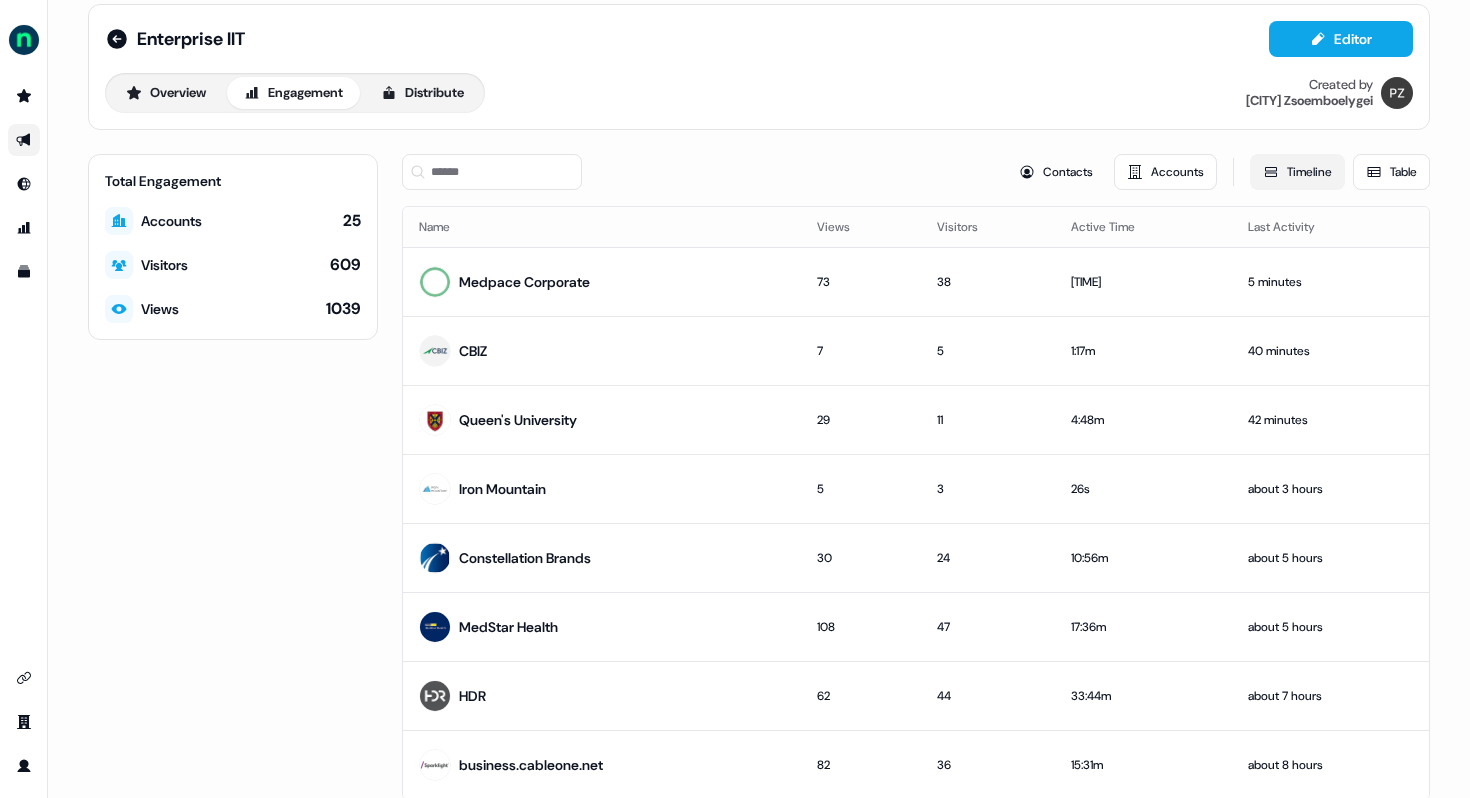 click on "Timeline" at bounding box center [1297, 172] 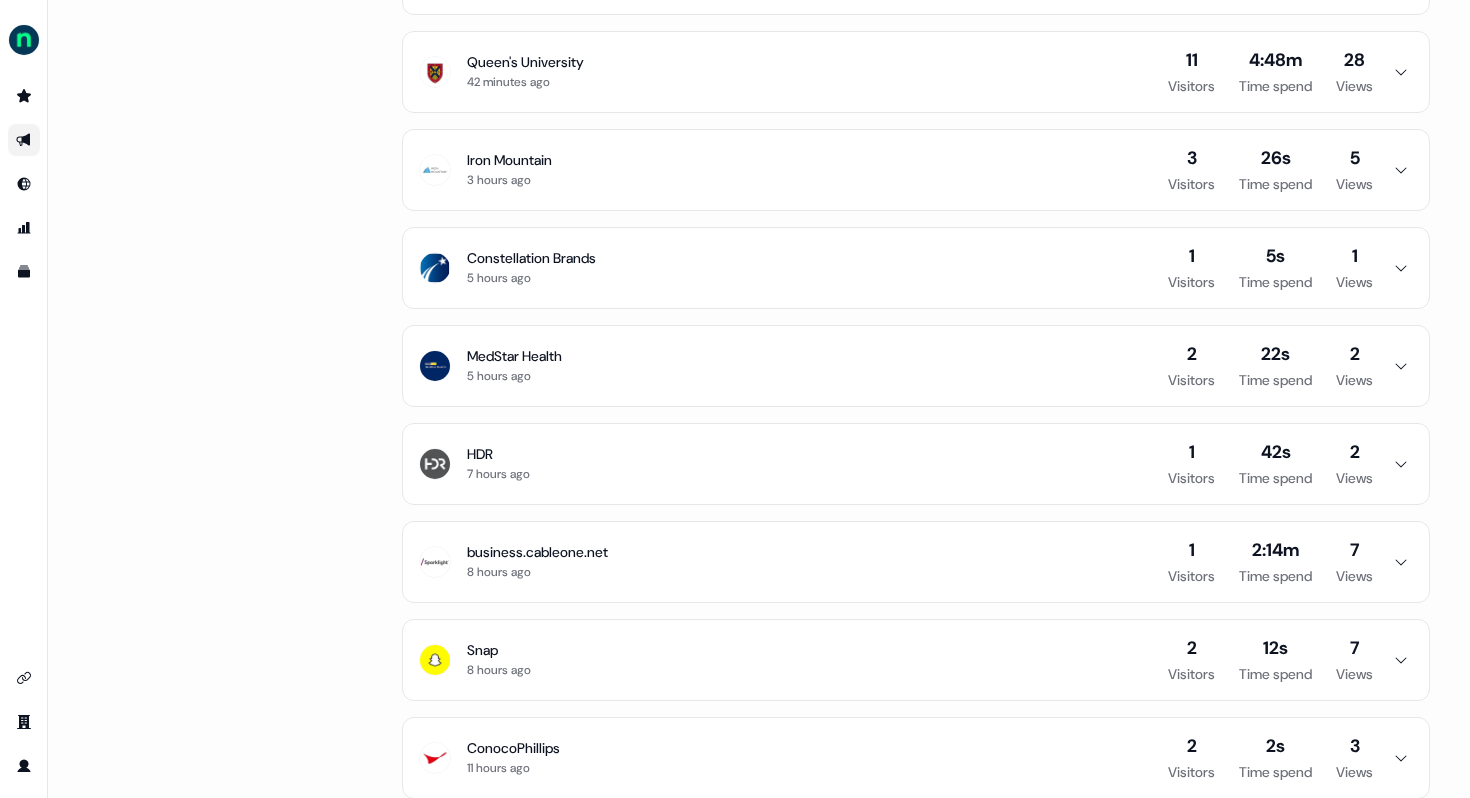 scroll, scrollTop: 406, scrollLeft: 0, axis: vertical 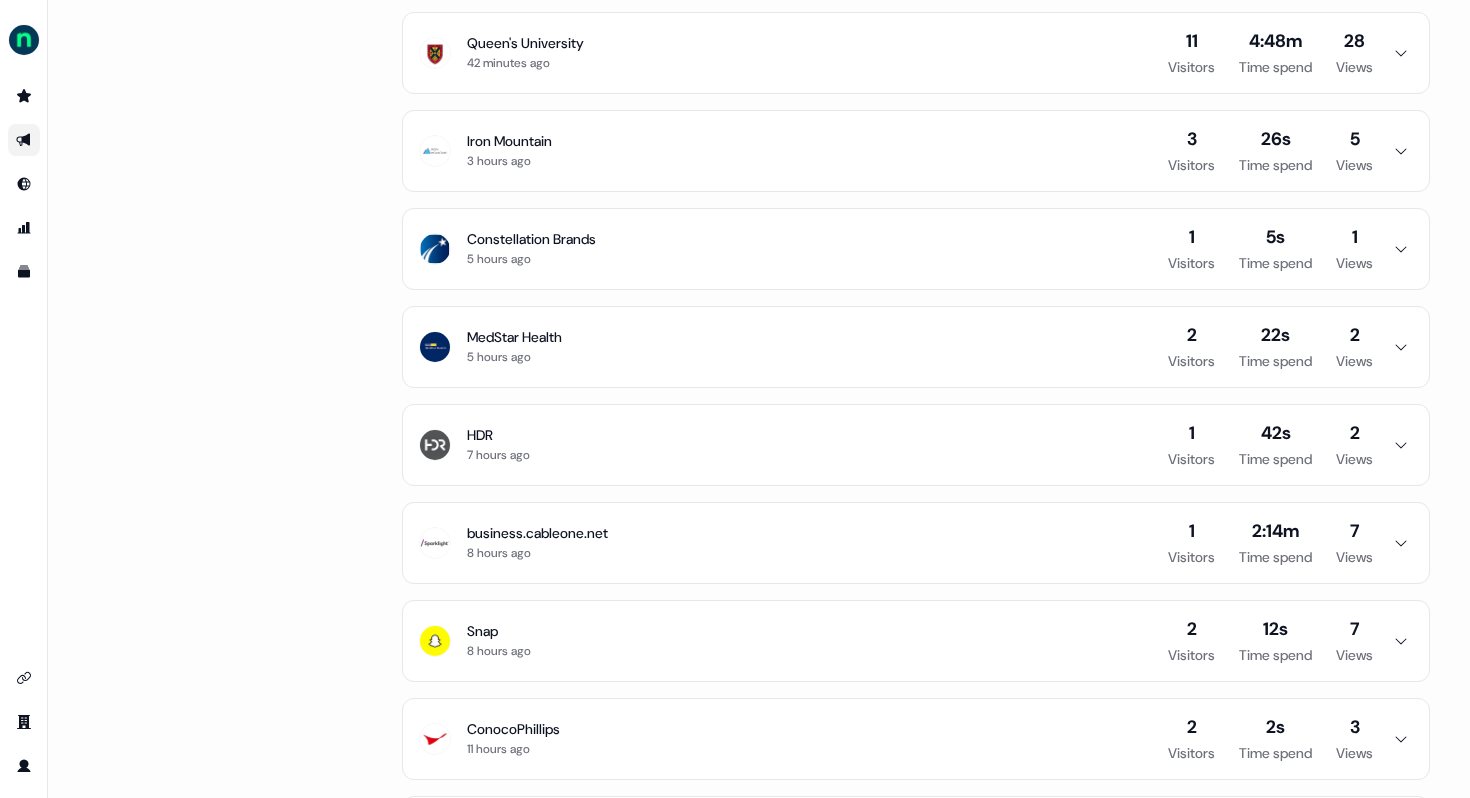 click on "Queen's University 42 minutes ago 11 Visitors 4:48m Time spend 28 Views" at bounding box center (916, 53) 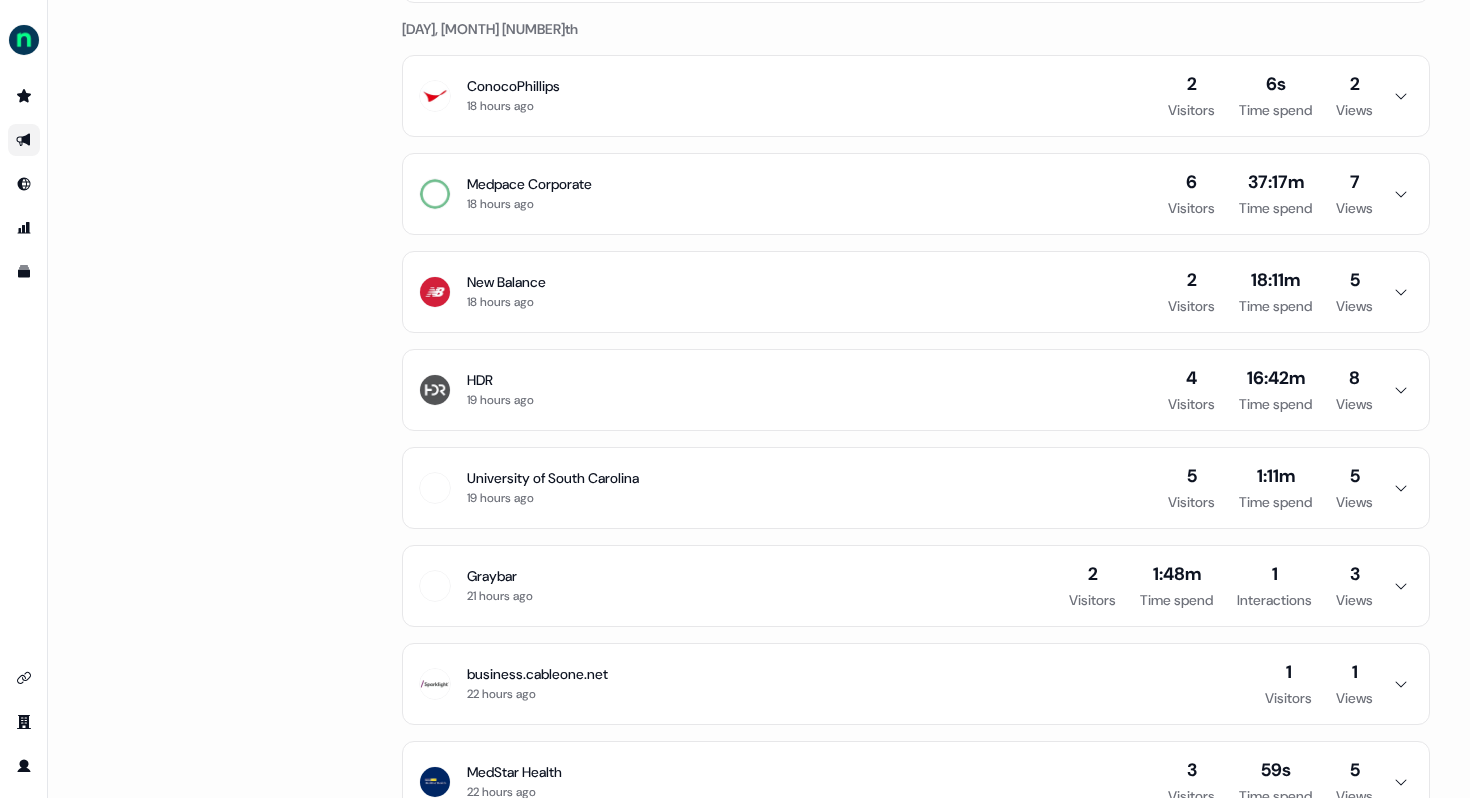 scroll, scrollTop: 3643, scrollLeft: 0, axis: vertical 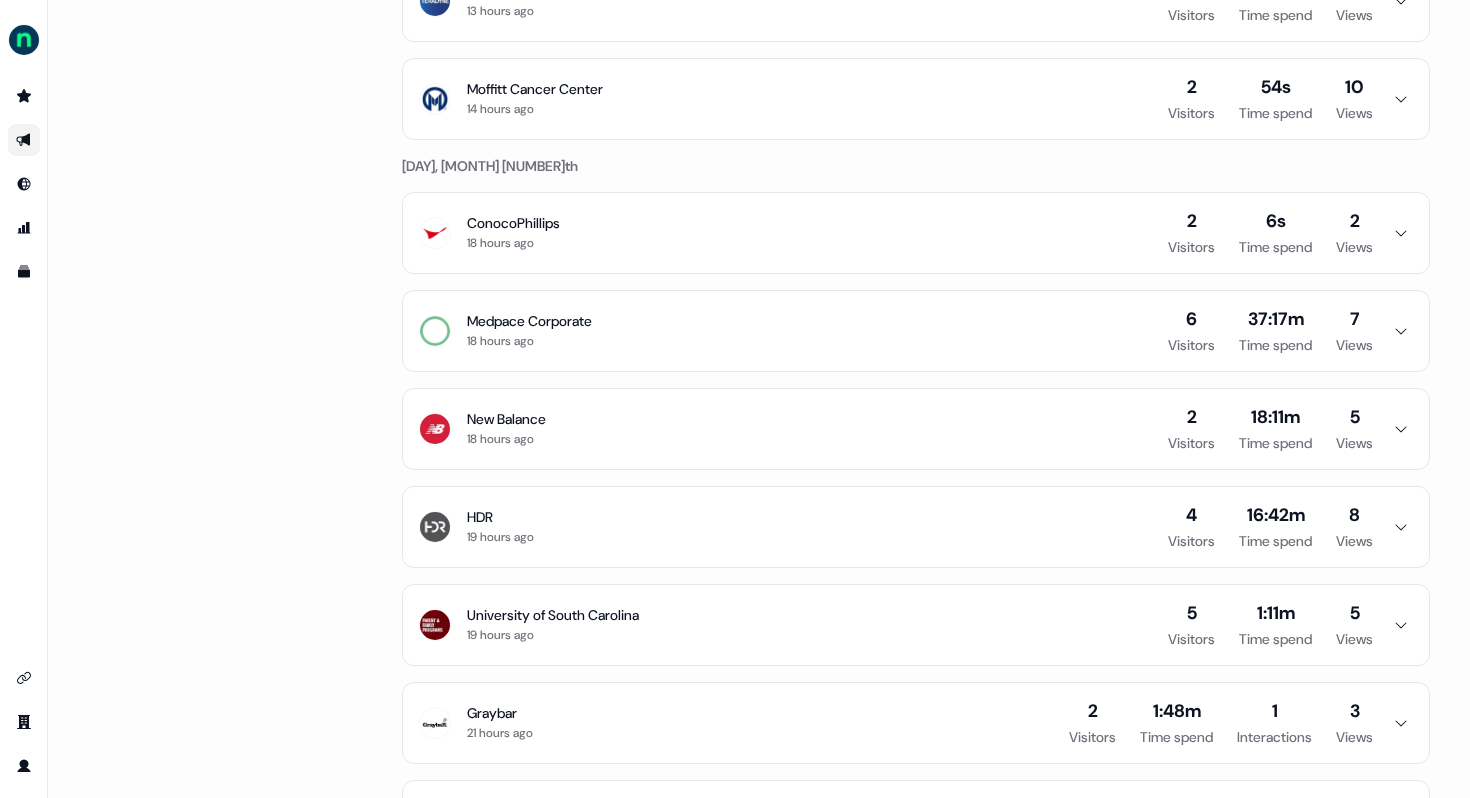 click 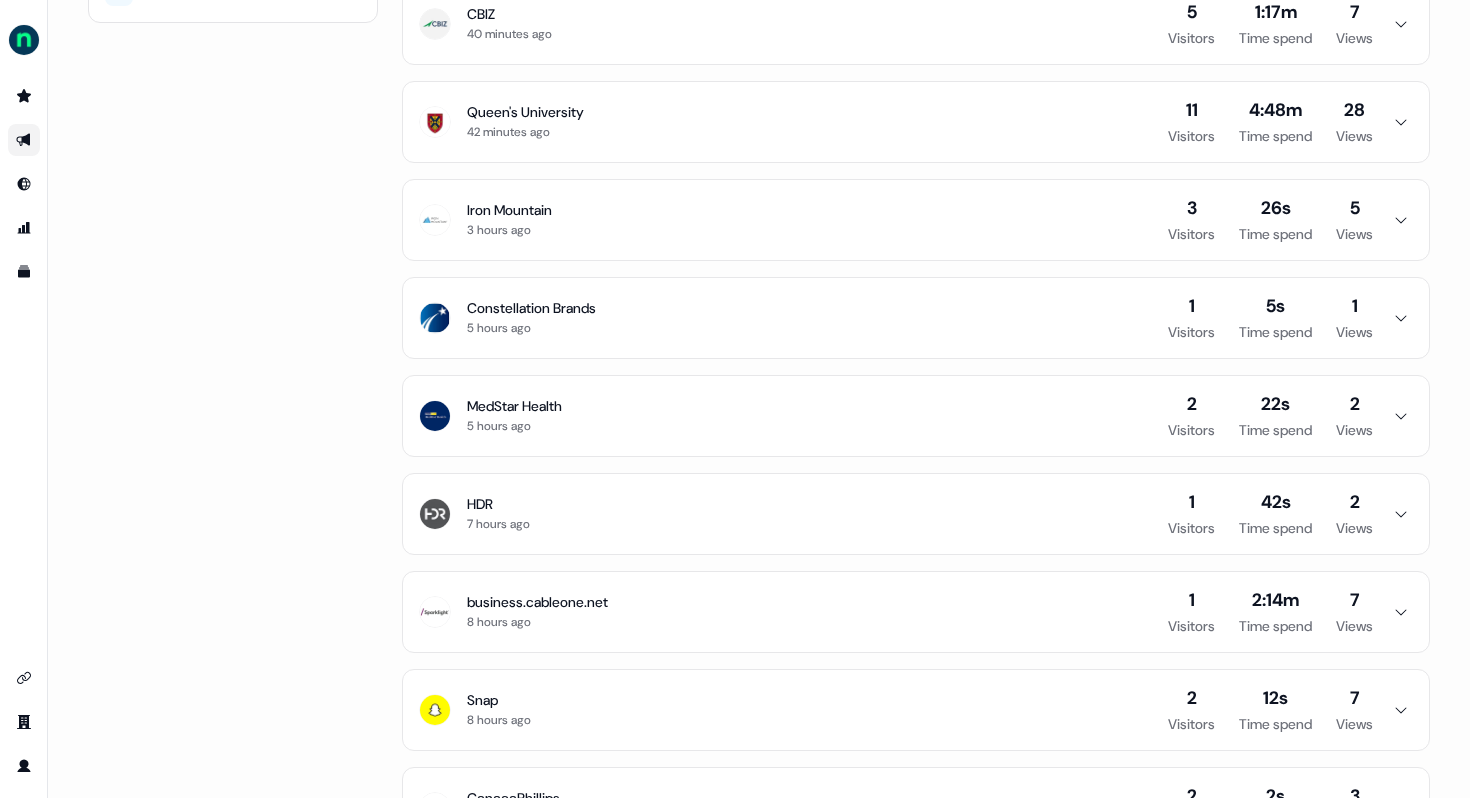 scroll, scrollTop: 0, scrollLeft: 0, axis: both 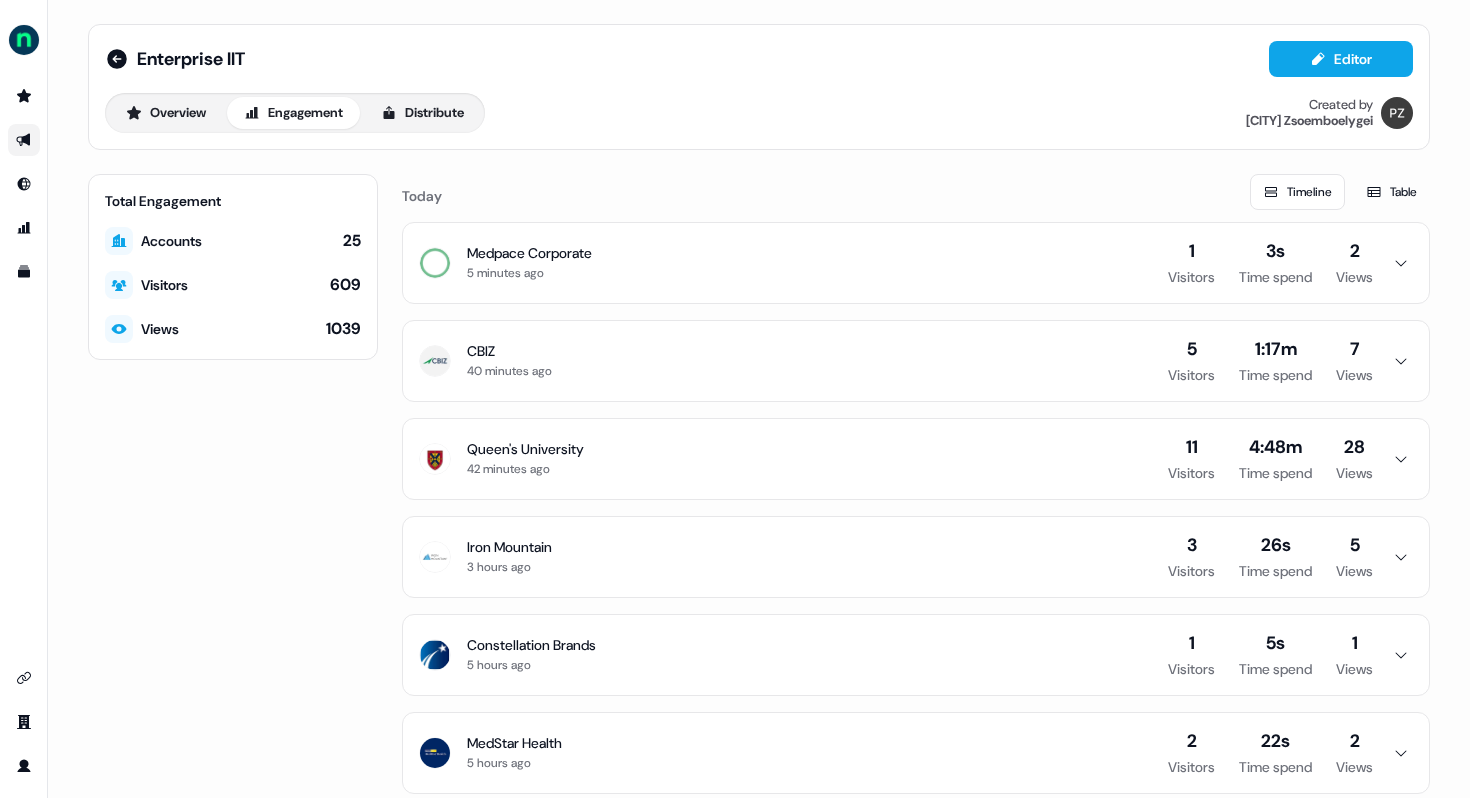 click on "Medpace Corporate 5 minutes ago 1 Visitors 3s Time spend 2 Views" at bounding box center [916, 263] 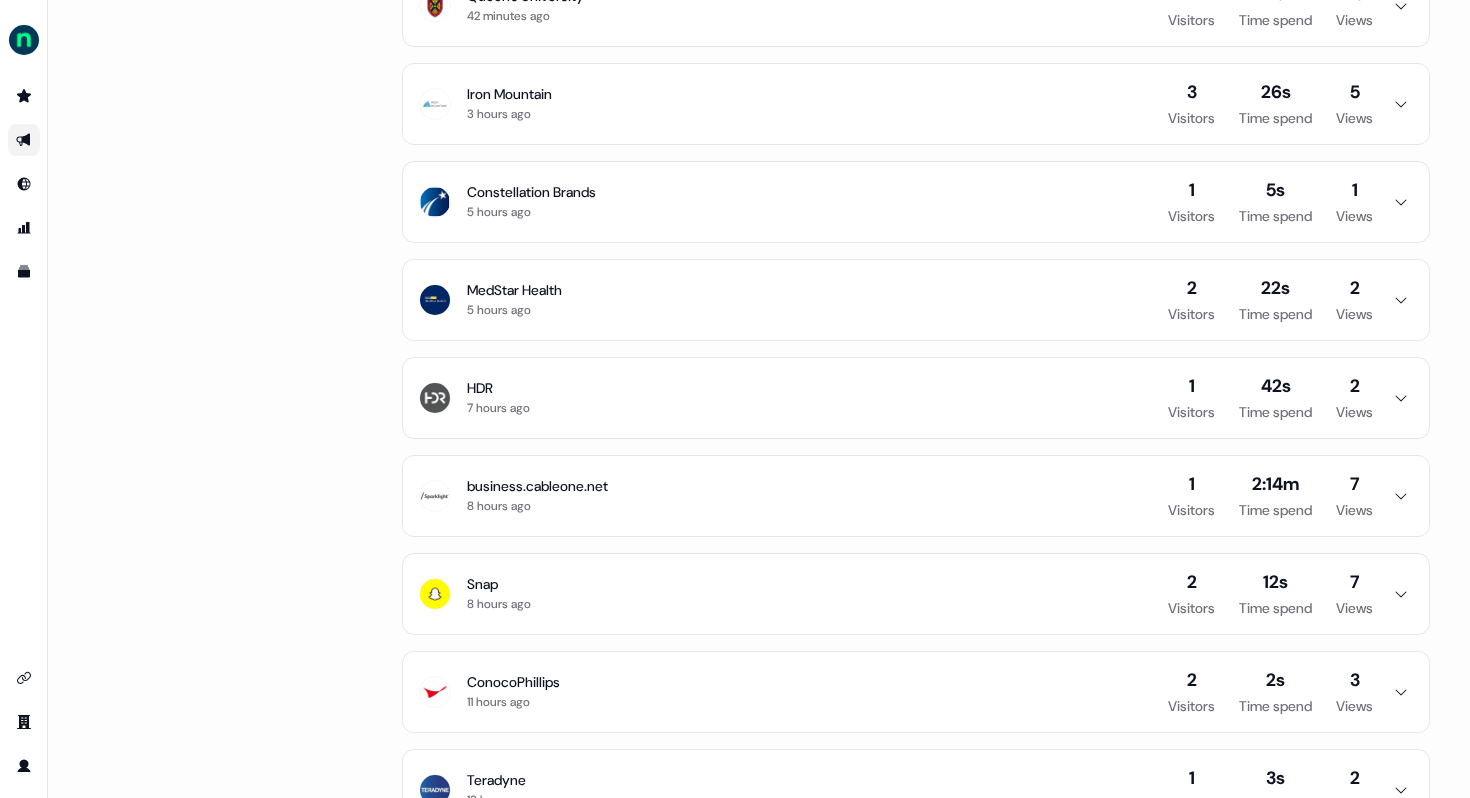 scroll, scrollTop: 0, scrollLeft: 0, axis: both 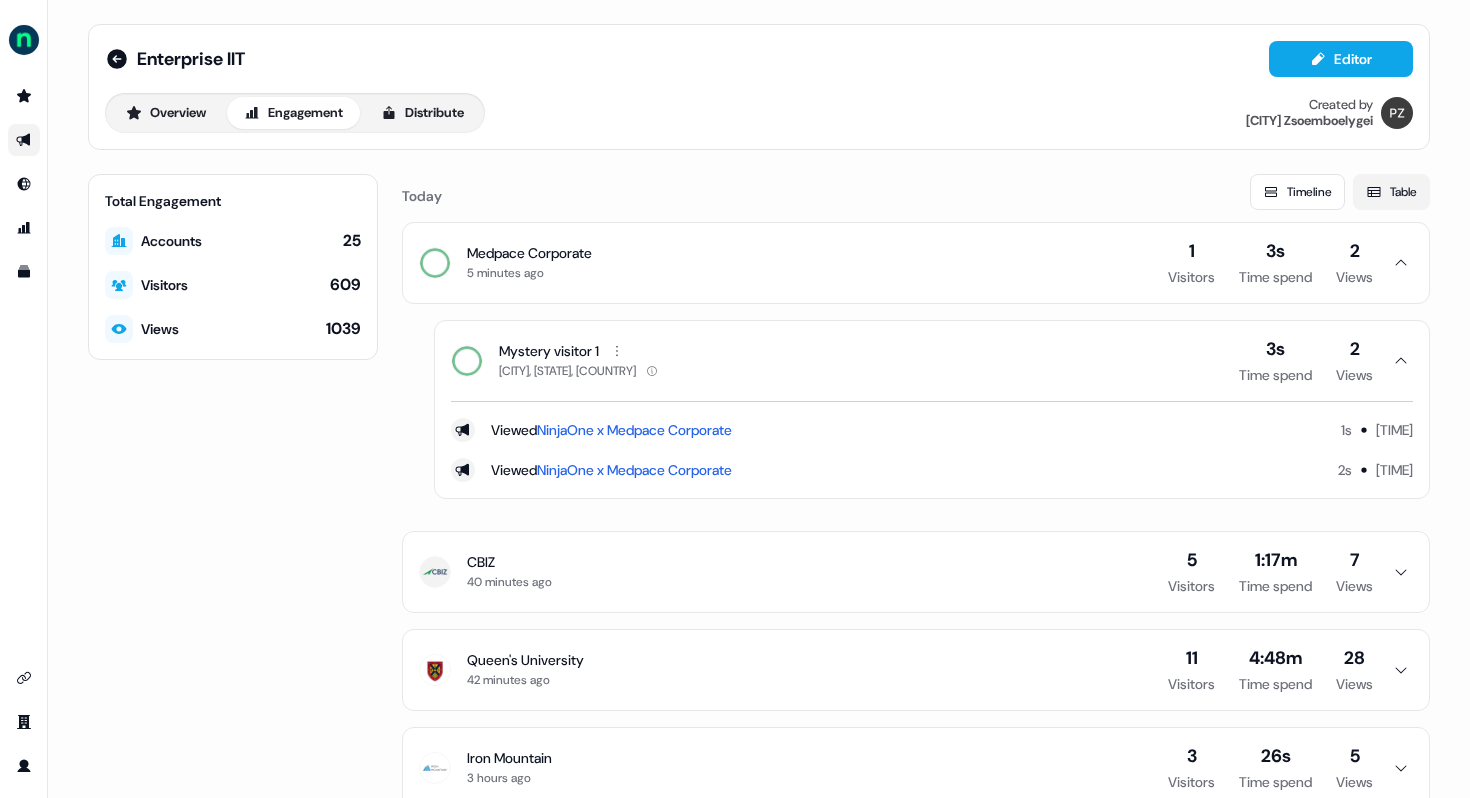 click on "Table" at bounding box center (1391, 192) 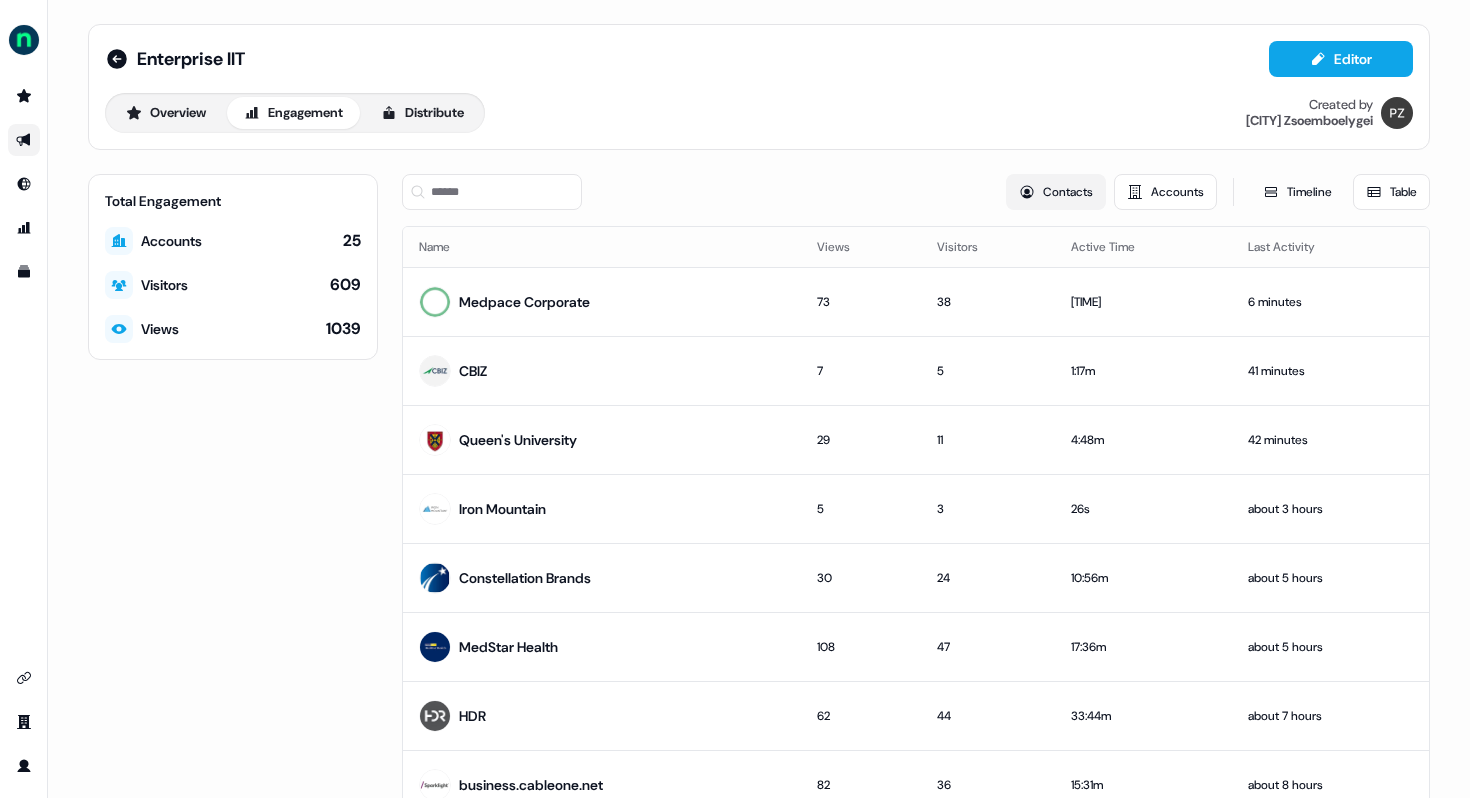 click on "Contacts" at bounding box center (1056, 192) 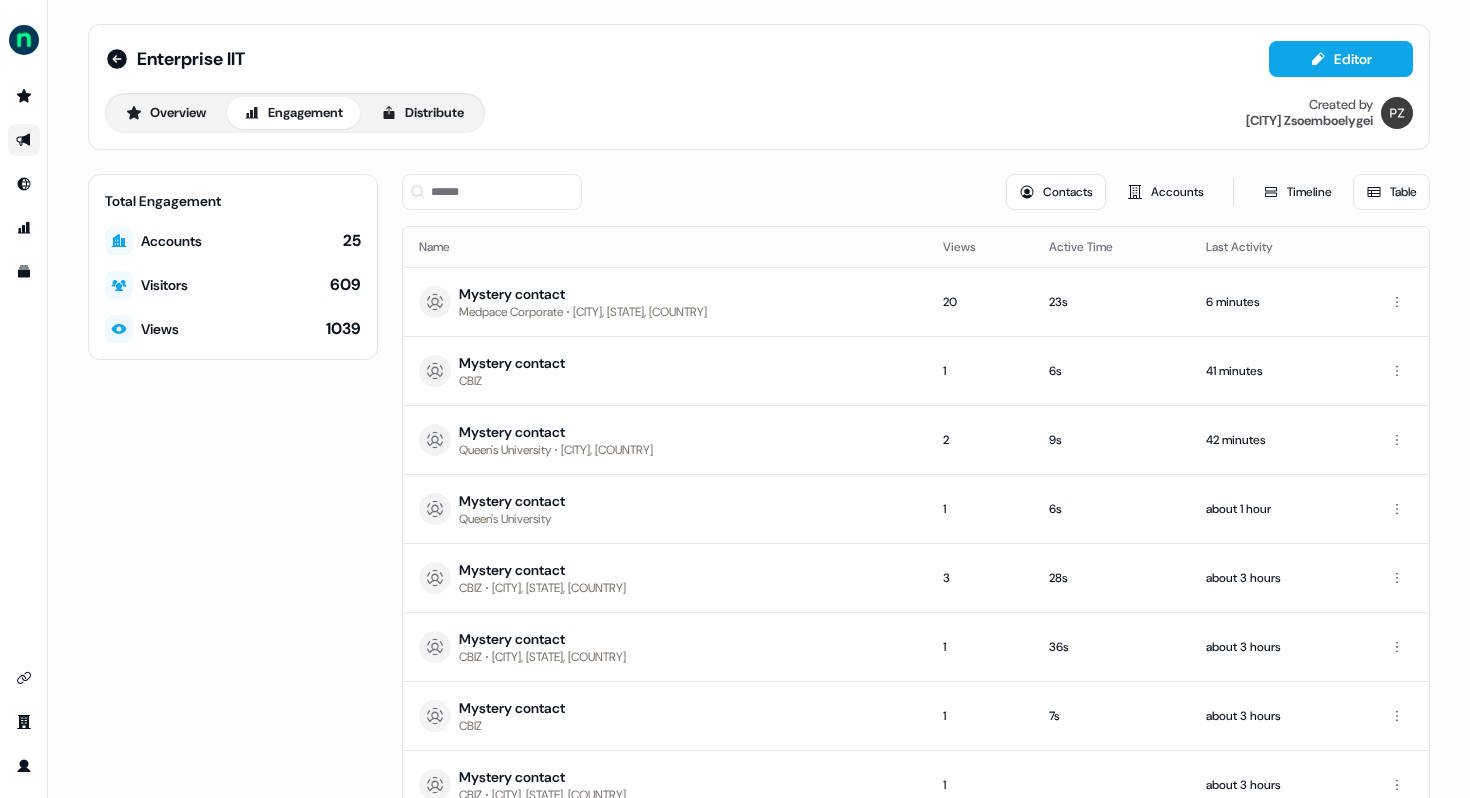 click on "Contacts" at bounding box center [1056, 192] 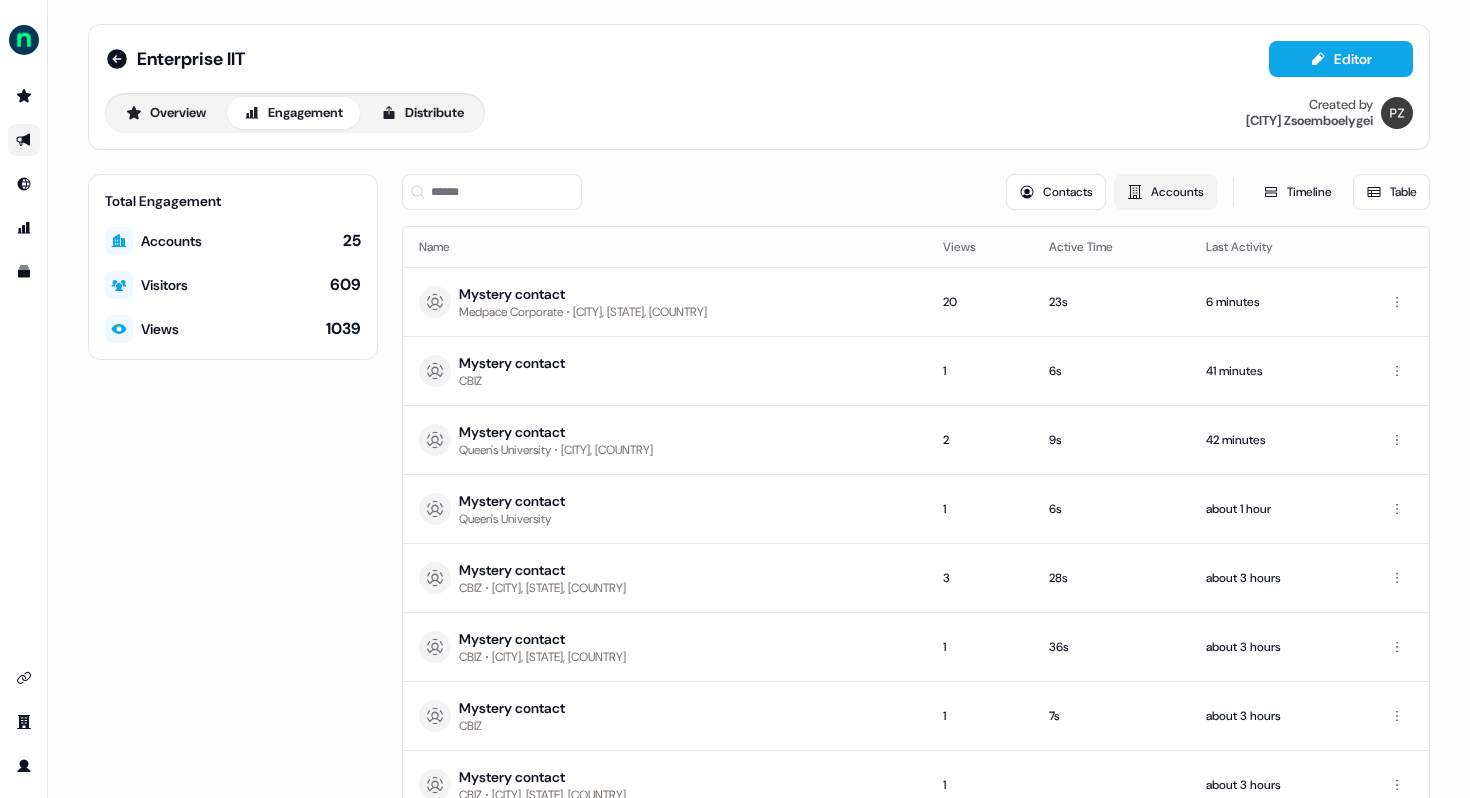 click on "Accounts" at bounding box center [1165, 192] 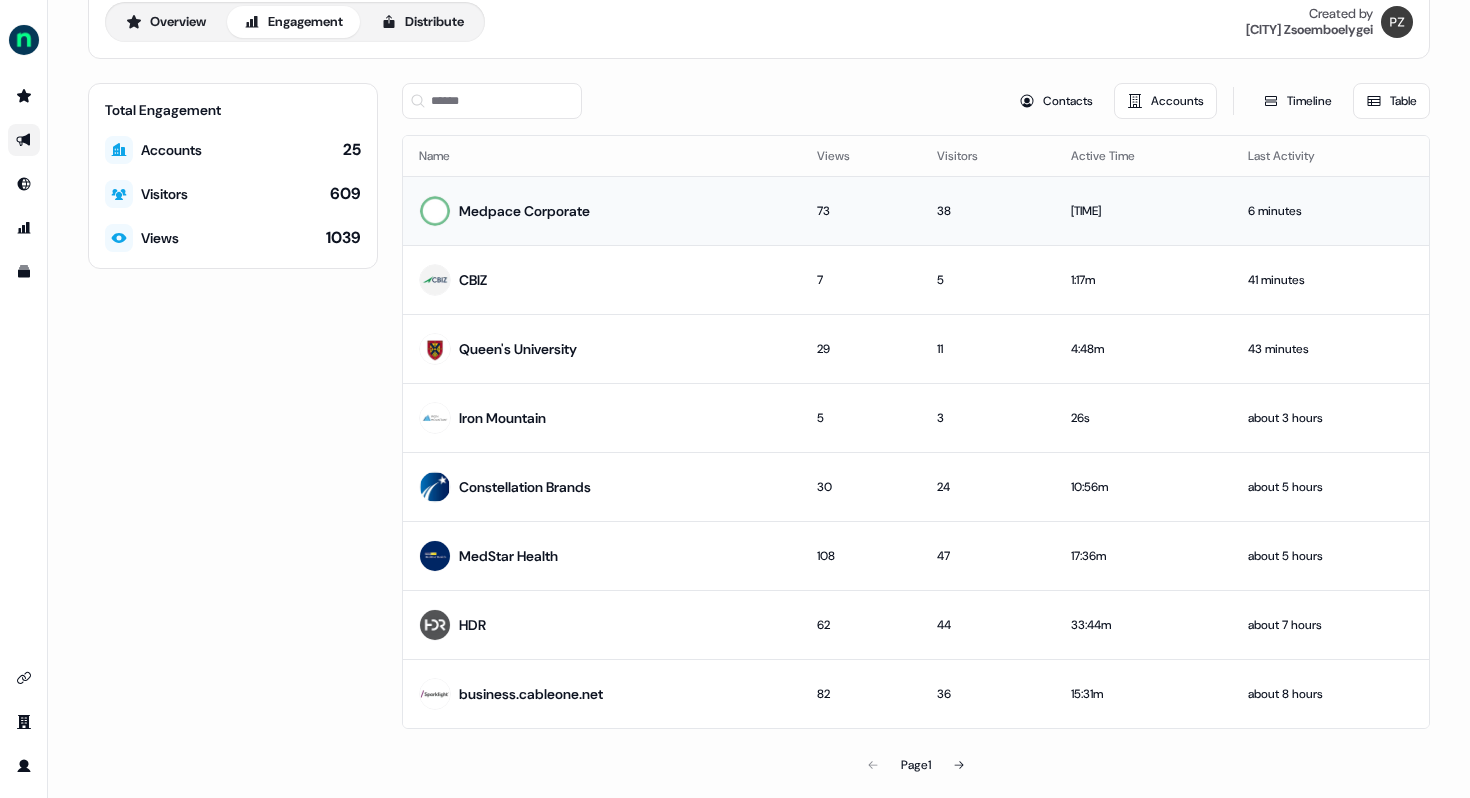 scroll, scrollTop: 101, scrollLeft: 0, axis: vertical 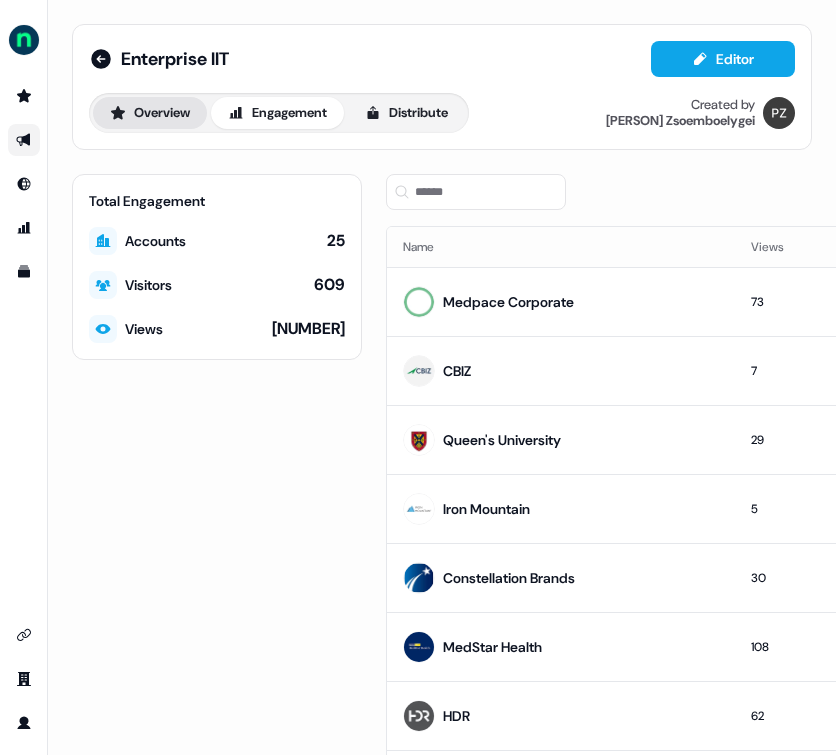 click on "Overview" at bounding box center [150, 113] 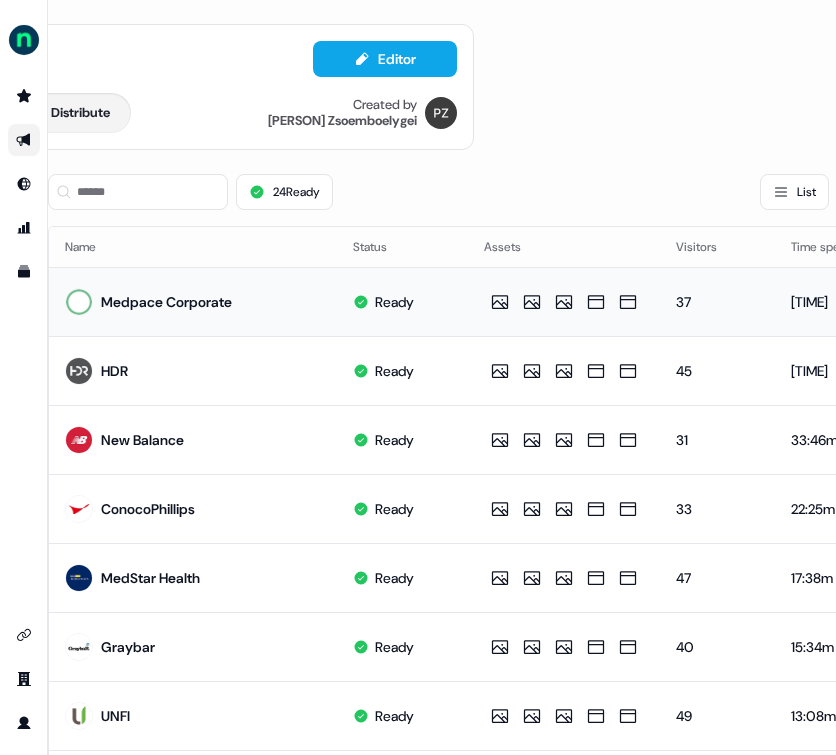 scroll, scrollTop: 0, scrollLeft: 334, axis: horizontal 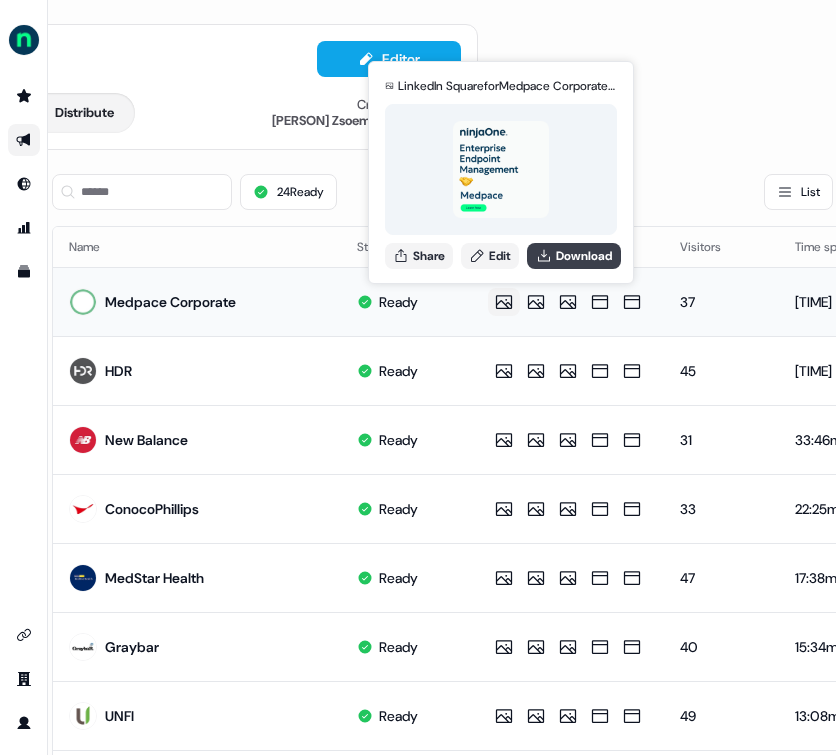 click on "Download" at bounding box center [574, 256] 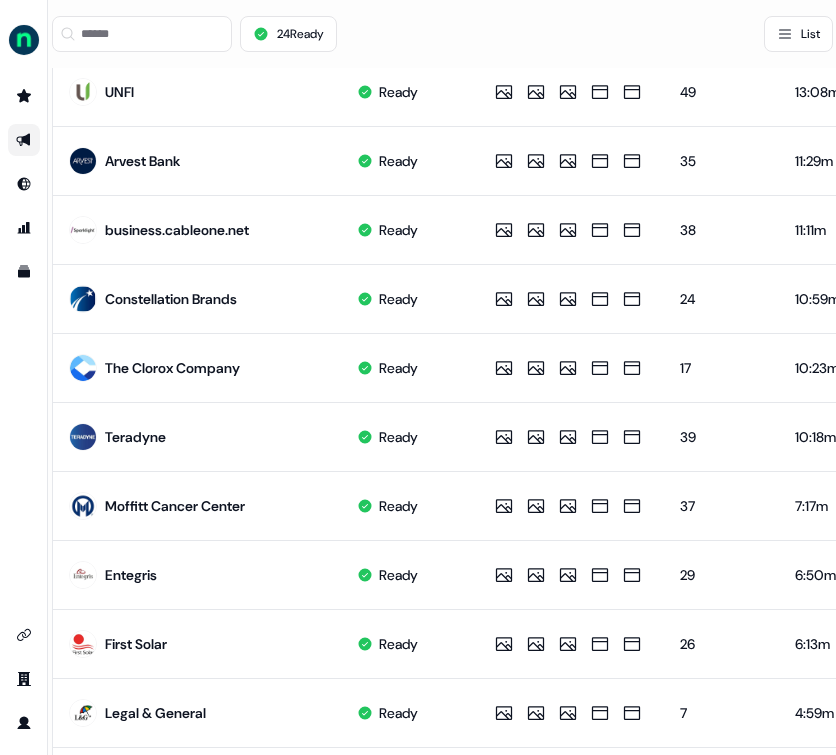scroll, scrollTop: 963, scrollLeft: 334, axis: both 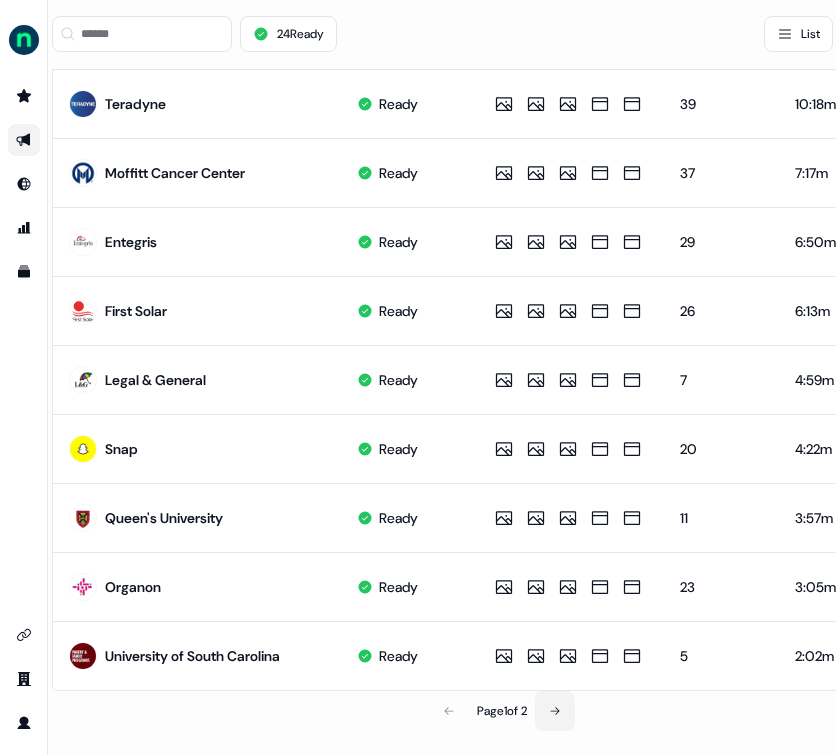 click at bounding box center [555, 711] 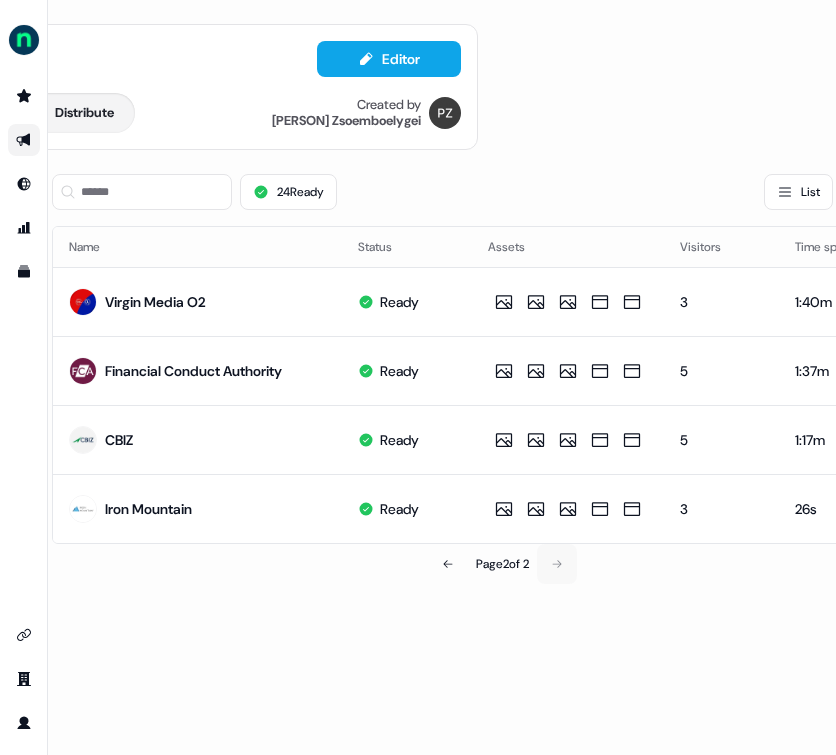 scroll, scrollTop: 0, scrollLeft: 334, axis: horizontal 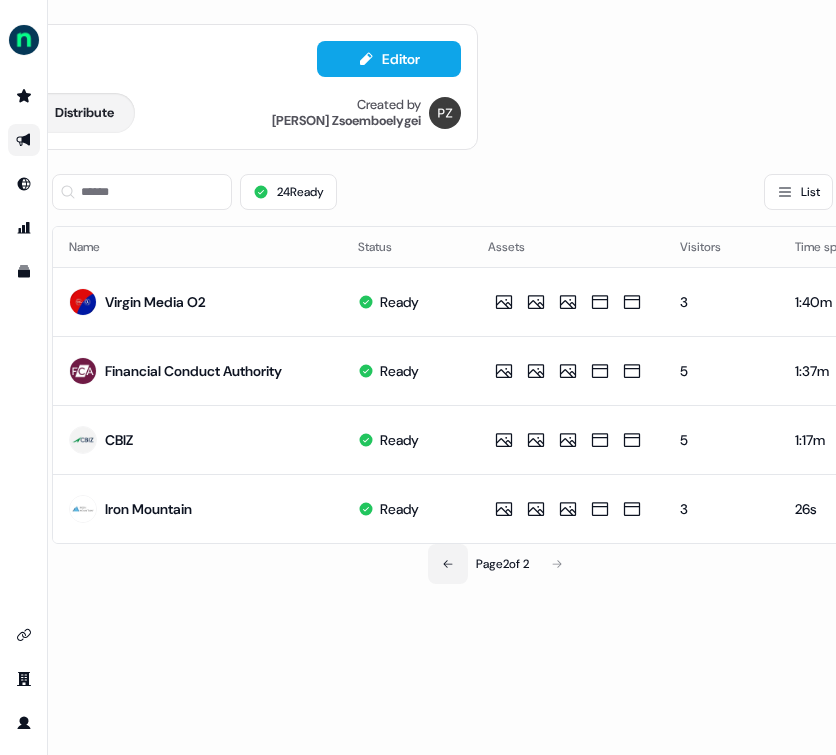 click 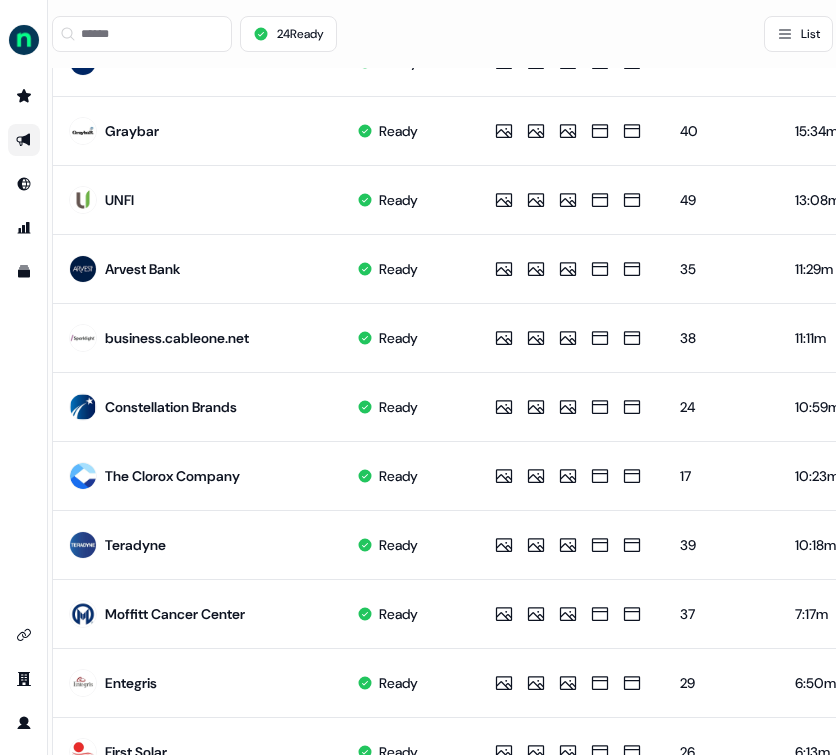 scroll, scrollTop: 588, scrollLeft: 334, axis: both 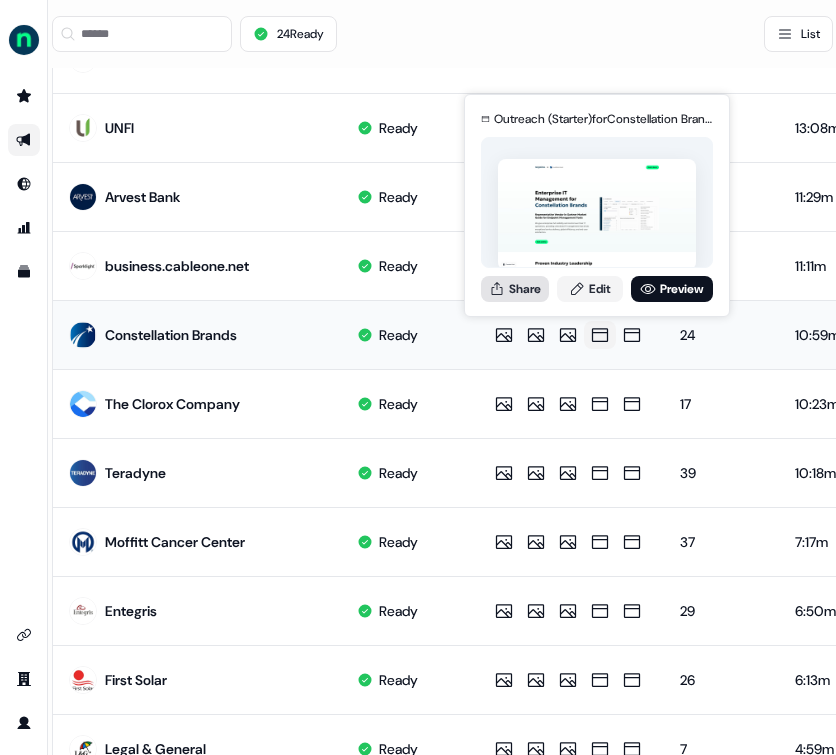 click on "Share" at bounding box center (515, 289) 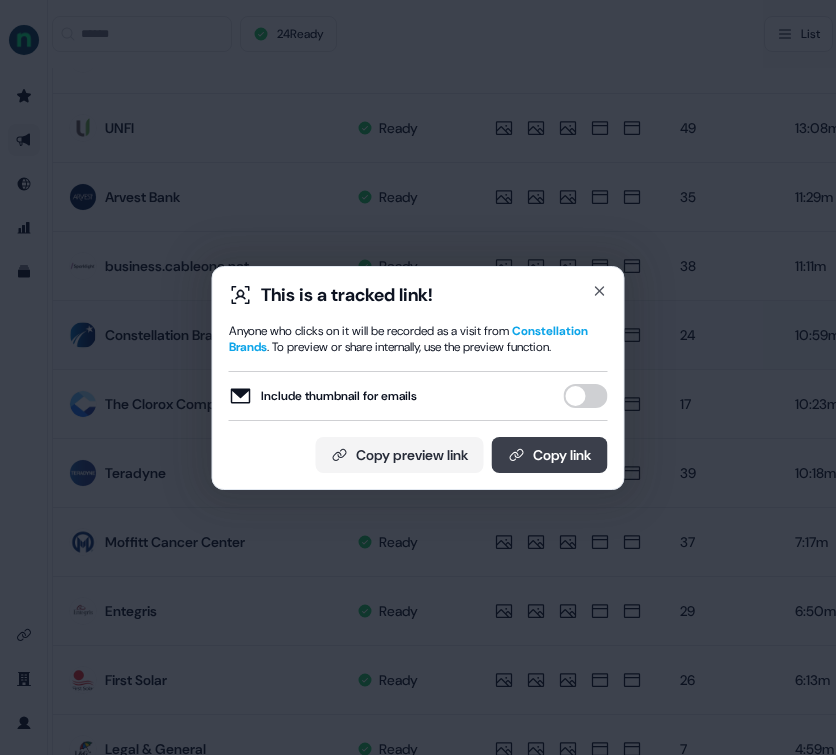 click on "Copy link" at bounding box center [550, 455] 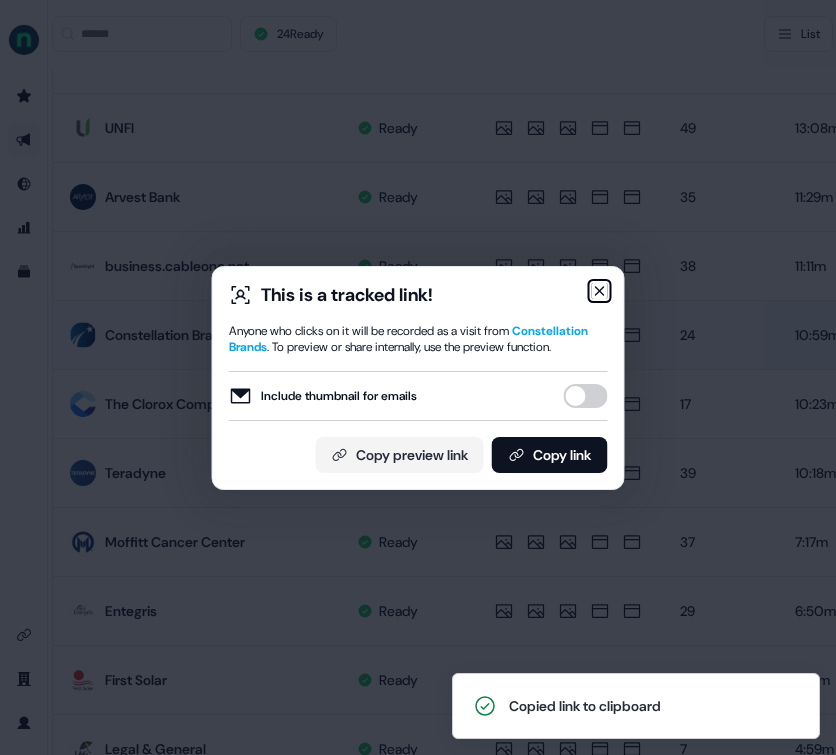 click 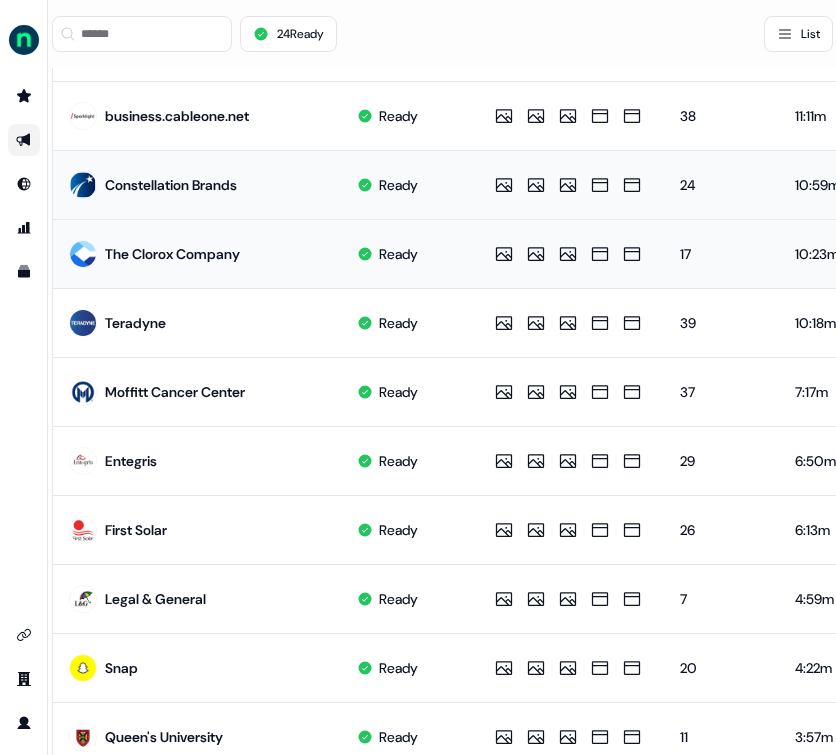 scroll, scrollTop: 831, scrollLeft: 334, axis: both 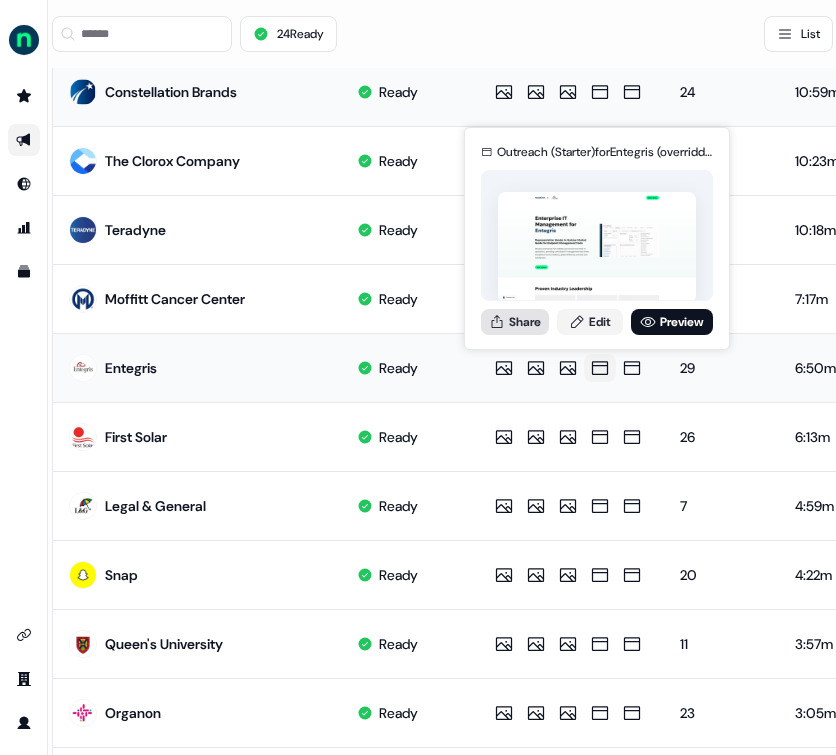 click on "Share" at bounding box center [515, 322] 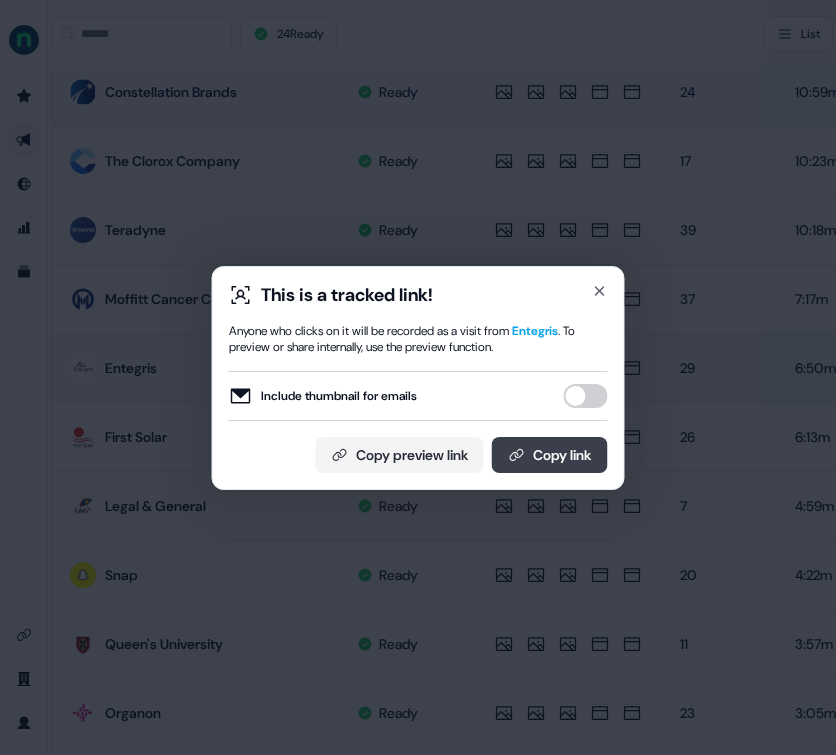 click on "Copy link" at bounding box center [550, 455] 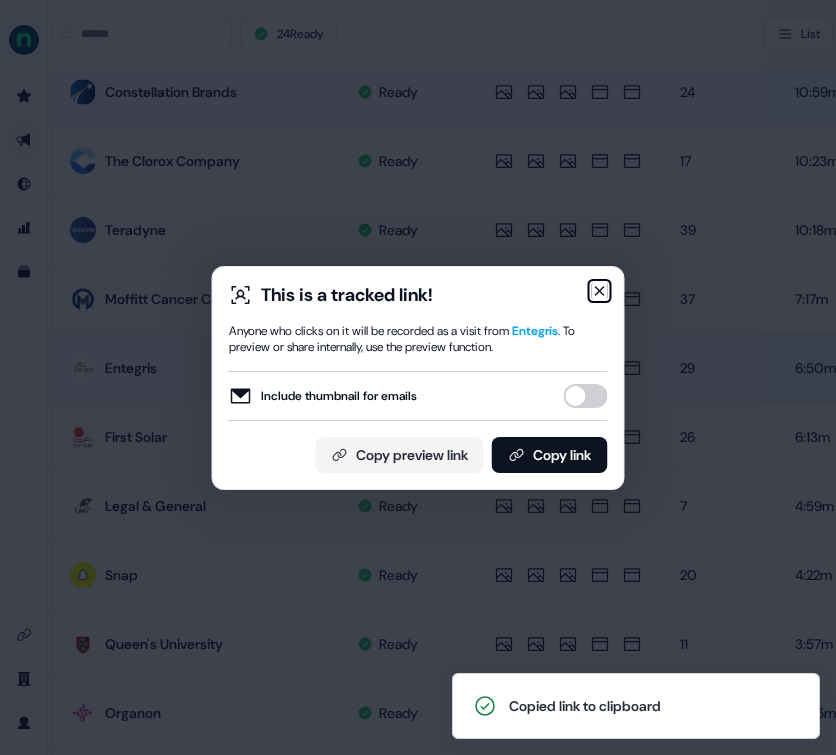 click 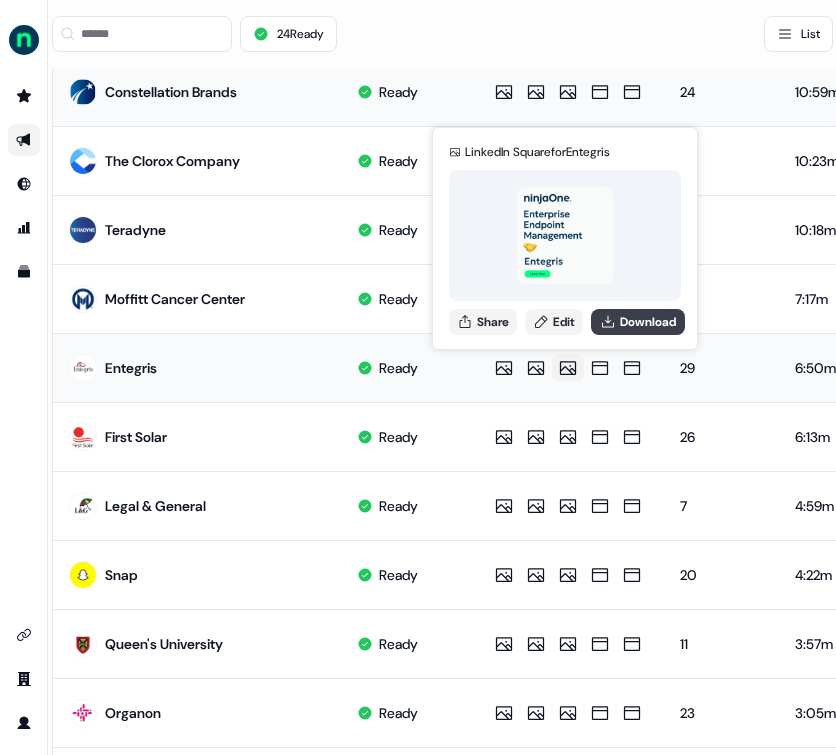 click 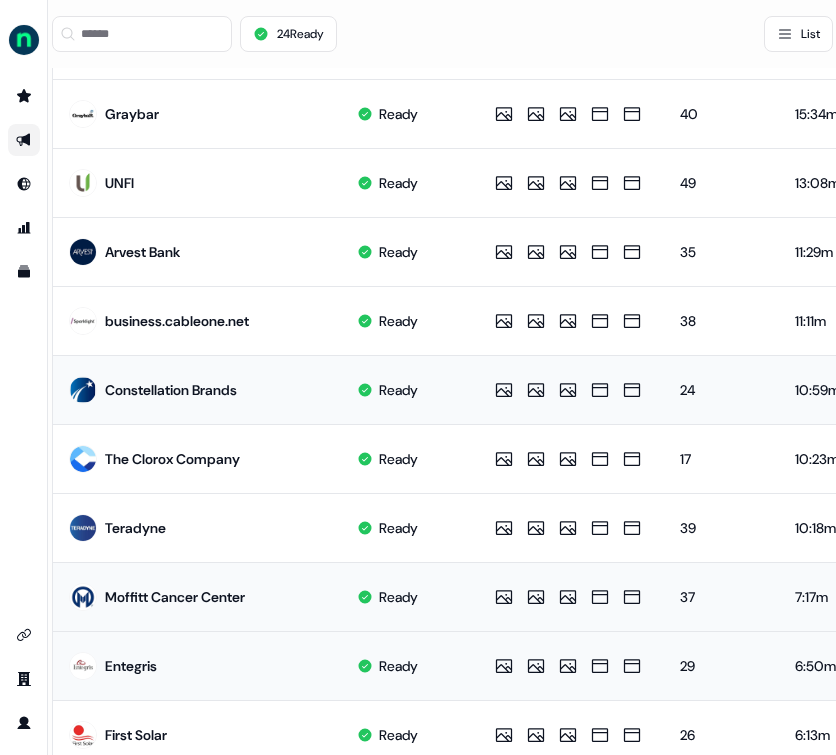 scroll, scrollTop: 963, scrollLeft: 334, axis: both 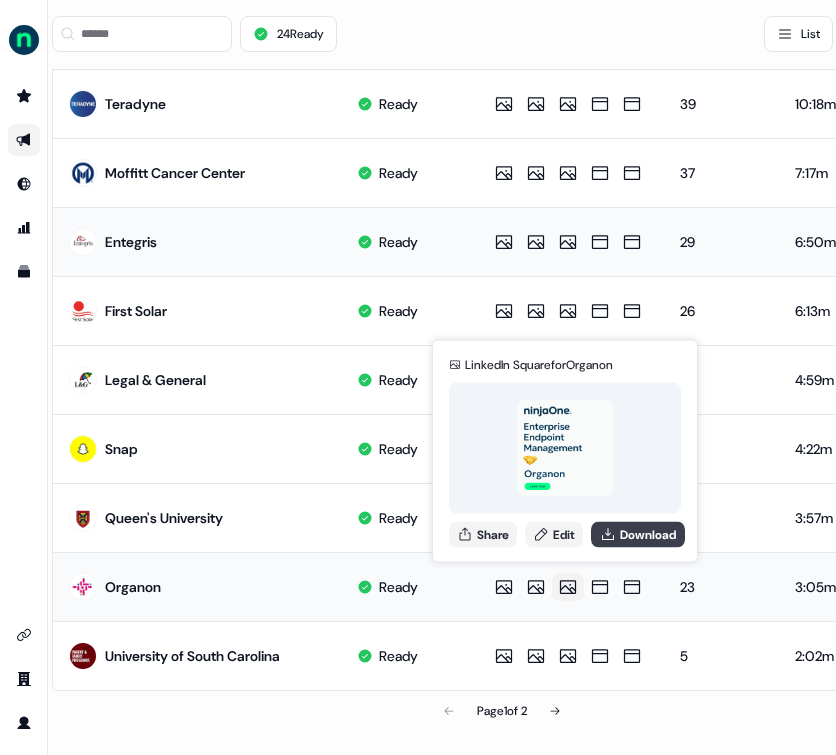 click on "Download" at bounding box center (638, 534) 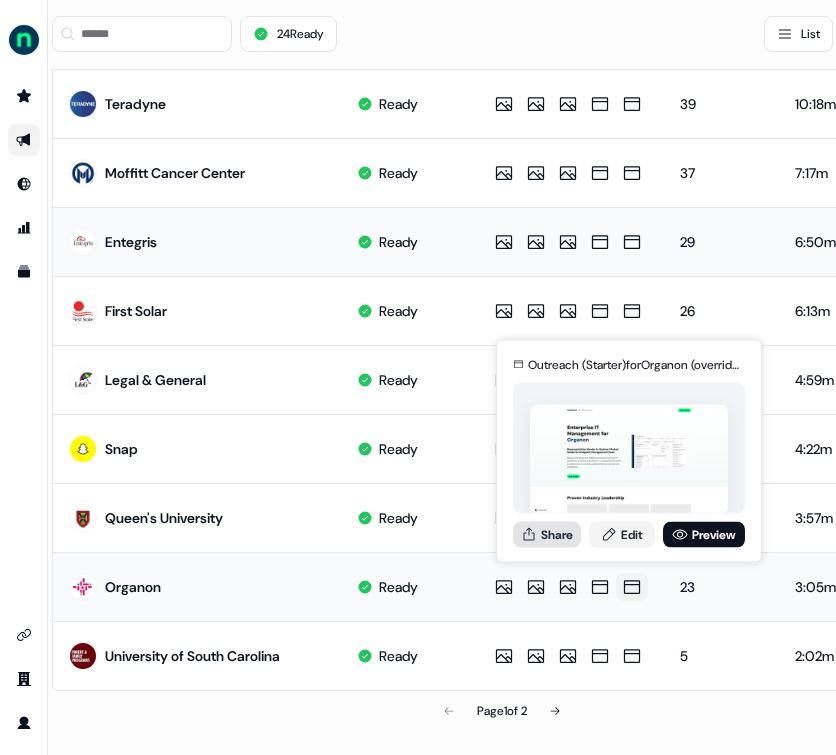 click on "Share" at bounding box center (547, 534) 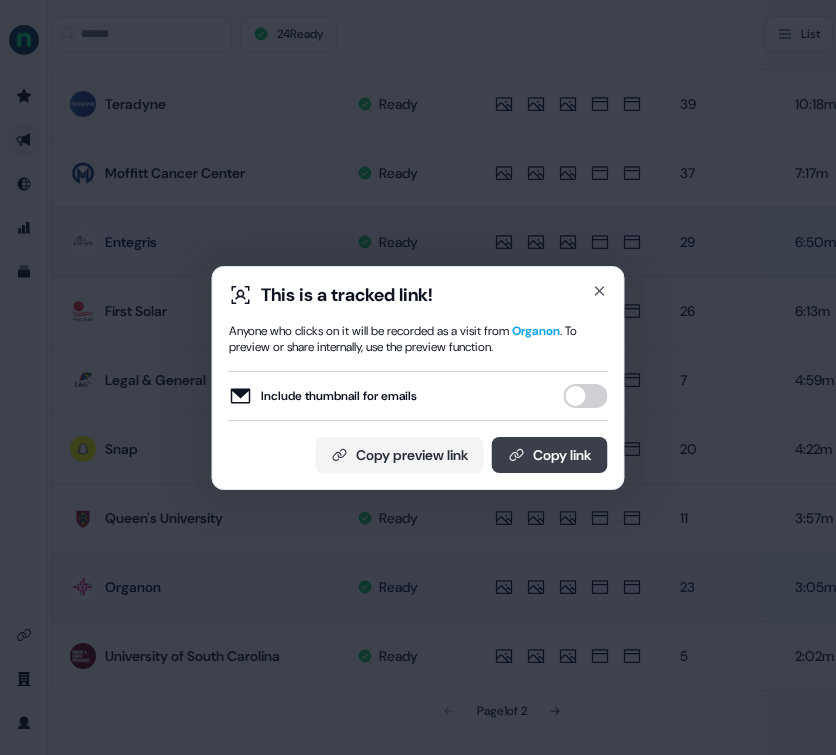 click on "Copy link" at bounding box center (550, 455) 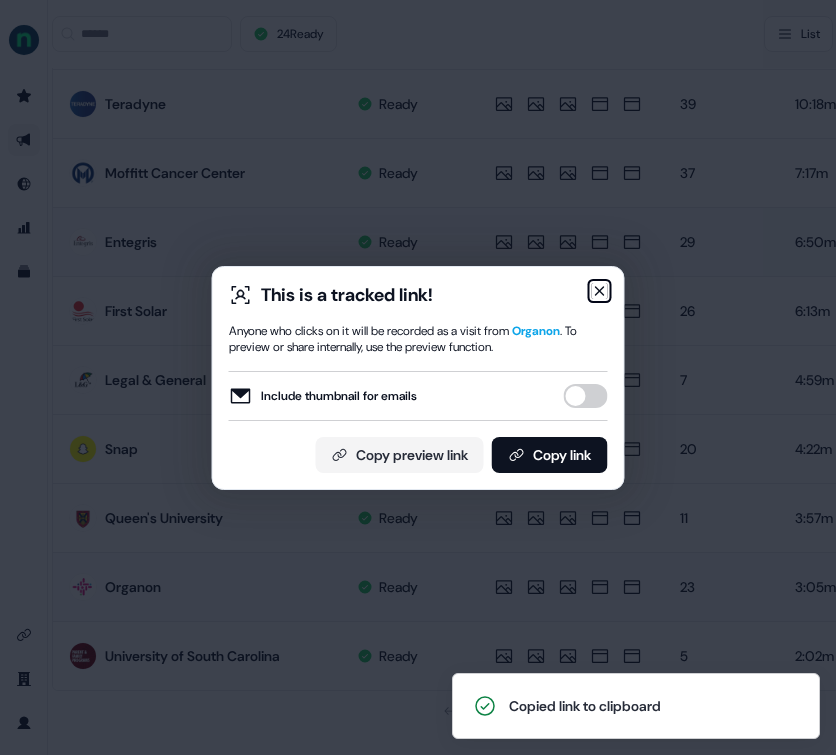 click 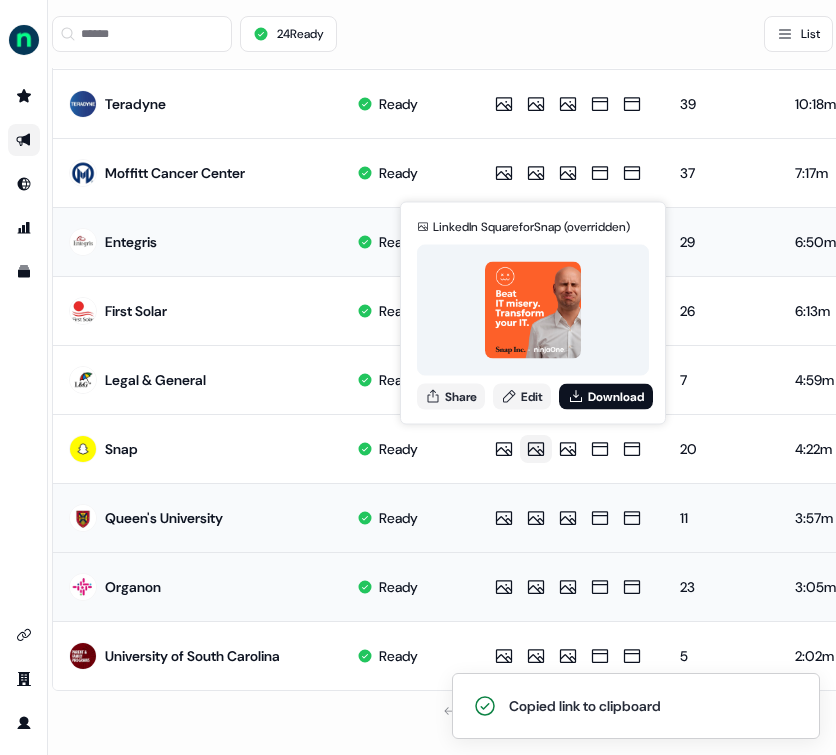 scroll, scrollTop: 954, scrollLeft: 334, axis: both 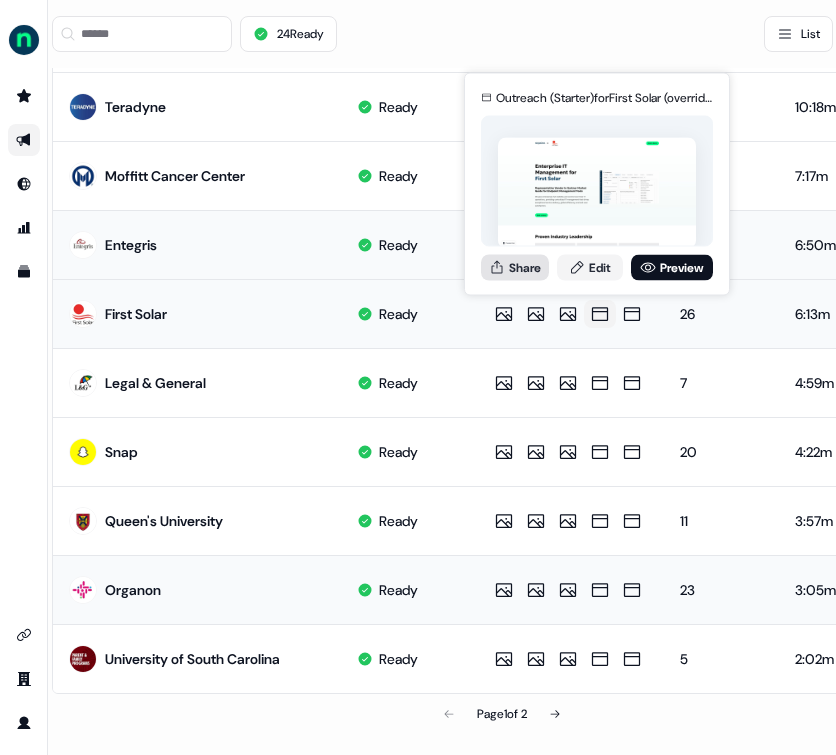 click on "Share" at bounding box center (515, 267) 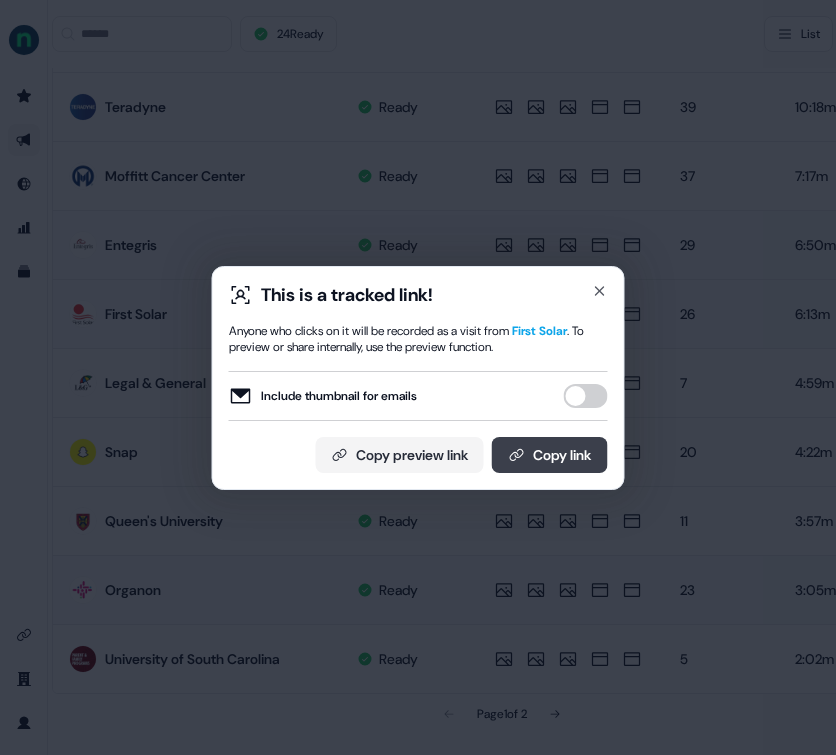 click on "Copy link" at bounding box center (550, 455) 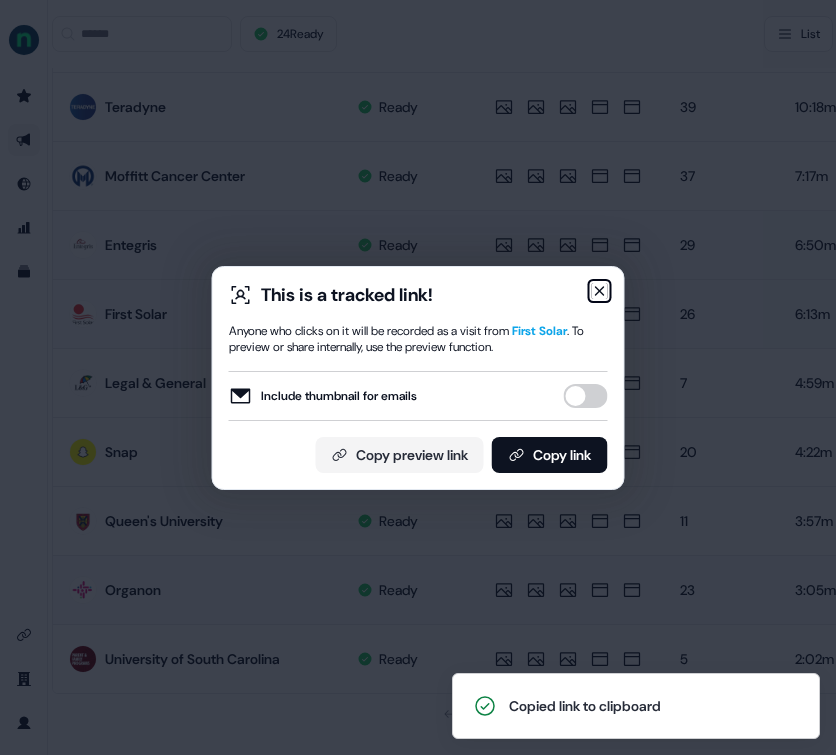 click 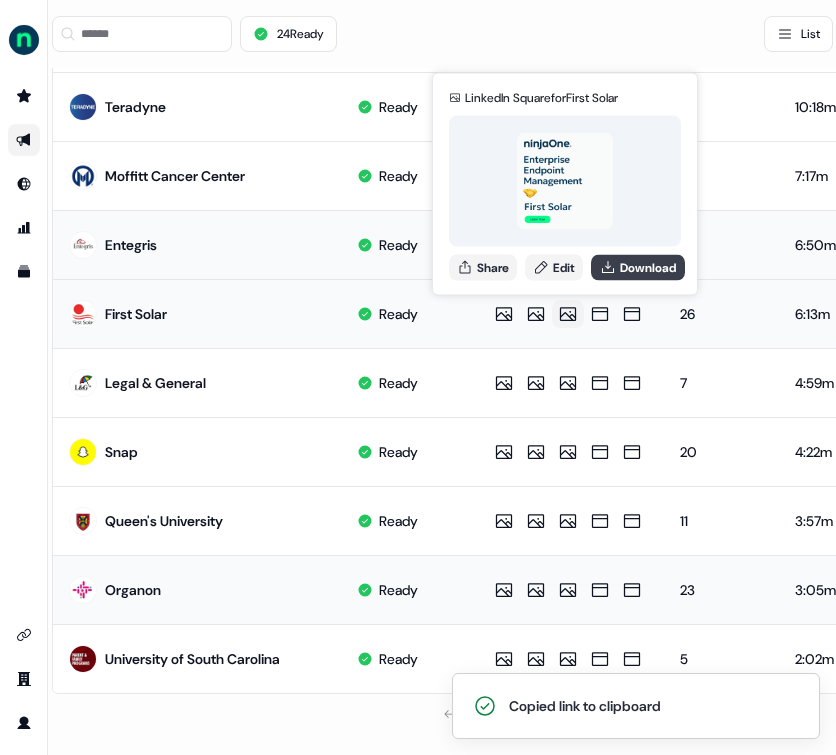 click on "Download" at bounding box center [638, 267] 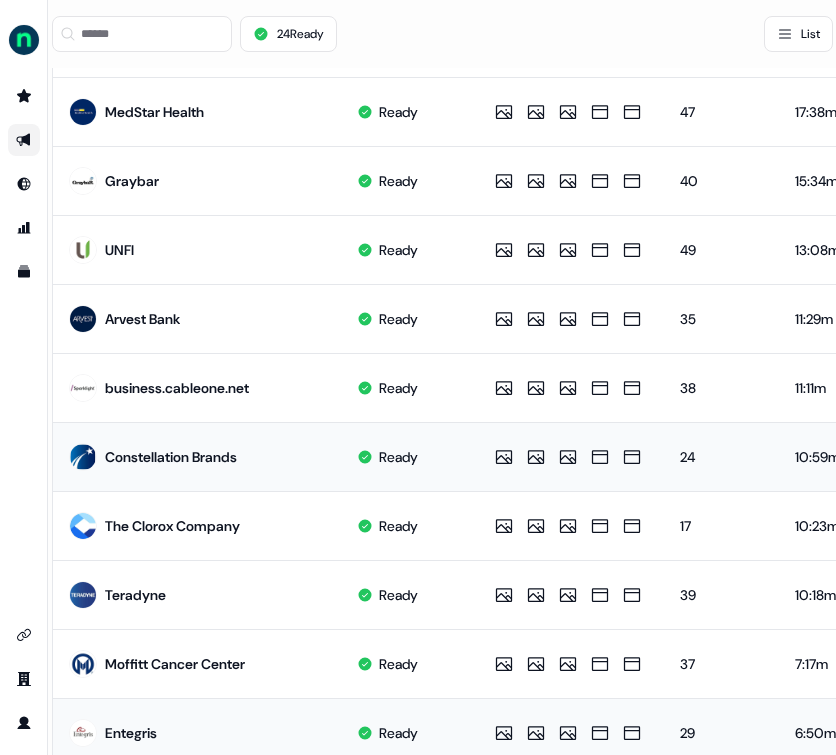 scroll, scrollTop: 298, scrollLeft: 334, axis: both 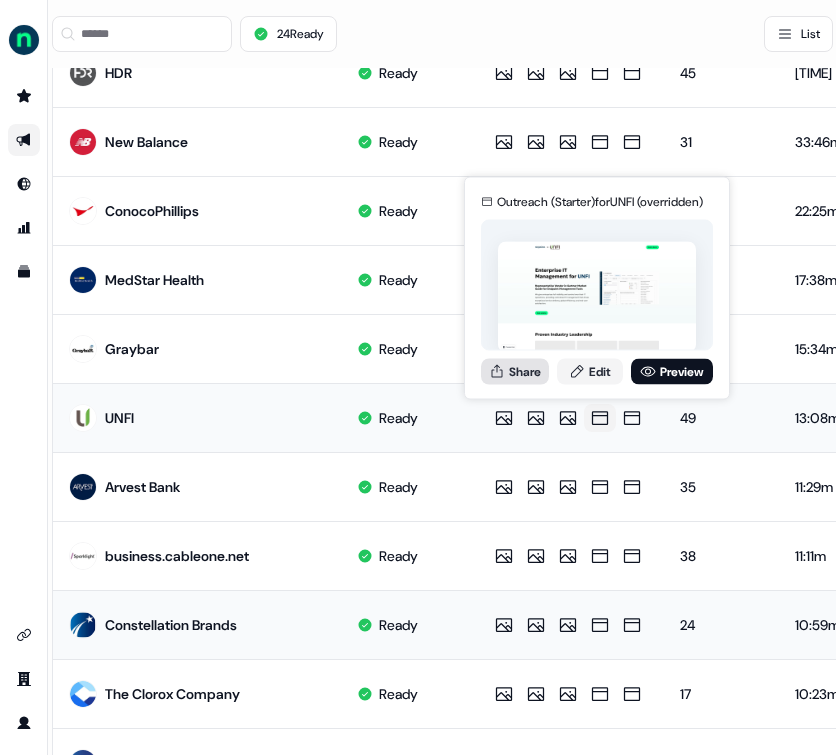 click on "Share" at bounding box center [515, 371] 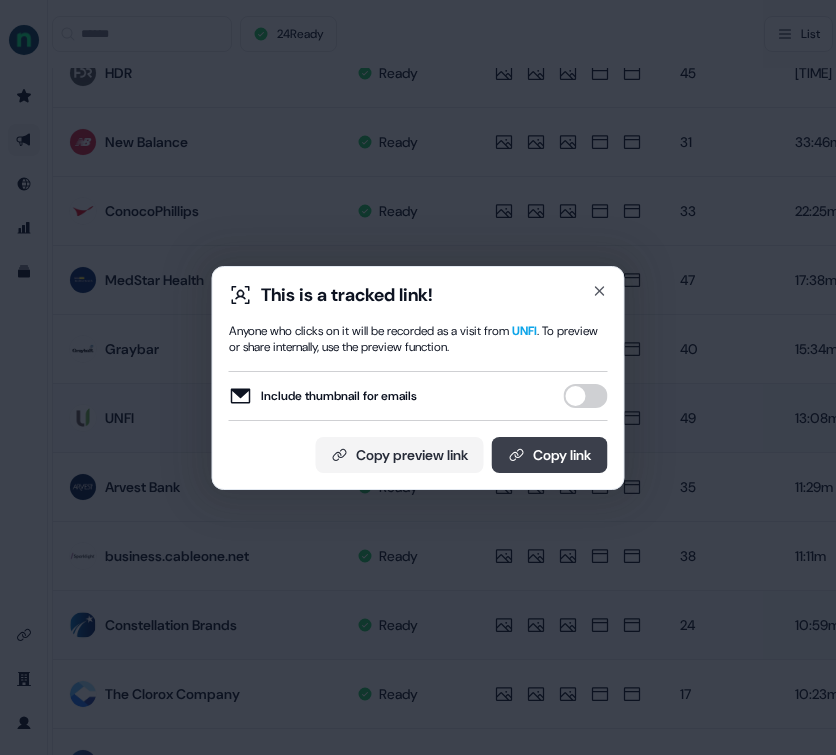 click on "Copy link" at bounding box center [550, 455] 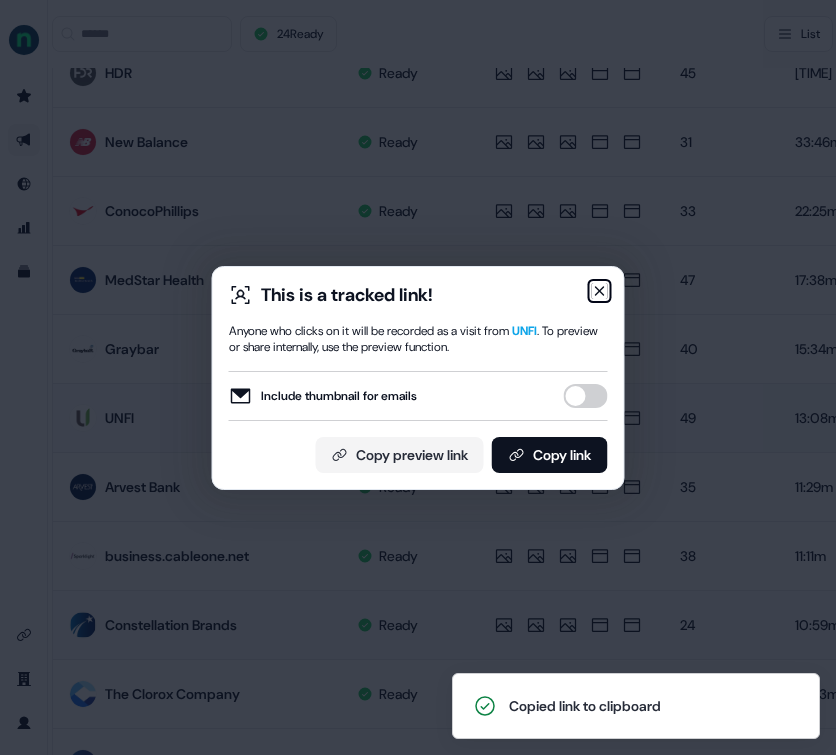 click 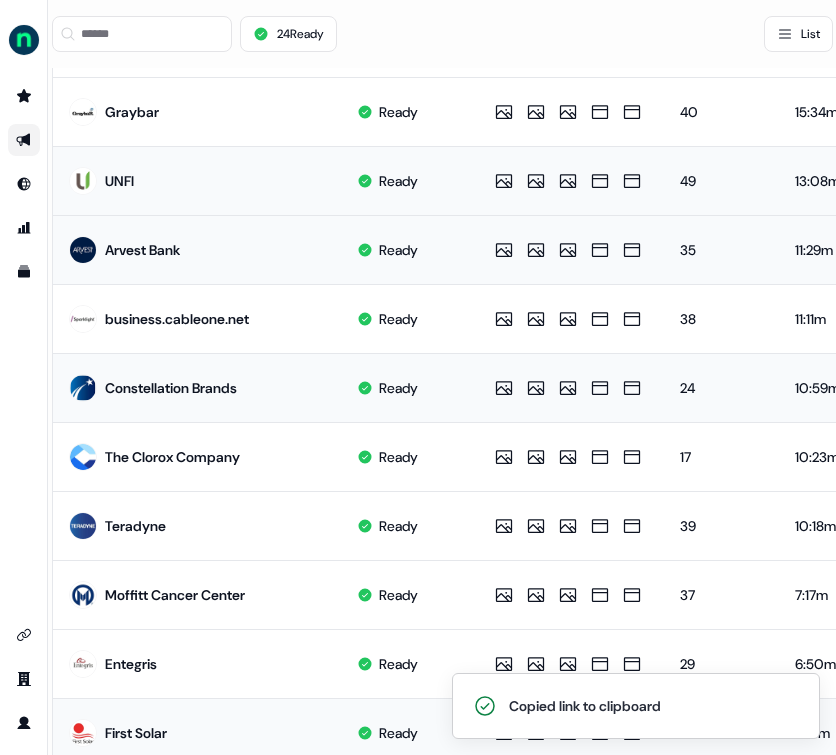 scroll, scrollTop: 576, scrollLeft: 334, axis: both 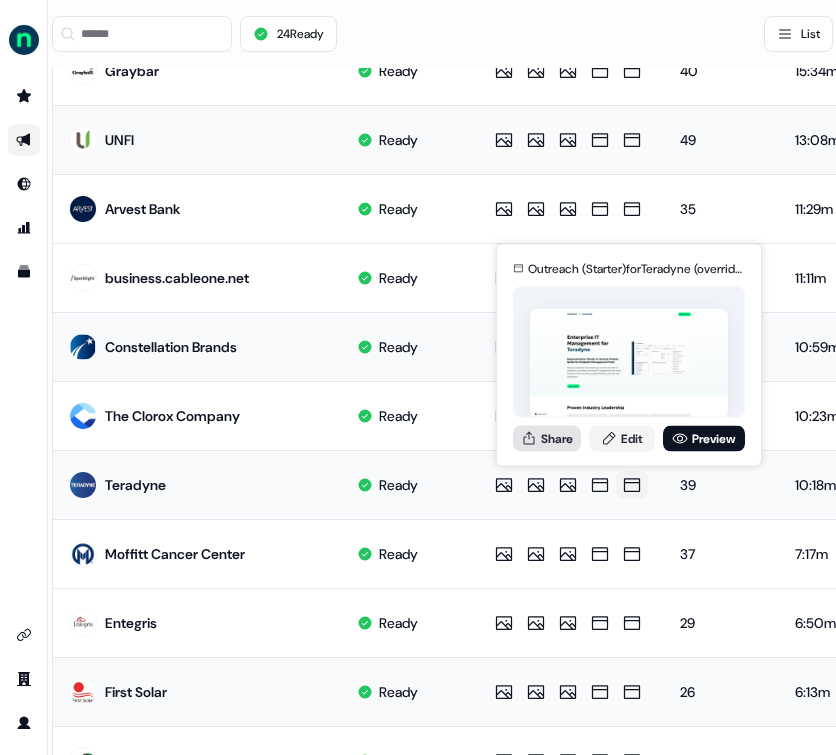click on "Share" at bounding box center (547, 438) 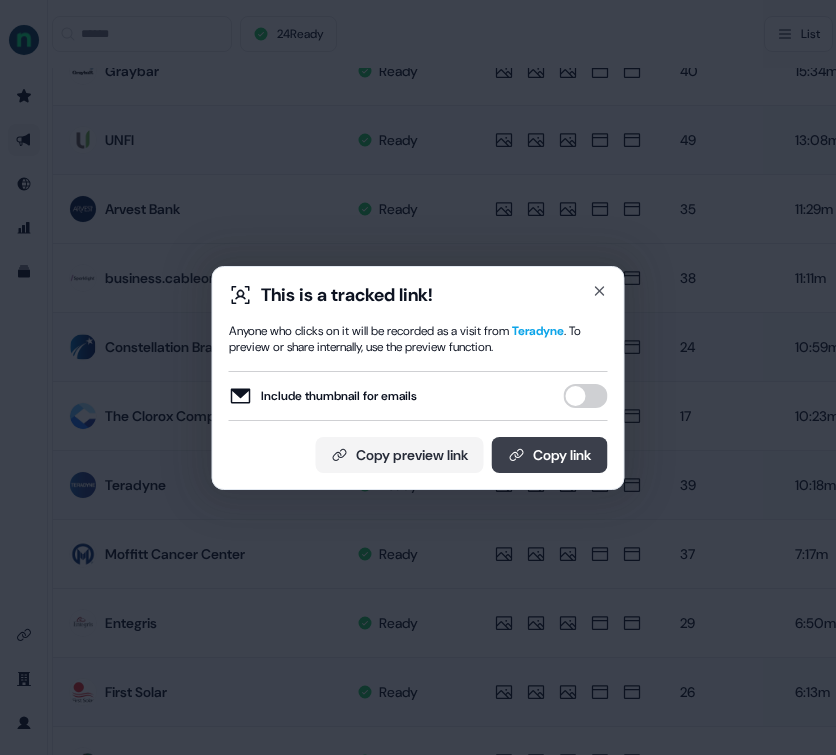 click on "Copy link" at bounding box center (550, 455) 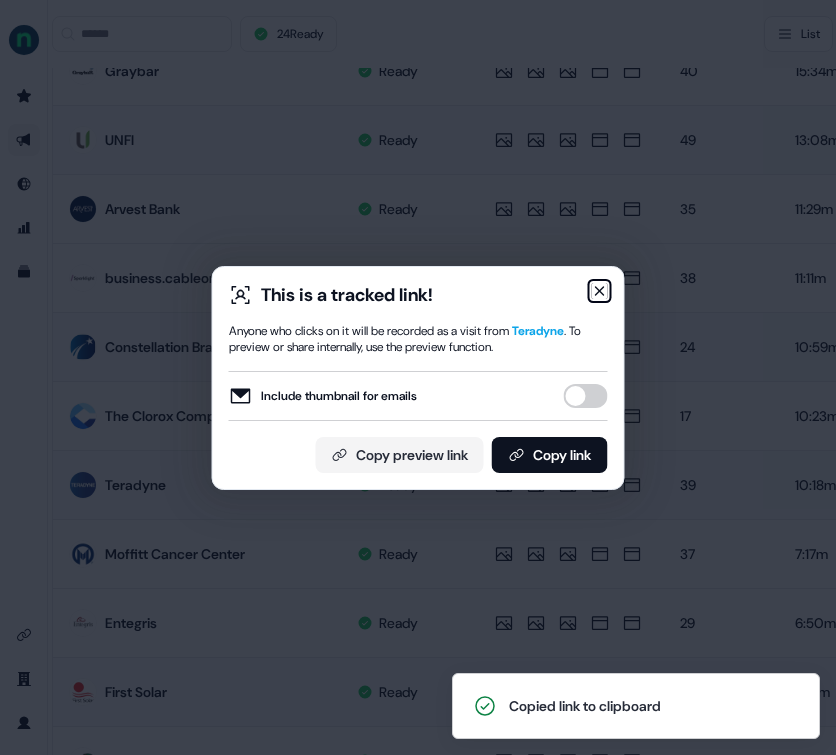 click 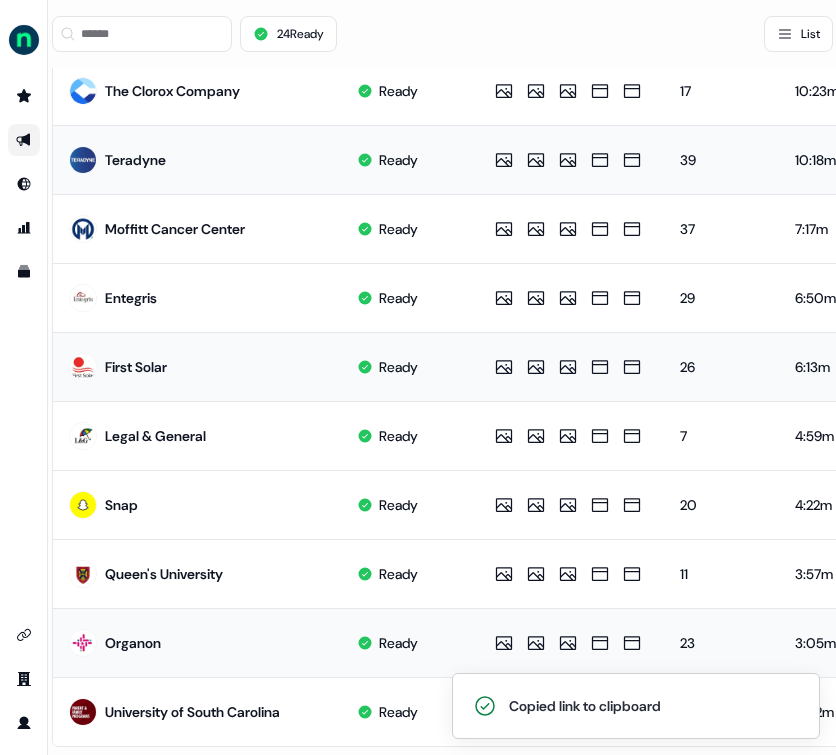 scroll, scrollTop: 963, scrollLeft: 334, axis: both 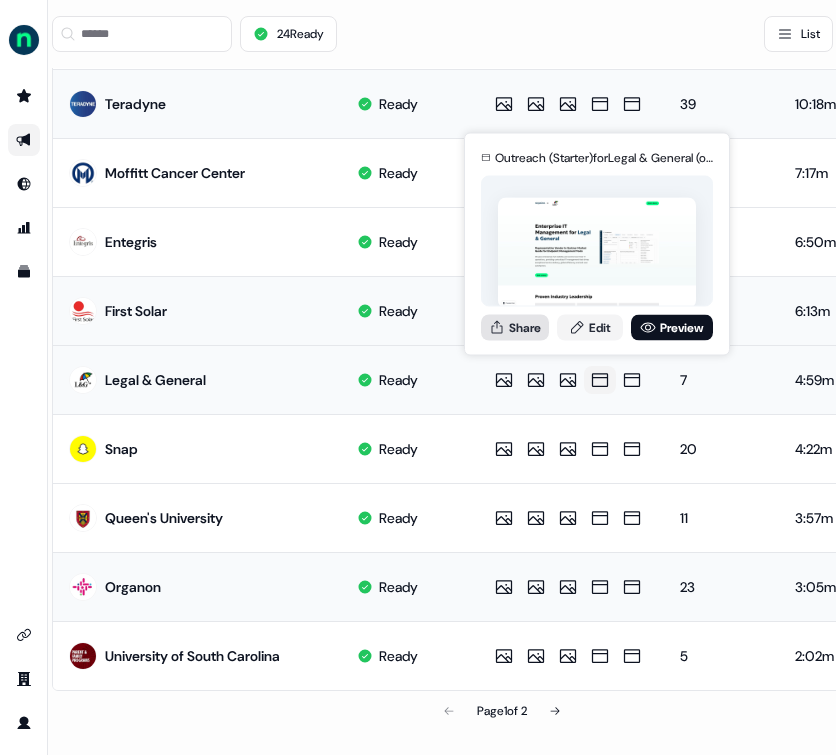 click on "Share" at bounding box center [515, 327] 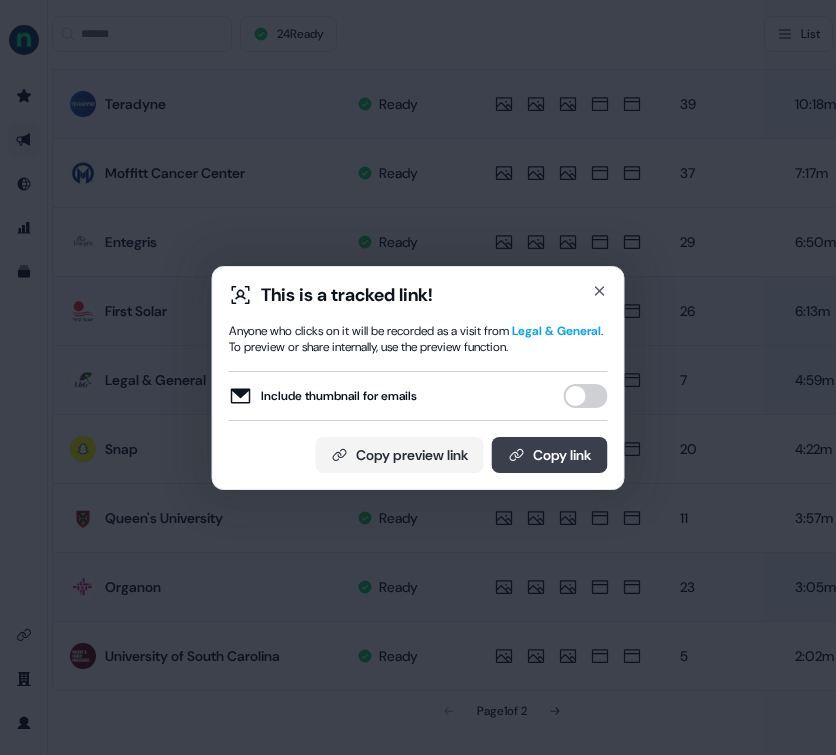 click on "Copy link" at bounding box center [550, 455] 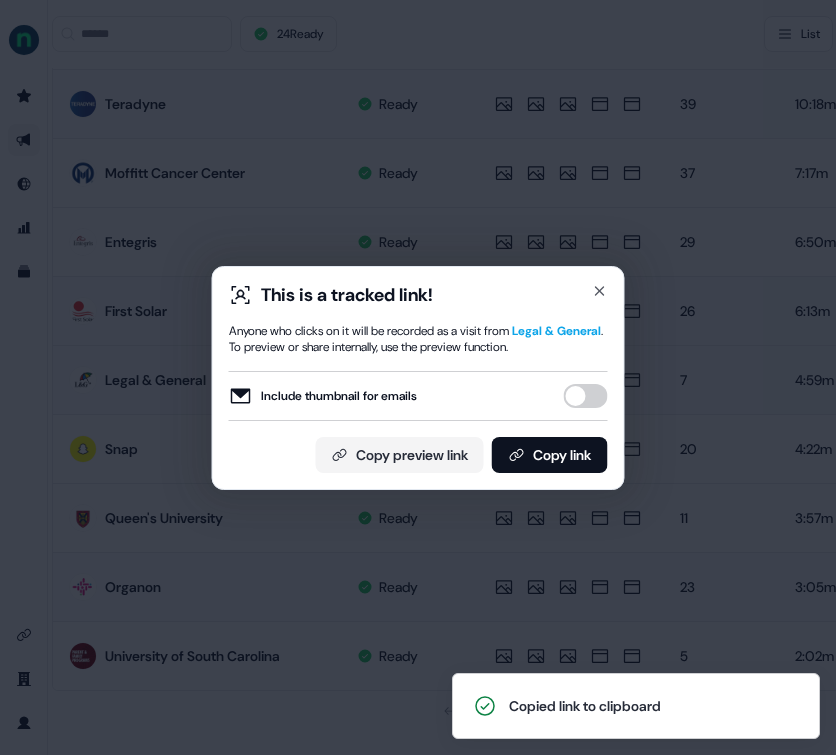 click on "This is a tracked link! Anyone who clicks on it will be recorded as a visit from   Legal & General . To preview or share internally, use the preview function. Include thumbnail for emails Copy preview link Copy link Close" at bounding box center (418, 378) 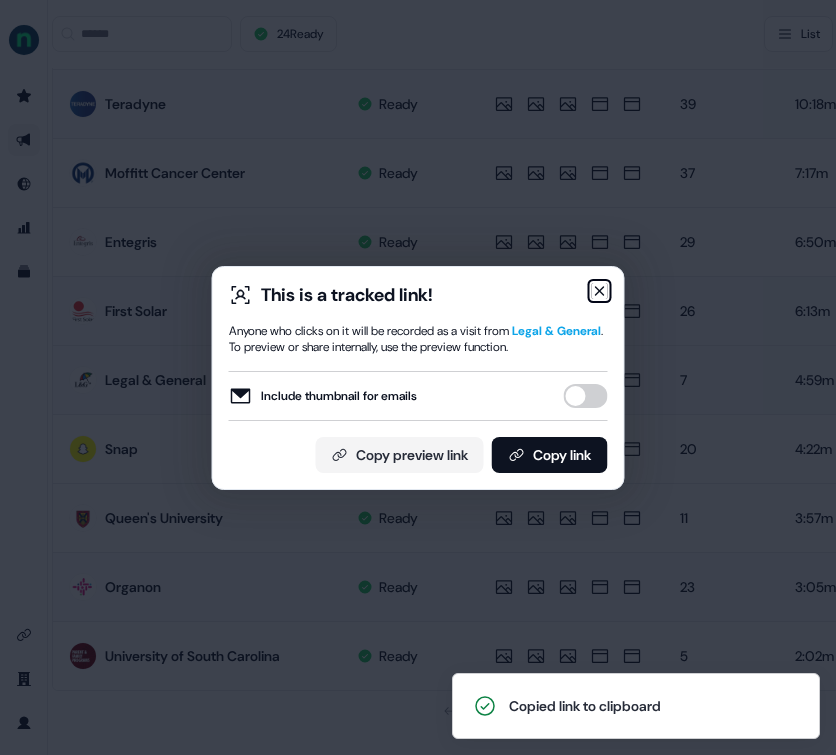 click 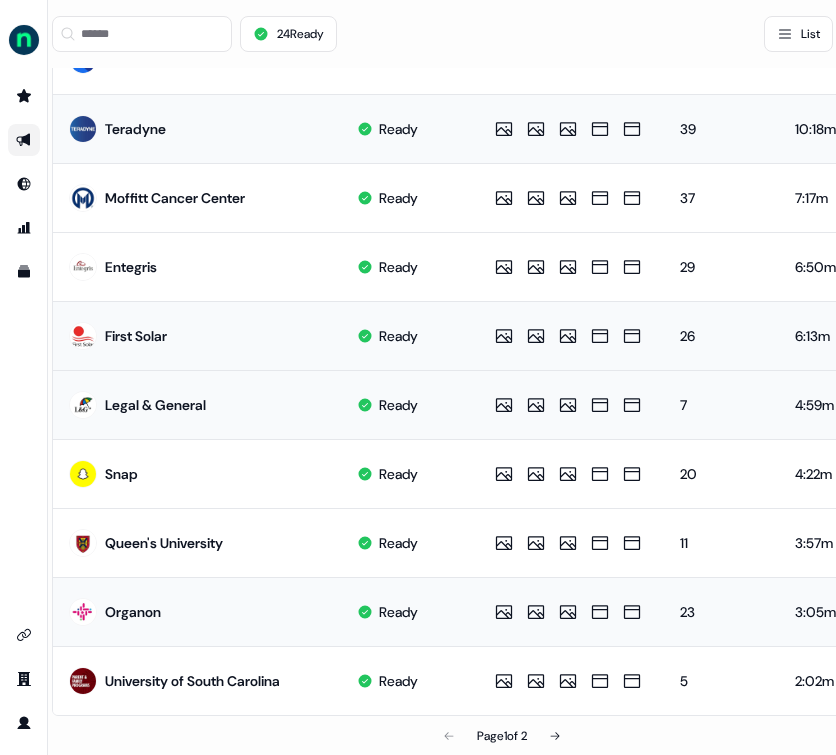 scroll, scrollTop: 963, scrollLeft: 334, axis: both 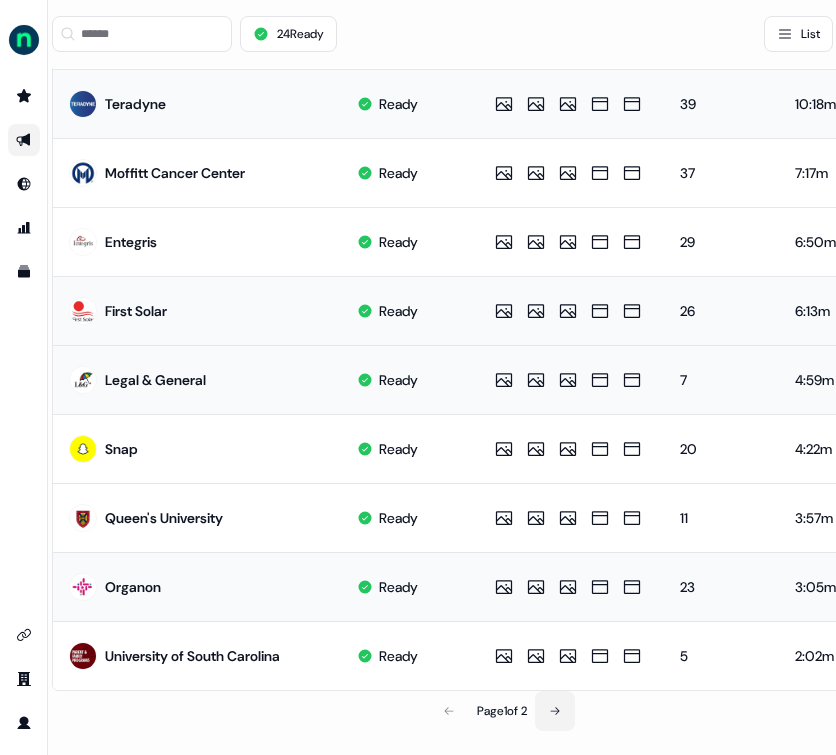 click at bounding box center (555, 711) 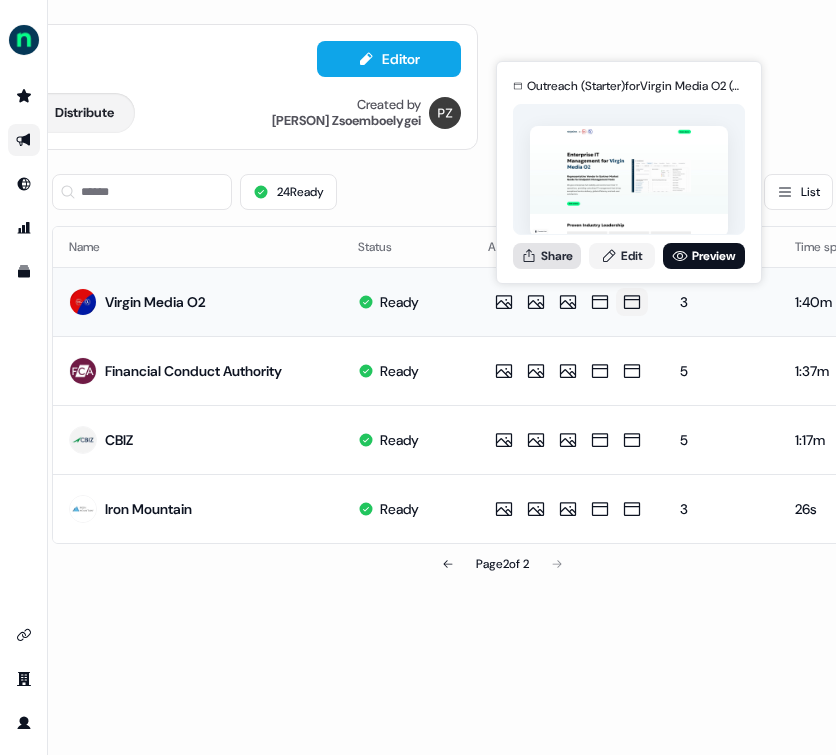 click on "Share" at bounding box center [547, 256] 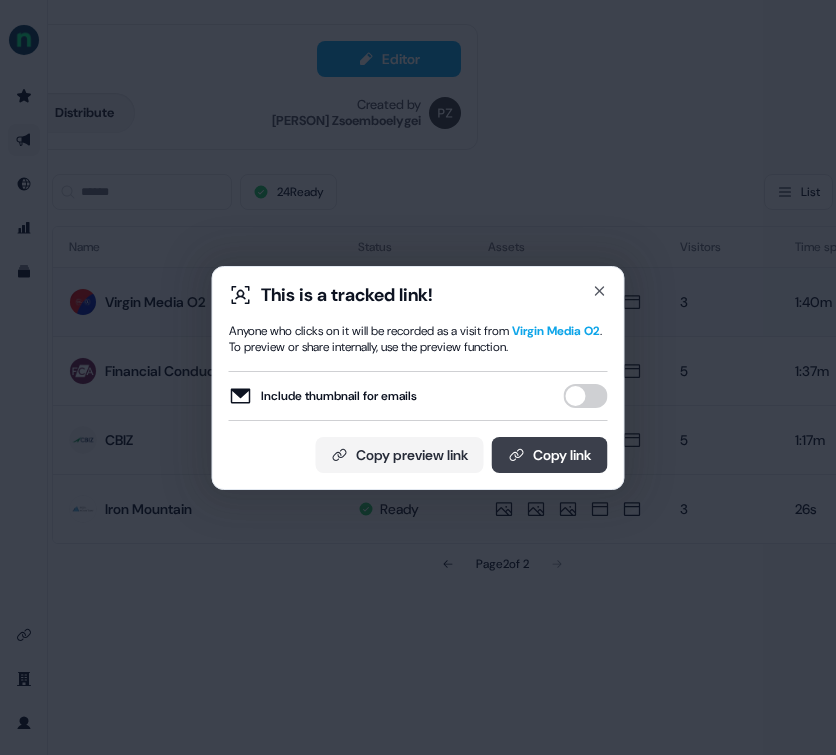 click on "Copy link" at bounding box center [550, 455] 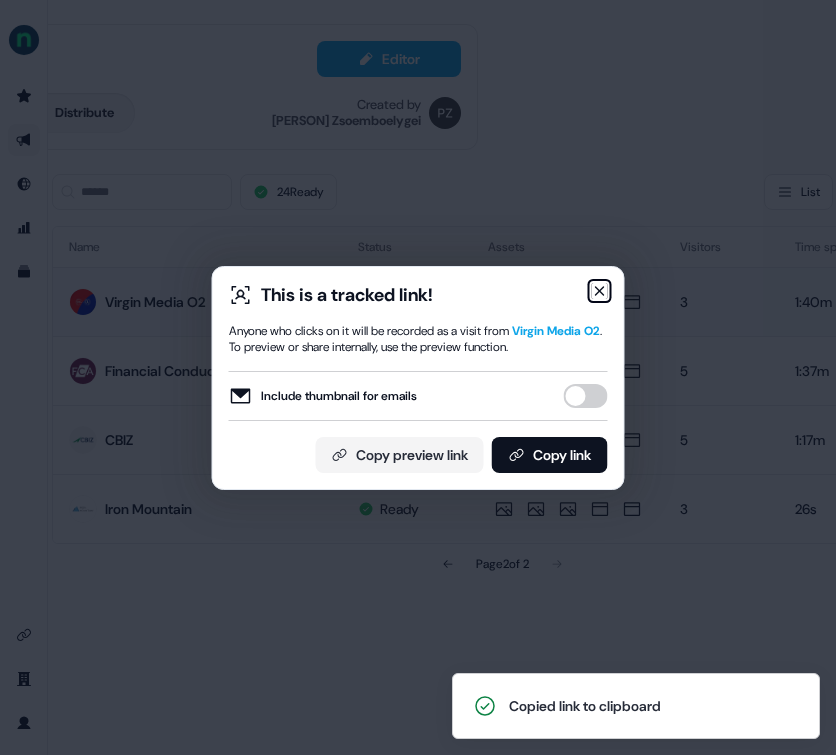 click 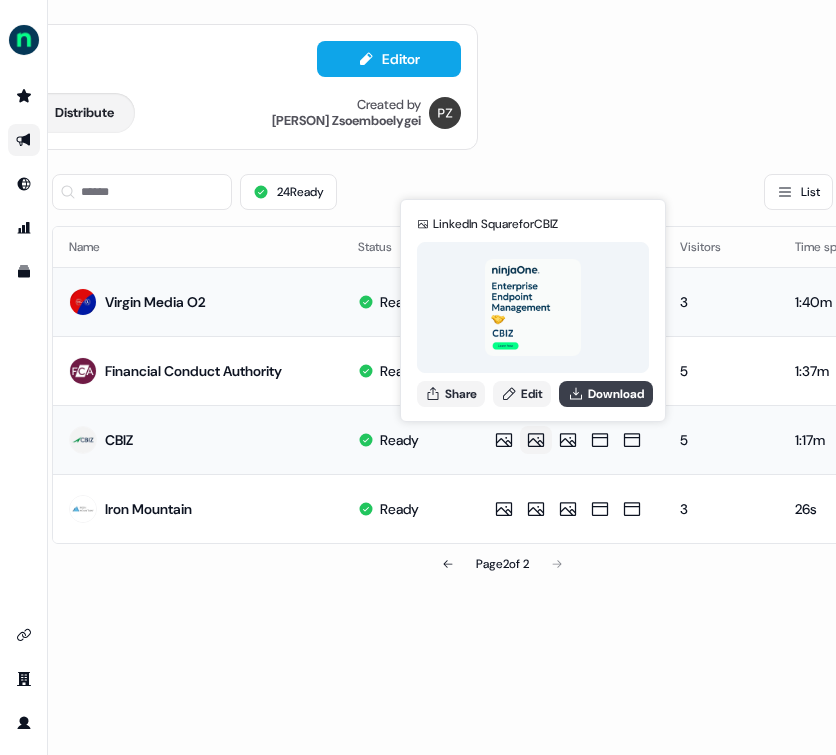 click on "Download" at bounding box center (606, 394) 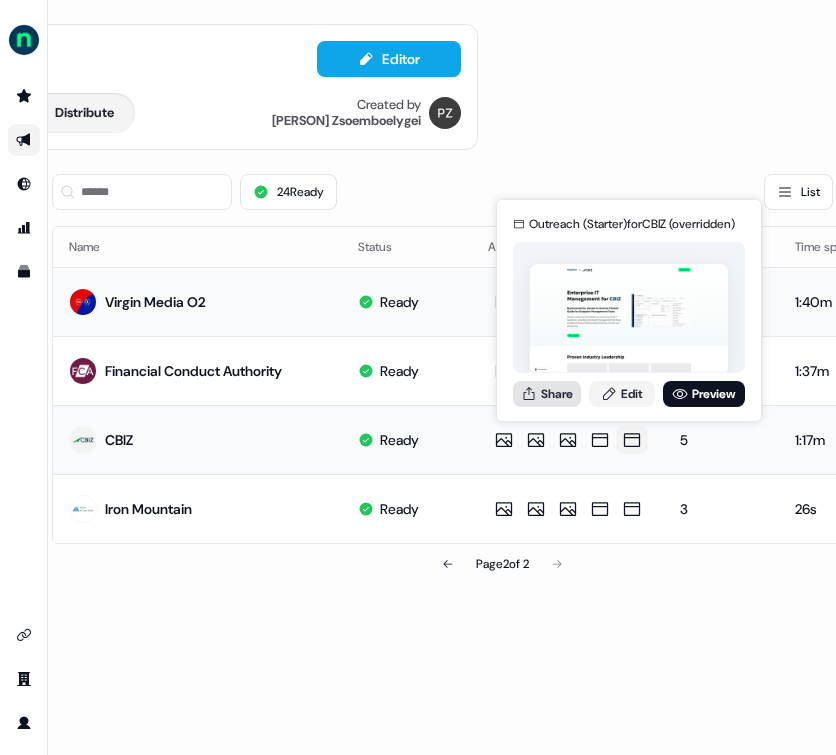 click on "Share" at bounding box center (547, 394) 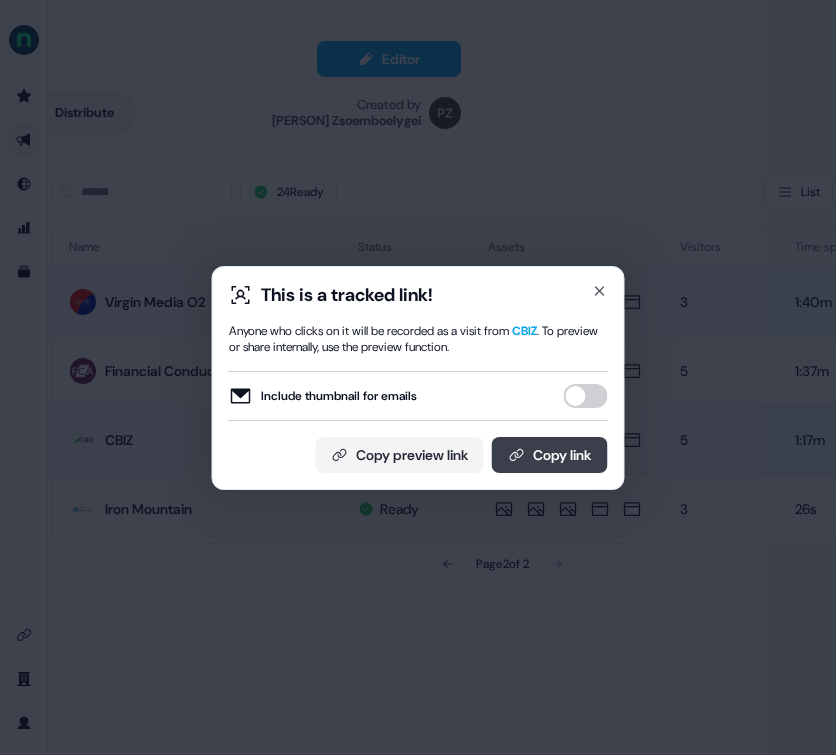 click on "Copy link" at bounding box center (550, 455) 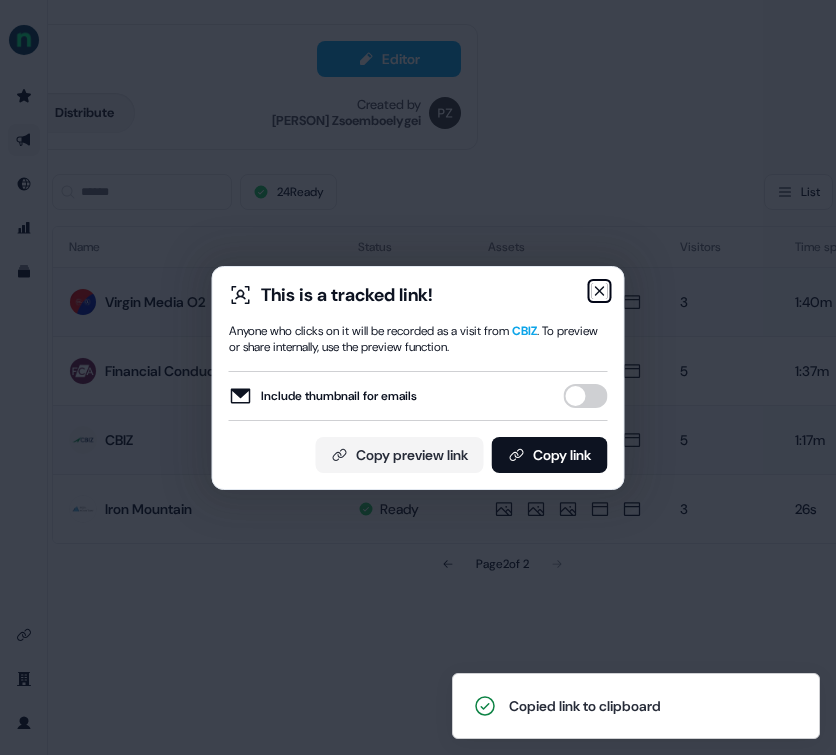 click 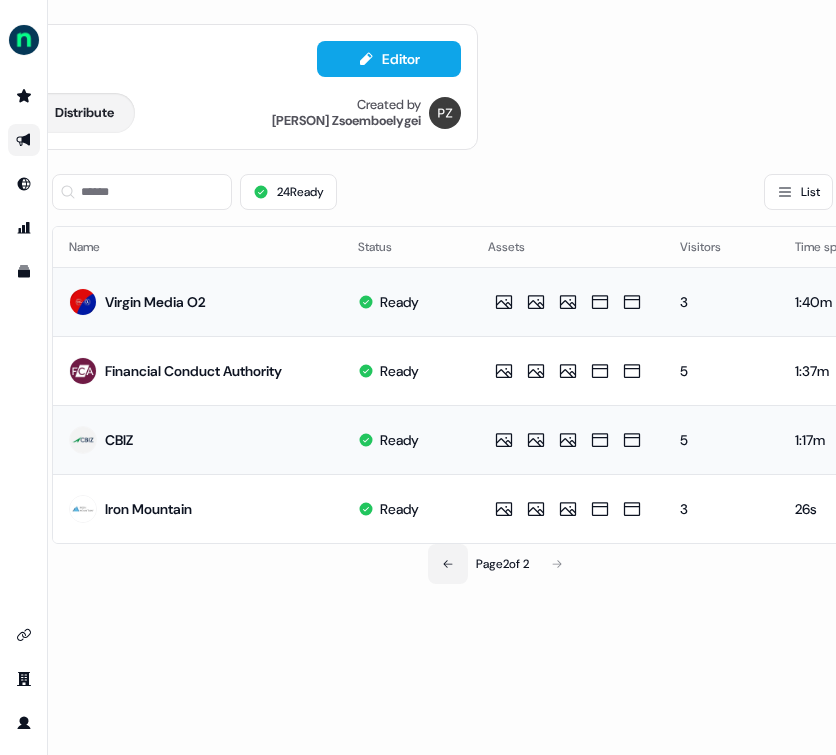 click 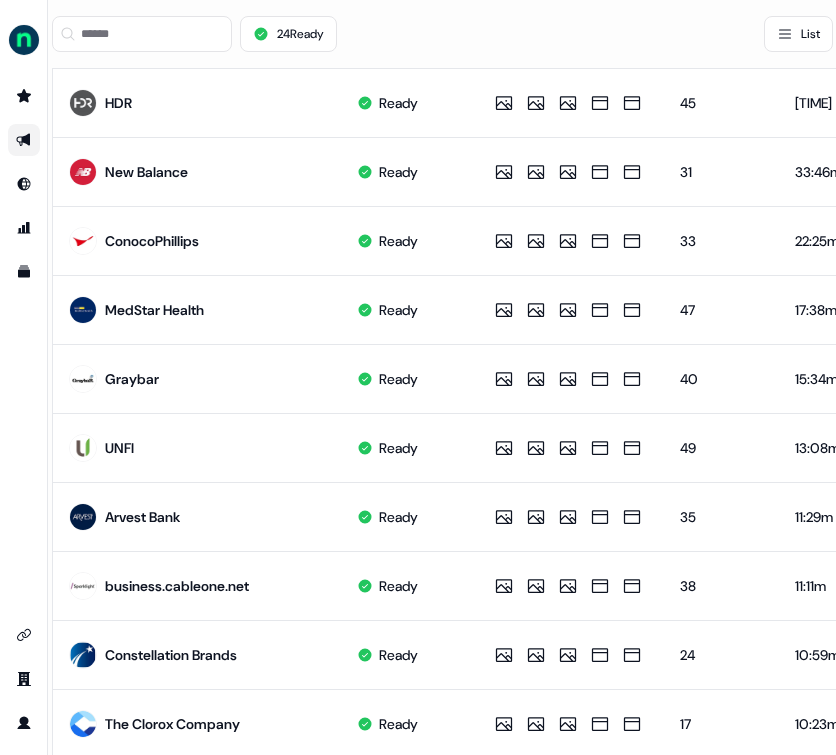 scroll, scrollTop: 30, scrollLeft: 334, axis: both 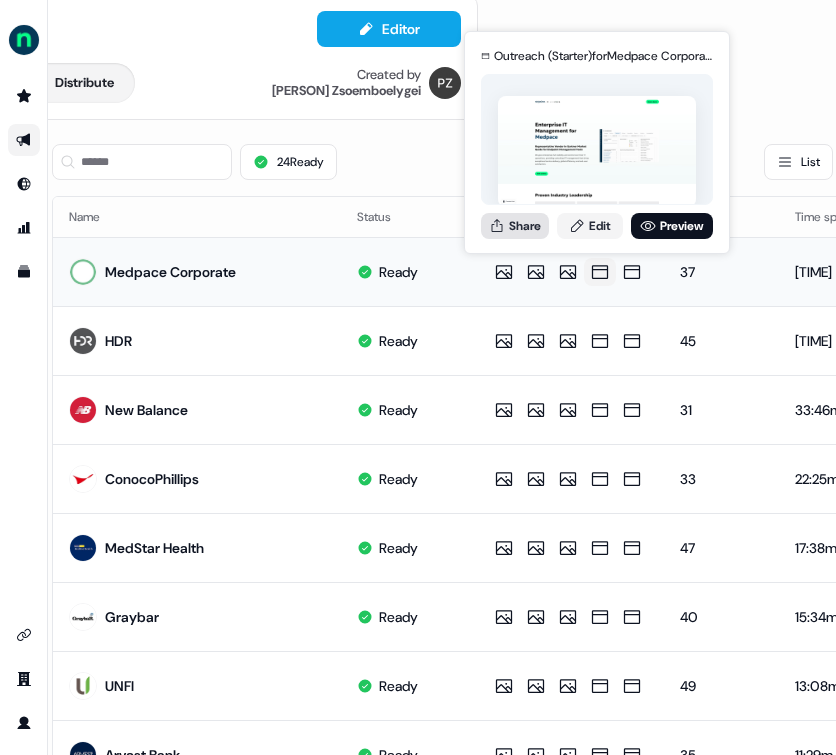 click on "Share" at bounding box center [515, 226] 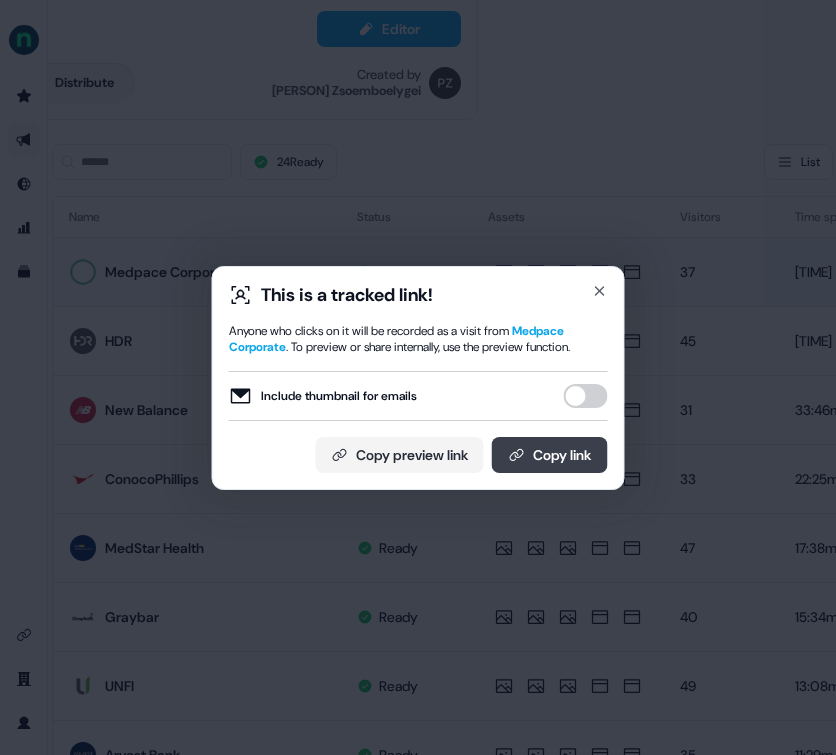click 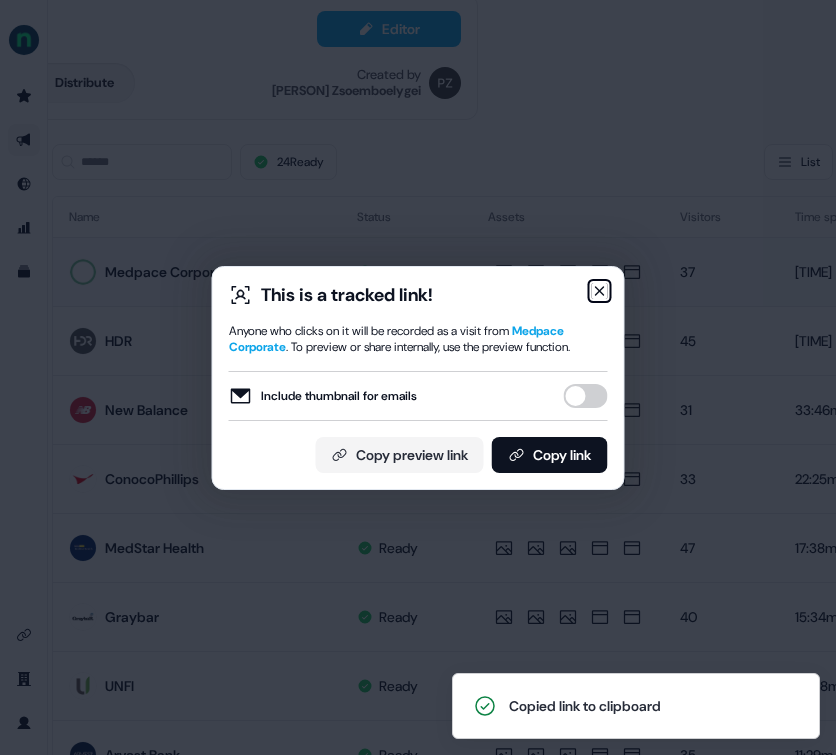 click 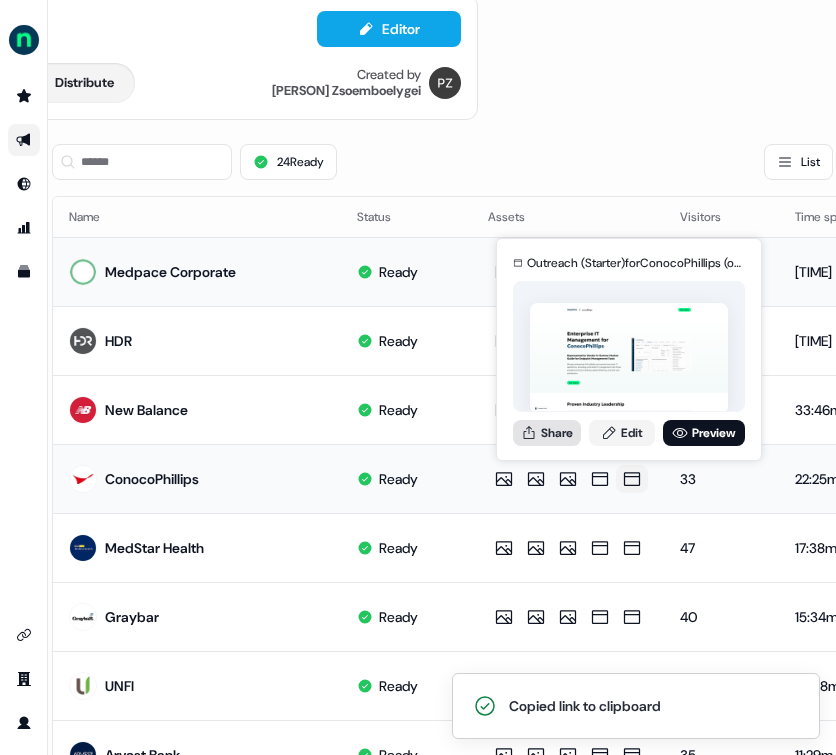 click on "Share" at bounding box center (547, 433) 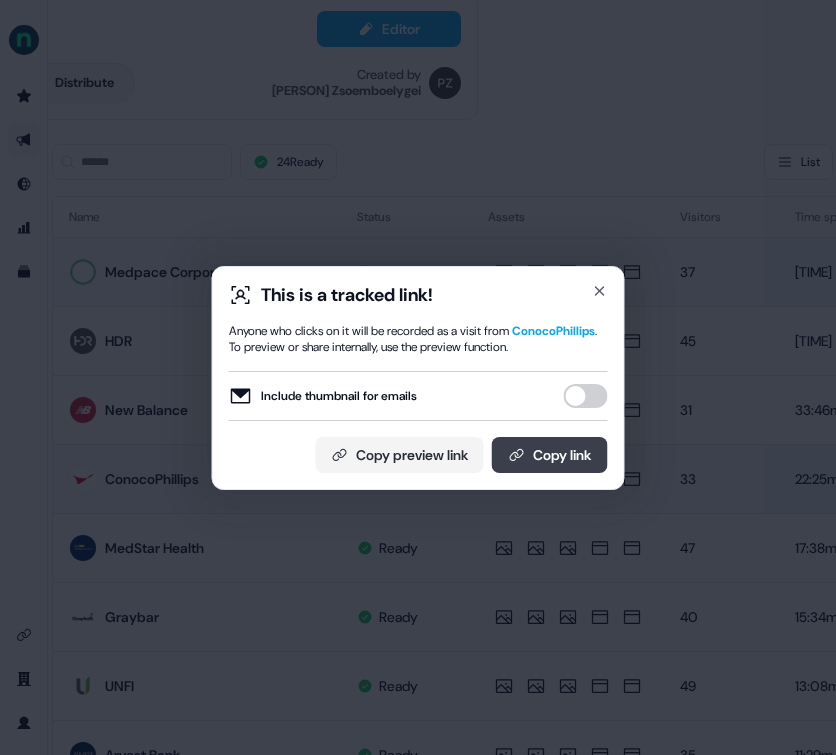 click on "Copy link" at bounding box center [550, 455] 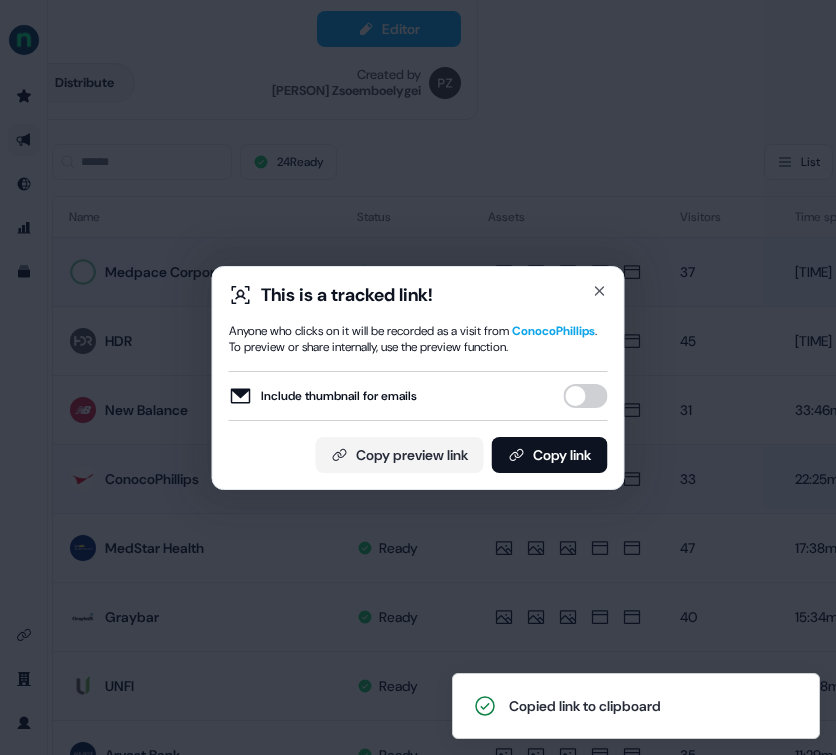 click on "This is a tracked link! Anyone who clicks on it will be recorded as a visit from   ConocoPhillips . To preview or share internally, use the preview function. Include thumbnail for emails Copy preview link Copy link Close" at bounding box center [418, 377] 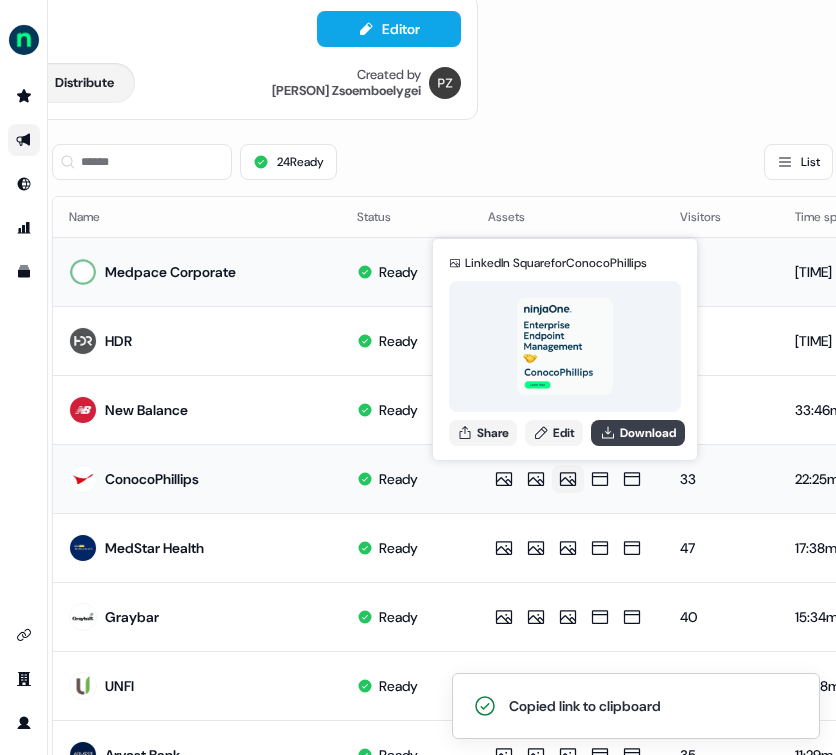 click on "Download" at bounding box center (638, 433) 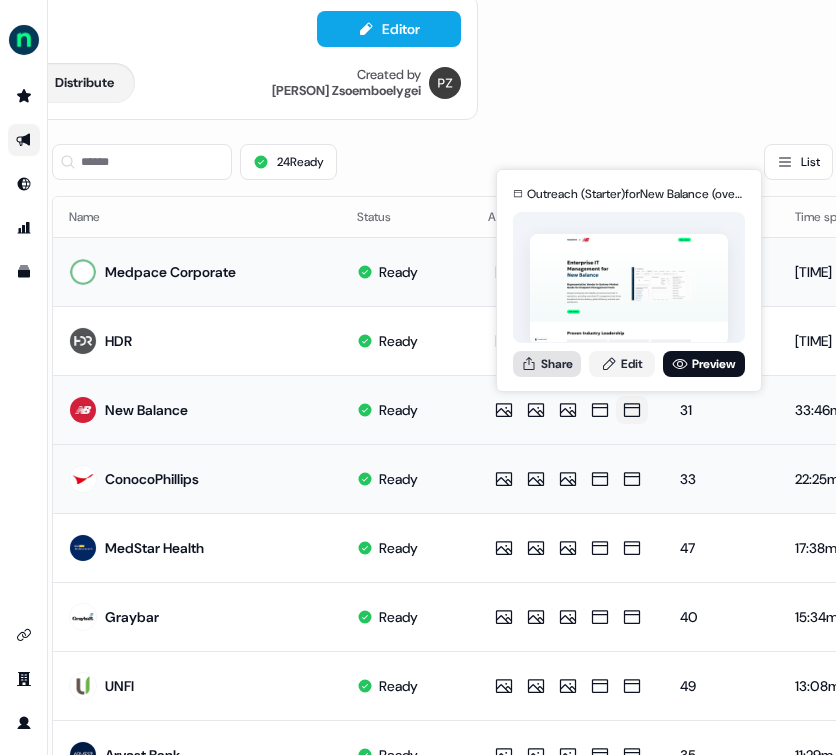 click on "Share" at bounding box center [547, 364] 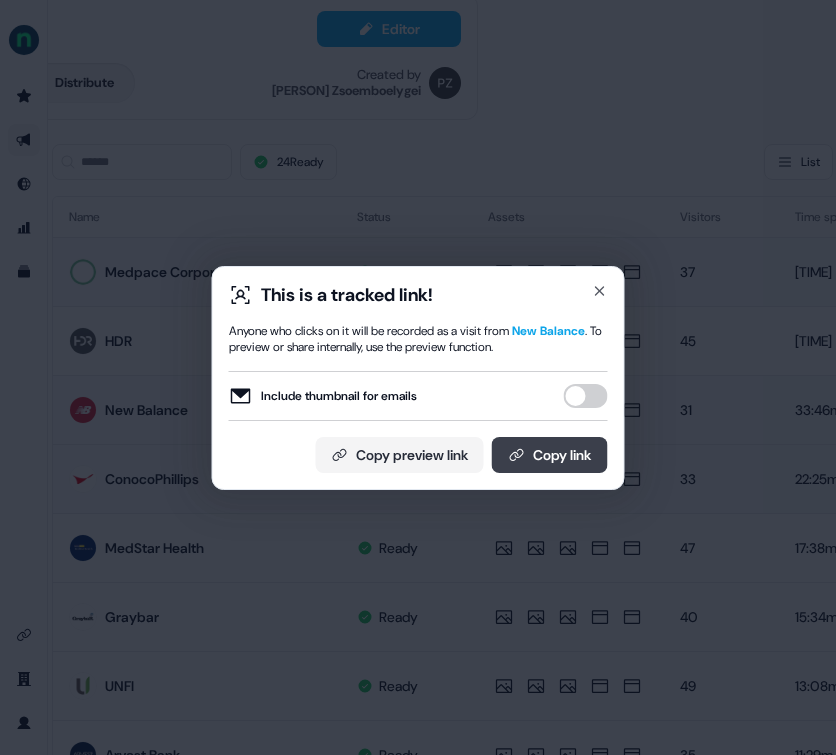 click on "Copy link" at bounding box center (550, 455) 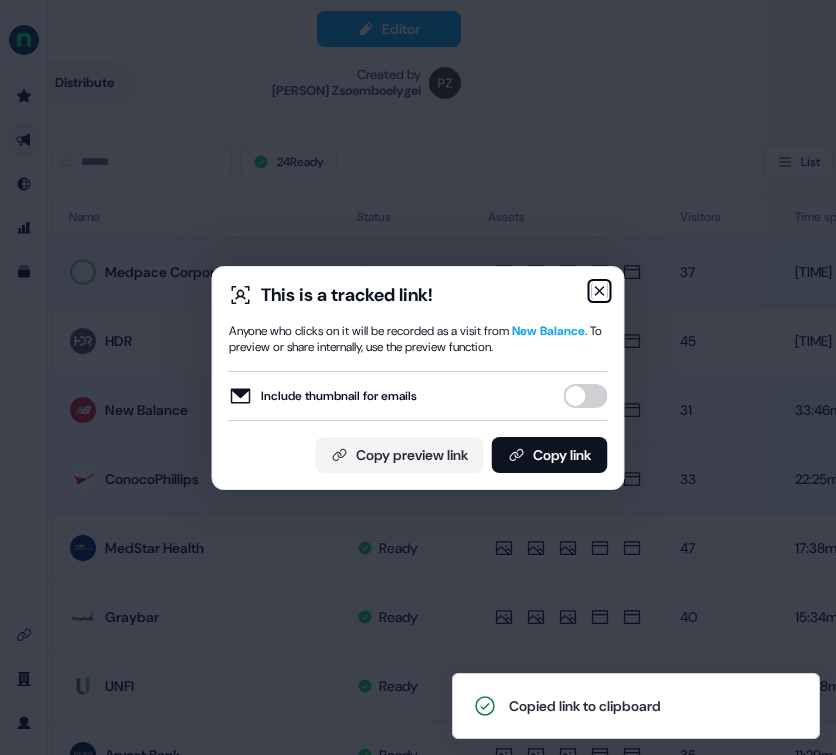 click 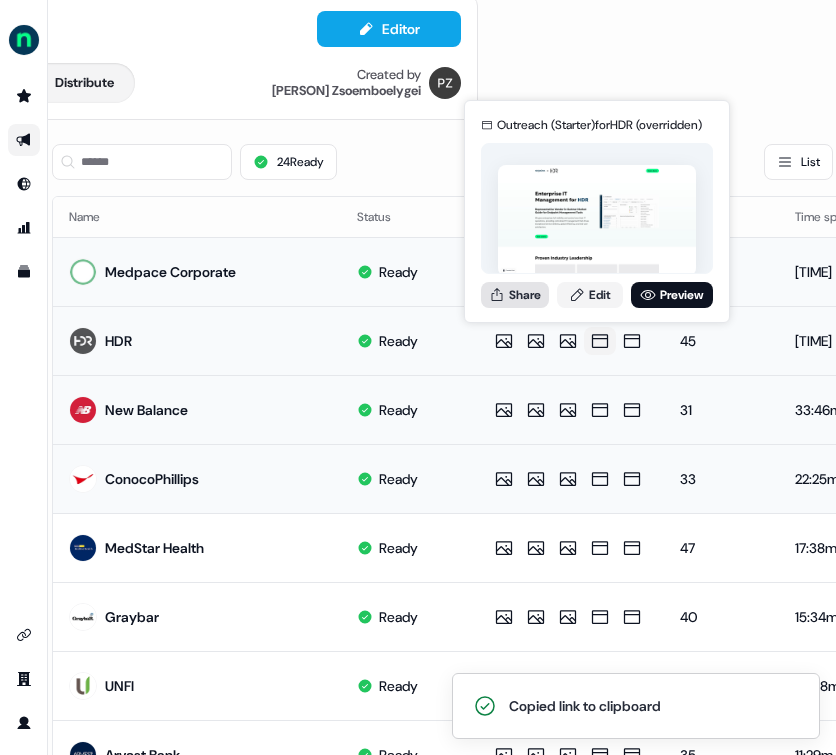click on "Share" at bounding box center [515, 295] 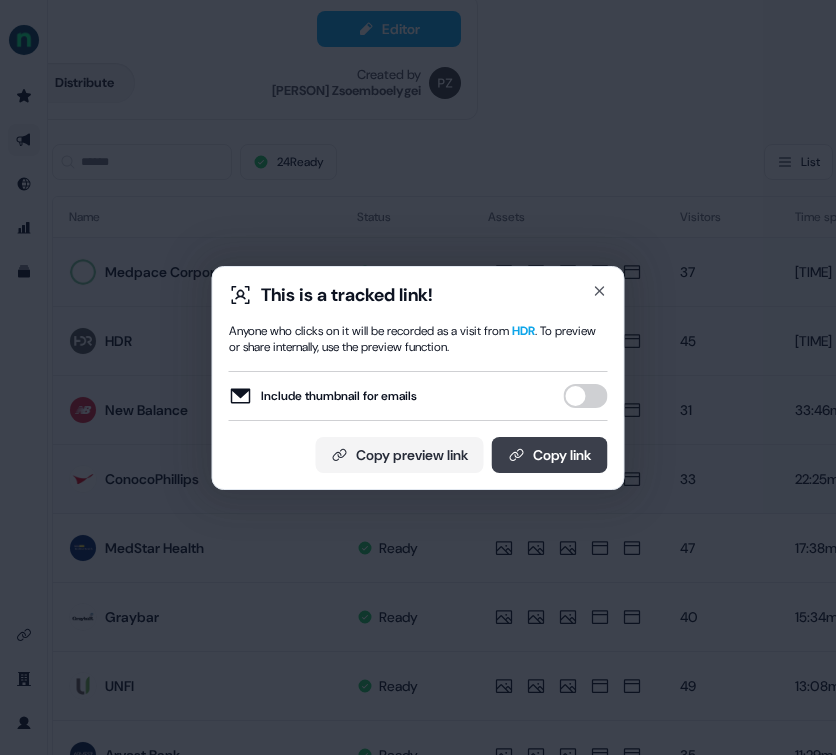 click on "Copy link" at bounding box center [550, 455] 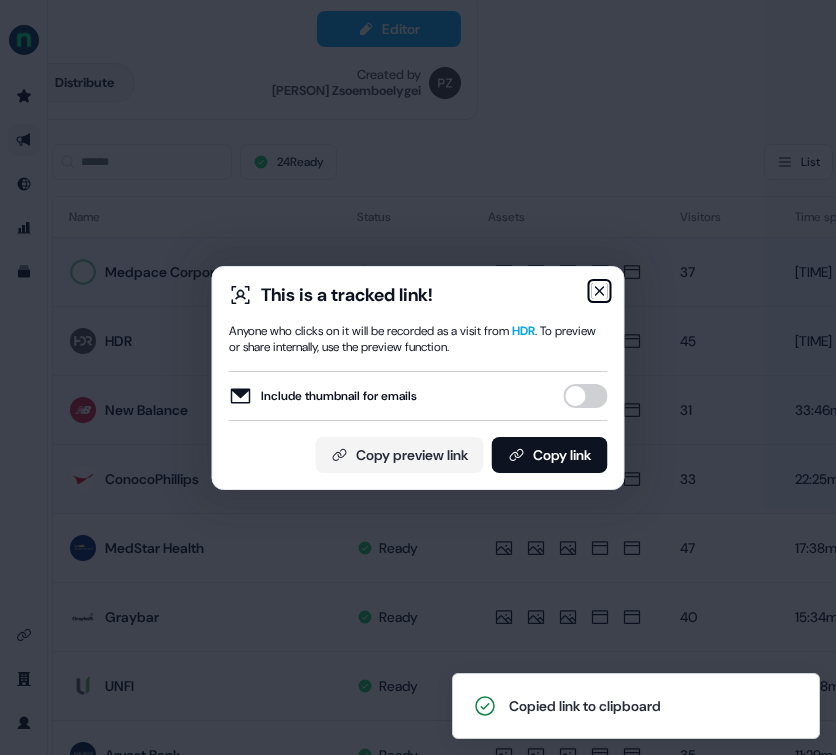 click 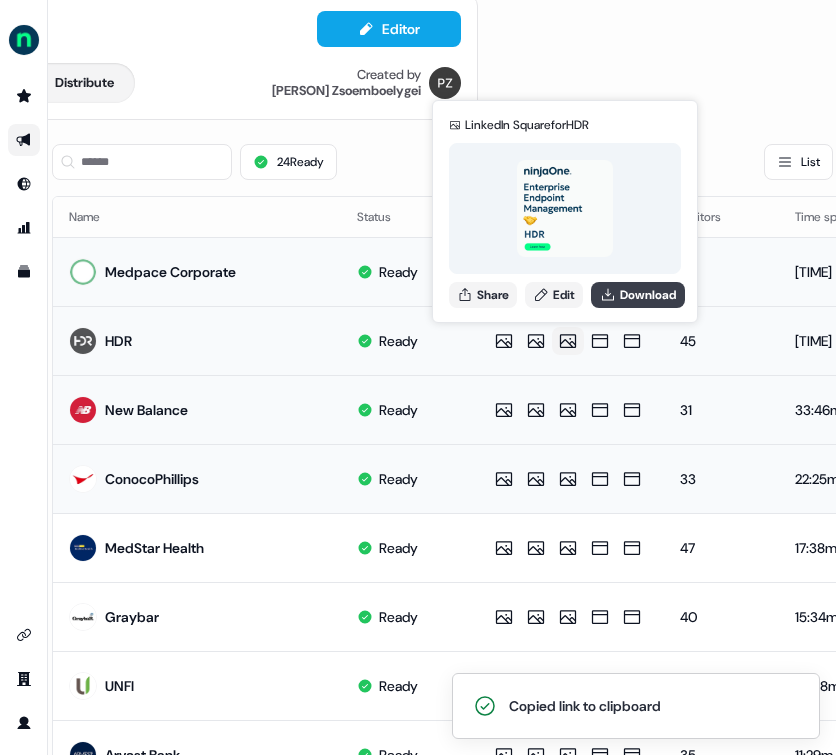 click on "Download" at bounding box center (638, 295) 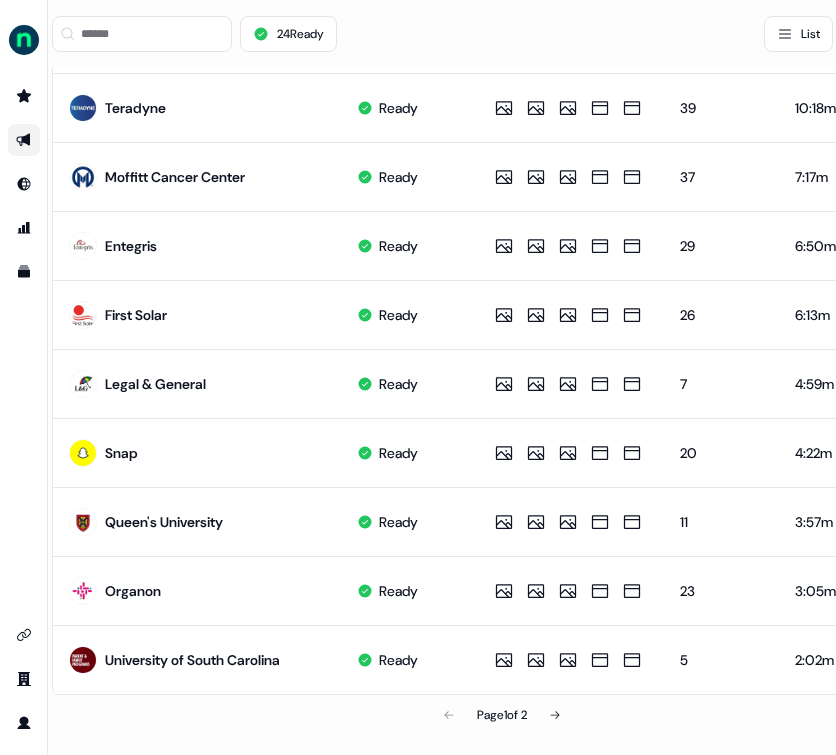 scroll, scrollTop: 963, scrollLeft: 334, axis: both 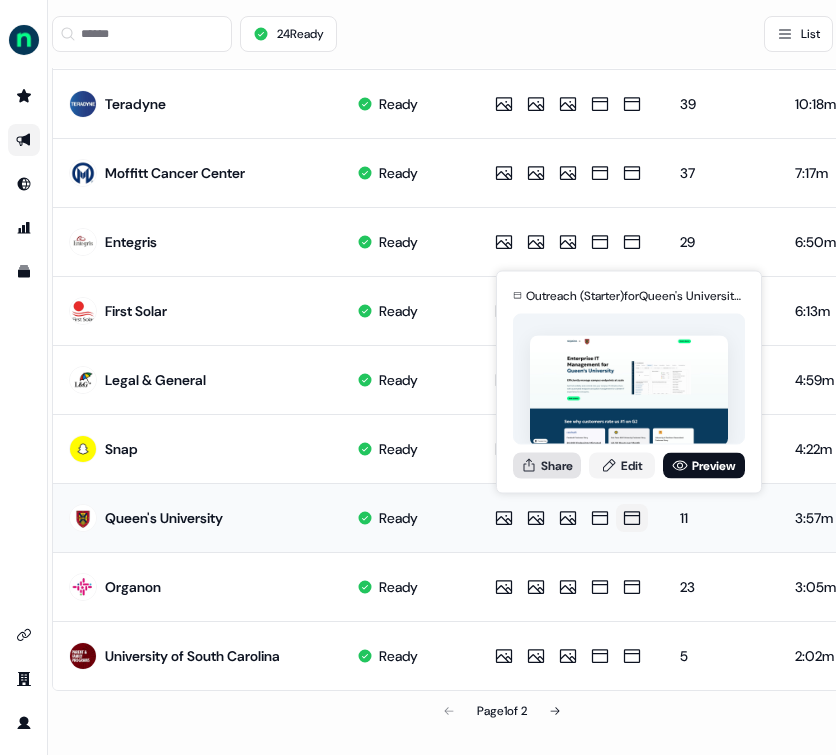 click on "Share" at bounding box center (547, 465) 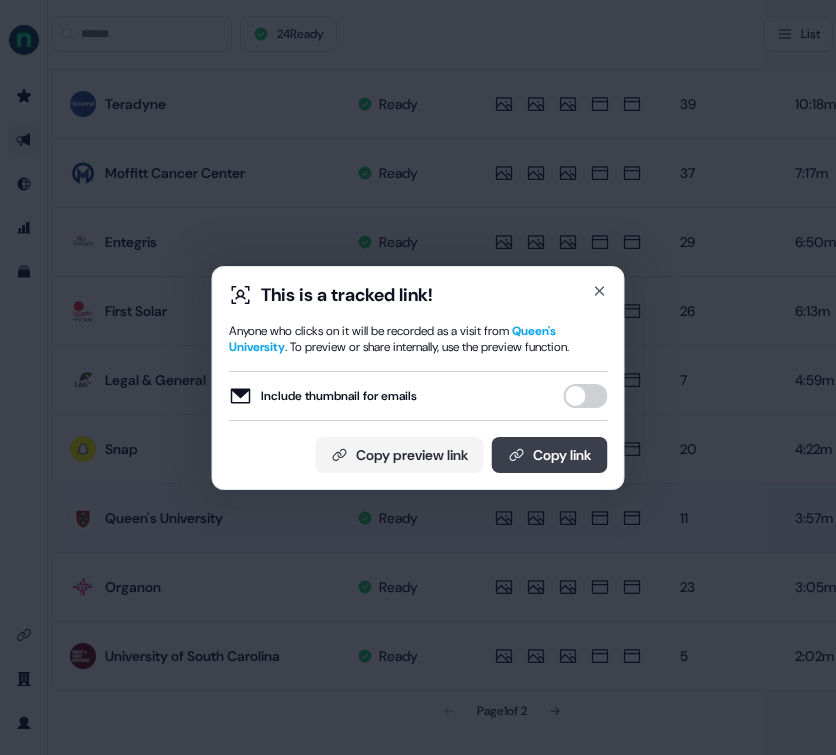 click on "Copy link" at bounding box center (550, 455) 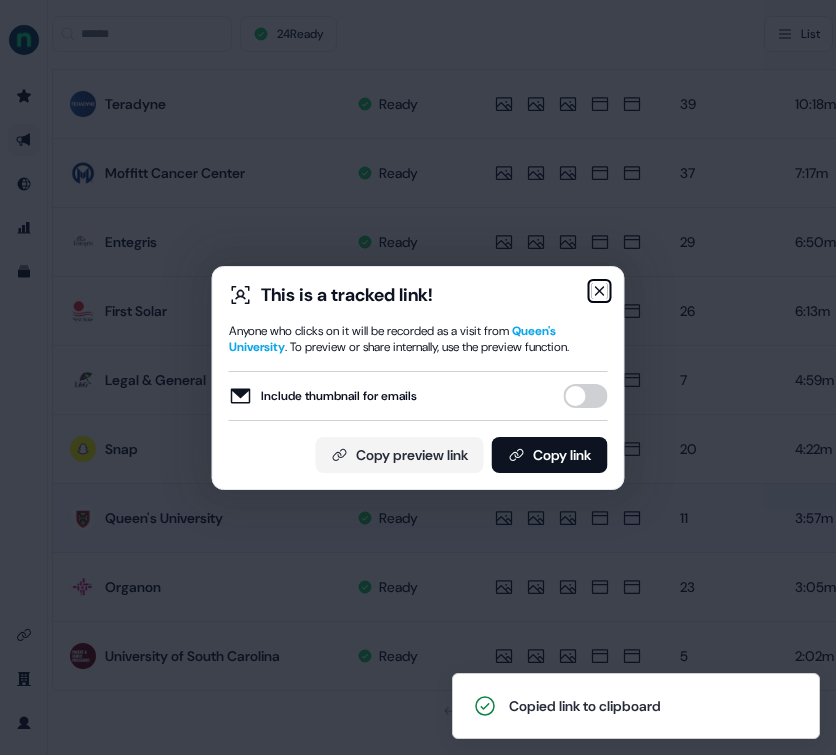 click 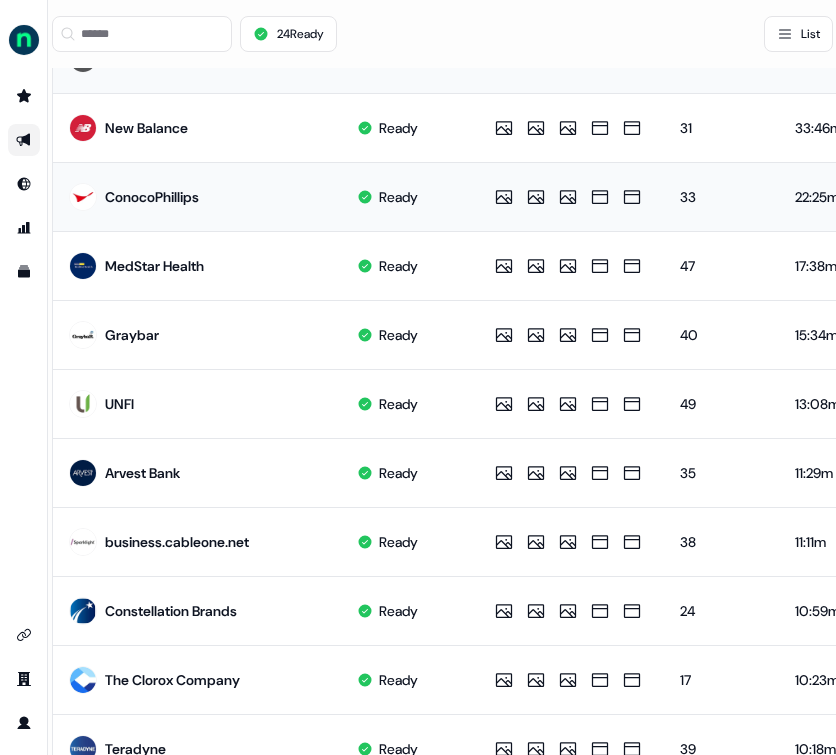 scroll, scrollTop: 270, scrollLeft: 334, axis: both 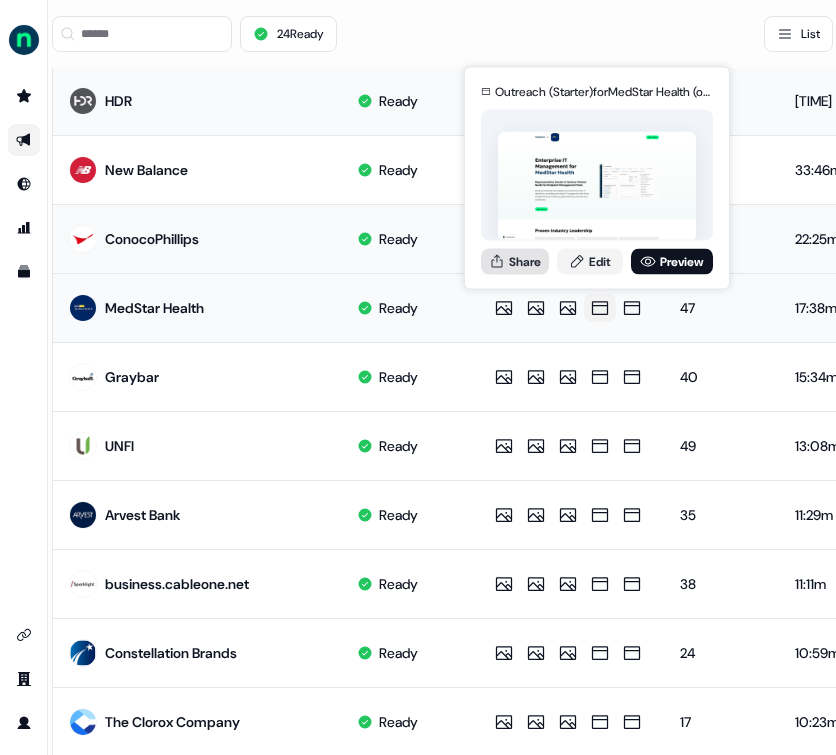 click on "Share" at bounding box center [515, 261] 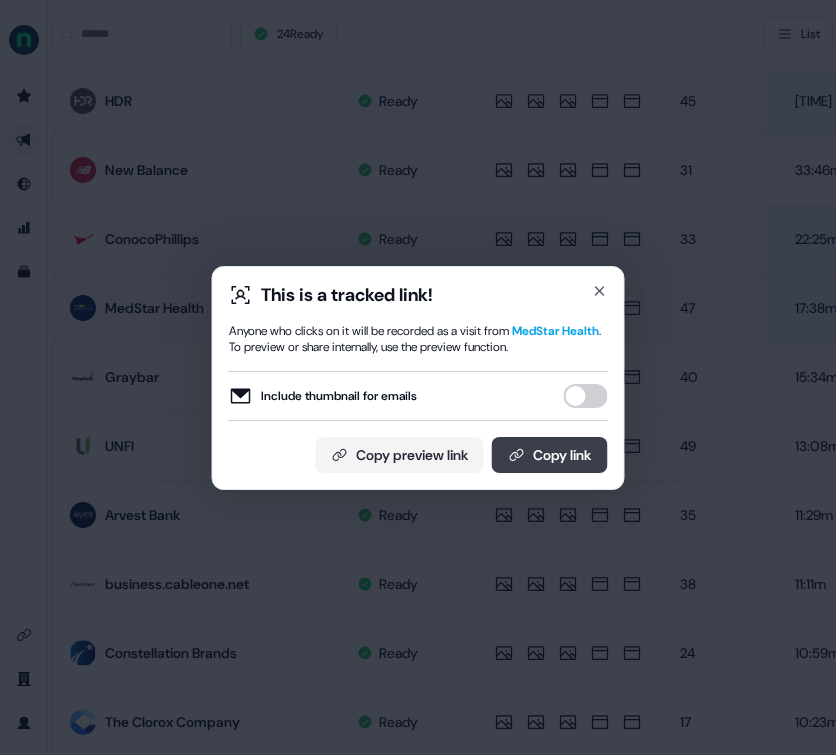 click on "Copy link" at bounding box center [550, 455] 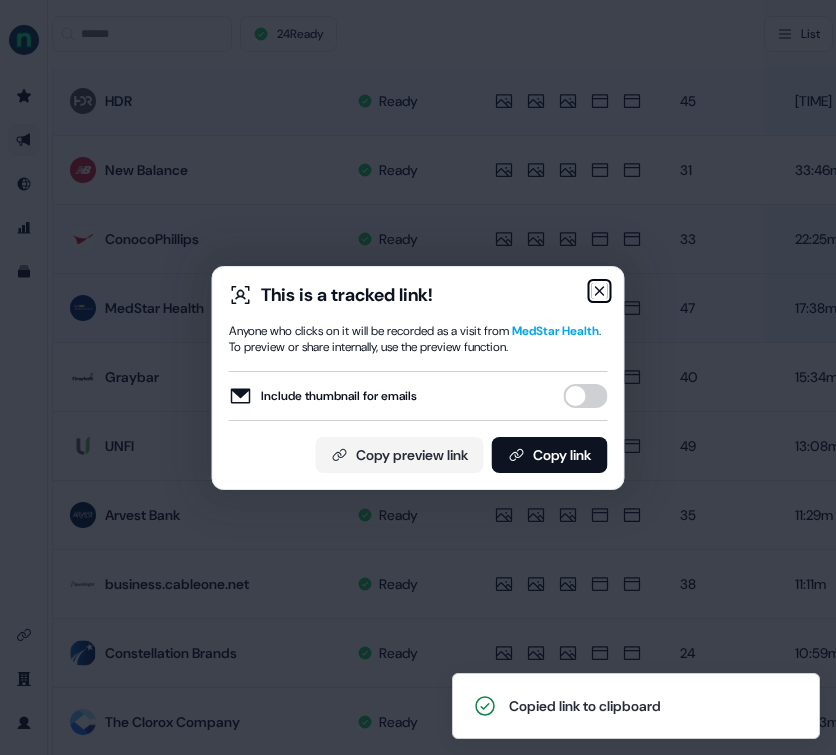 click 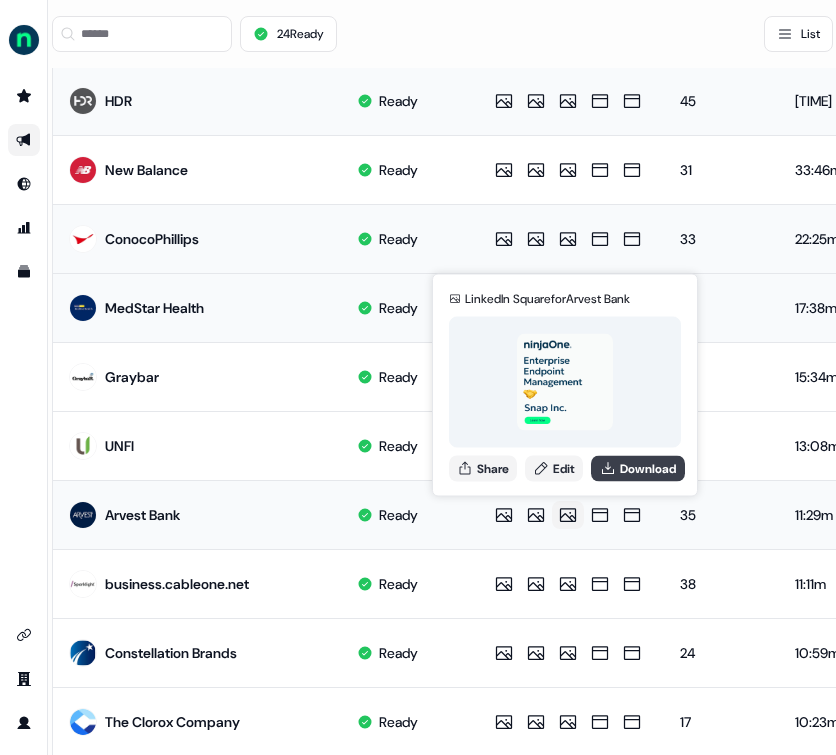 click on "Download" at bounding box center (638, 468) 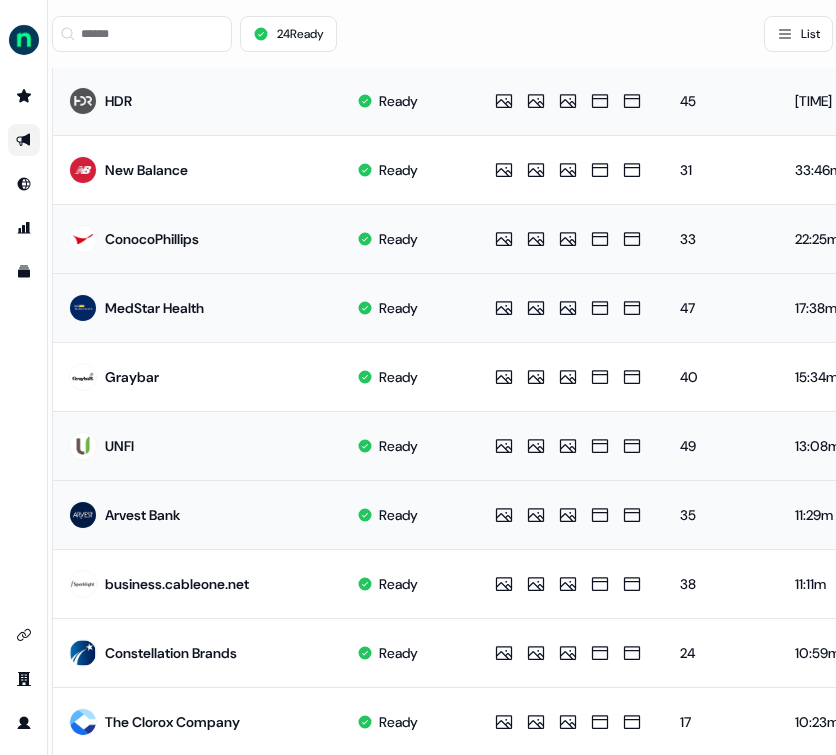 scroll, scrollTop: 382, scrollLeft: 334, axis: both 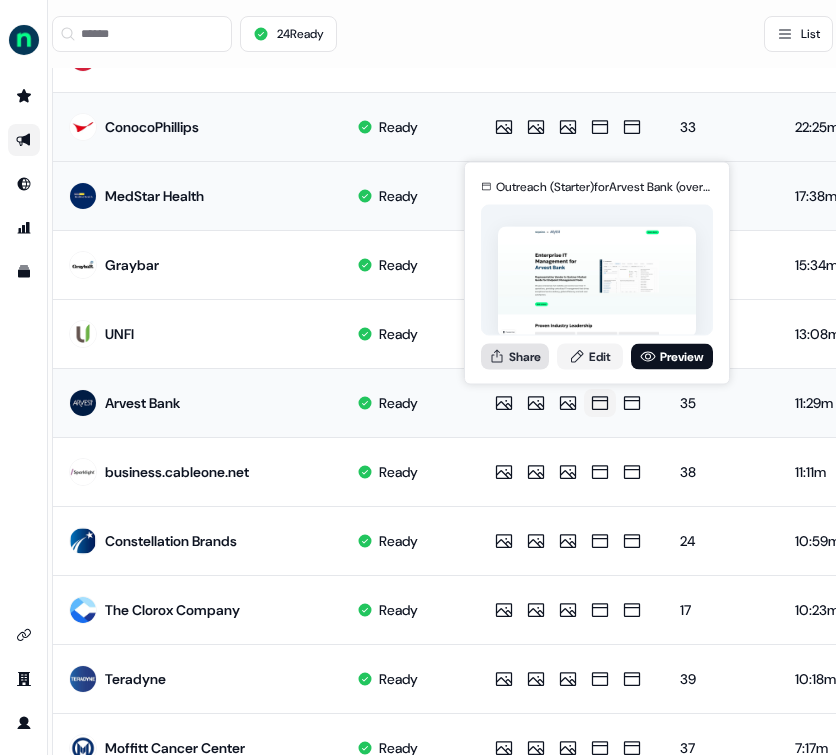 click on "Share" at bounding box center (515, 356) 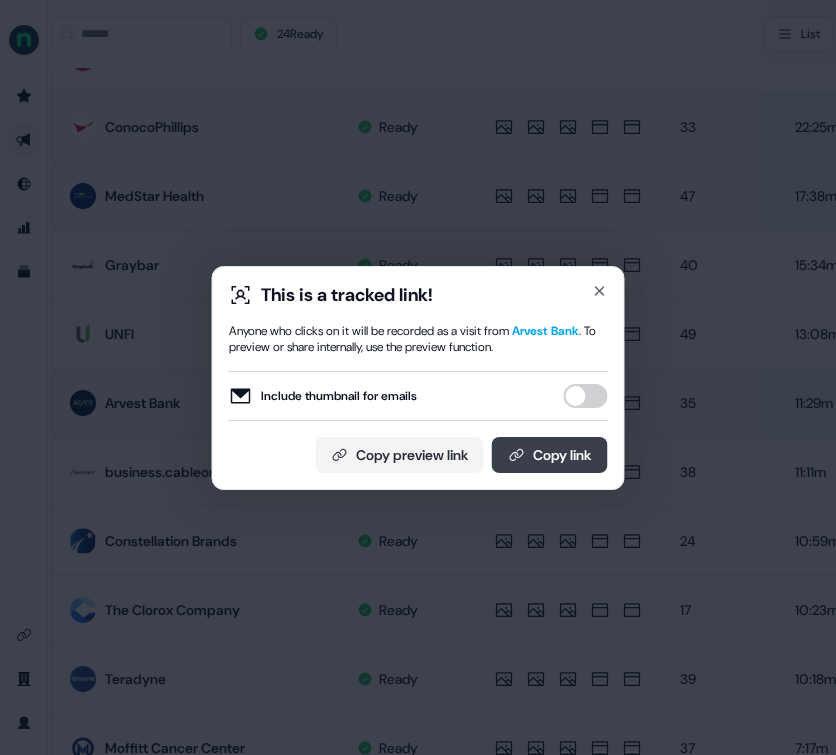 click on "Copy link" at bounding box center (550, 455) 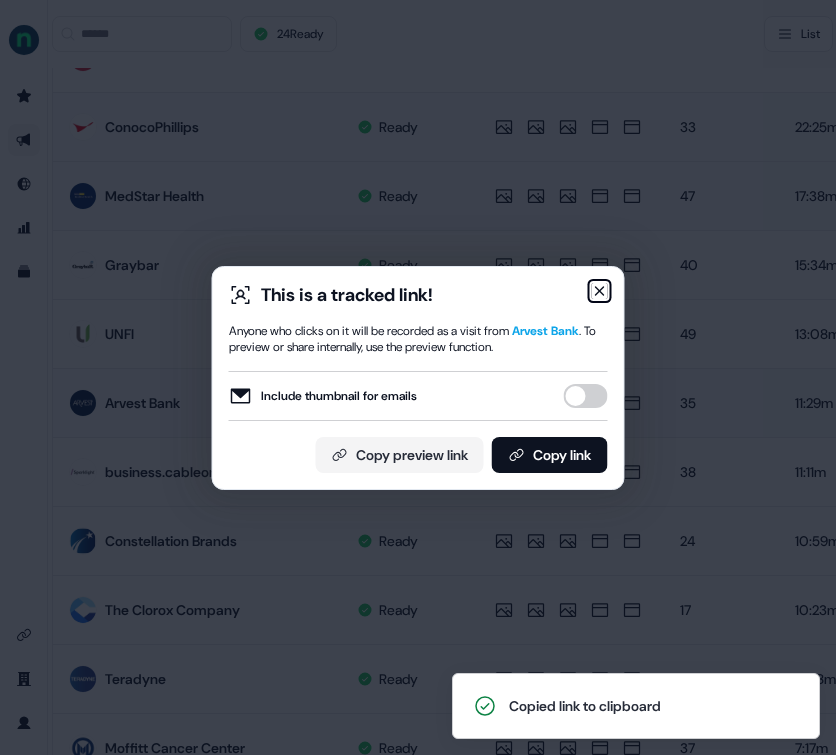 click 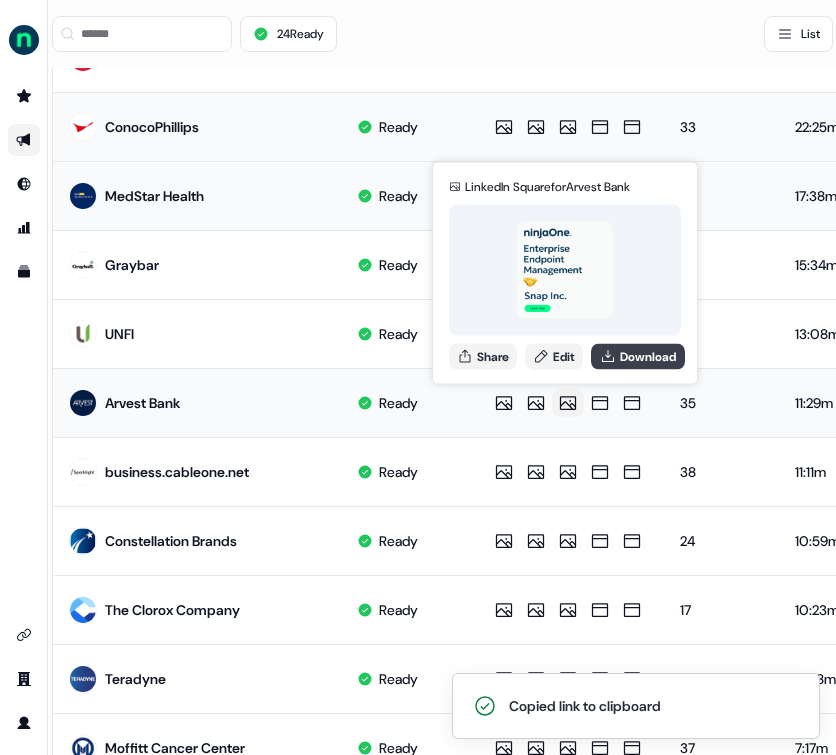 click on "Download" at bounding box center (638, 356) 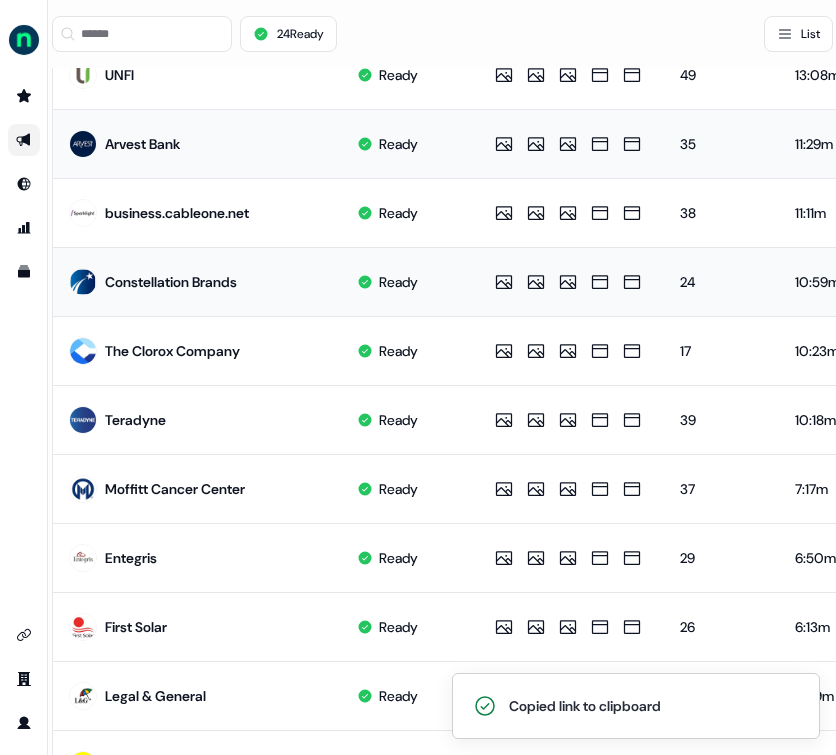 scroll, scrollTop: 963, scrollLeft: 334, axis: both 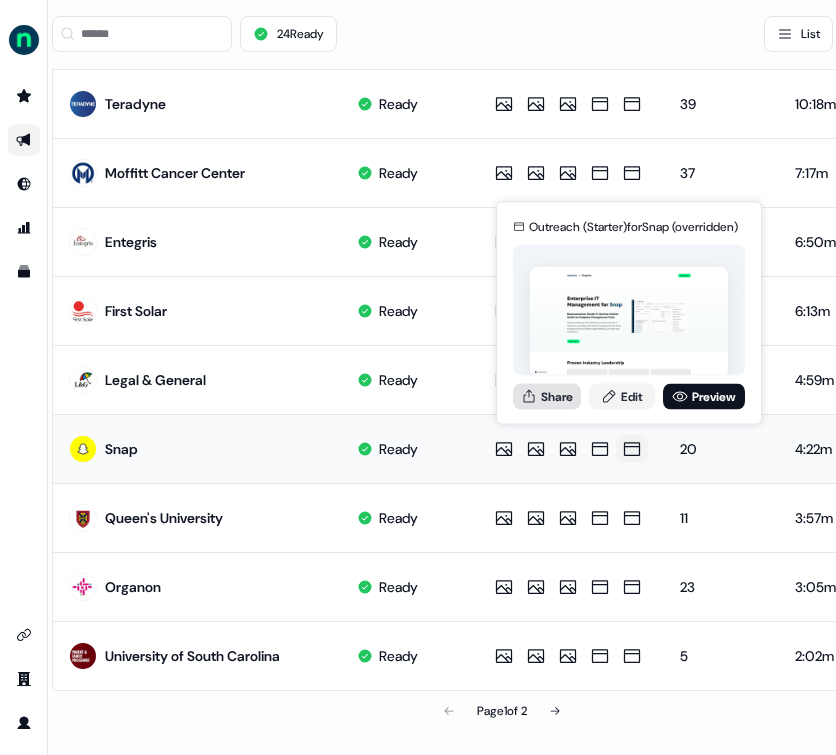 click on "Share" at bounding box center [547, 396] 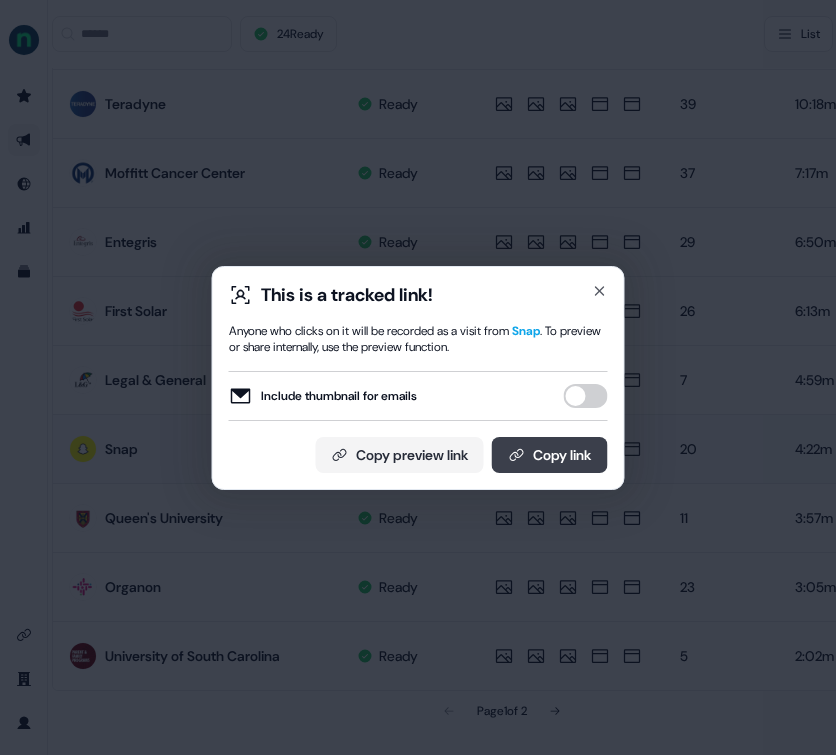 click on "Copy link" at bounding box center [550, 455] 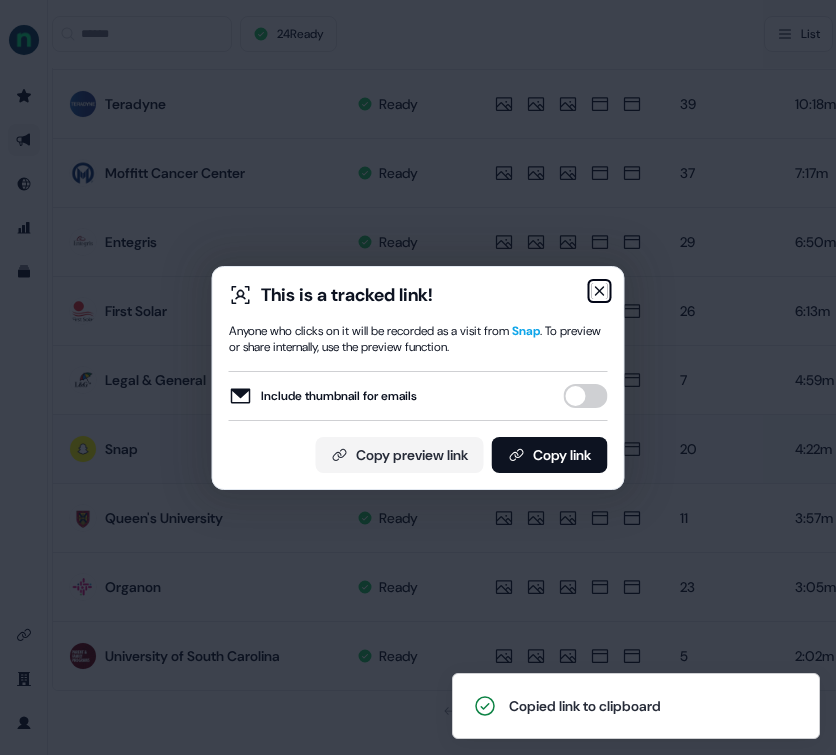 click 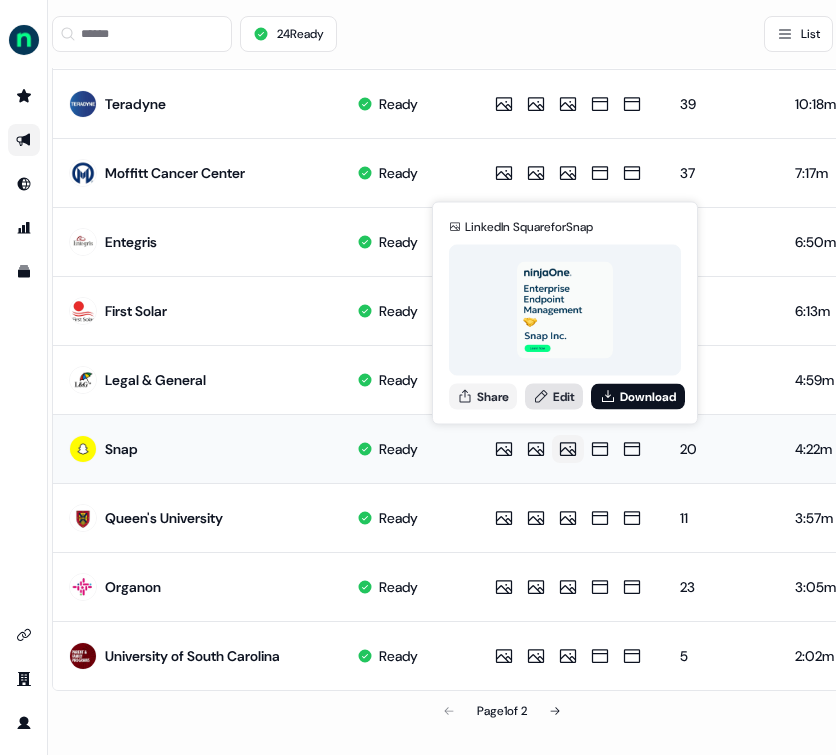 click on "Edit" at bounding box center (554, 396) 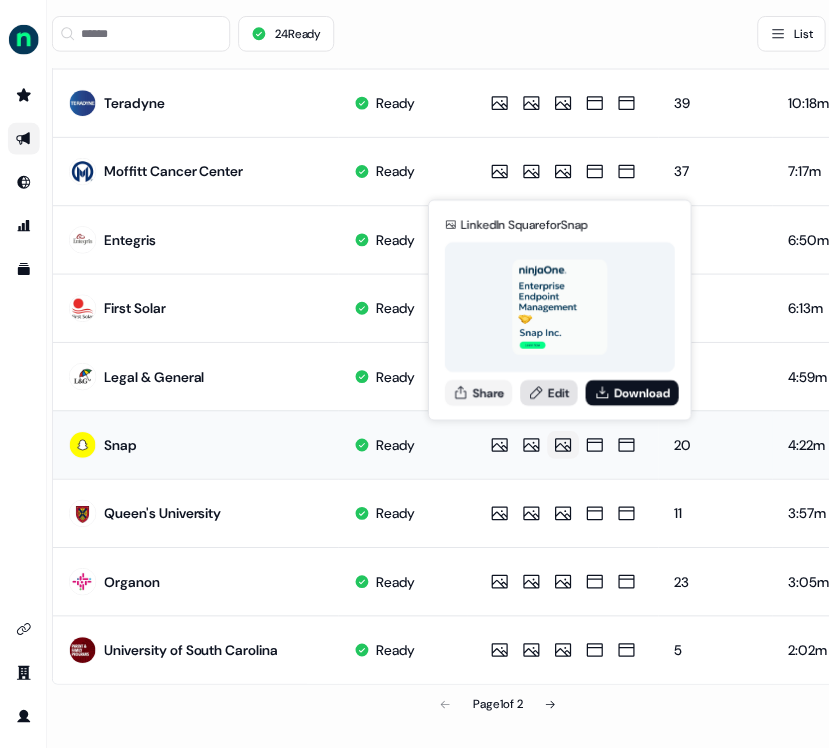 scroll, scrollTop: 0, scrollLeft: 0, axis: both 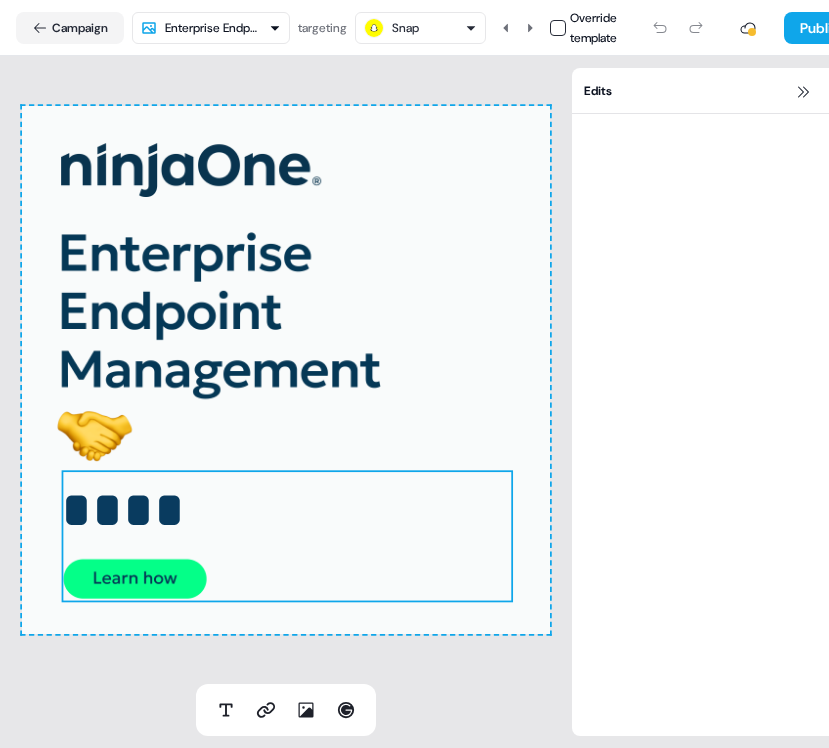 click on "****" at bounding box center (122, 510) 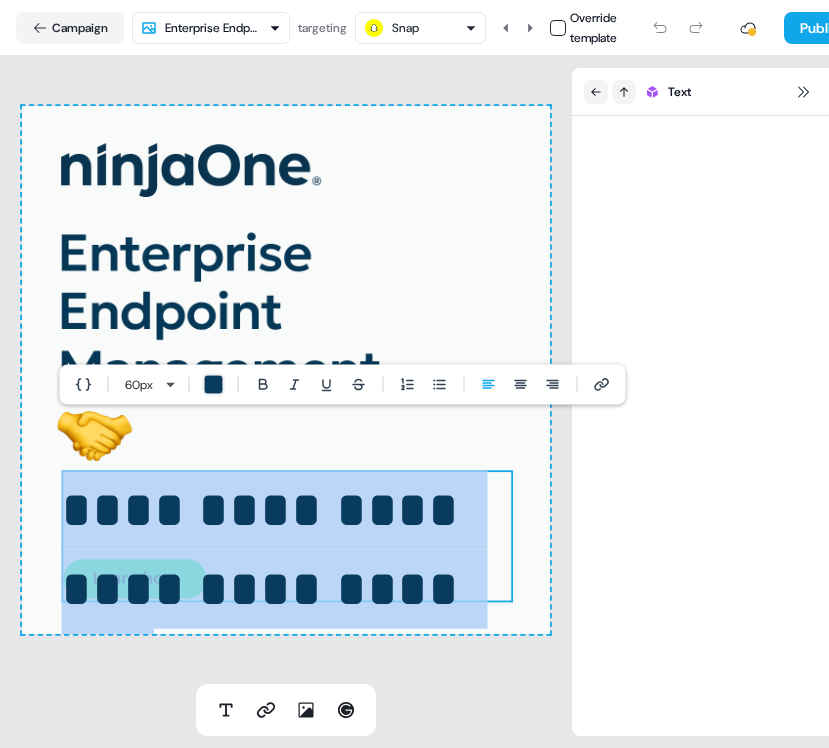 scroll, scrollTop: 72, scrollLeft: 0, axis: vertical 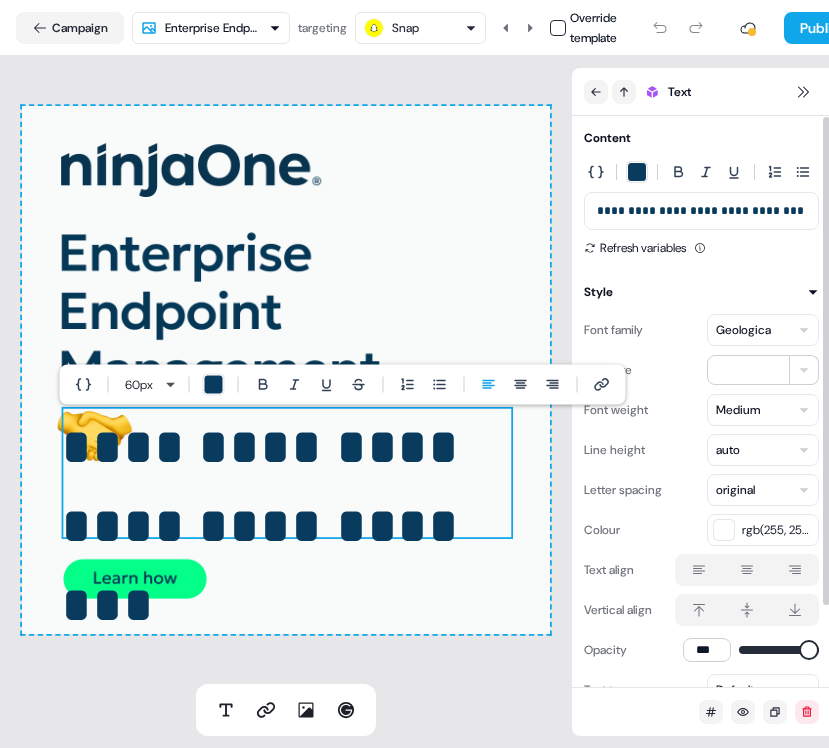 click on "**********" at bounding box center [700, 211] 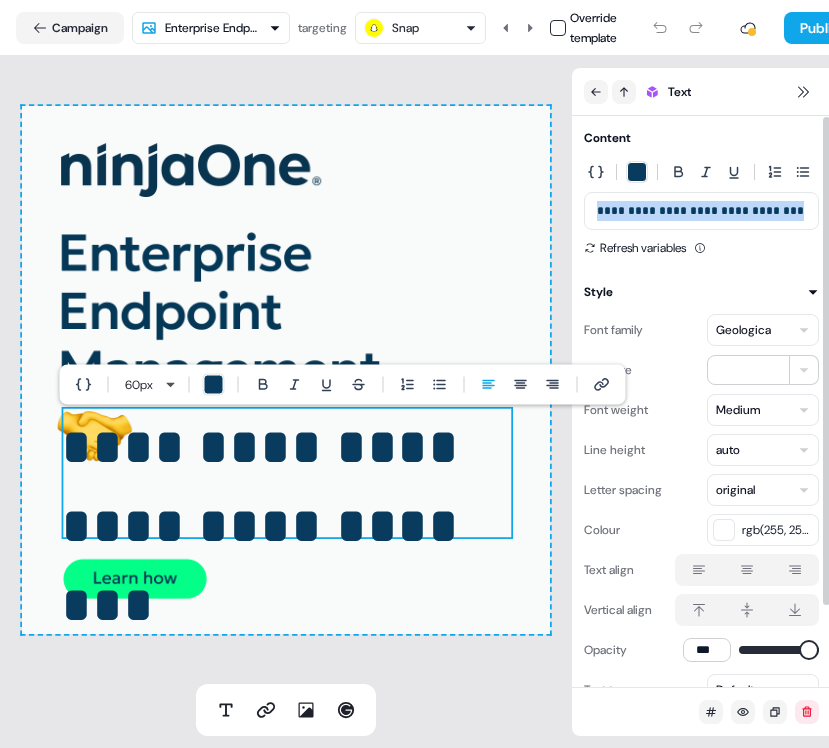 click on "**********" at bounding box center (700, 211) 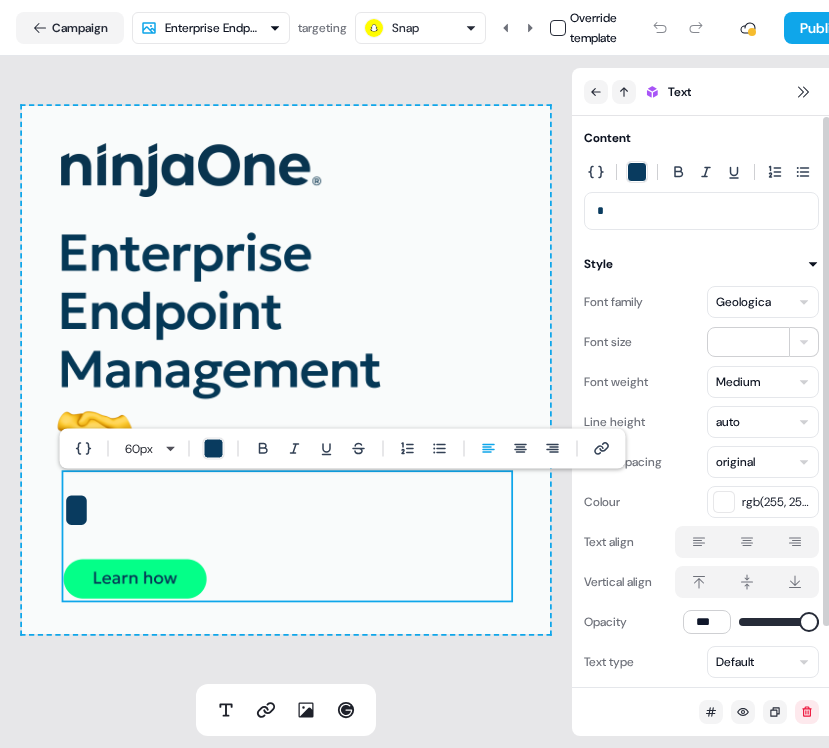 scroll, scrollTop: 0, scrollLeft: 0, axis: both 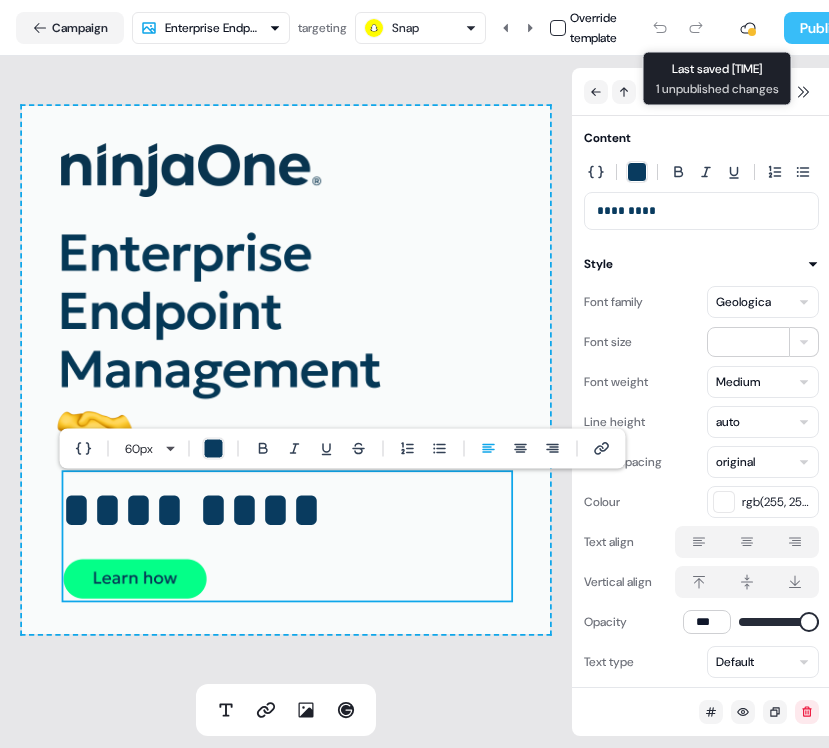 click on "Publish" at bounding box center [821, 28] 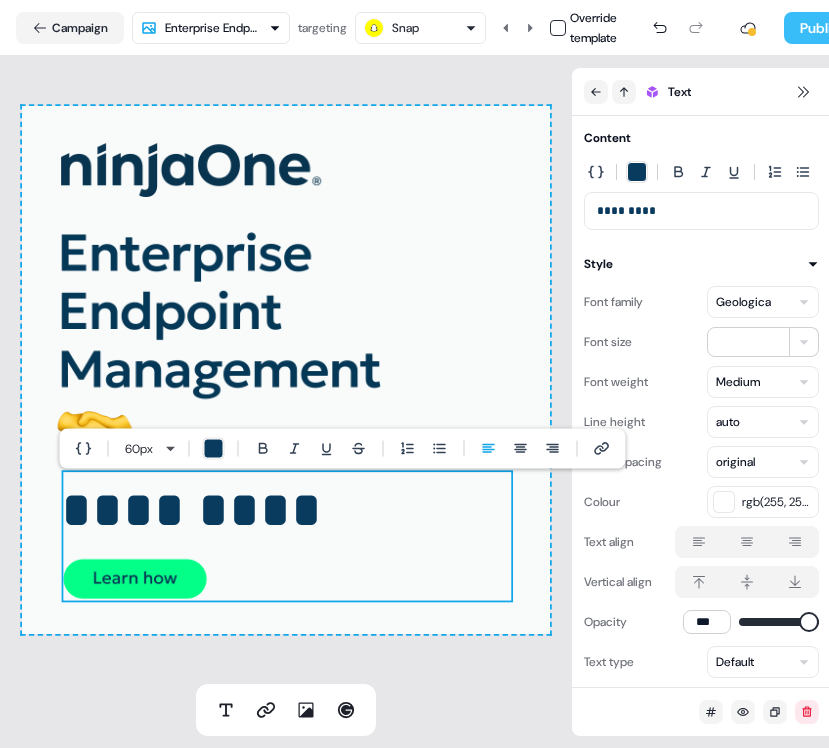 click on "Publish" at bounding box center (821, 28) 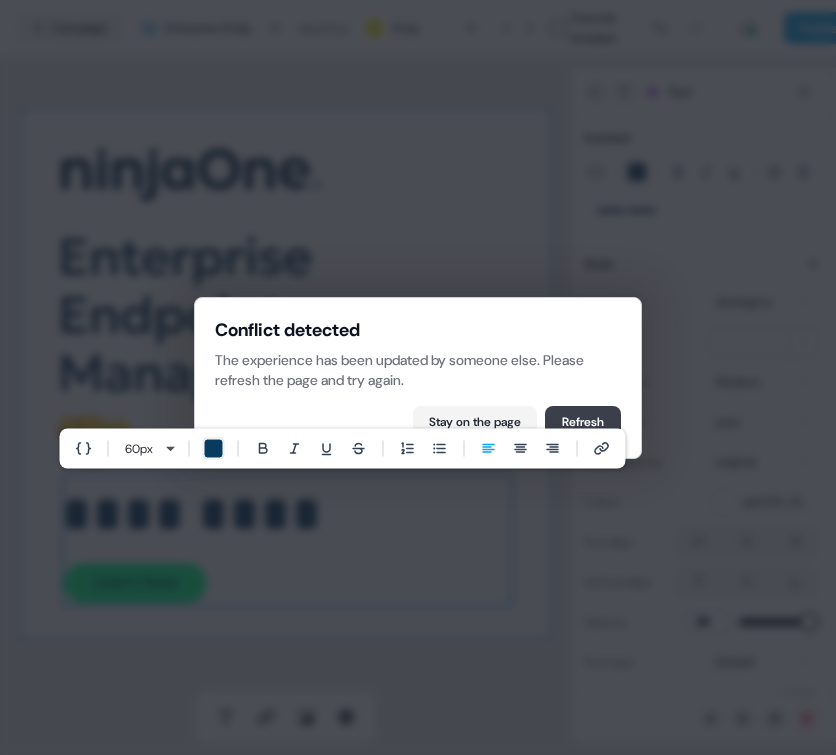click on "Refresh" at bounding box center [583, 422] 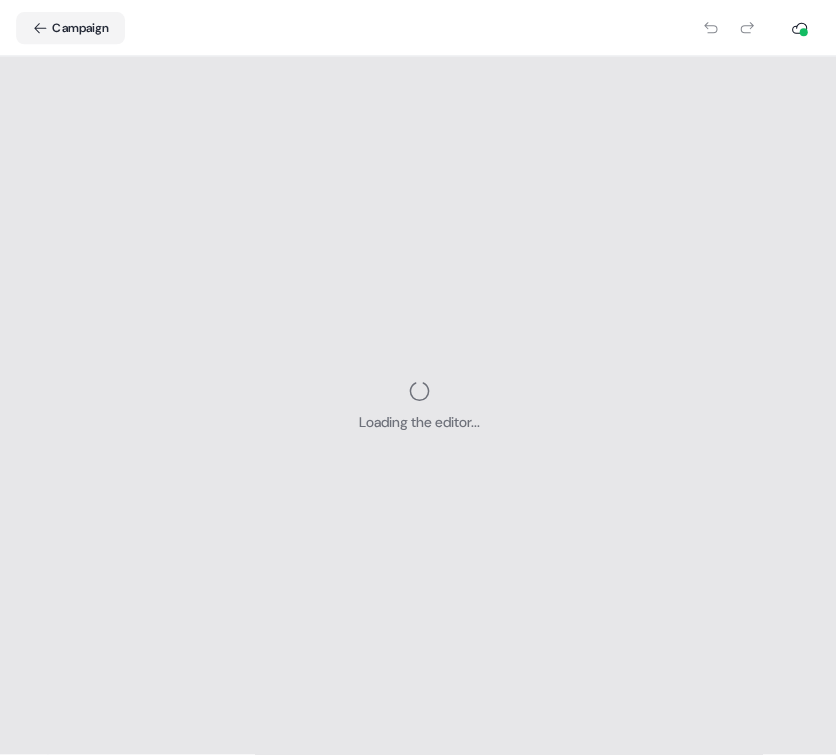 scroll, scrollTop: 0, scrollLeft: 0, axis: both 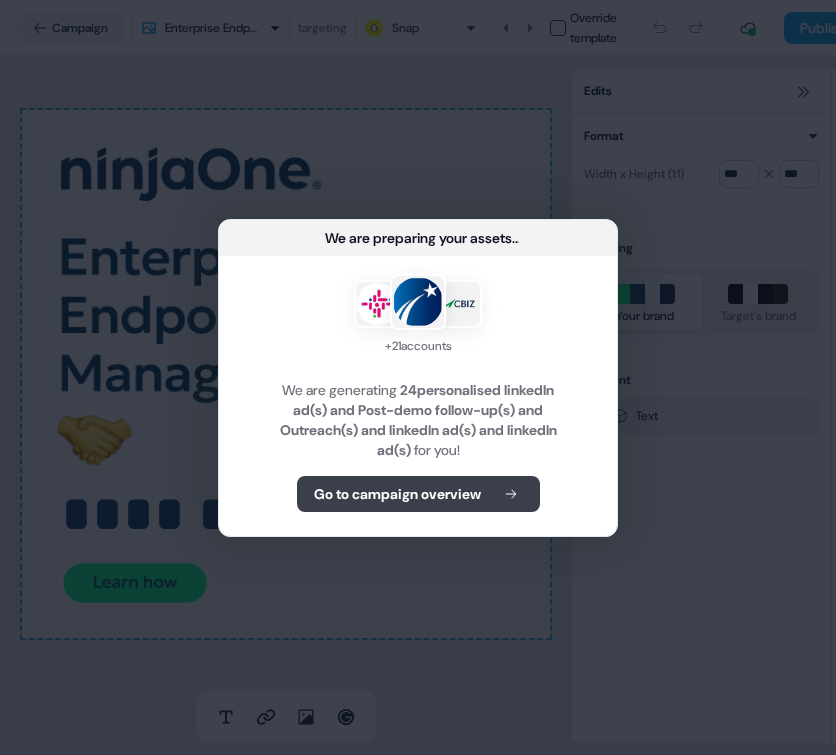 click on "Go to campaign overview" at bounding box center [397, 494] 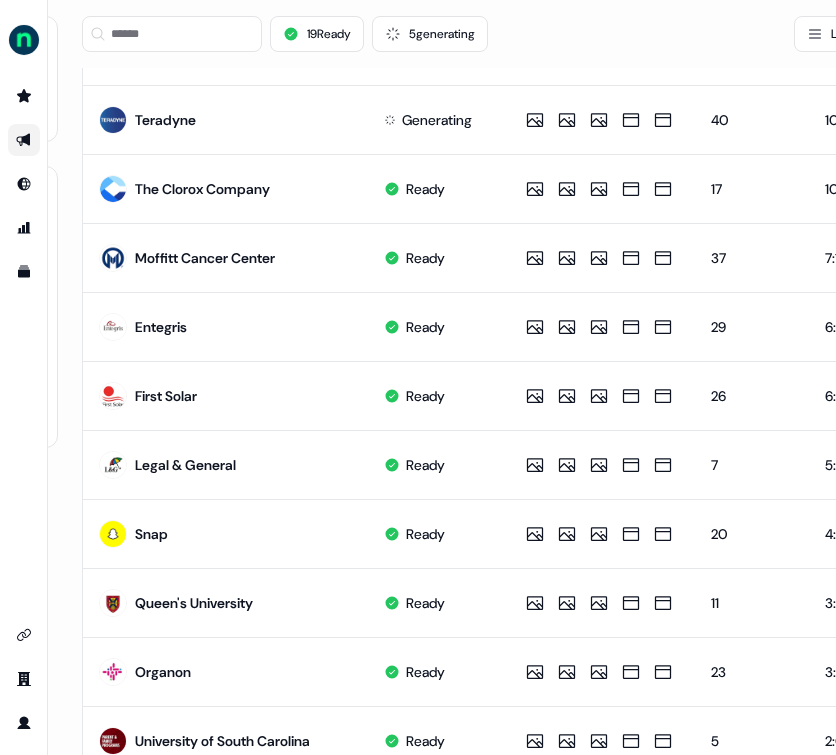 scroll, scrollTop: 963, scrollLeft: 304, axis: both 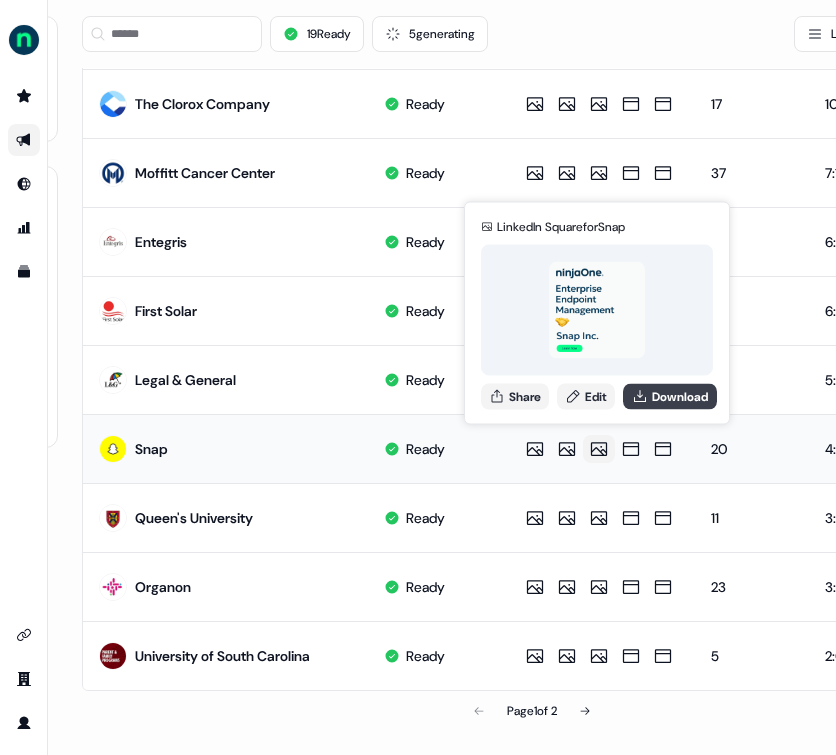 click on "Download" at bounding box center [670, 396] 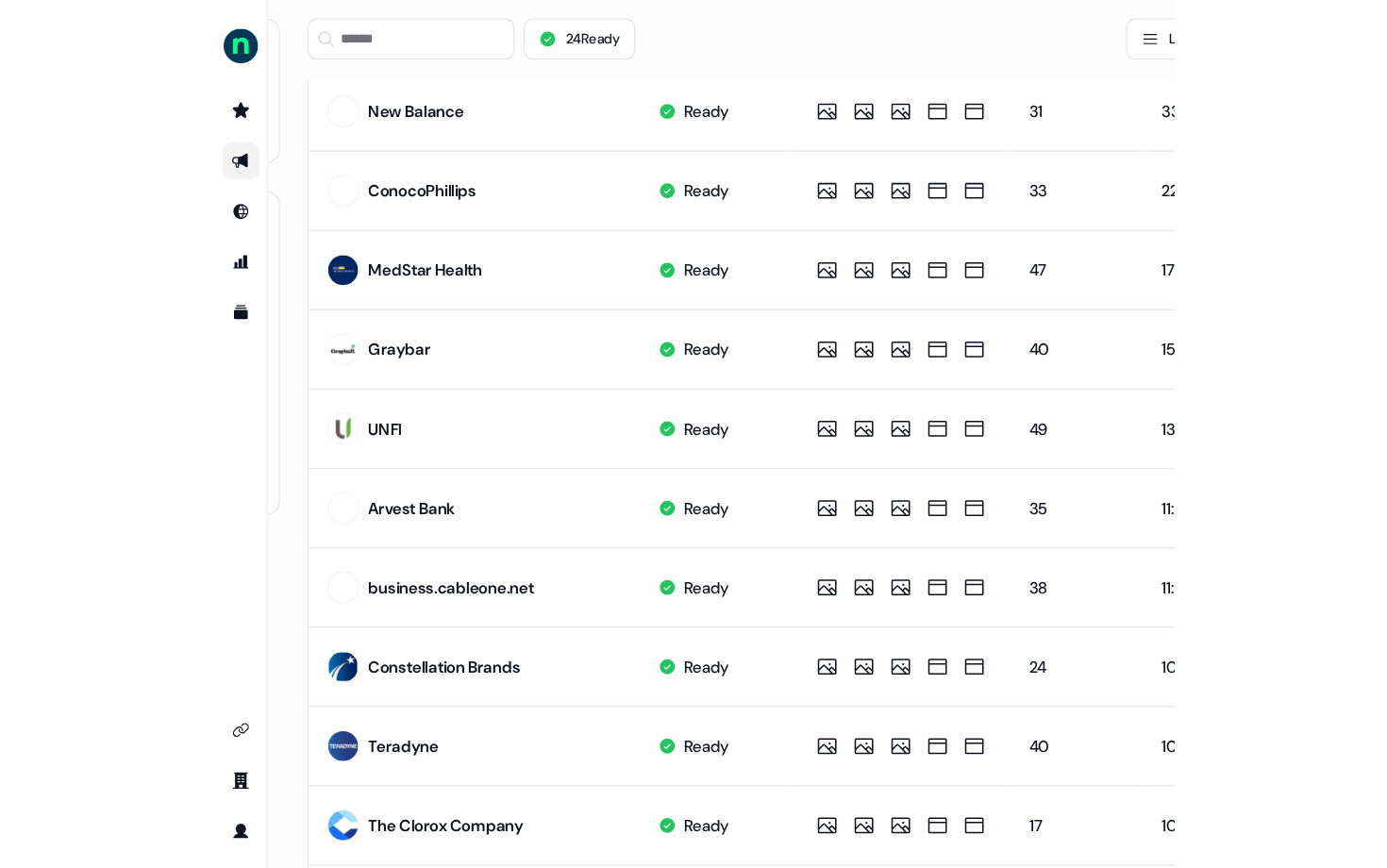 scroll, scrollTop: 303, scrollLeft: 287, axis: both 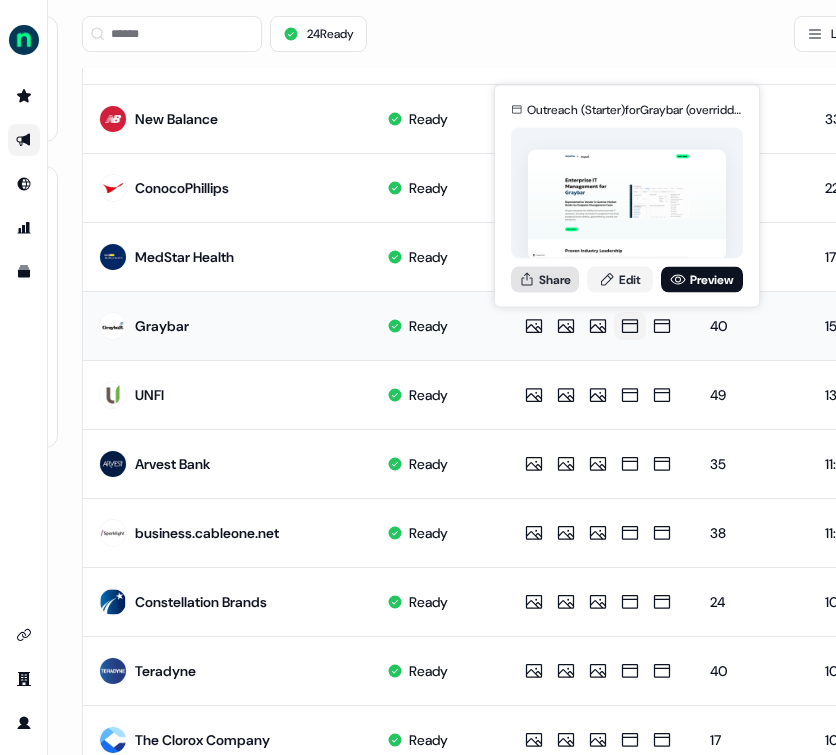 click on "Share" at bounding box center (545, 279) 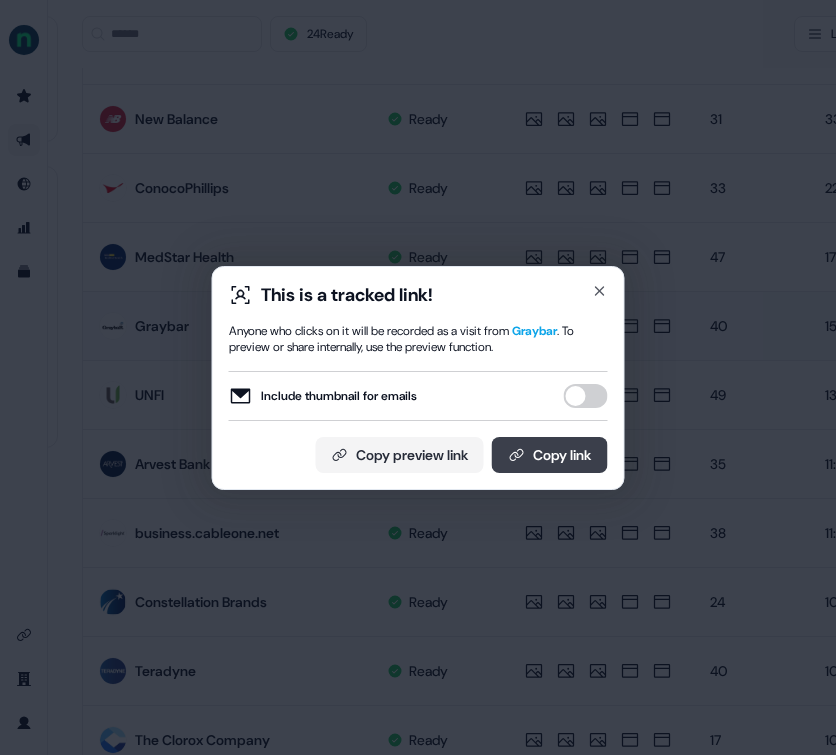 click on "Copy link" at bounding box center (550, 455) 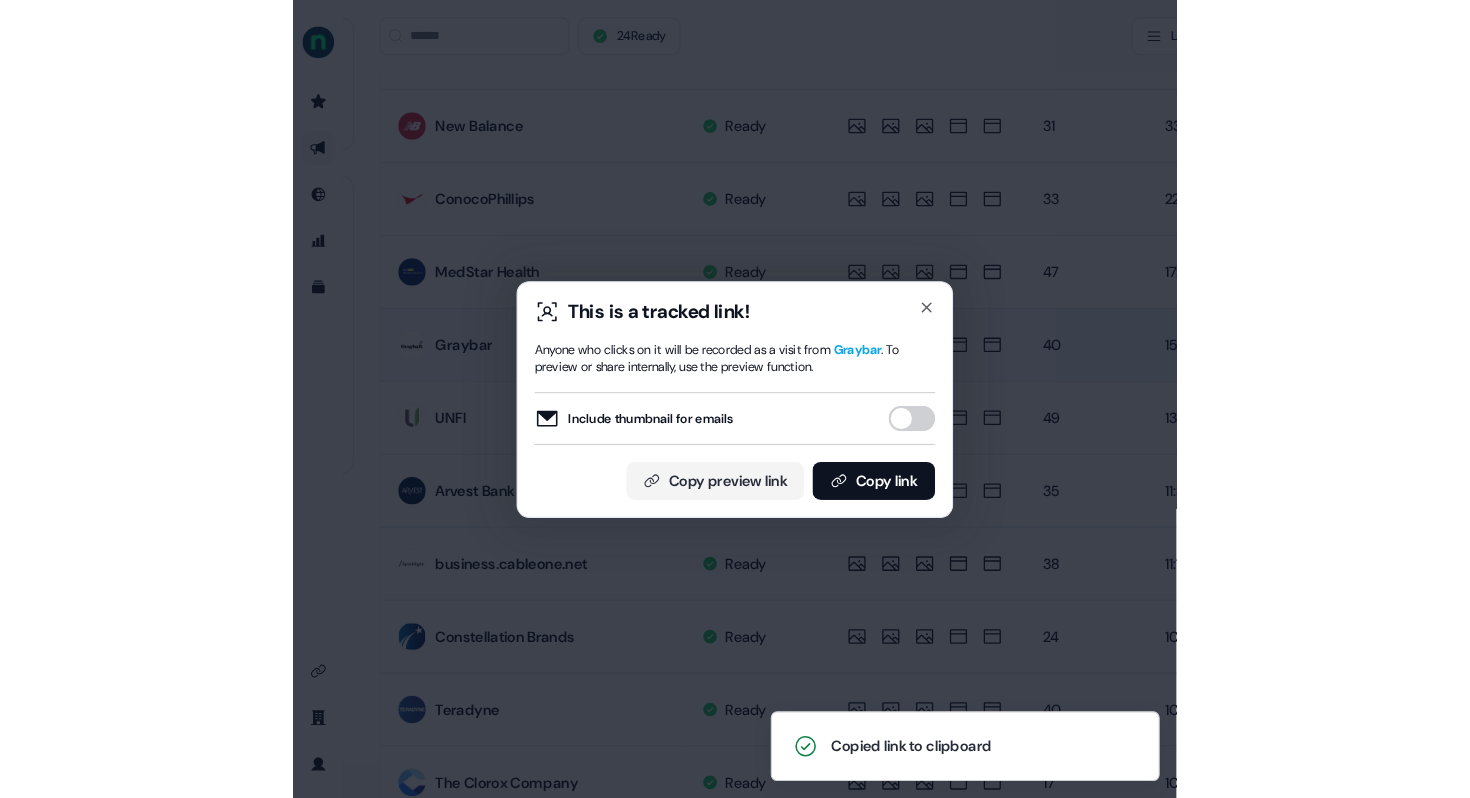 scroll, scrollTop: 321, scrollLeft: 0, axis: vertical 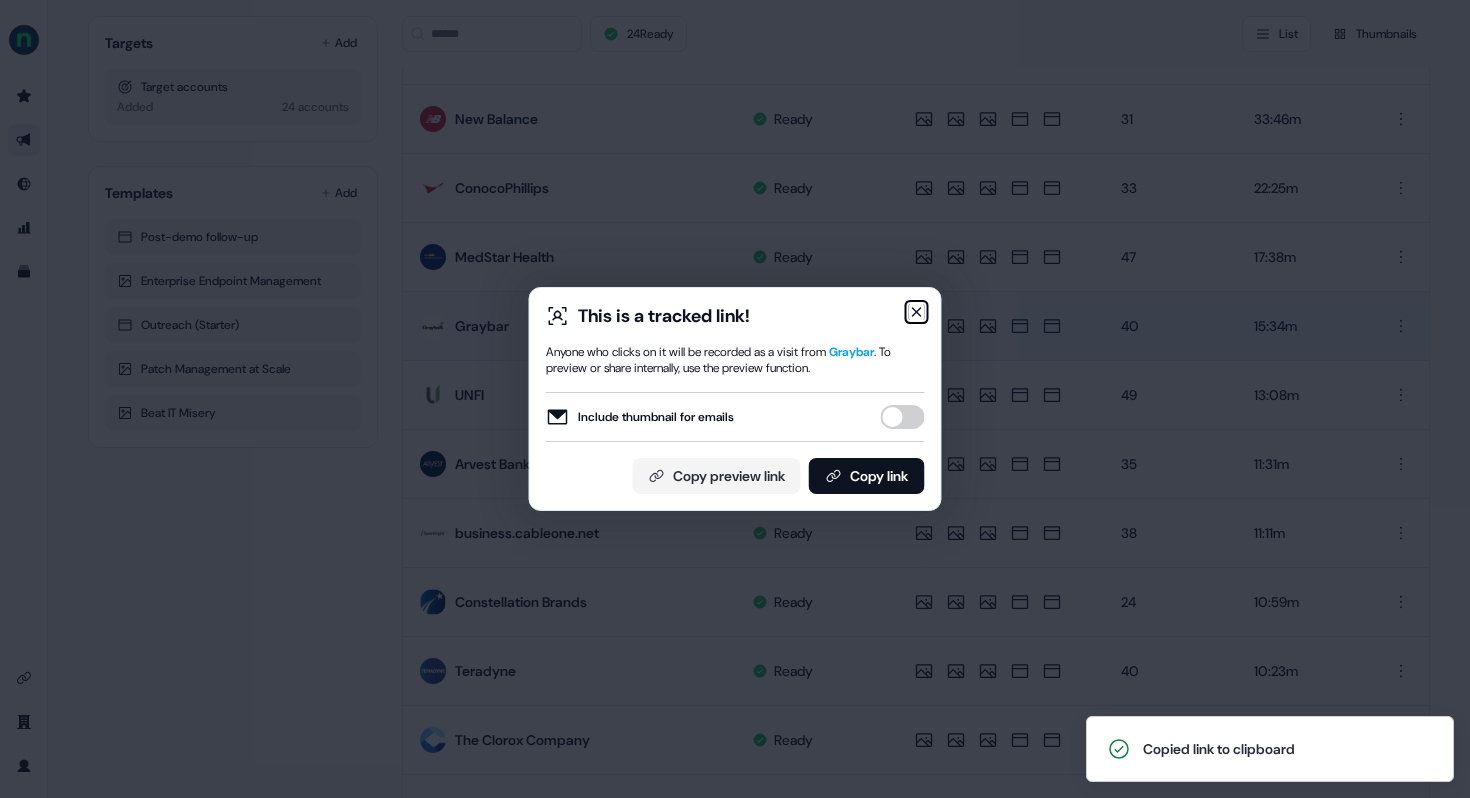 click 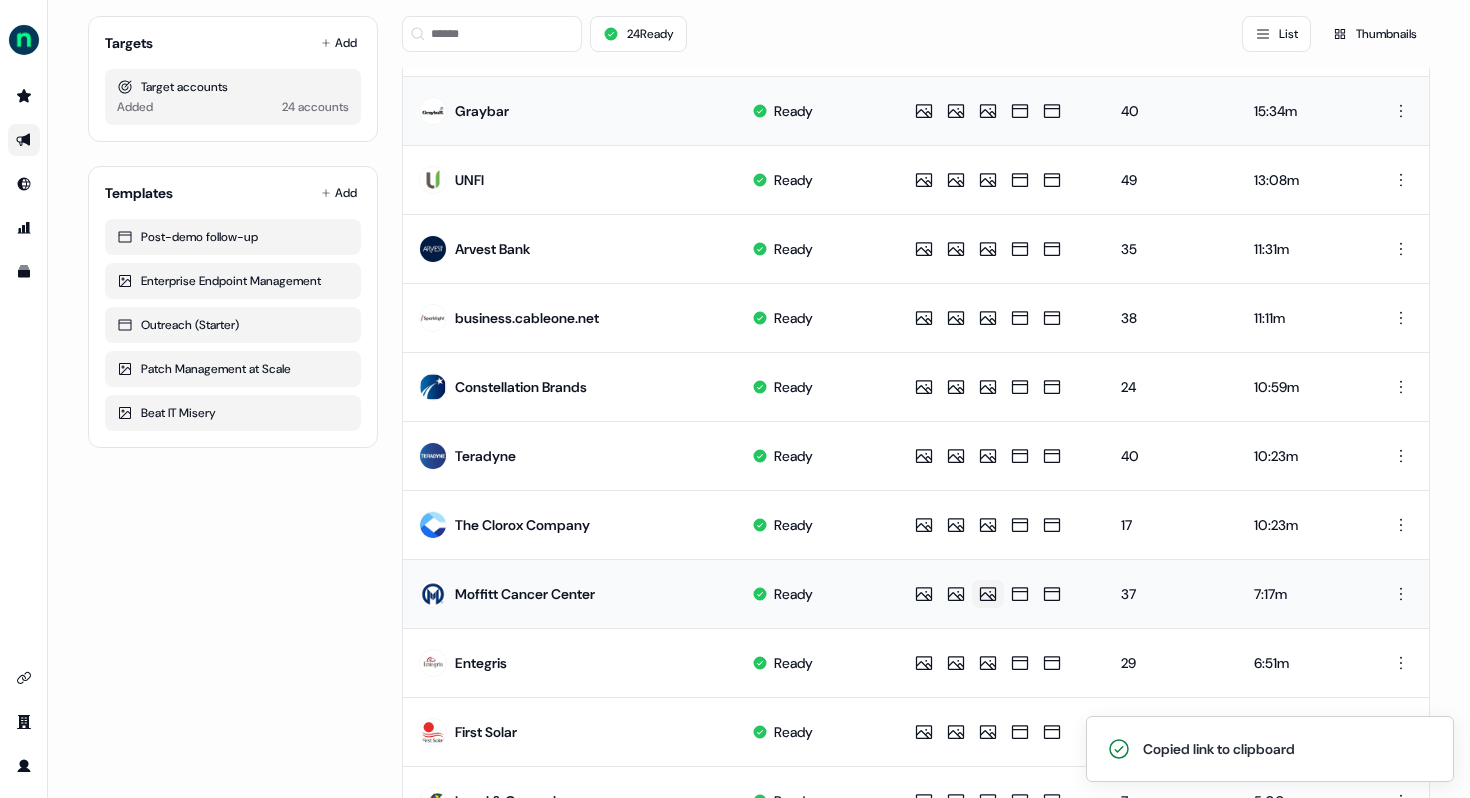 scroll, scrollTop: 554, scrollLeft: 0, axis: vertical 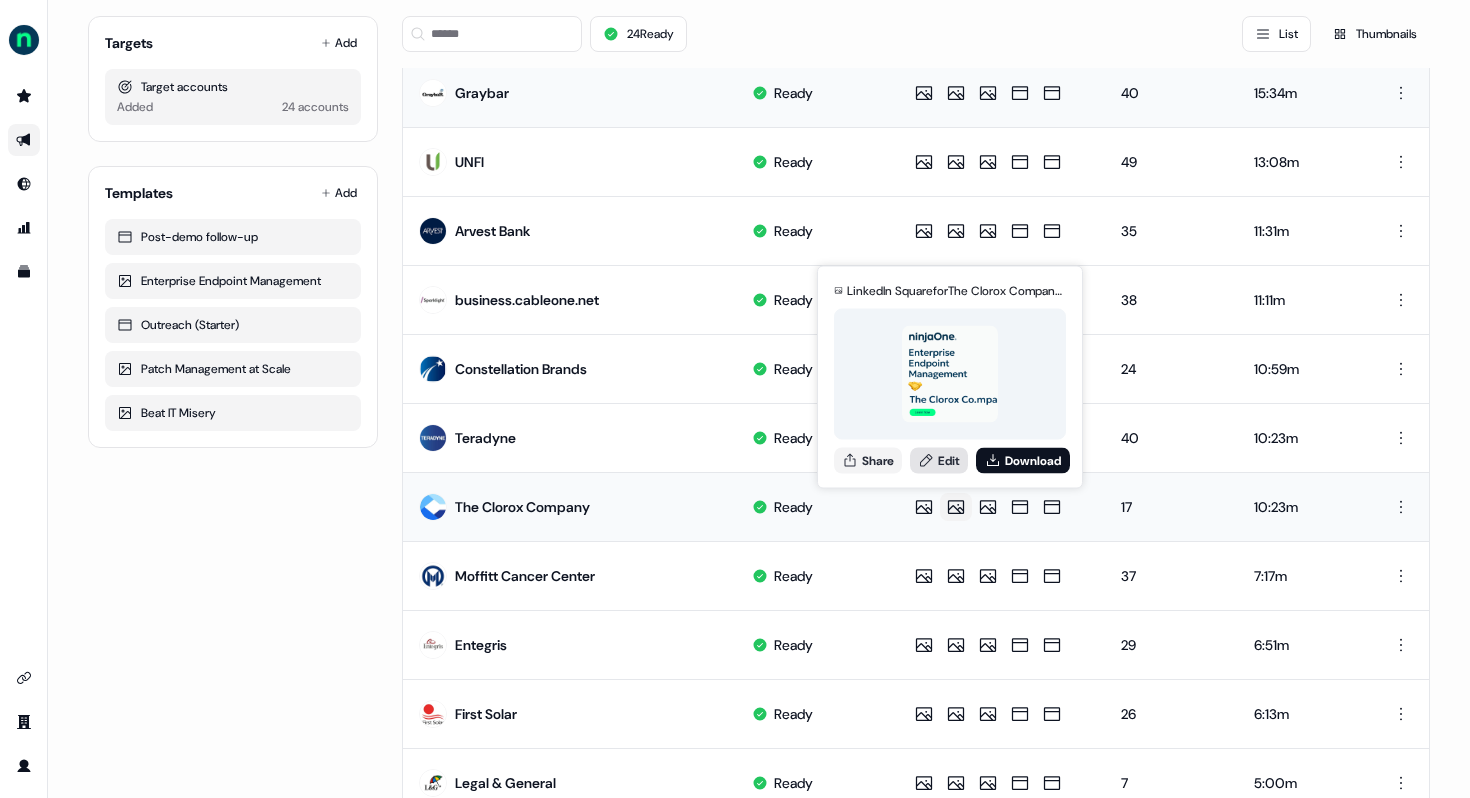 click on "Edit" at bounding box center [939, 460] 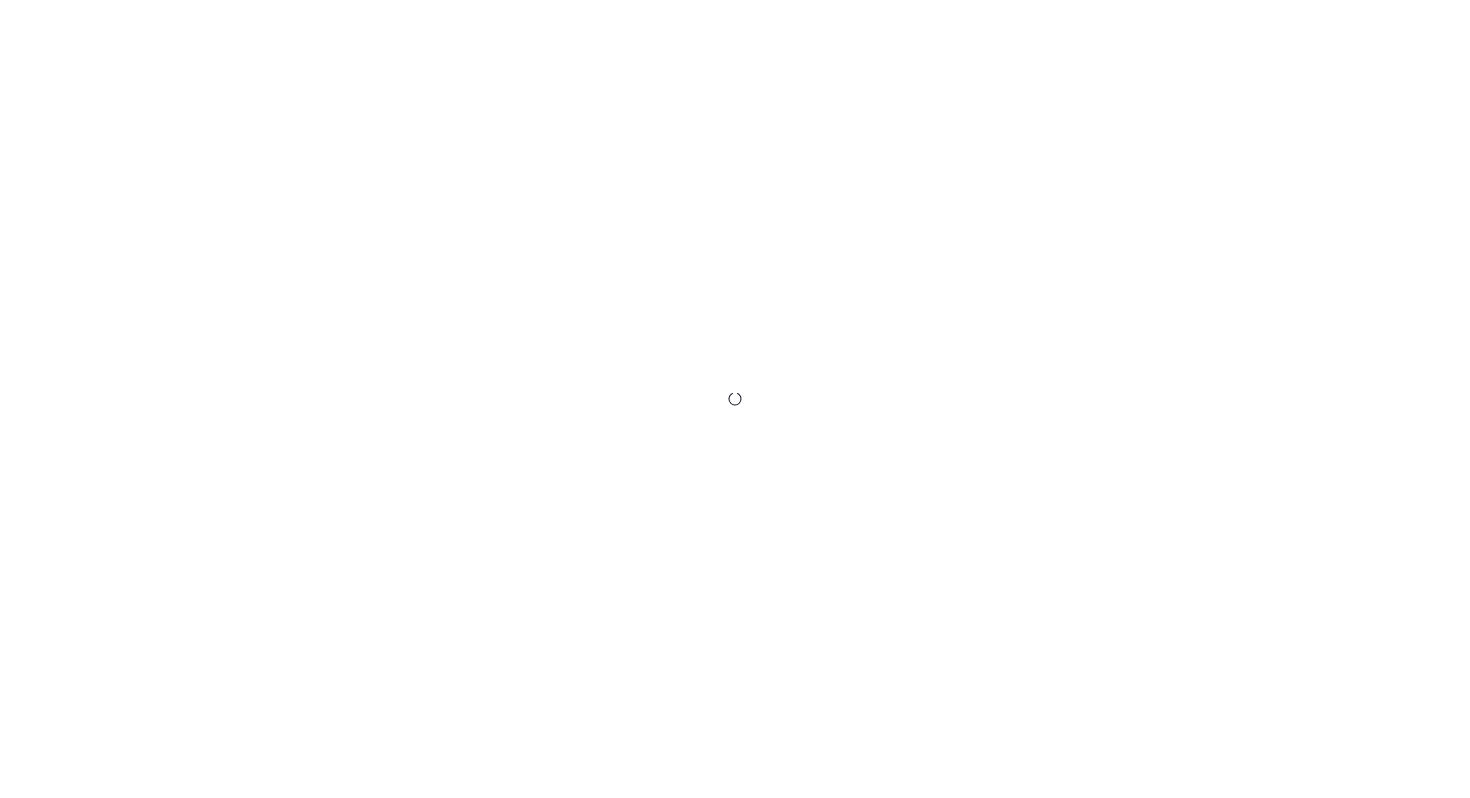 scroll, scrollTop: 0, scrollLeft: 0, axis: both 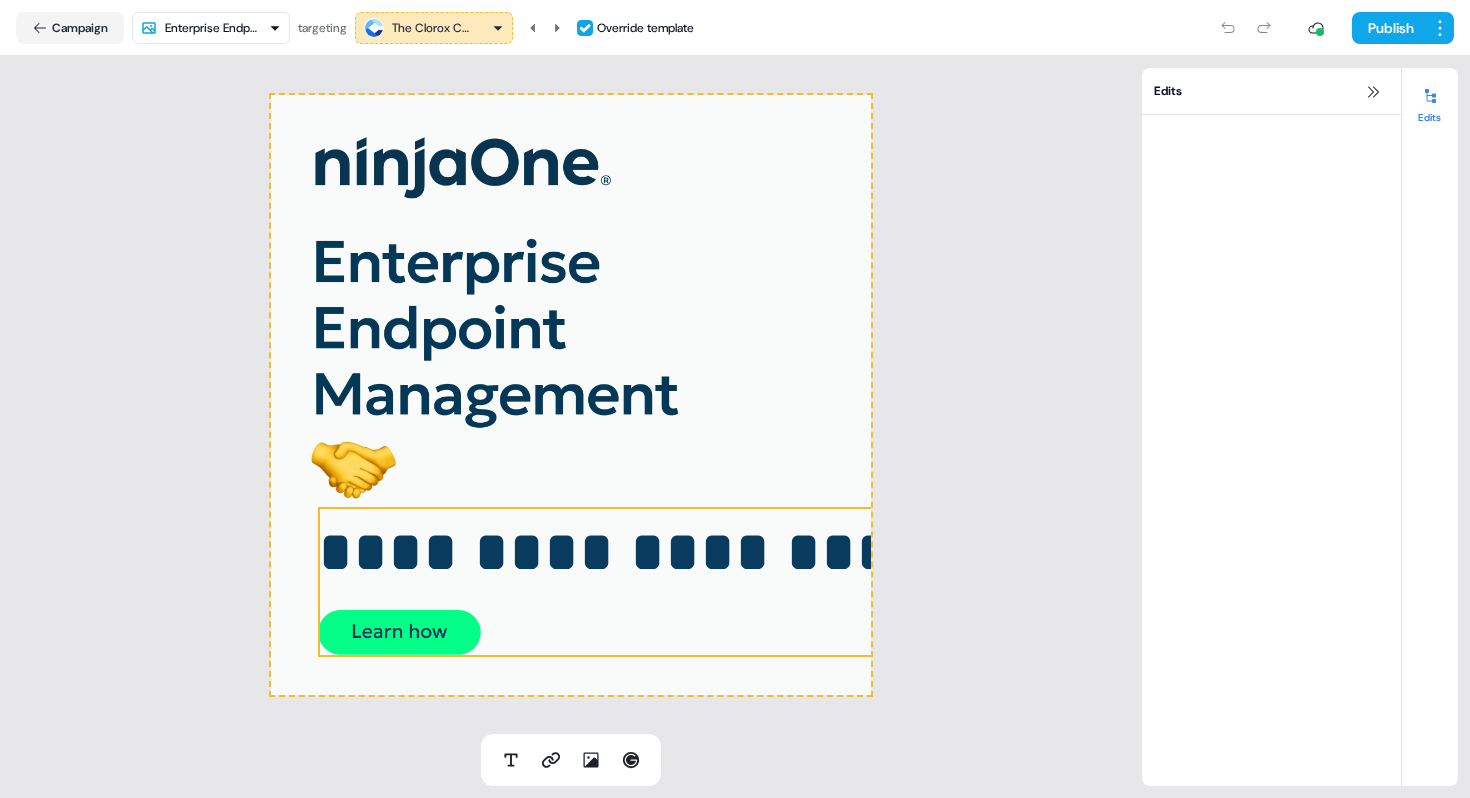click on "**********" at bounding box center (622, 552) 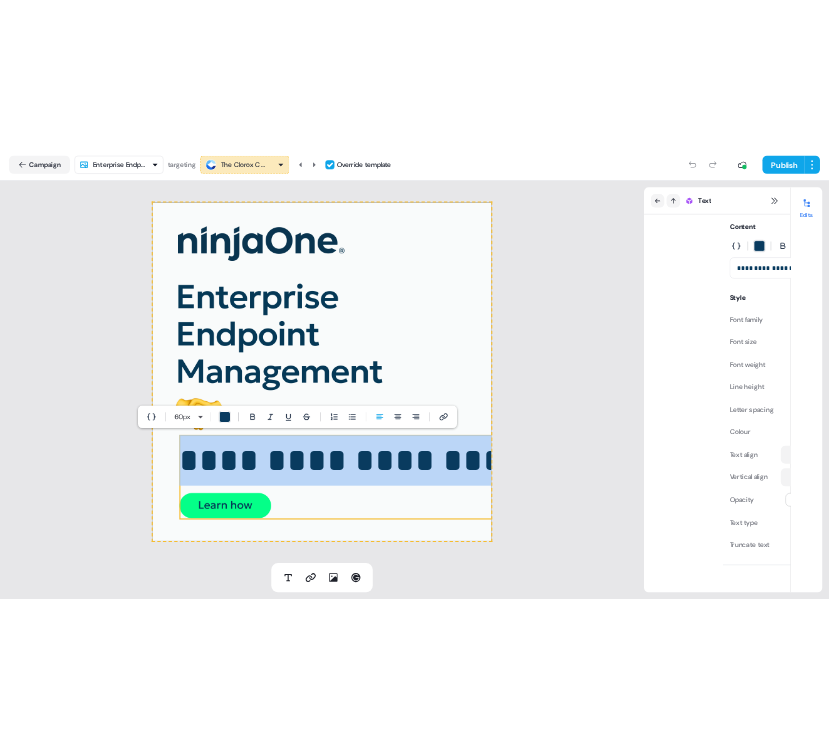 scroll, scrollTop: 0, scrollLeft: 71, axis: horizontal 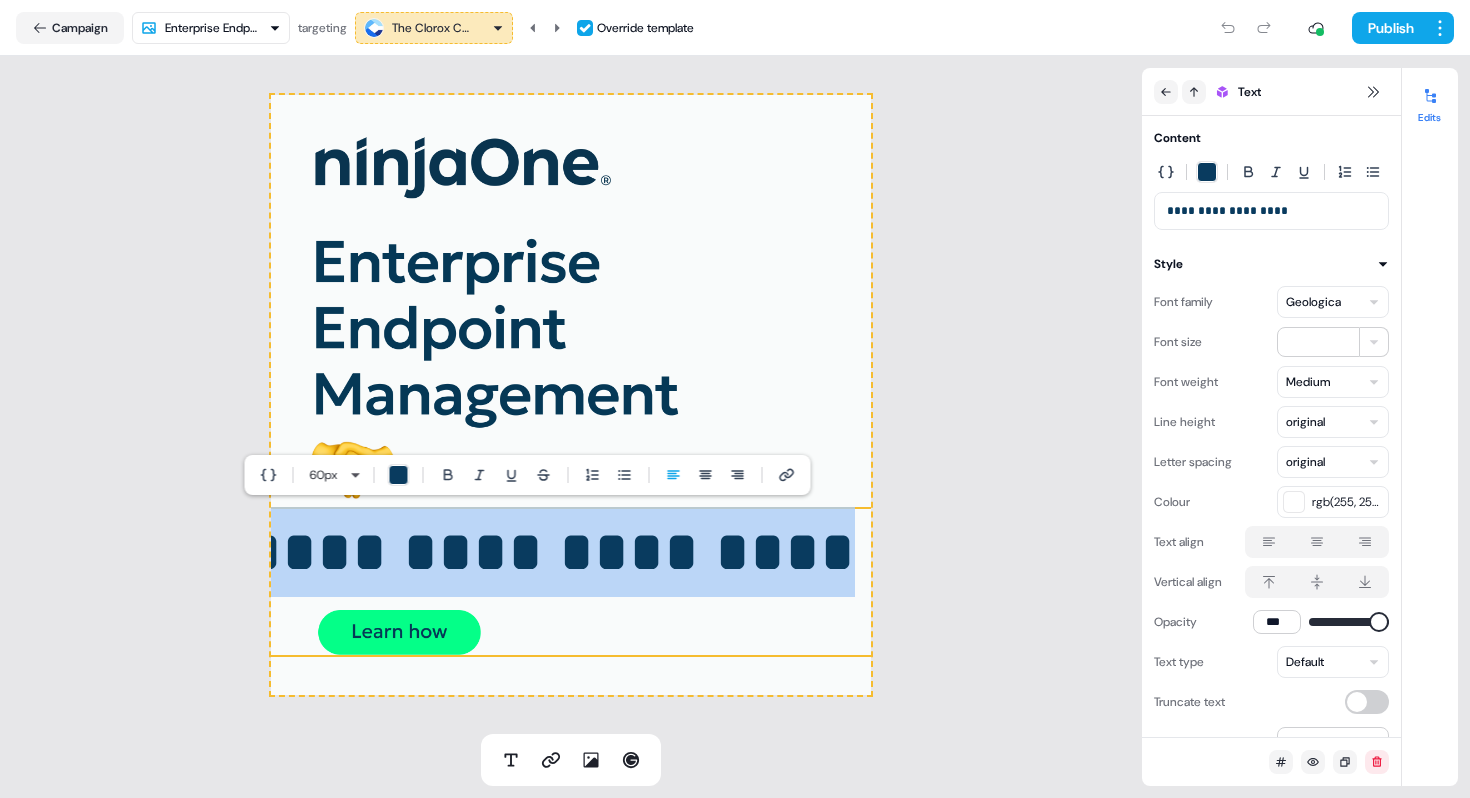 type 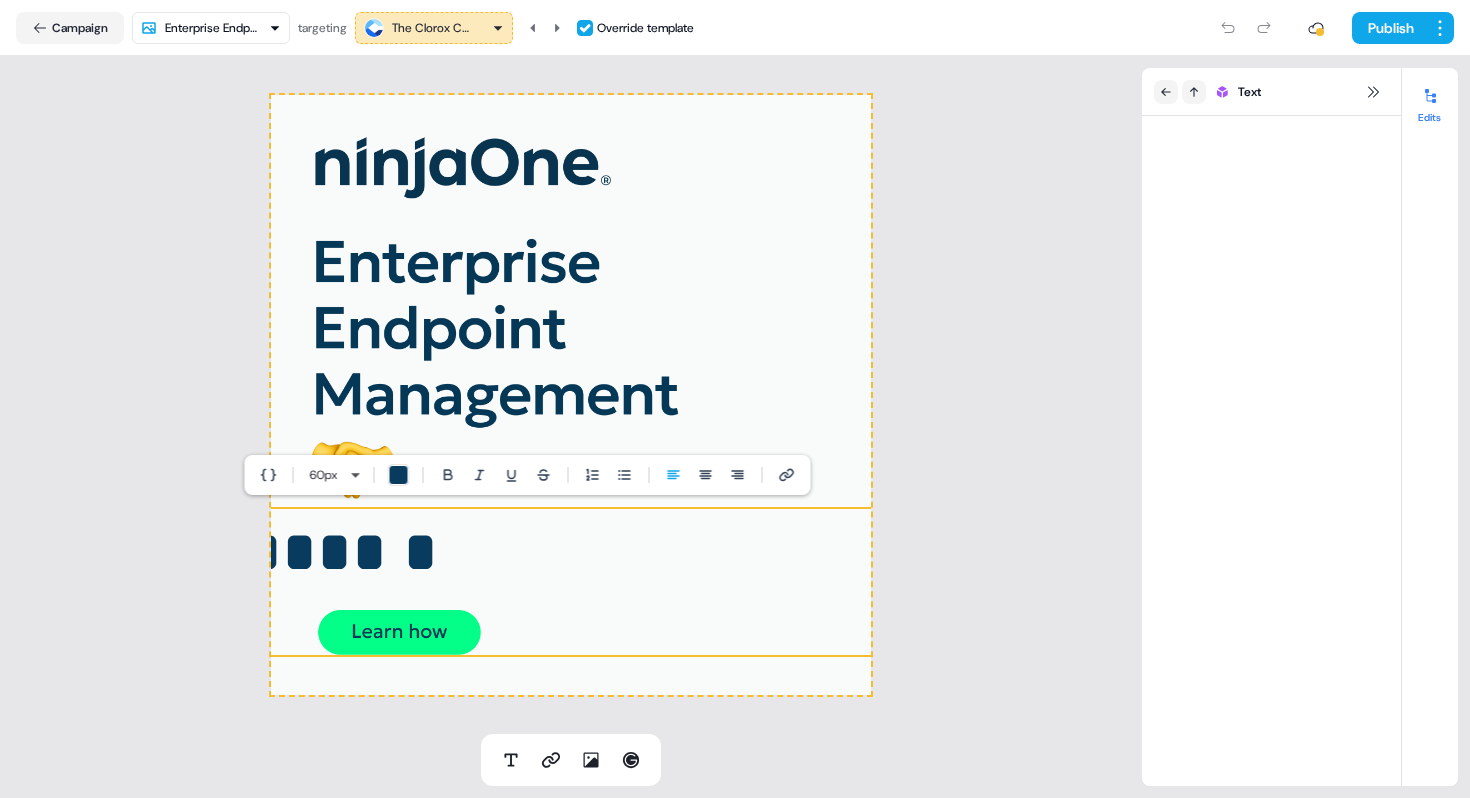 click on "******
To pick up a draggable item, press the space bar.
While dragging, use the arrow keys to move the item.
Press space again to drop the item in its new position, or press escape to cancel." at bounding box center (571, 395) 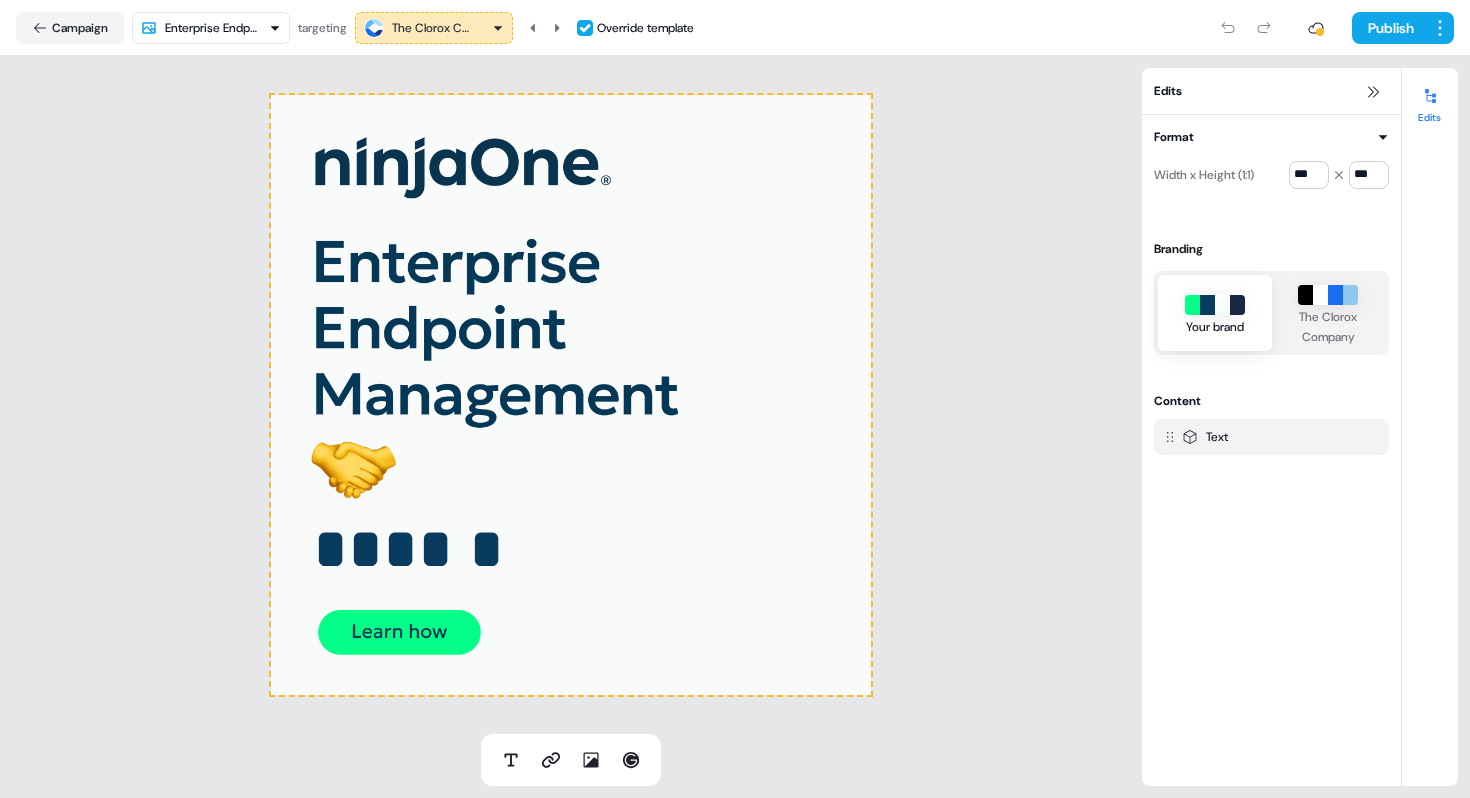 click on "******
To pick up a draggable item, press the space bar.
While dragging, use the arrow keys to move the item.
Press space again to drop the item in its new position, or press escape to cancel." at bounding box center (571, 395) 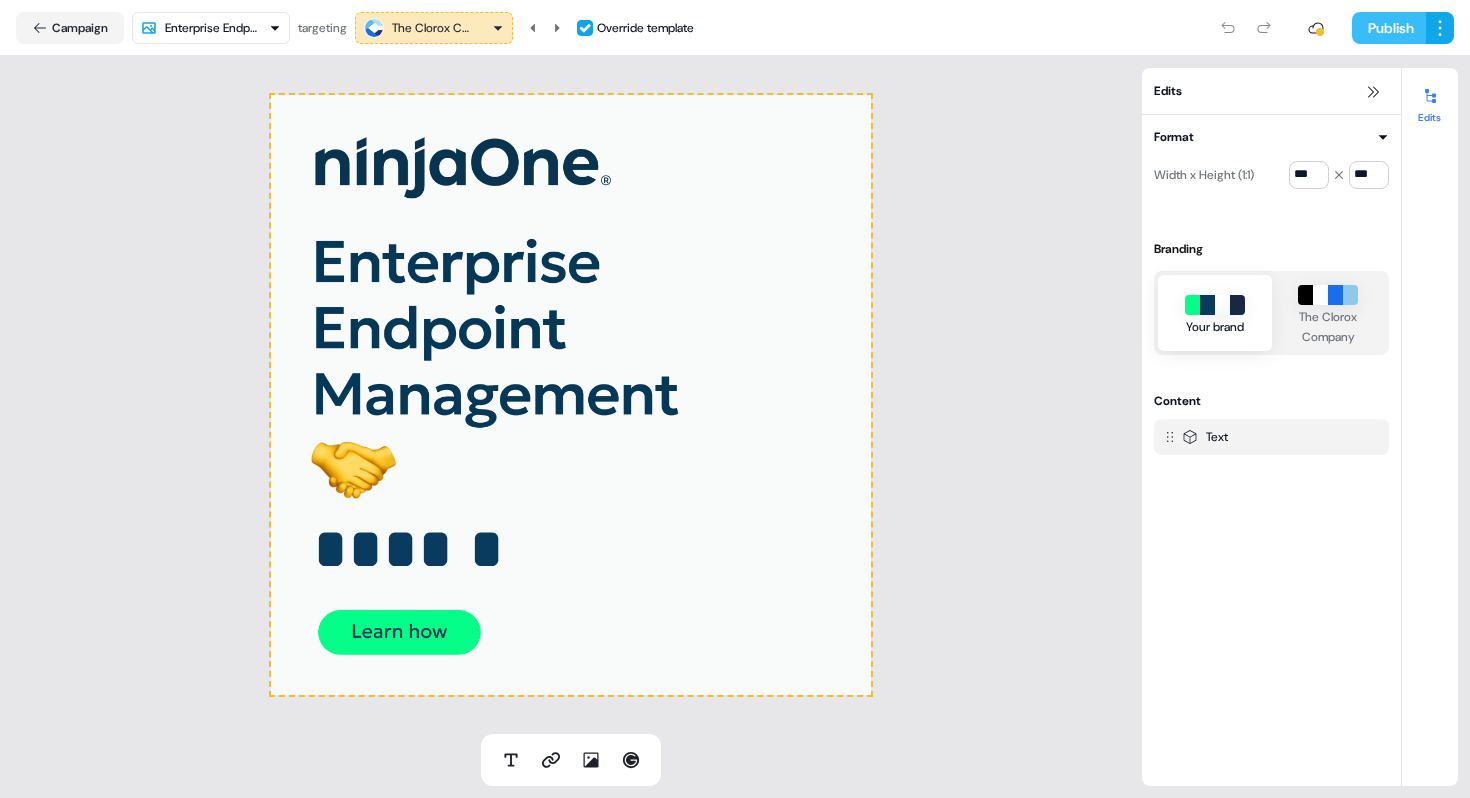 click on "Publish" at bounding box center [1389, 28] 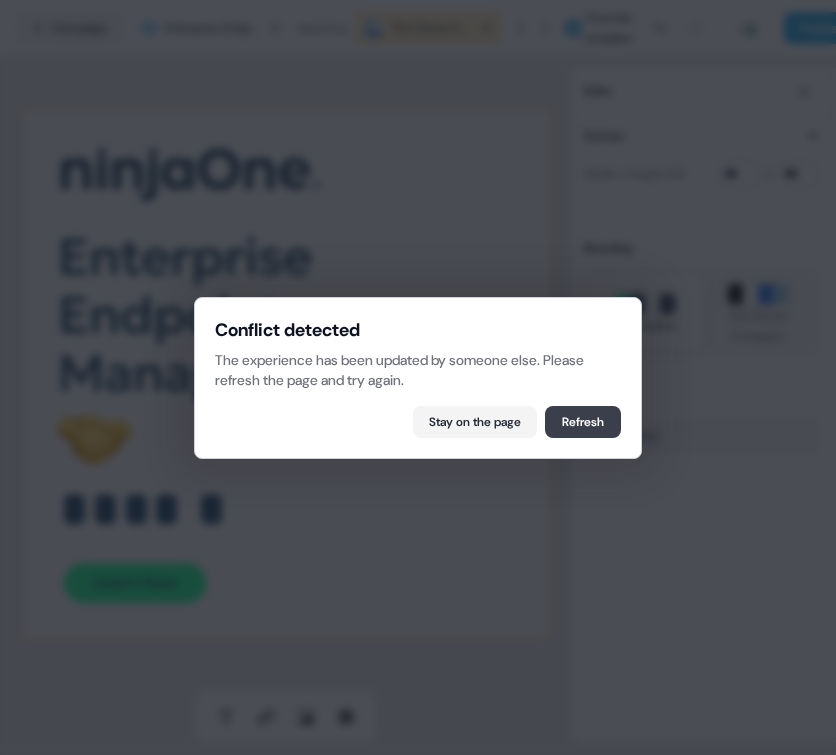 click on "Refresh" at bounding box center (583, 422) 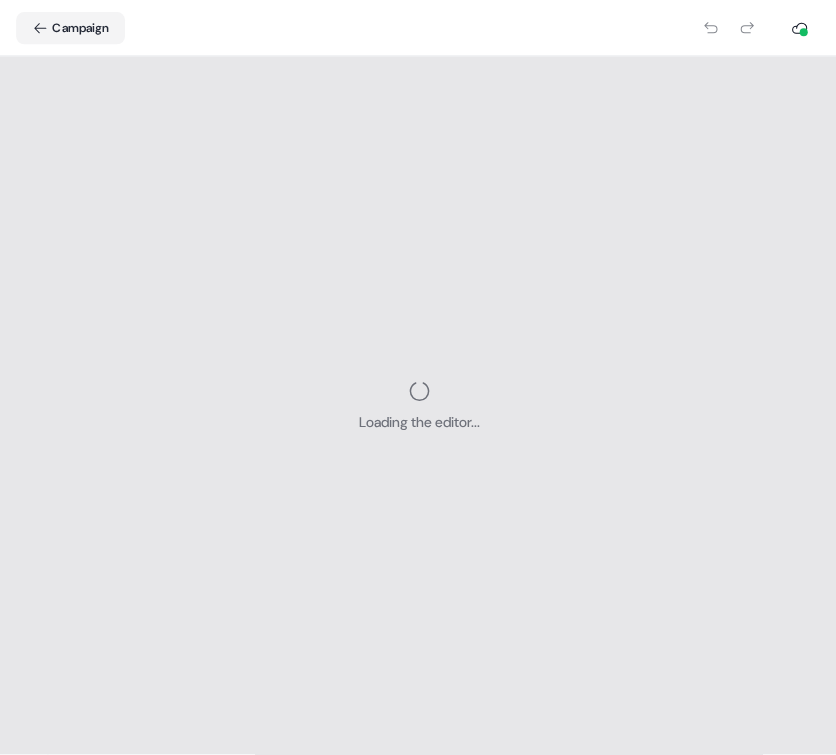 scroll, scrollTop: 0, scrollLeft: 0, axis: both 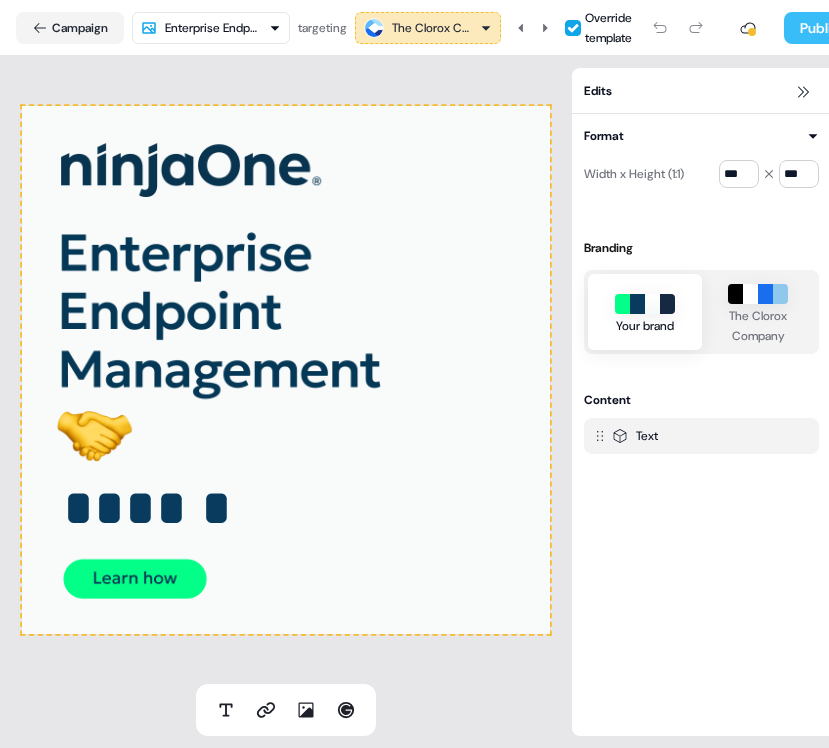 click on "Publish" at bounding box center (821, 28) 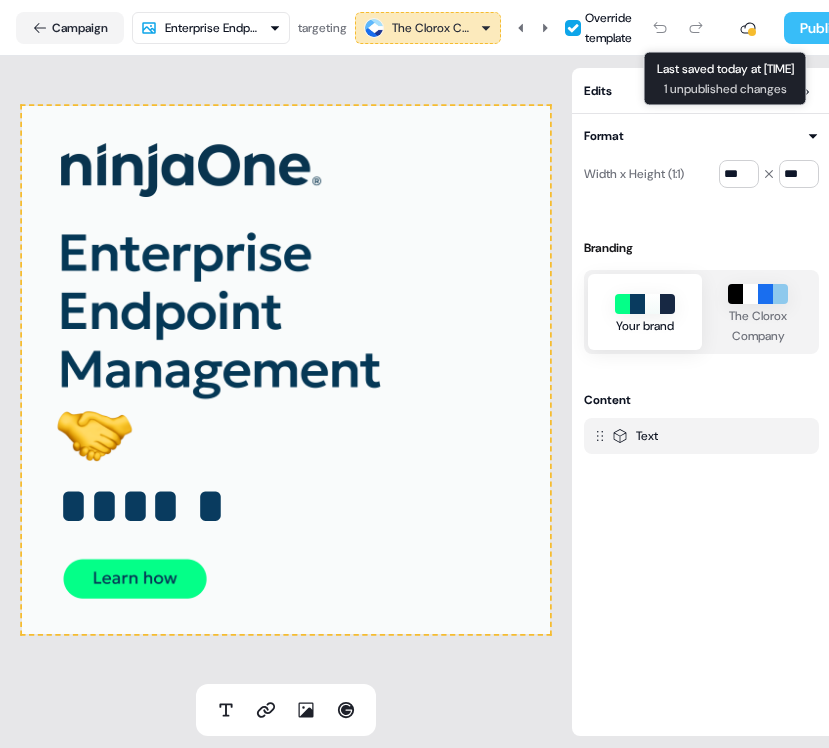 click on "Publish" at bounding box center (821, 28) 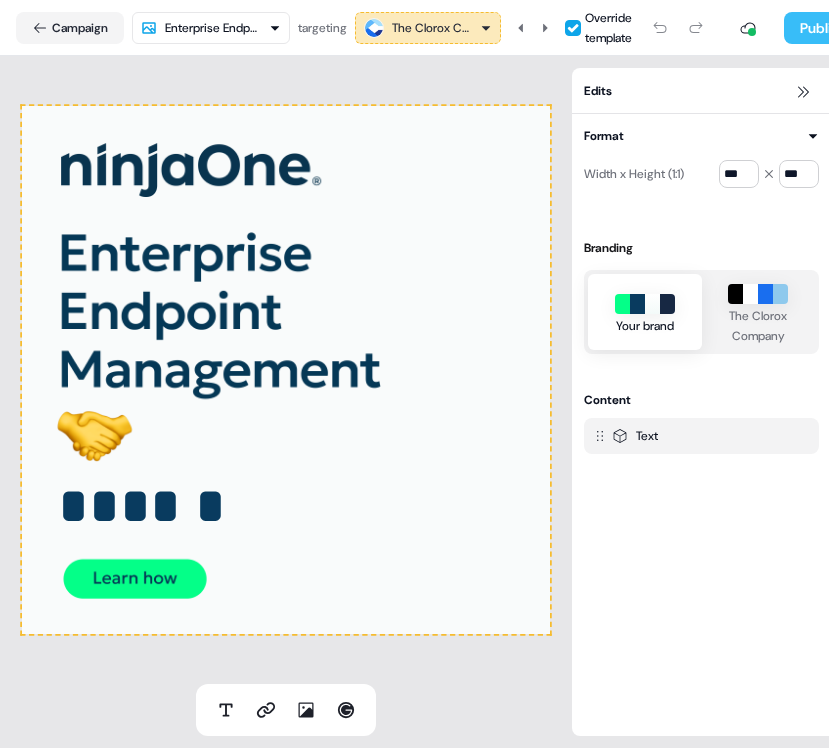 click on "Publish" at bounding box center [821, 28] 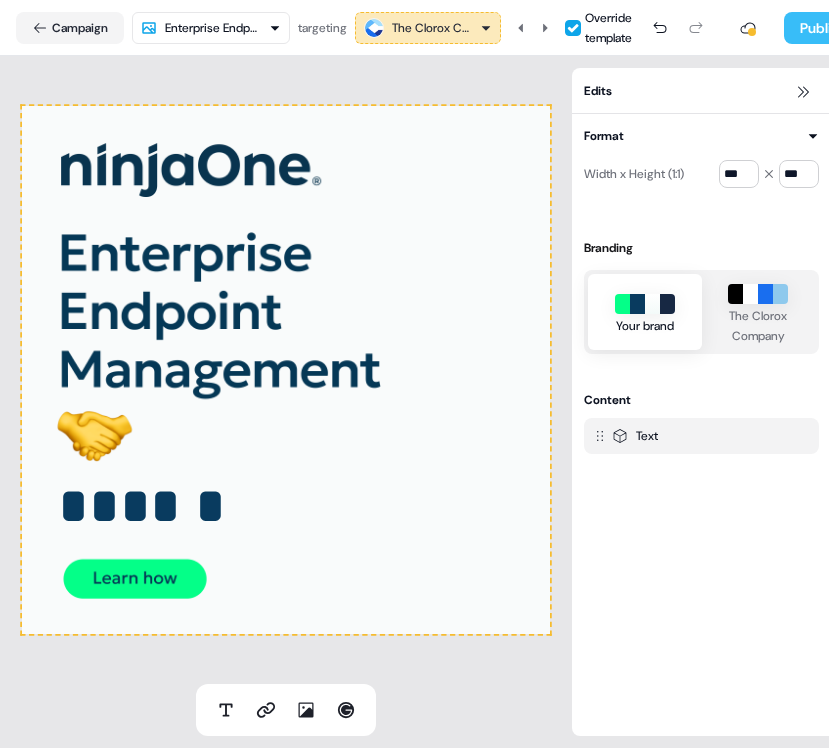 click on "Publish" at bounding box center [821, 28] 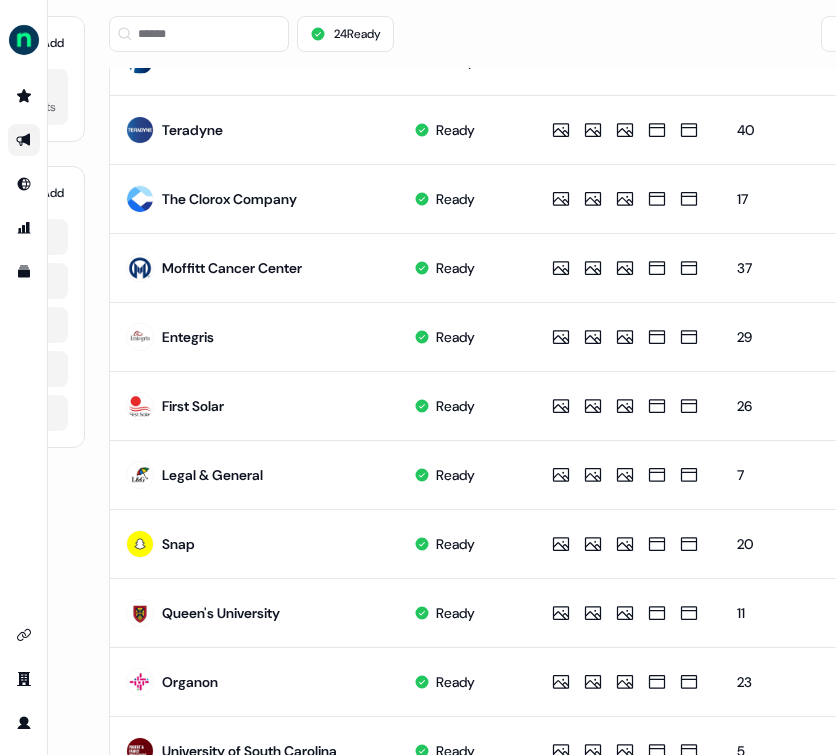 scroll, scrollTop: 808, scrollLeft: 277, axis: both 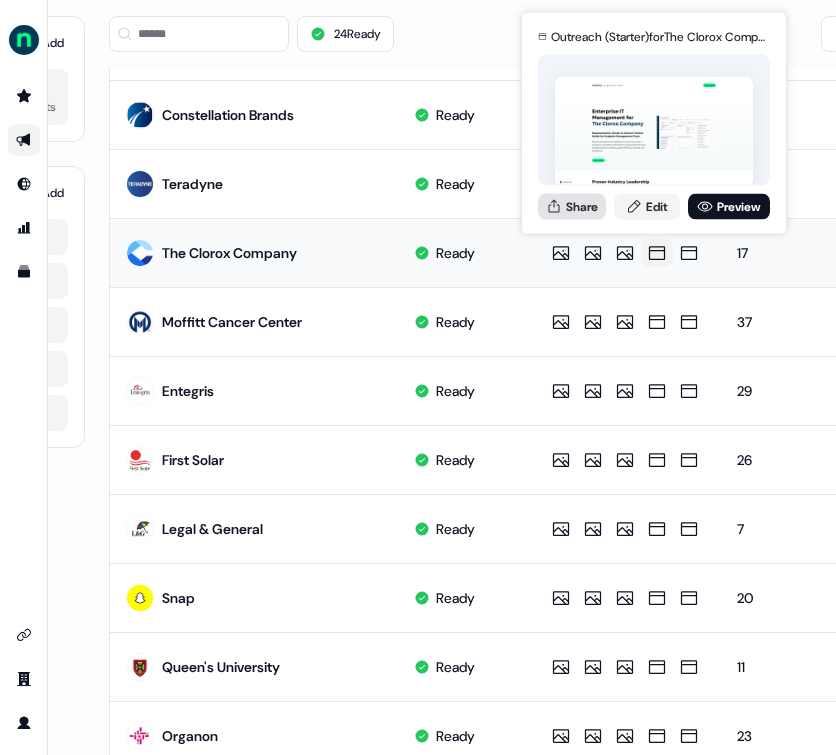 click on "Share" at bounding box center (572, 206) 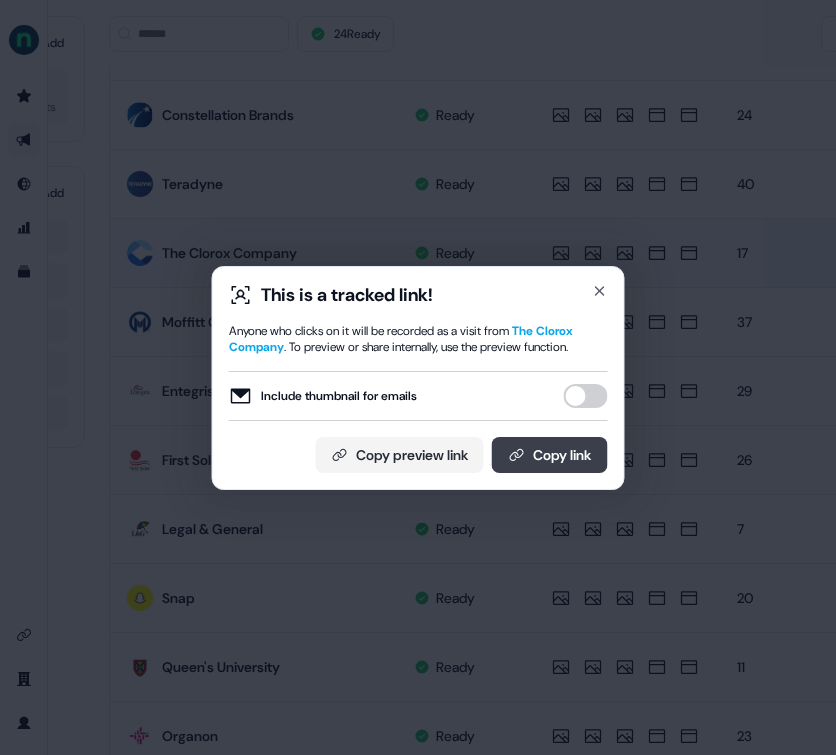click on "Copy link" at bounding box center (550, 455) 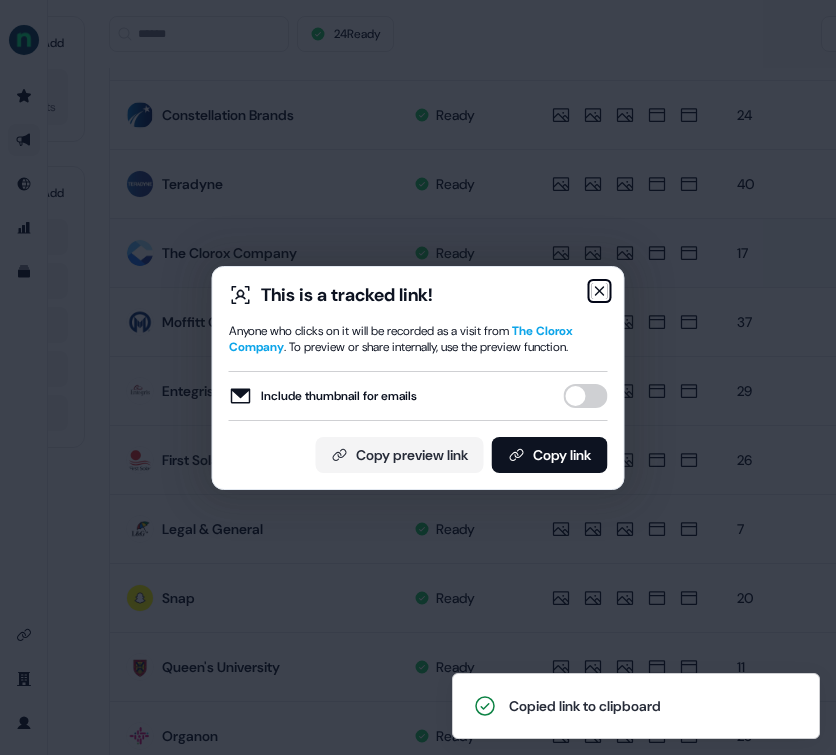 click 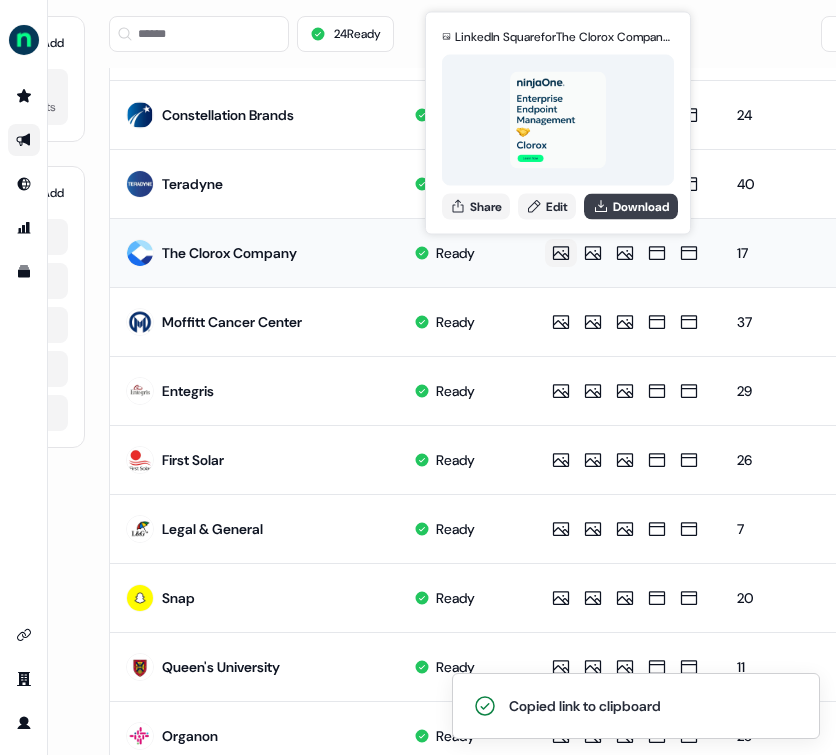 click on "Download" at bounding box center [631, 206] 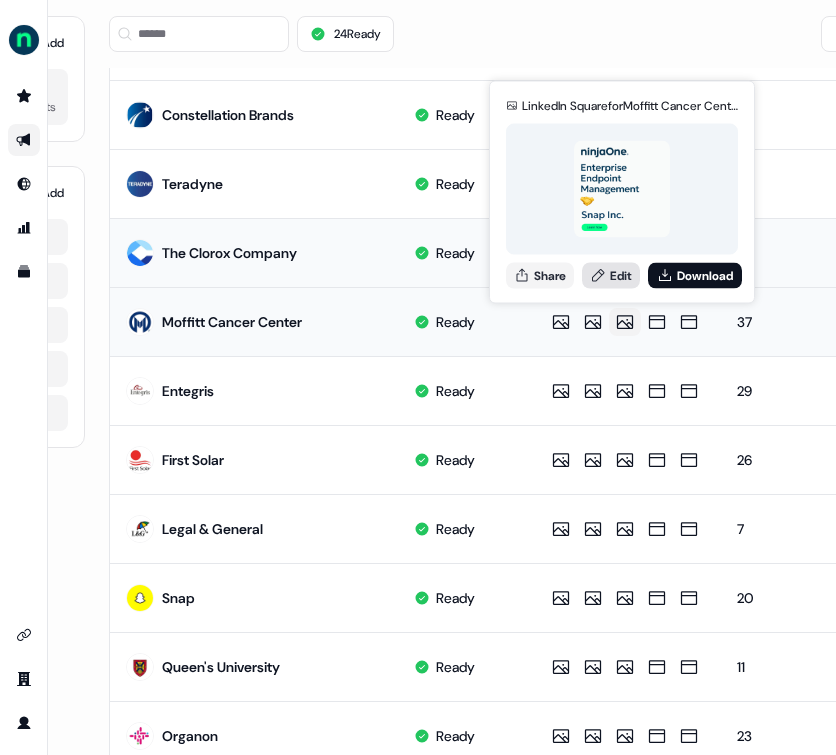 click on "Edit" at bounding box center [611, 275] 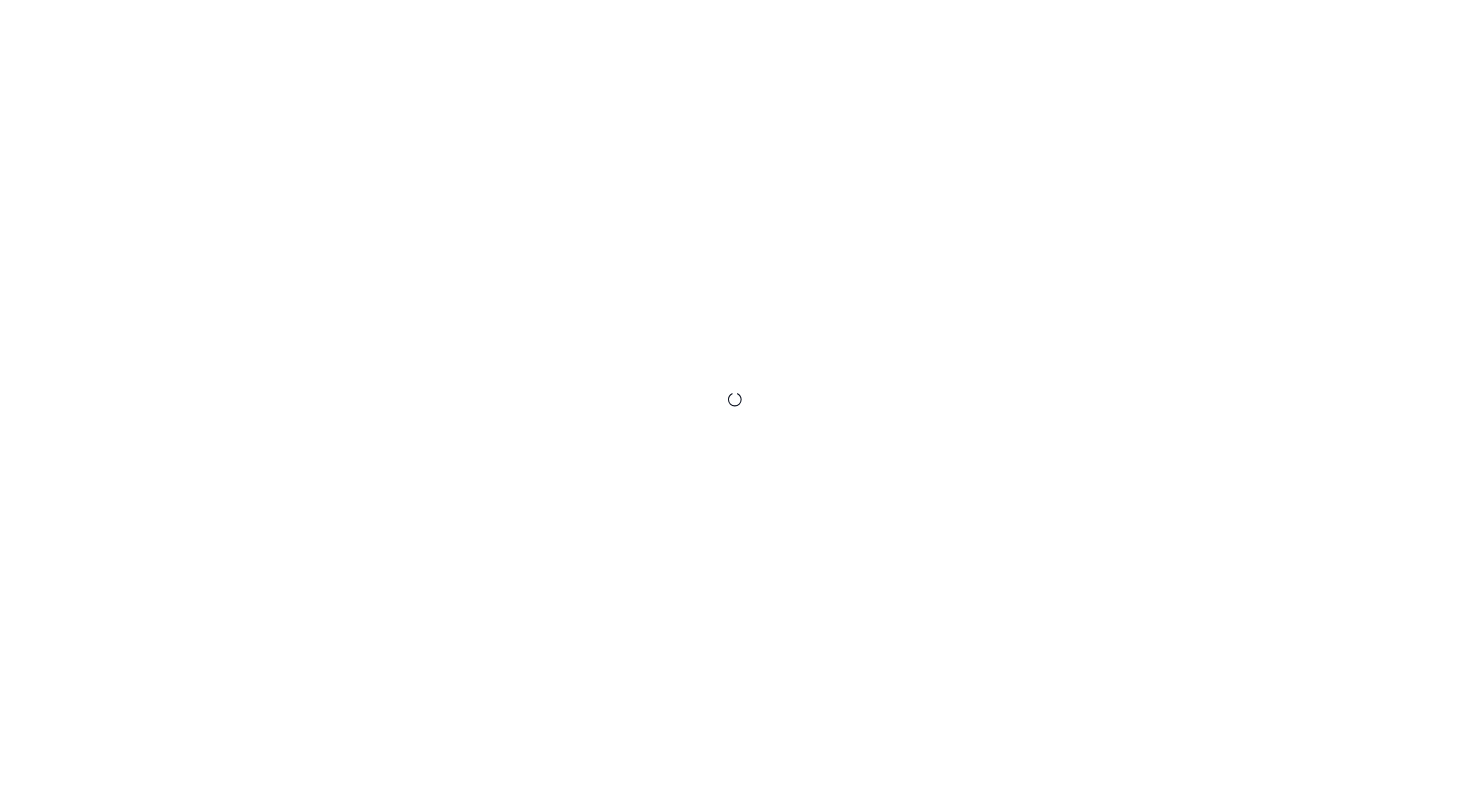 scroll, scrollTop: 0, scrollLeft: 0, axis: both 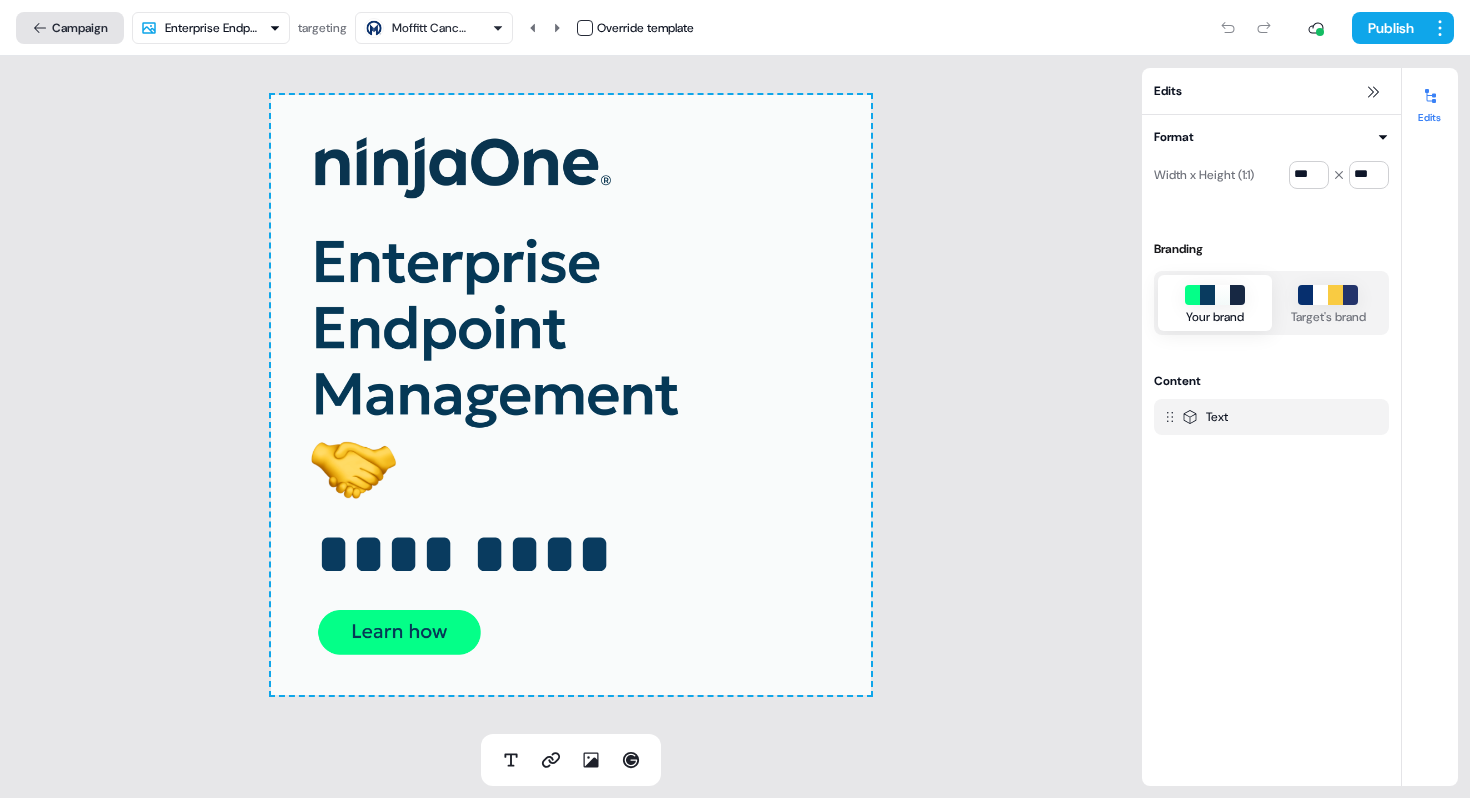 click on "Campaign" at bounding box center [70, 28] 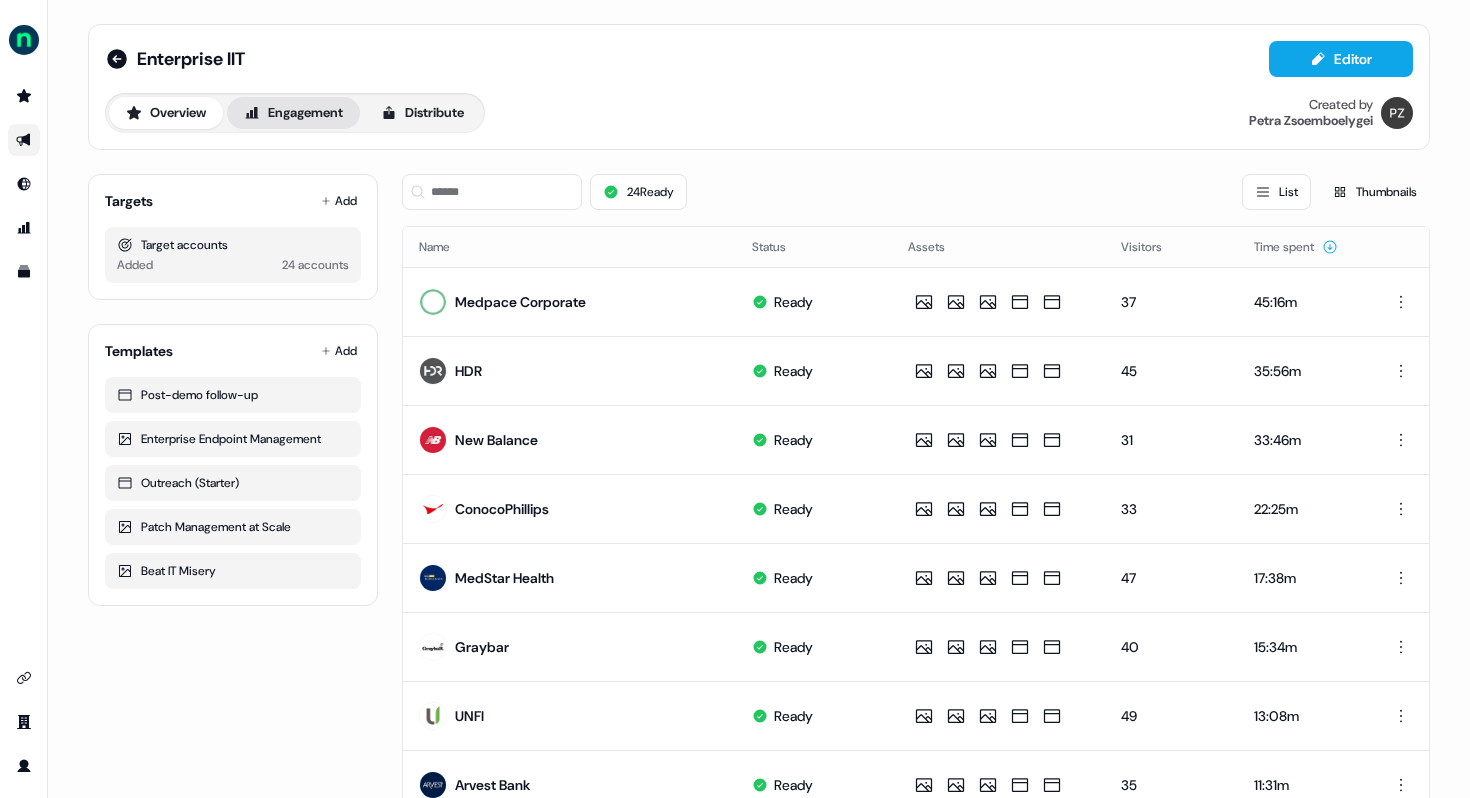 click on "Engagement" at bounding box center [293, 113] 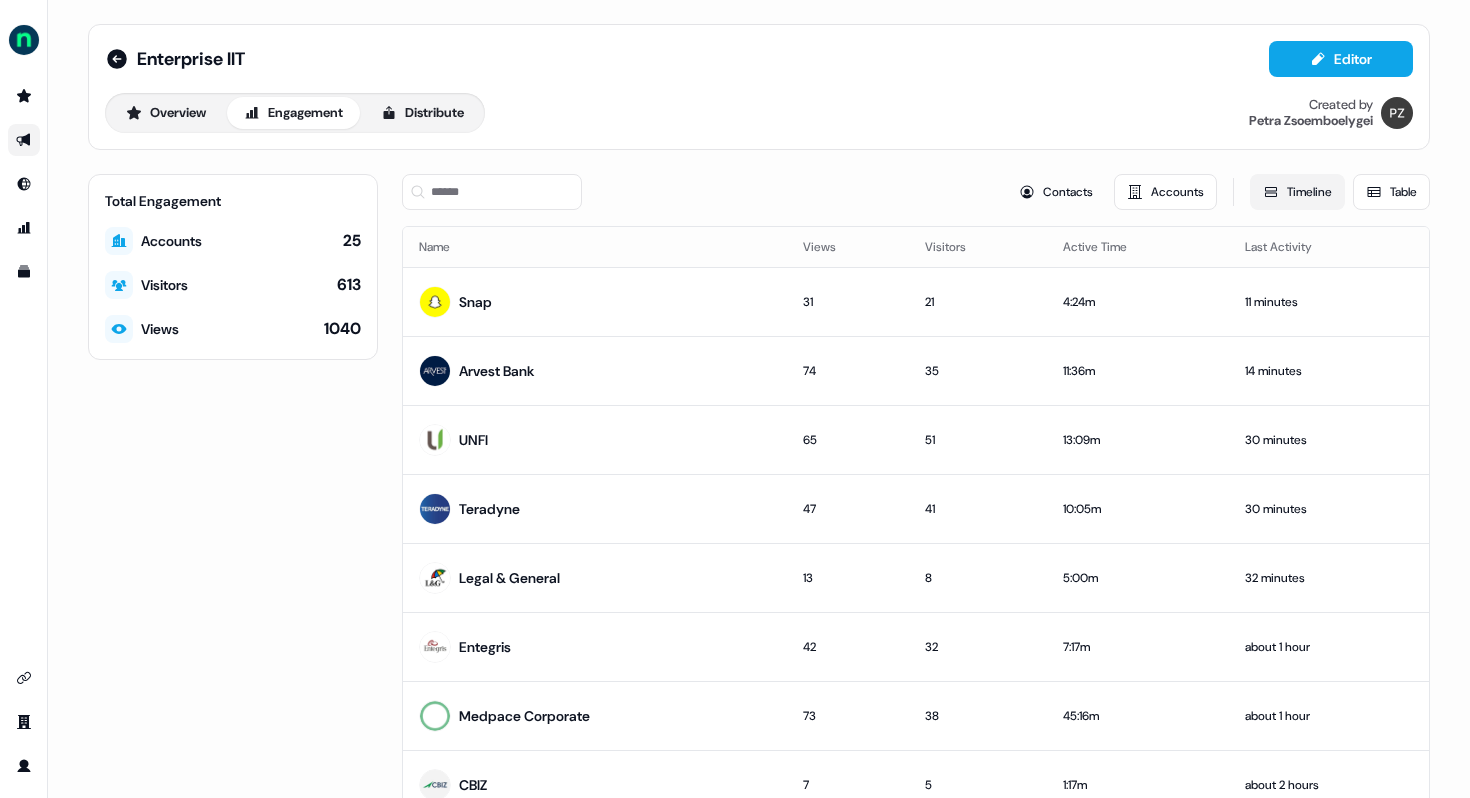 click 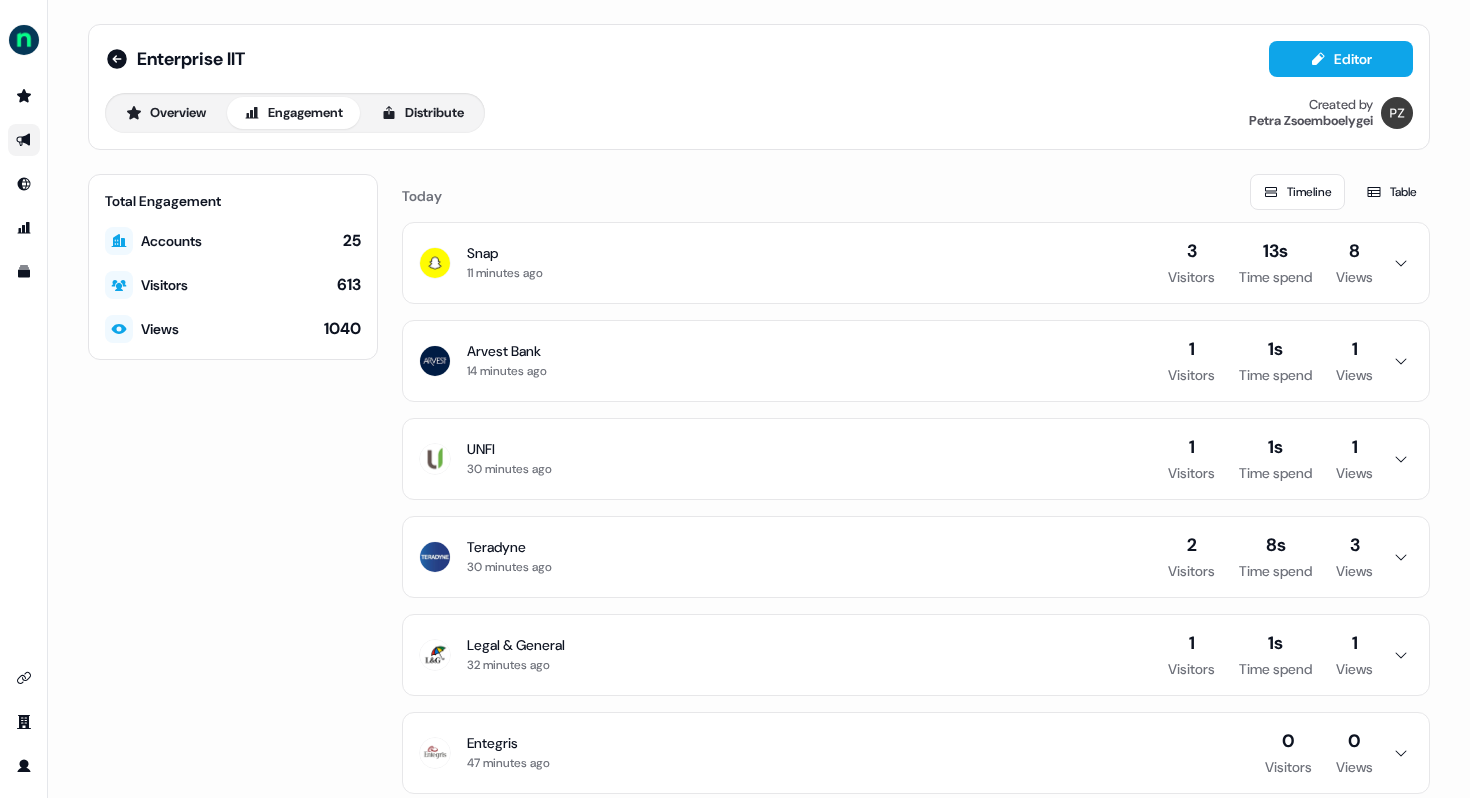 click 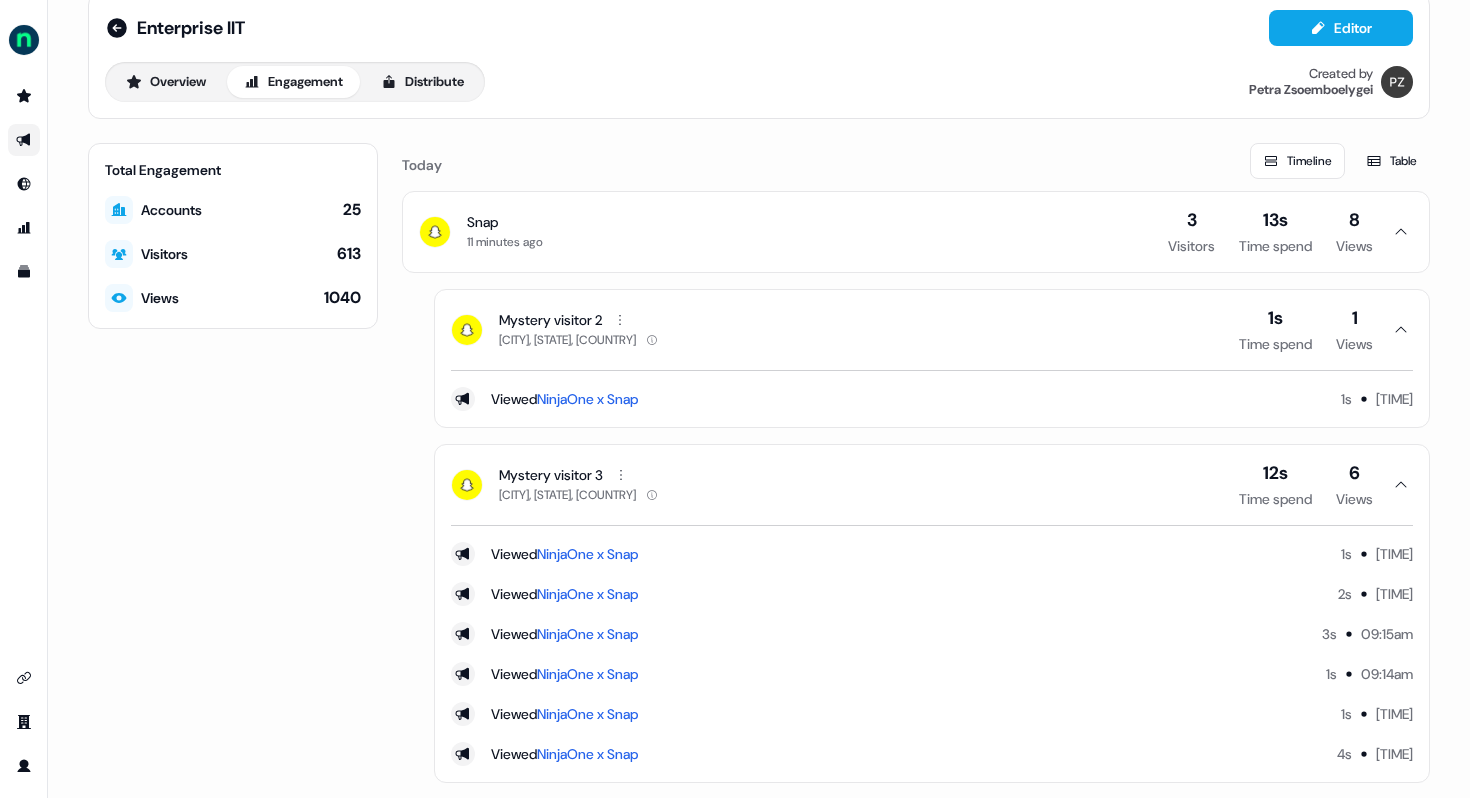 scroll, scrollTop: 18, scrollLeft: 0, axis: vertical 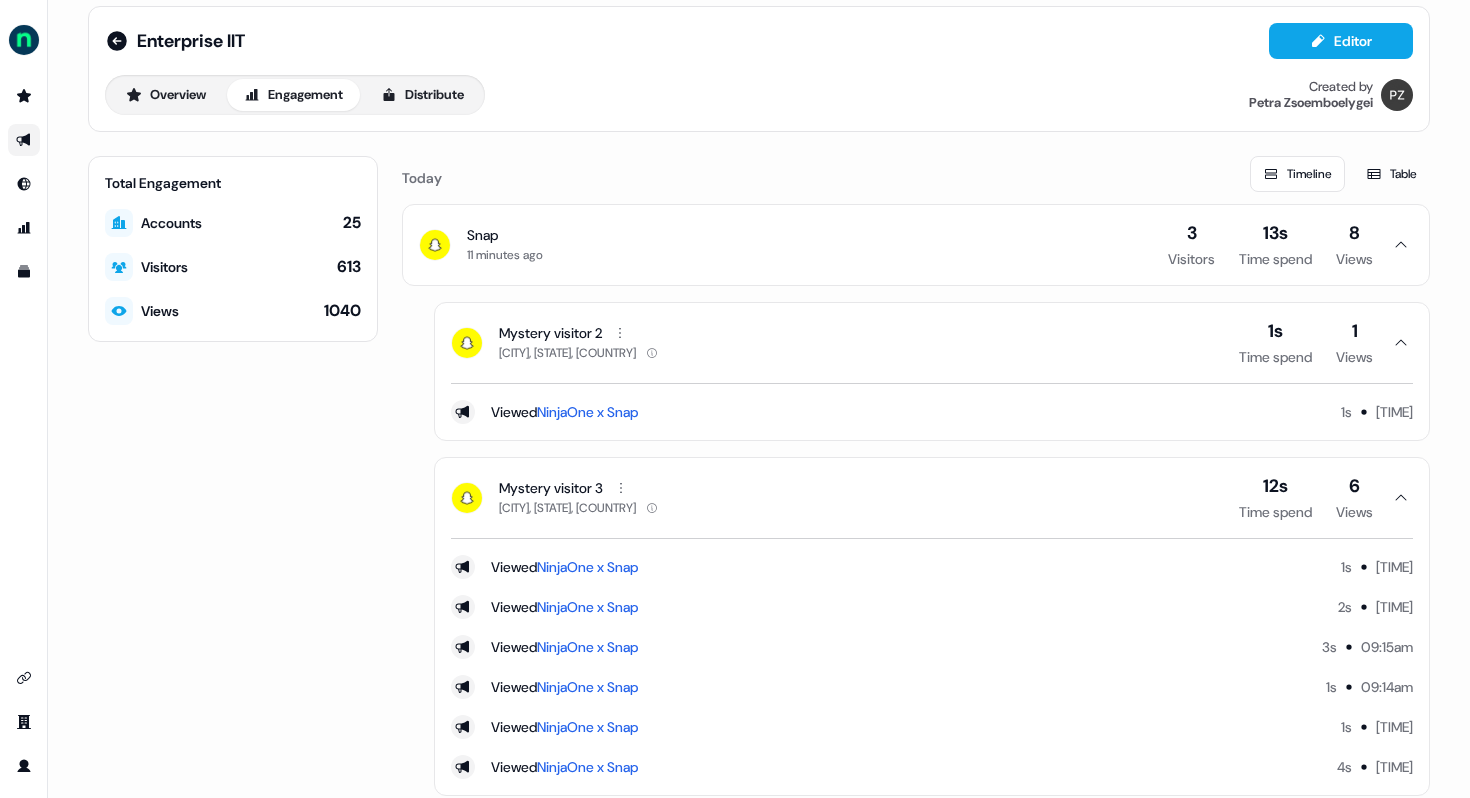 click 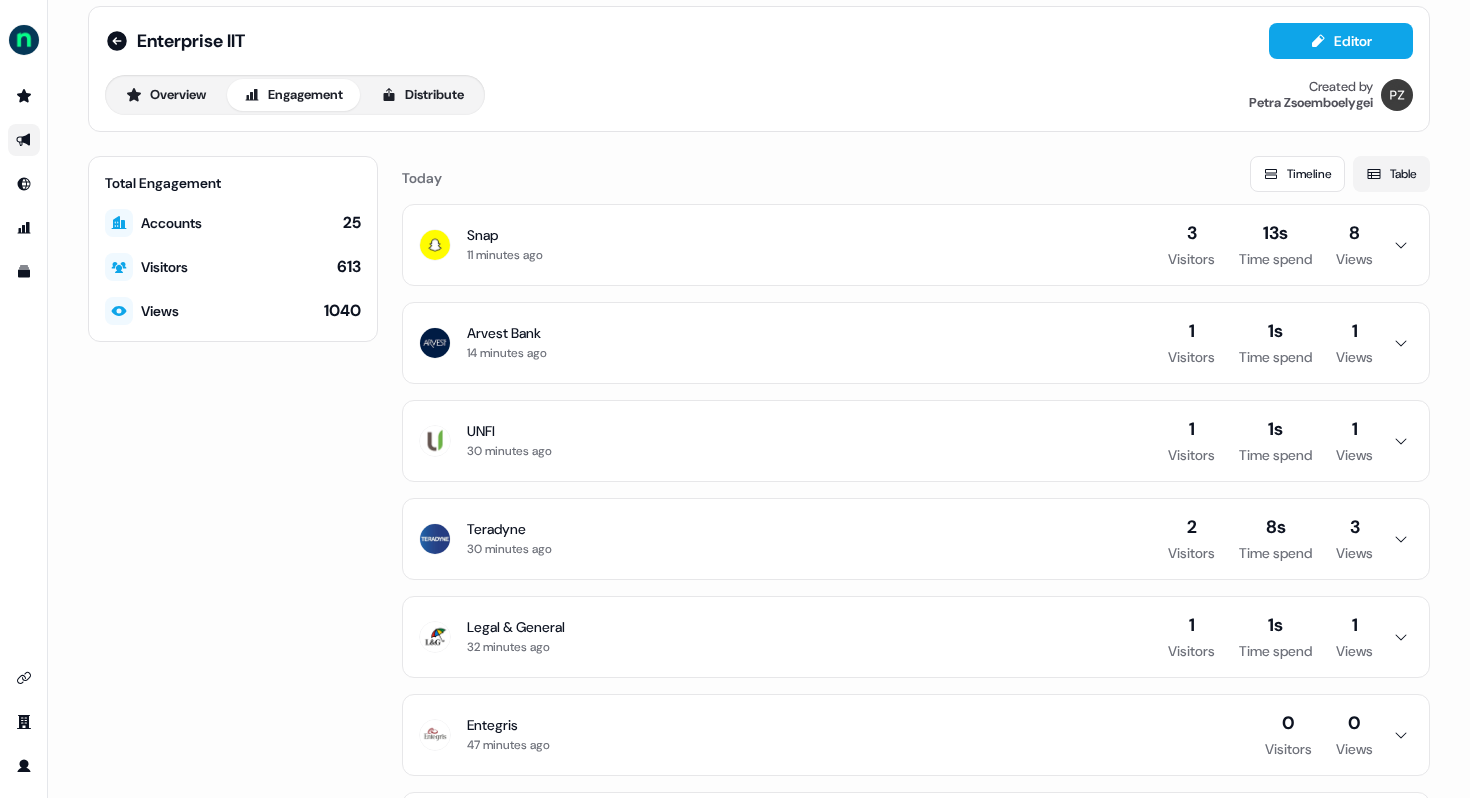 click on "Table" at bounding box center (1391, 174) 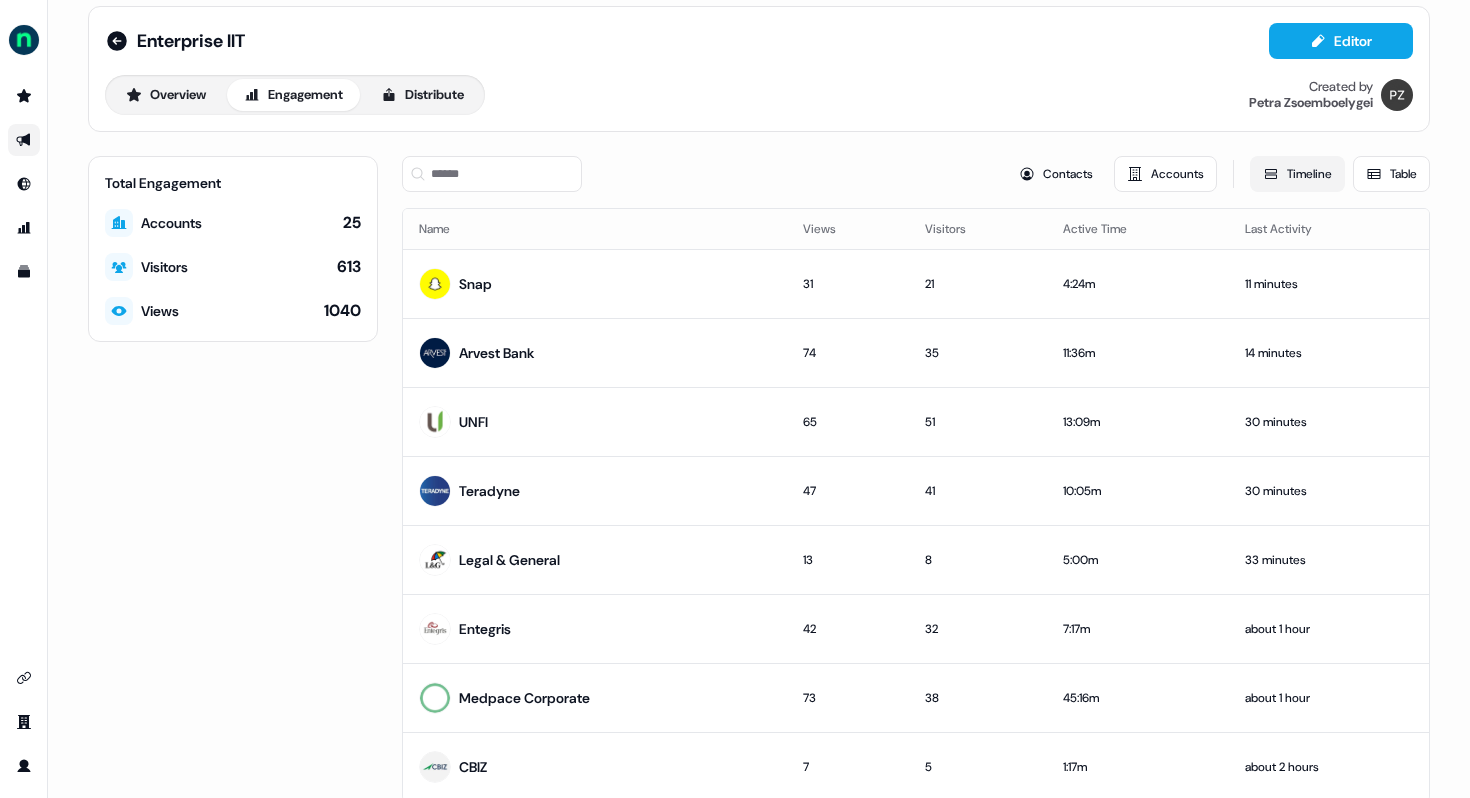 click on "Timeline" at bounding box center [1297, 174] 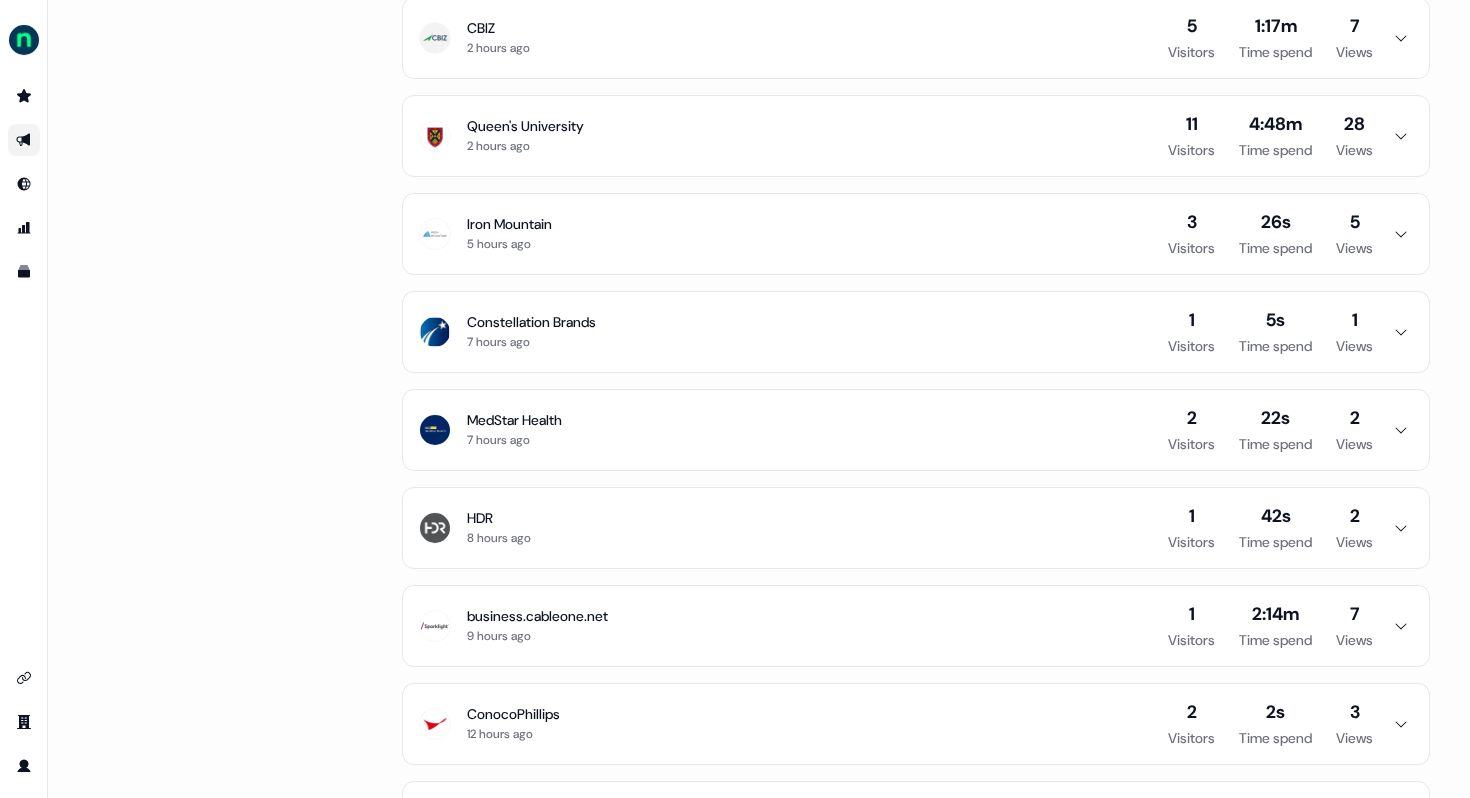 scroll, scrollTop: 0, scrollLeft: 0, axis: both 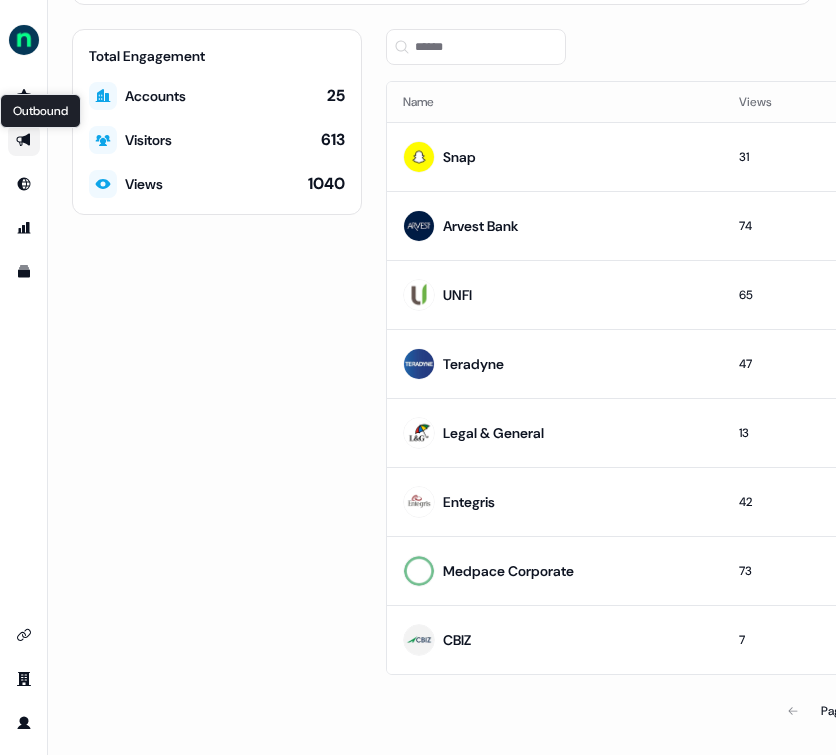 click 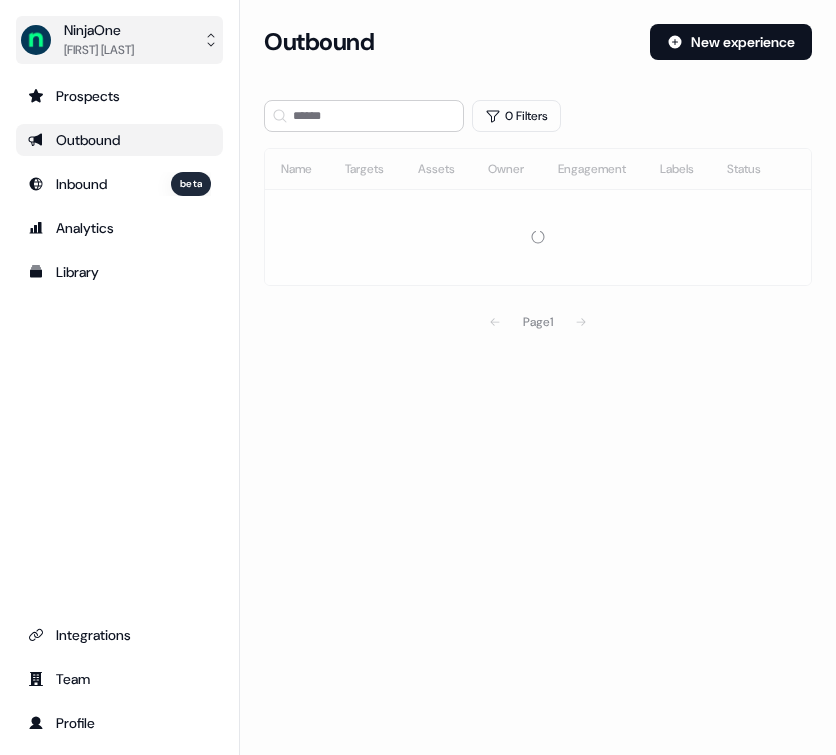scroll, scrollTop: 0, scrollLeft: 0, axis: both 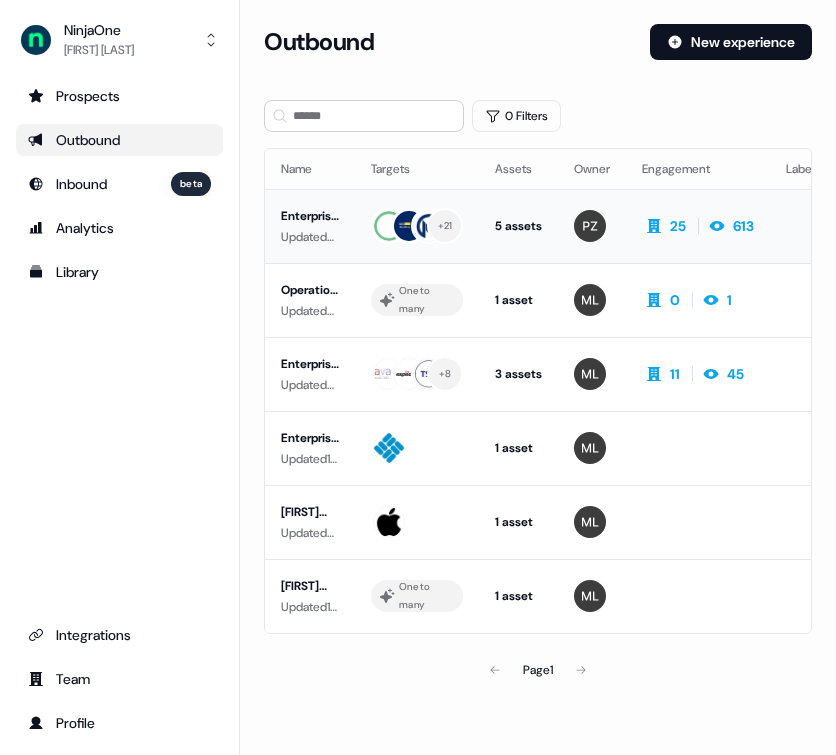 click on "Enterprise IIT" at bounding box center [310, 216] 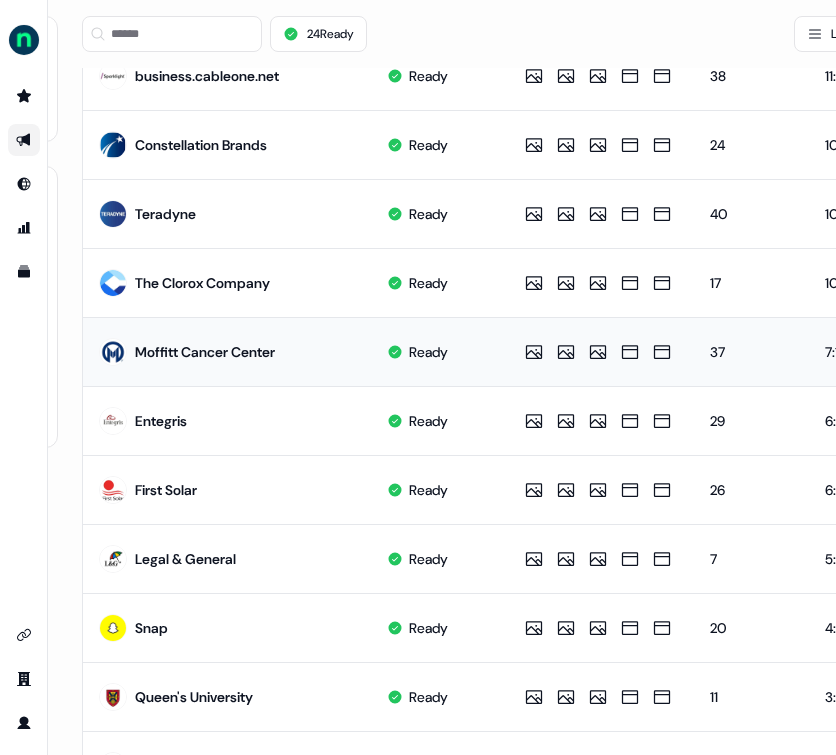 scroll, scrollTop: 778, scrollLeft: 309, axis: both 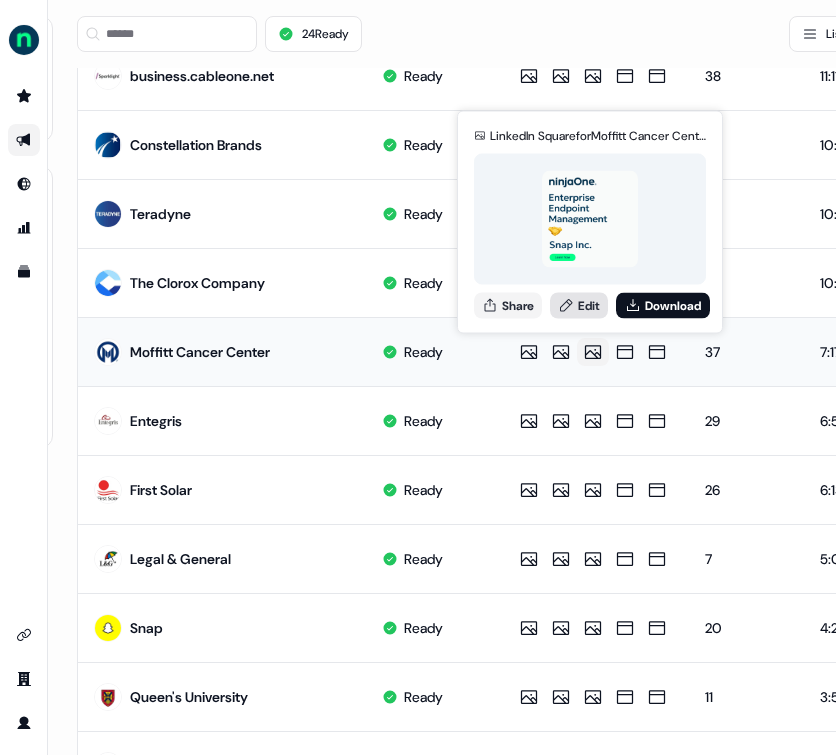 click on "Edit" at bounding box center [579, 305] 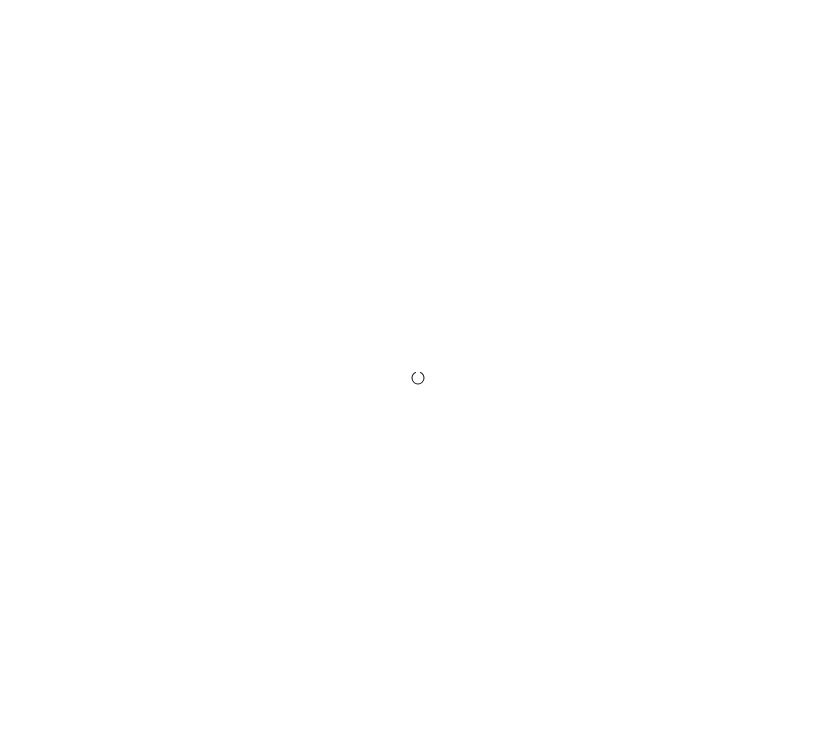 scroll, scrollTop: 0, scrollLeft: 0, axis: both 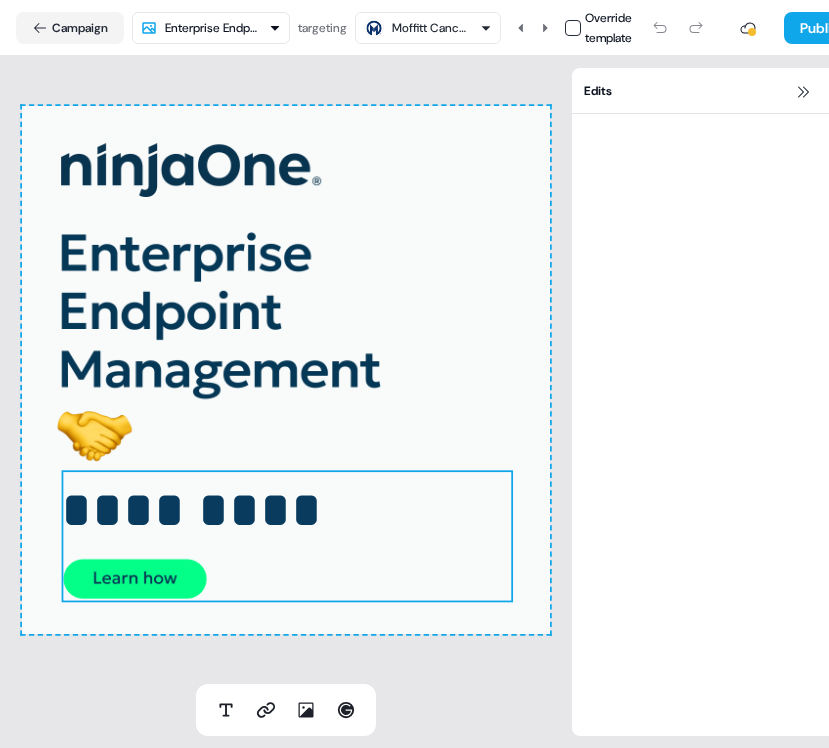 click on "*********" at bounding box center (191, 510) 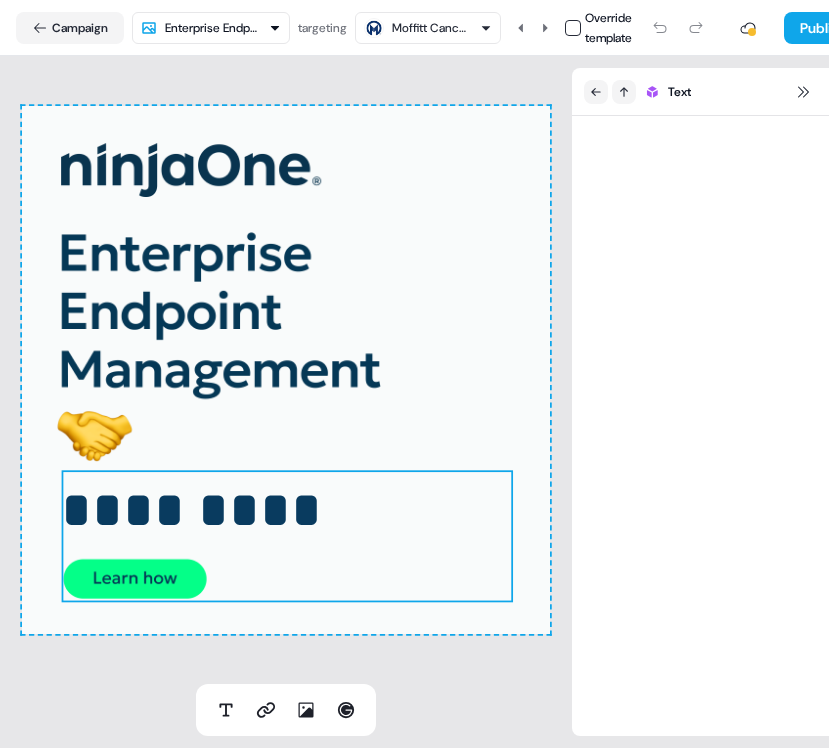 click on "*********" at bounding box center (191, 510) 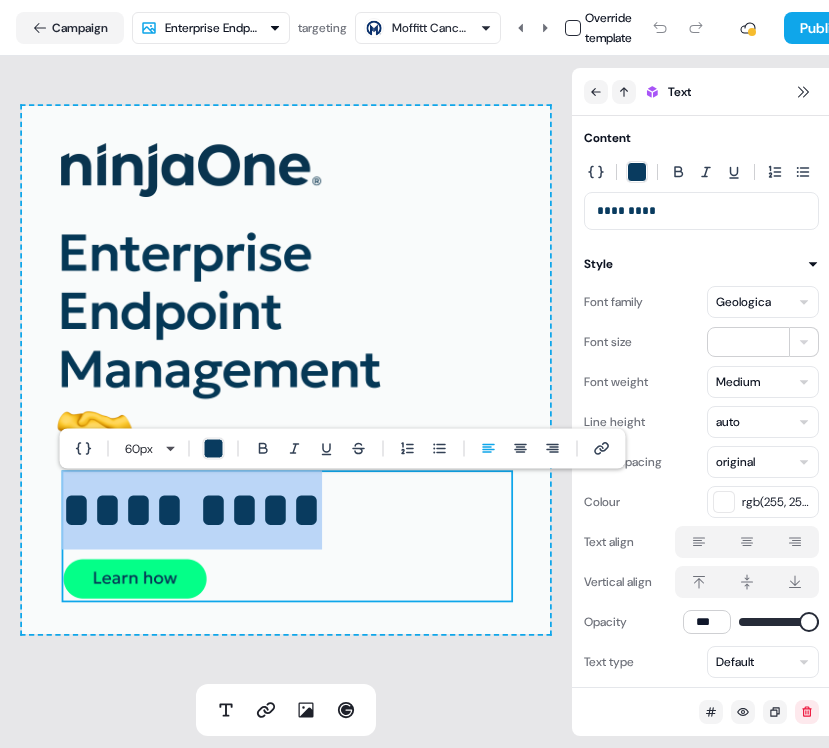 type 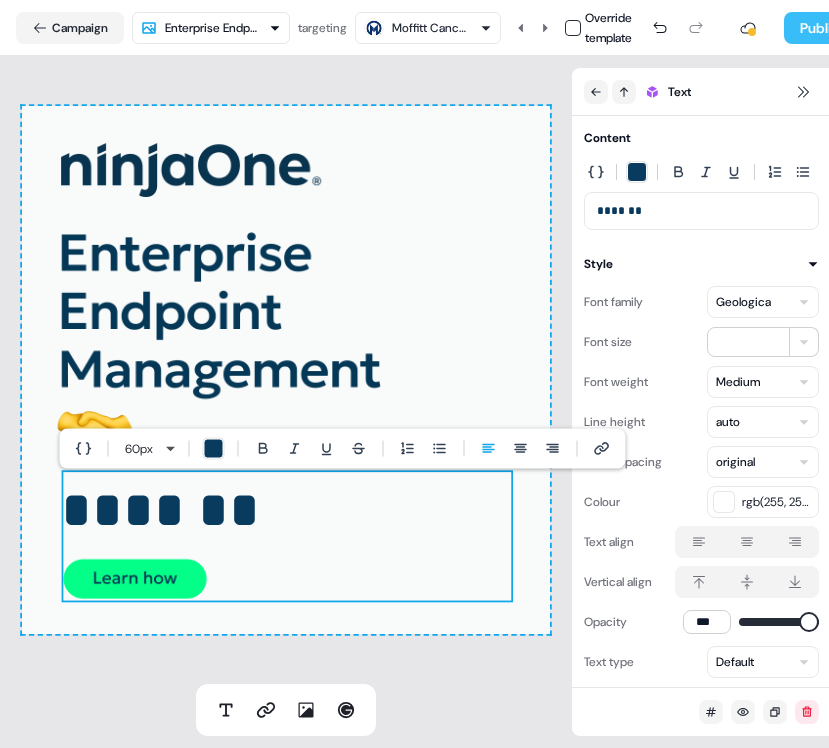 click on "Publish" at bounding box center (821, 28) 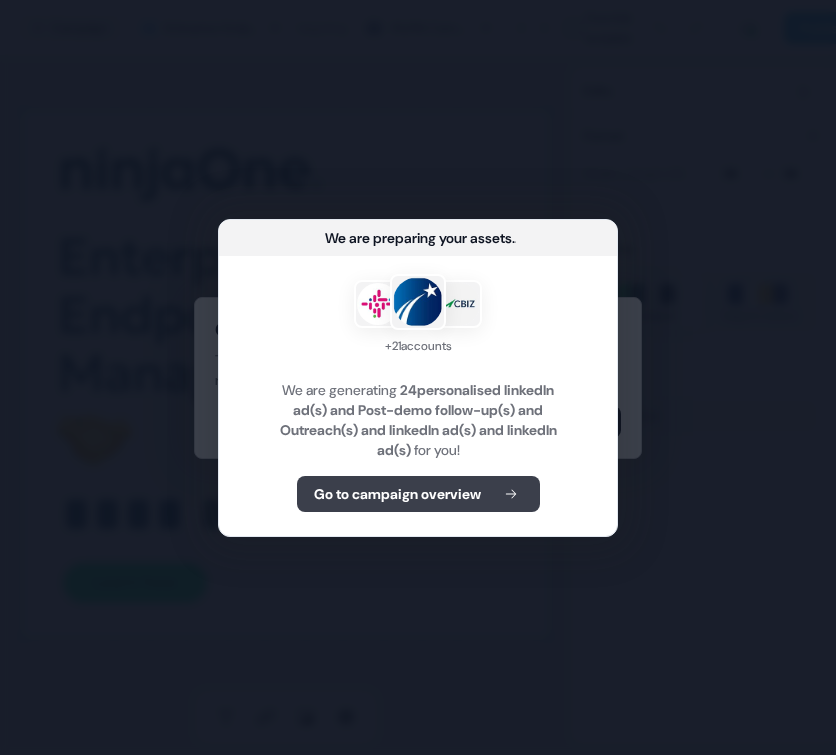 click on "Go to campaign overview" at bounding box center (397, 494) 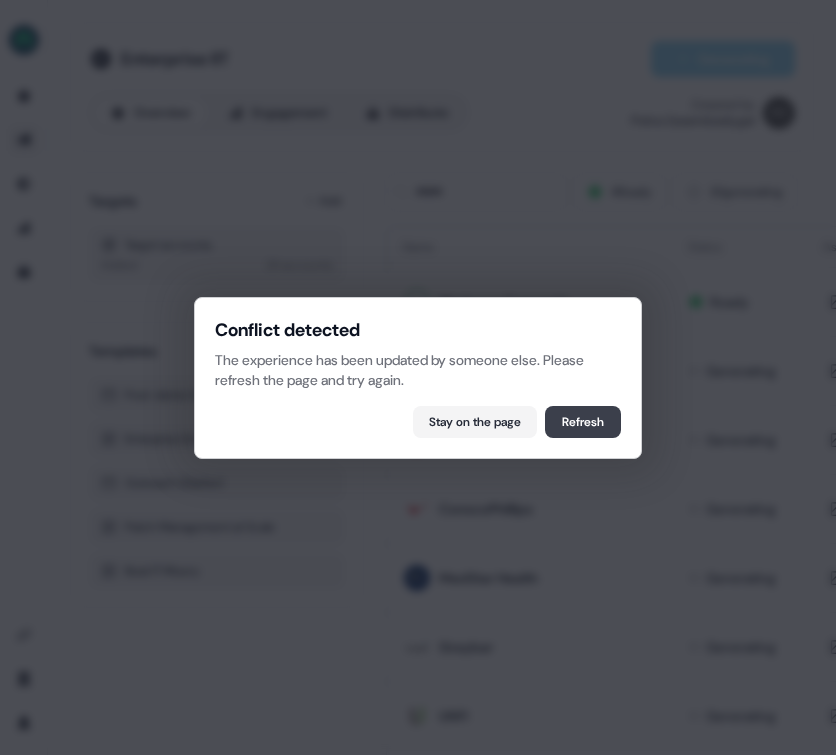 click on "Refresh" at bounding box center (583, 422) 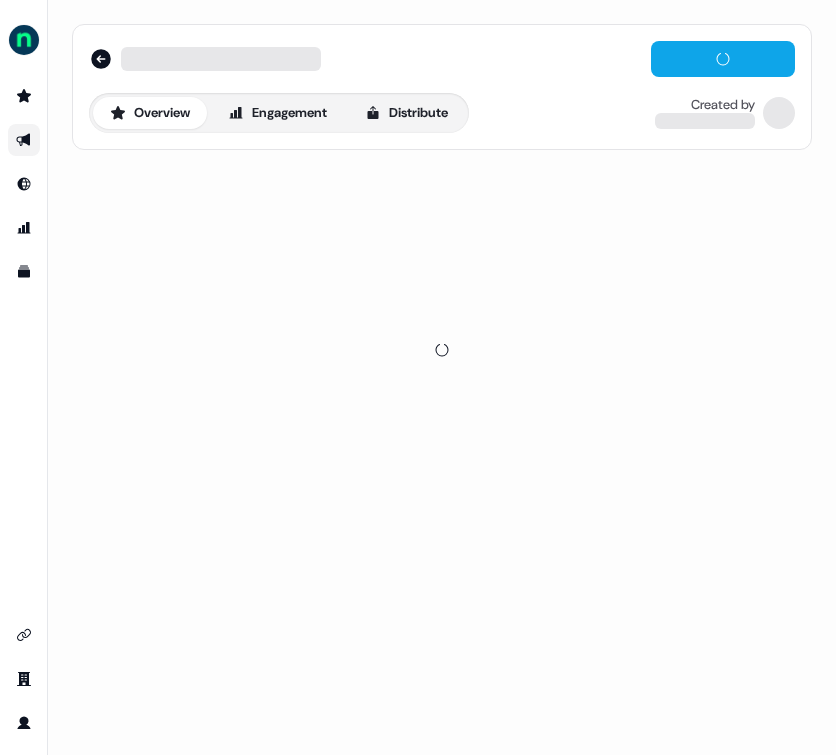 scroll, scrollTop: 0, scrollLeft: 0, axis: both 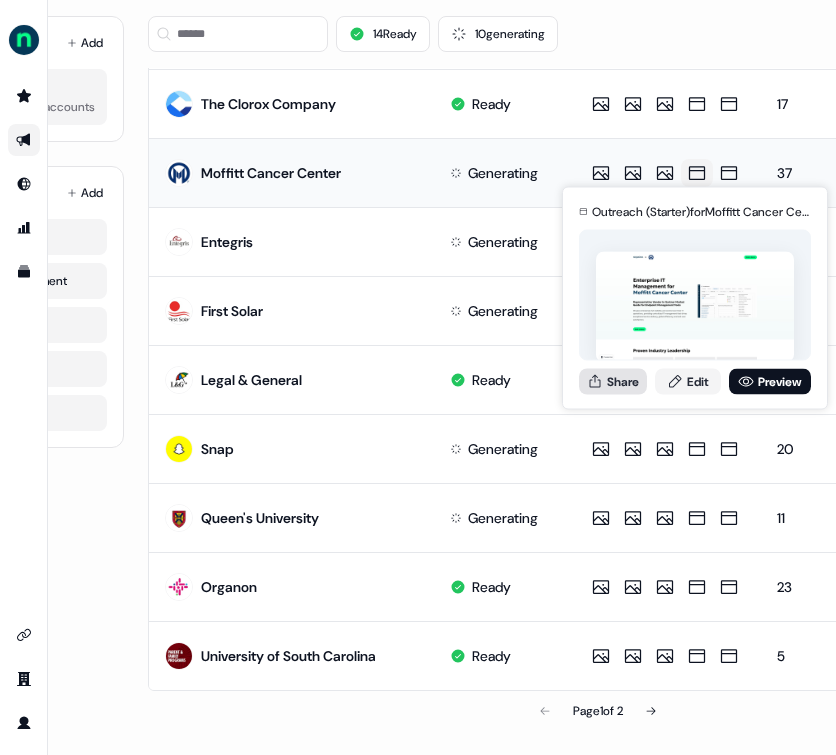 click on "Share" at bounding box center [613, 381] 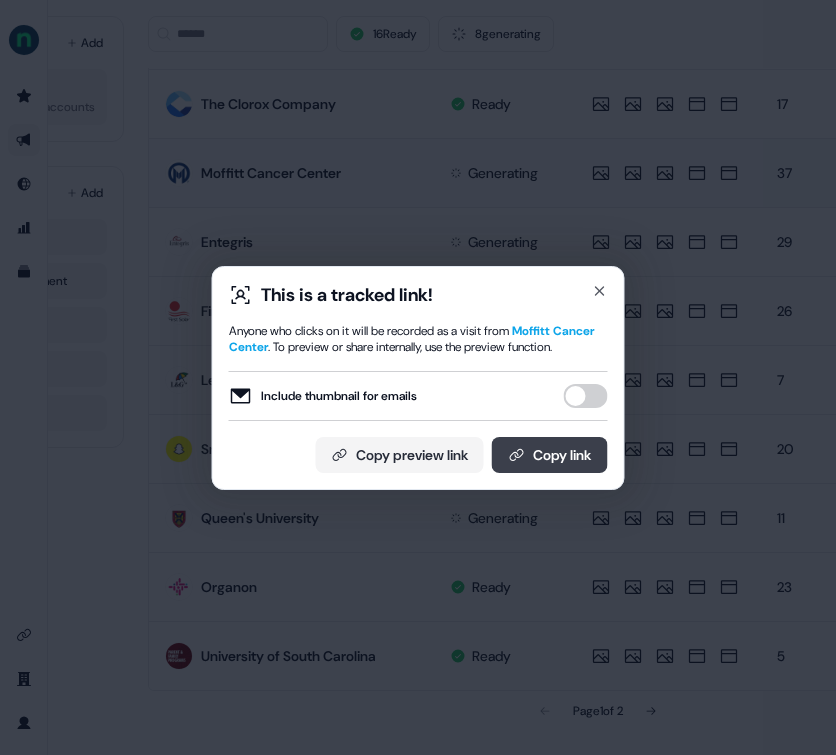 click on "Copy link" at bounding box center [550, 455] 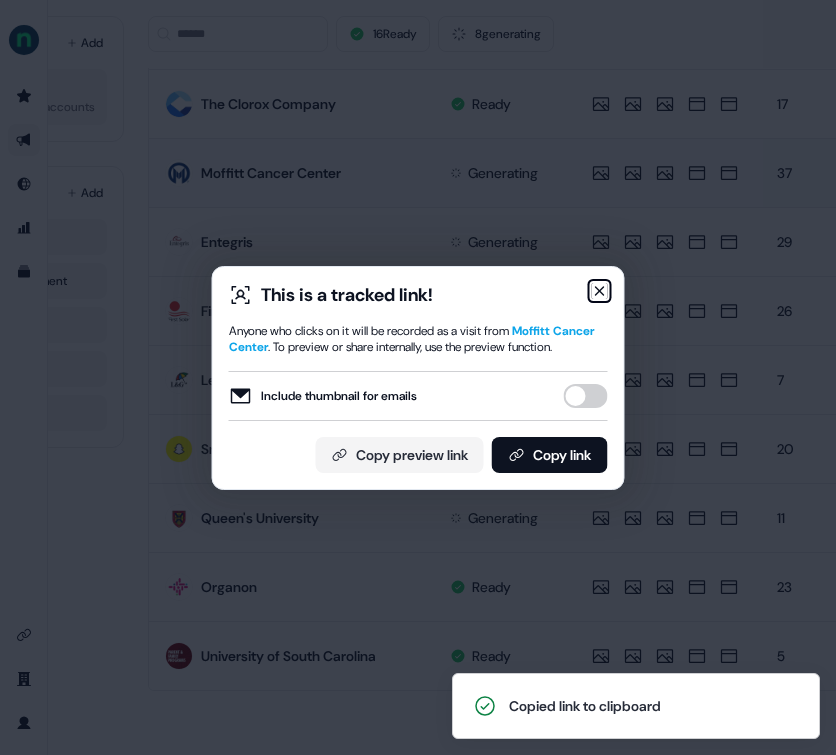 click 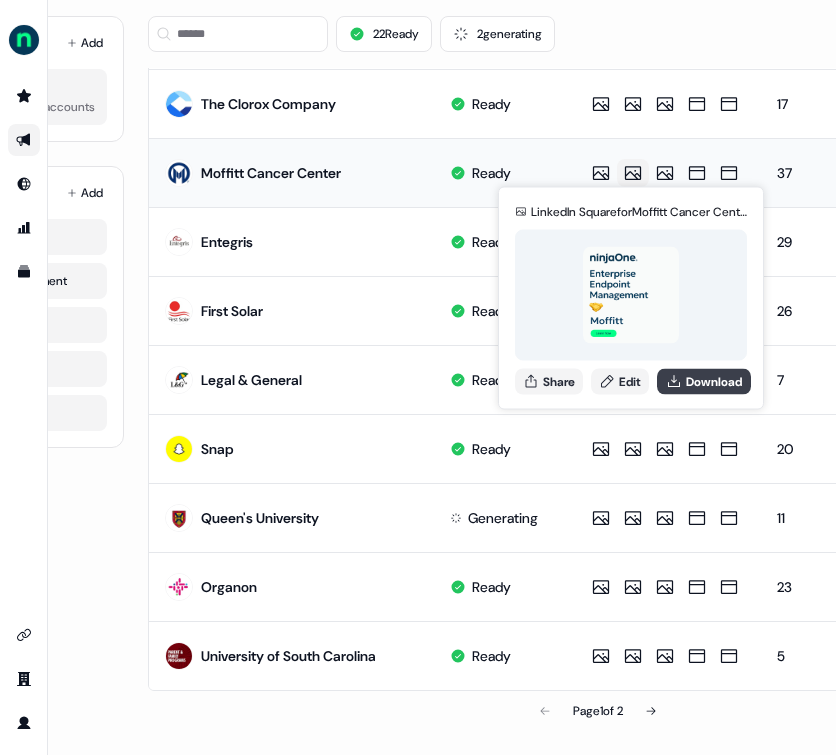 click on "Download" at bounding box center [704, 381] 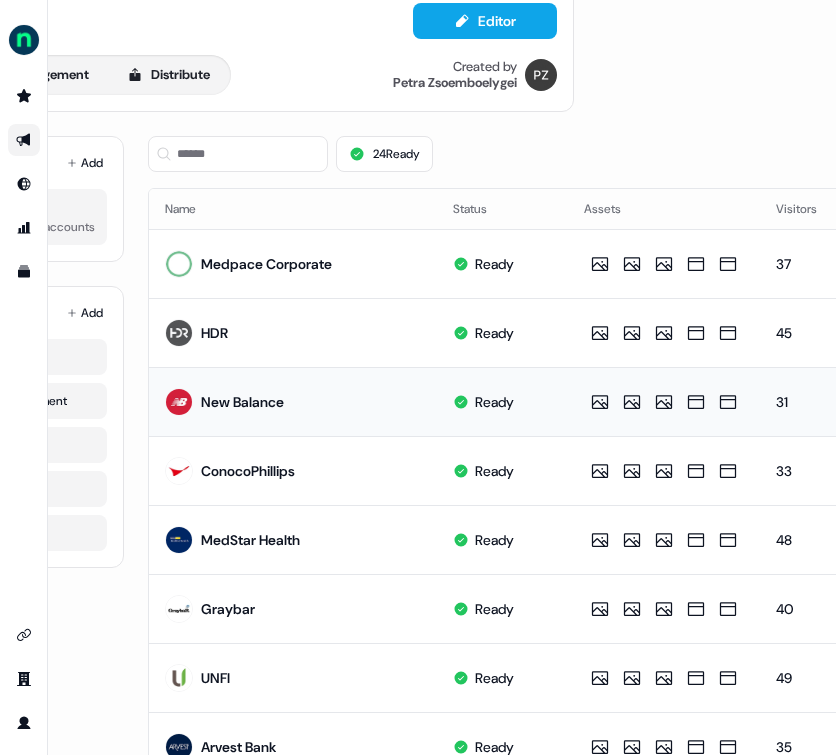 scroll, scrollTop: 963, scrollLeft: 238, axis: both 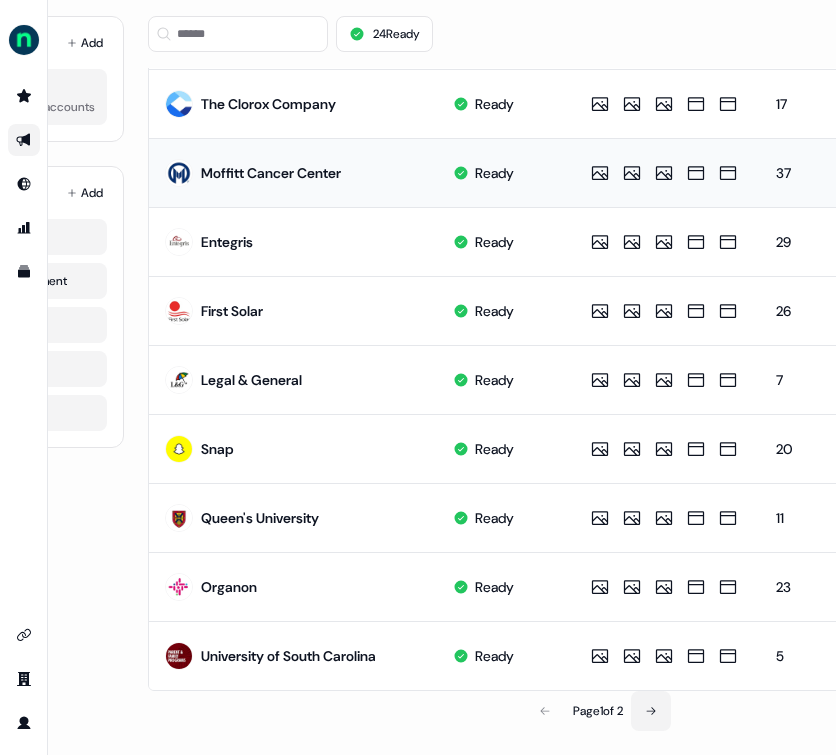 click 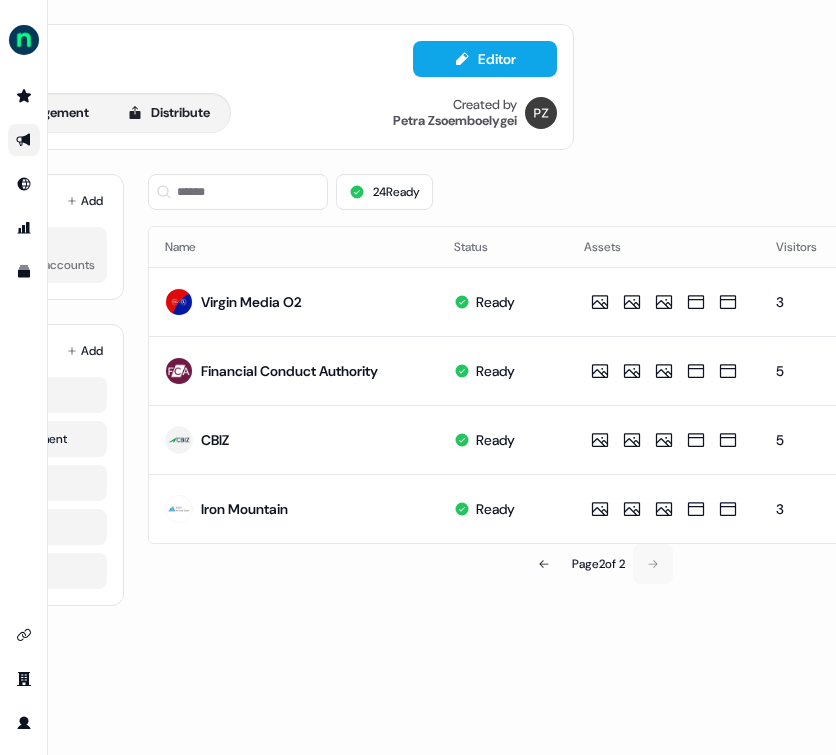 scroll, scrollTop: 0, scrollLeft: 238, axis: horizontal 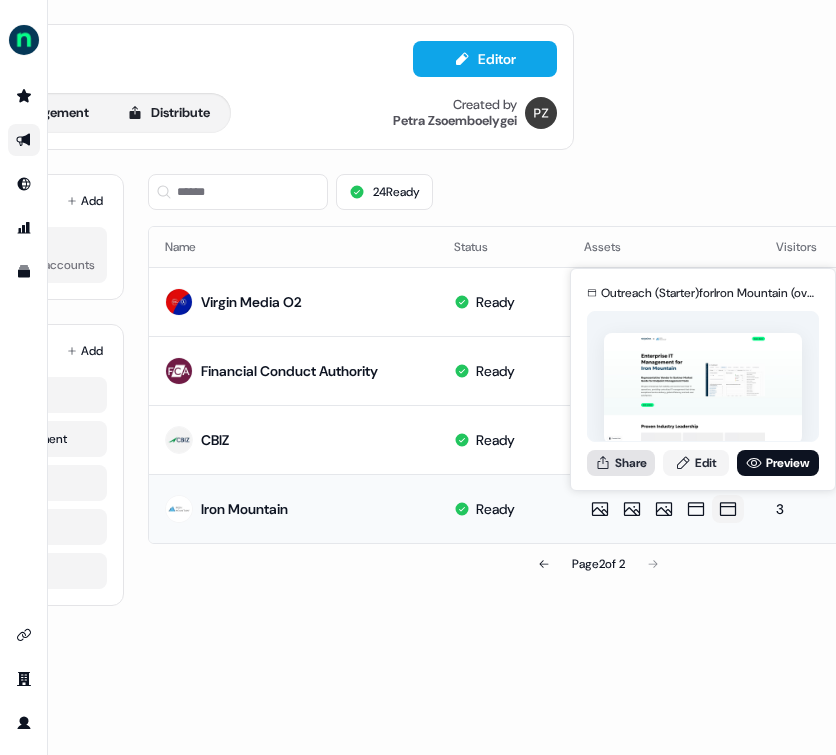click on "Share" at bounding box center [621, 463] 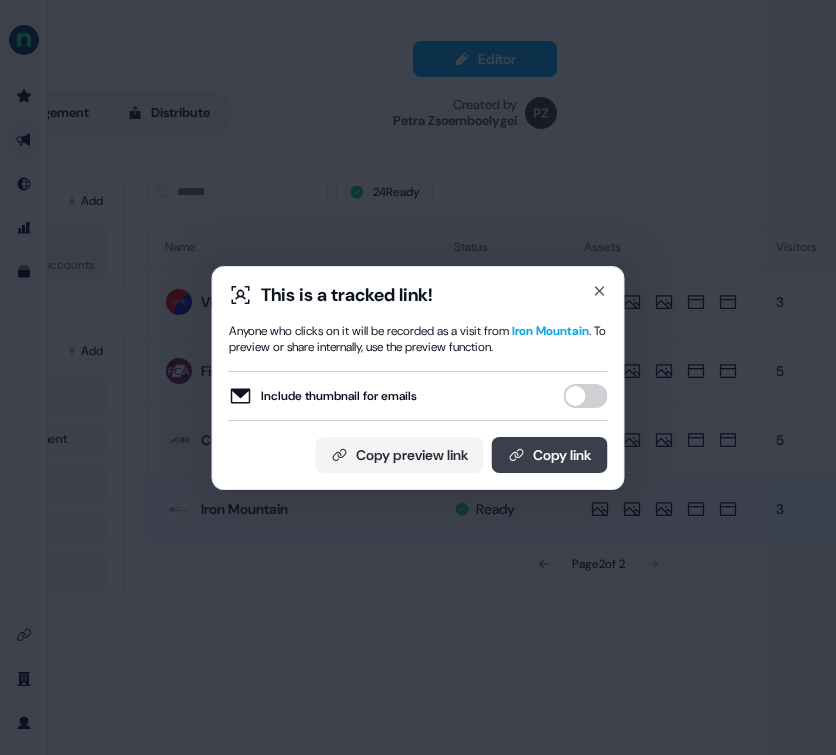 click on "Copy link" at bounding box center [550, 455] 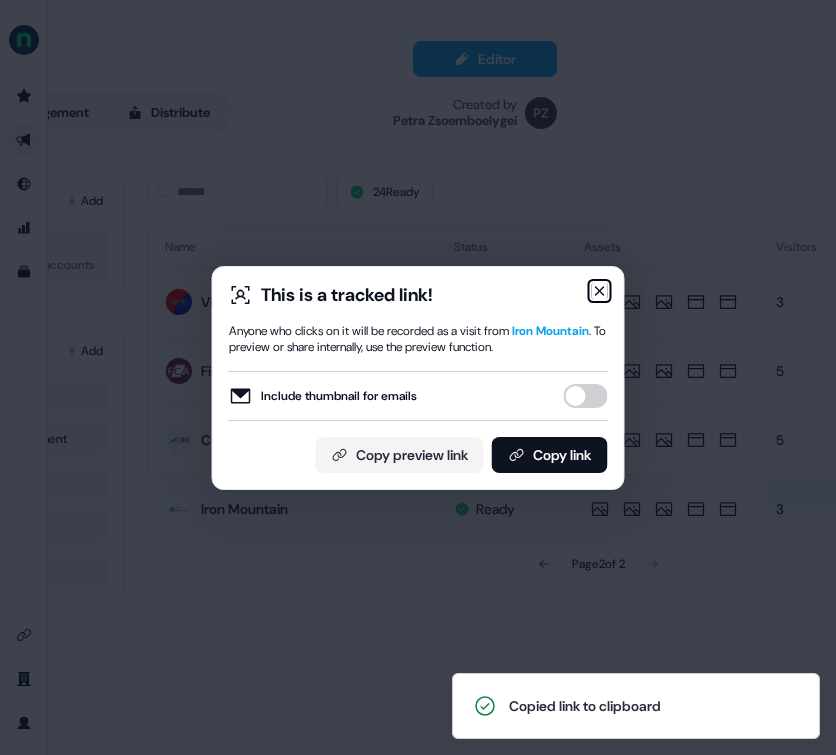 click 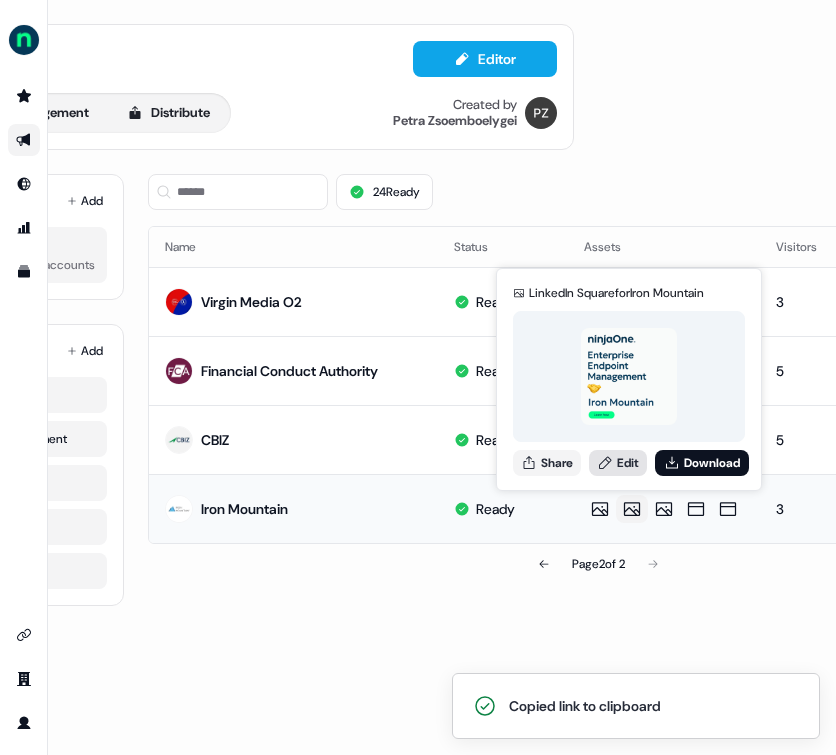 click on "Edit" at bounding box center [618, 463] 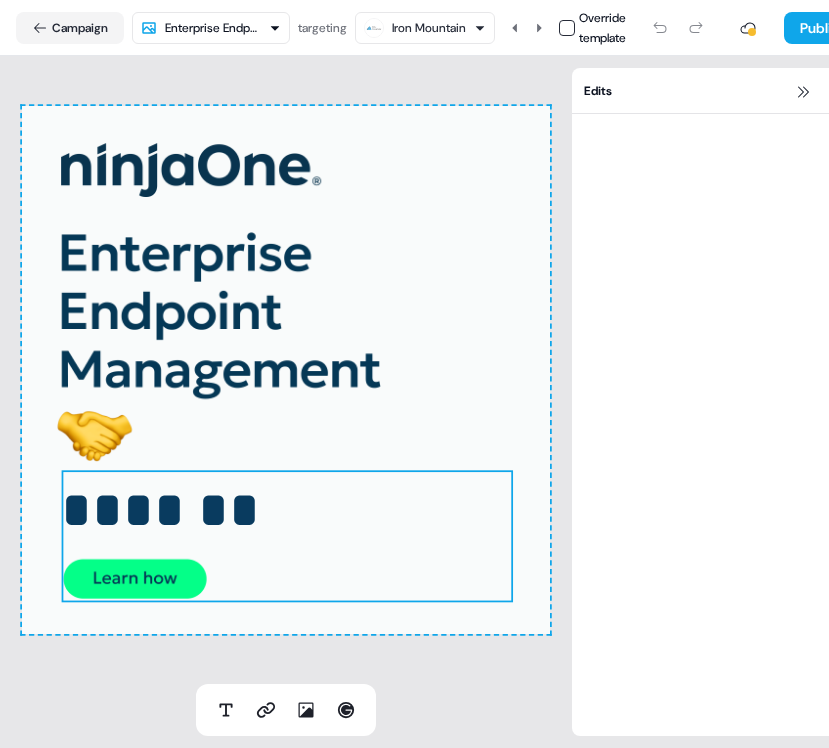 click on "*******" at bounding box center [160, 510] 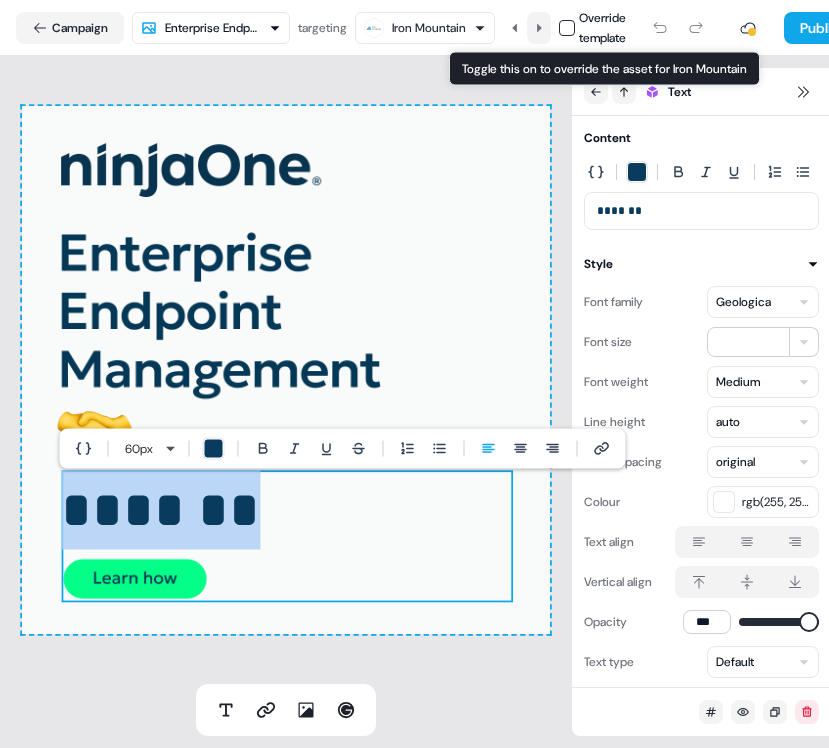 click 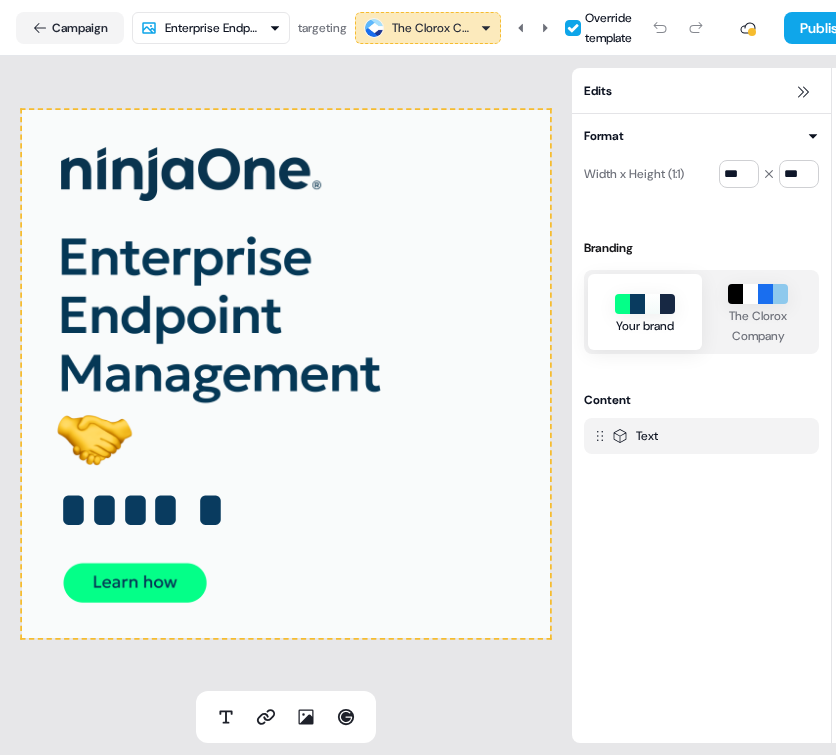click on "For the best experience switch devices to a bigger screen. Go to Userled.io   Enterprise IIT Editor Overview Engagement Distribute Created by Petra   Zsoemboelygei Loading... Campaign Enterprise Endpoint Management targeting The Clorox Company Override template Publish ******
To pick up a draggable item, press the space bar.
While dragging, use the arrow keys to move the item.
Press space again to drop the item in its new position, or press escape to cancel.
Edits Format Width x Height (1:1) *** *** Branding Your brand The Clorox Company Content Text Edits" at bounding box center [418, 377] 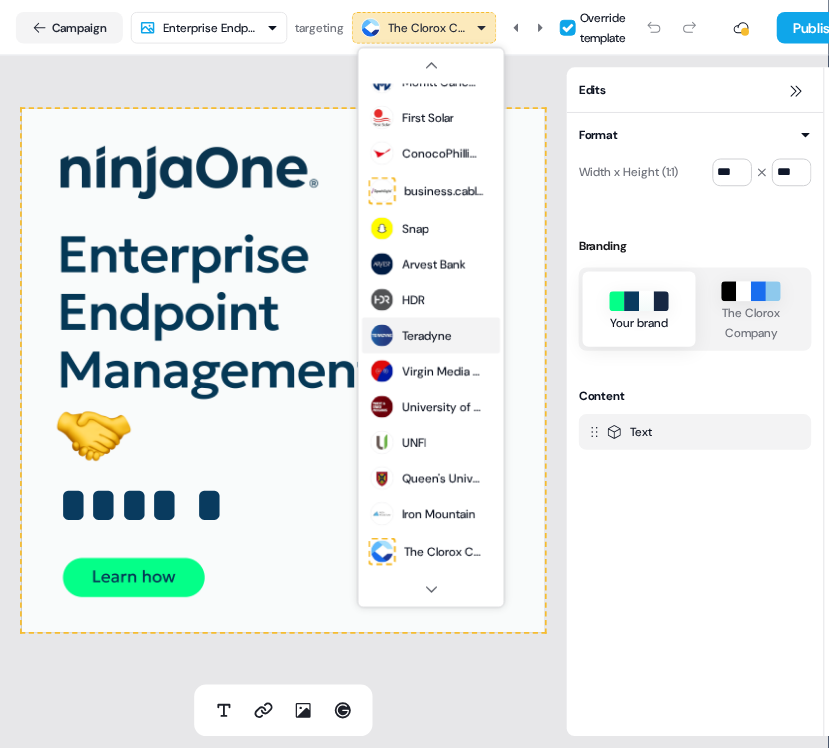 scroll, scrollTop: 385, scrollLeft: 0, axis: vertical 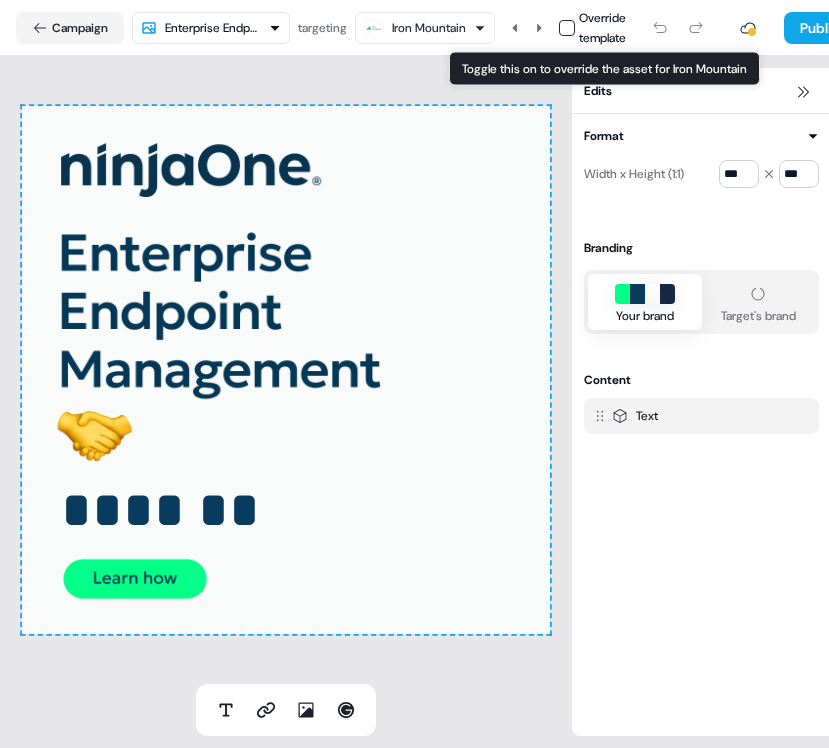 click at bounding box center [567, 28] 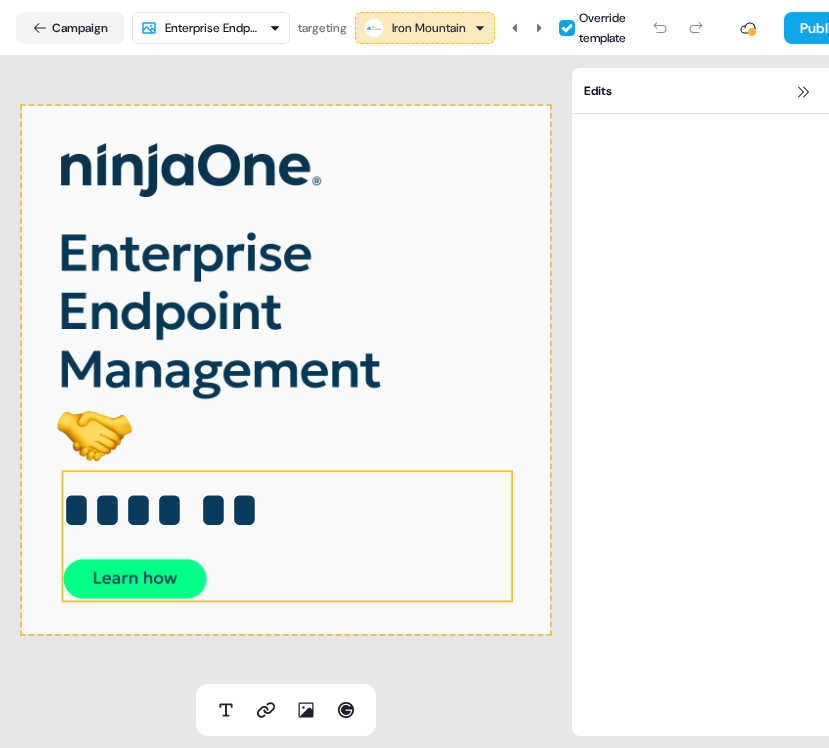 click on "*******" at bounding box center (160, 510) 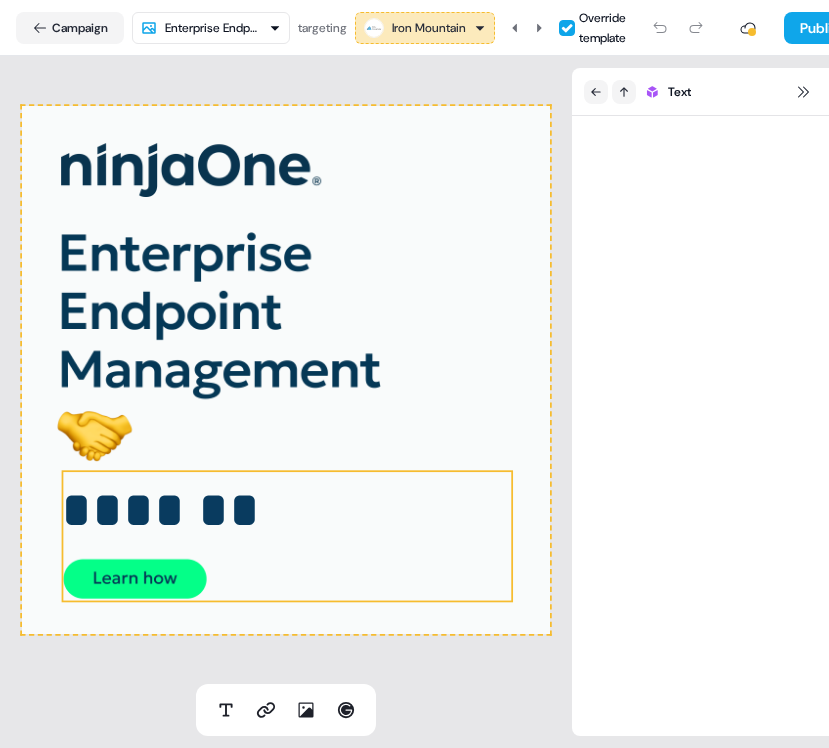 click on "*******" at bounding box center [160, 510] 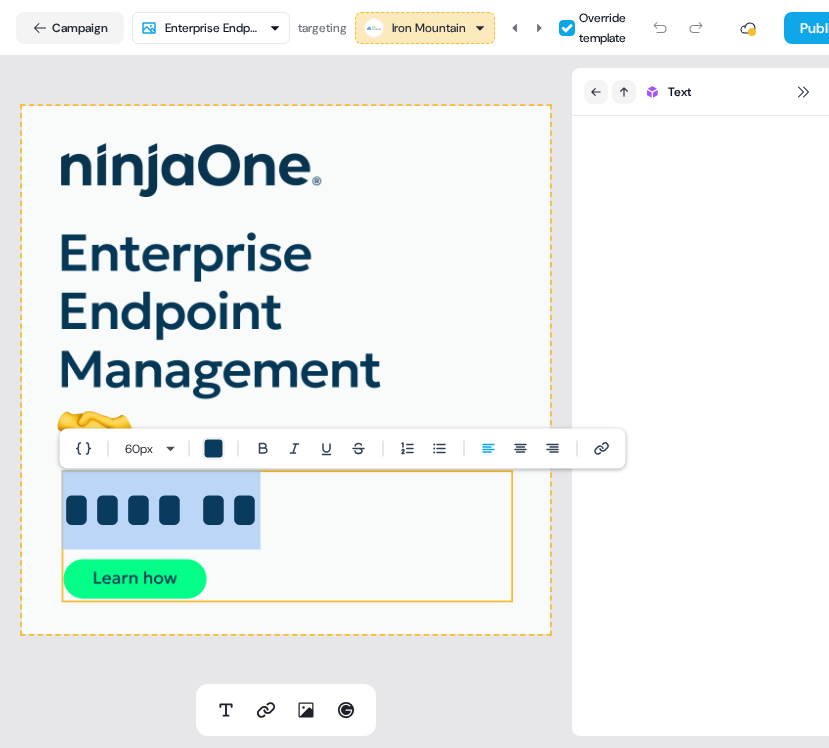 type 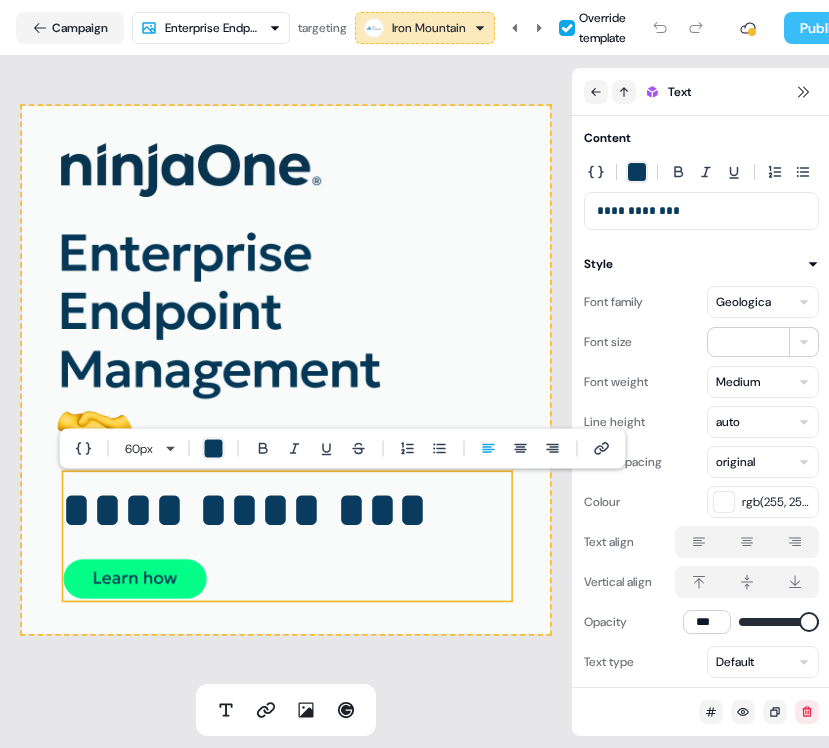 click on "Publish" at bounding box center (821, 28) 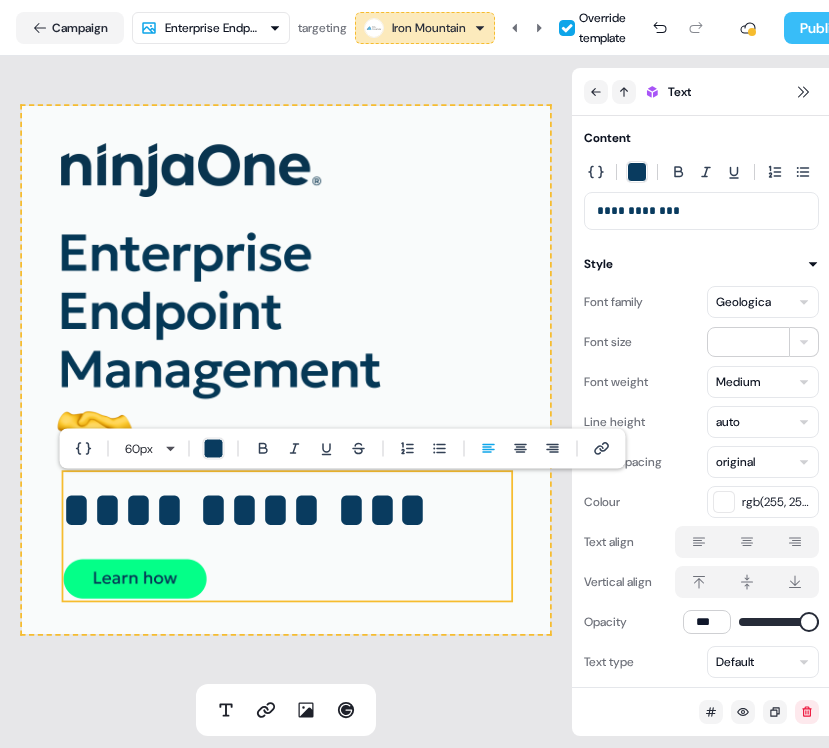 click on "Publish" at bounding box center (821, 28) 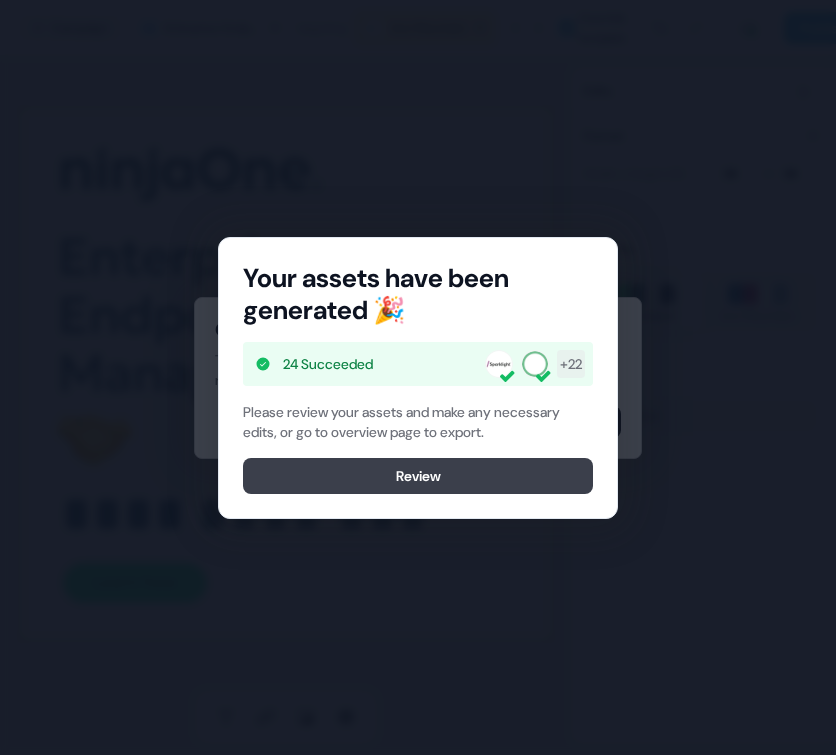 click on "Review" at bounding box center (418, 476) 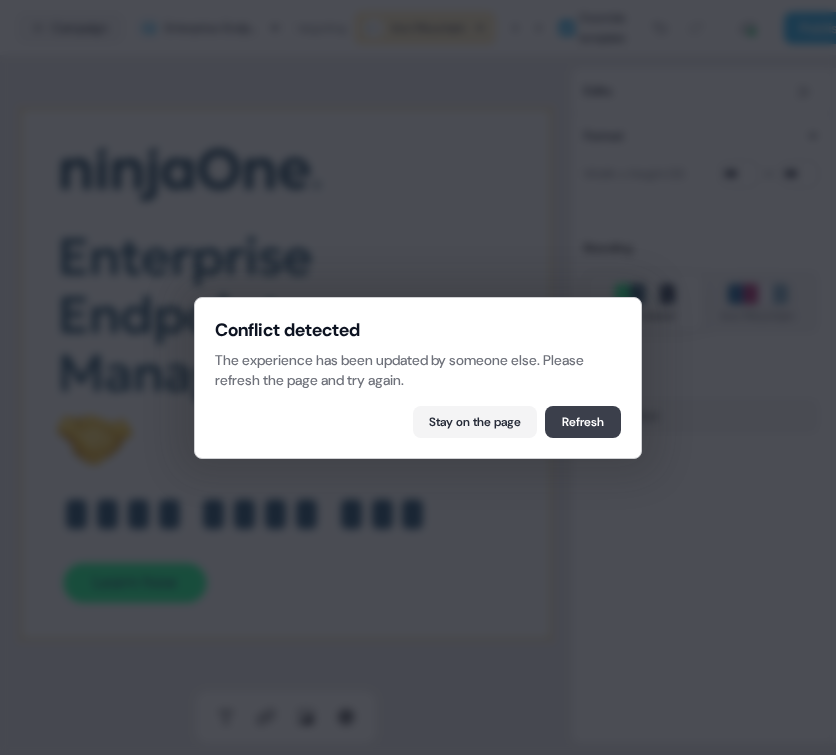 click on "Refresh" at bounding box center (583, 422) 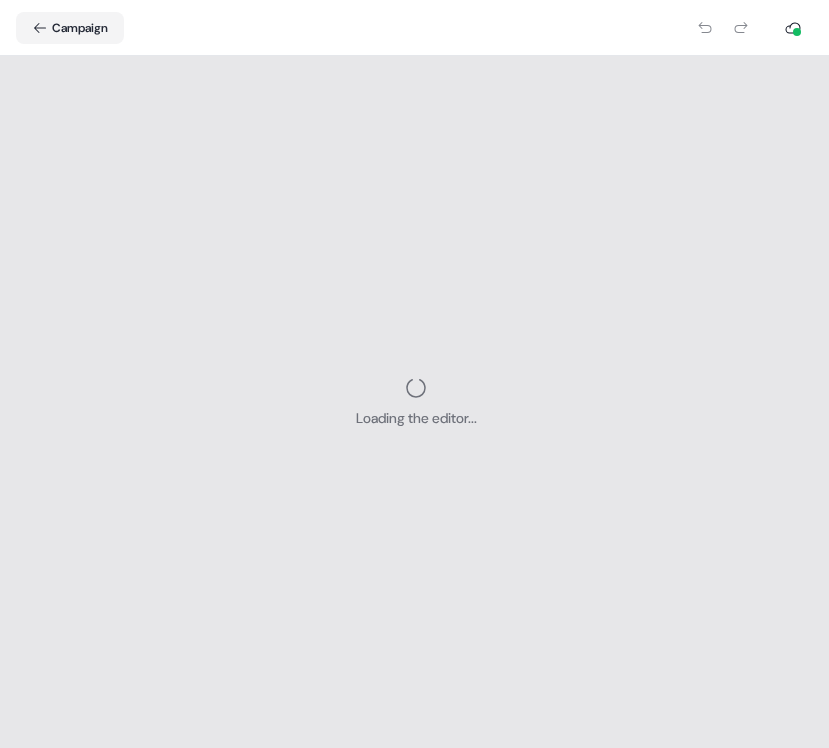 scroll, scrollTop: 7, scrollLeft: 0, axis: vertical 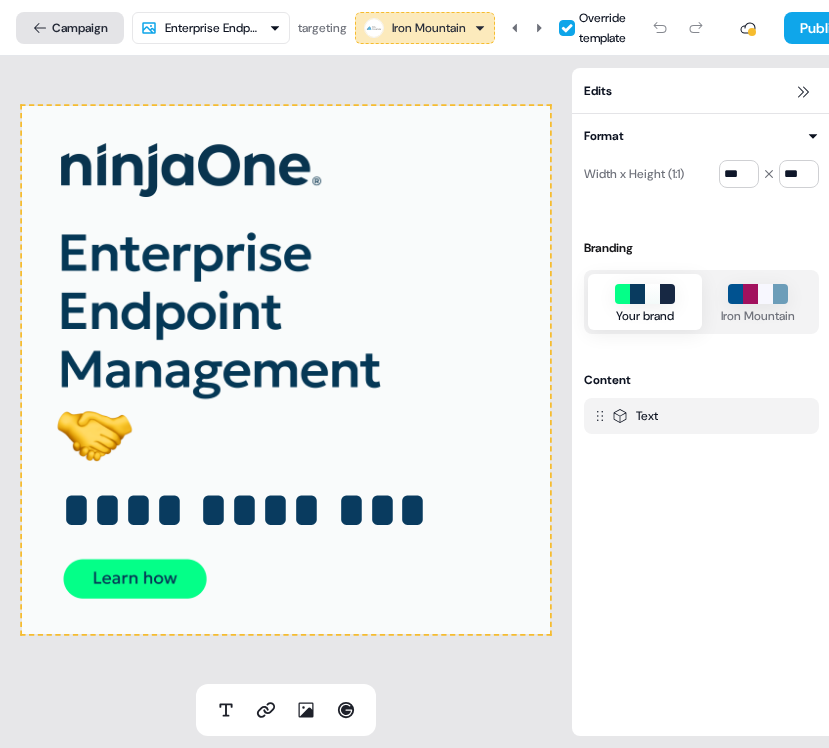 click on "Campaign" at bounding box center (70, 28) 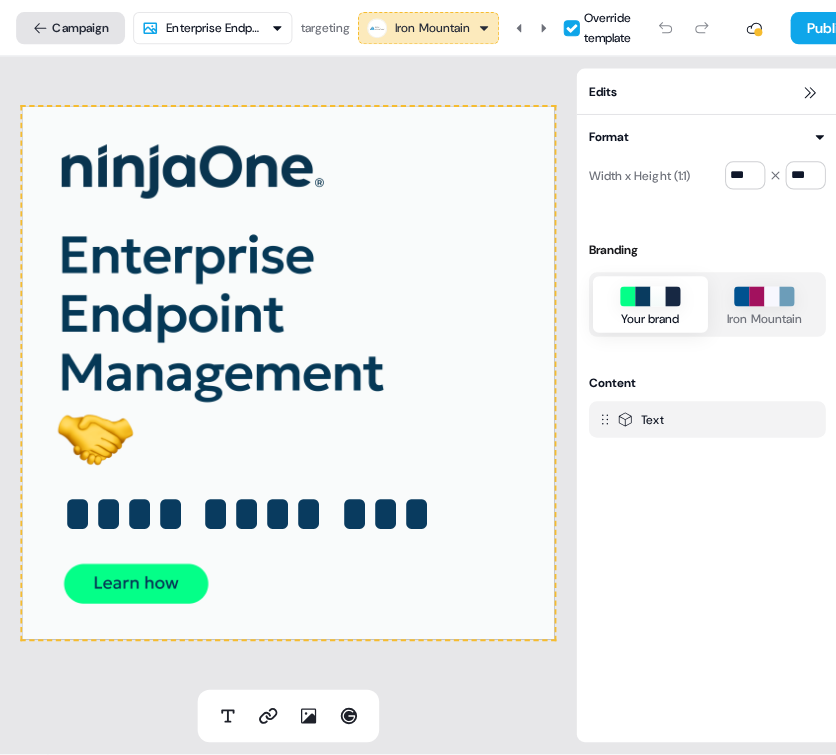 scroll, scrollTop: 0, scrollLeft: 0, axis: both 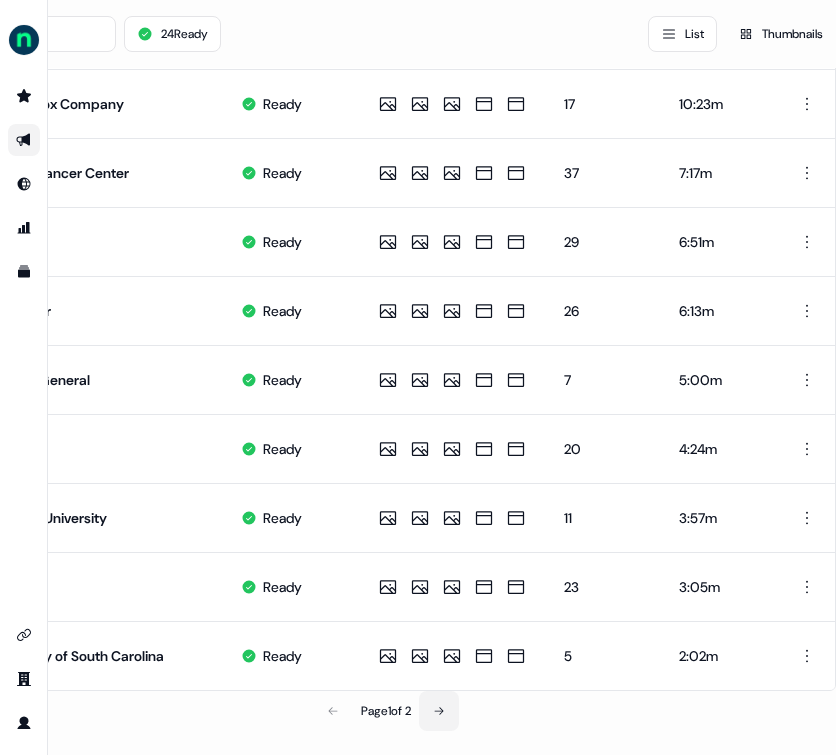 click at bounding box center [439, 711] 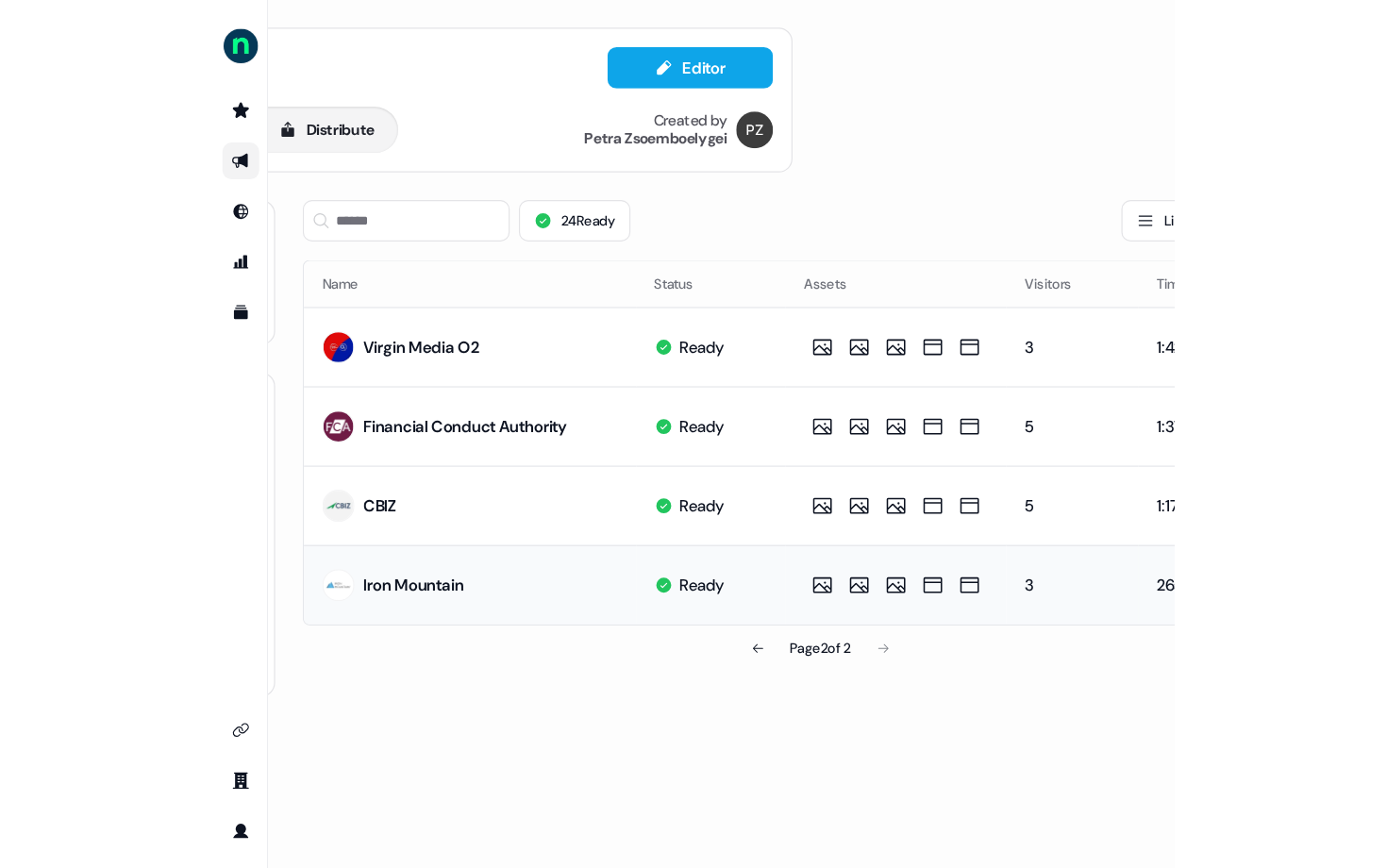 scroll, scrollTop: 0, scrollLeft: 278, axis: horizontal 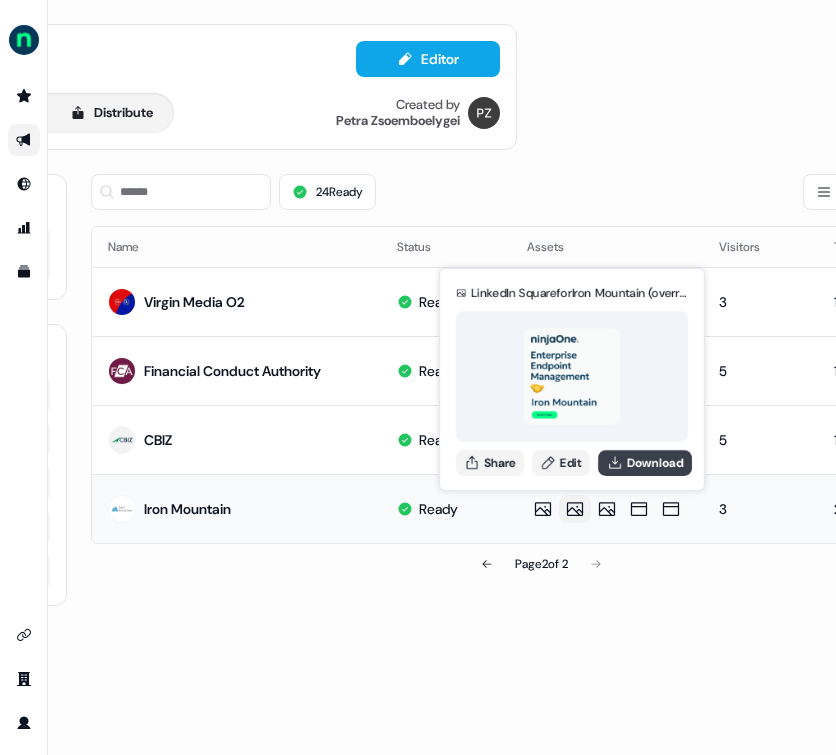 click on "Download" at bounding box center (645, 463) 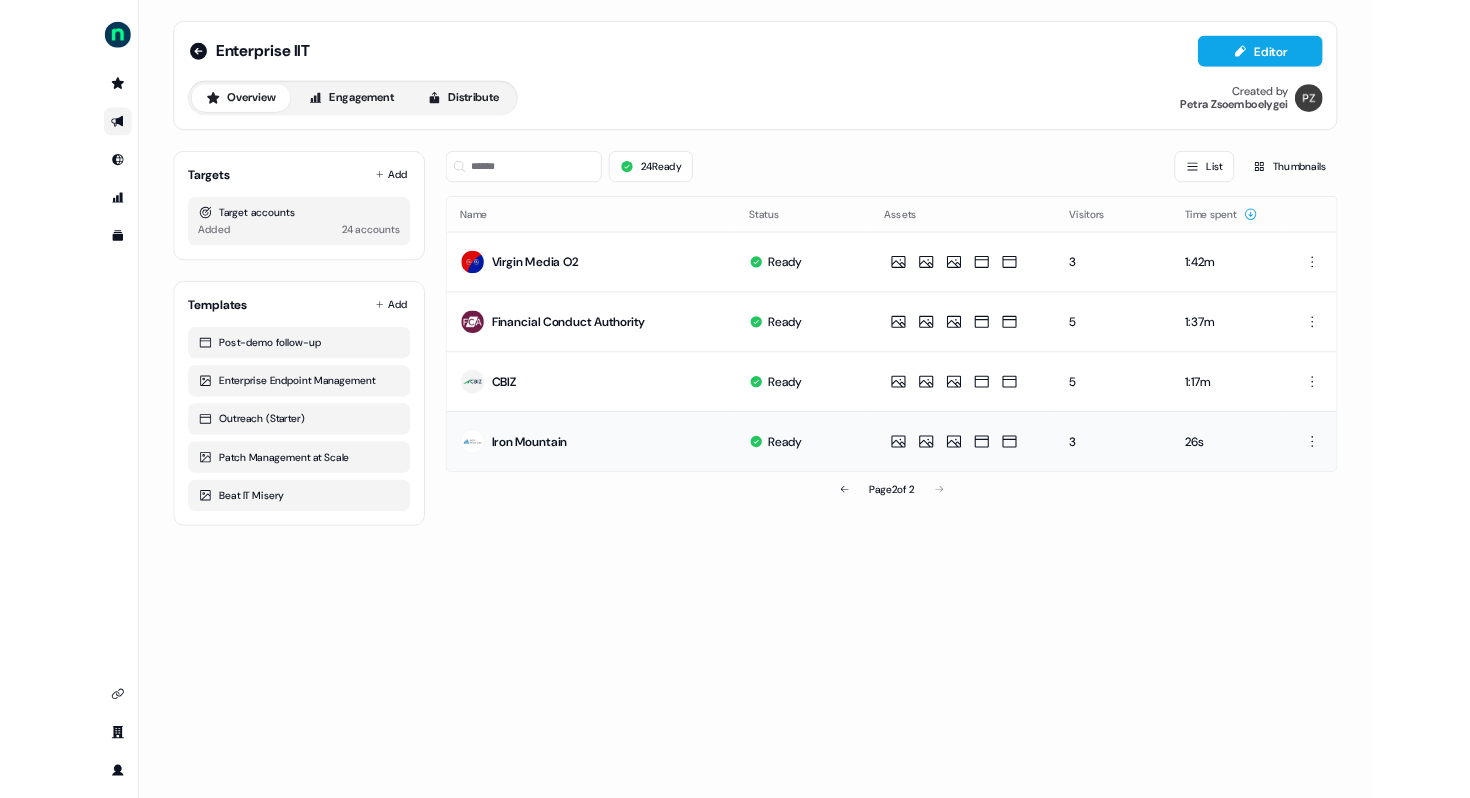 scroll, scrollTop: 0, scrollLeft: 0, axis: both 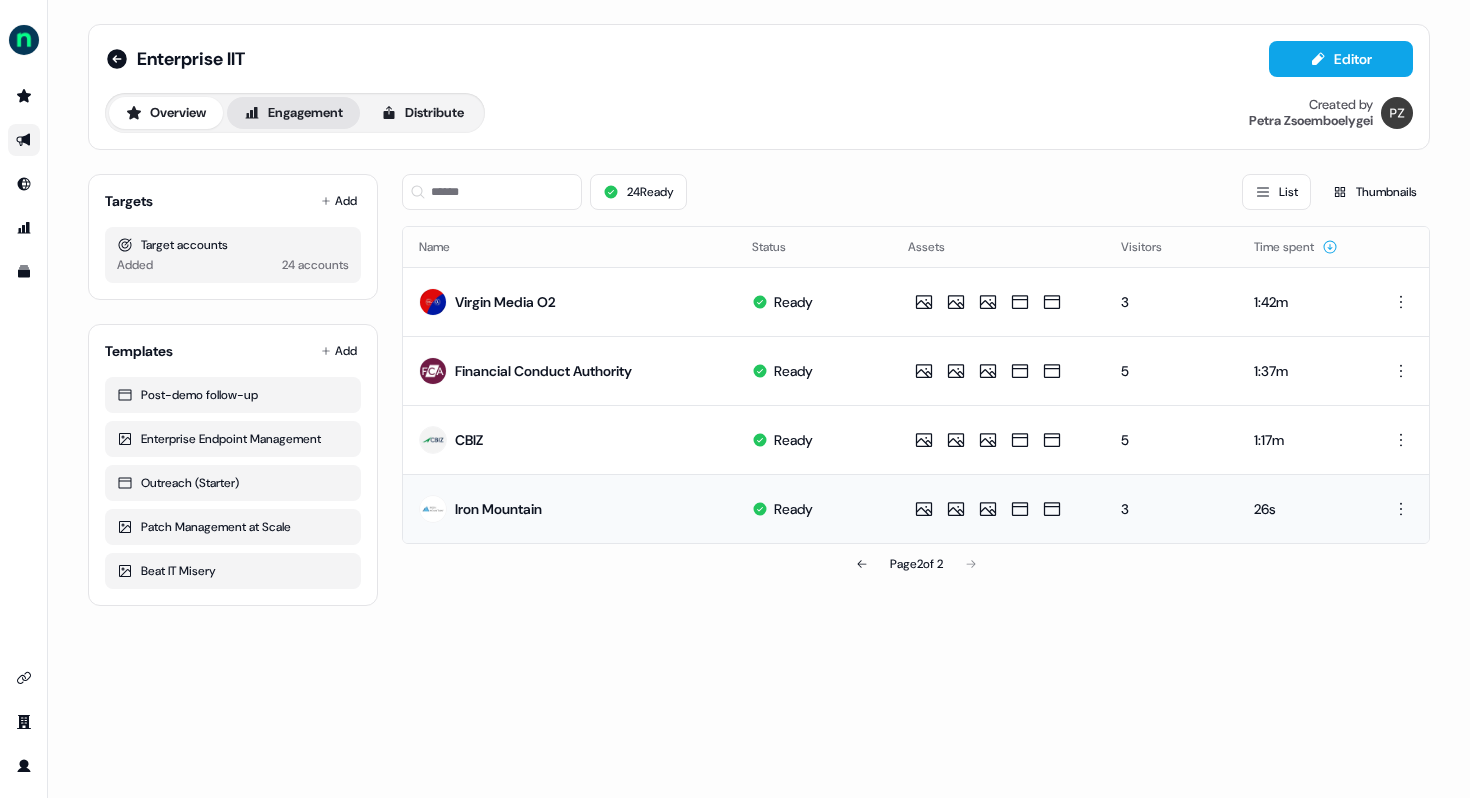 click on "Engagement" at bounding box center (293, 113) 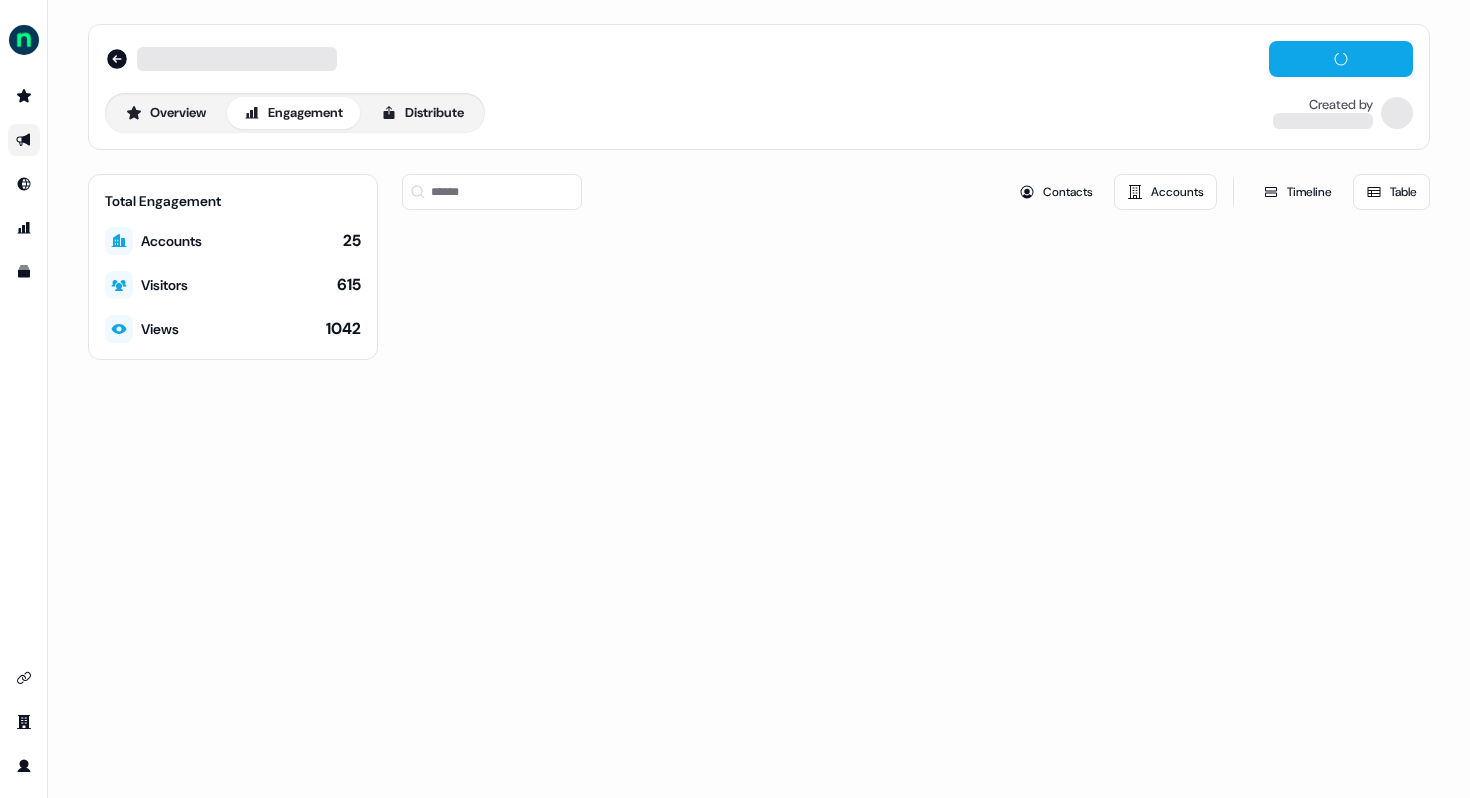 scroll, scrollTop: 0, scrollLeft: 0, axis: both 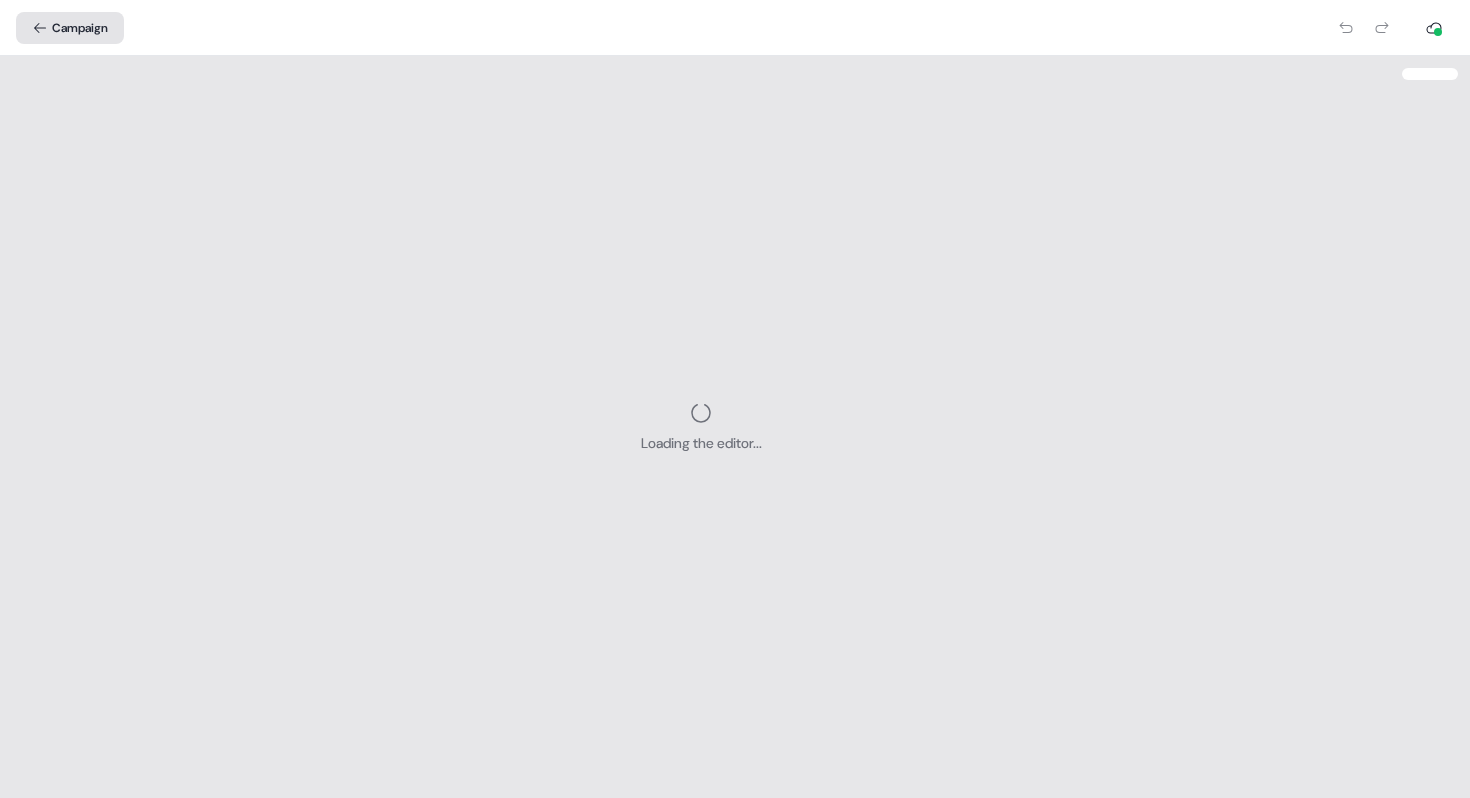click on "Campaign" at bounding box center (70, 28) 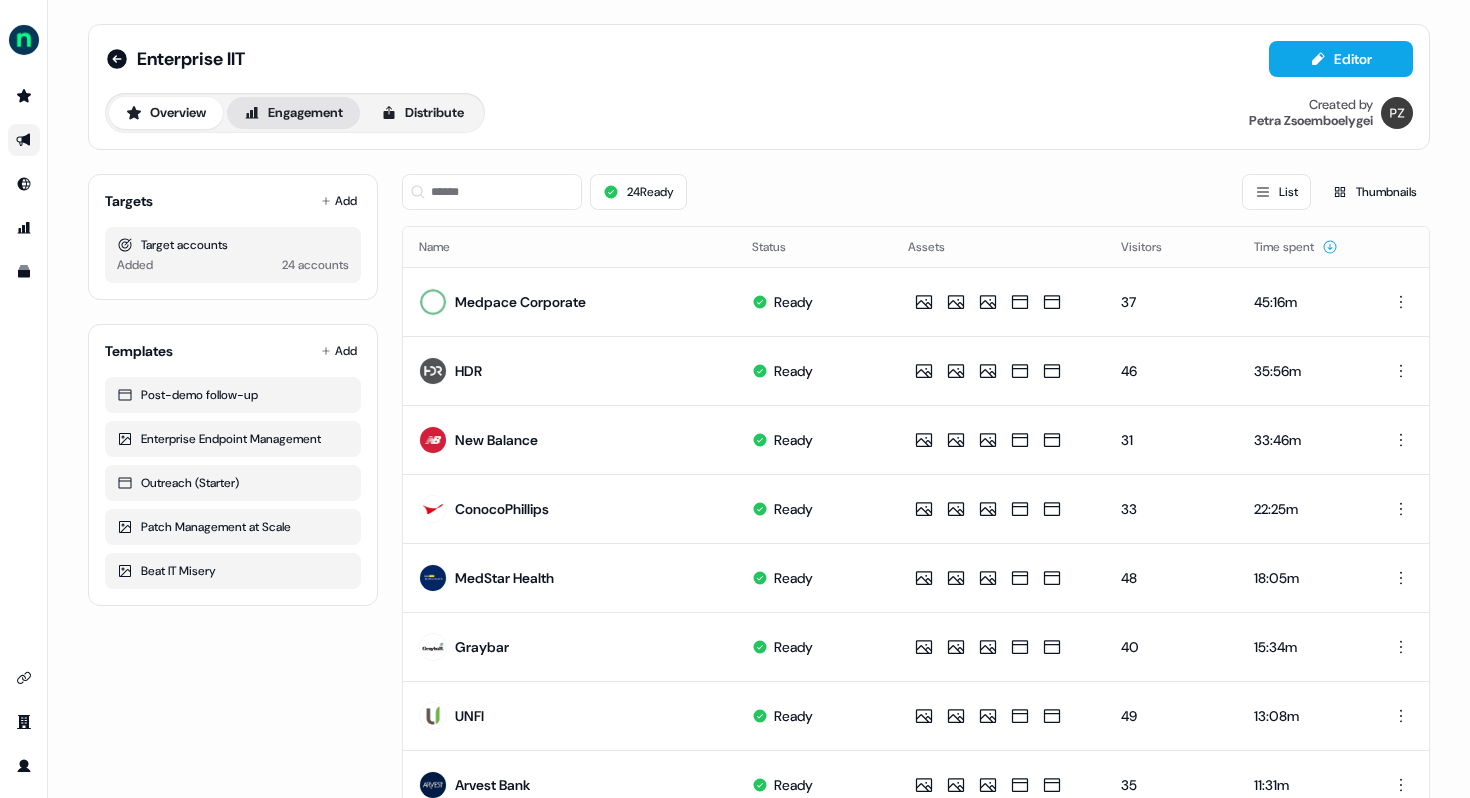 click on "Engagement" at bounding box center [293, 113] 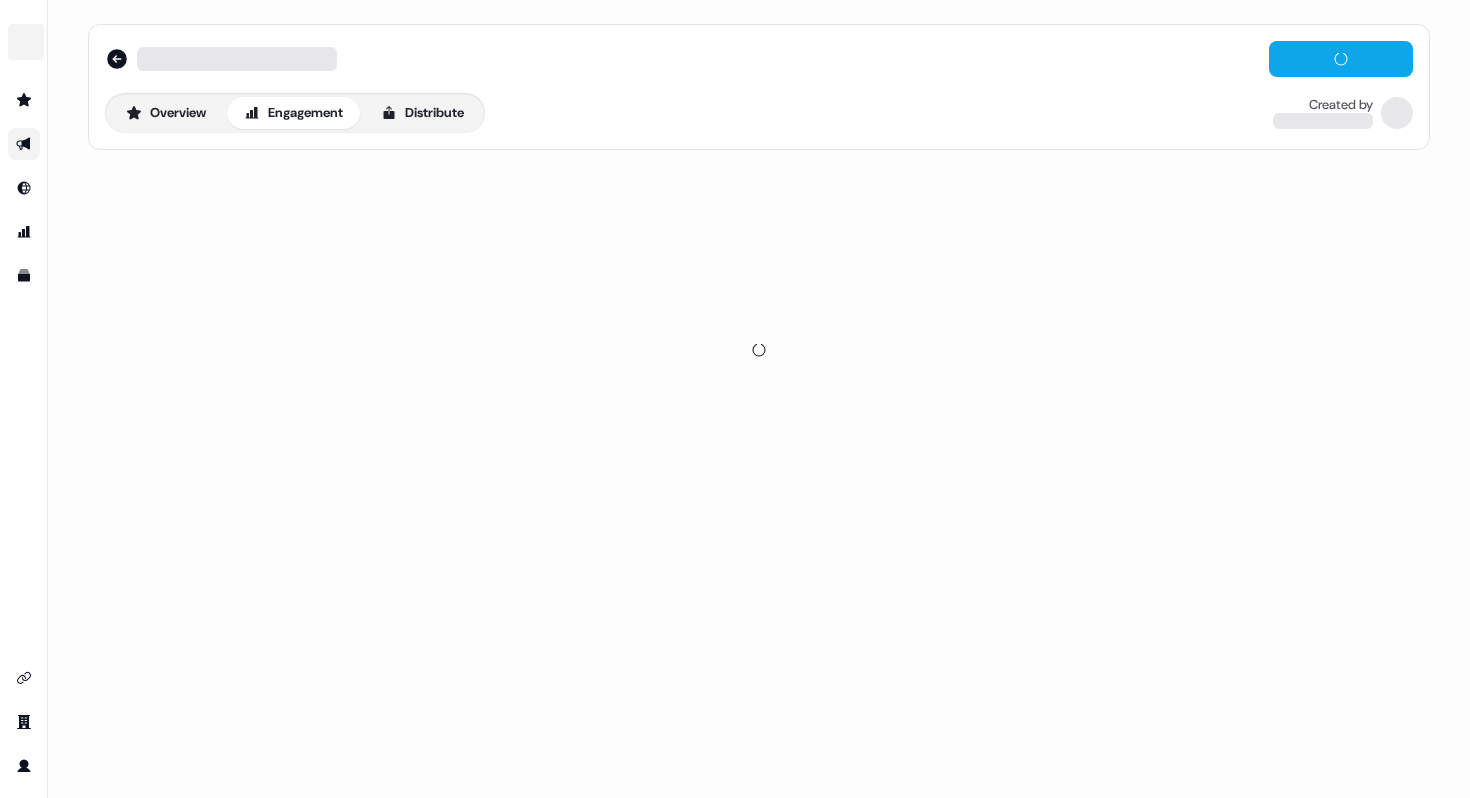 scroll, scrollTop: 0, scrollLeft: 0, axis: both 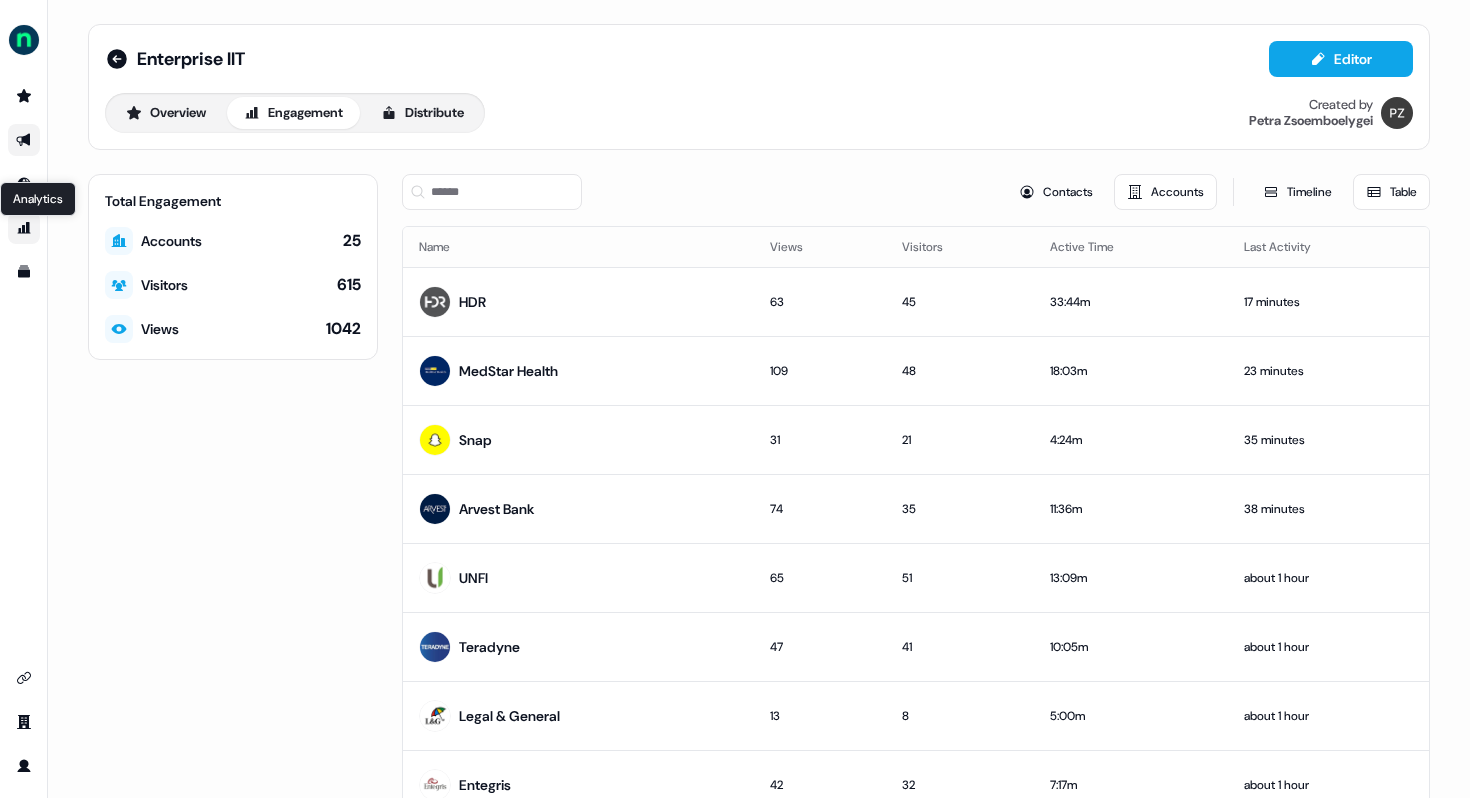 click 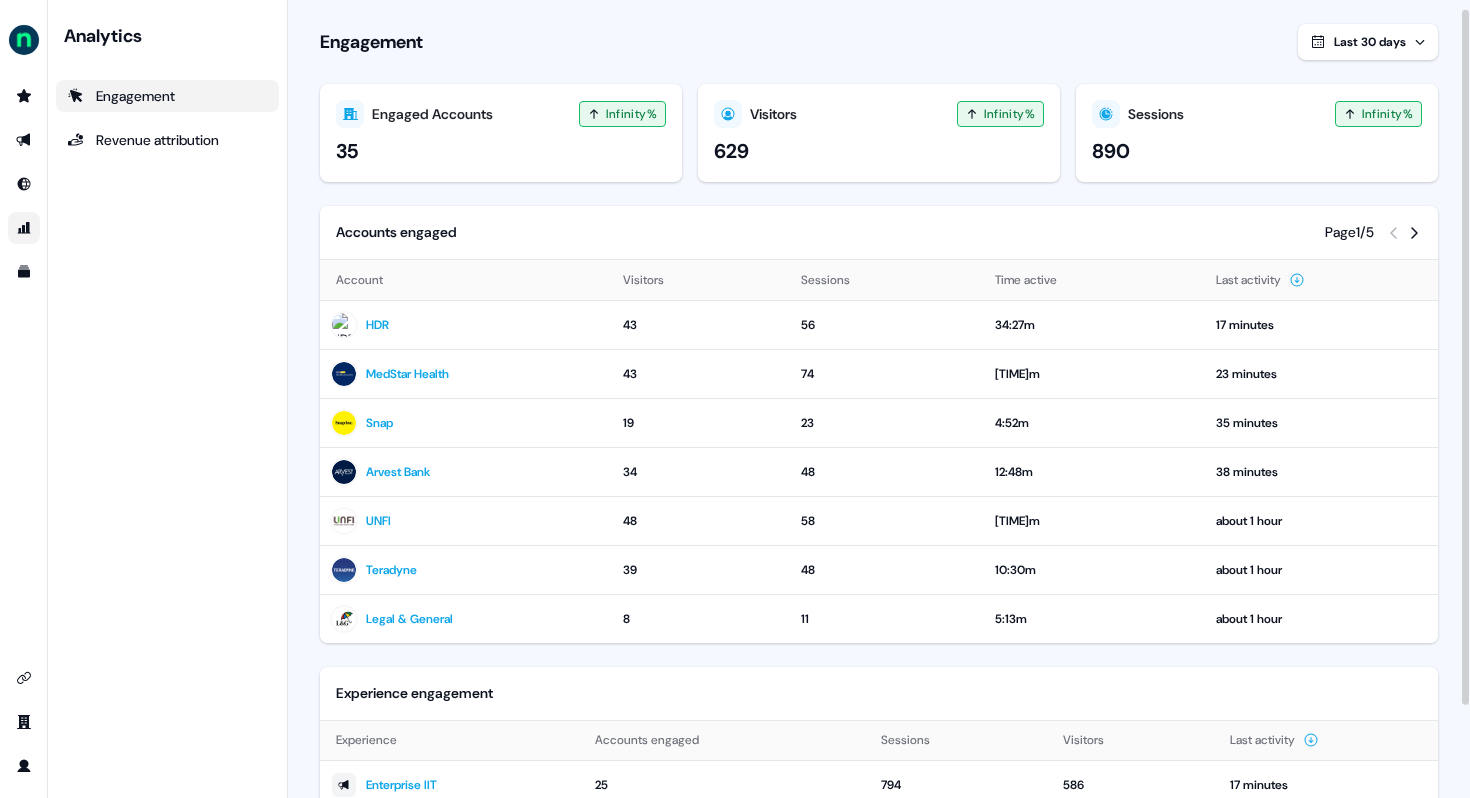 scroll, scrollTop: 116, scrollLeft: 0, axis: vertical 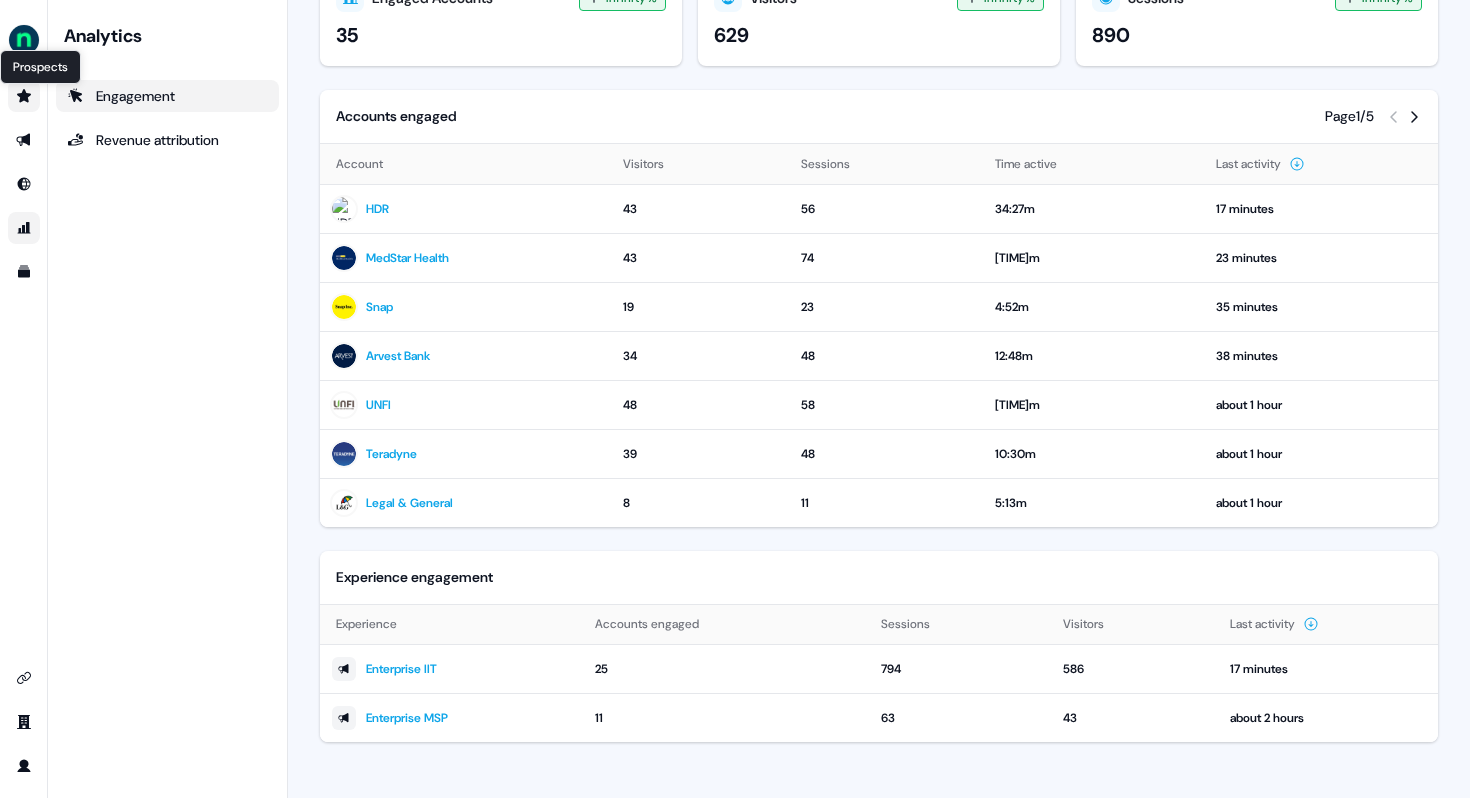click 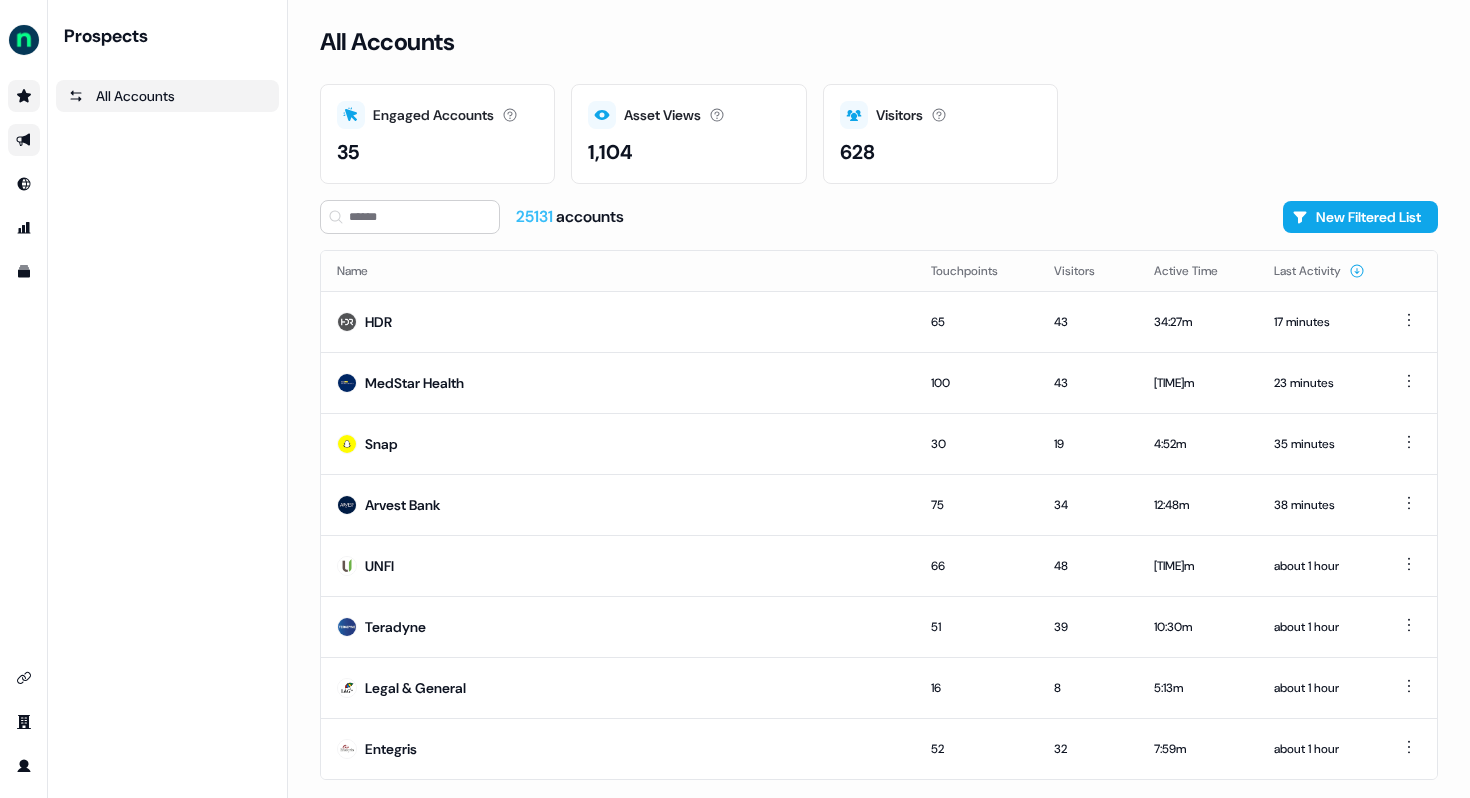 click at bounding box center (24, 140) 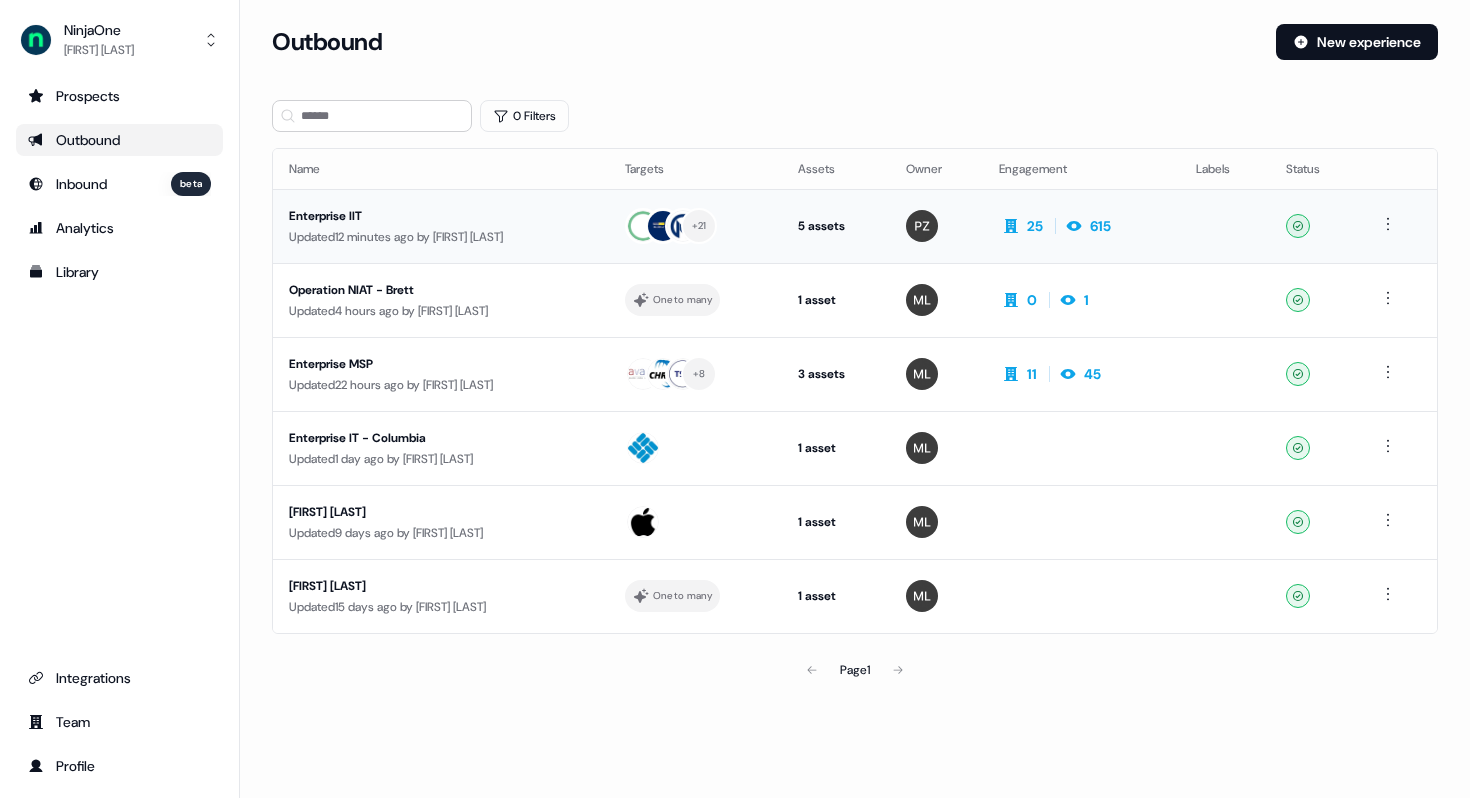 click on "Enterprise IIT" at bounding box center (441, 216) 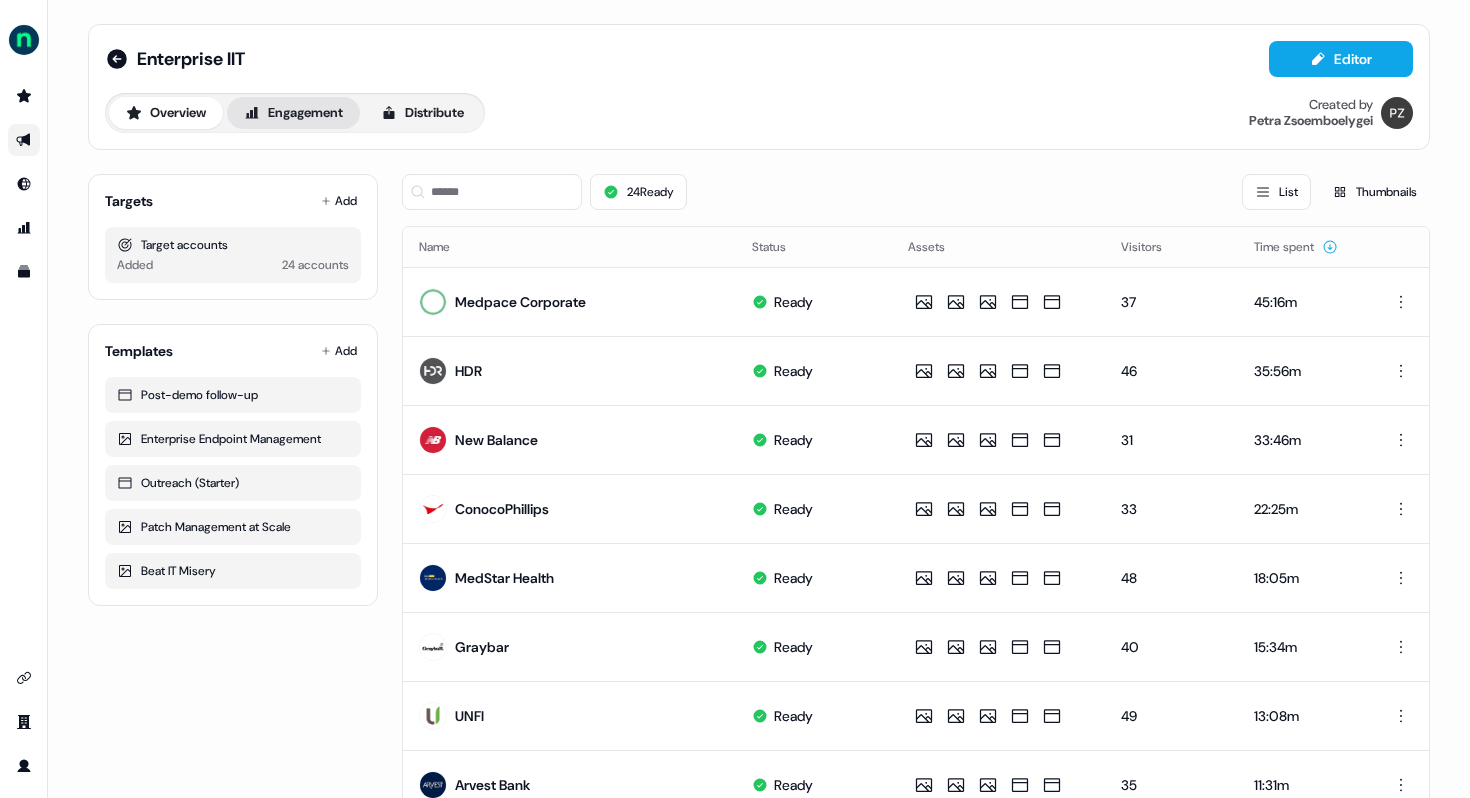 click on "Engagement" at bounding box center (293, 113) 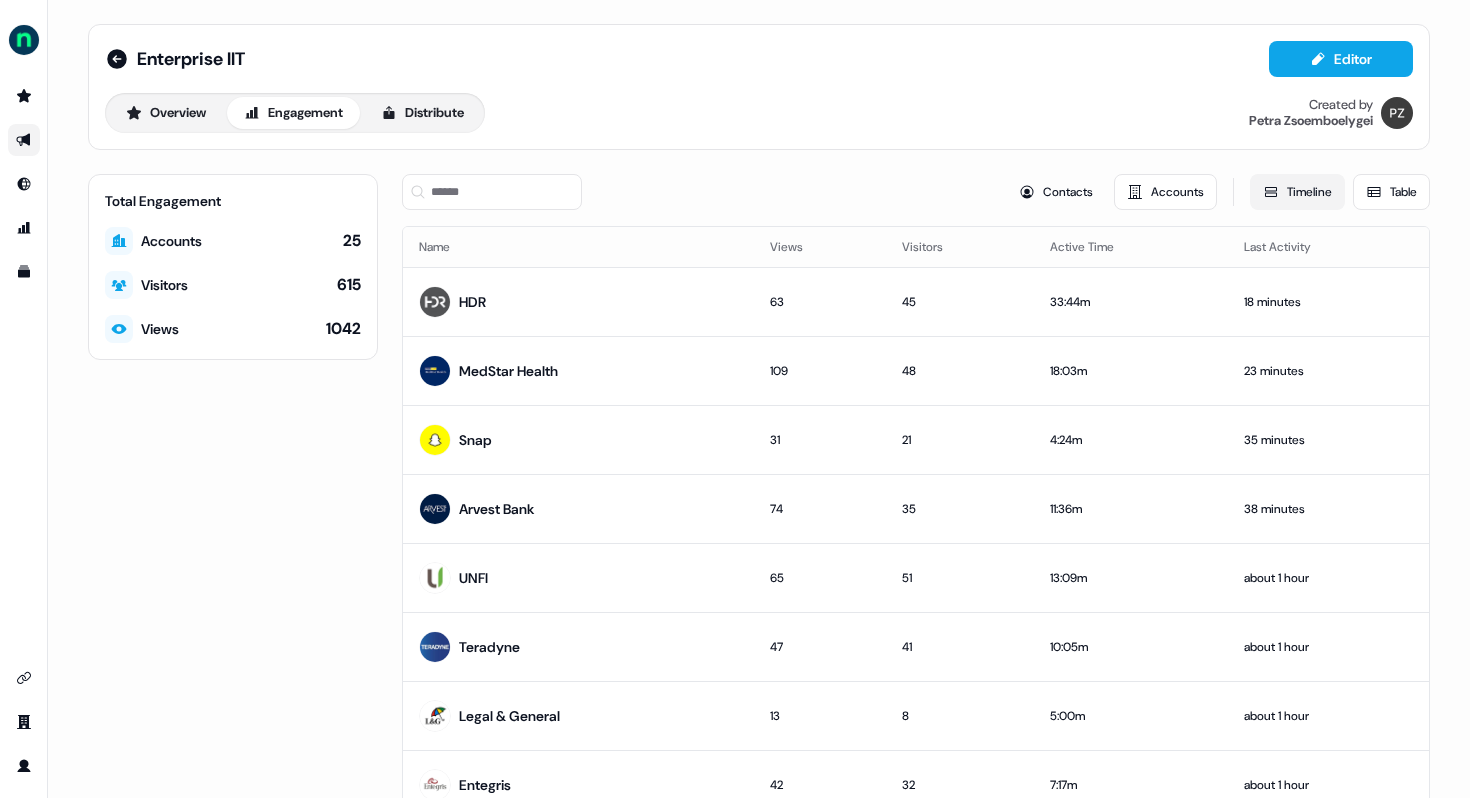 click on "Timeline" at bounding box center [1297, 192] 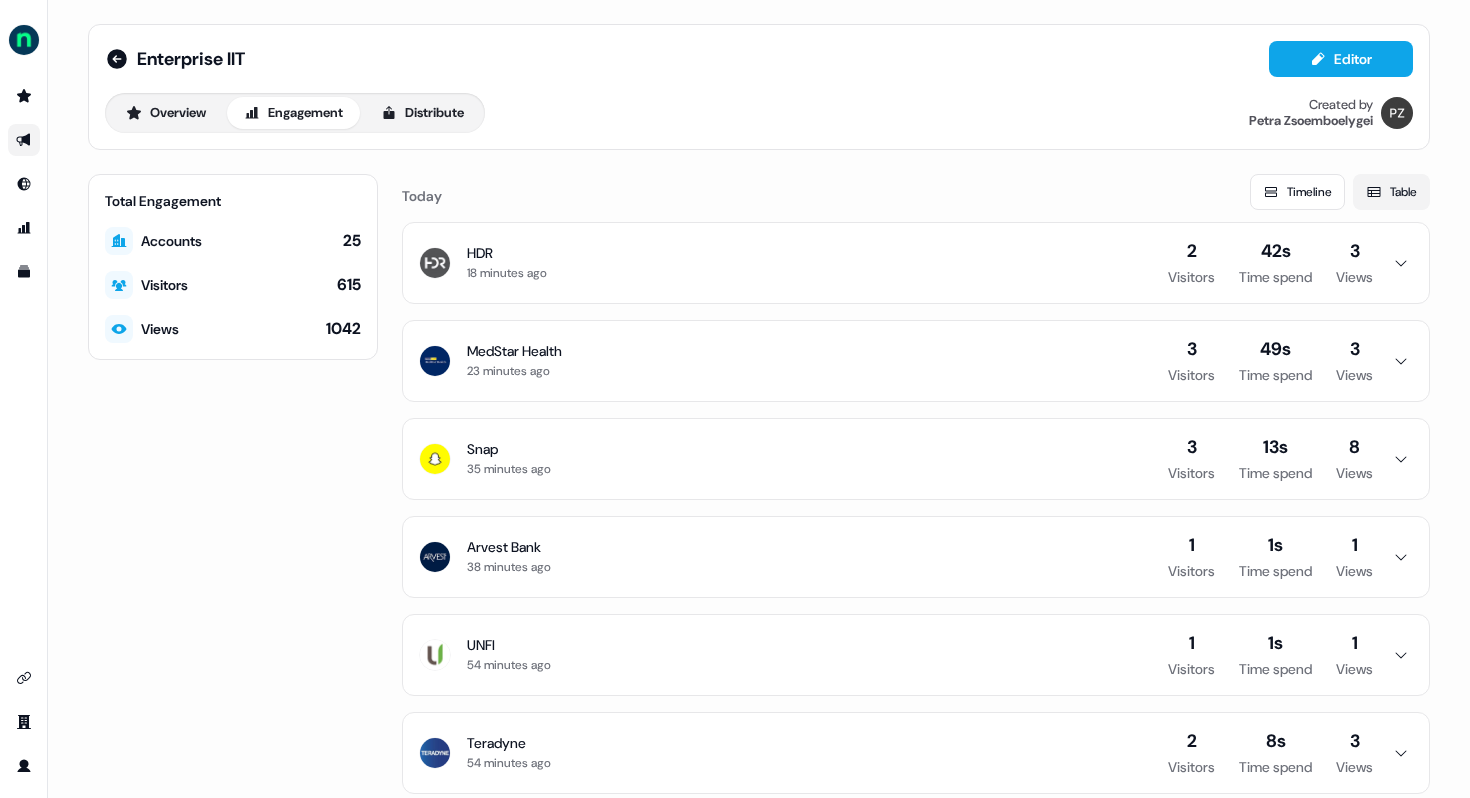 click on "Table" at bounding box center (1391, 192) 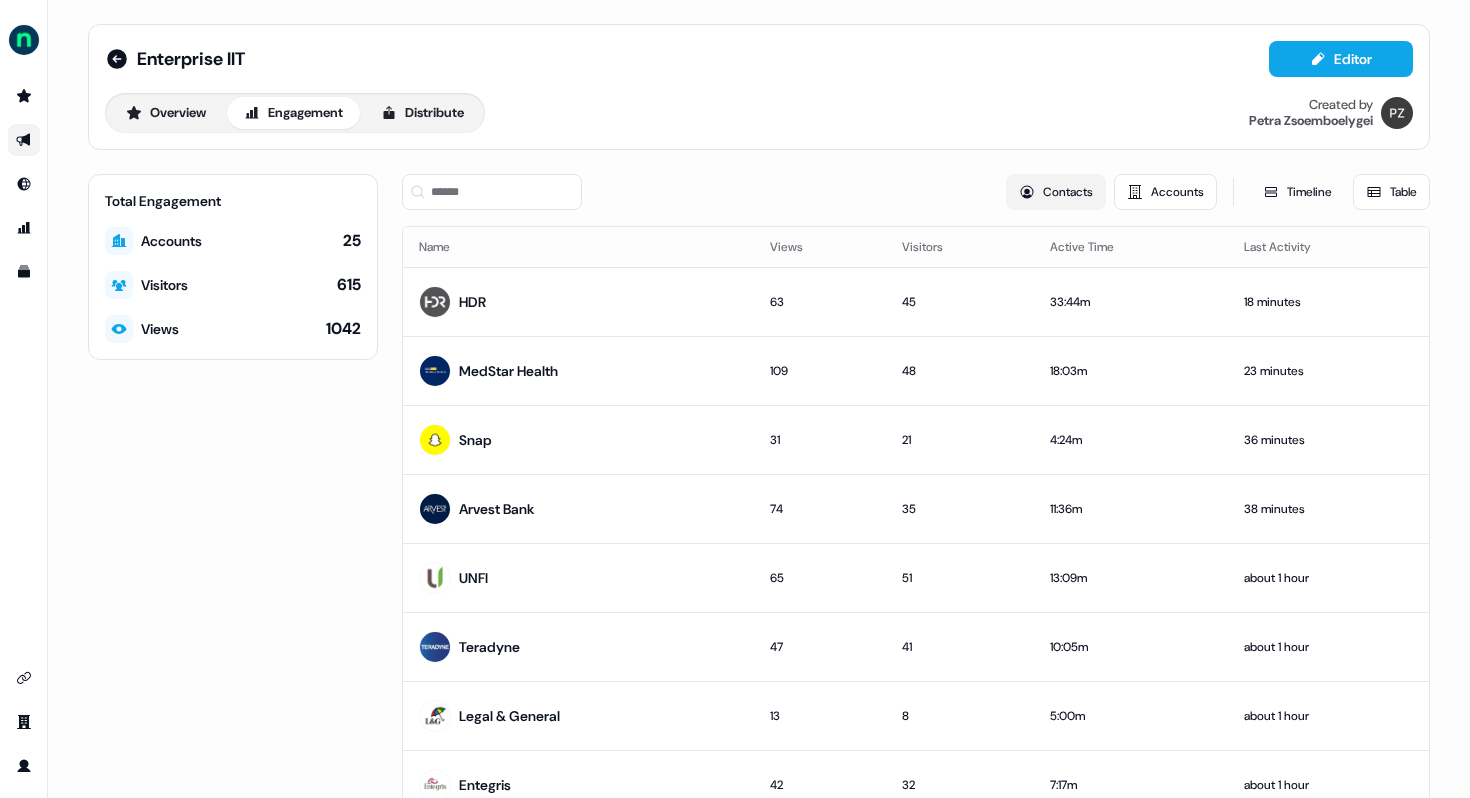 click on "Contacts" at bounding box center [1056, 192] 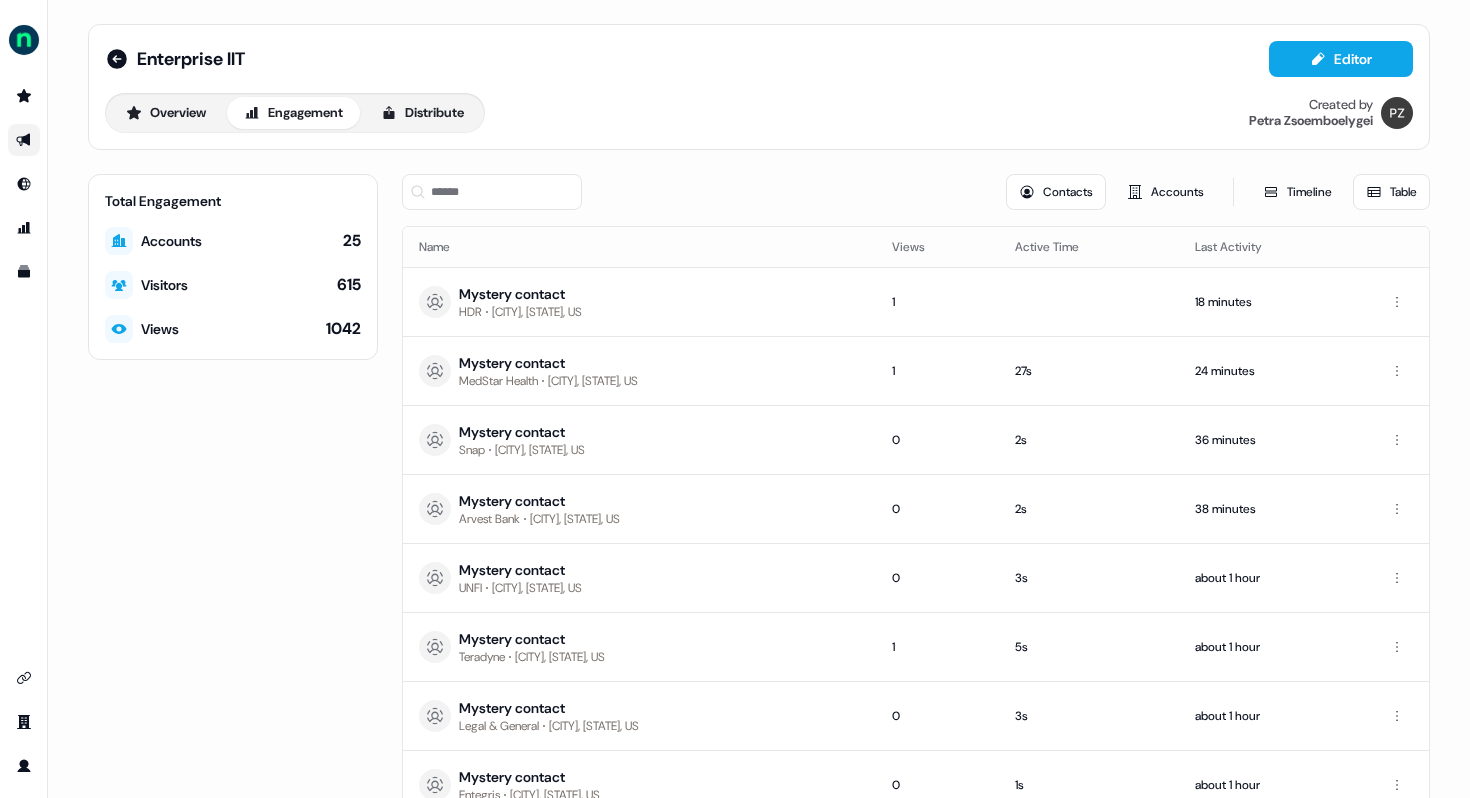 click on "Table" at bounding box center [1391, 192] 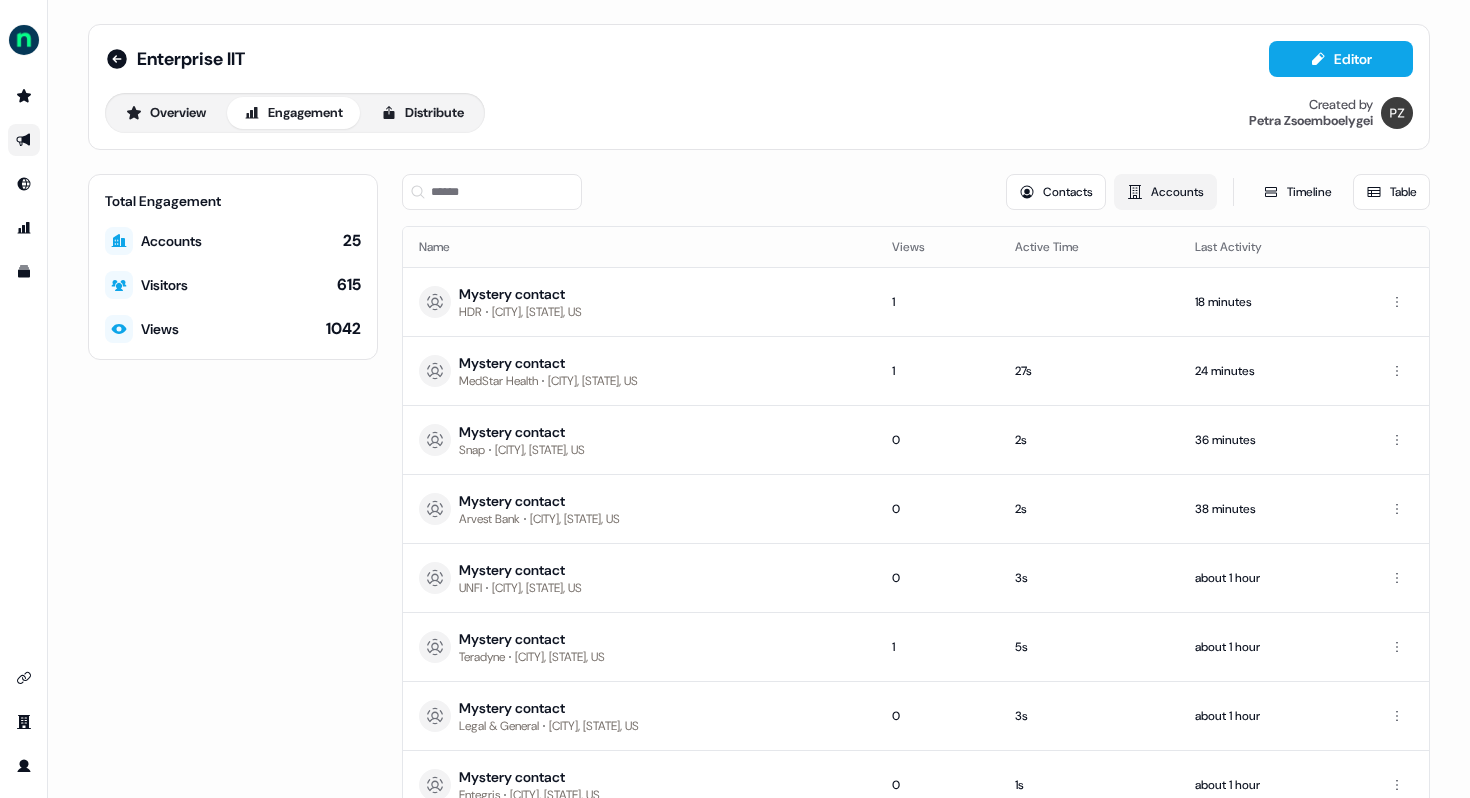 click on "Accounts" at bounding box center [1165, 192] 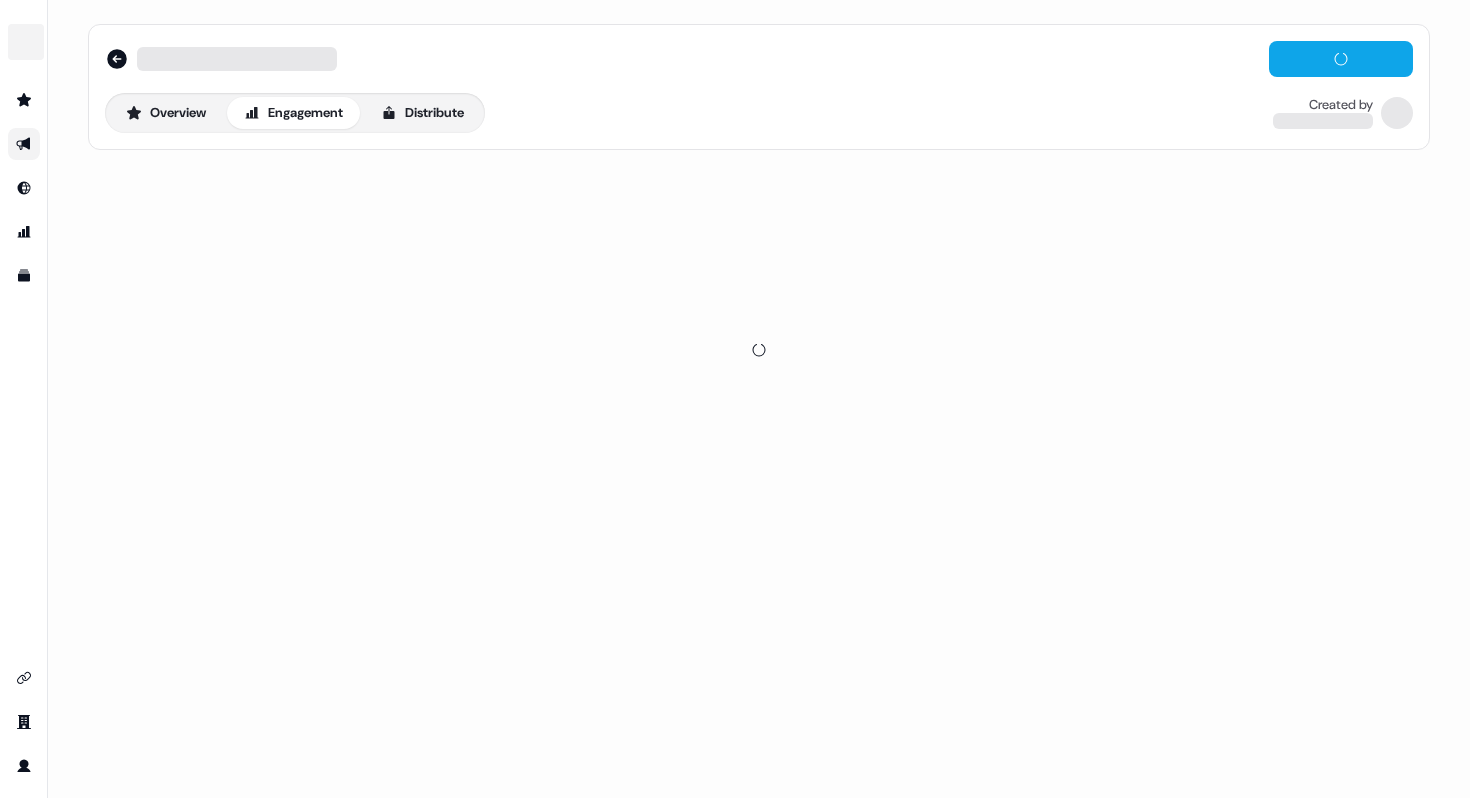 scroll, scrollTop: 0, scrollLeft: 0, axis: both 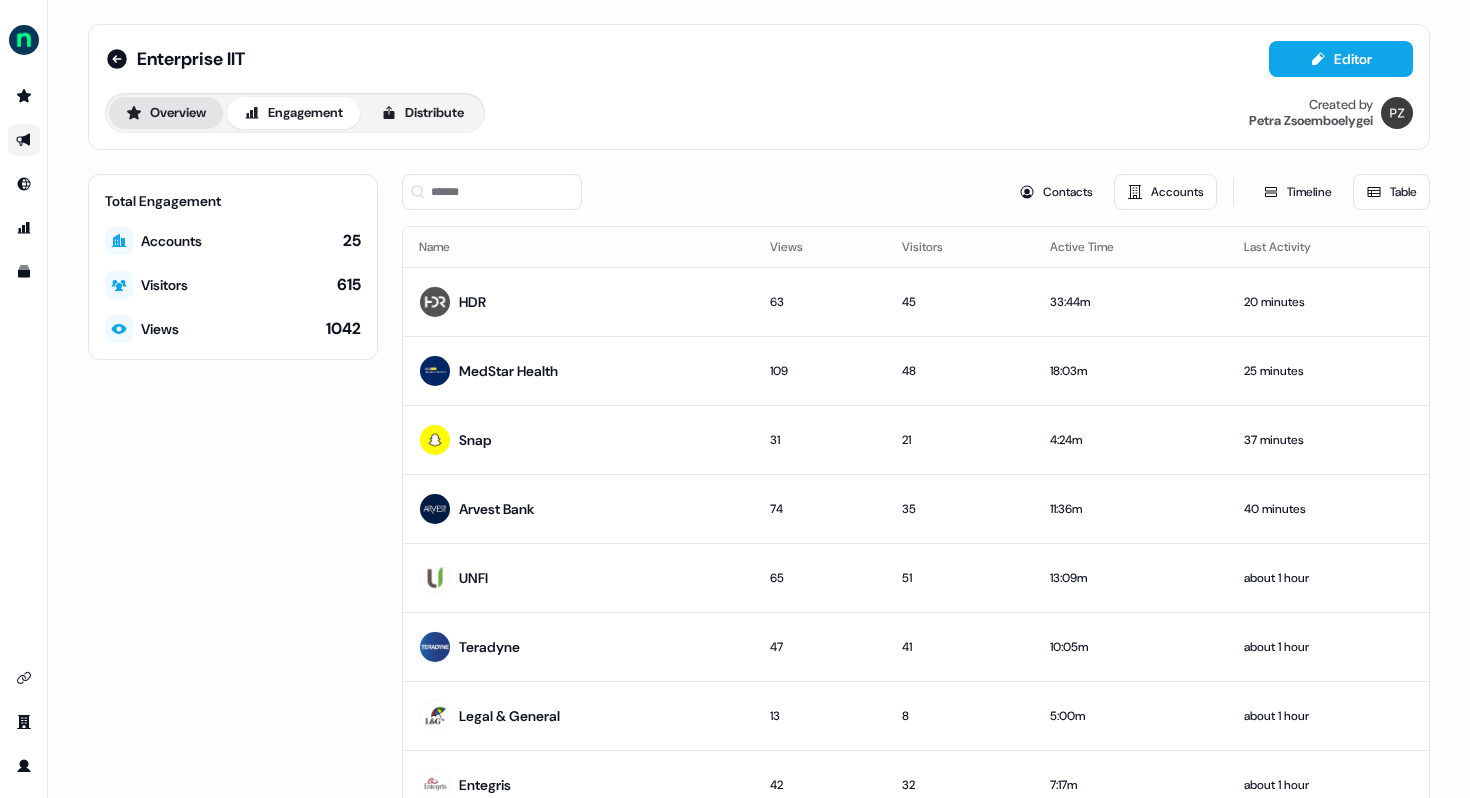 click on "Overview" at bounding box center (166, 113) 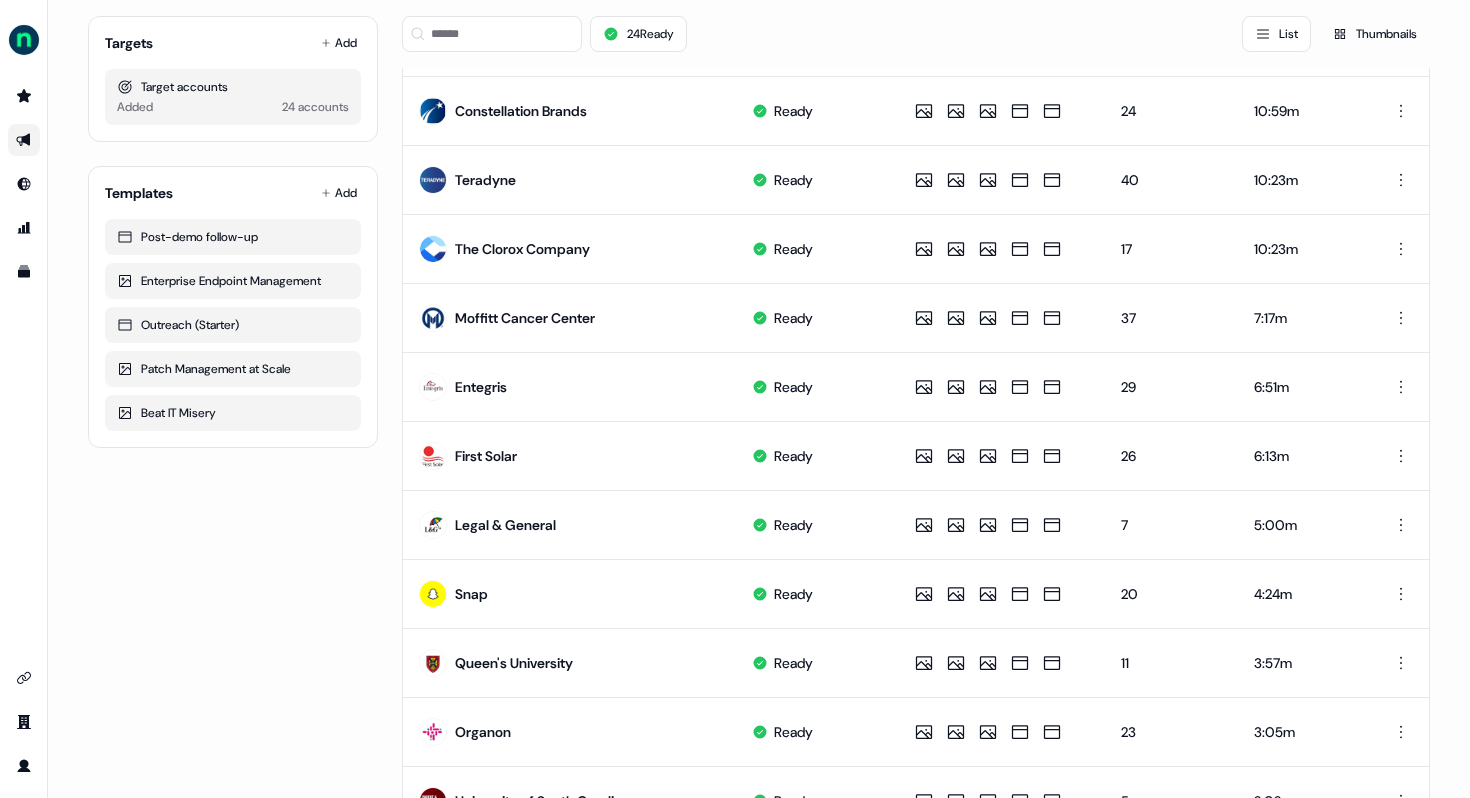 scroll, scrollTop: 913, scrollLeft: 0, axis: vertical 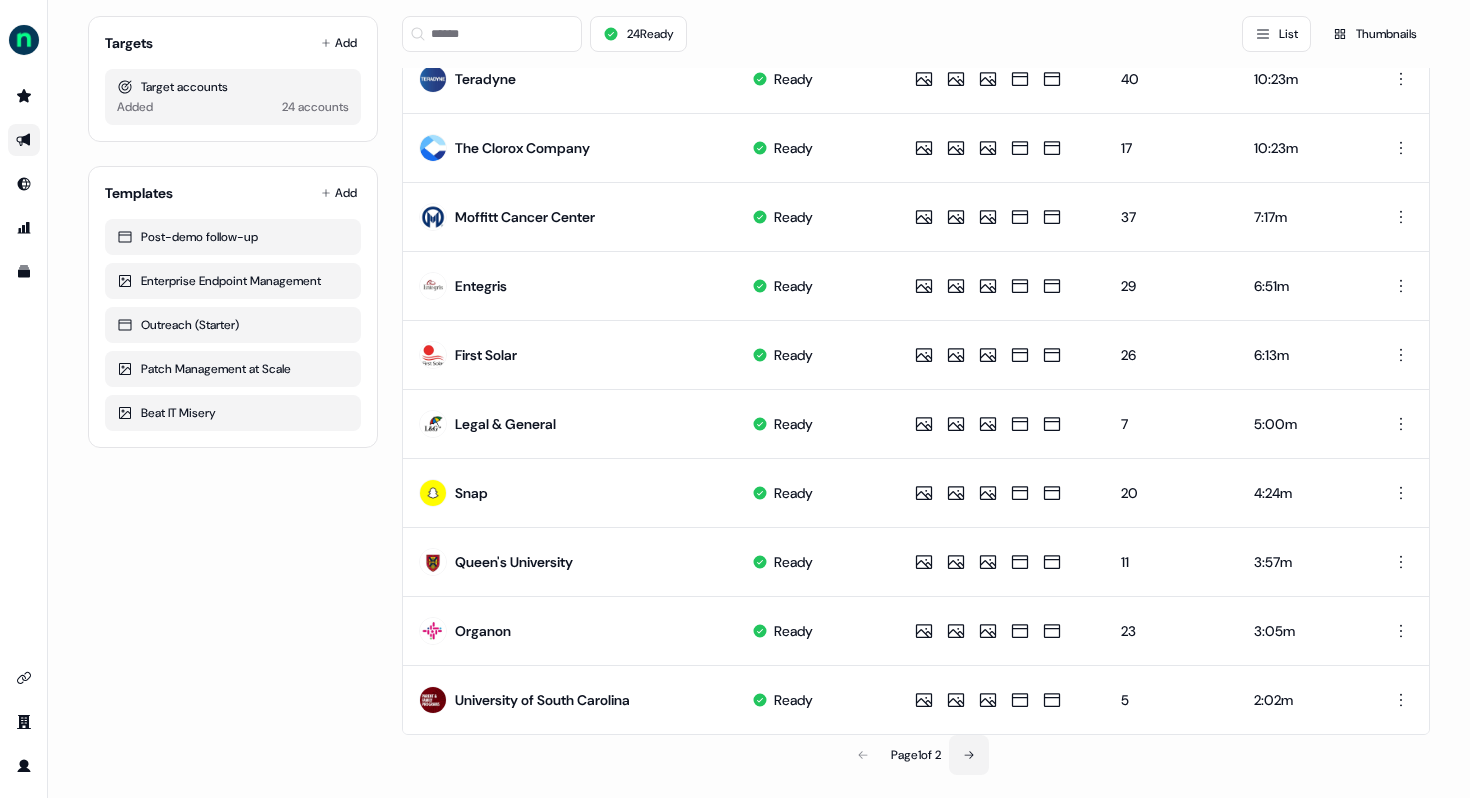 click 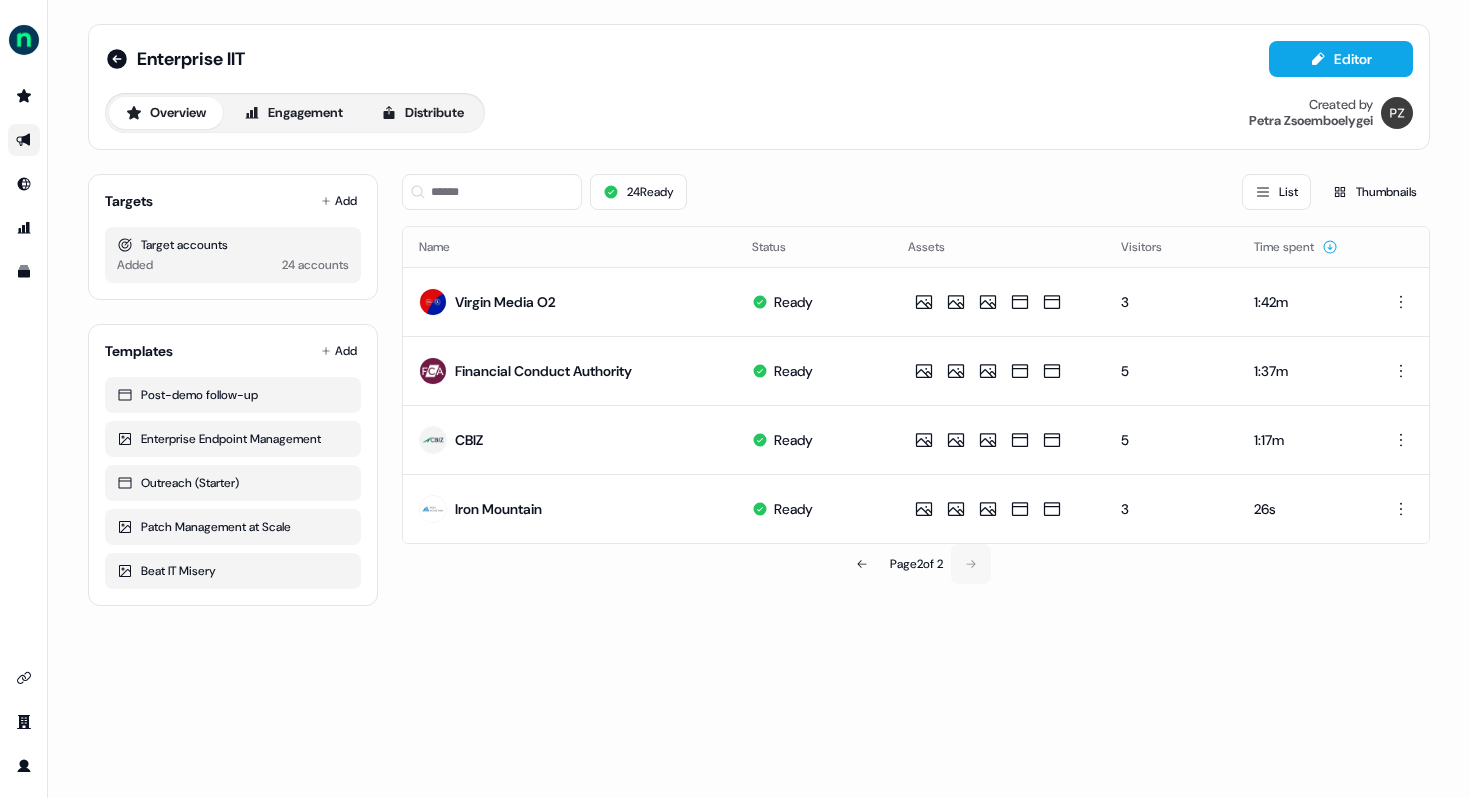 scroll, scrollTop: 0, scrollLeft: 0, axis: both 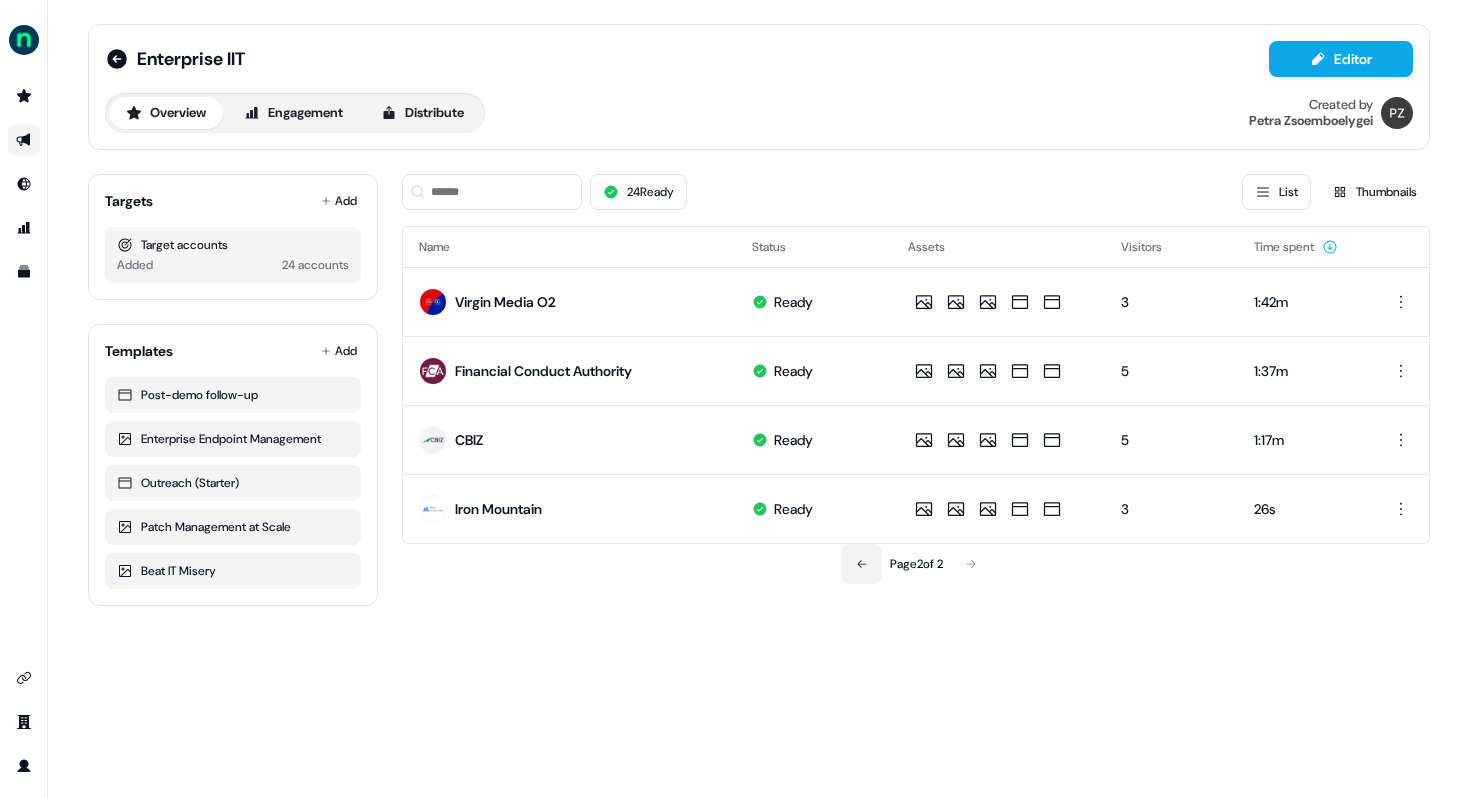 click 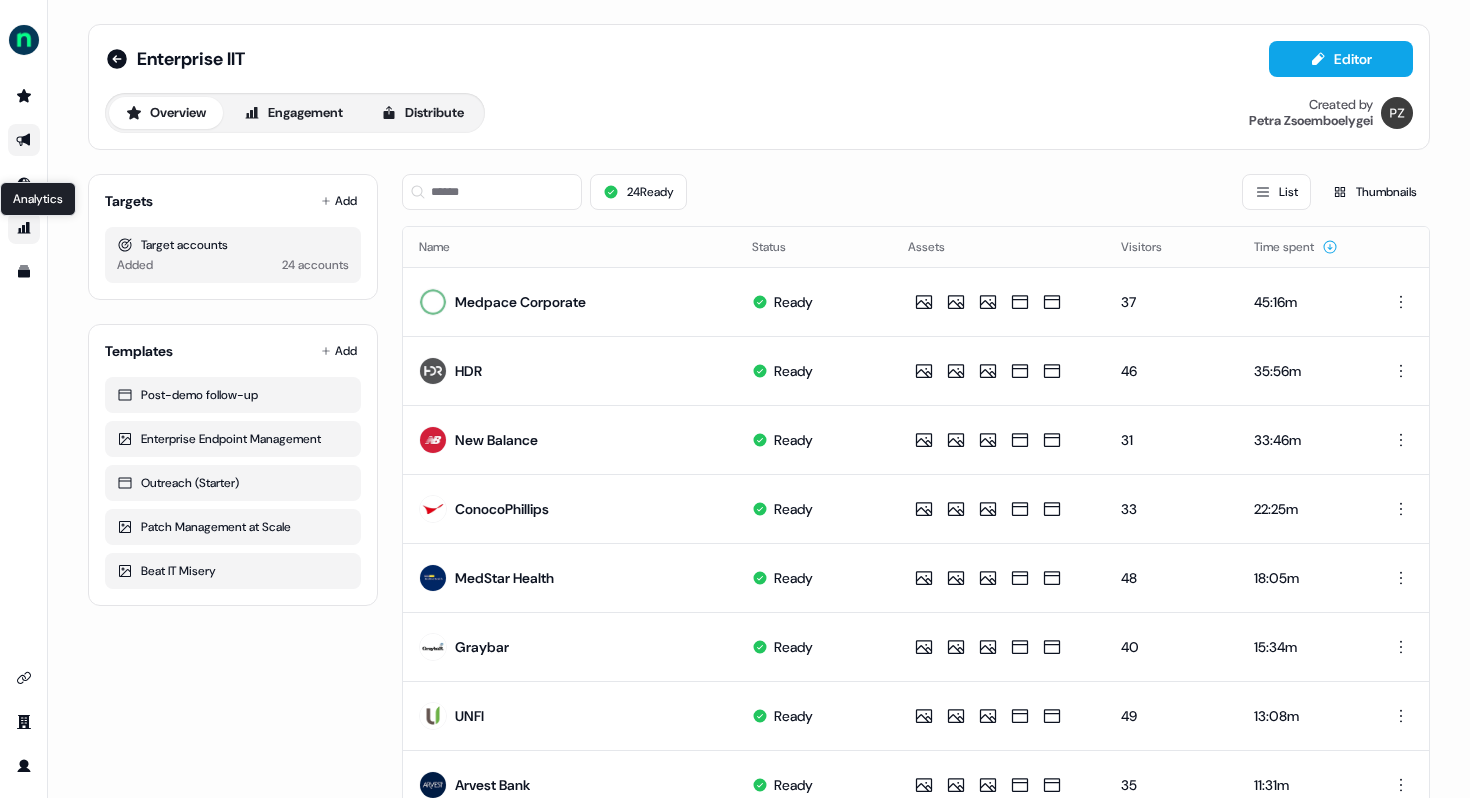 click 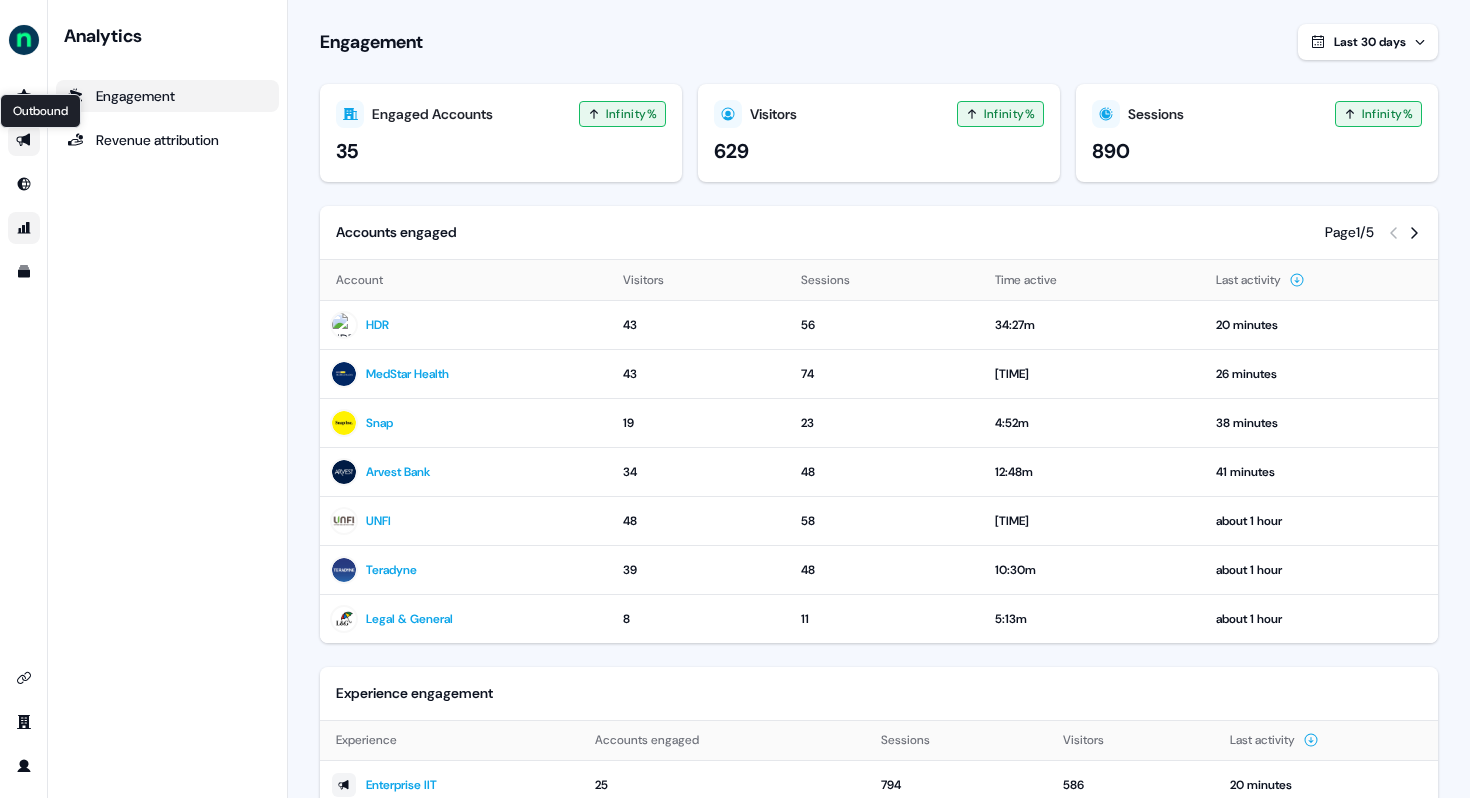click 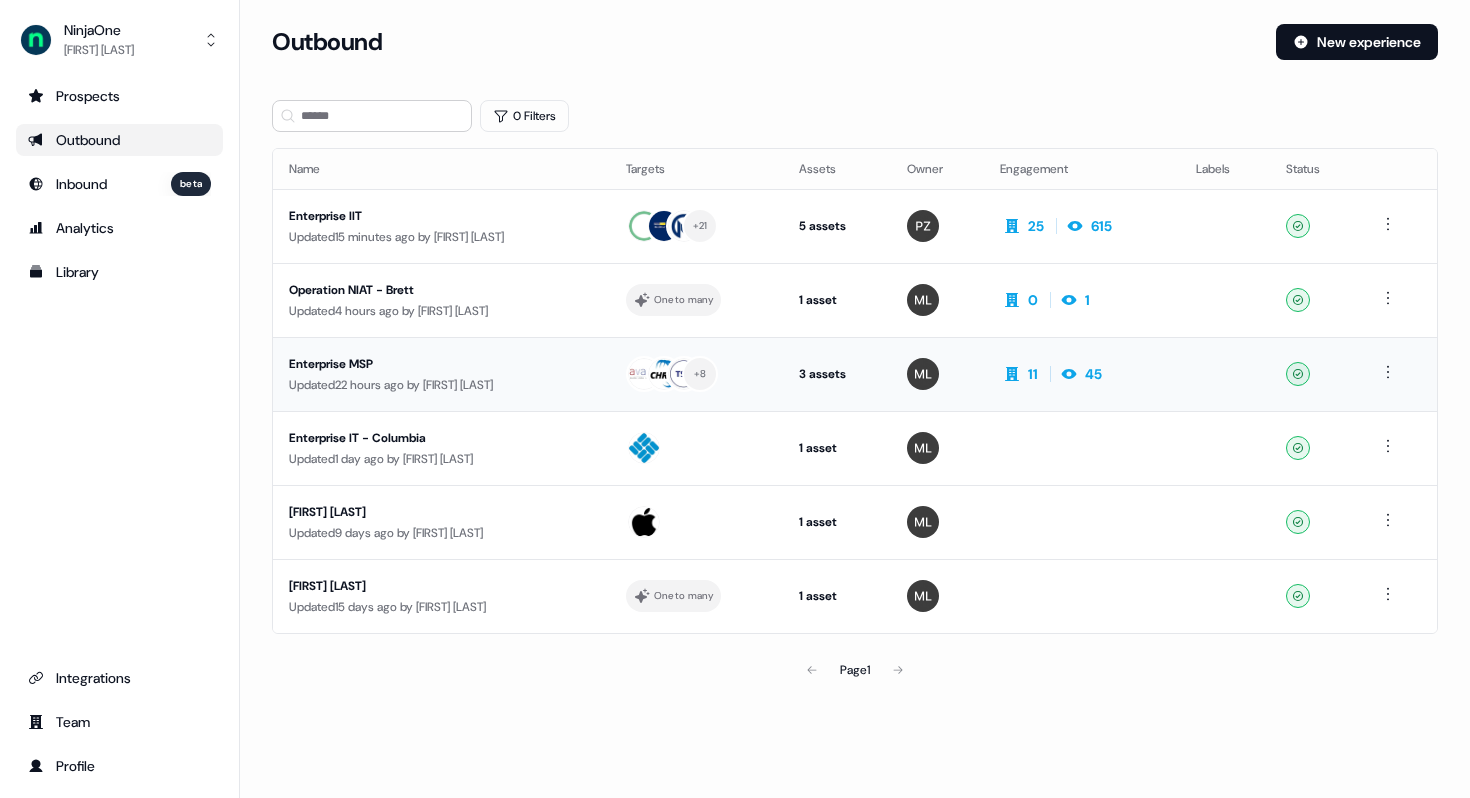 click on "Enterprise MSP" at bounding box center (441, 364) 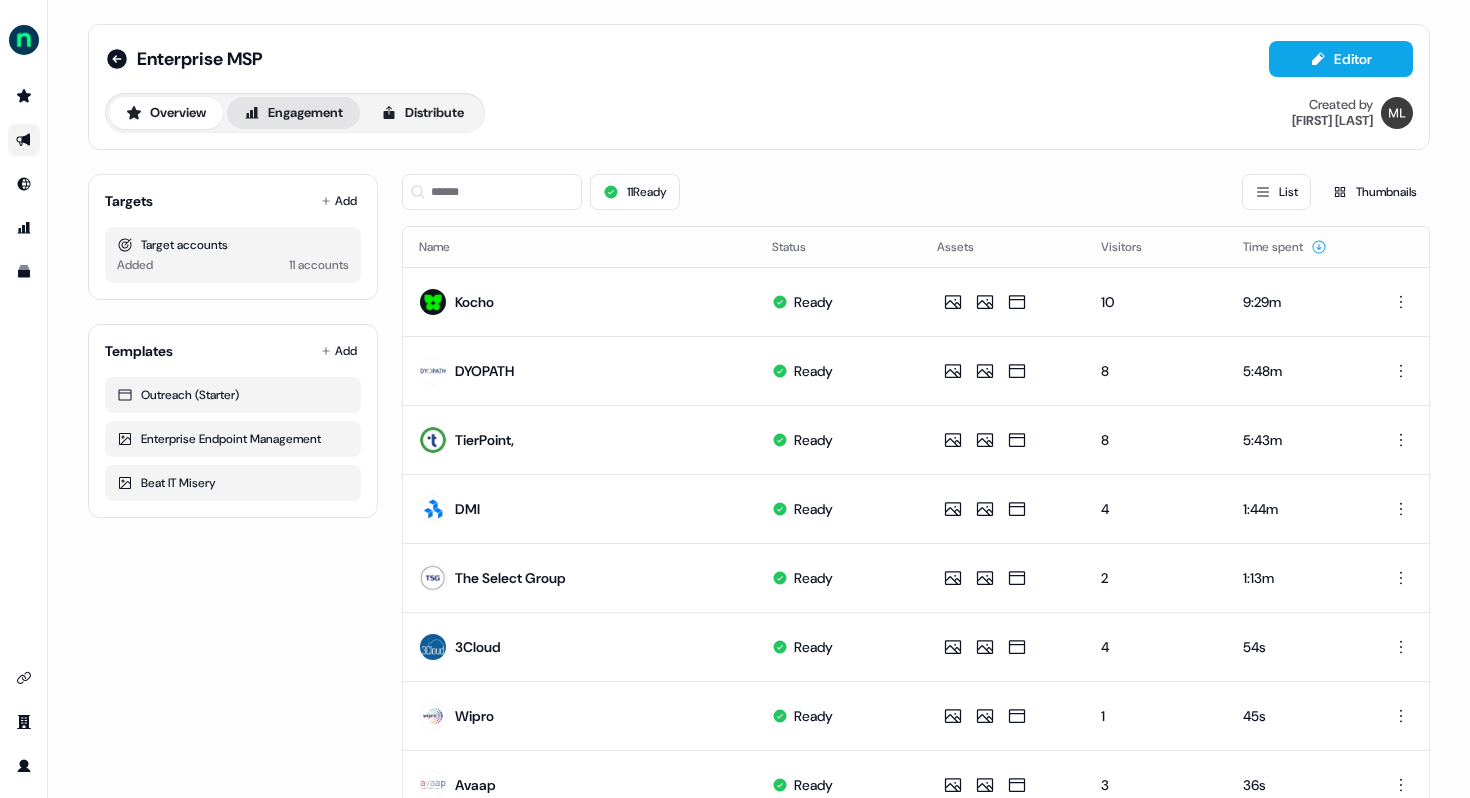 click on "Engagement" at bounding box center (293, 113) 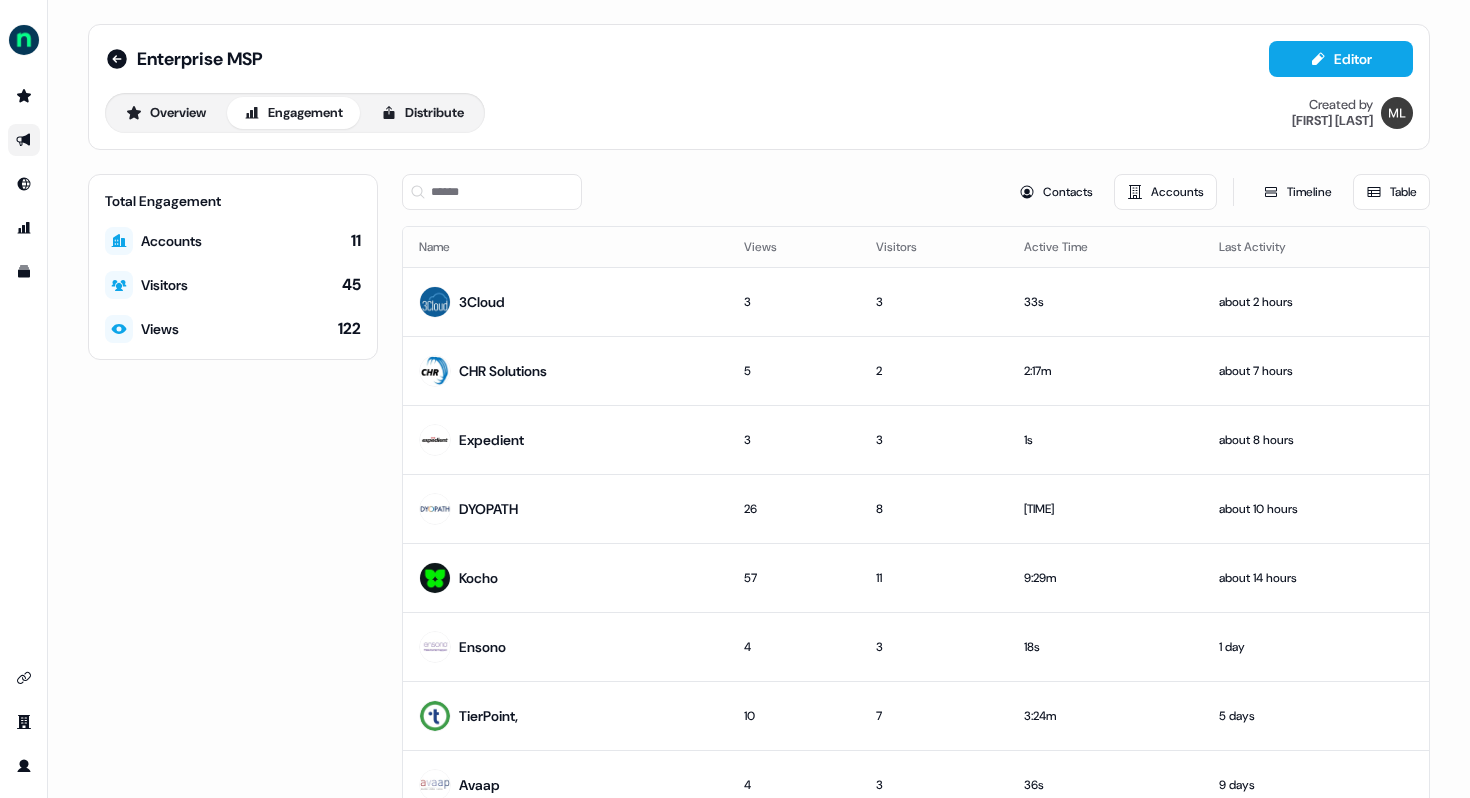 click at bounding box center [24, 140] 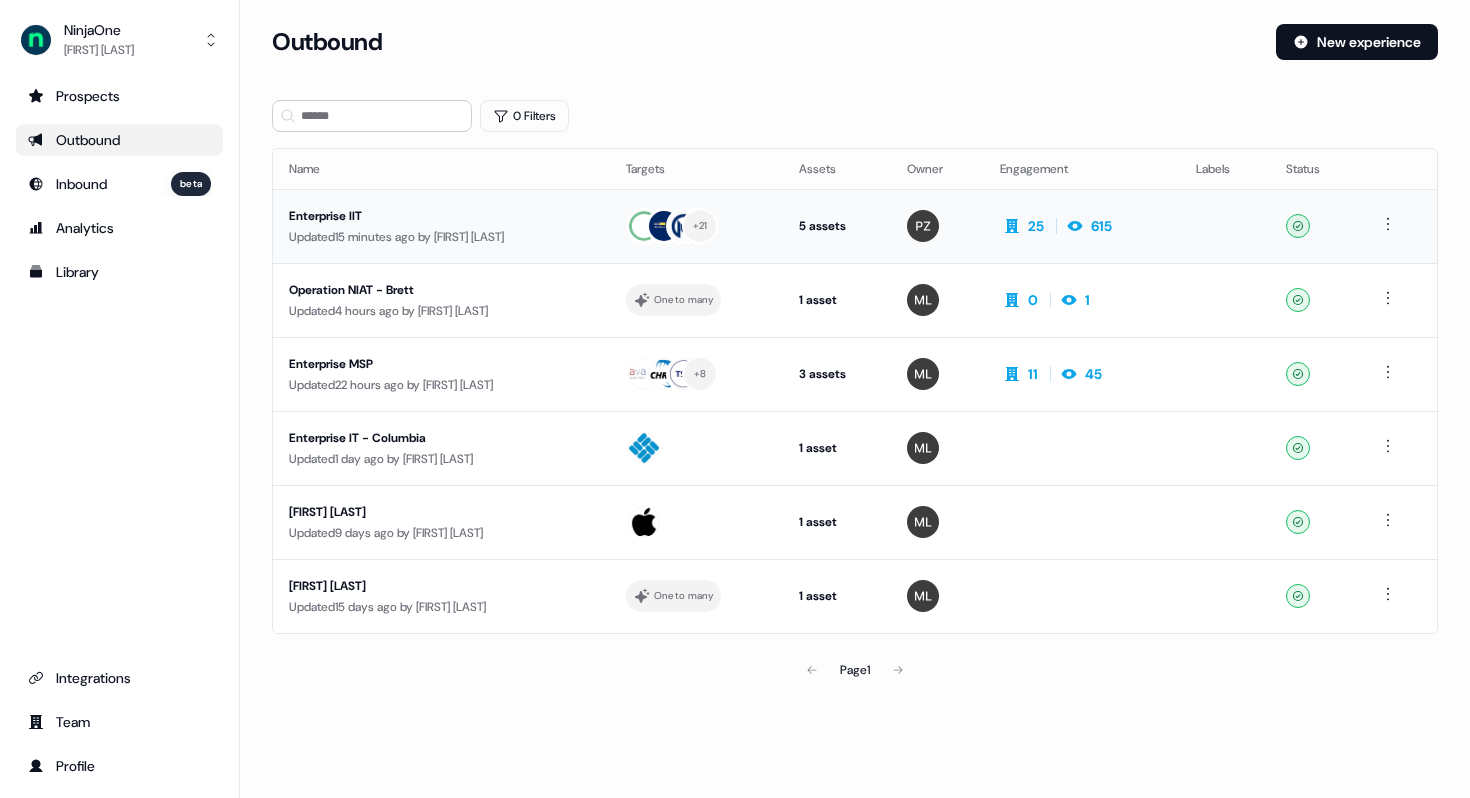 click on "Enterprise IIT" at bounding box center (441, 216) 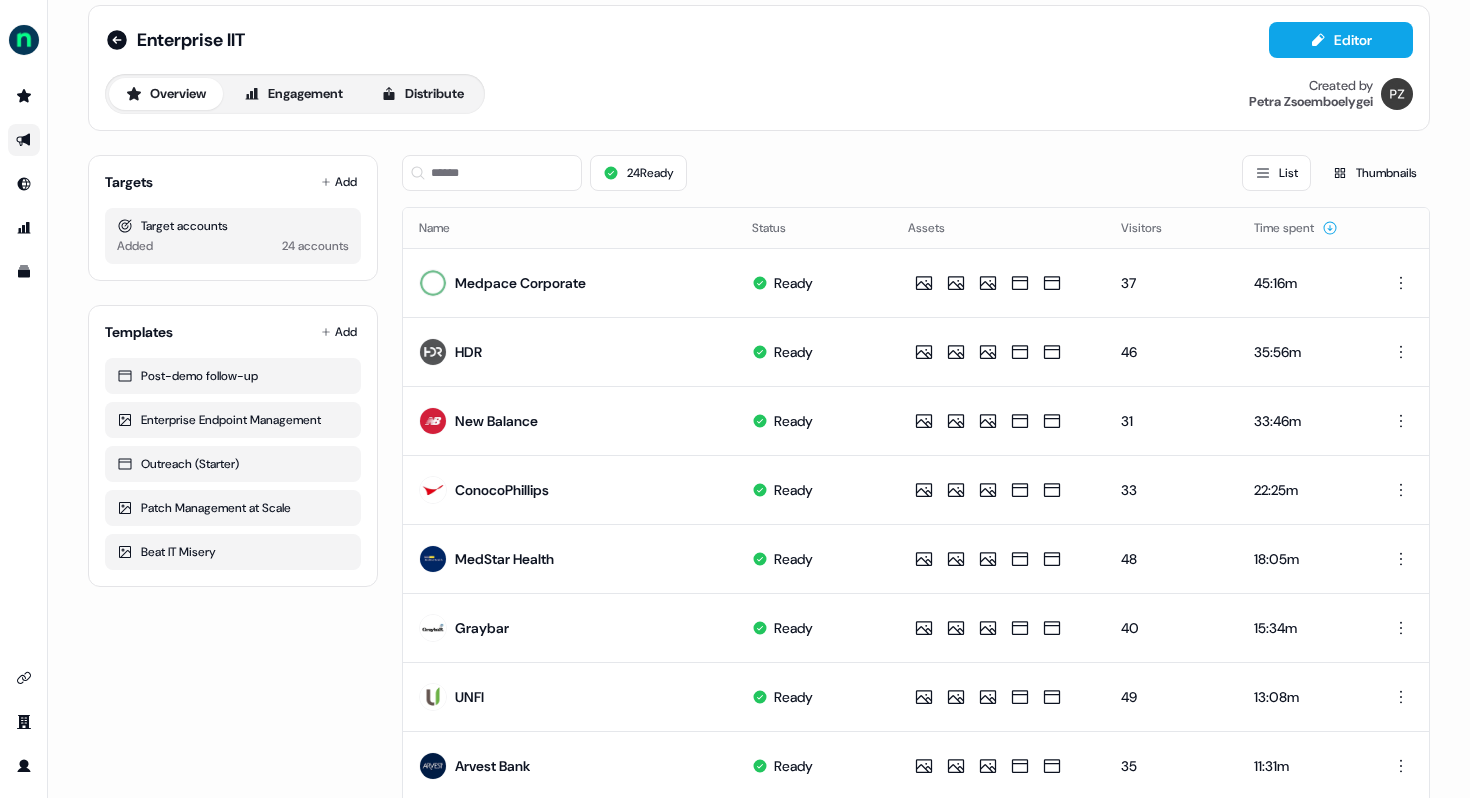scroll, scrollTop: 26, scrollLeft: 0, axis: vertical 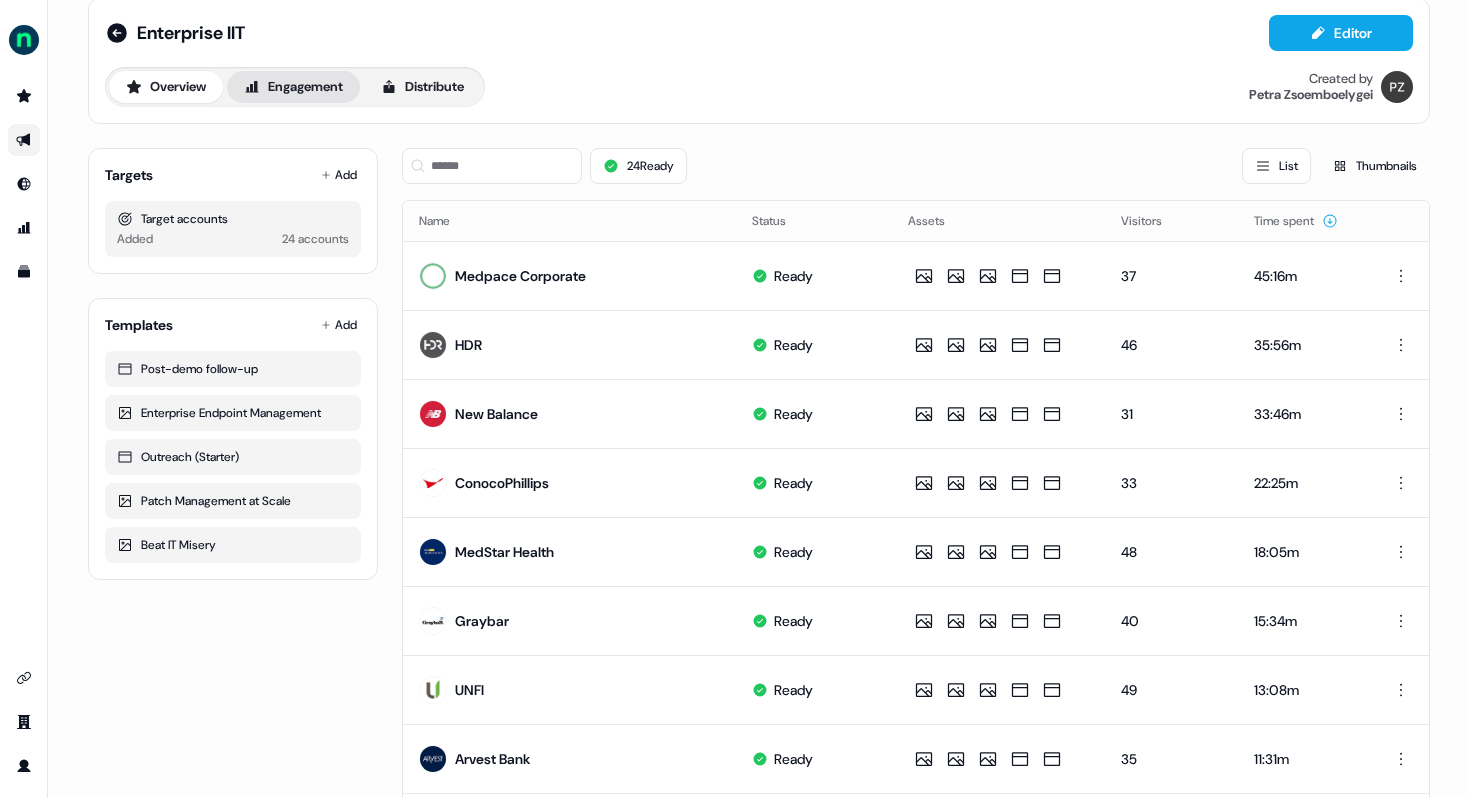 click on "Engagement" at bounding box center (293, 87) 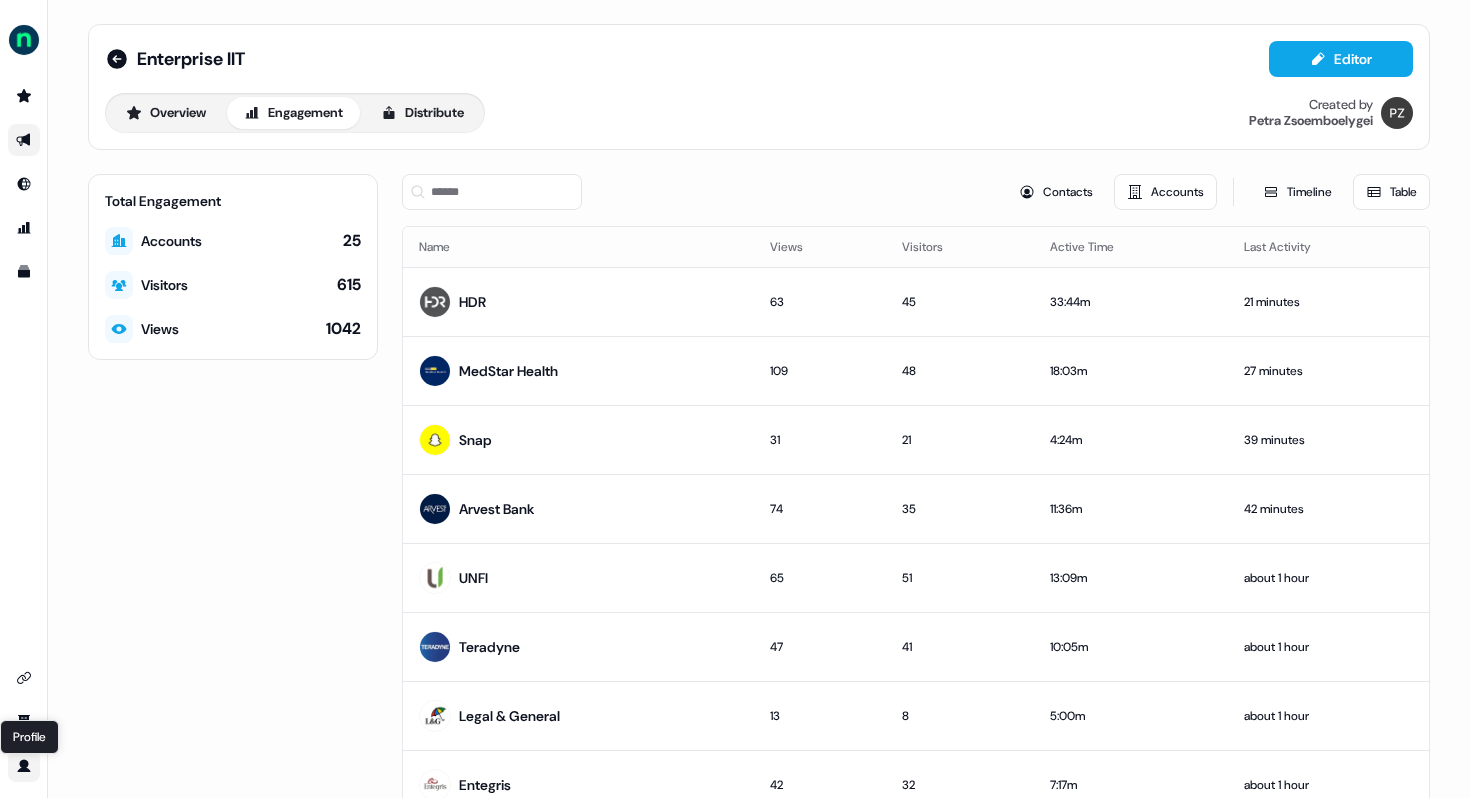 click 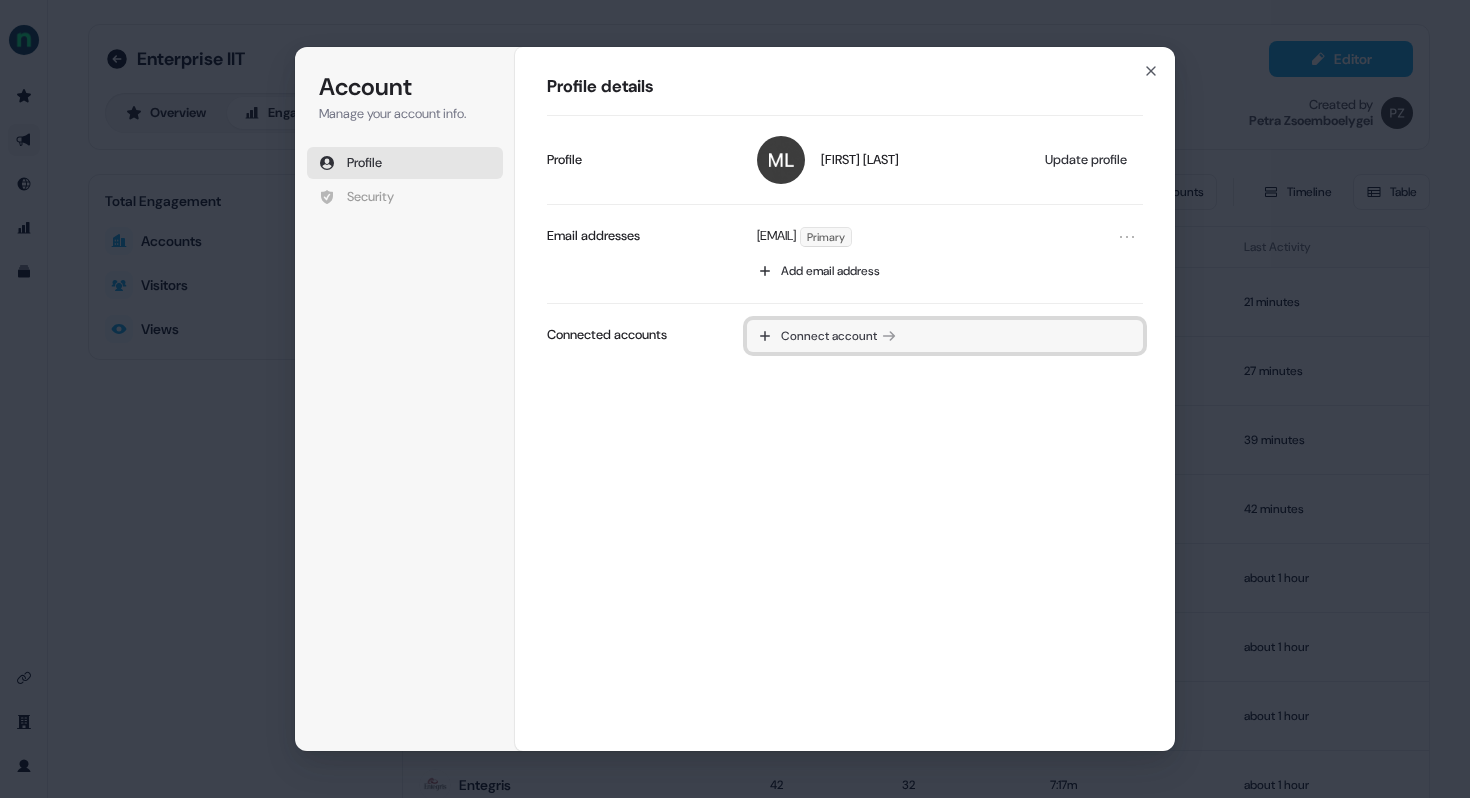 click on "Connect account" at bounding box center [945, 336] 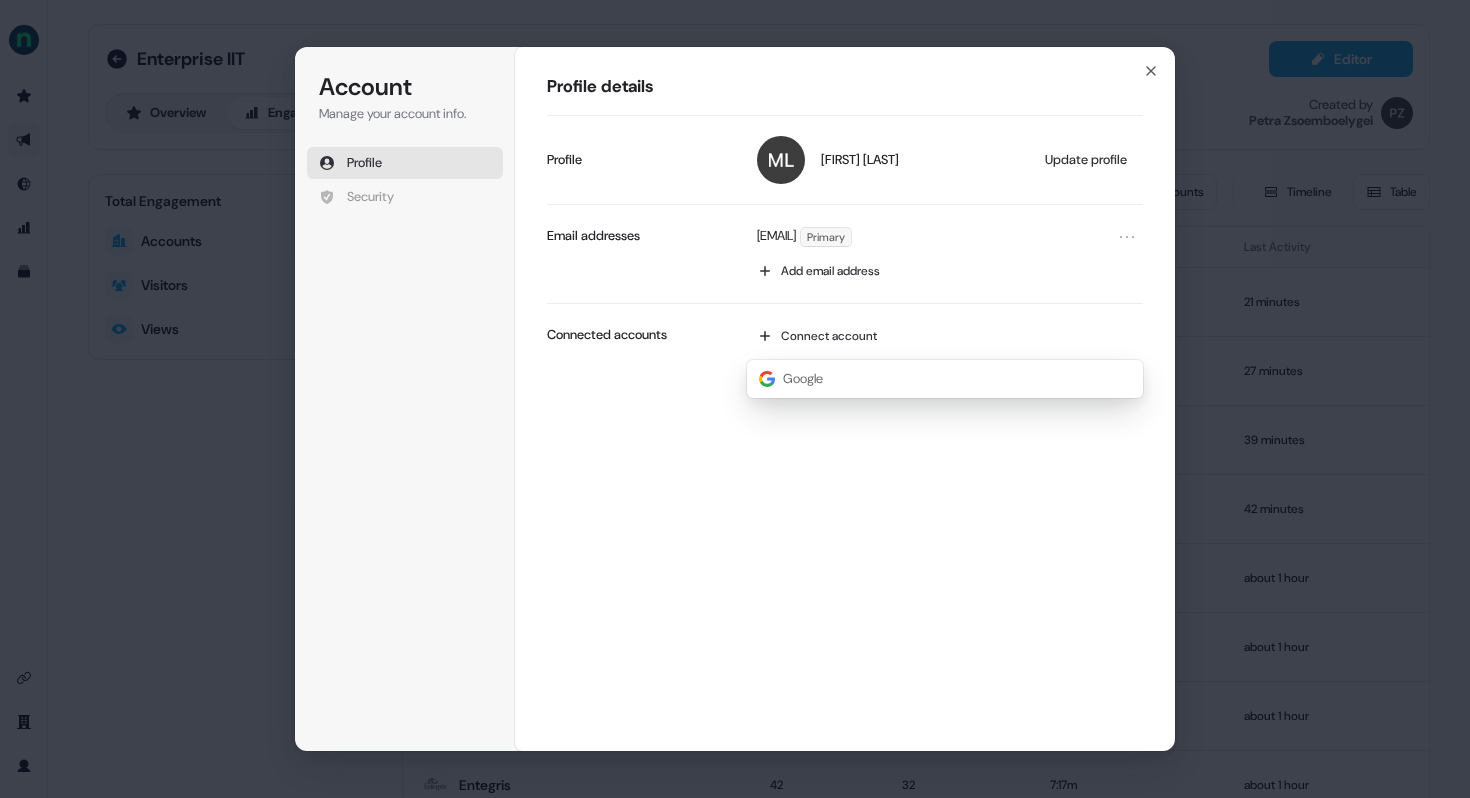 click on "Profile details Megan Lee Update profile Profile megan.lee@ninjaone.com Primary Add email address Email addresses Connect account Google Connected accounts" at bounding box center [845, 399] 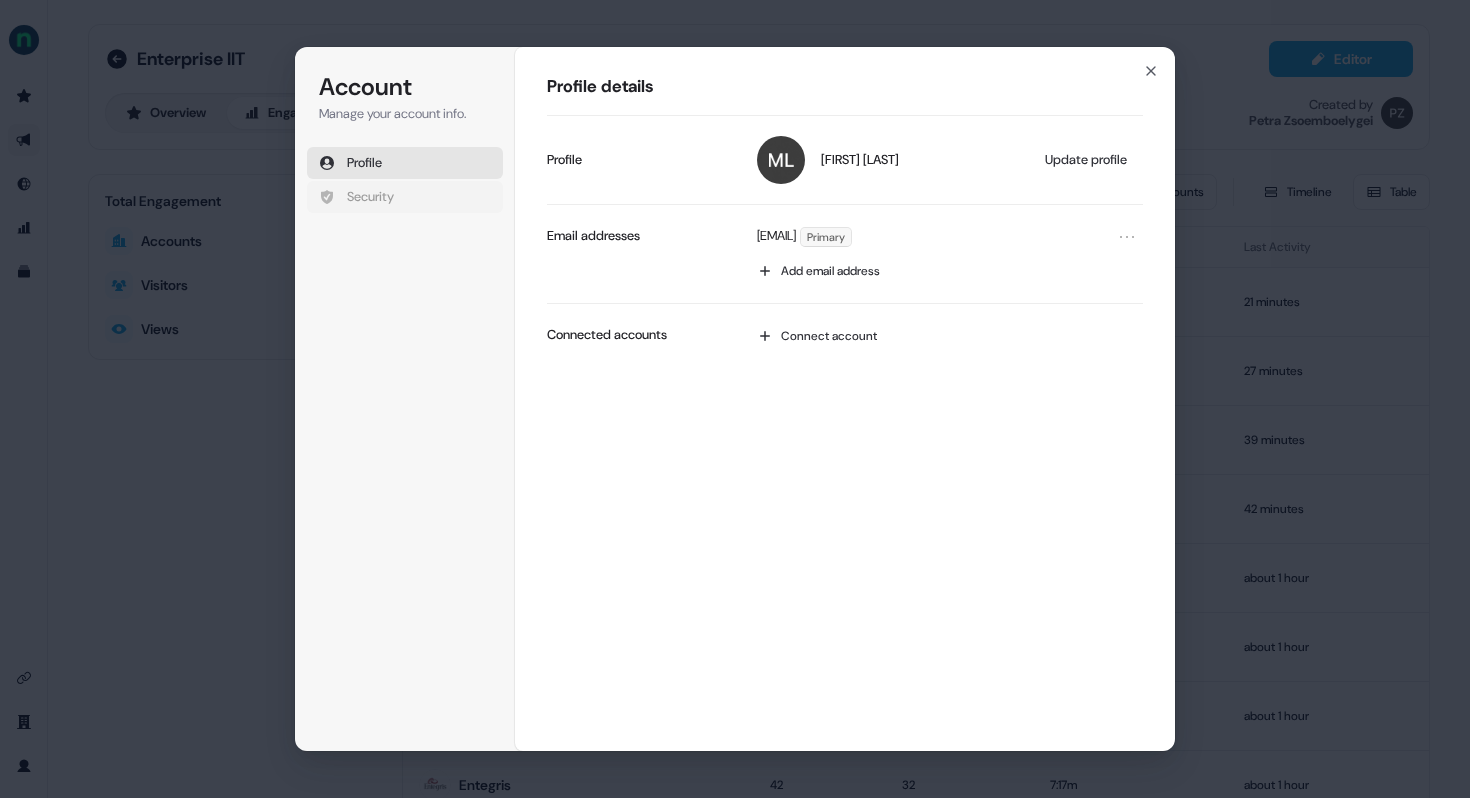 click on "Security" at bounding box center (370, 197) 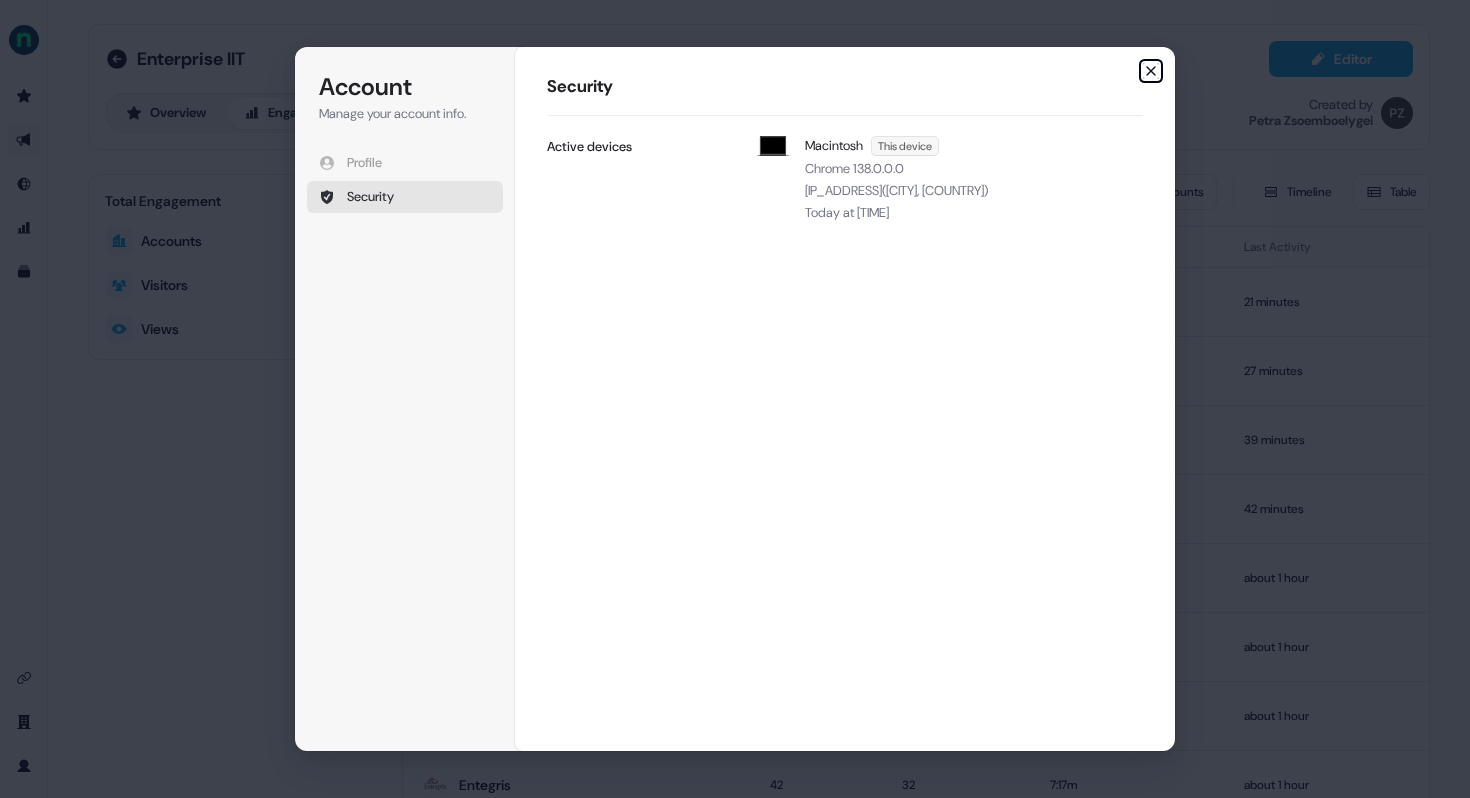 click 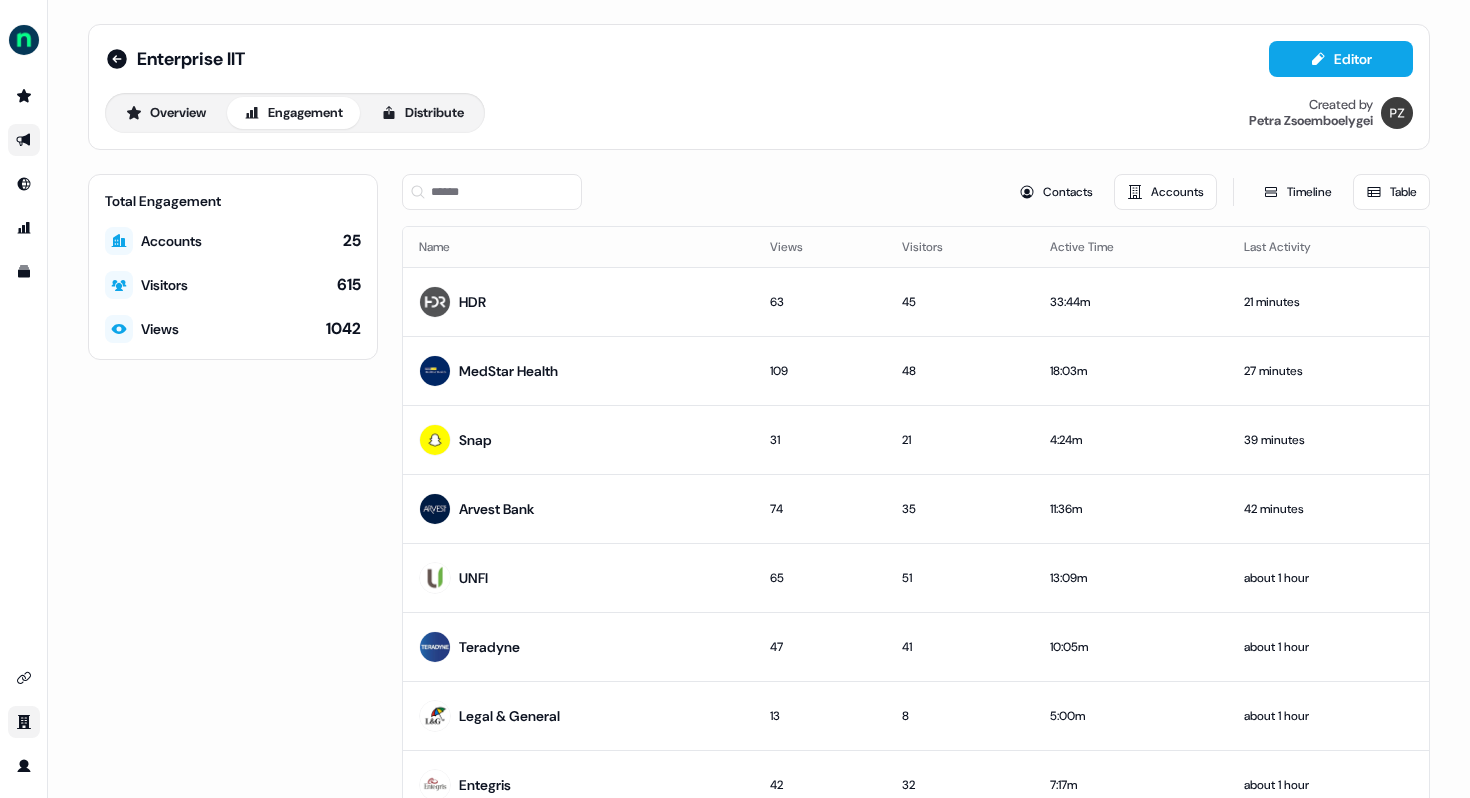 click 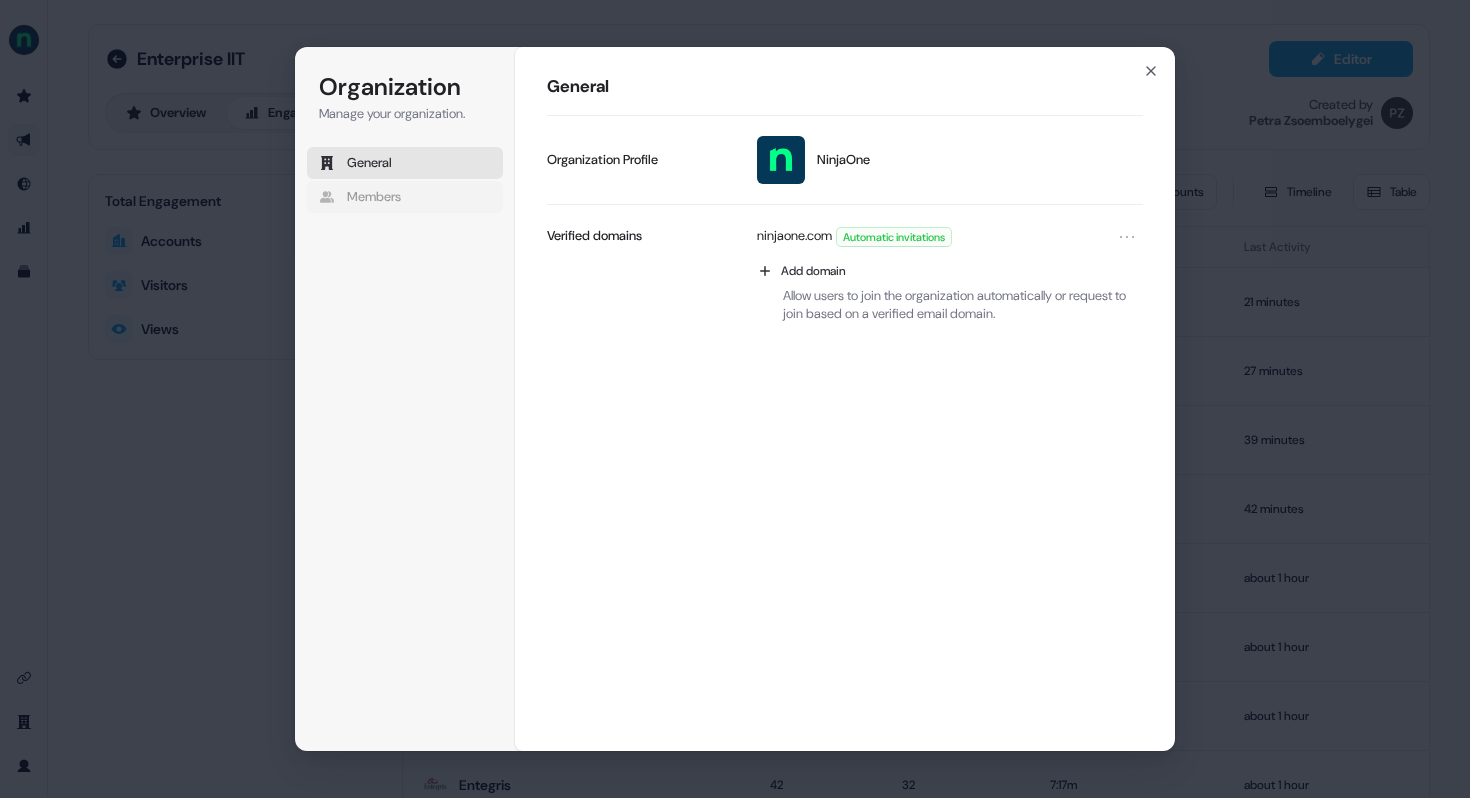 click on "Members" at bounding box center (374, 197) 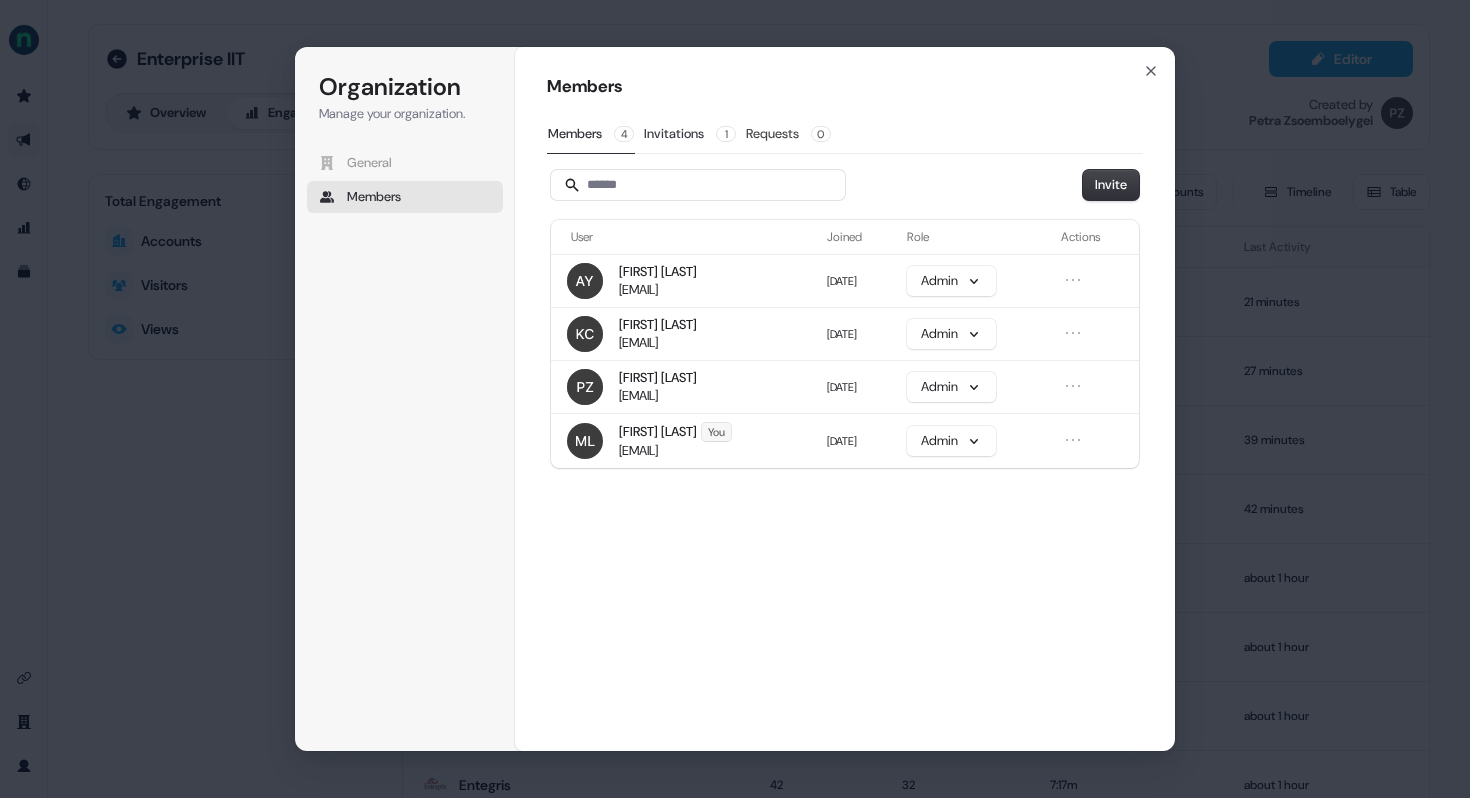 click on "Invitations 1" at bounding box center (690, 134) 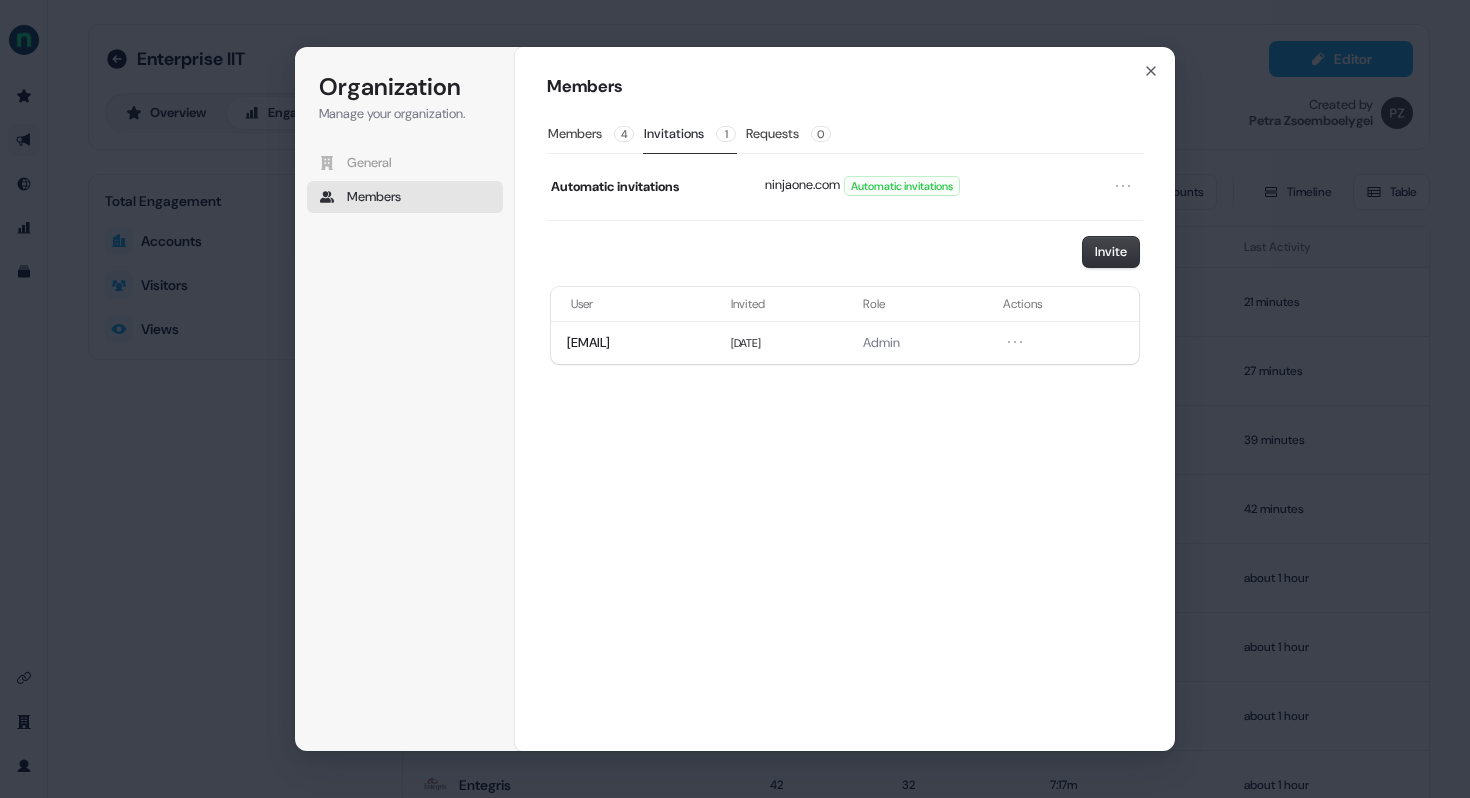click on "Members Members 4 Invitations 1 Requests 0 Automatic invitations ninjaone.com Automatic invitations Invite User Invited Role Actions maribeth.kern@ninjaone.com 5/28/2025 Admin" at bounding box center [845, 399] 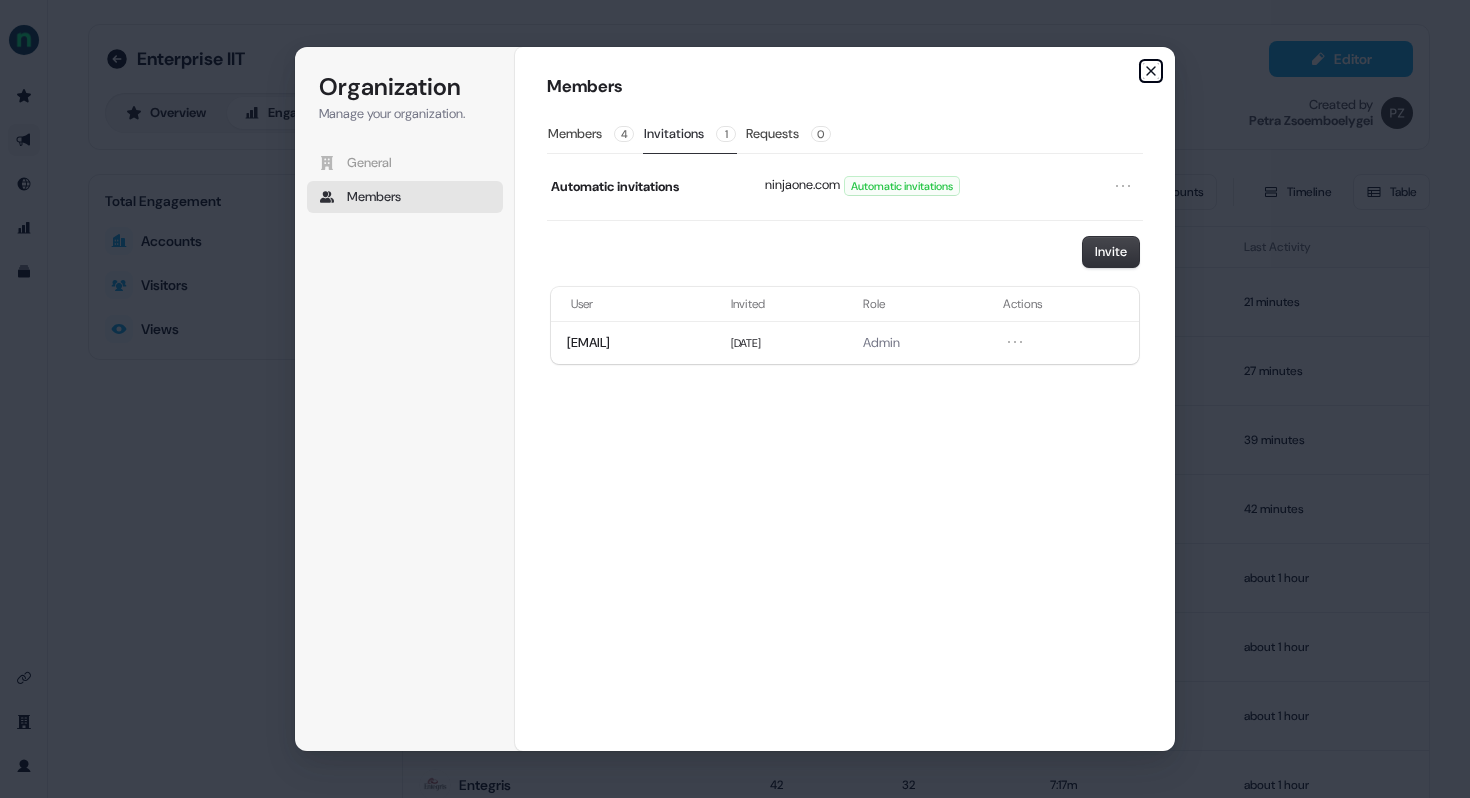 click 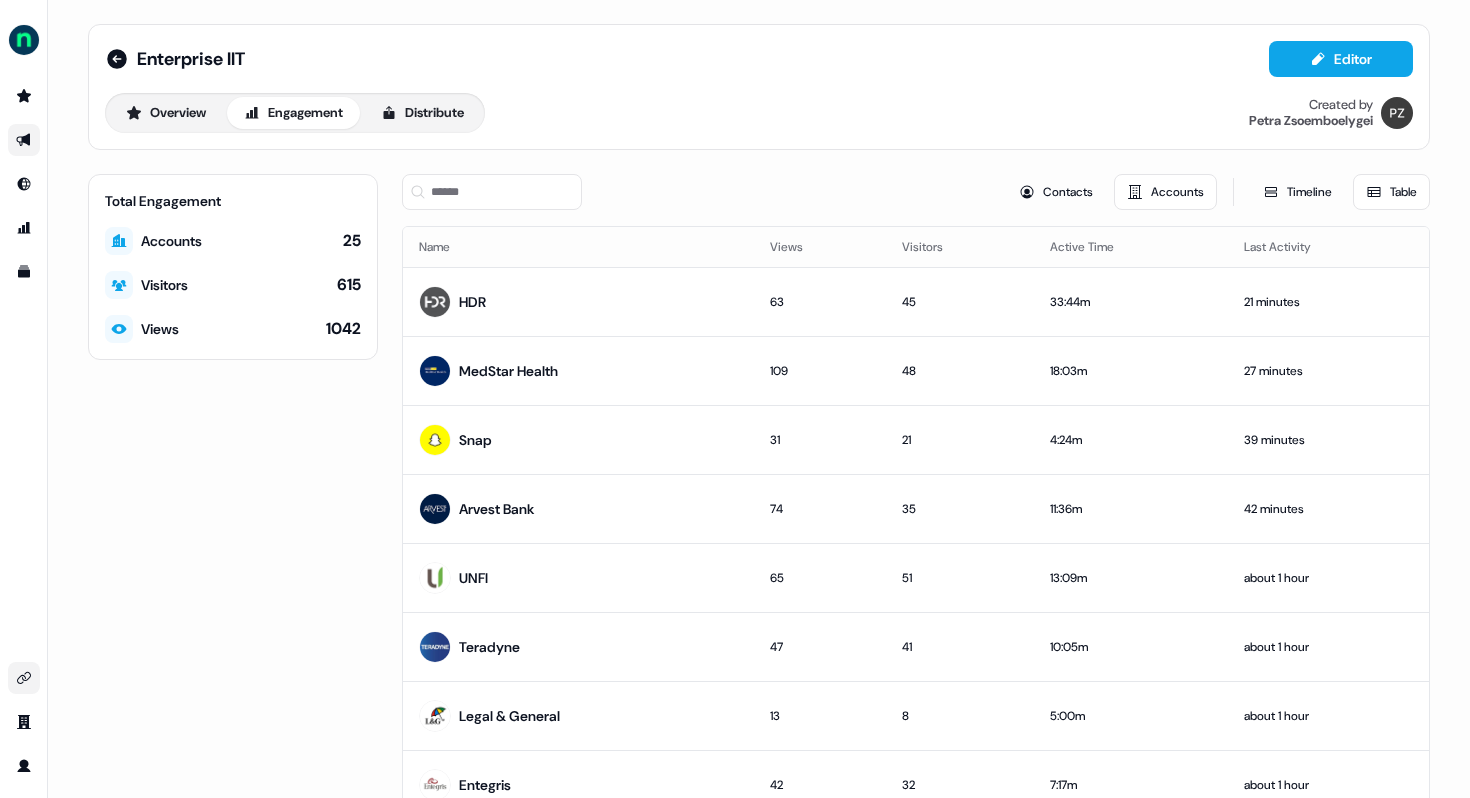 click at bounding box center [24, 678] 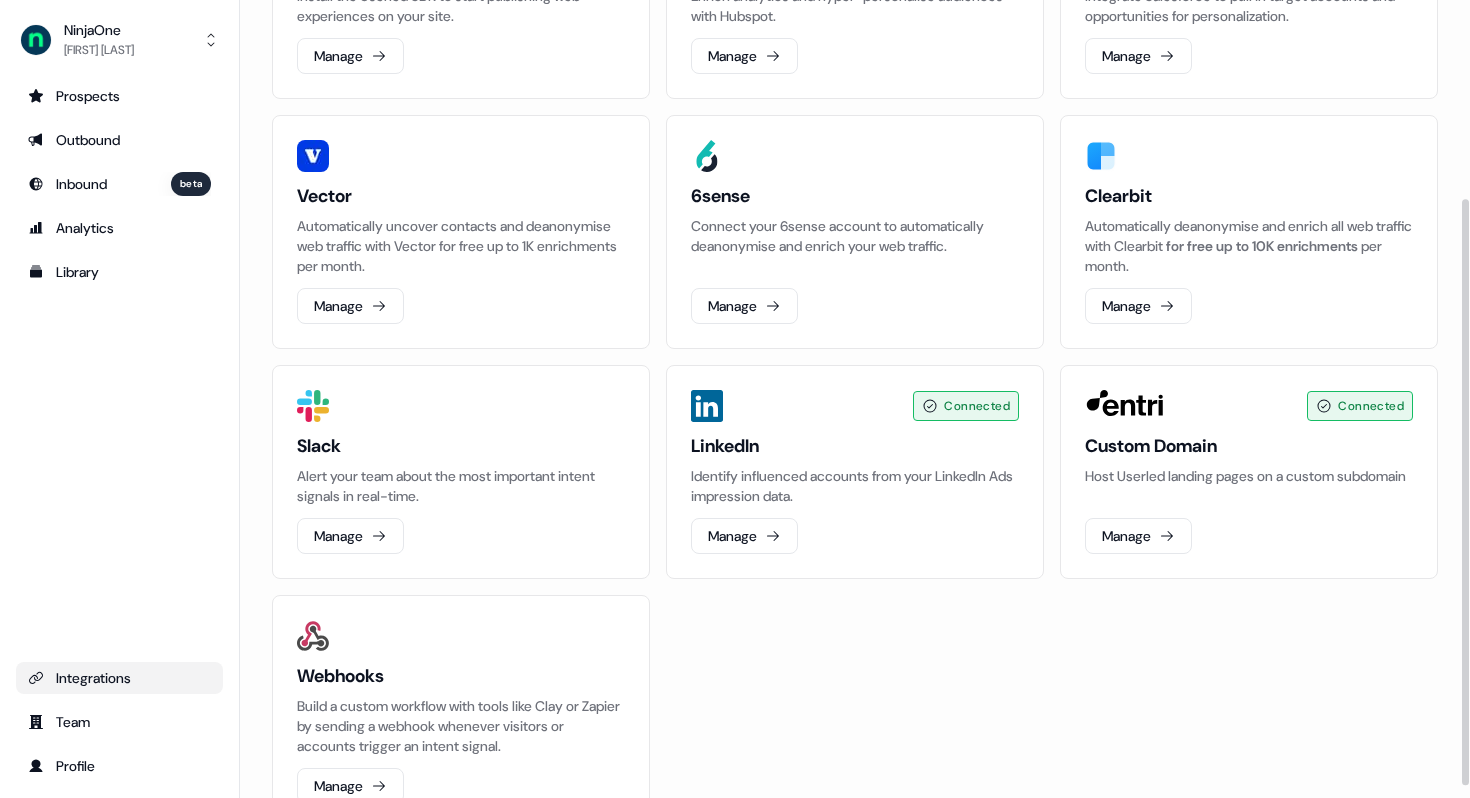 scroll, scrollTop: 286, scrollLeft: 0, axis: vertical 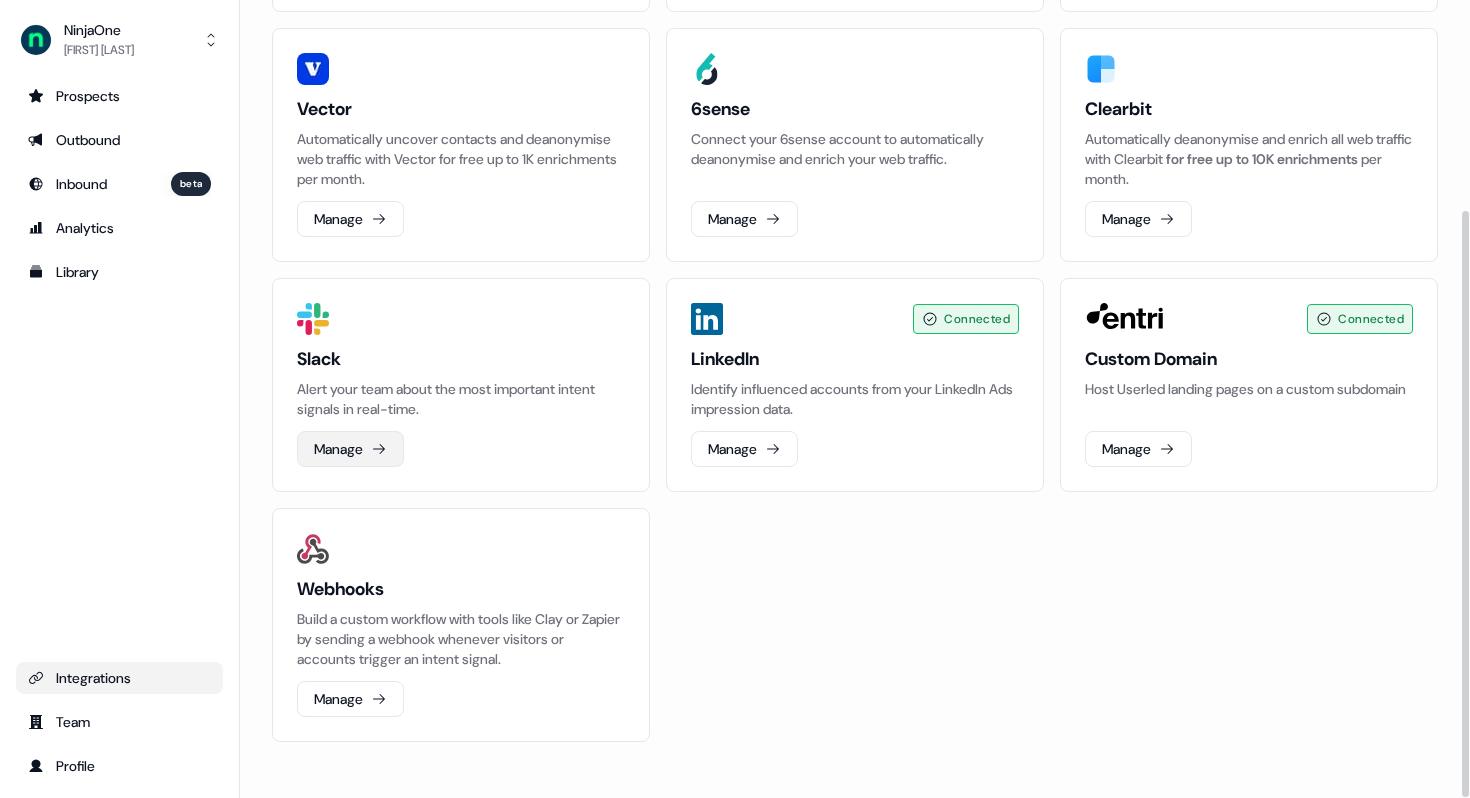 click 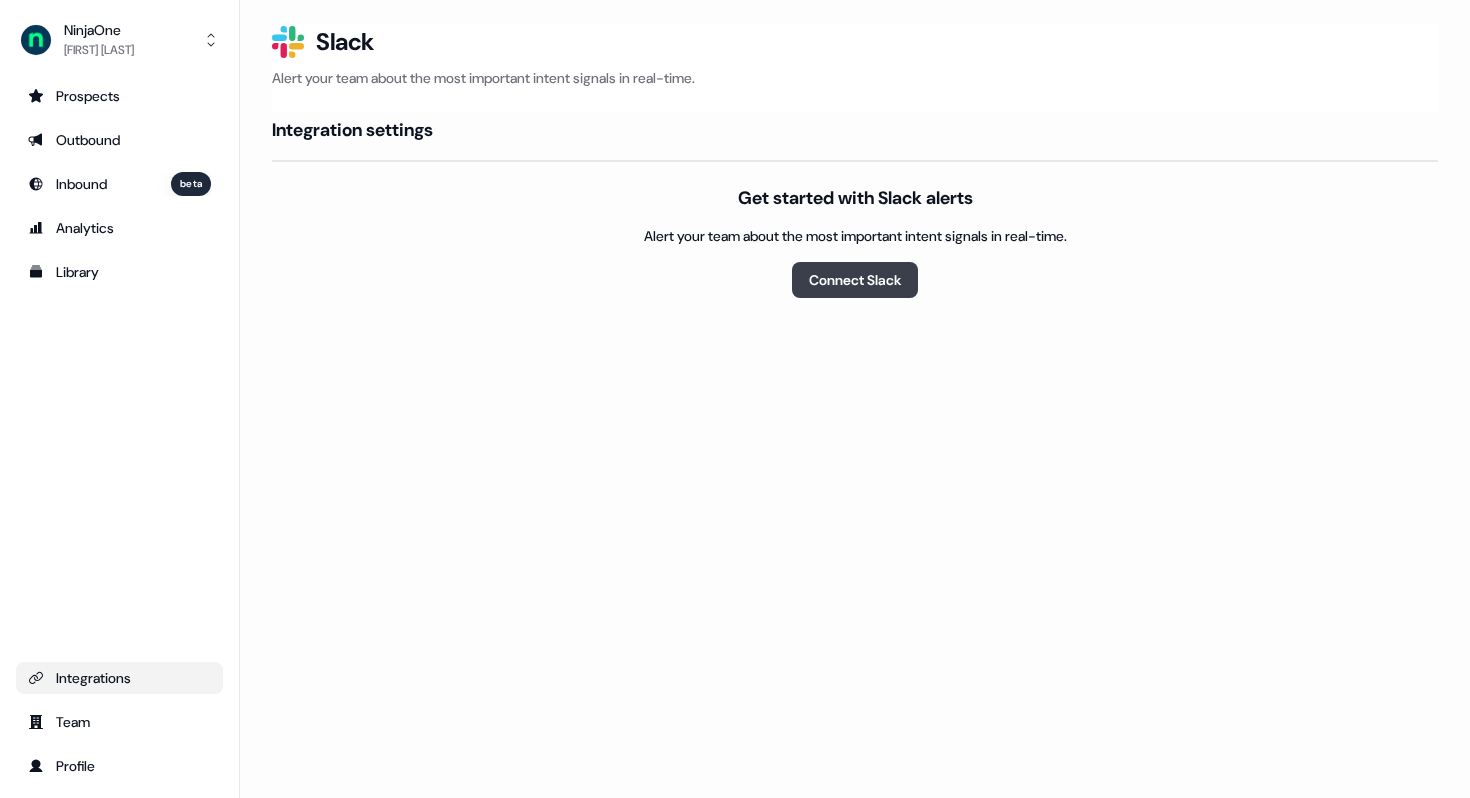 click on "Connect Slack" at bounding box center (855, 280) 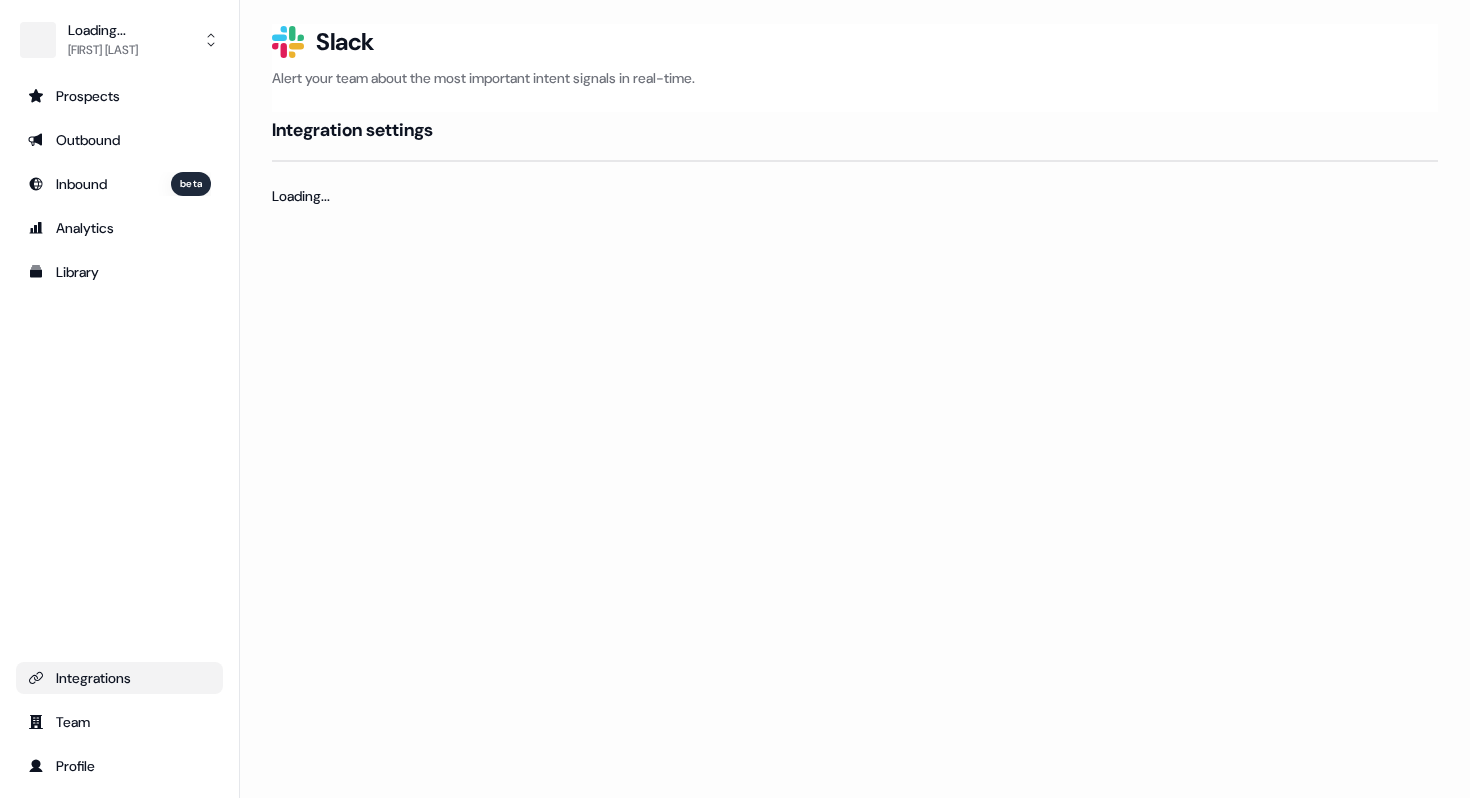 scroll, scrollTop: 0, scrollLeft: 0, axis: both 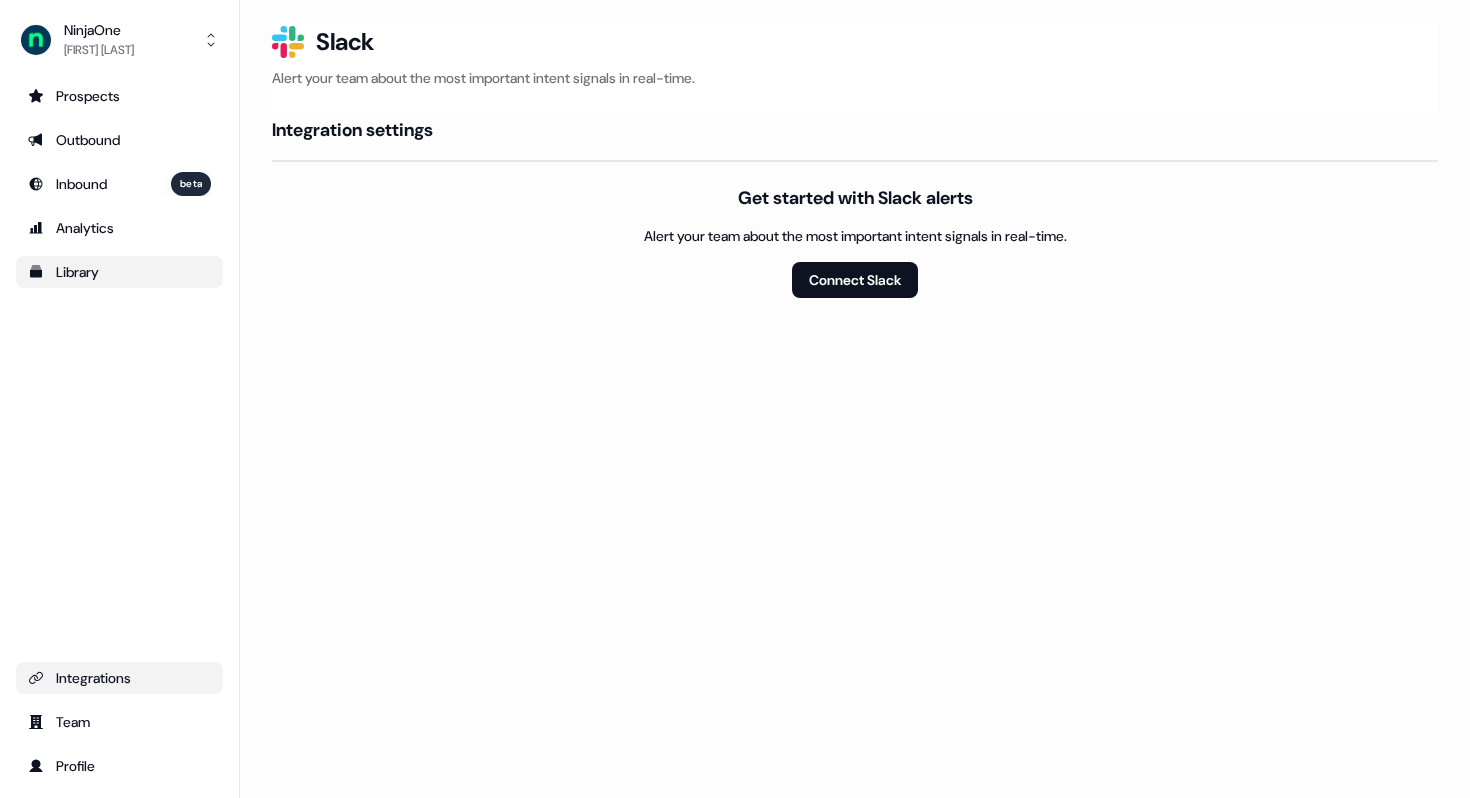click on "Library" at bounding box center (119, 272) 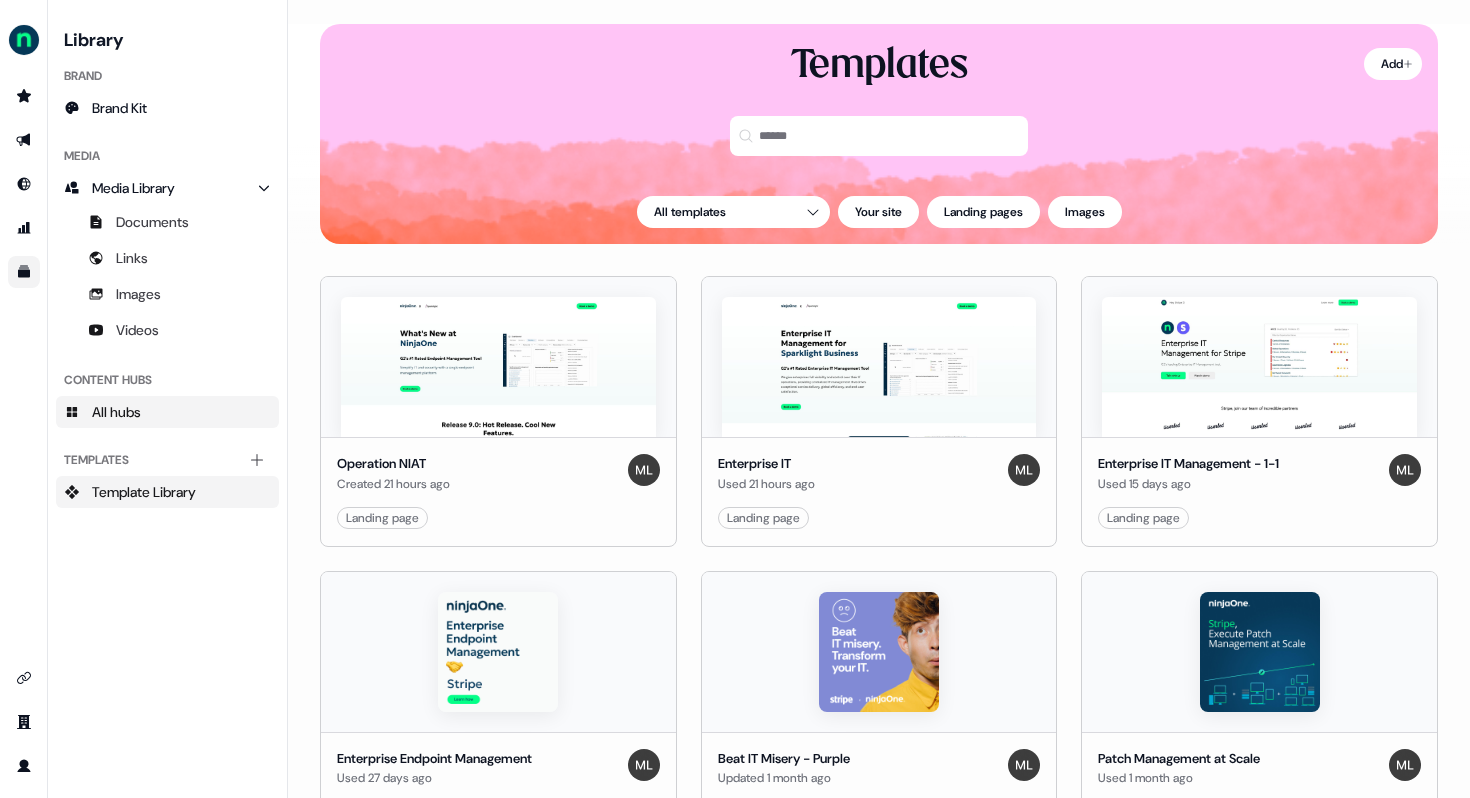 click on "All hubs" at bounding box center [116, 412] 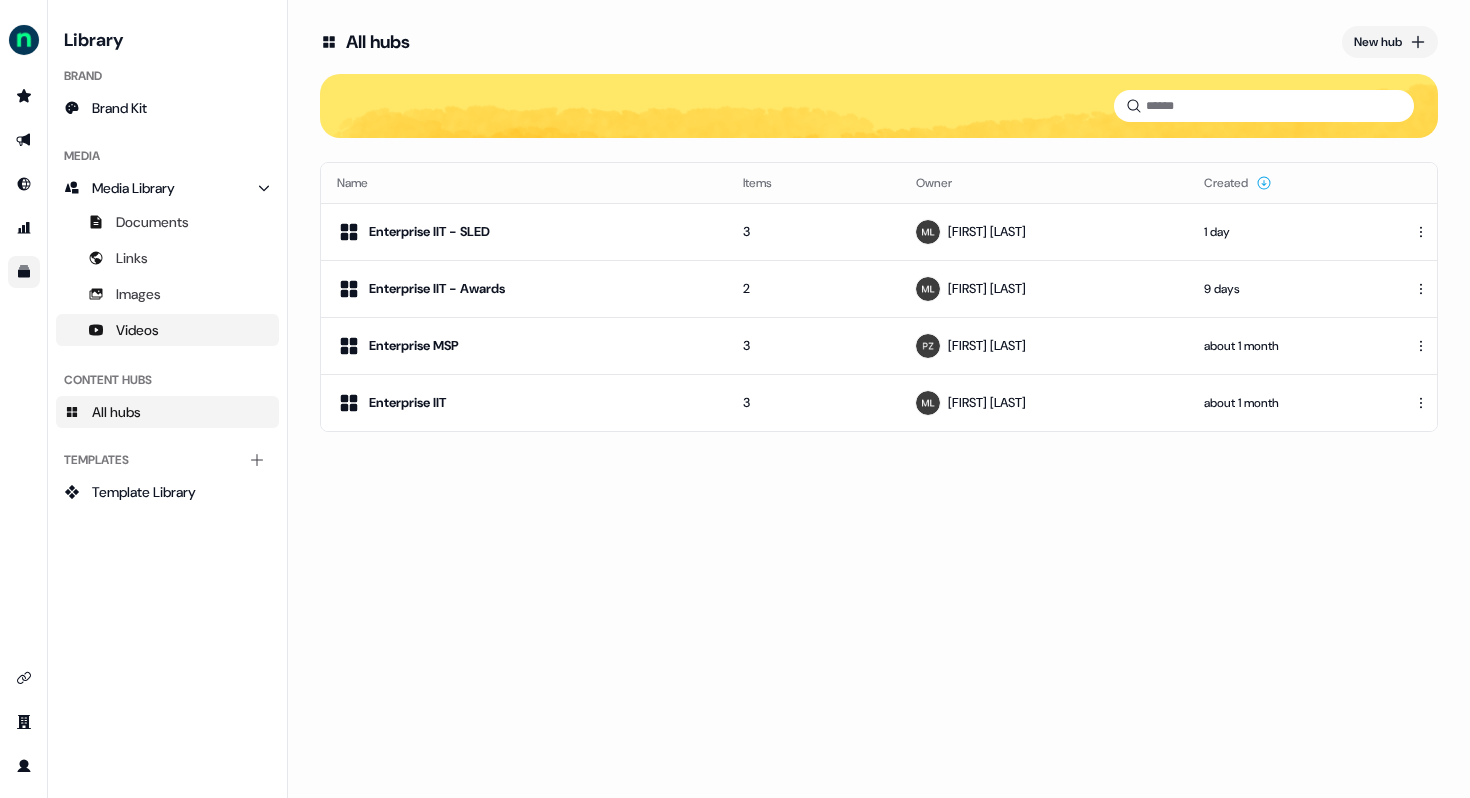 click on "Videos" at bounding box center [137, 330] 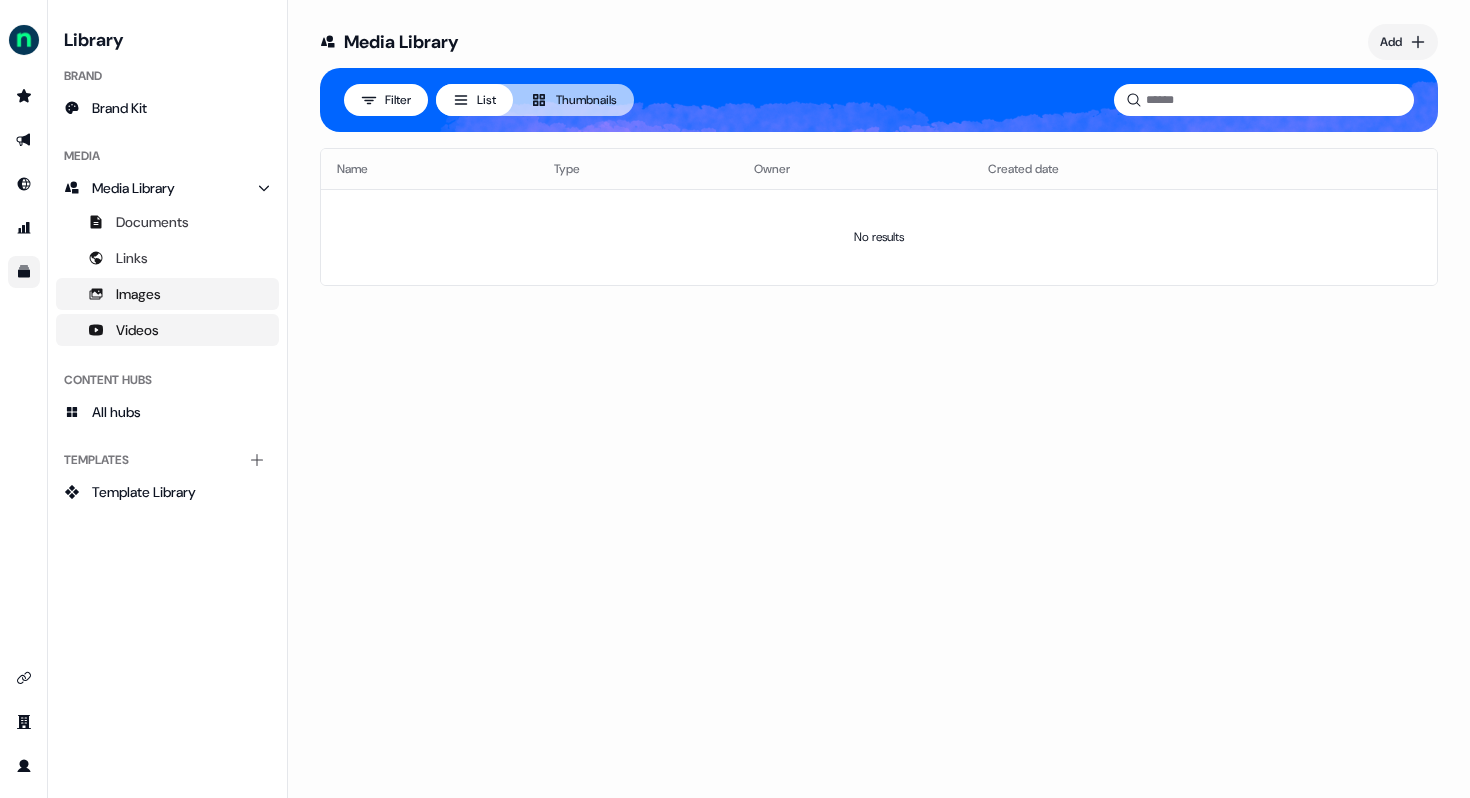 click on "Images" at bounding box center [138, 294] 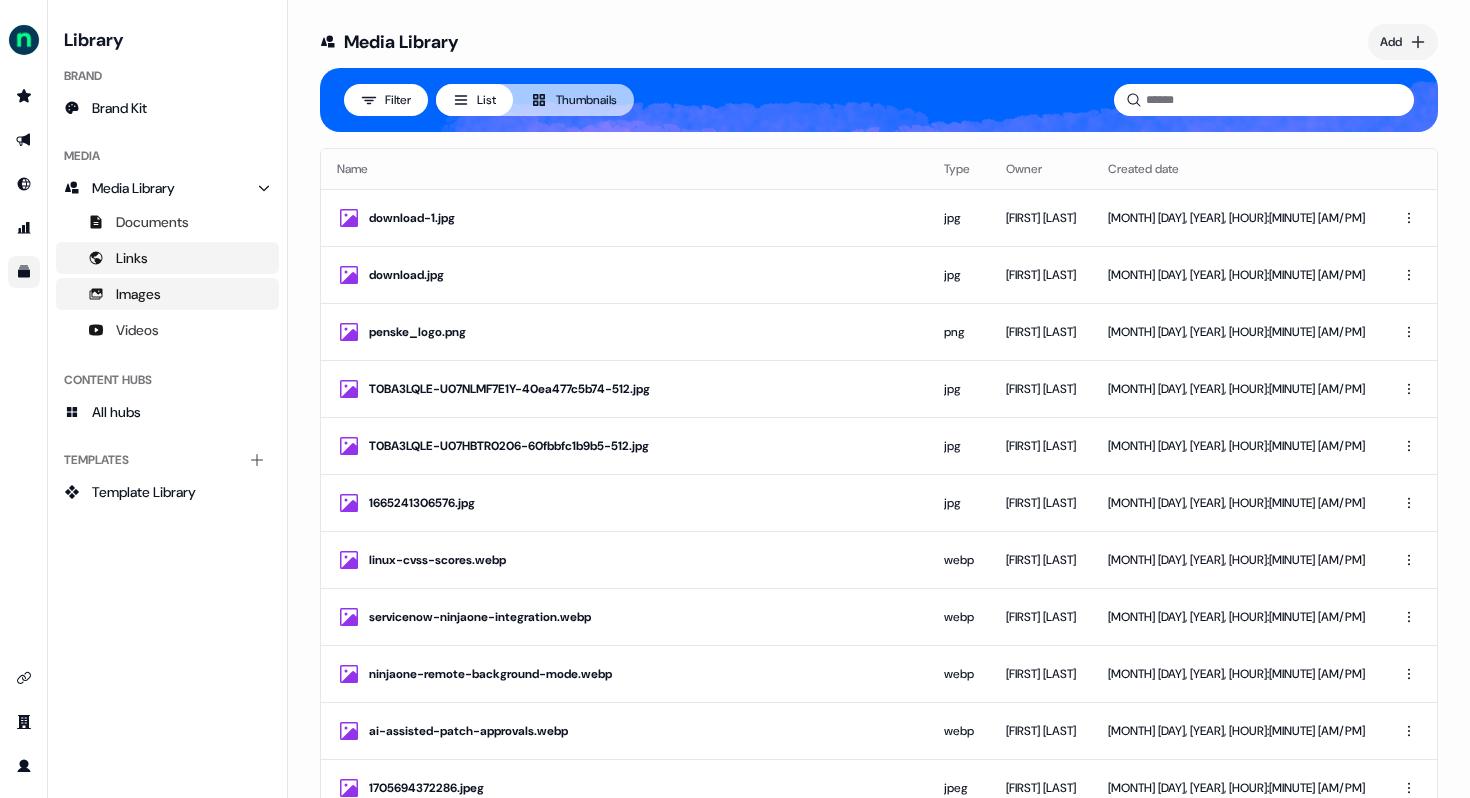 click on "Links" at bounding box center [132, 258] 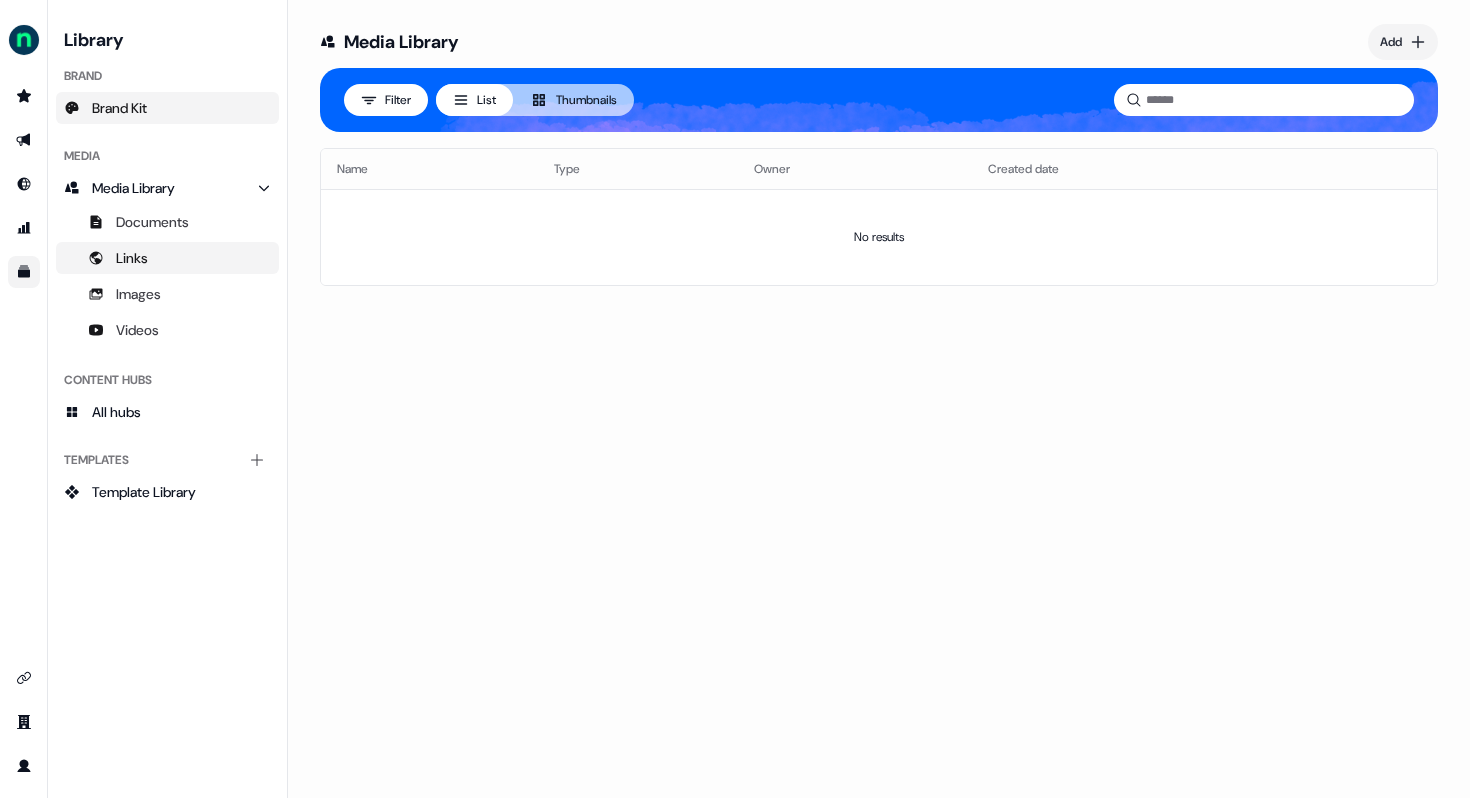 click on "Brand Kit" at bounding box center [119, 108] 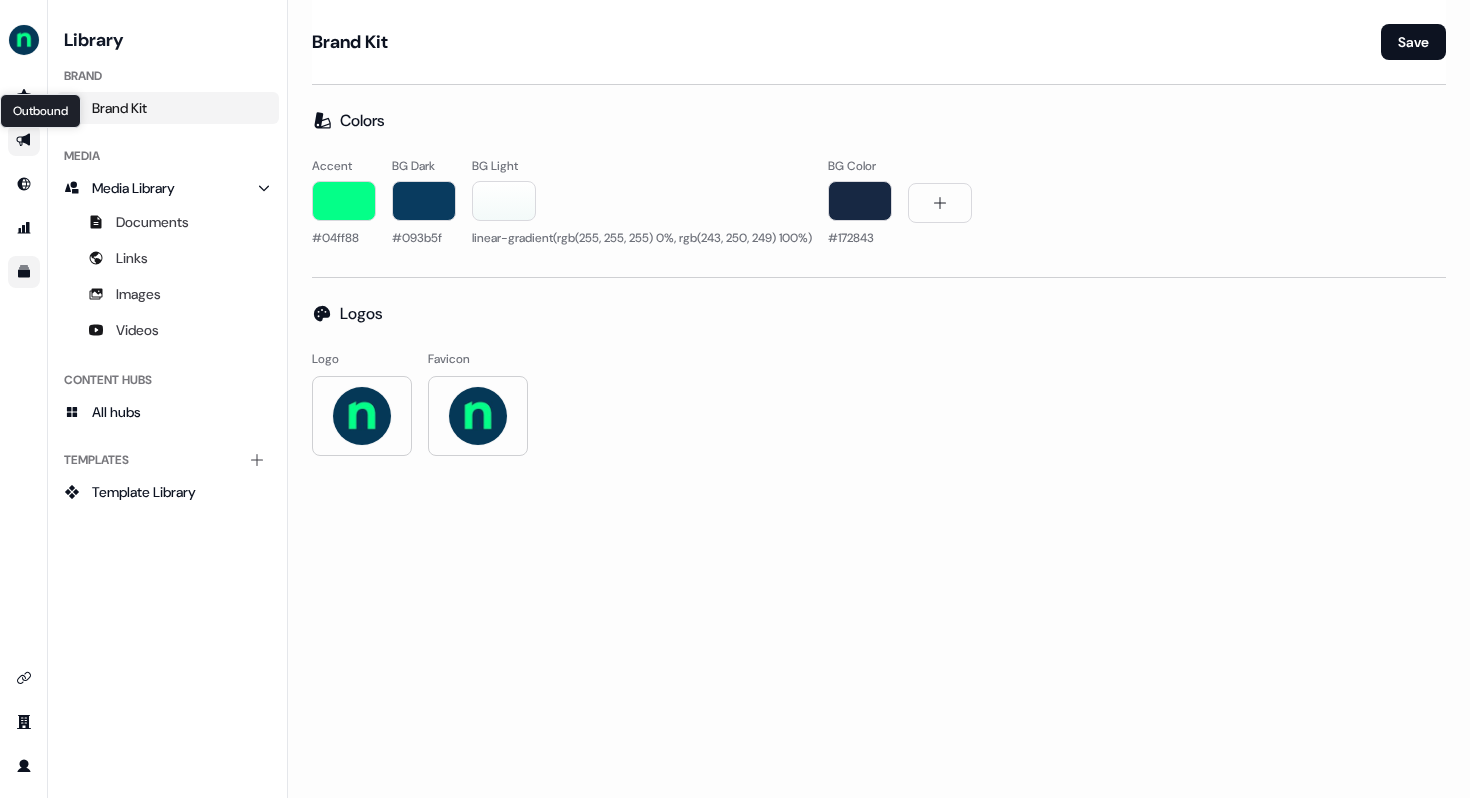 click 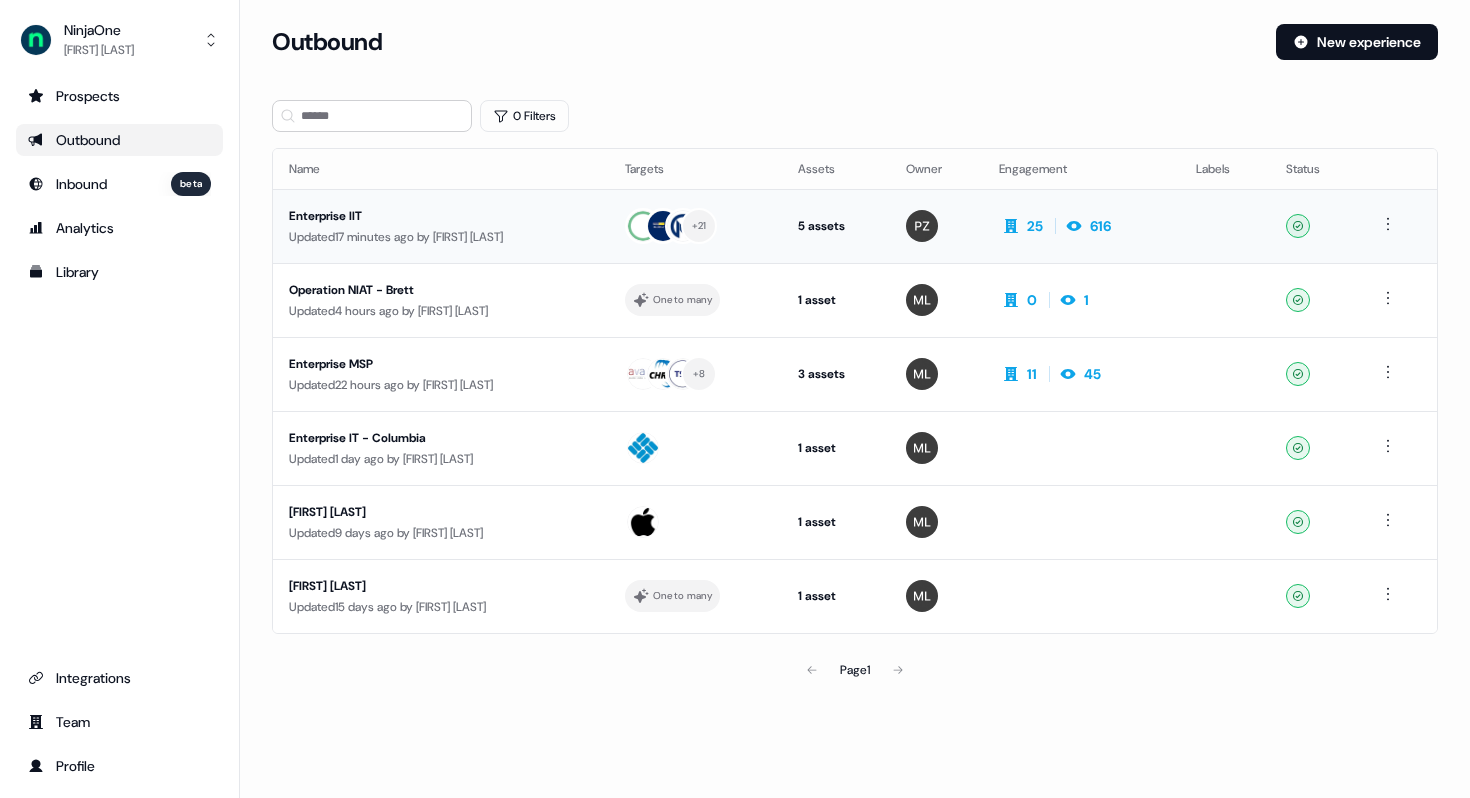 click on "Enterprise IIT Updated  17 minutes ago   by   [FIRST] [LAST]" at bounding box center (441, 226) 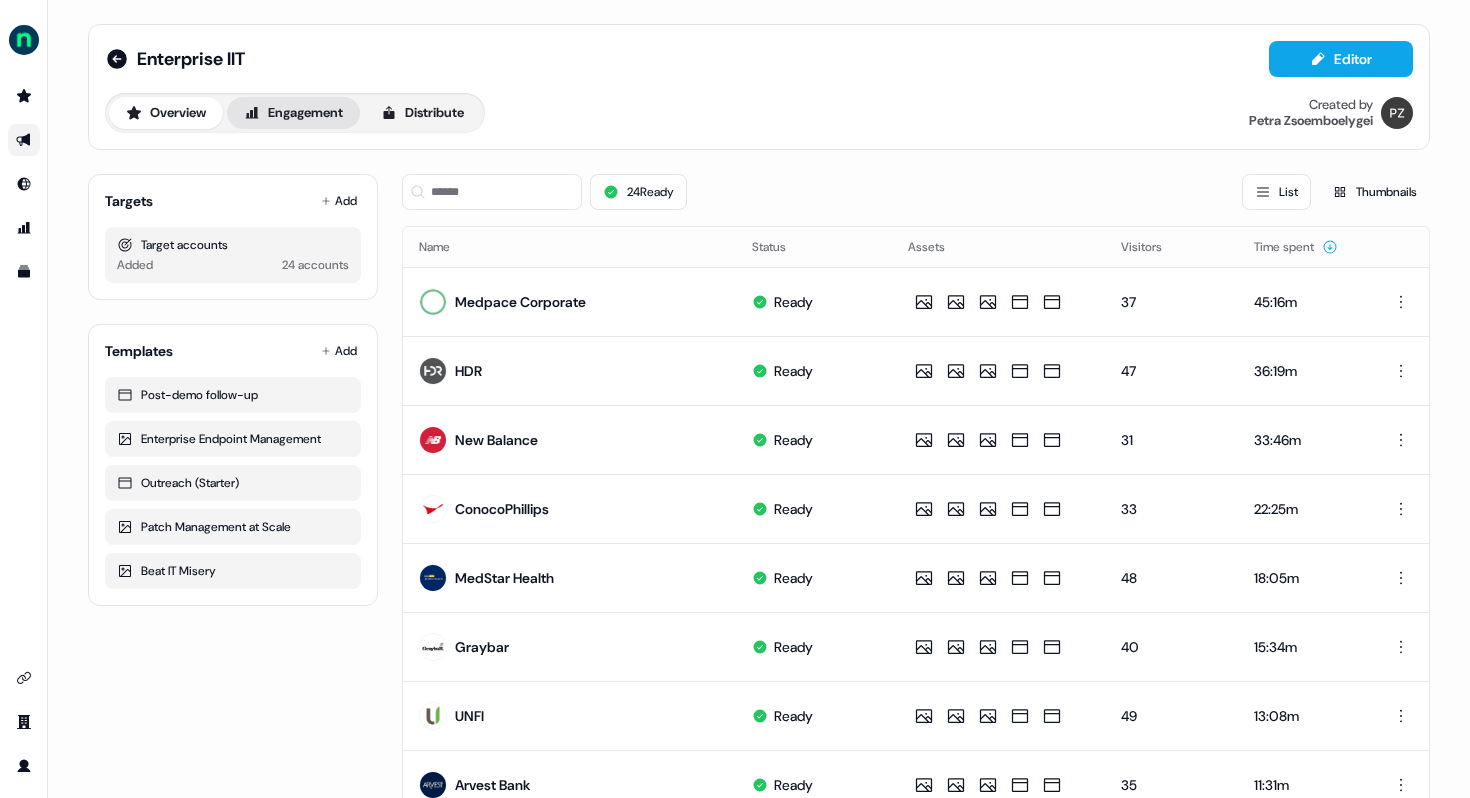 click on "Engagement" at bounding box center (293, 113) 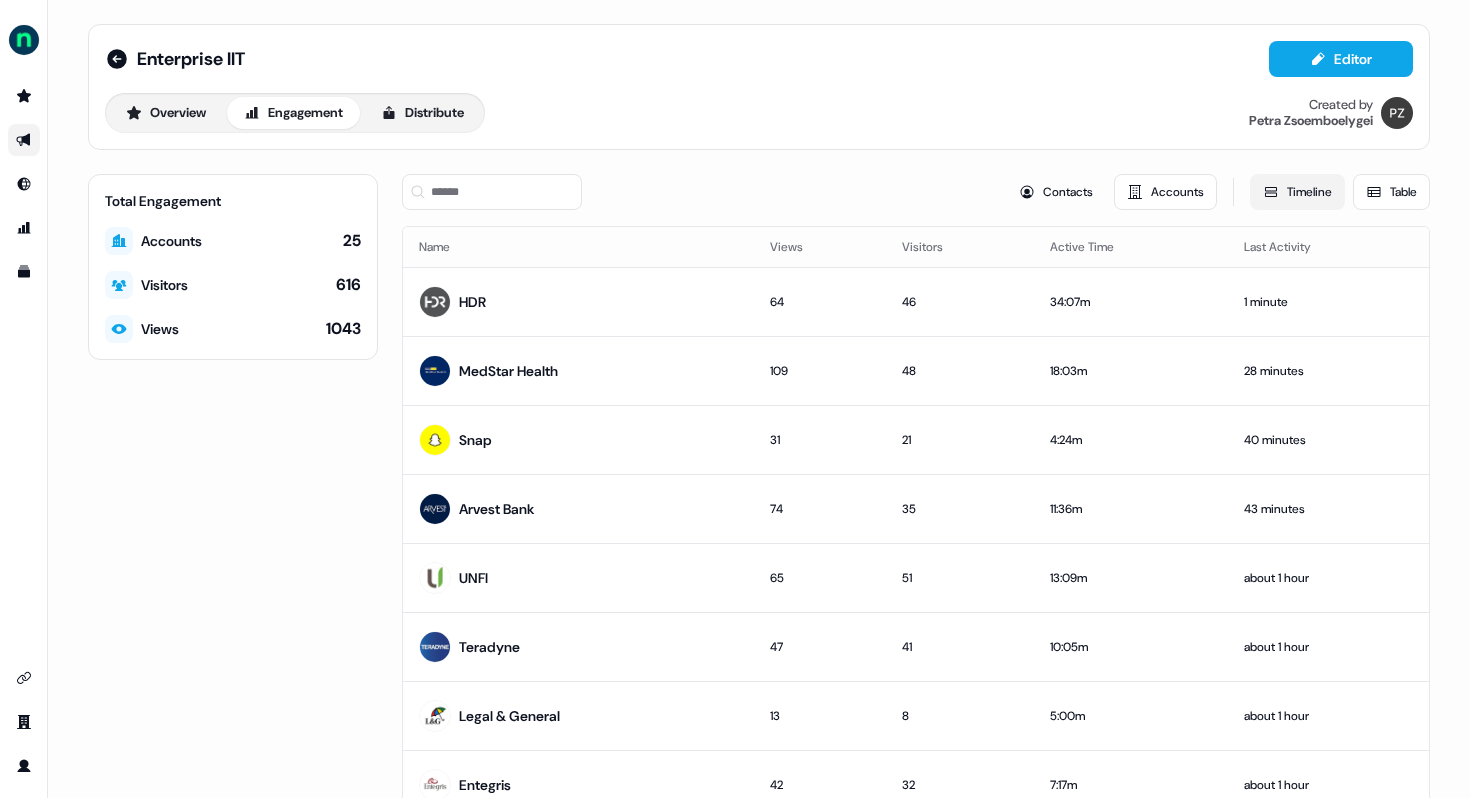 click on "Timeline" at bounding box center [1297, 192] 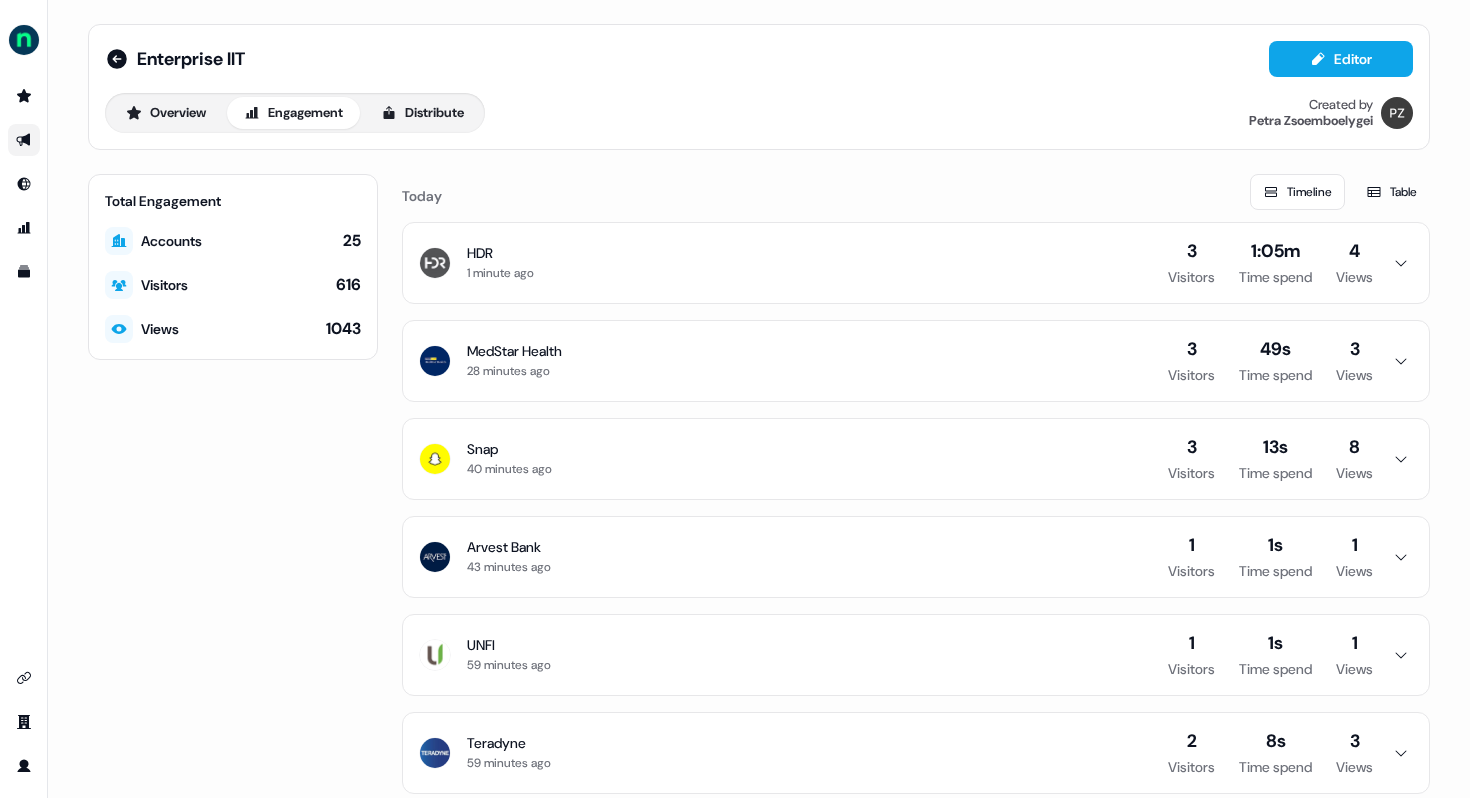 click on "HDR 1 minute ago 3 Visitors 1:05m Time spend 4 Views" at bounding box center (916, 263) 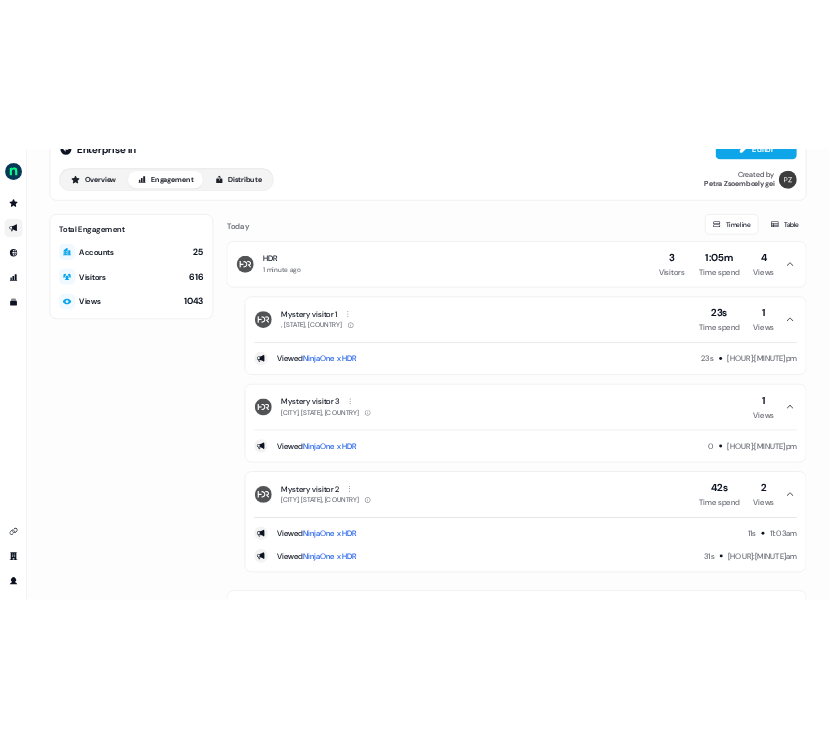 scroll, scrollTop: 0, scrollLeft: 0, axis: both 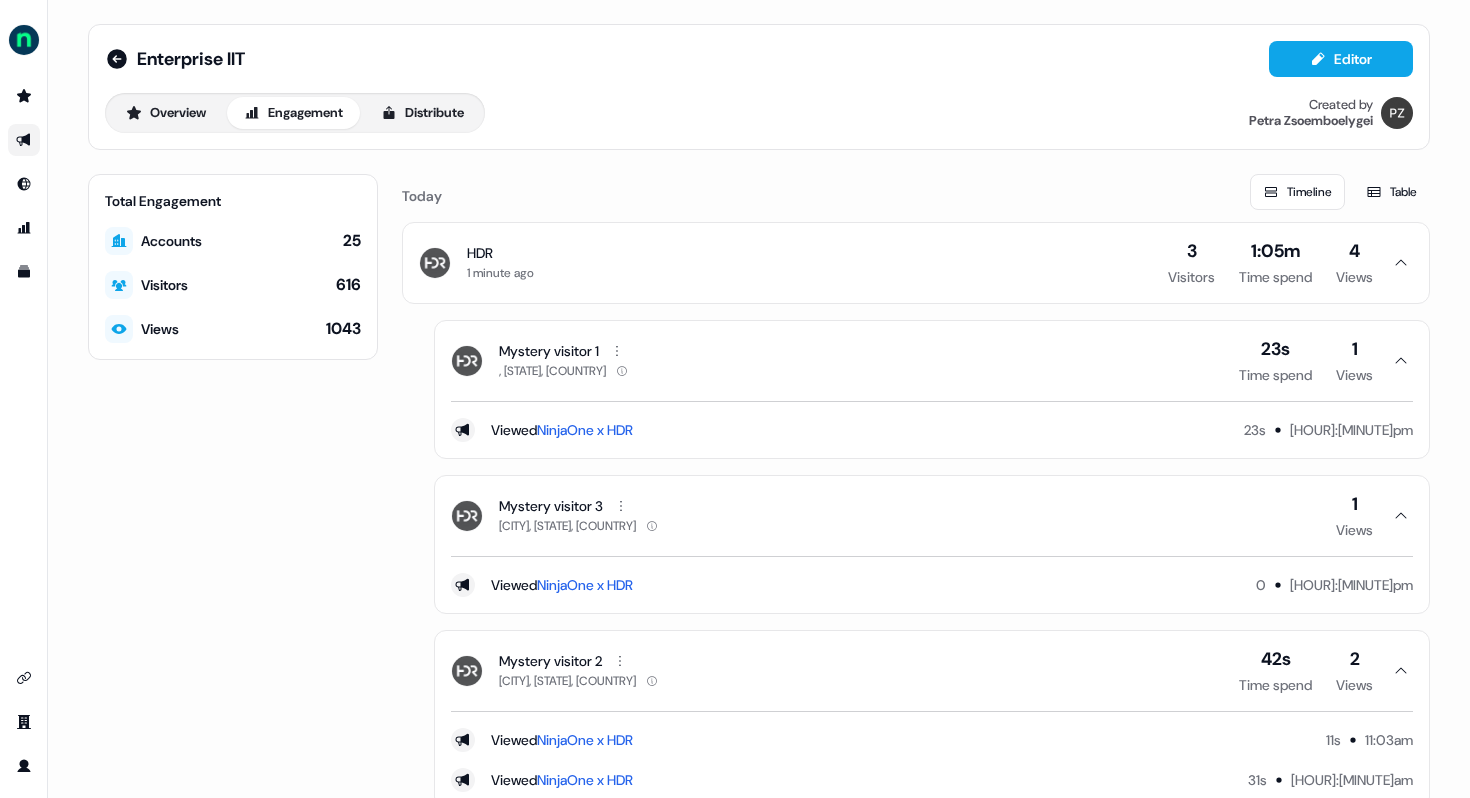 click on "HDR 1 minute ago 3 Visitors 1:05m Time spend 4 Views" at bounding box center [916, 263] 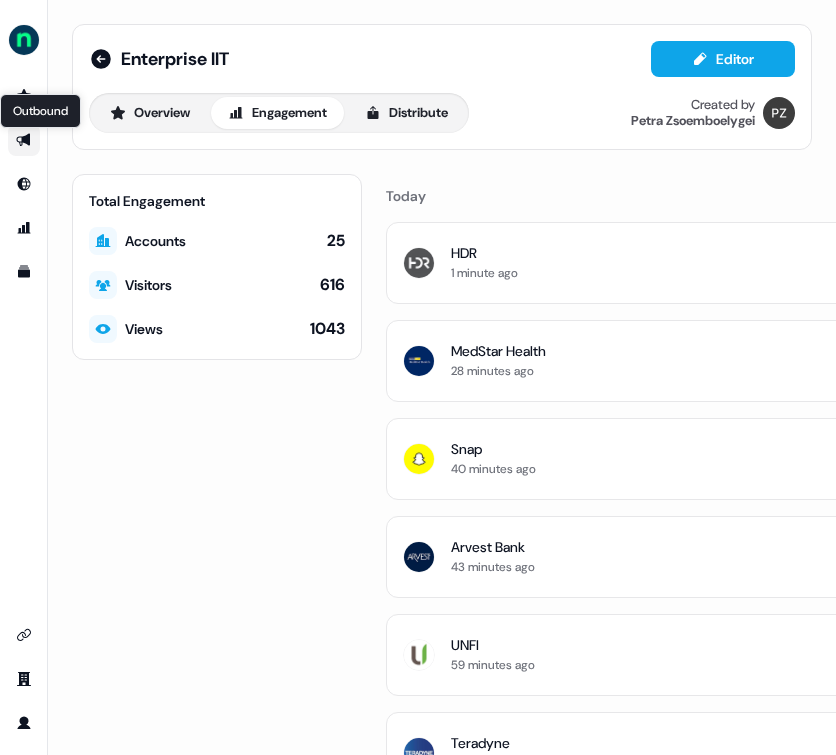 click 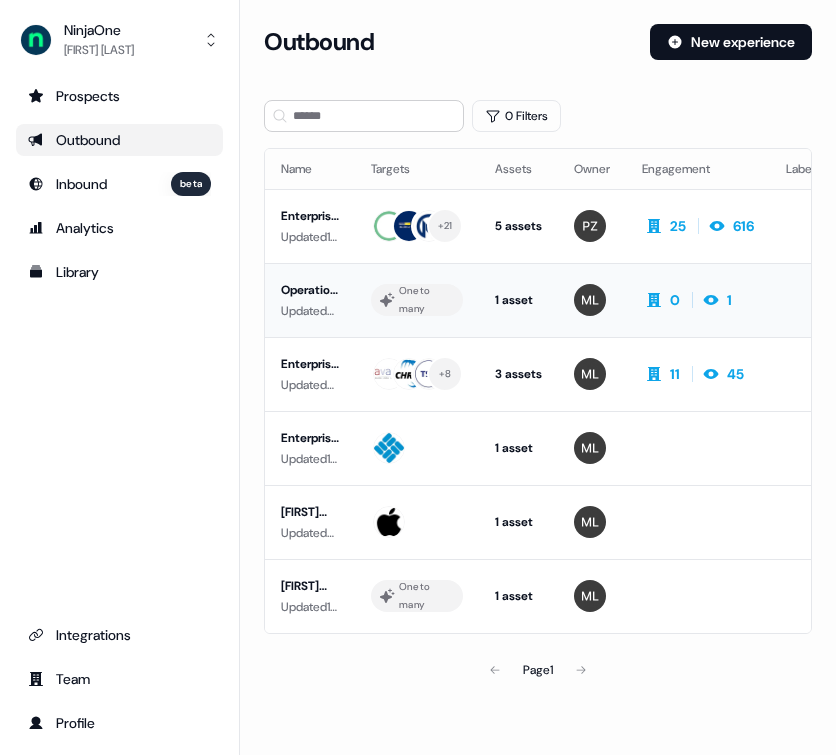 click on "Operation NIAT - Brett" at bounding box center [310, 290] 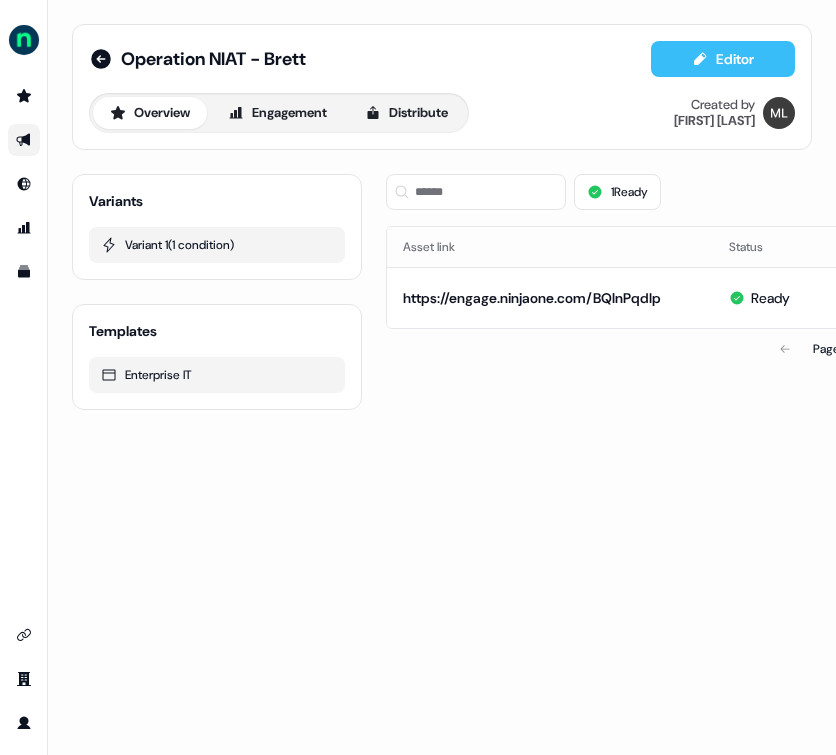 click on "Editor" at bounding box center [723, 59] 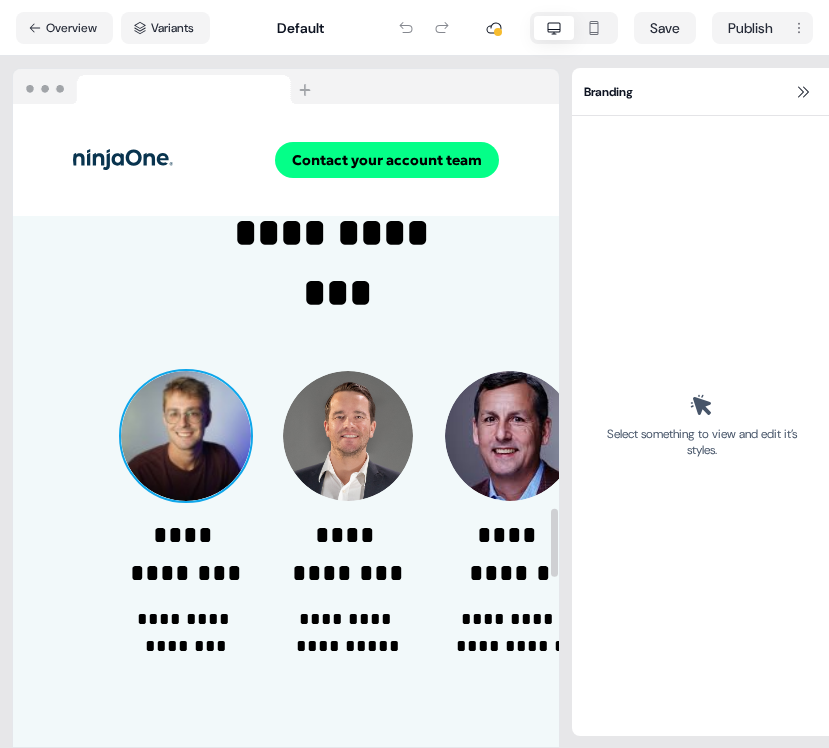scroll, scrollTop: 3922, scrollLeft: 0, axis: vertical 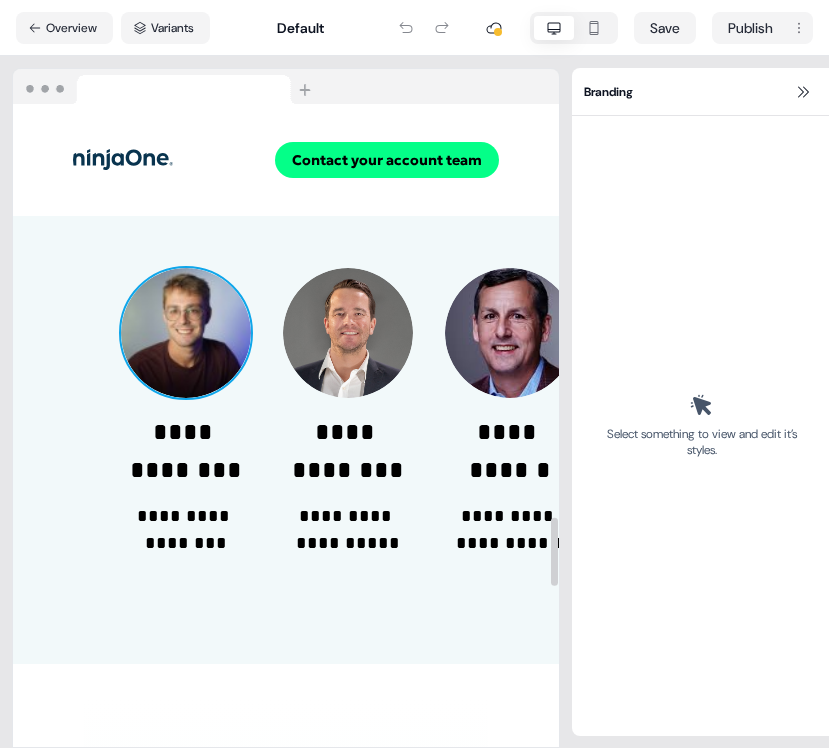click at bounding box center [186, 333] 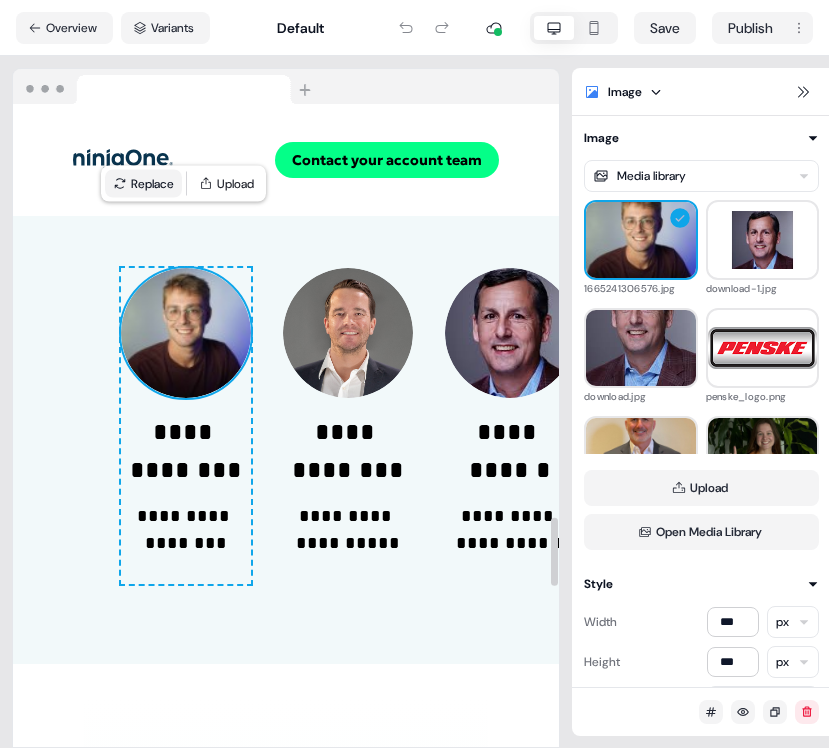 click on "Replace" at bounding box center [143, 184] 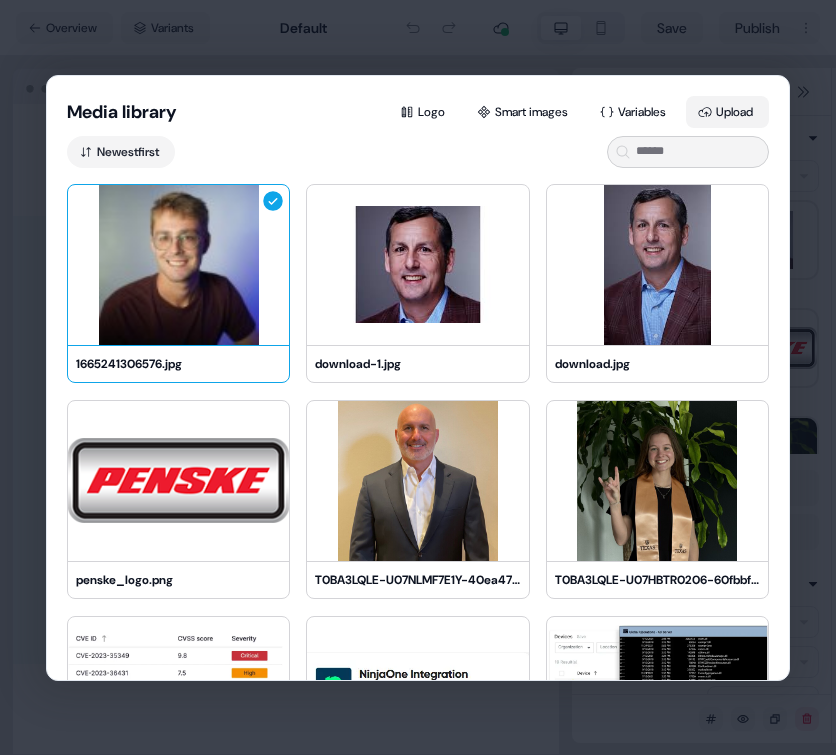 click on "Upload" at bounding box center [727, 112] 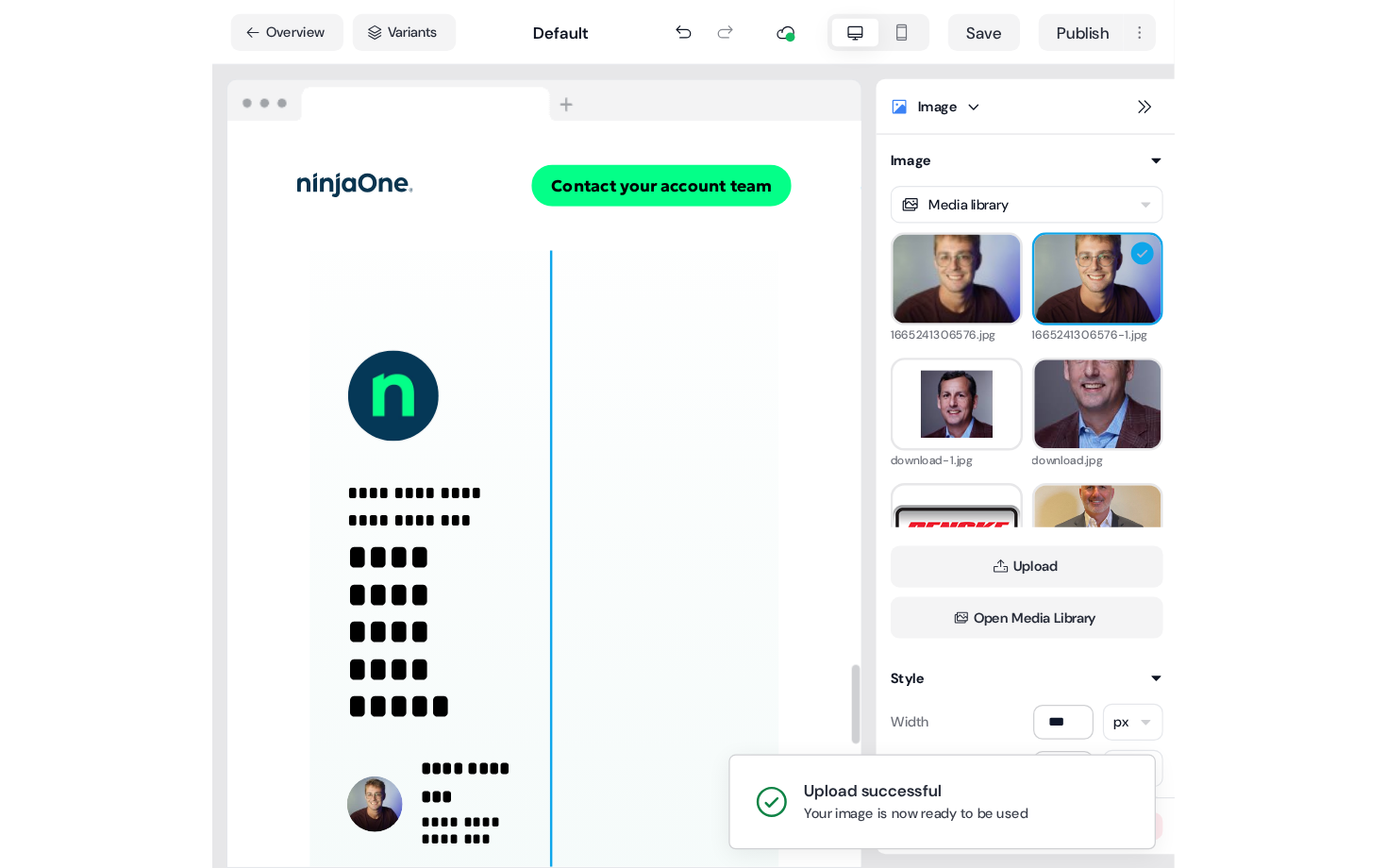 scroll, scrollTop: 4332, scrollLeft: 0, axis: vertical 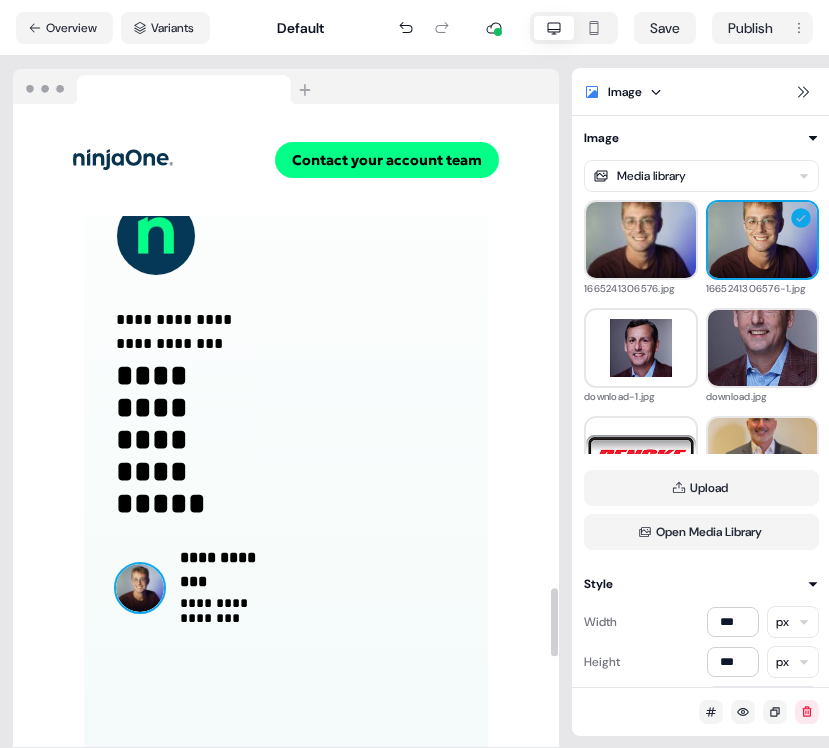 click at bounding box center [140, 588] 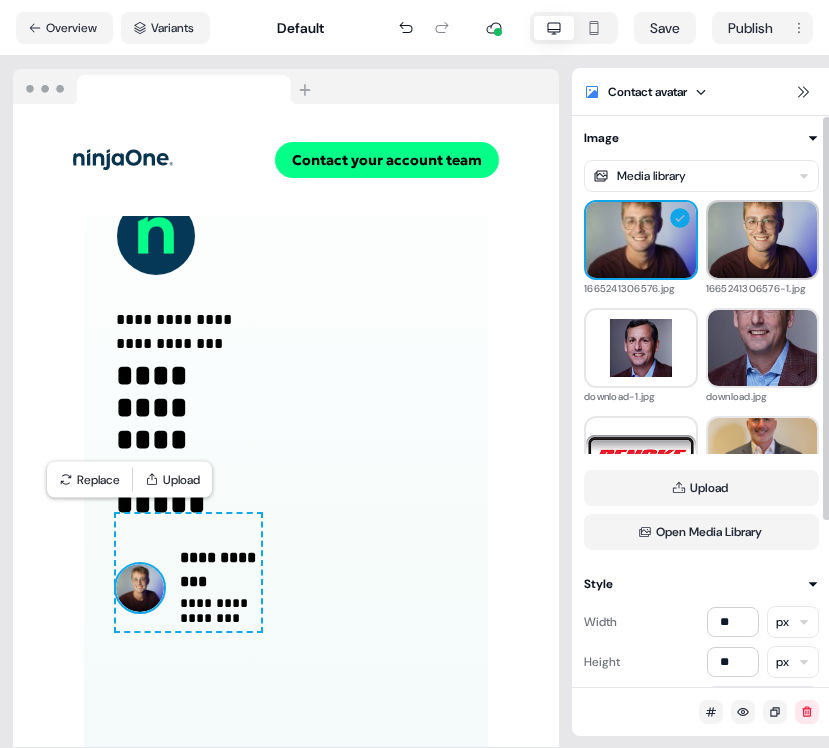 click at bounding box center (763, 240) 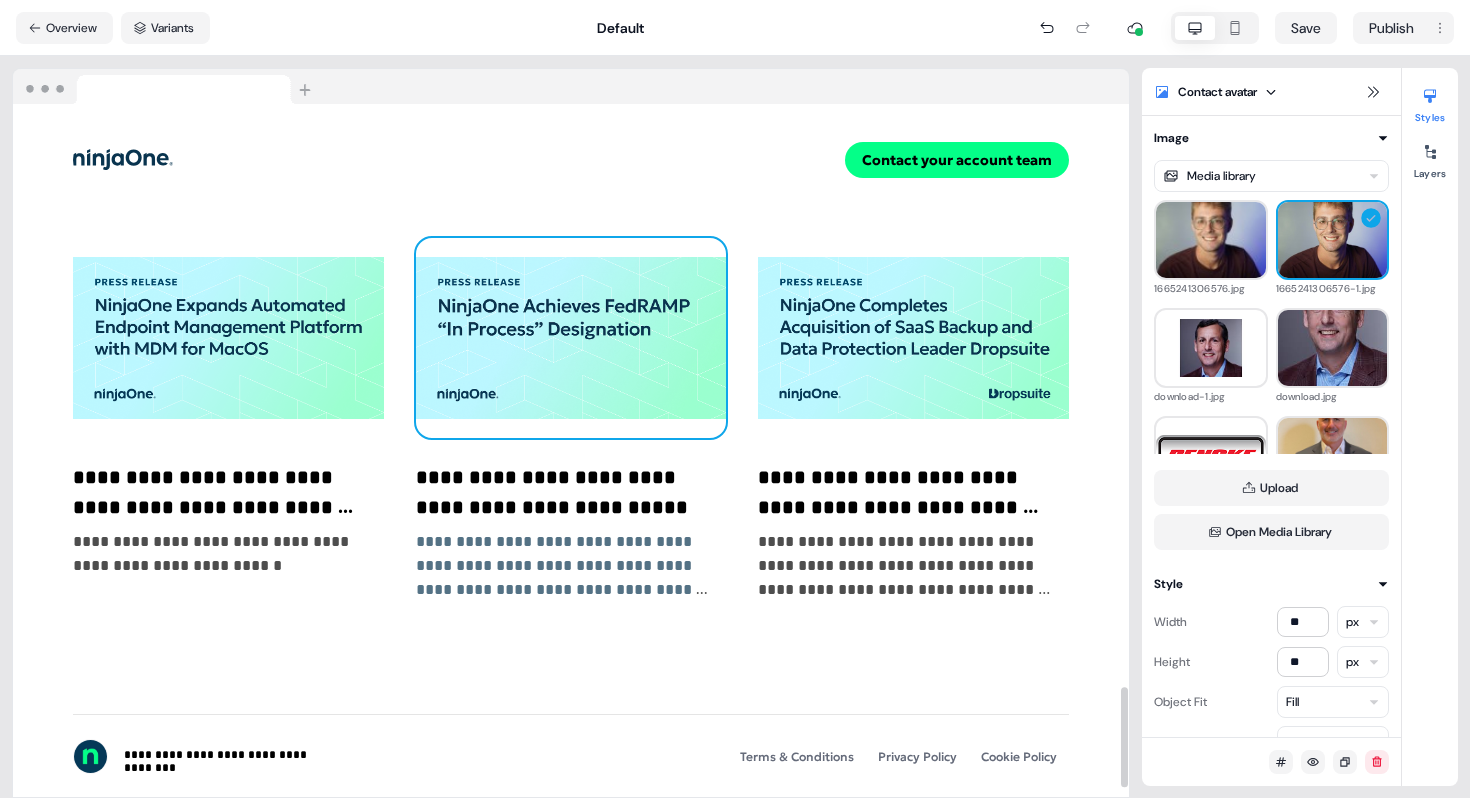 scroll, scrollTop: 4013, scrollLeft: 0, axis: vertical 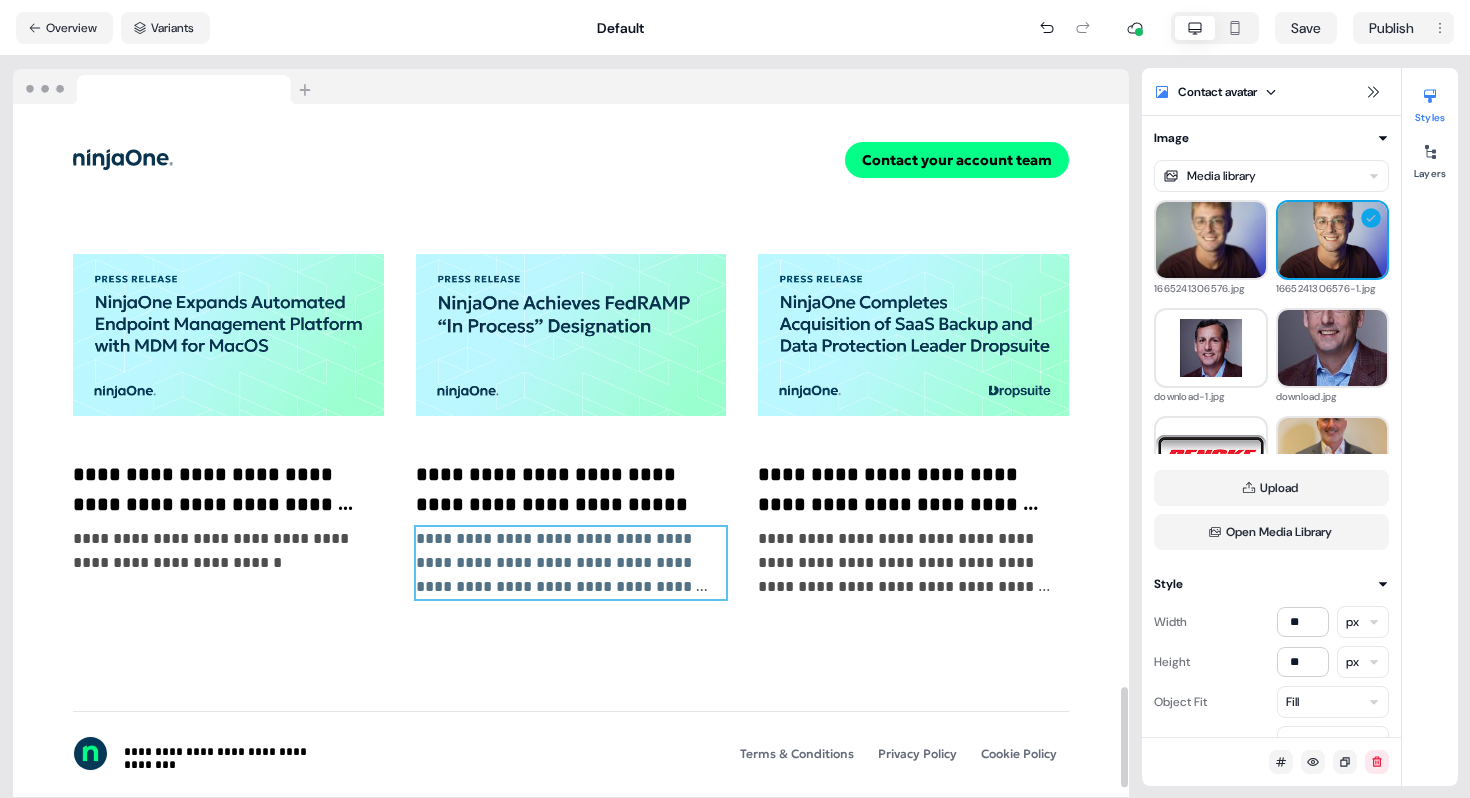 click on "**********" at bounding box center [562, 574] 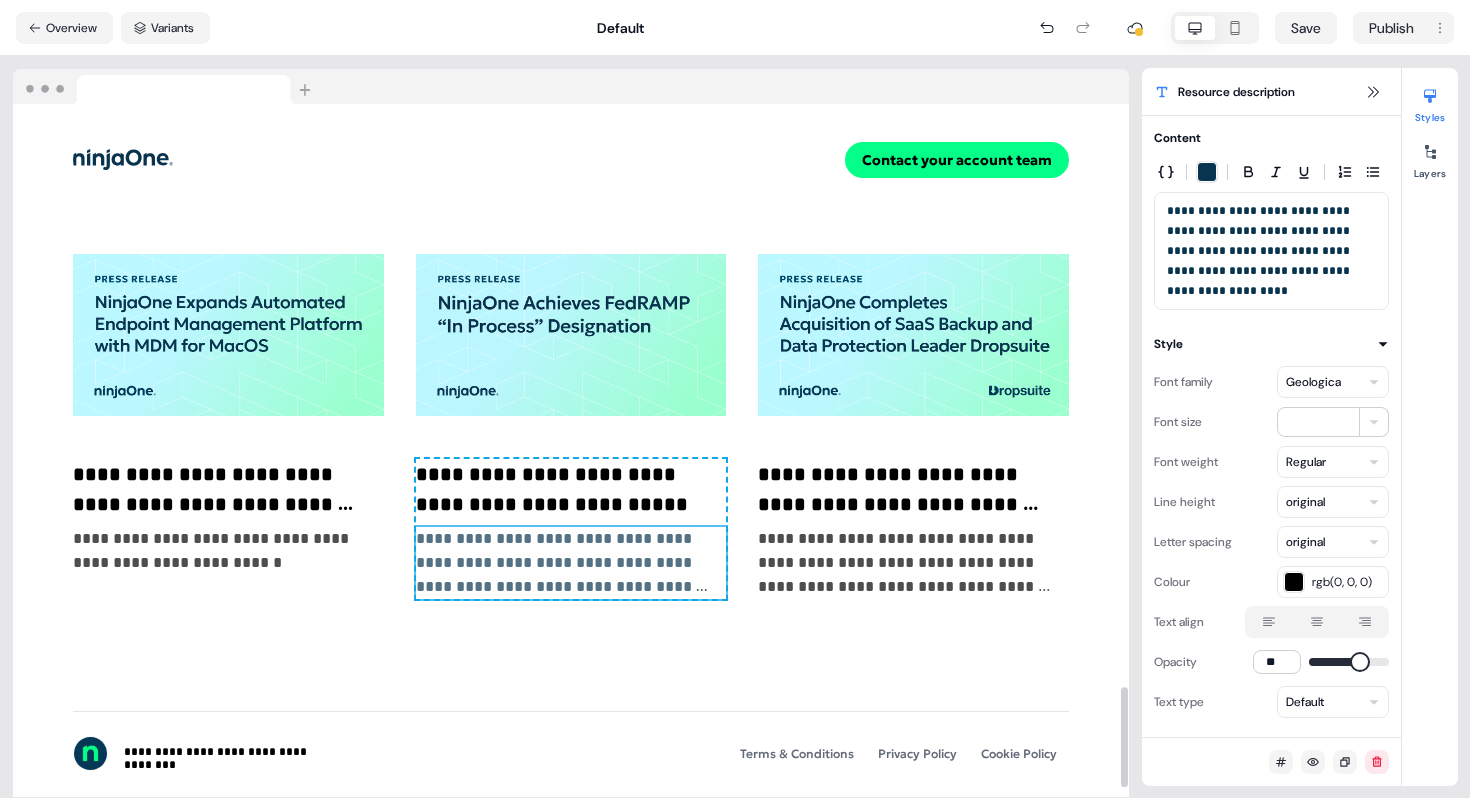 click at bounding box center (1207, 172) 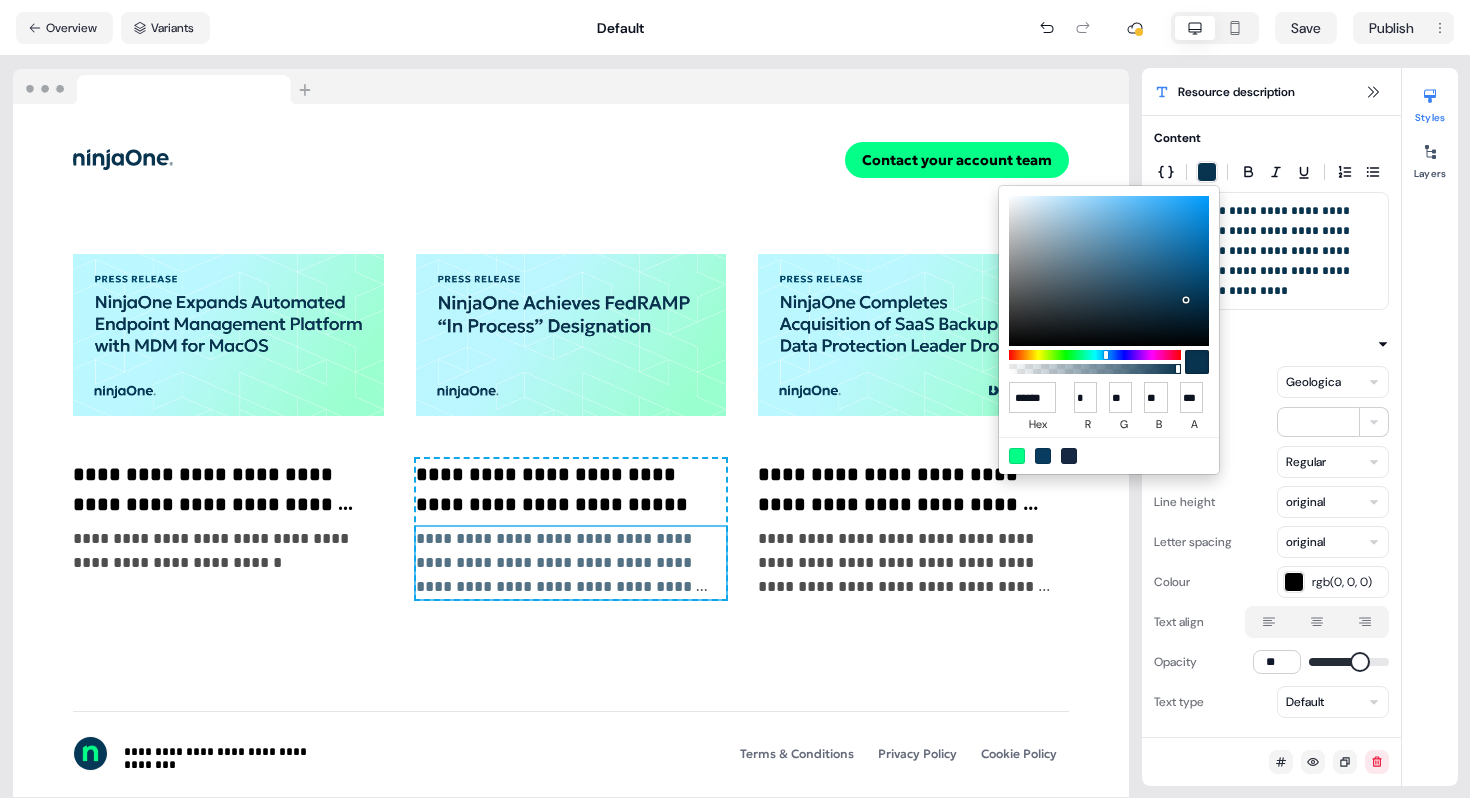 click at bounding box center [1043, 456] 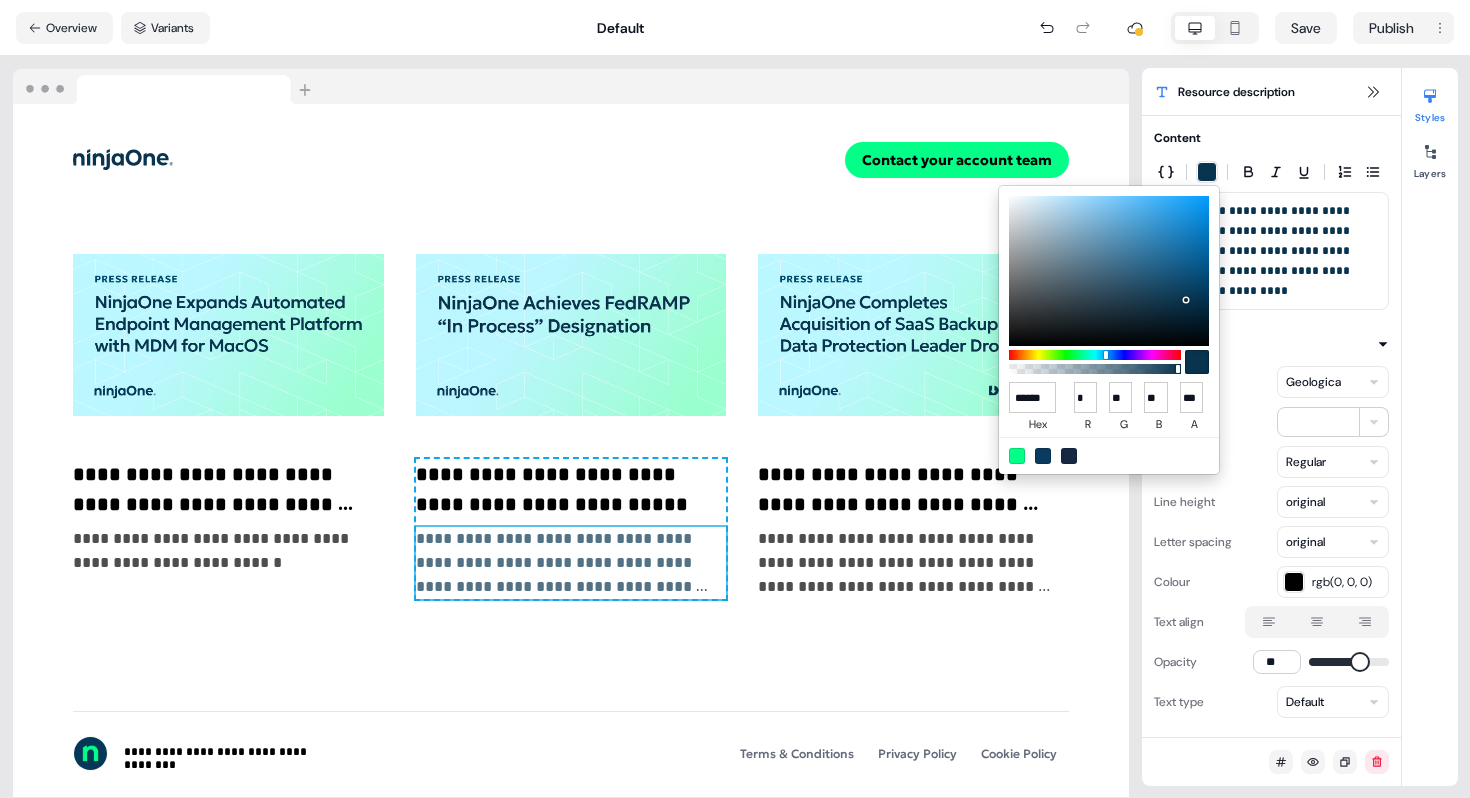type on "**" 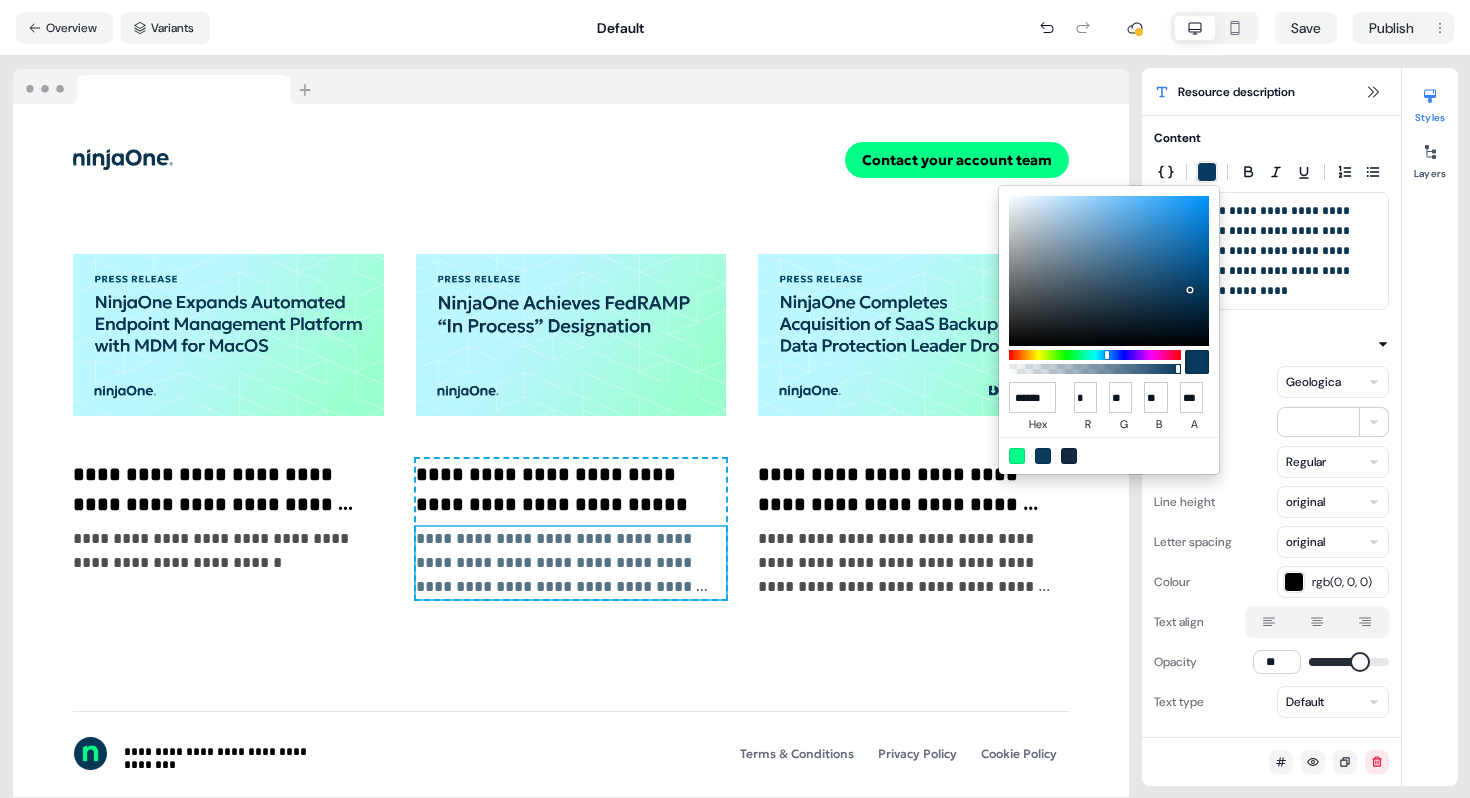click on "**********" at bounding box center [735, 399] 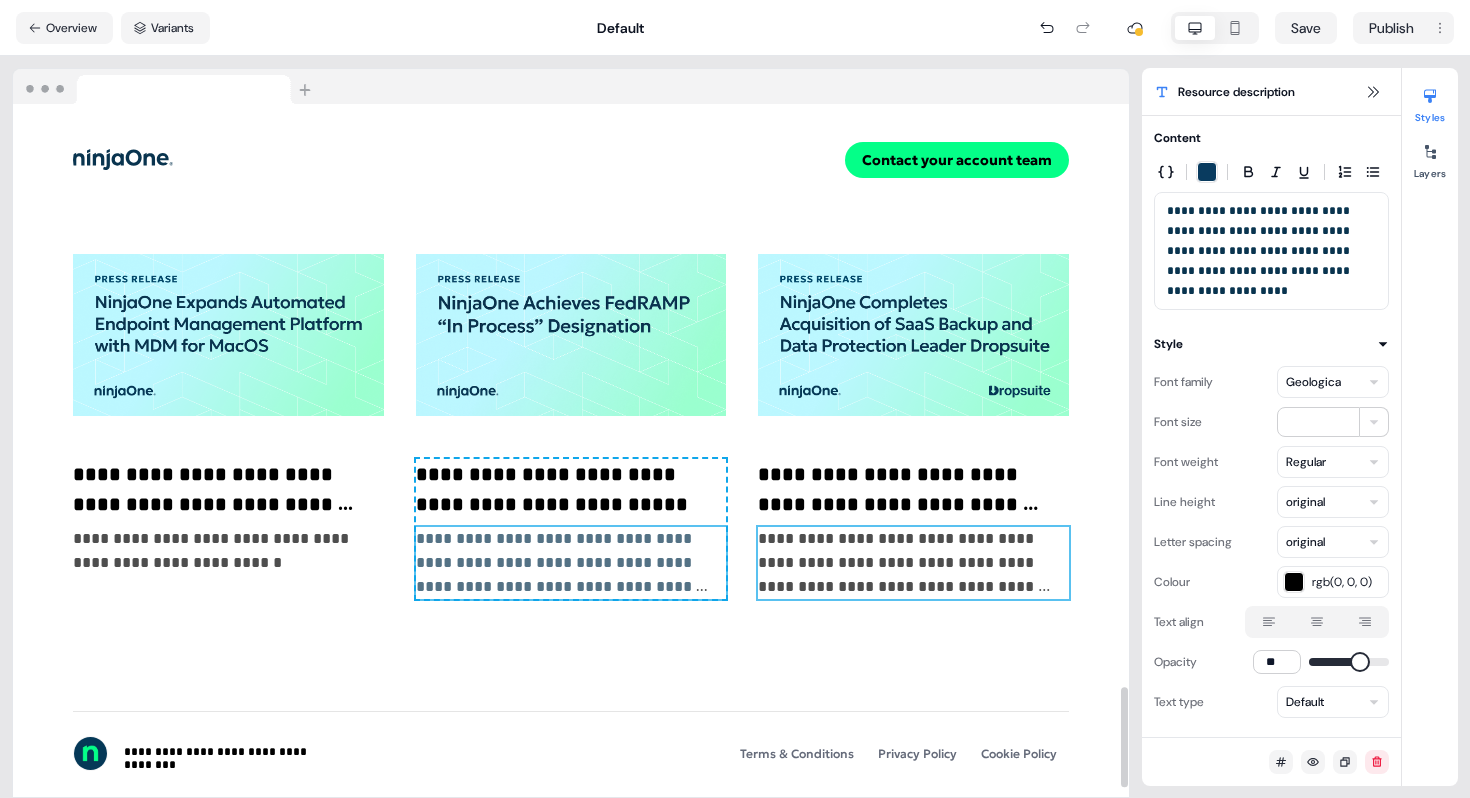 click on "**********" at bounding box center [913, 563] 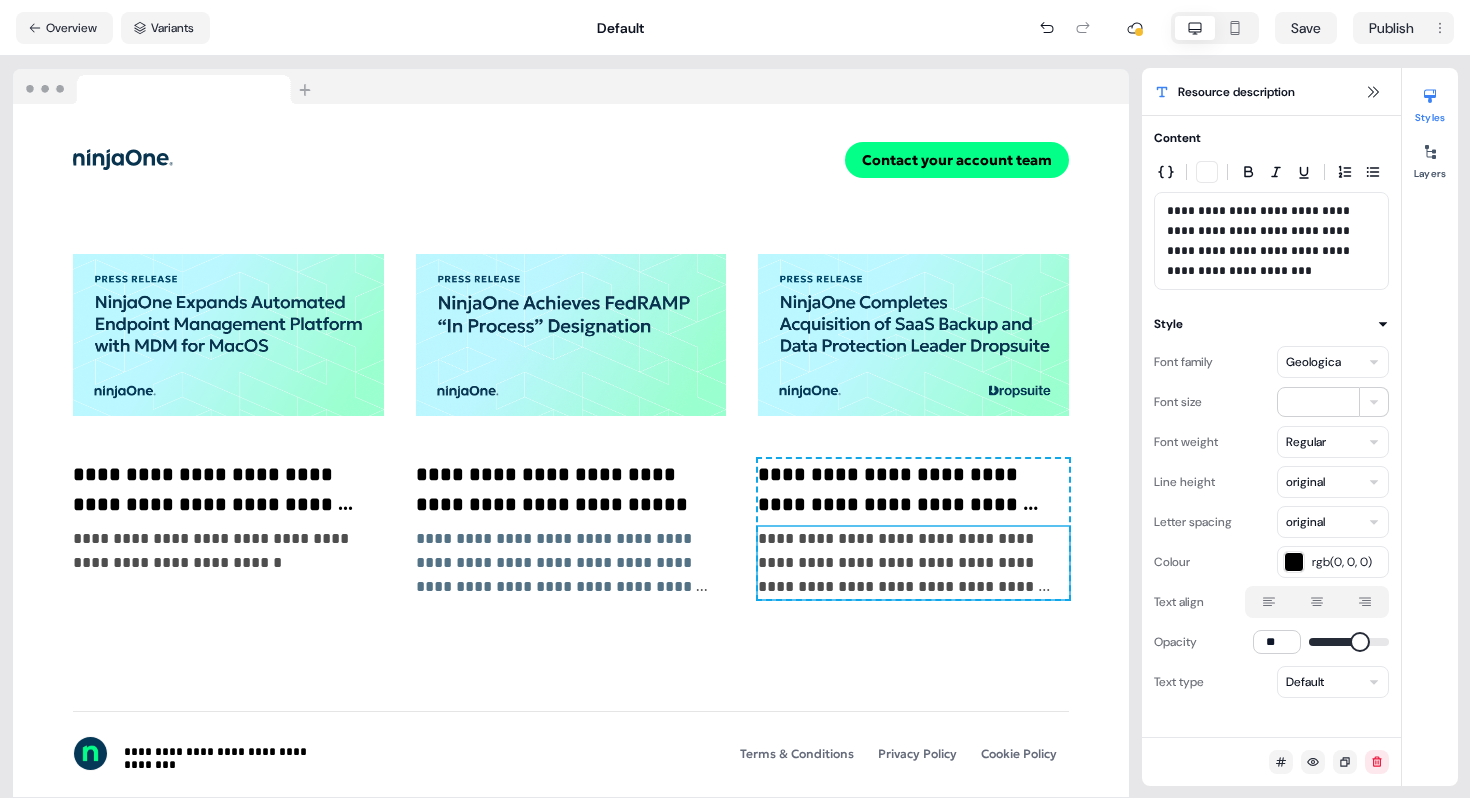 click on "**********" at bounding box center [1271, 241] 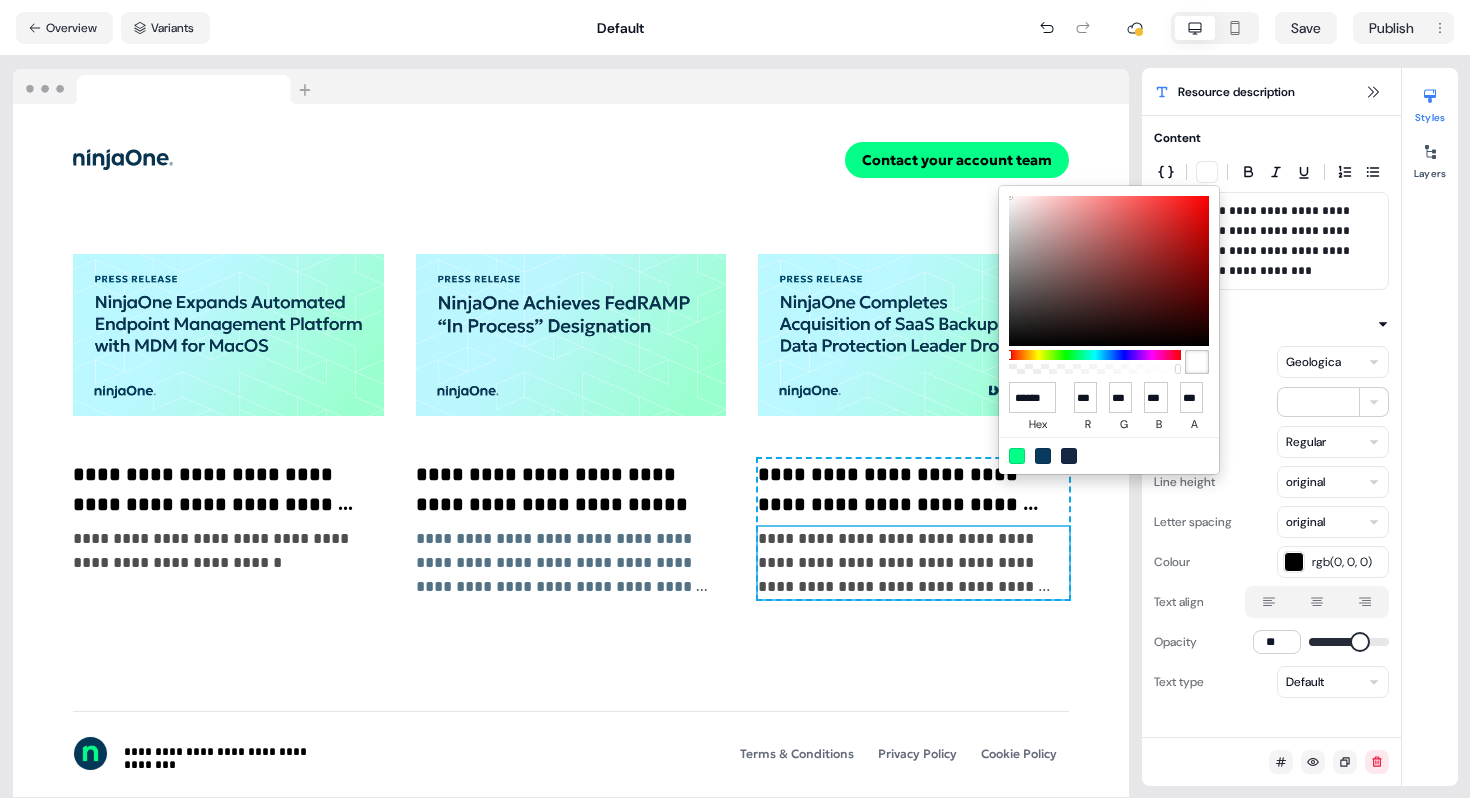 click at bounding box center [1043, 456] 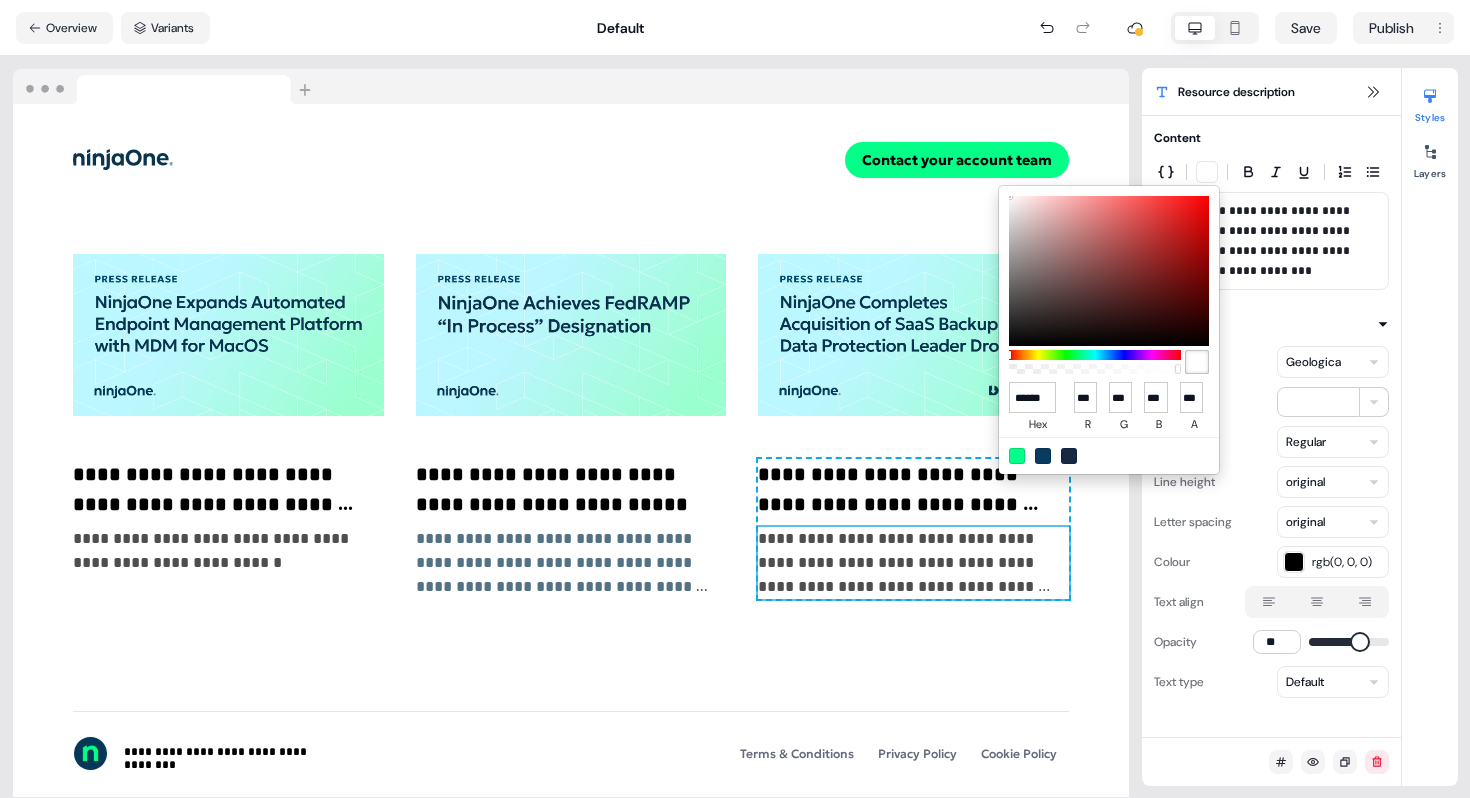 type on "******" 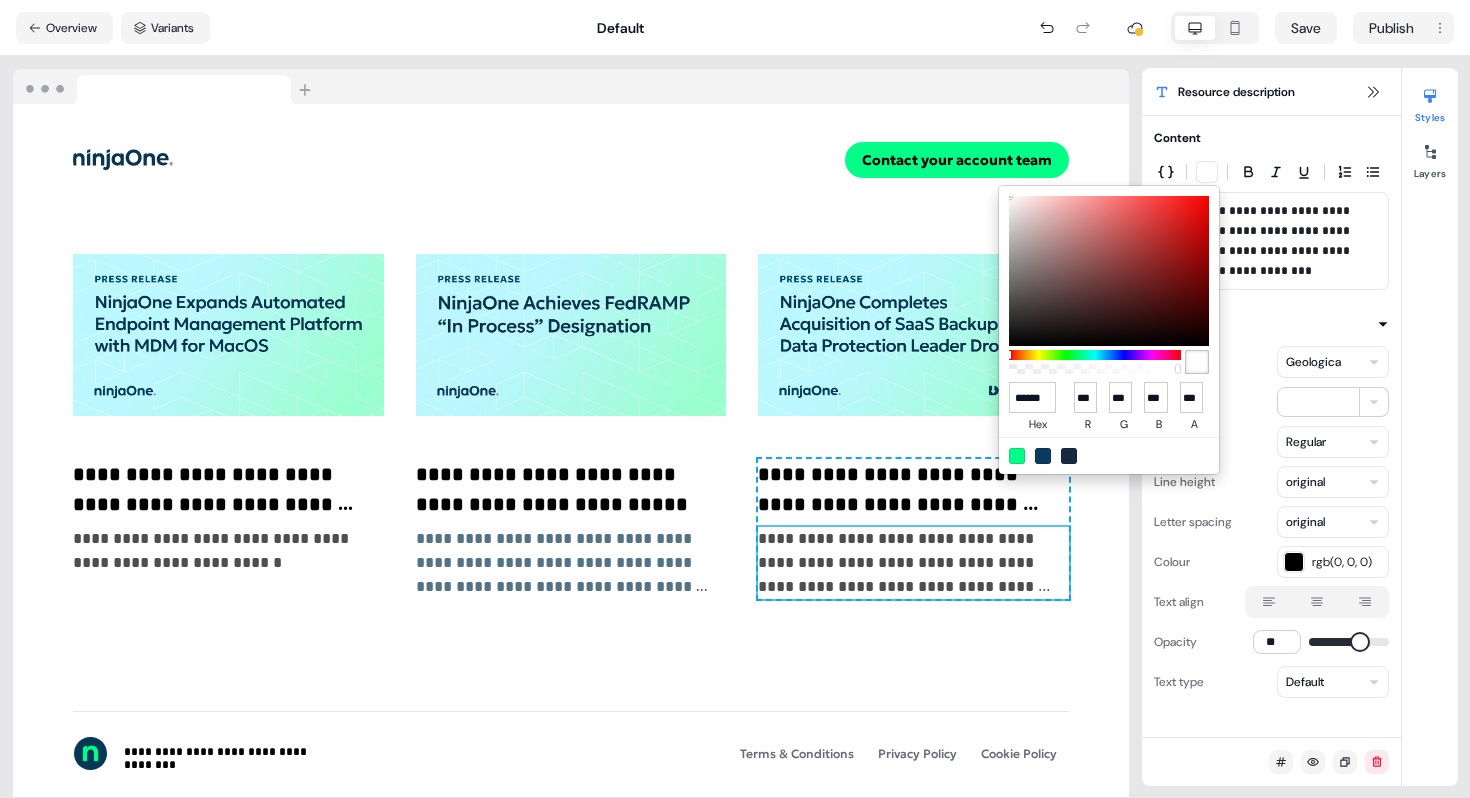 type on "*" 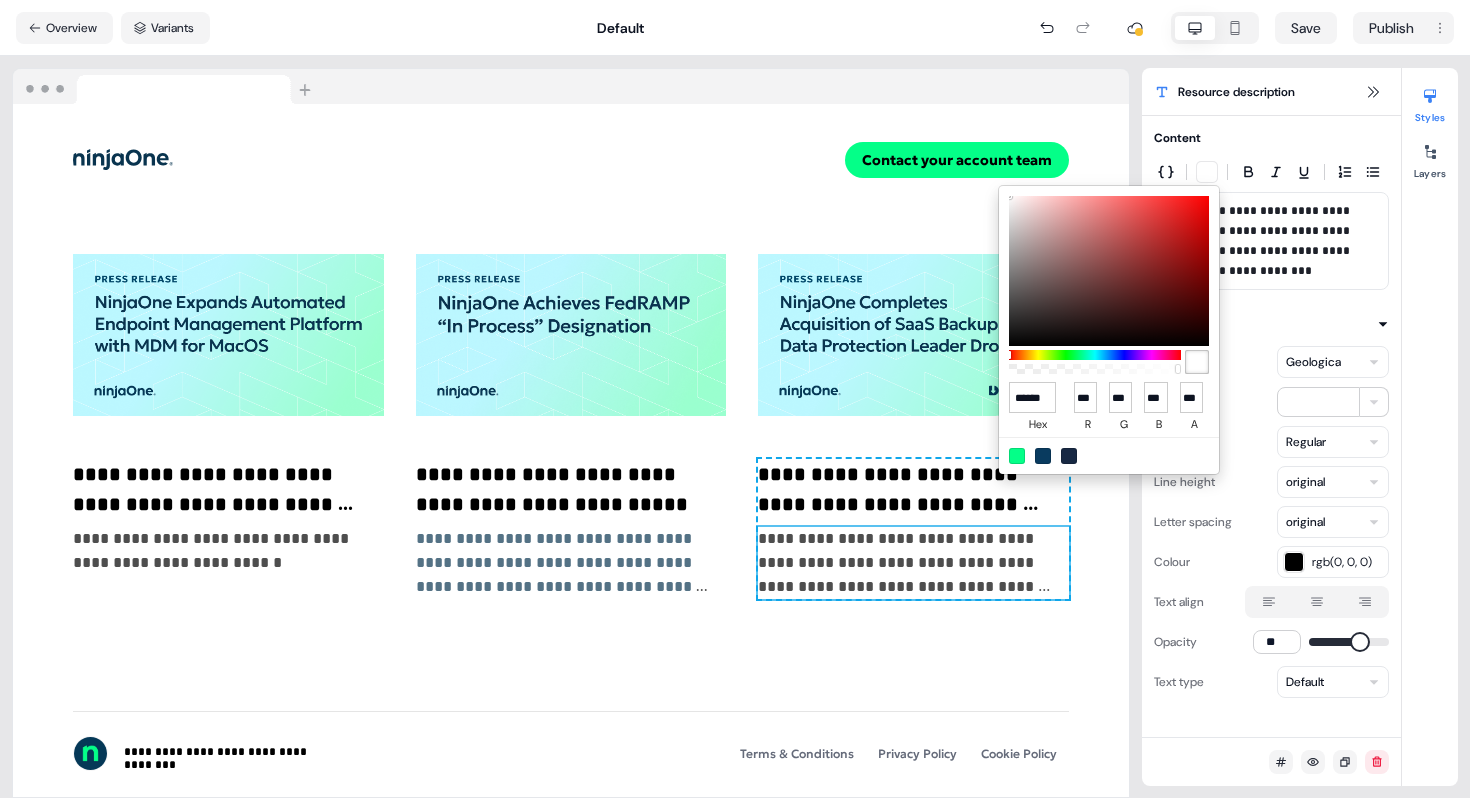type on "**" 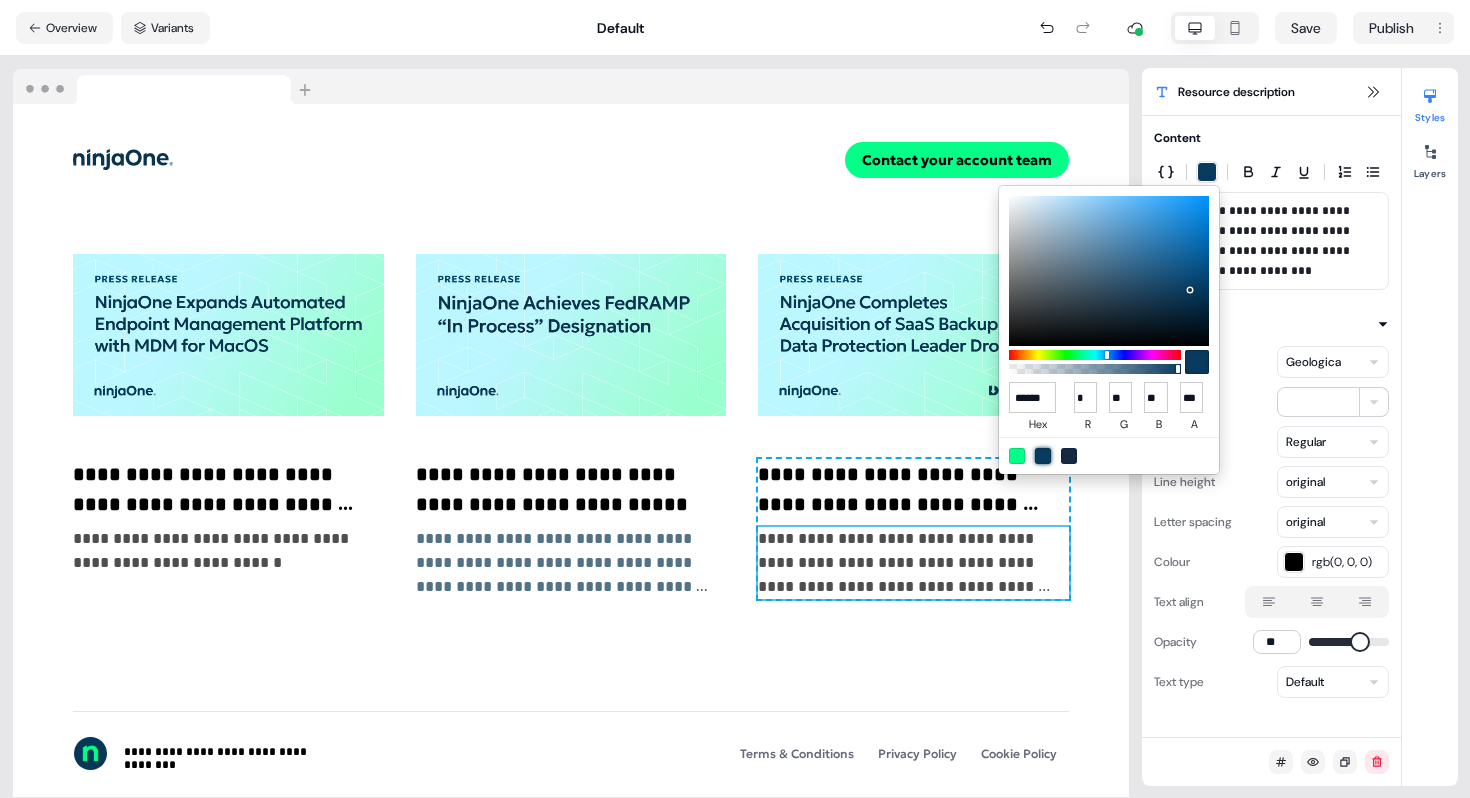 click on "**********" at bounding box center (735, 399) 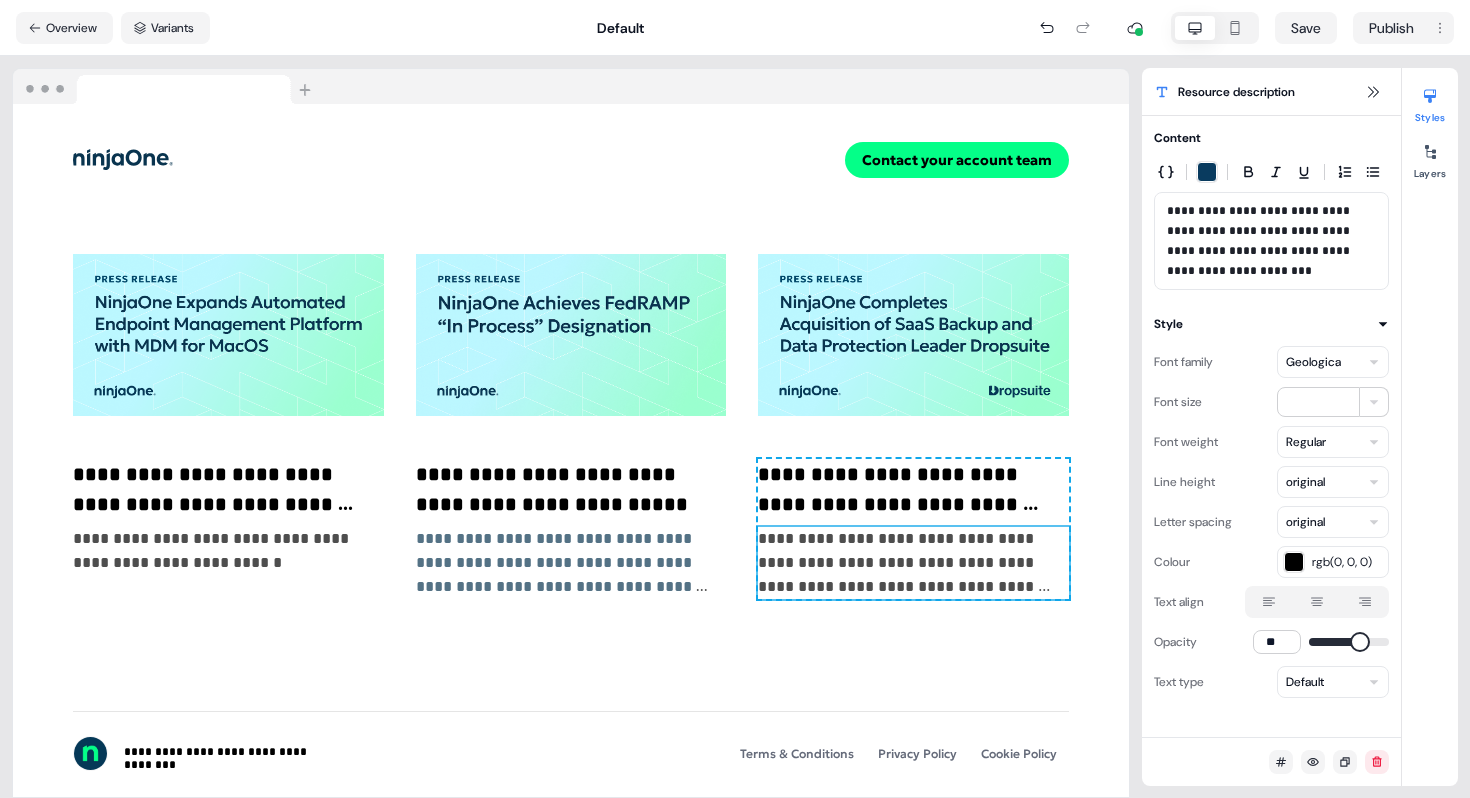 click on "**********" at bounding box center [913, 563] 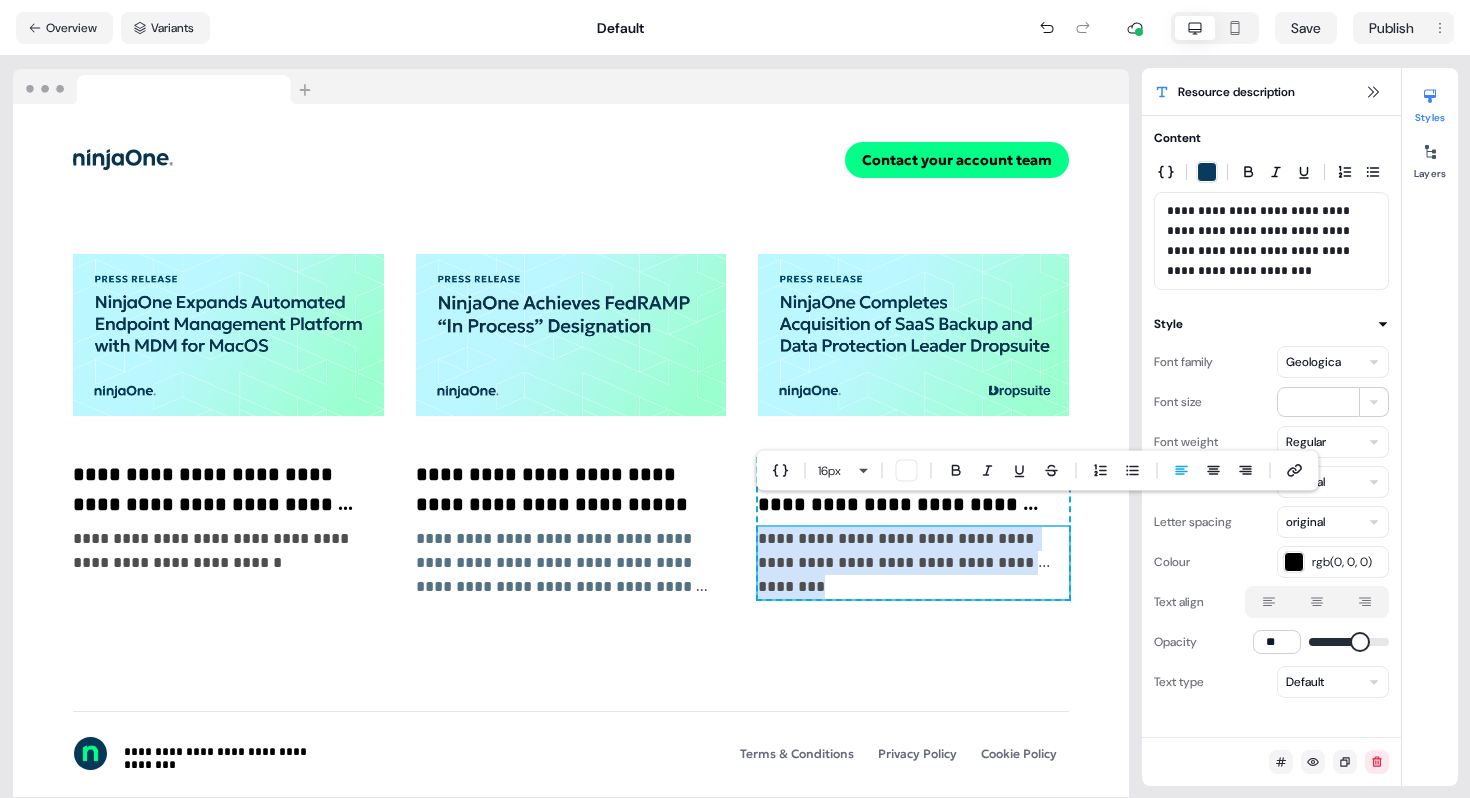 click at bounding box center (907, 471) 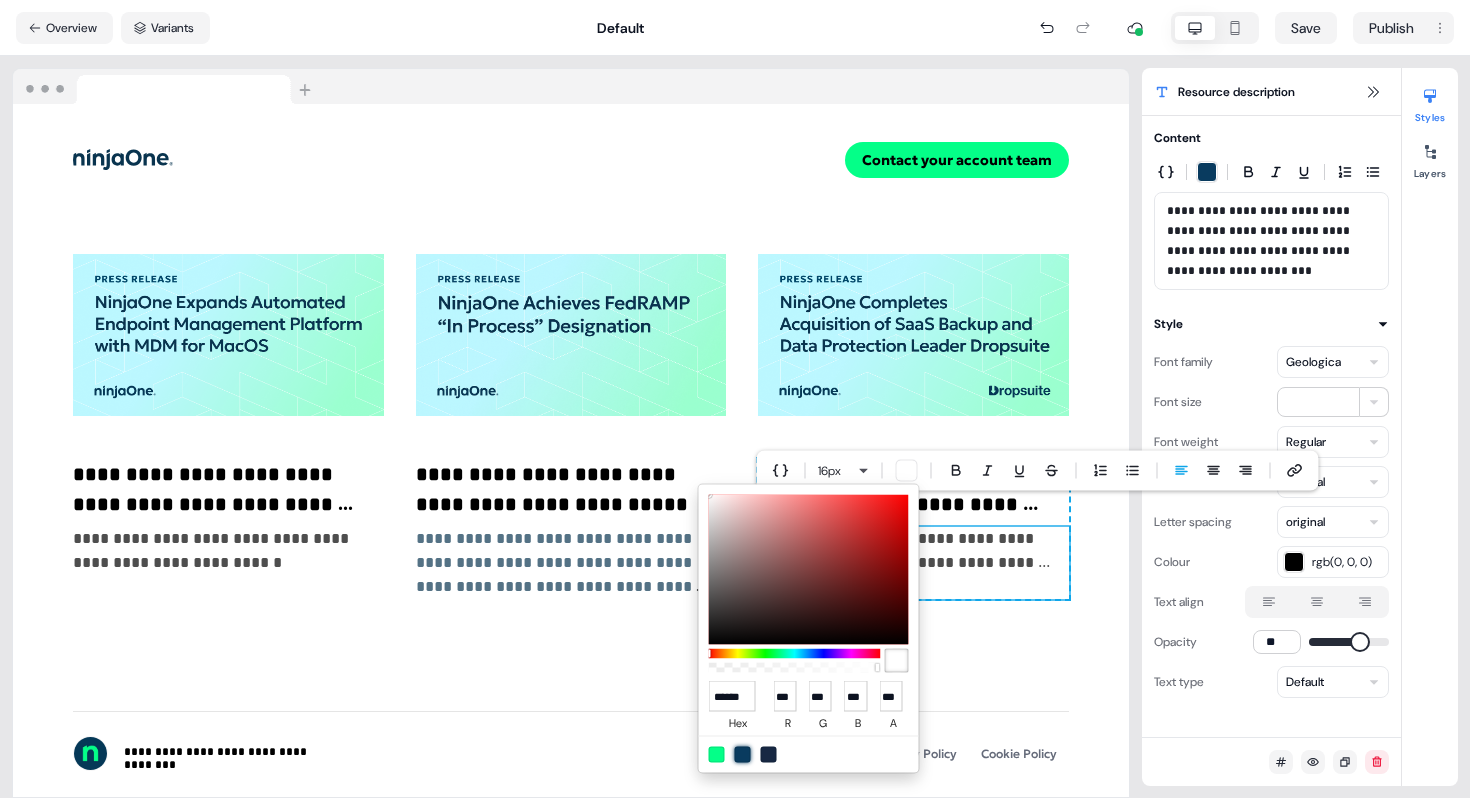 click at bounding box center (743, 754) 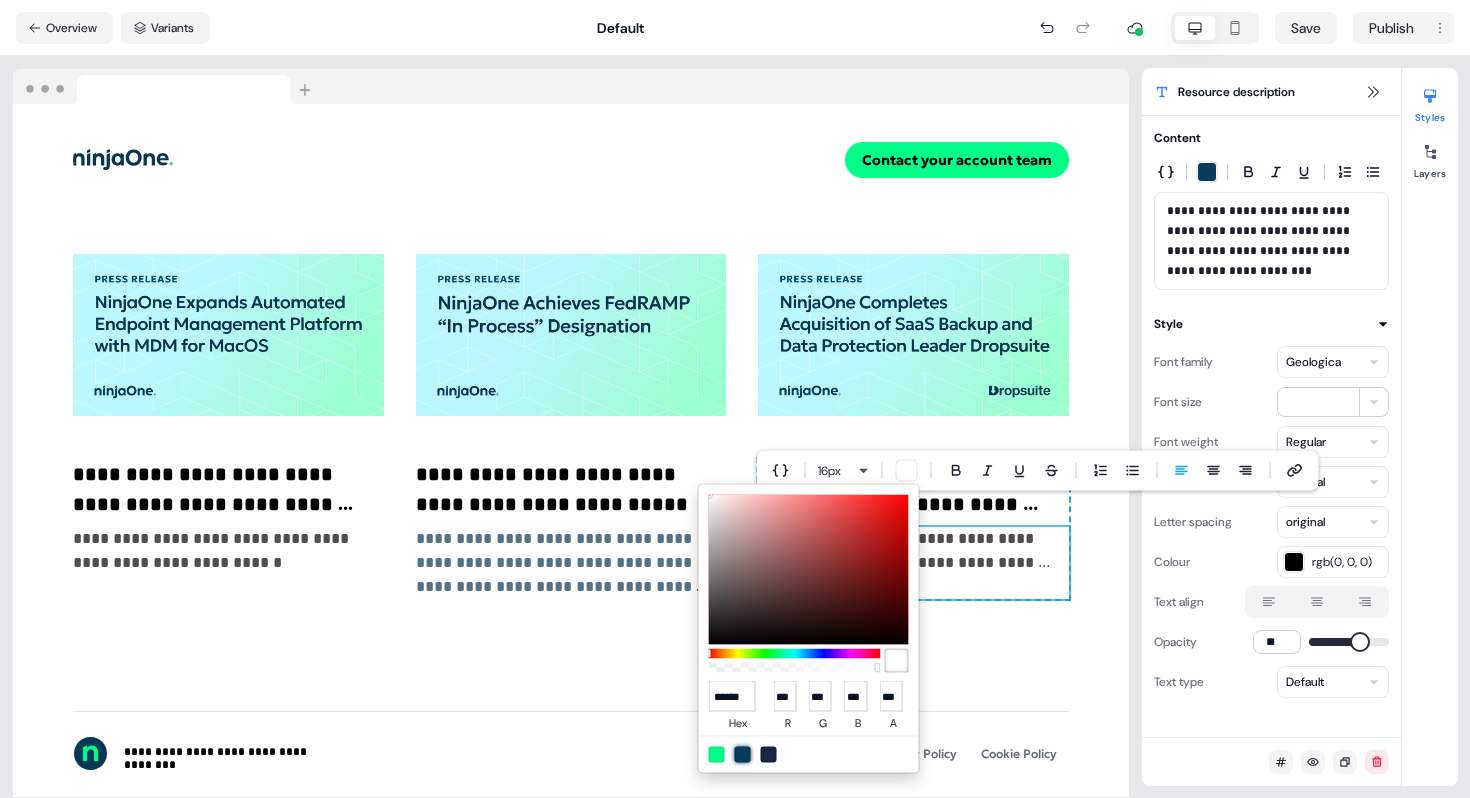 type on "**" 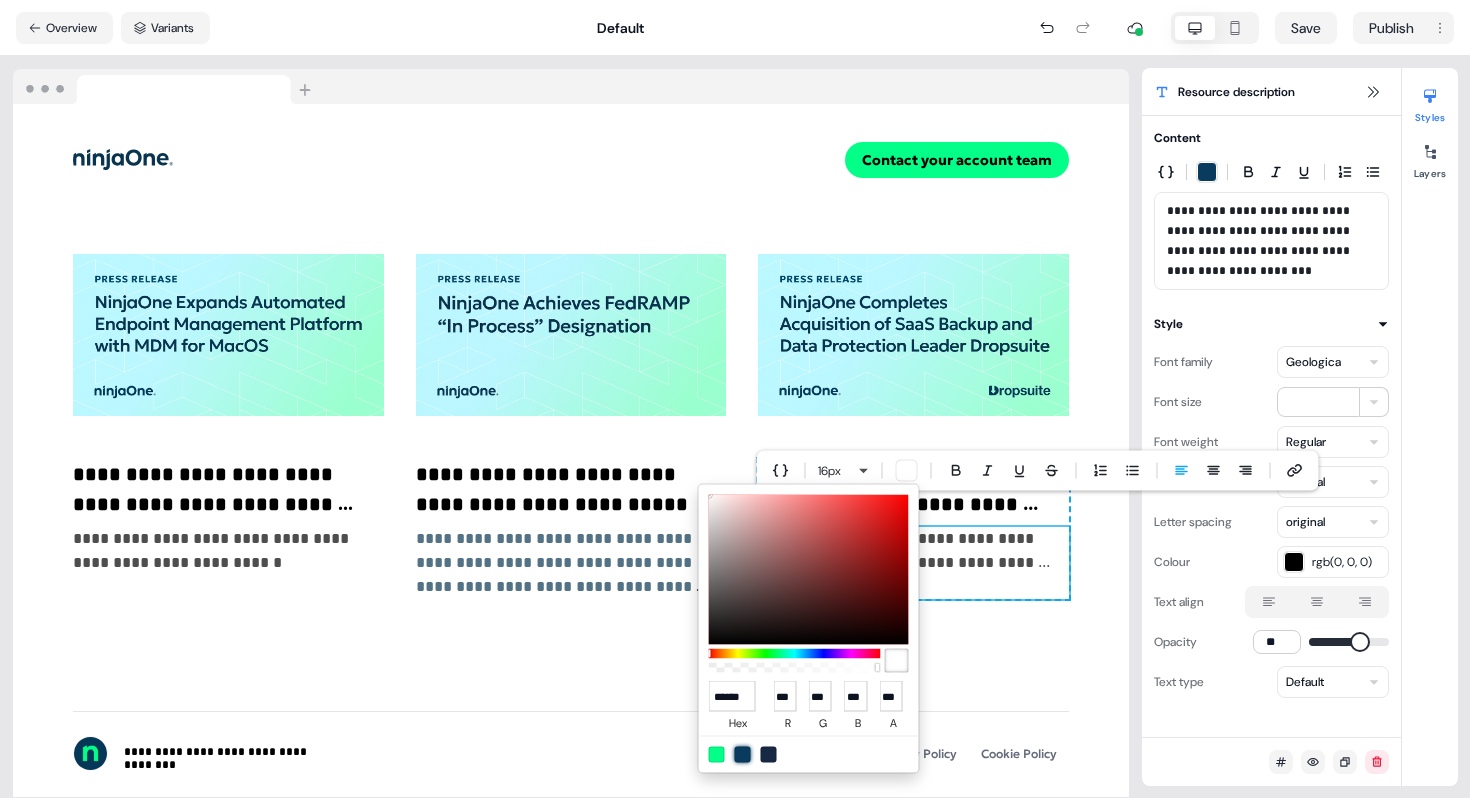type on "**" 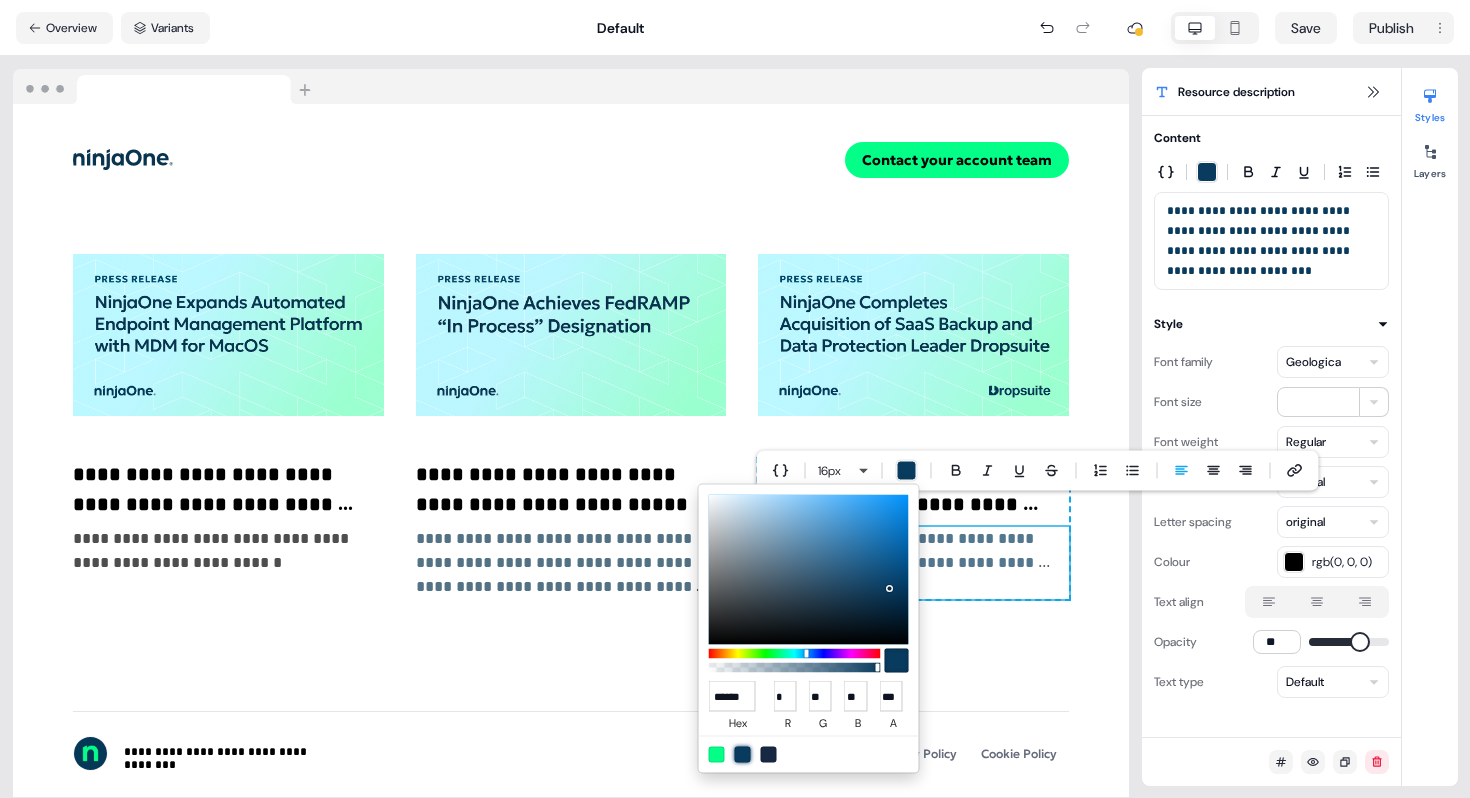 click on "**********" at bounding box center [735, 399] 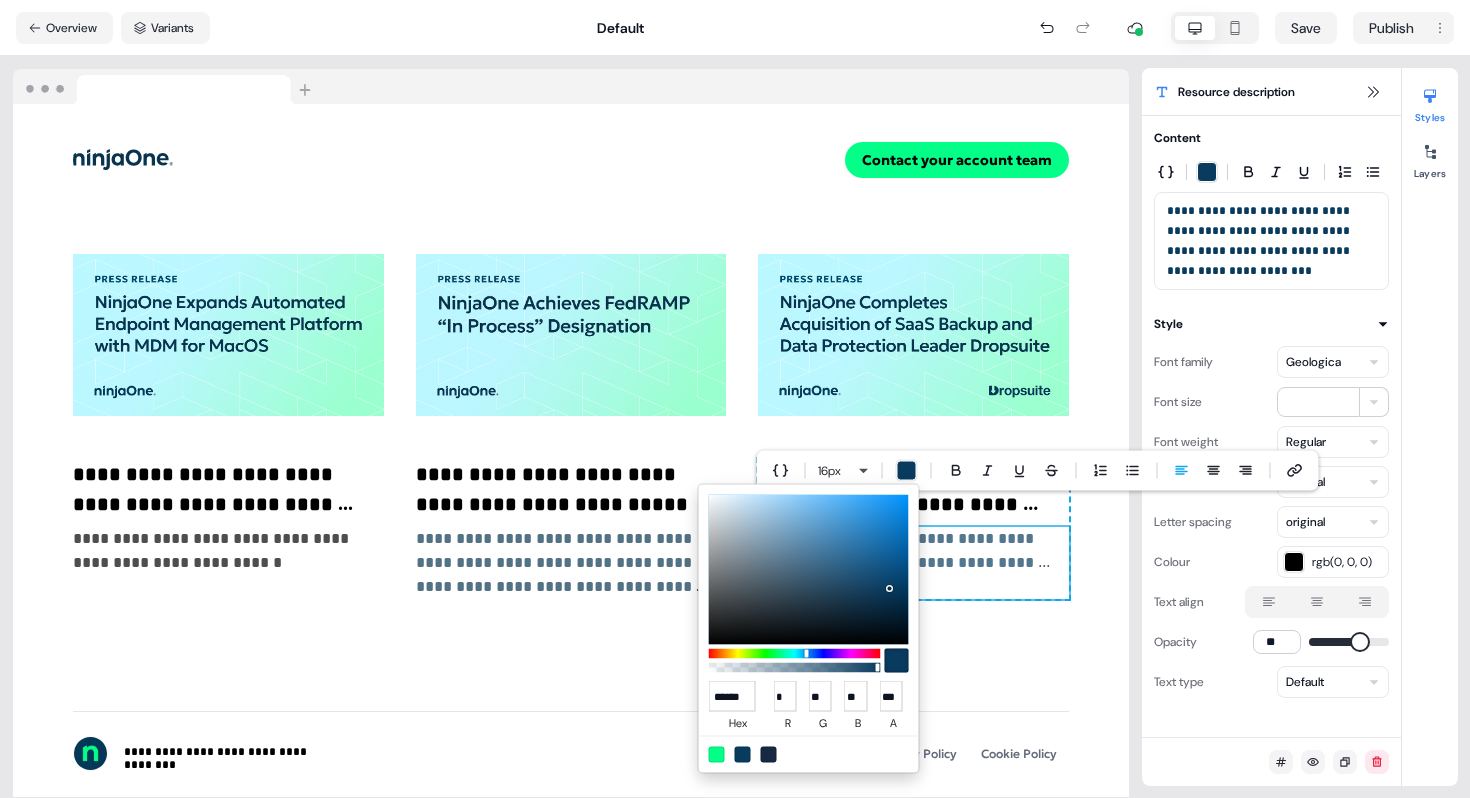 click on "**********" at bounding box center [735, 399] 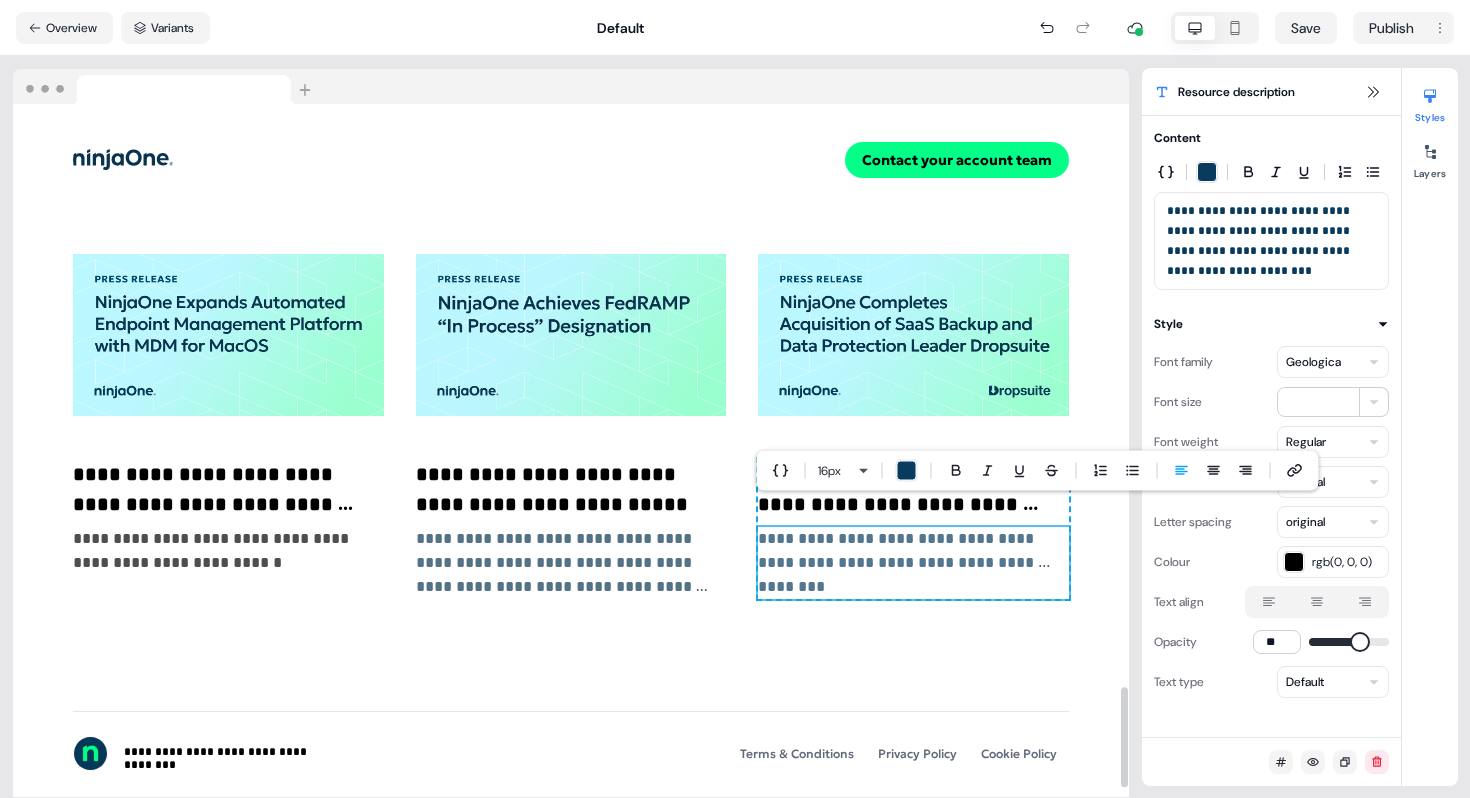 click at bounding box center [907, 471] 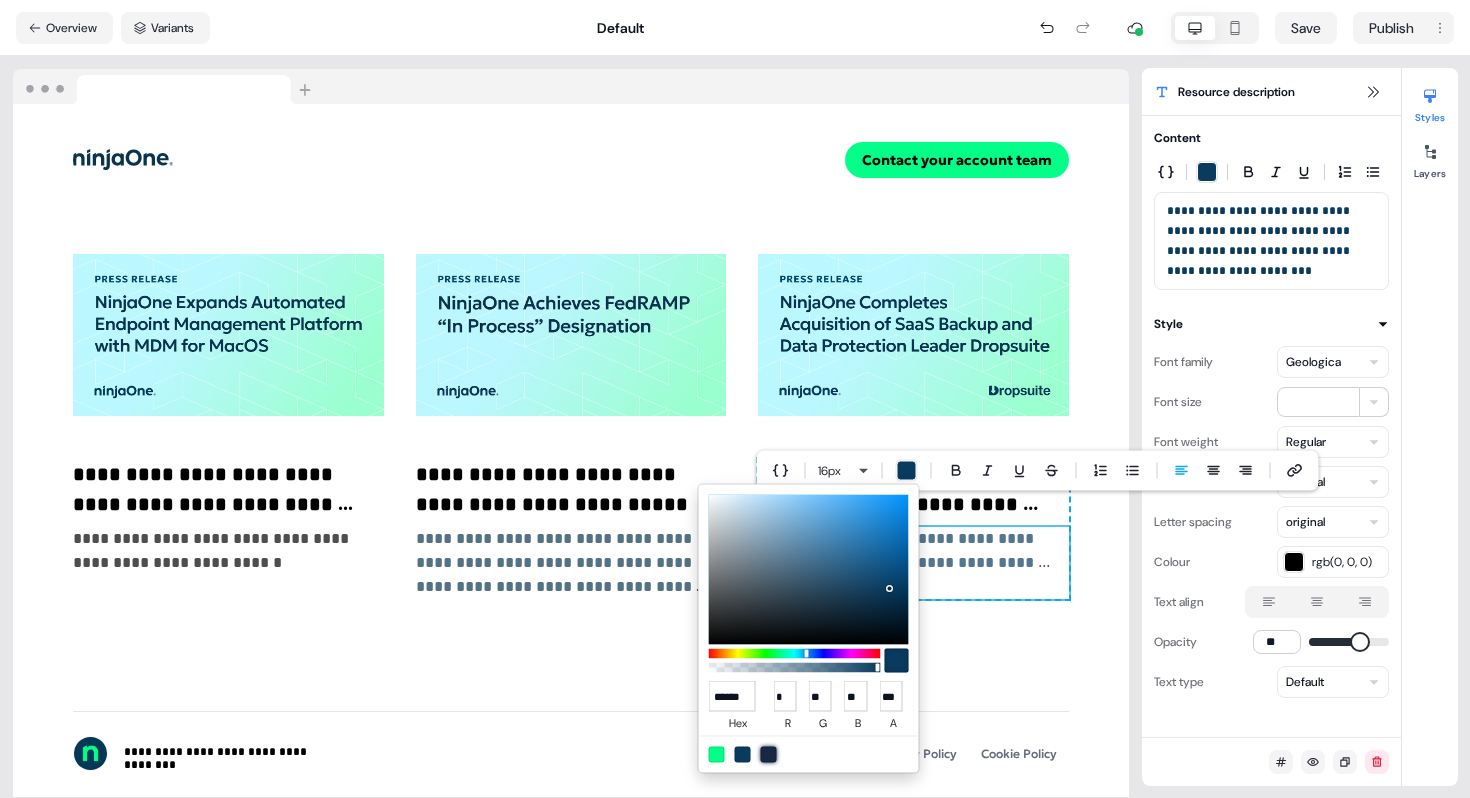 click at bounding box center [769, 754] 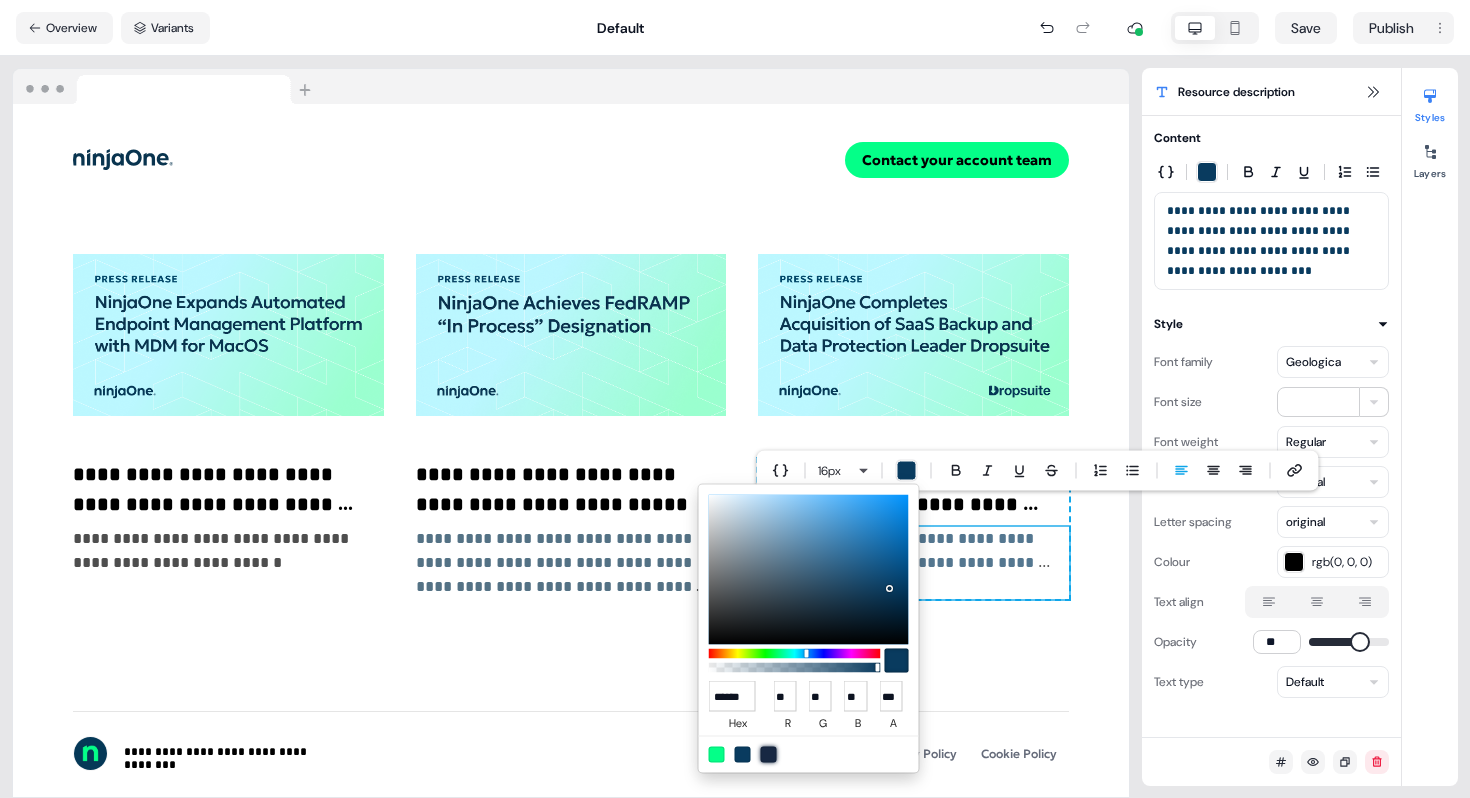 click on "**********" at bounding box center (735, 399) 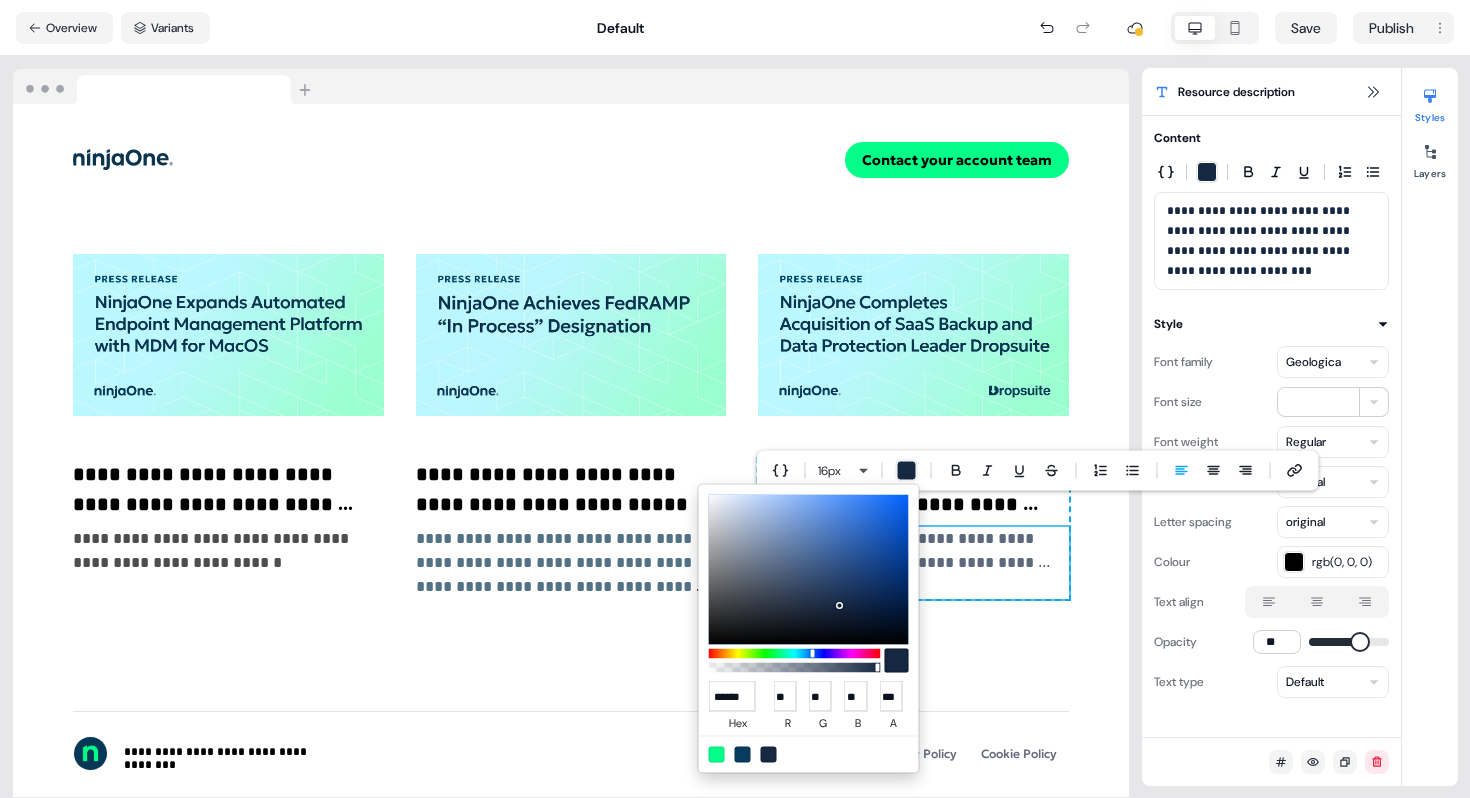 click on "**********" at bounding box center (735, 399) 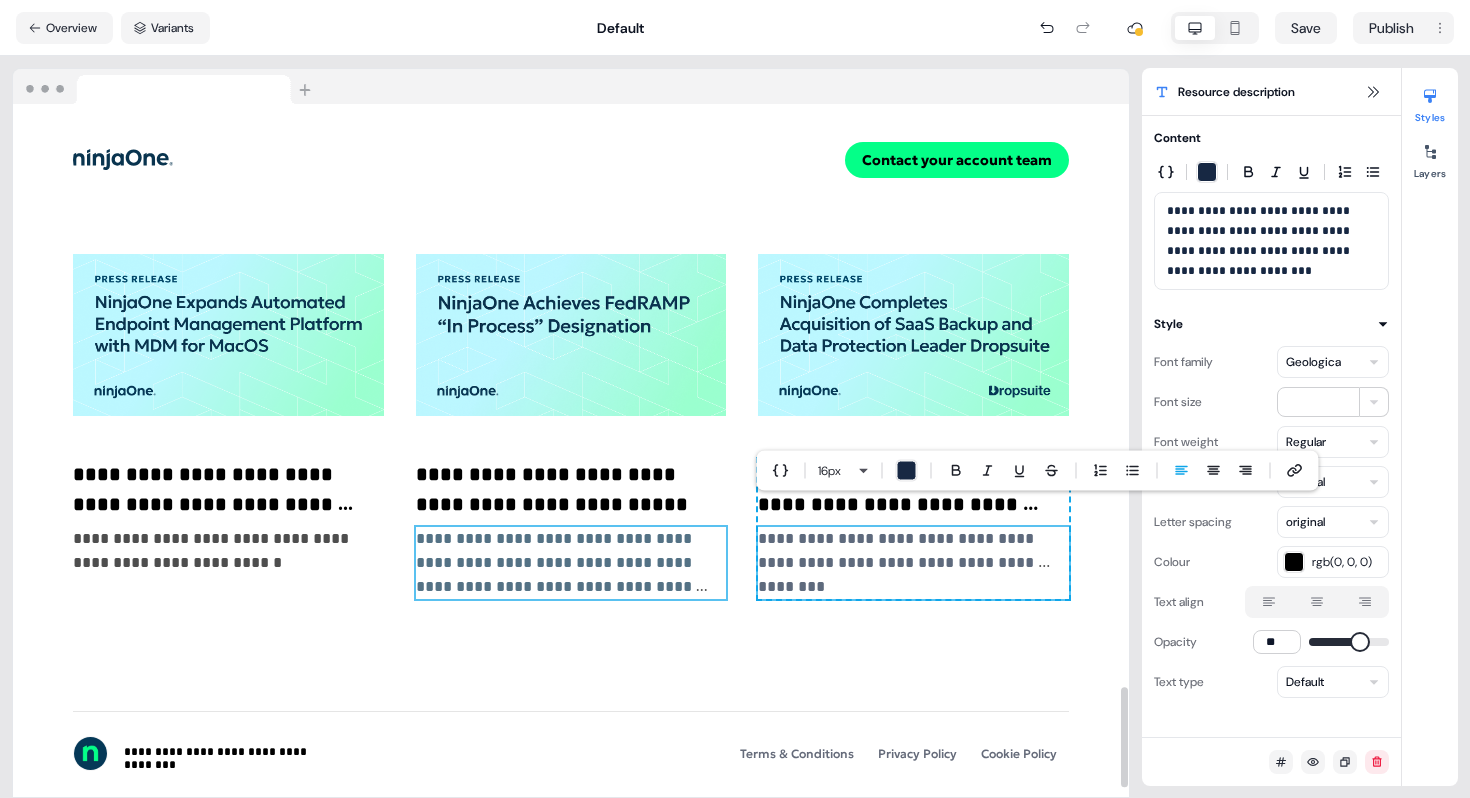 click on "**********" at bounding box center (562, 574) 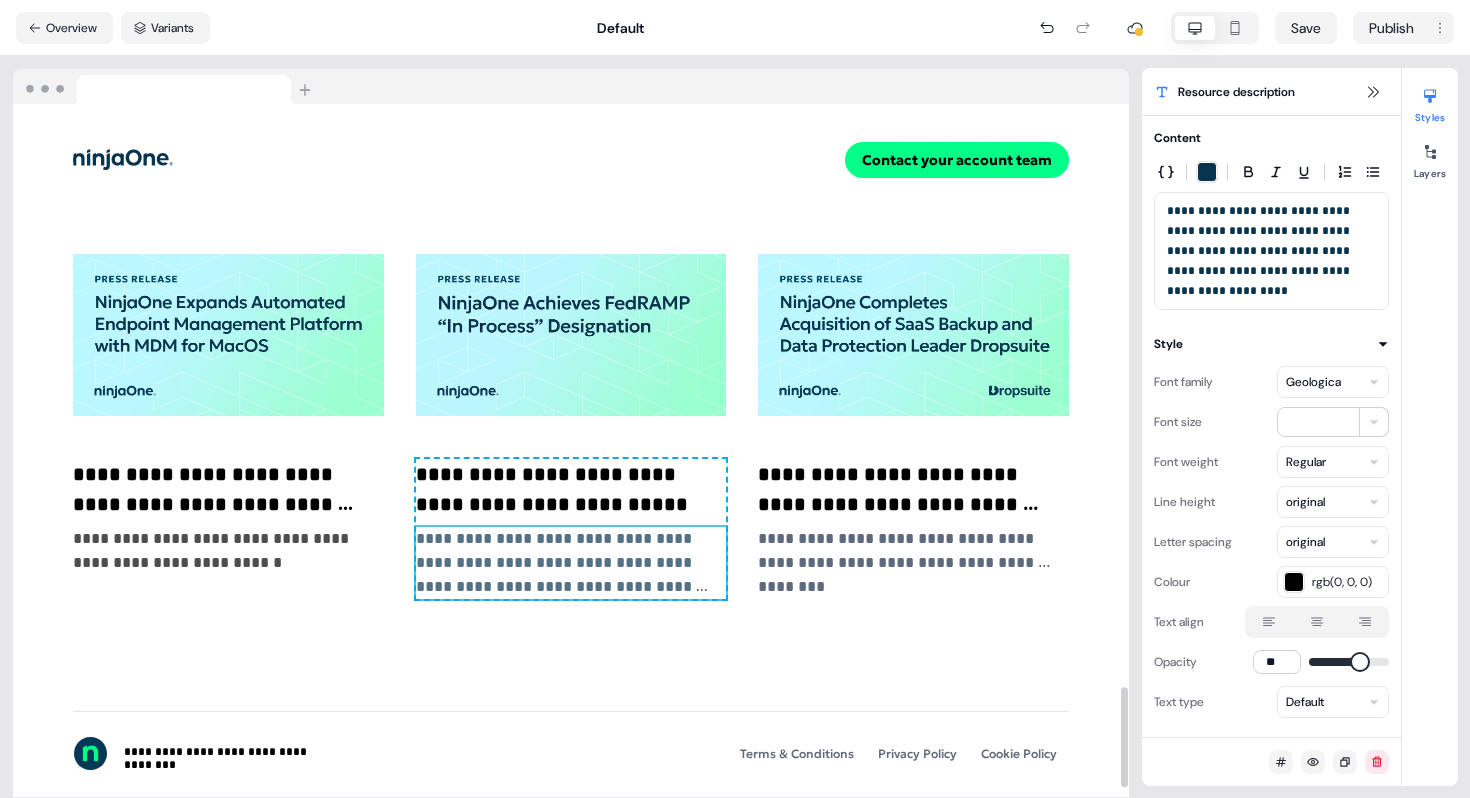 click on "**********" at bounding box center [562, 574] 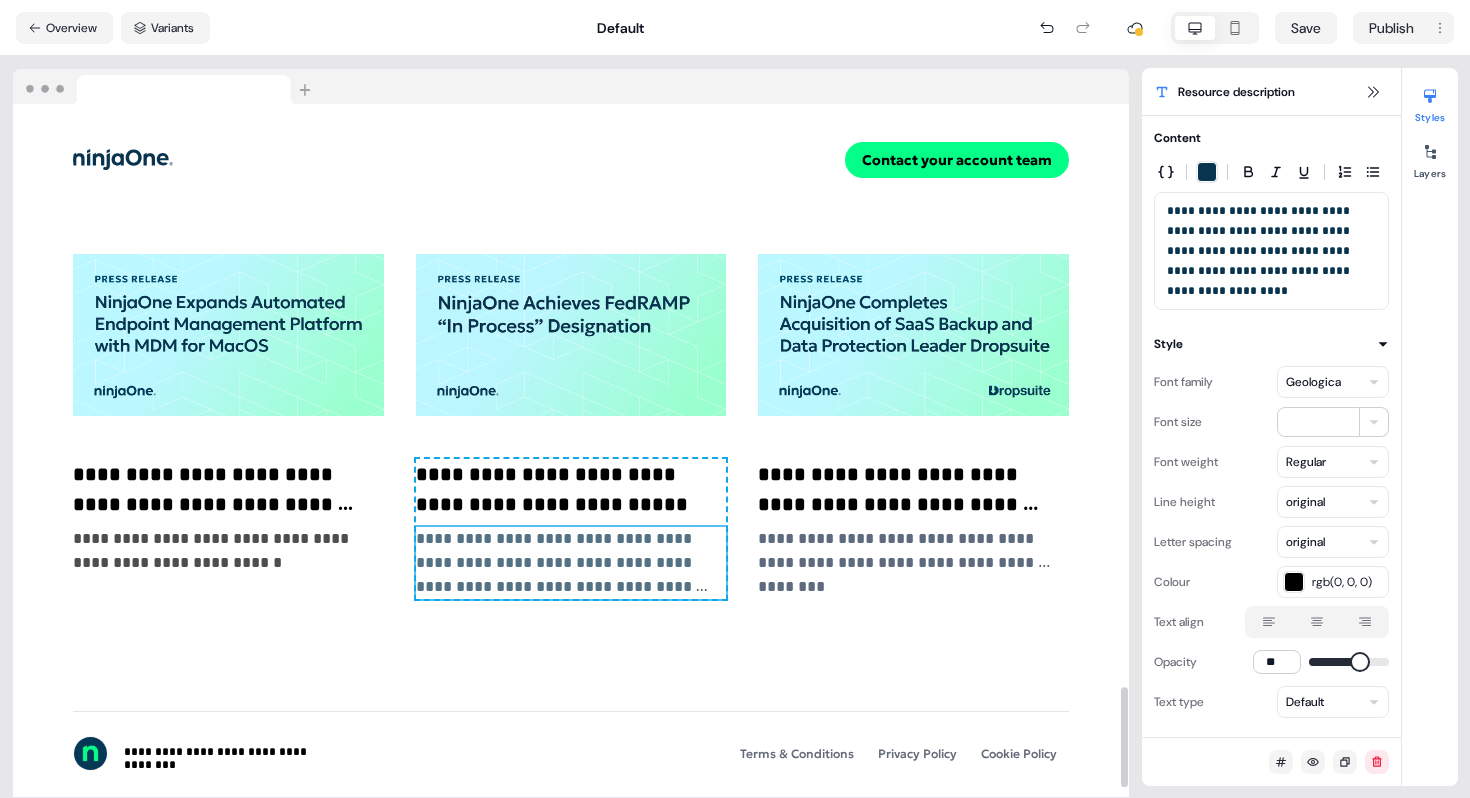 scroll, scrollTop: 24, scrollLeft: 0, axis: vertical 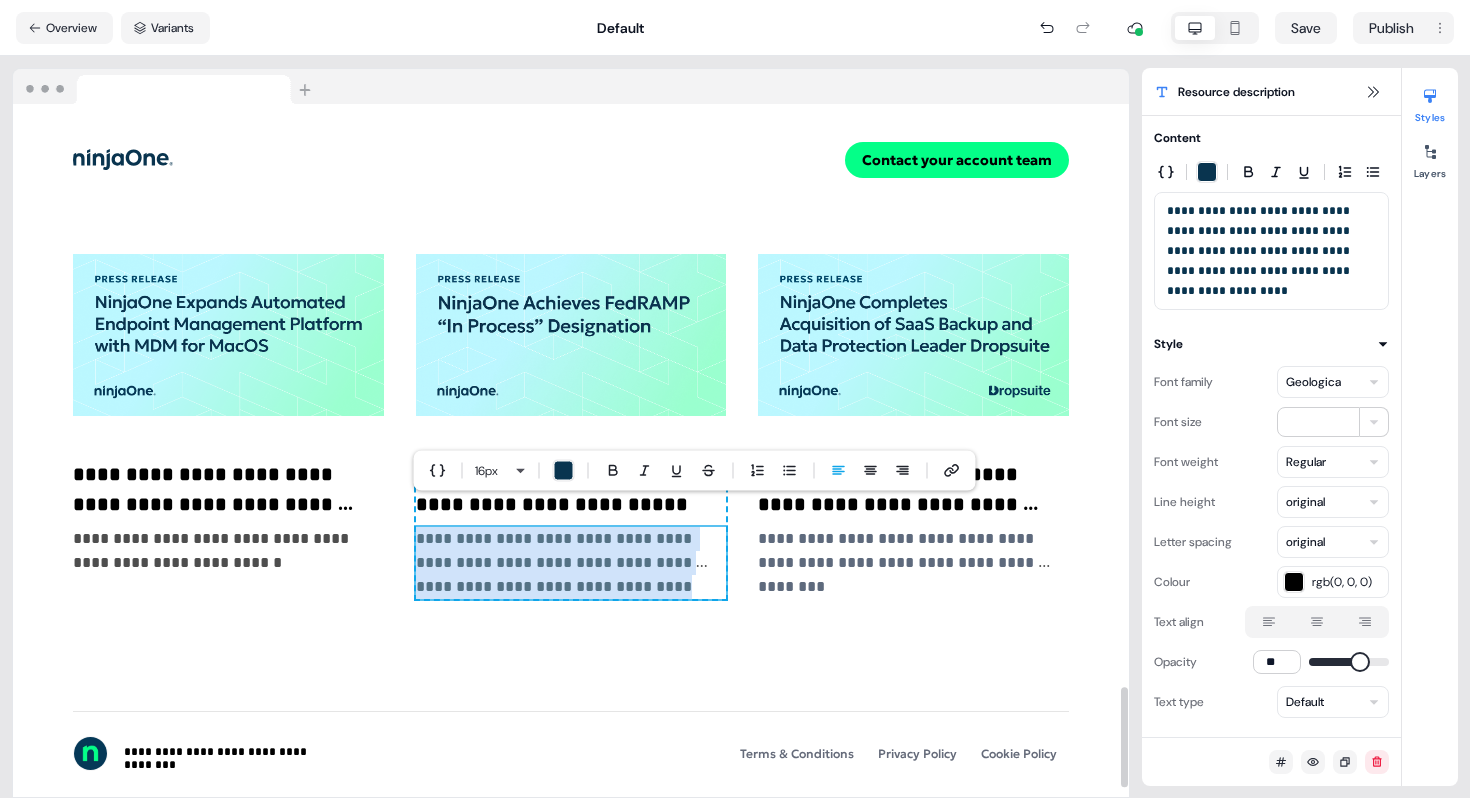 click at bounding box center (564, 471) 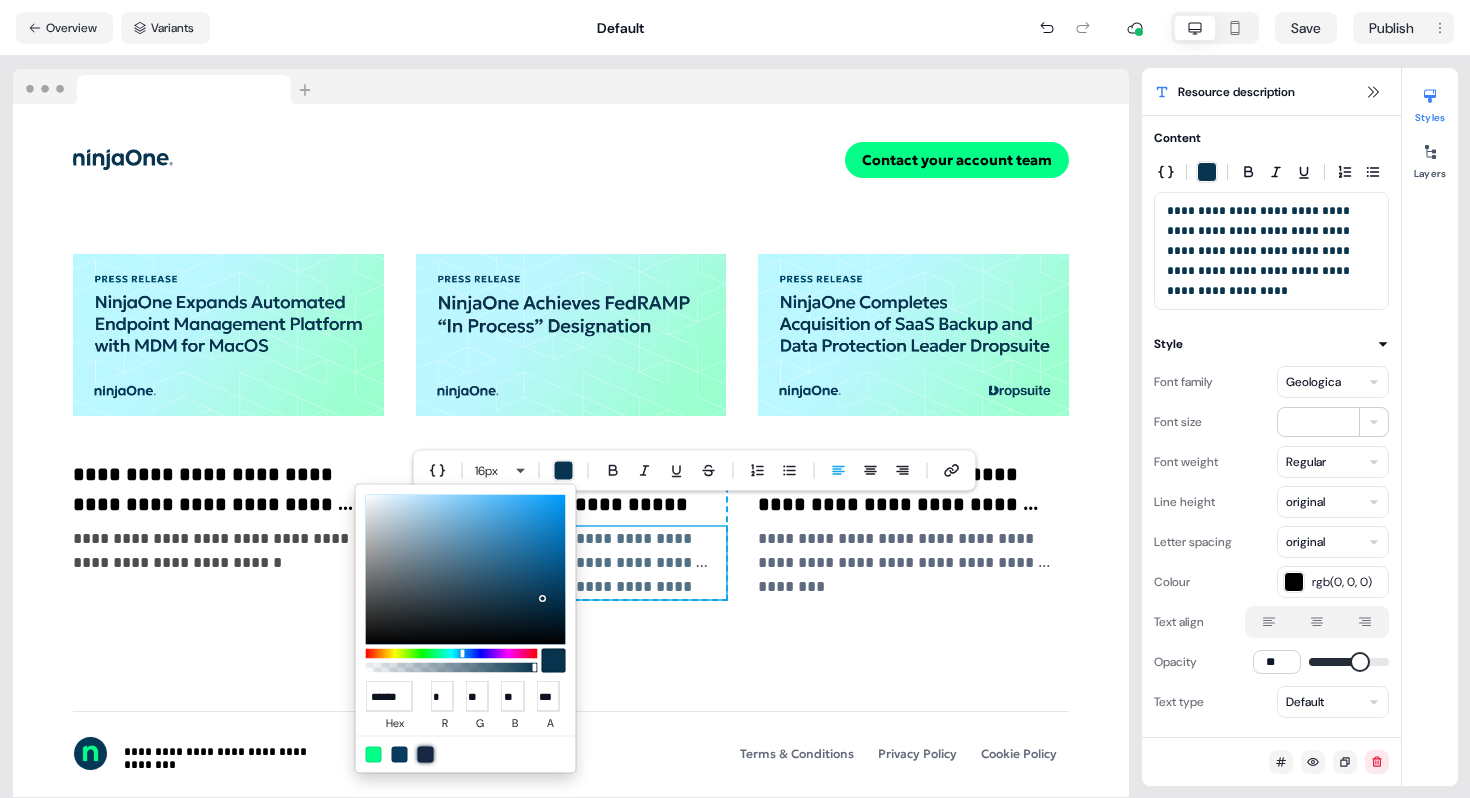click at bounding box center [426, 754] 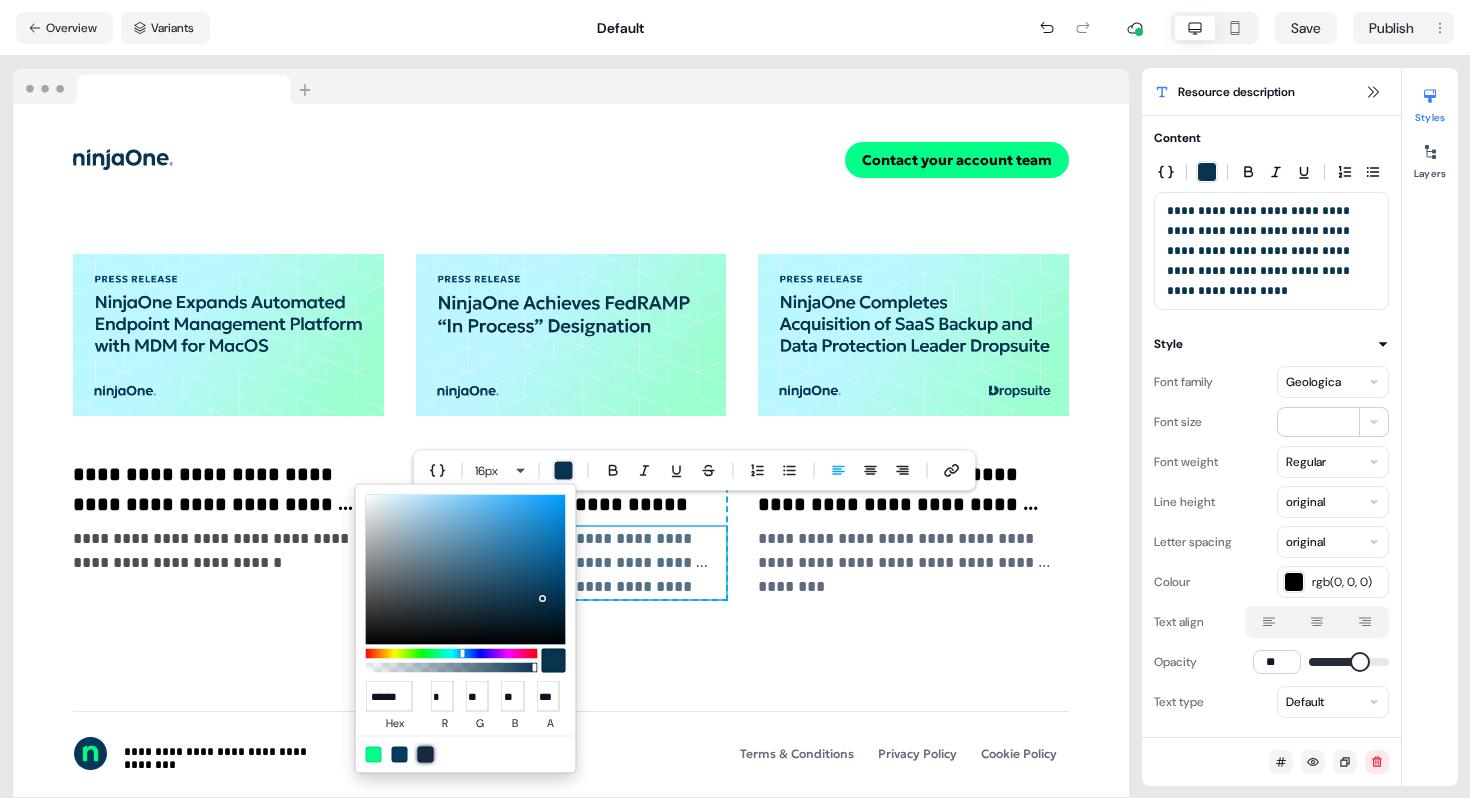 type on "******" 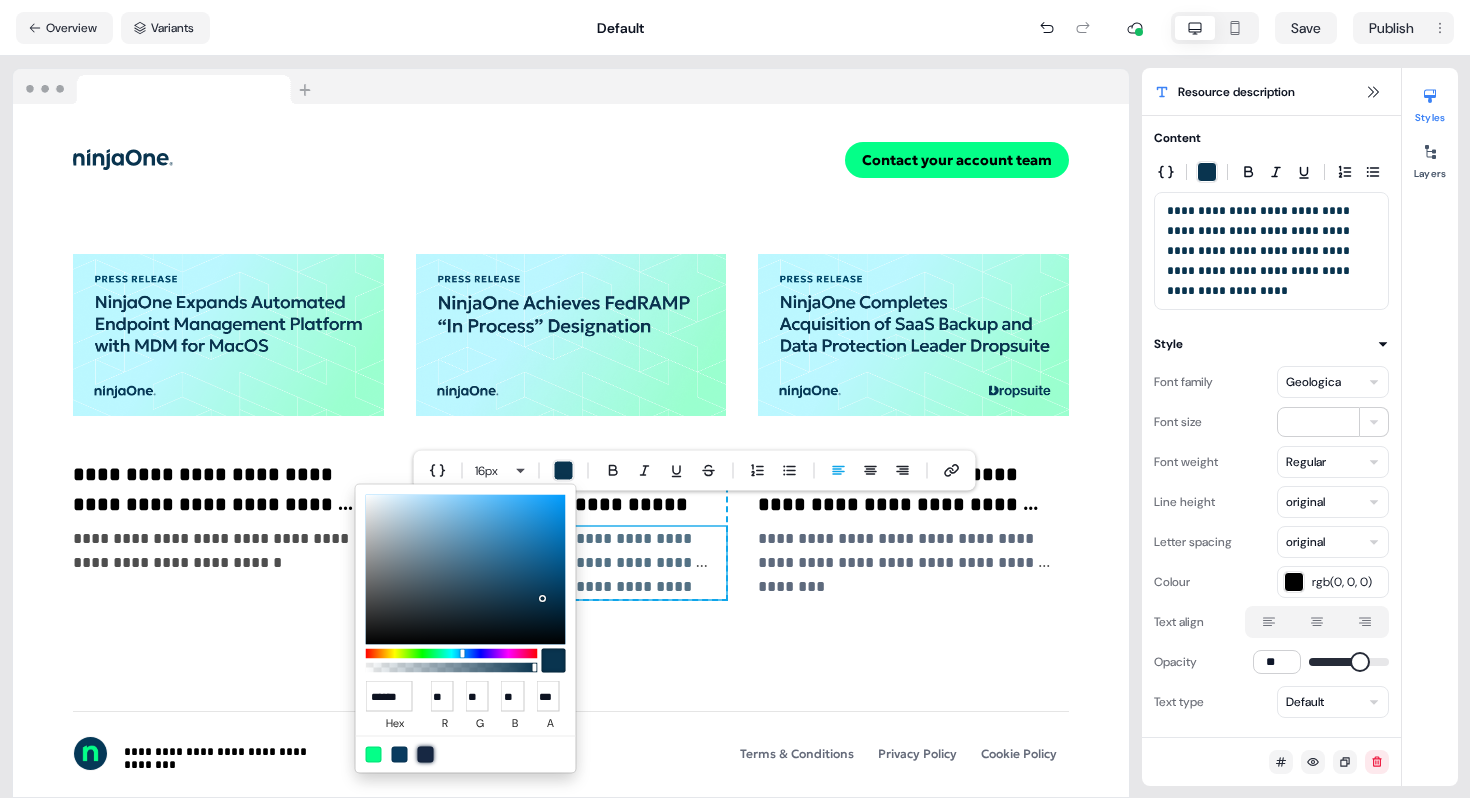 click on "**********" at bounding box center [735, 399] 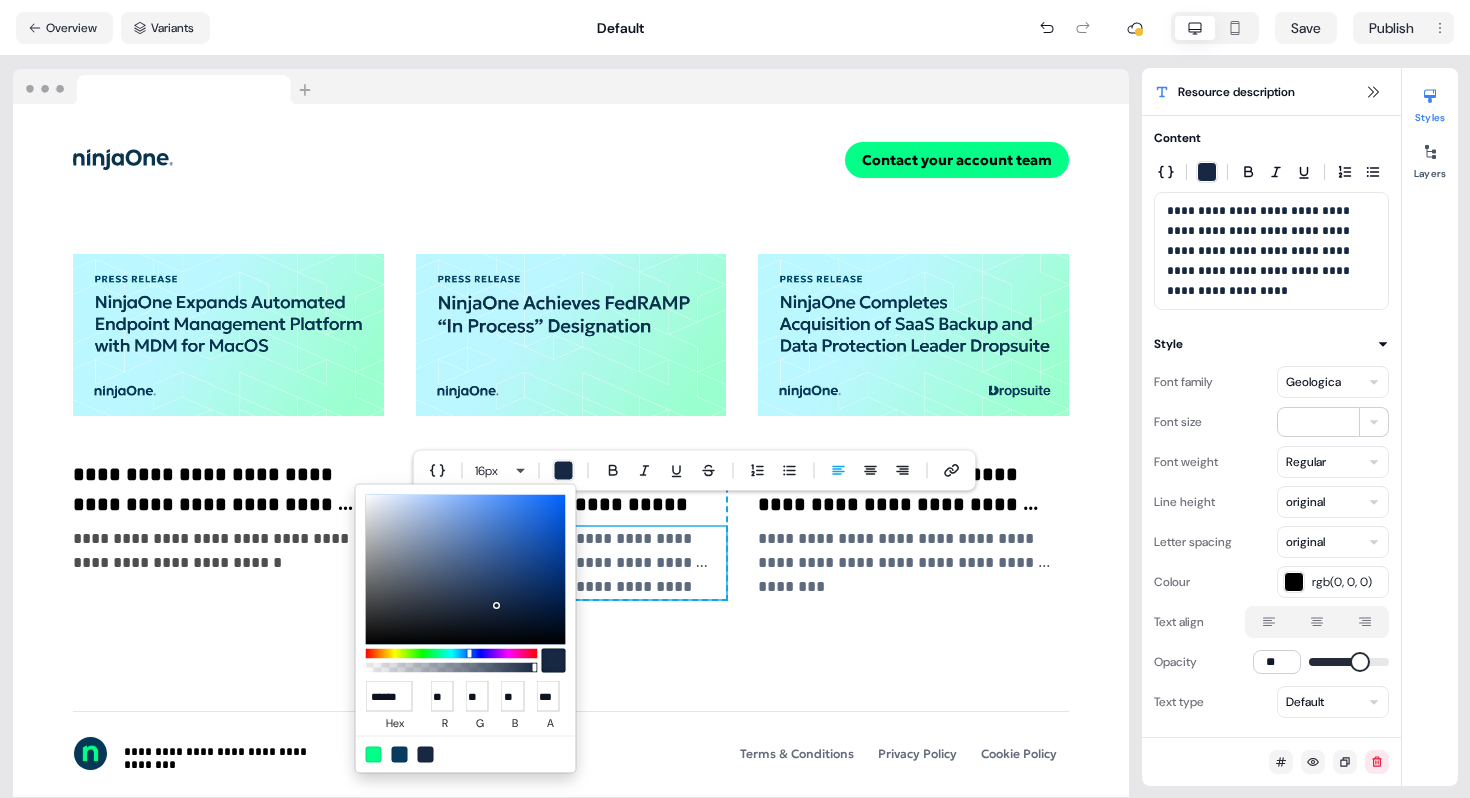 click on "**********" at bounding box center [735, 399] 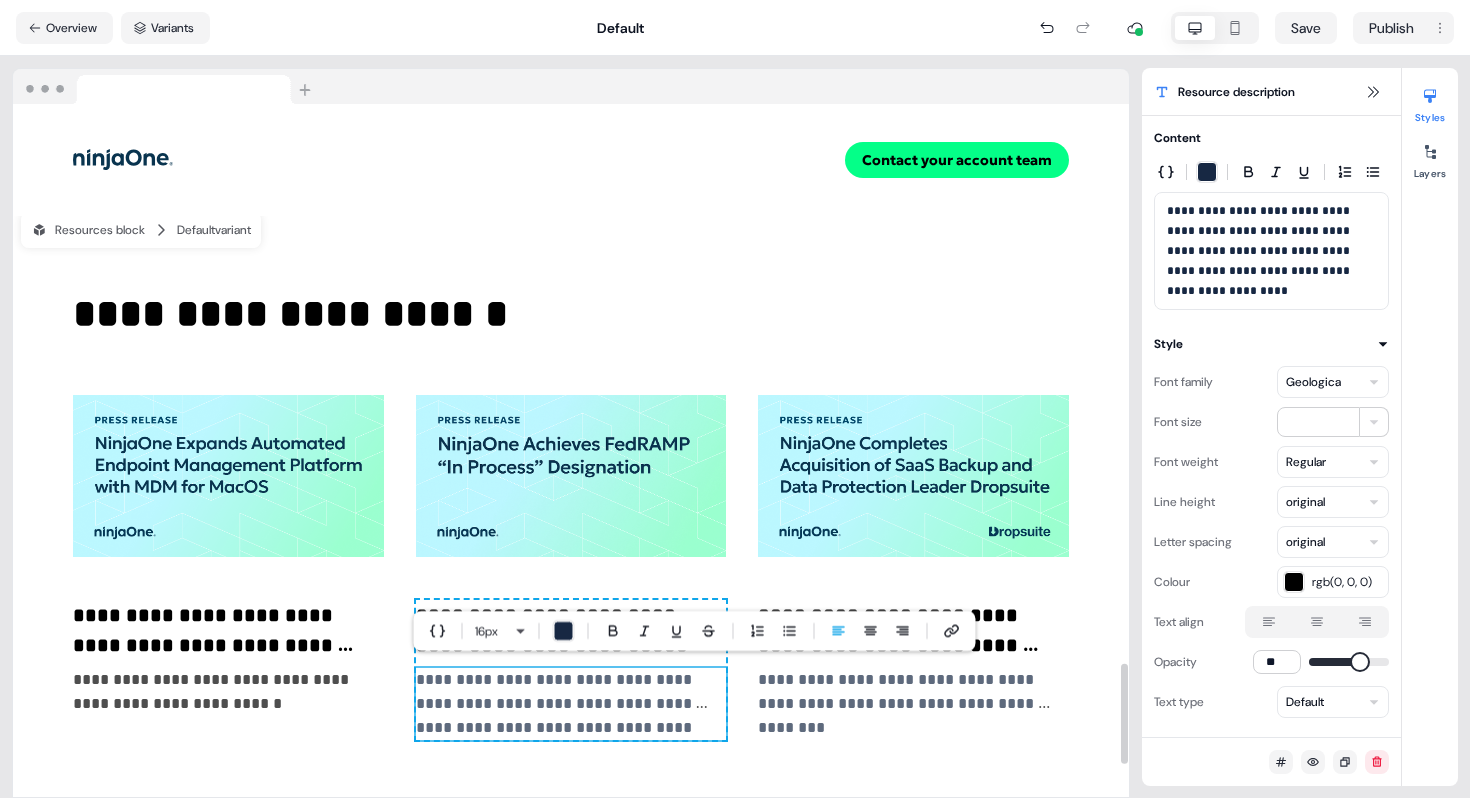 scroll, scrollTop: 3932, scrollLeft: 0, axis: vertical 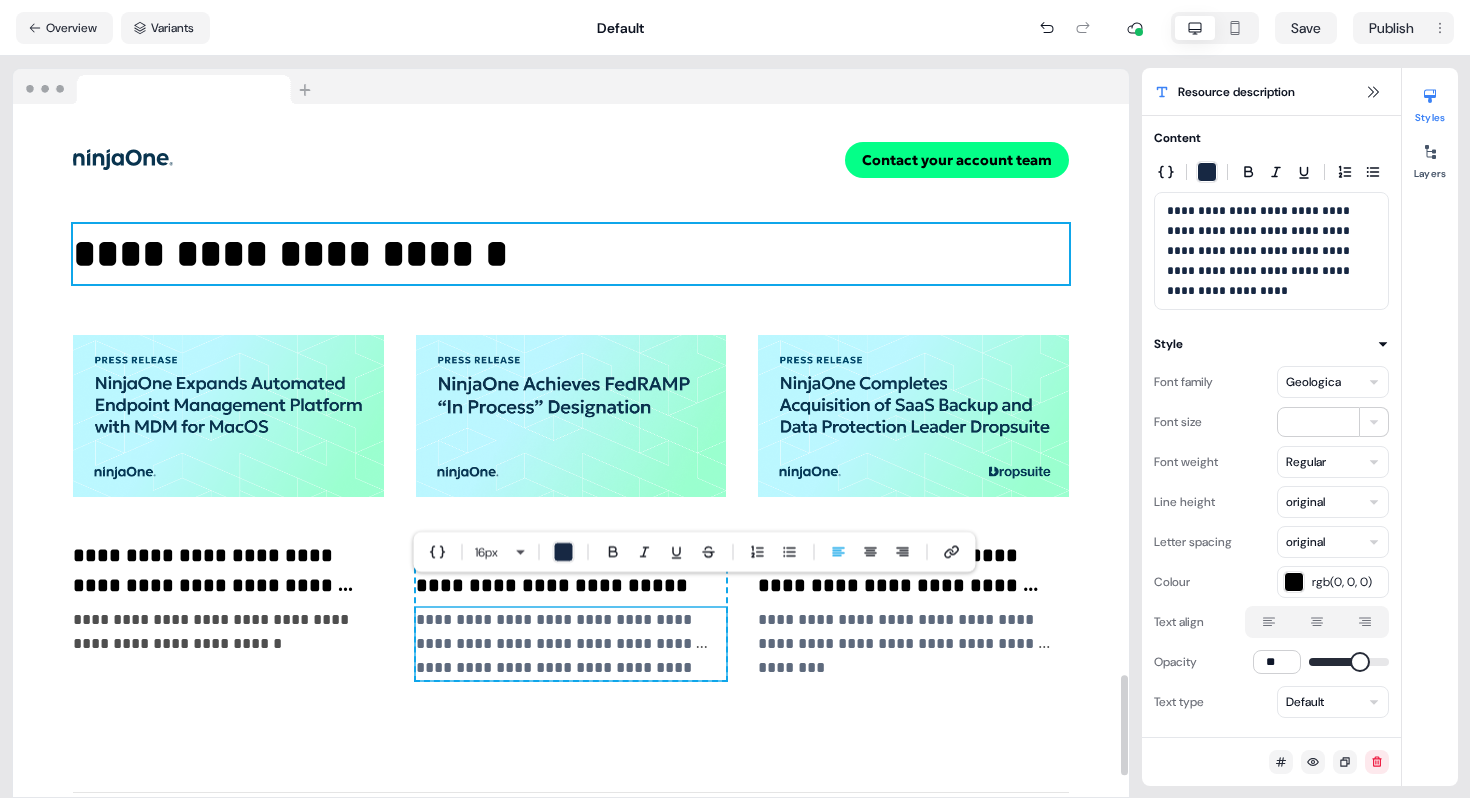 click on "**********" at bounding box center (571, 254) 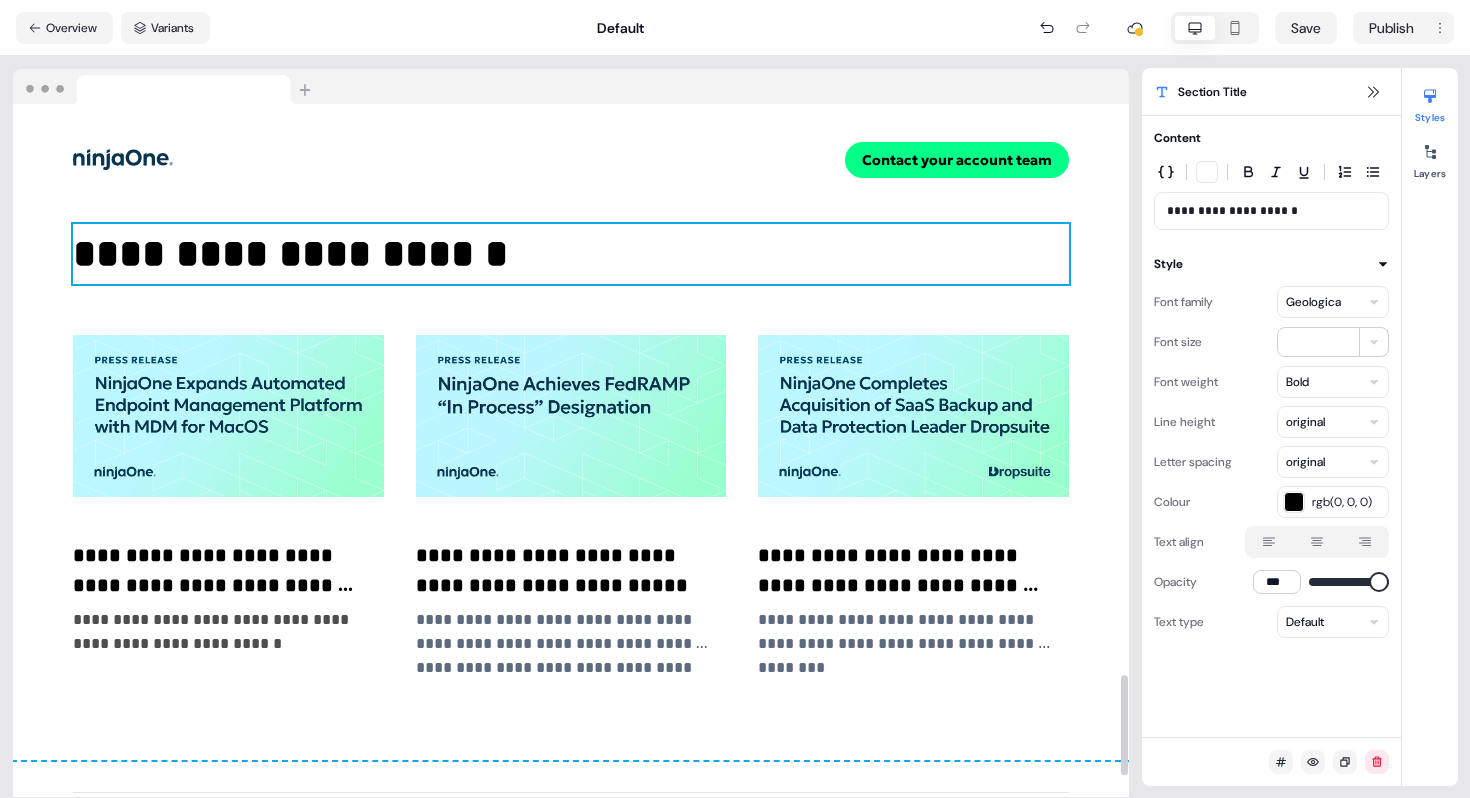 click on "**********" at bounding box center (571, 452) 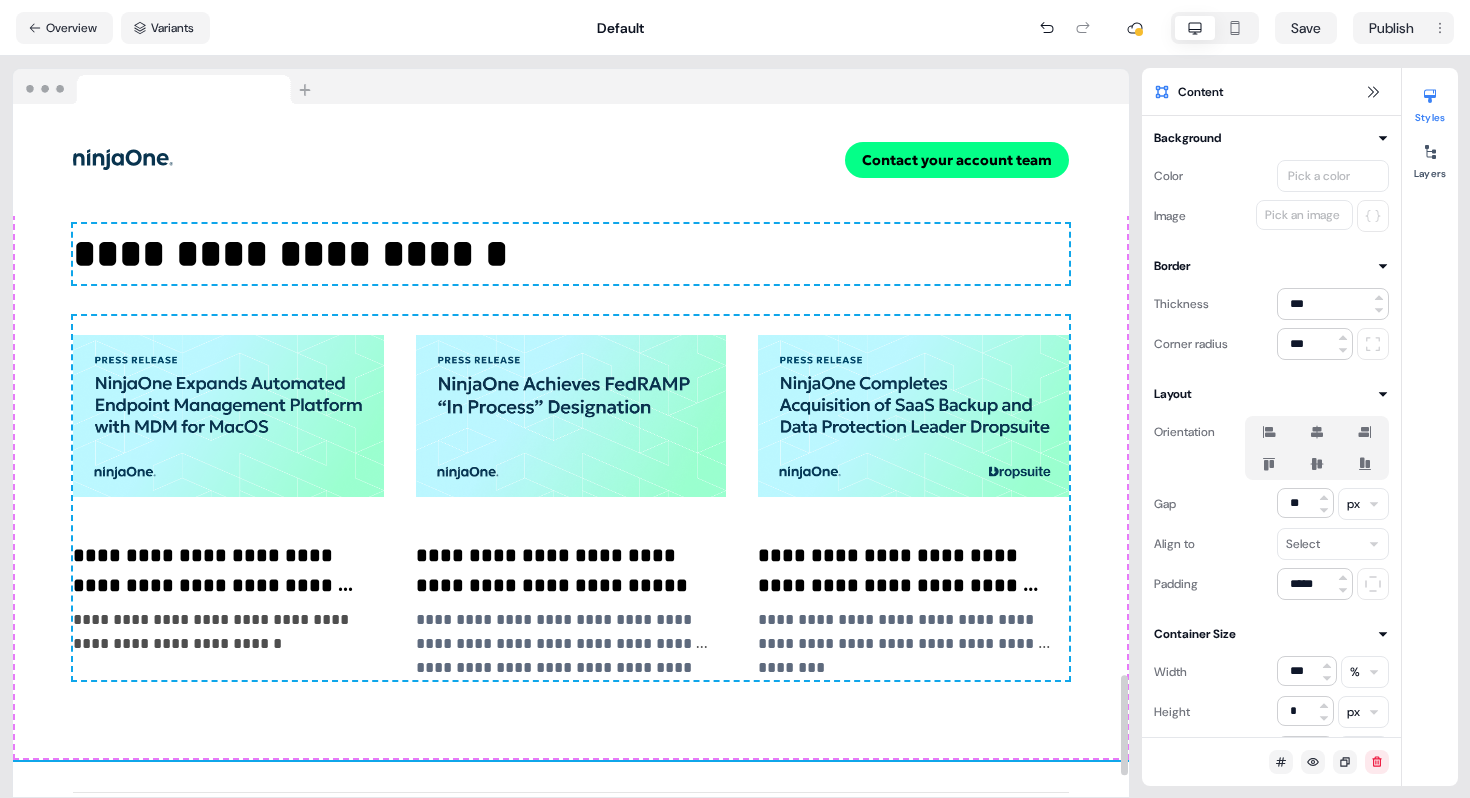 click on "**********" at bounding box center (571, 452) 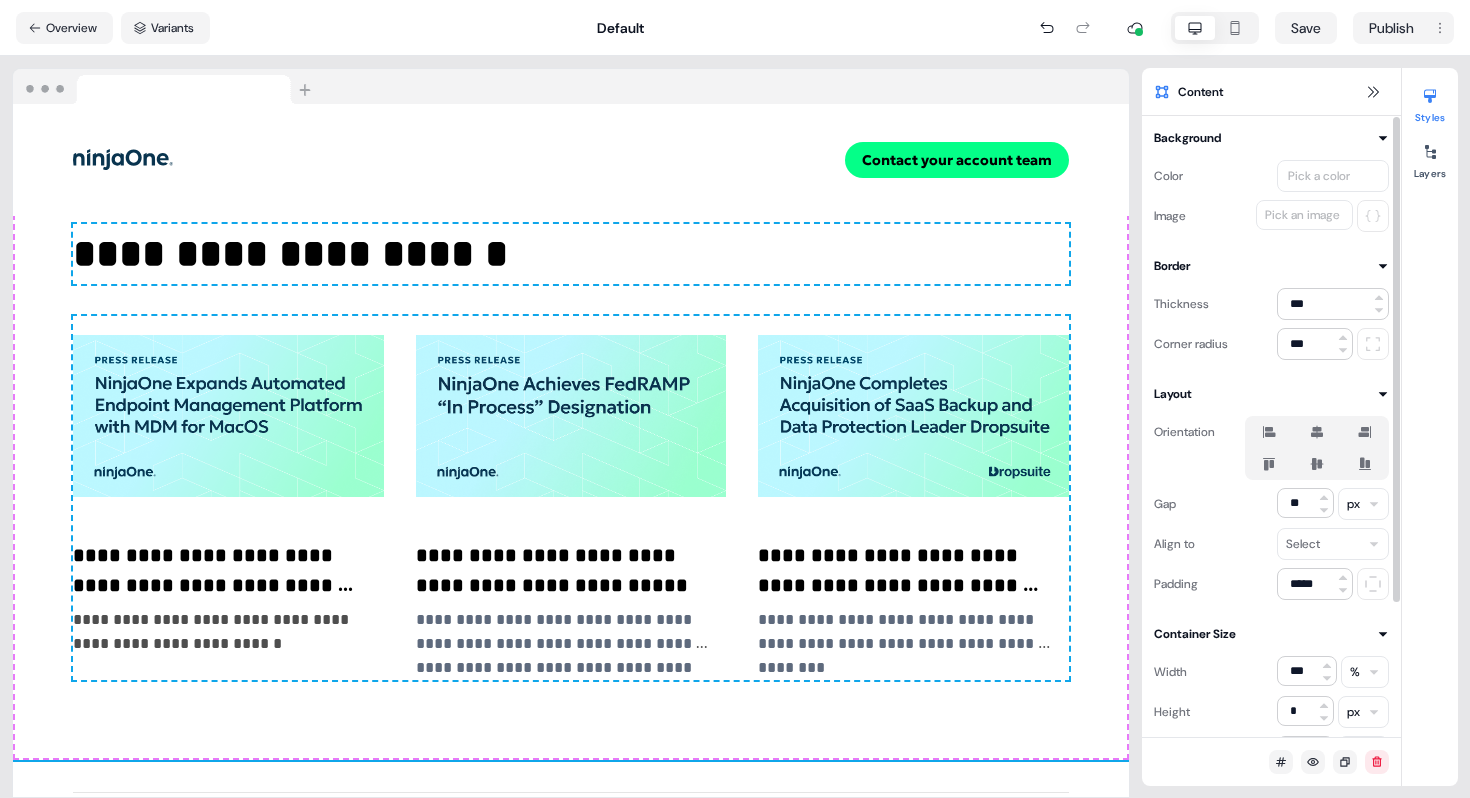 click on "Pick a color" at bounding box center [1319, 176] 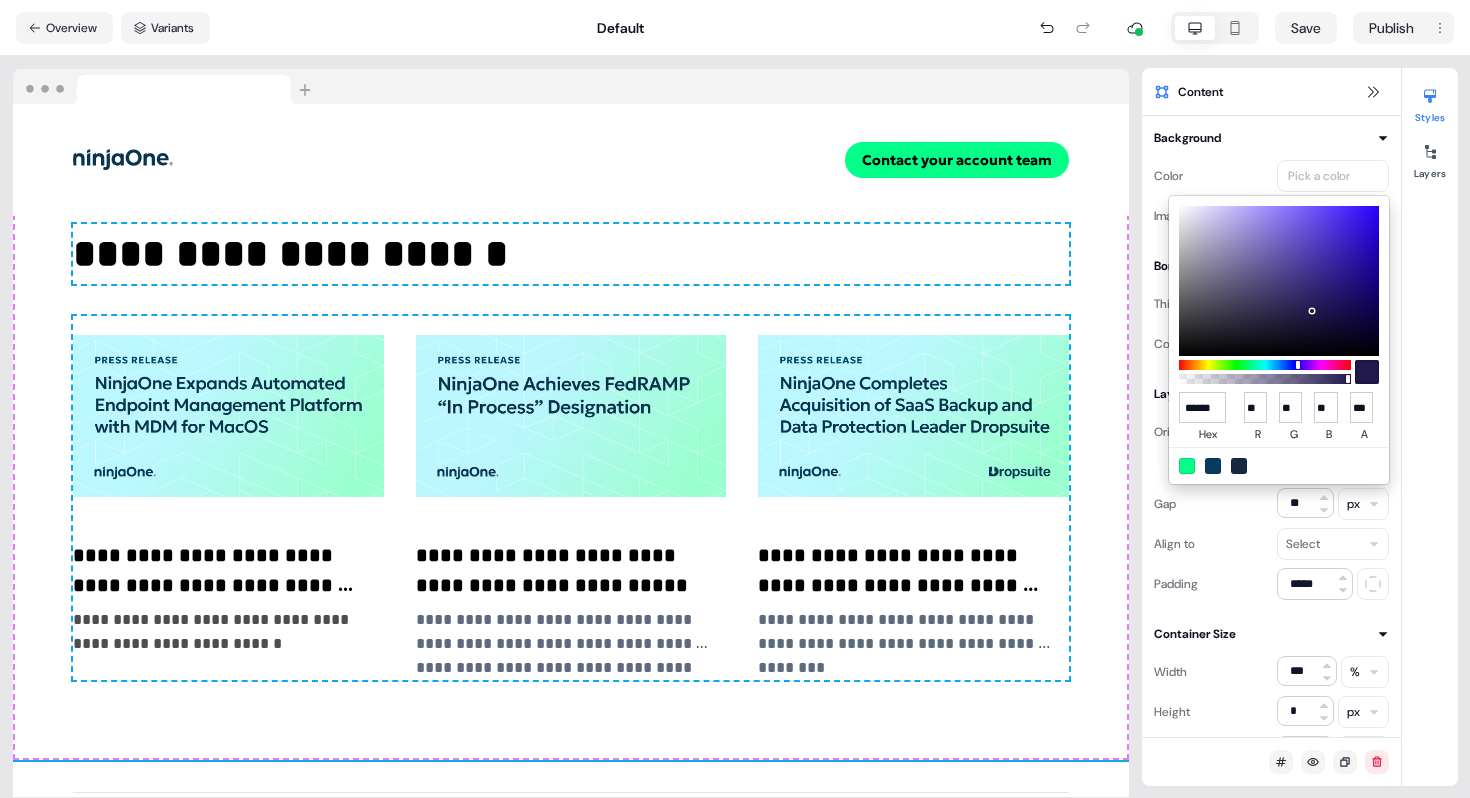 click at bounding box center [1213, 466] 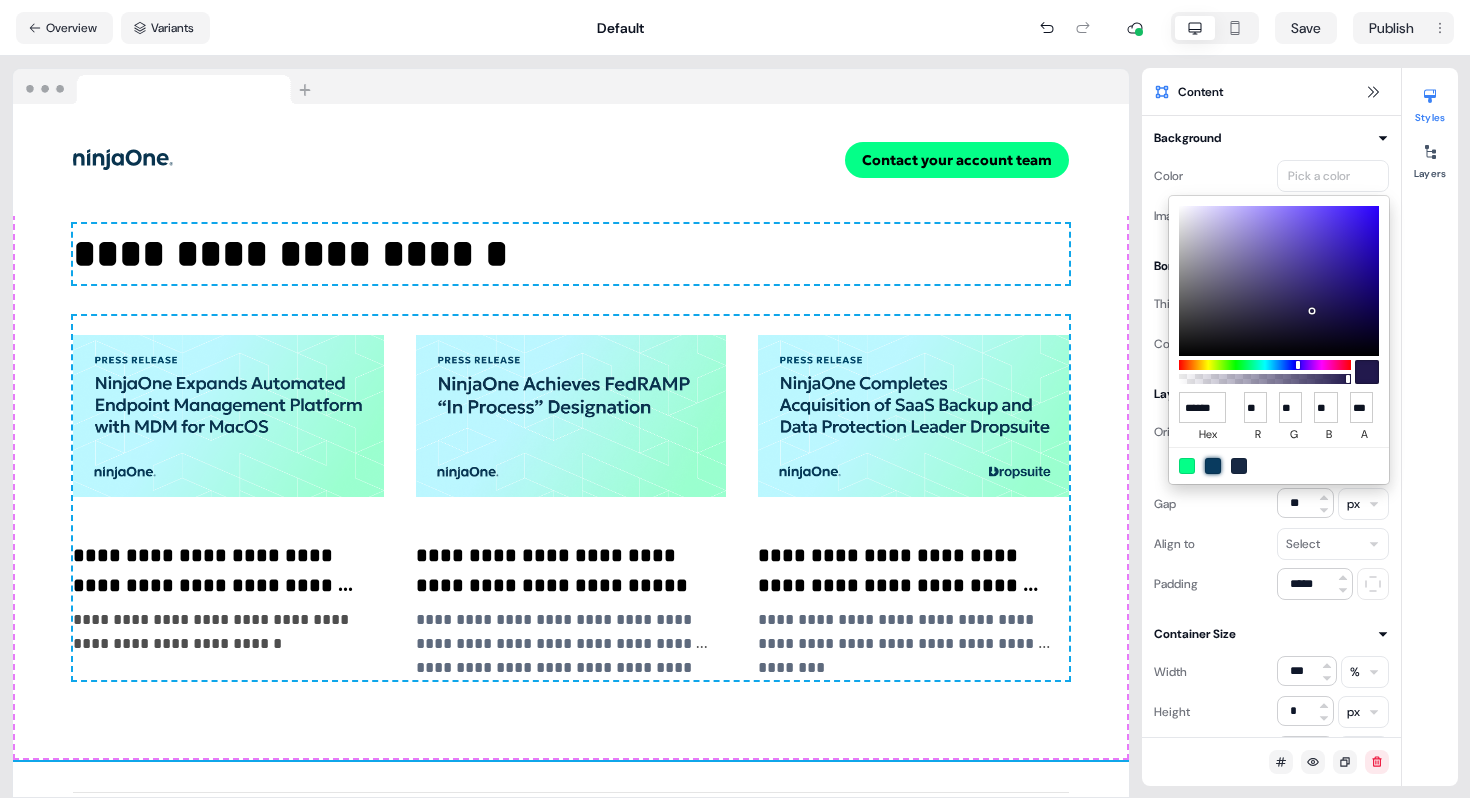 type on "******" 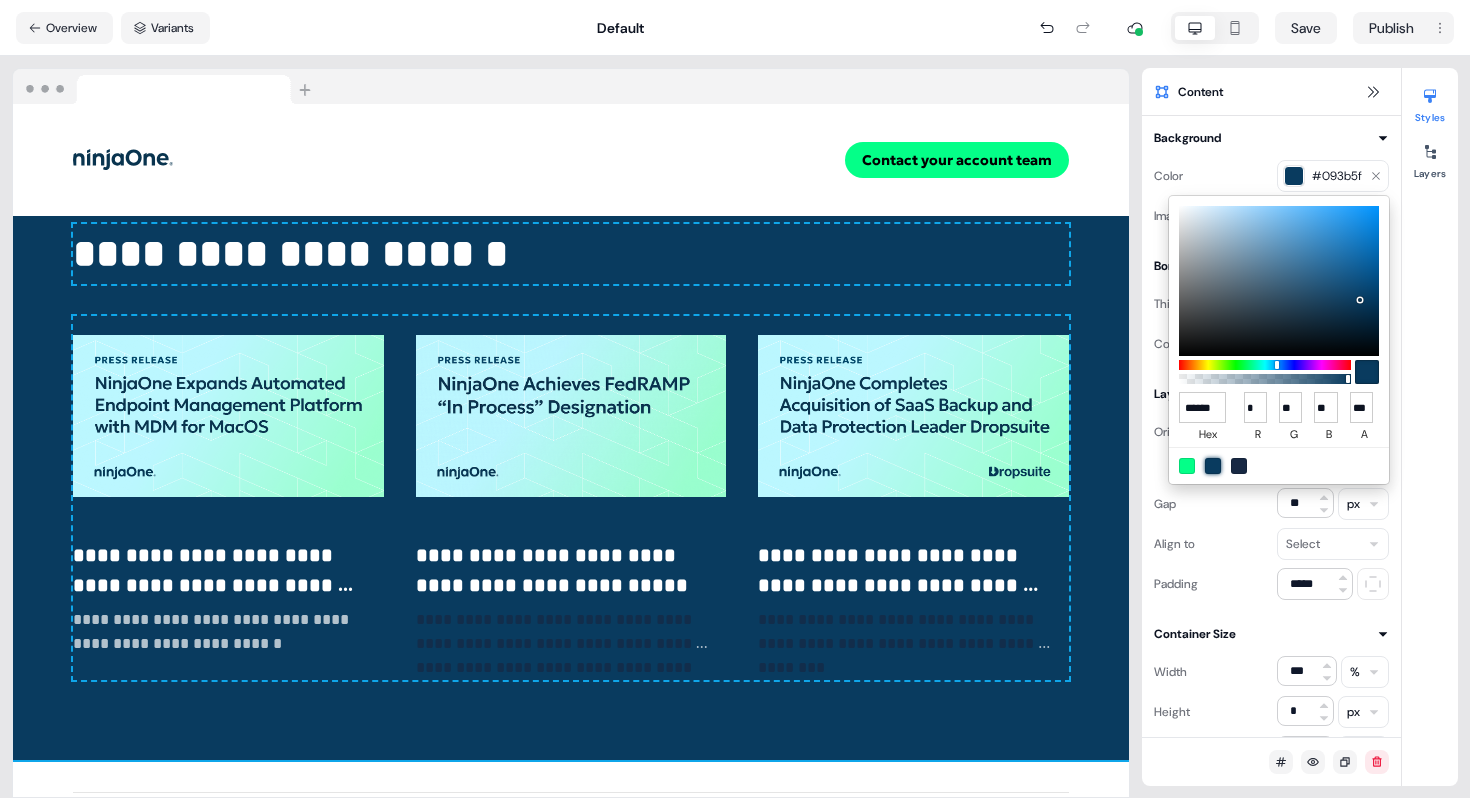 click on "**********" at bounding box center [735, 399] 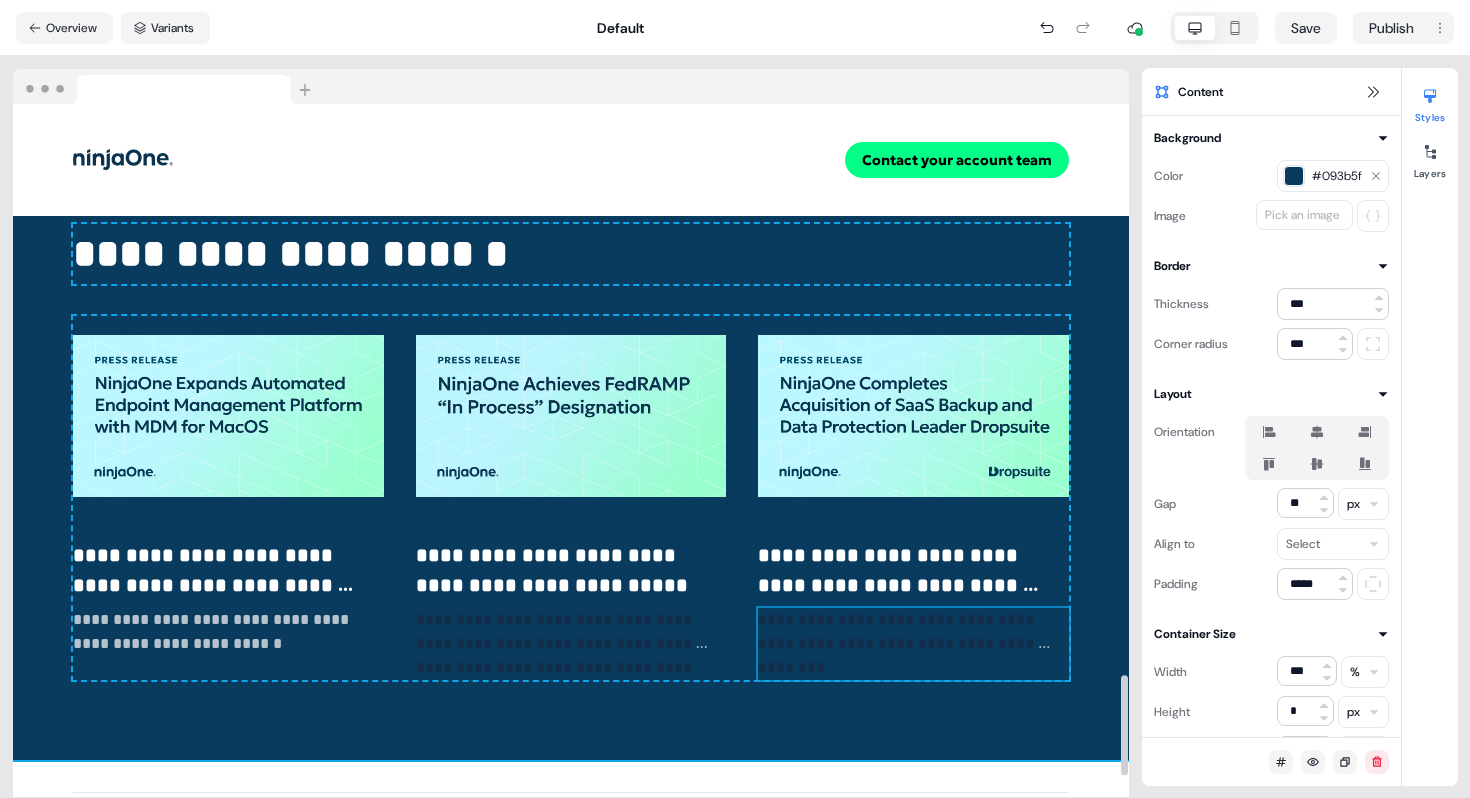 click on "**********" at bounding box center (904, 631) 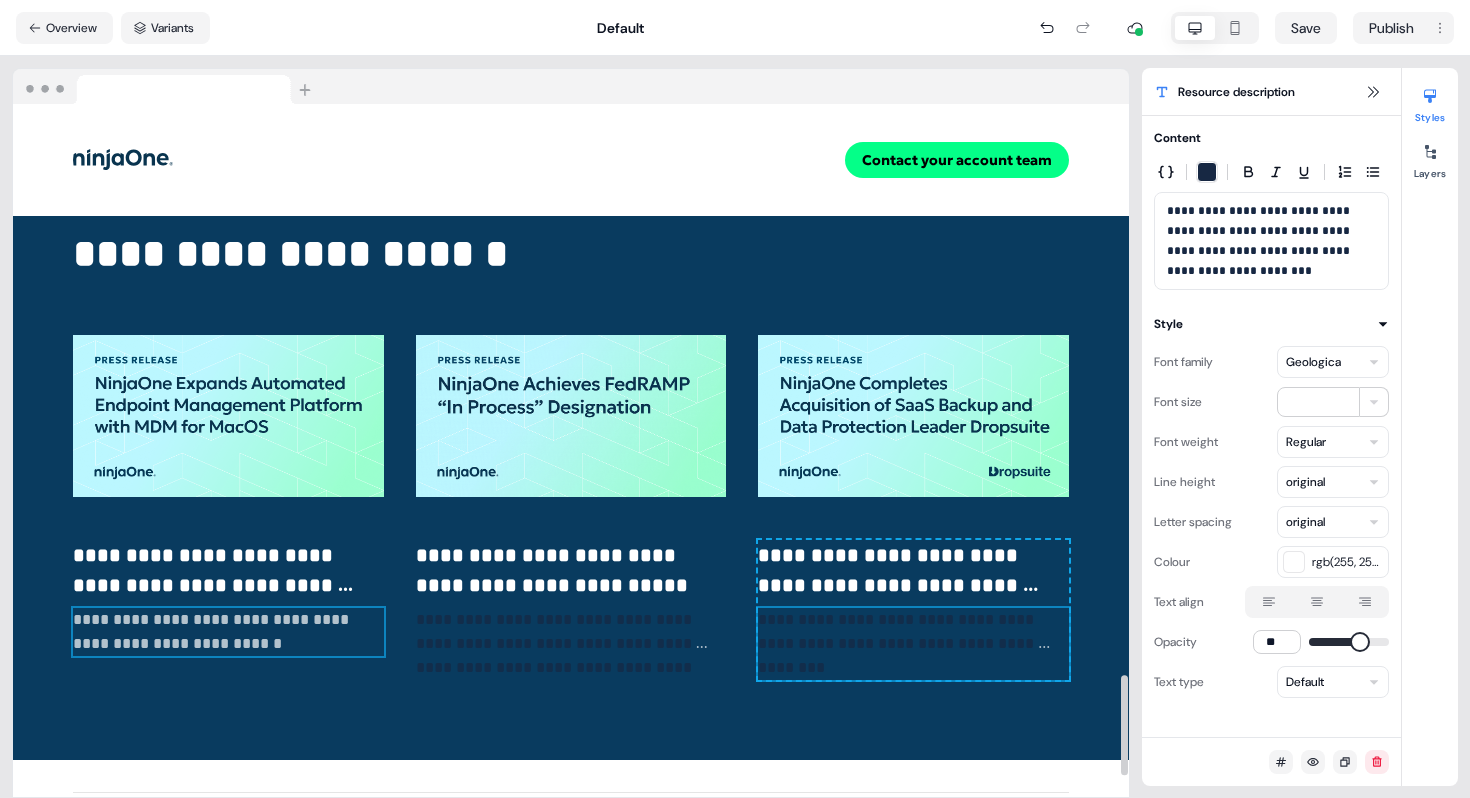 click on "**********" at bounding box center (228, 632) 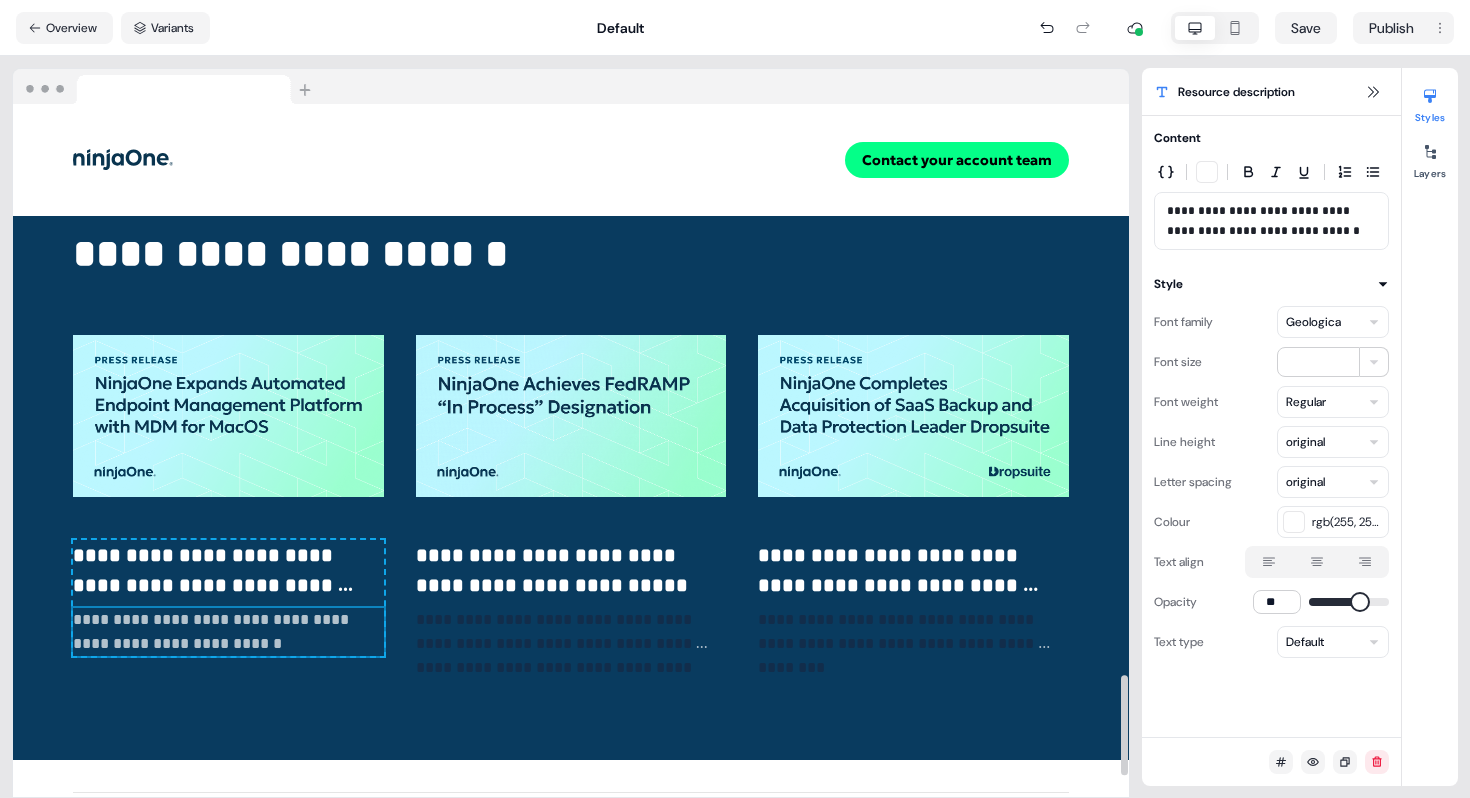 click on "**********" at bounding box center [228, 632] 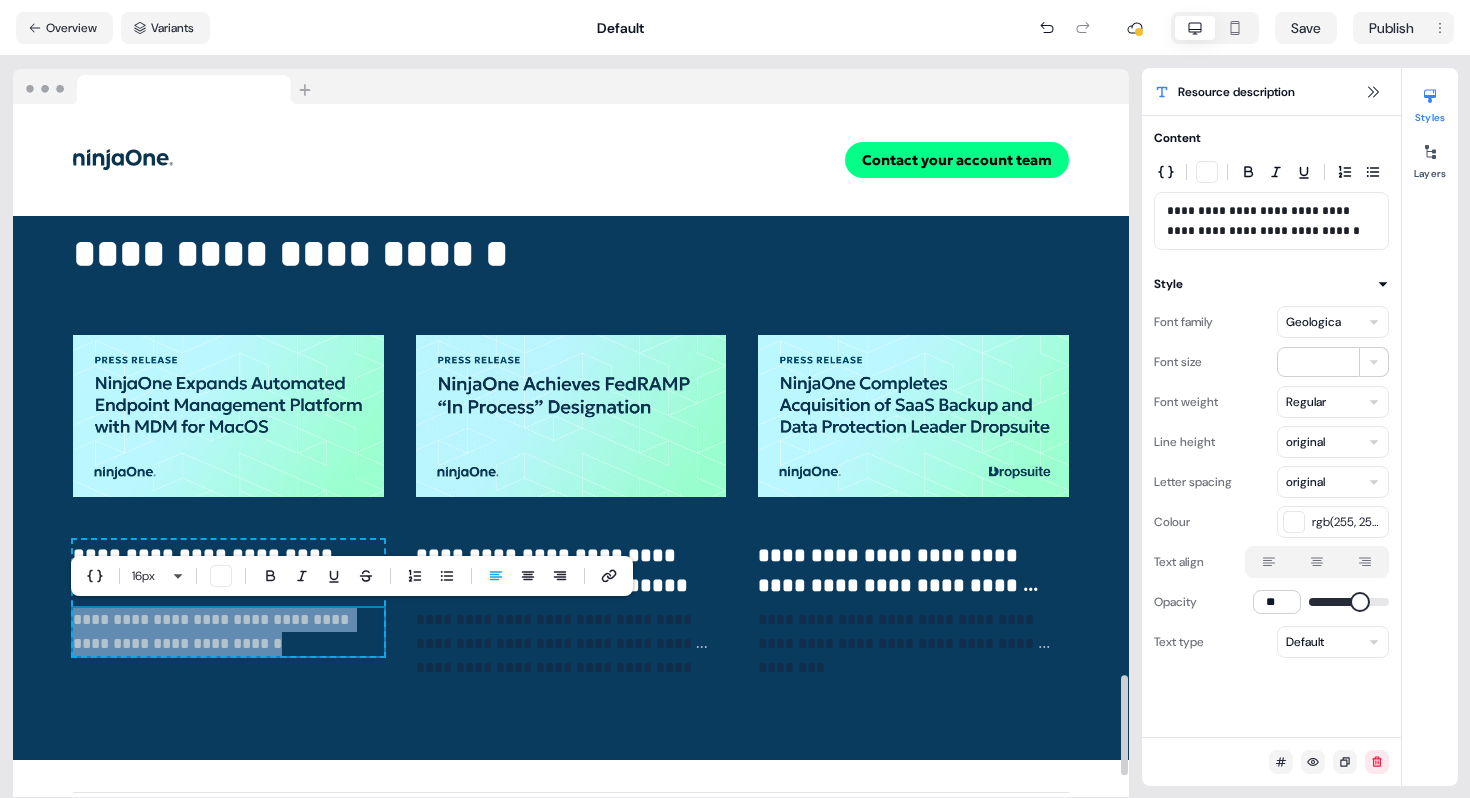 click at bounding box center [221, 576] 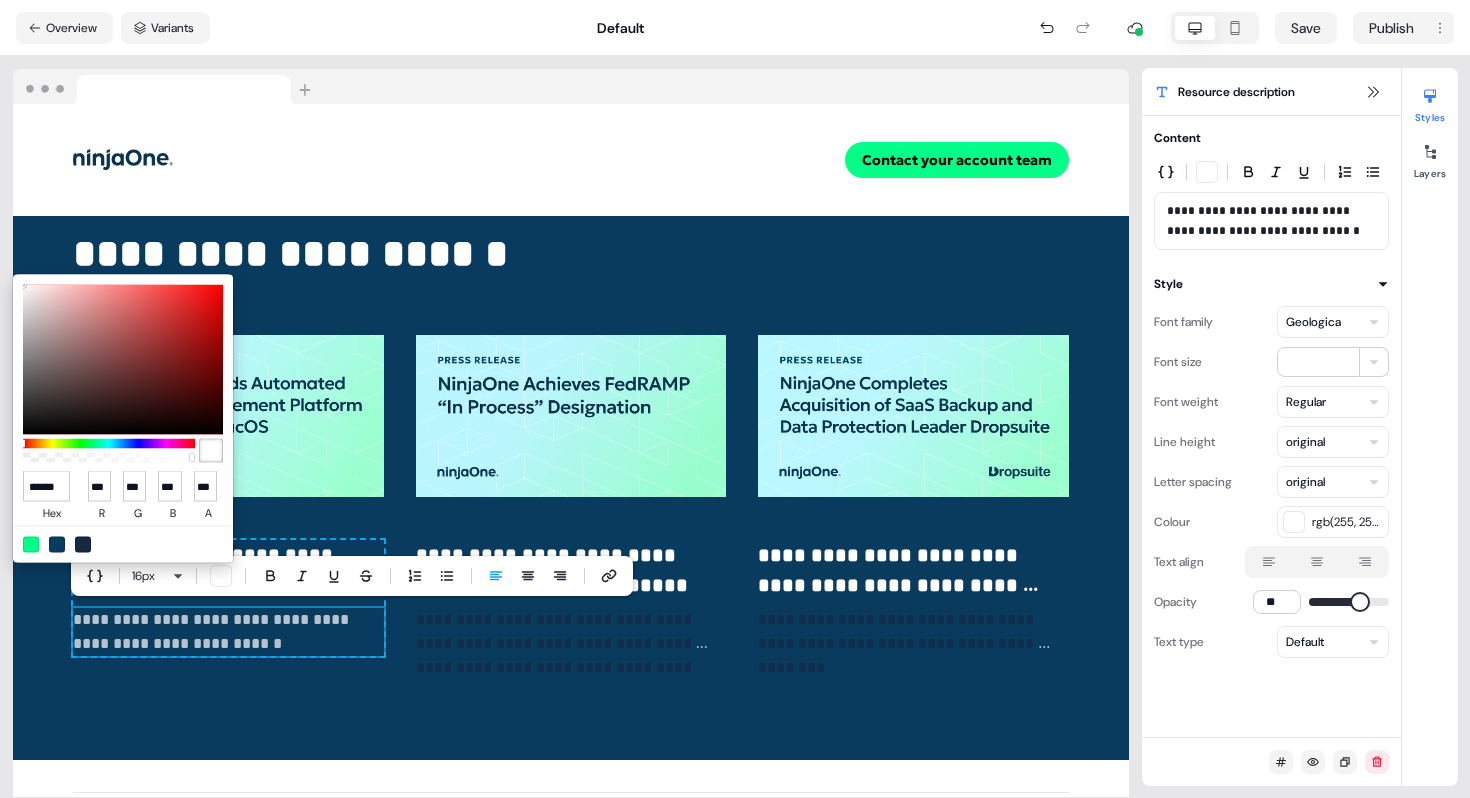 click on "**********" at bounding box center (735, 399) 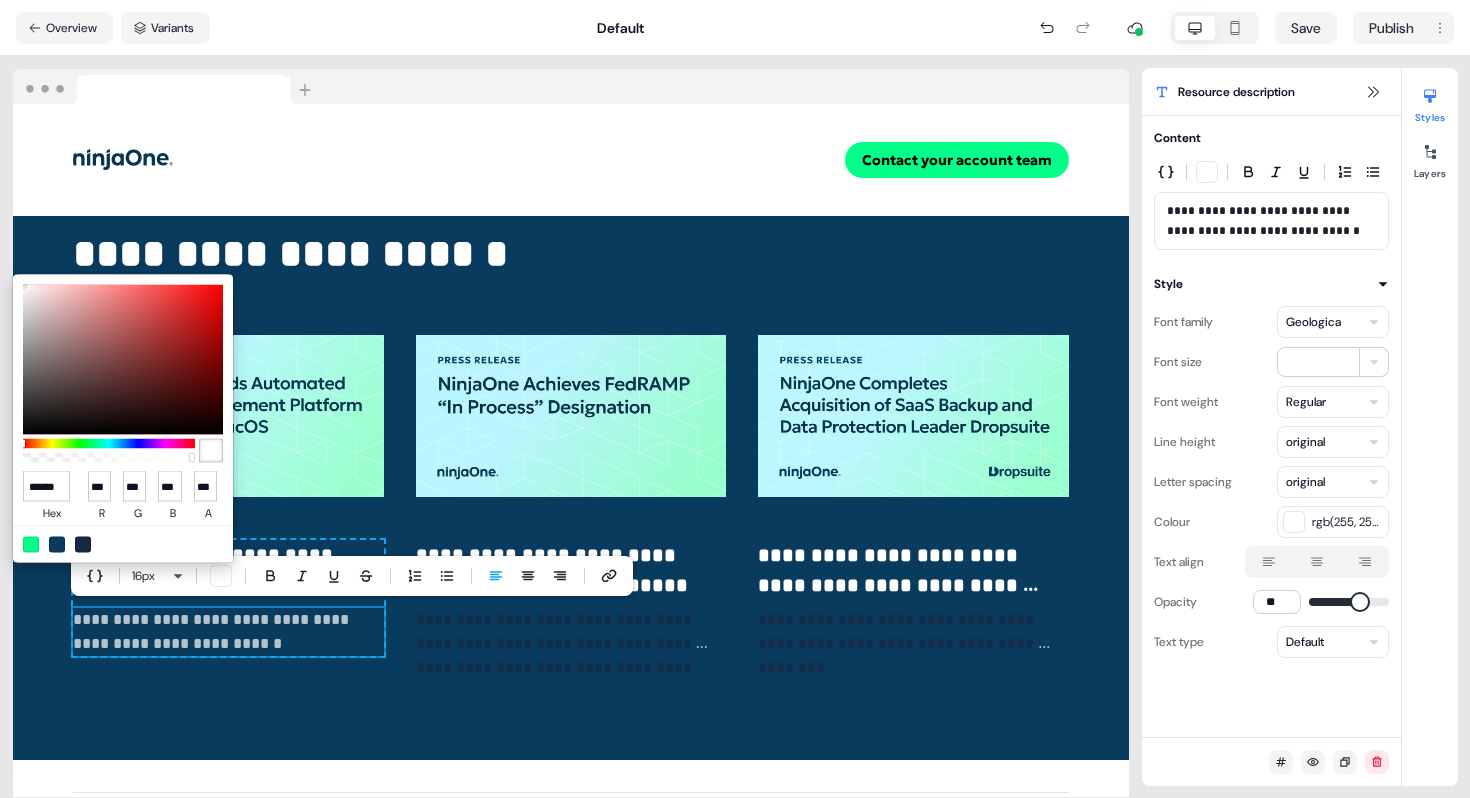 click on "**********" at bounding box center [735, 399] 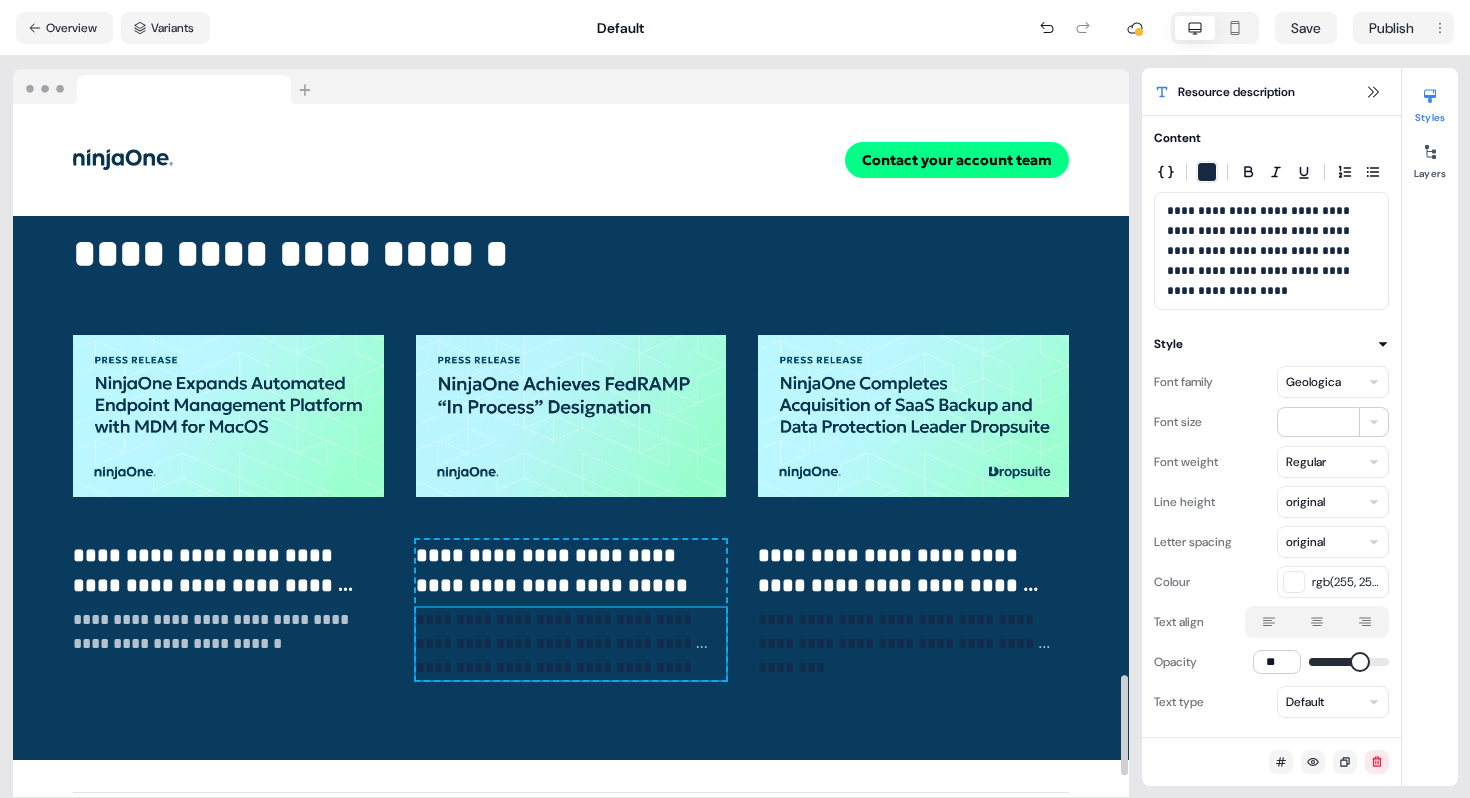 click on "**********" at bounding box center (562, 631) 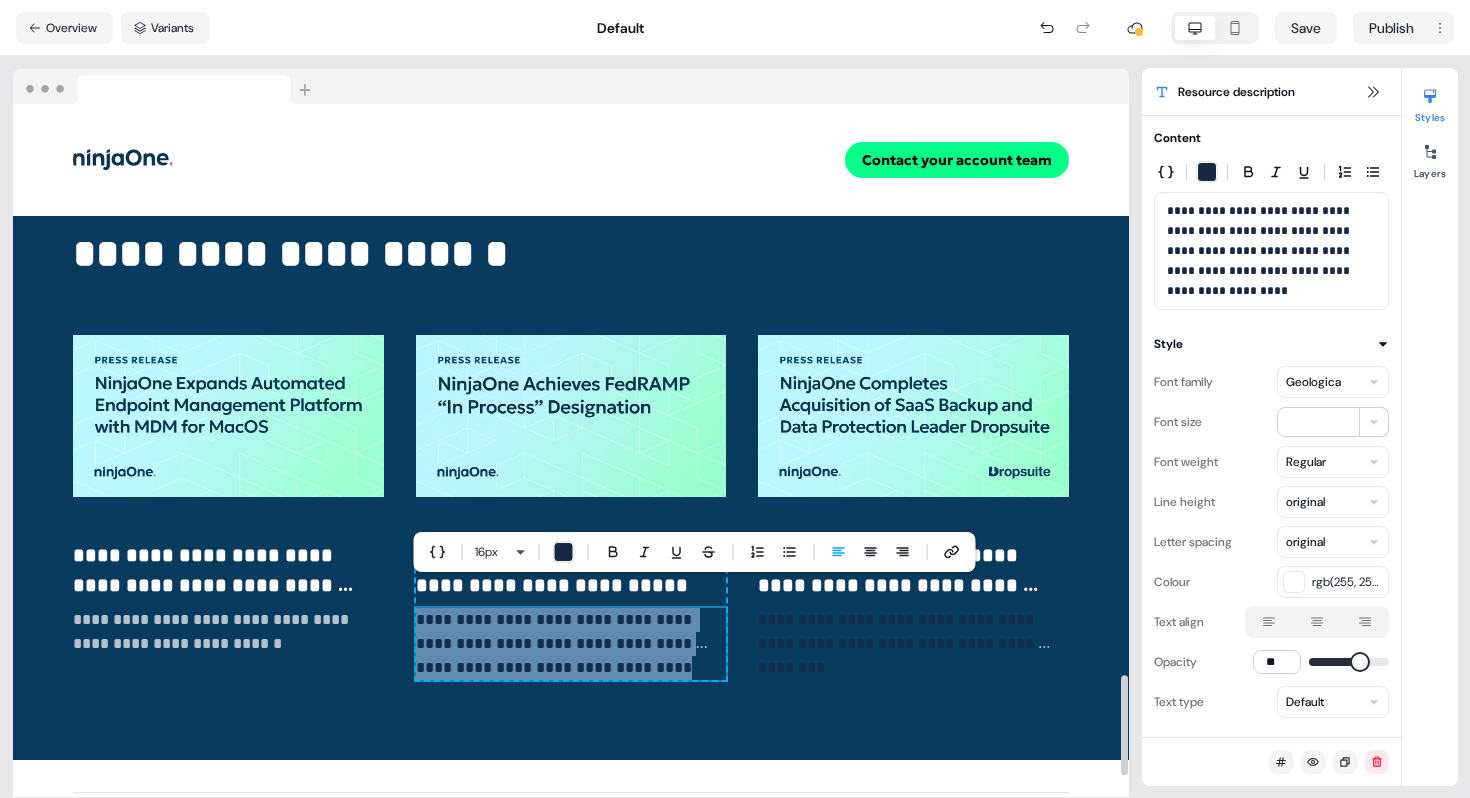 click at bounding box center [564, 552] 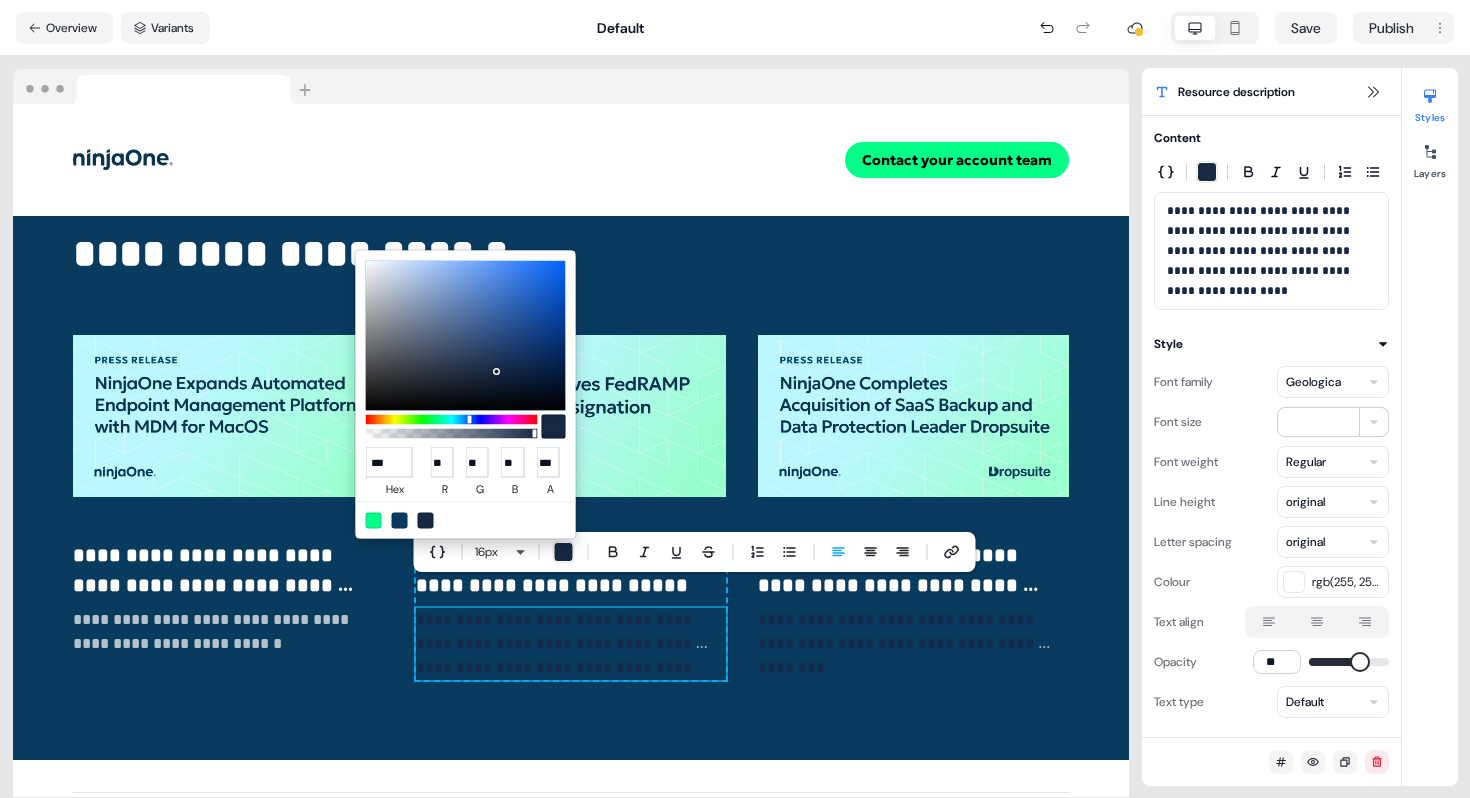 type on "******" 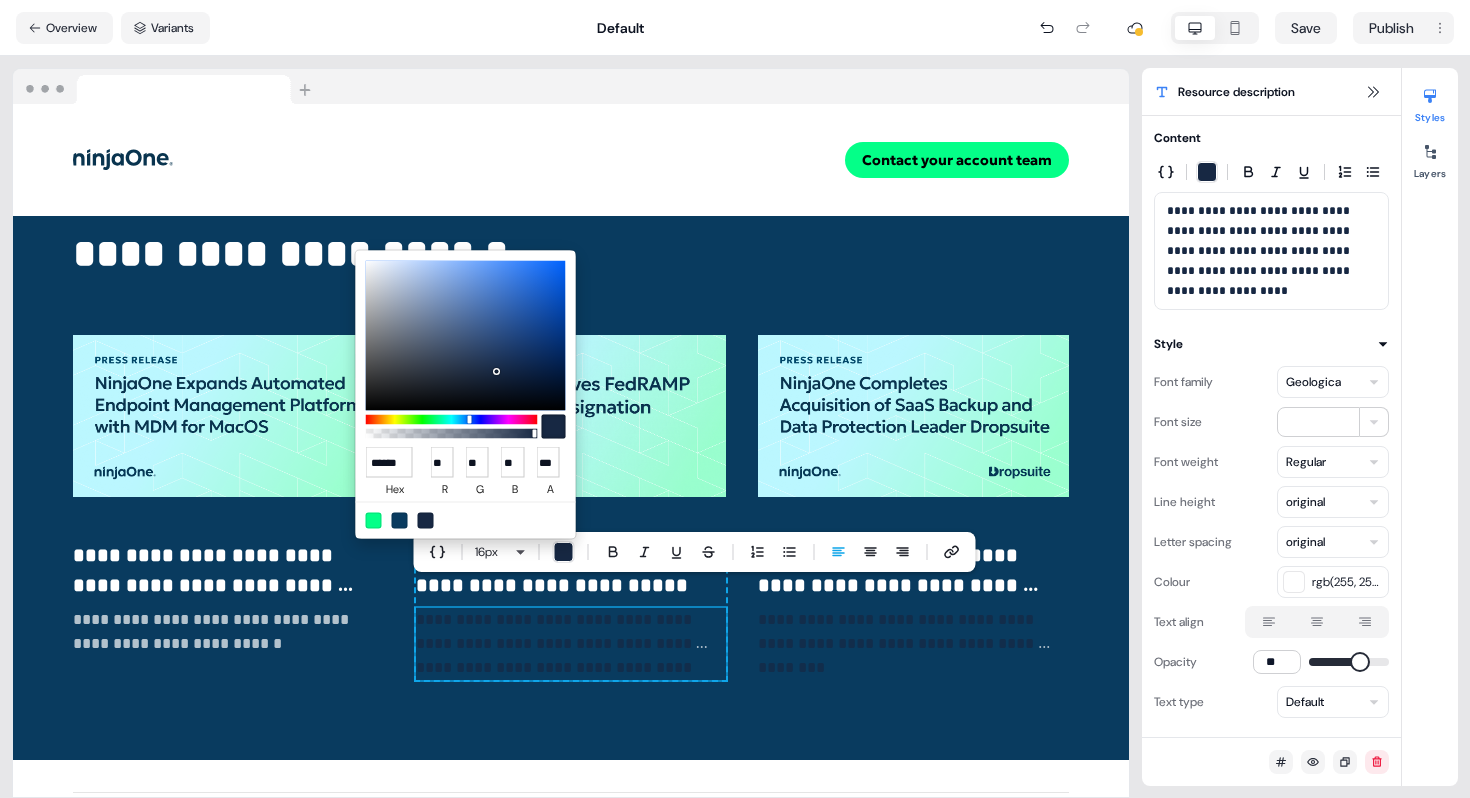 type on "***" 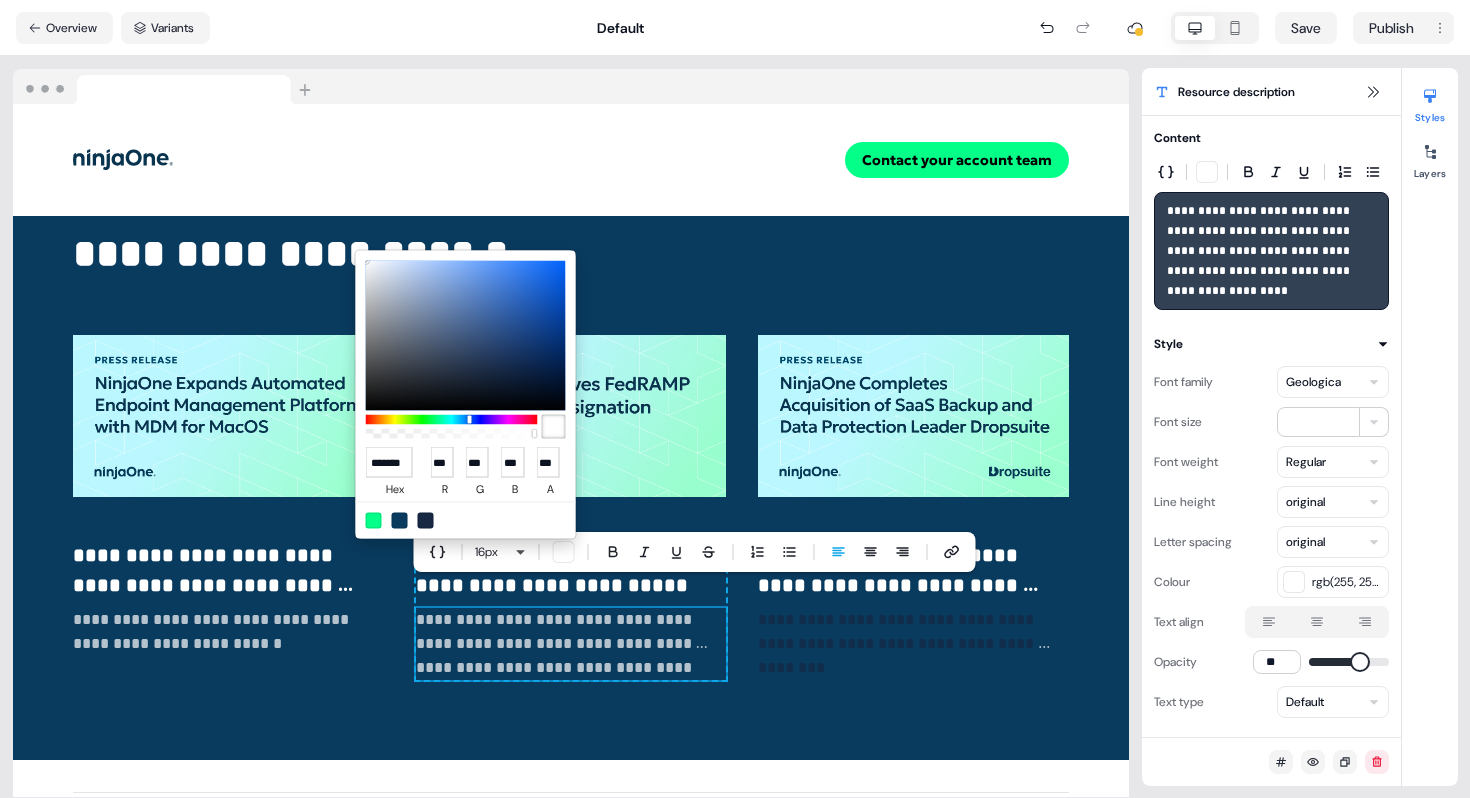 scroll, scrollTop: 0, scrollLeft: 4, axis: horizontal 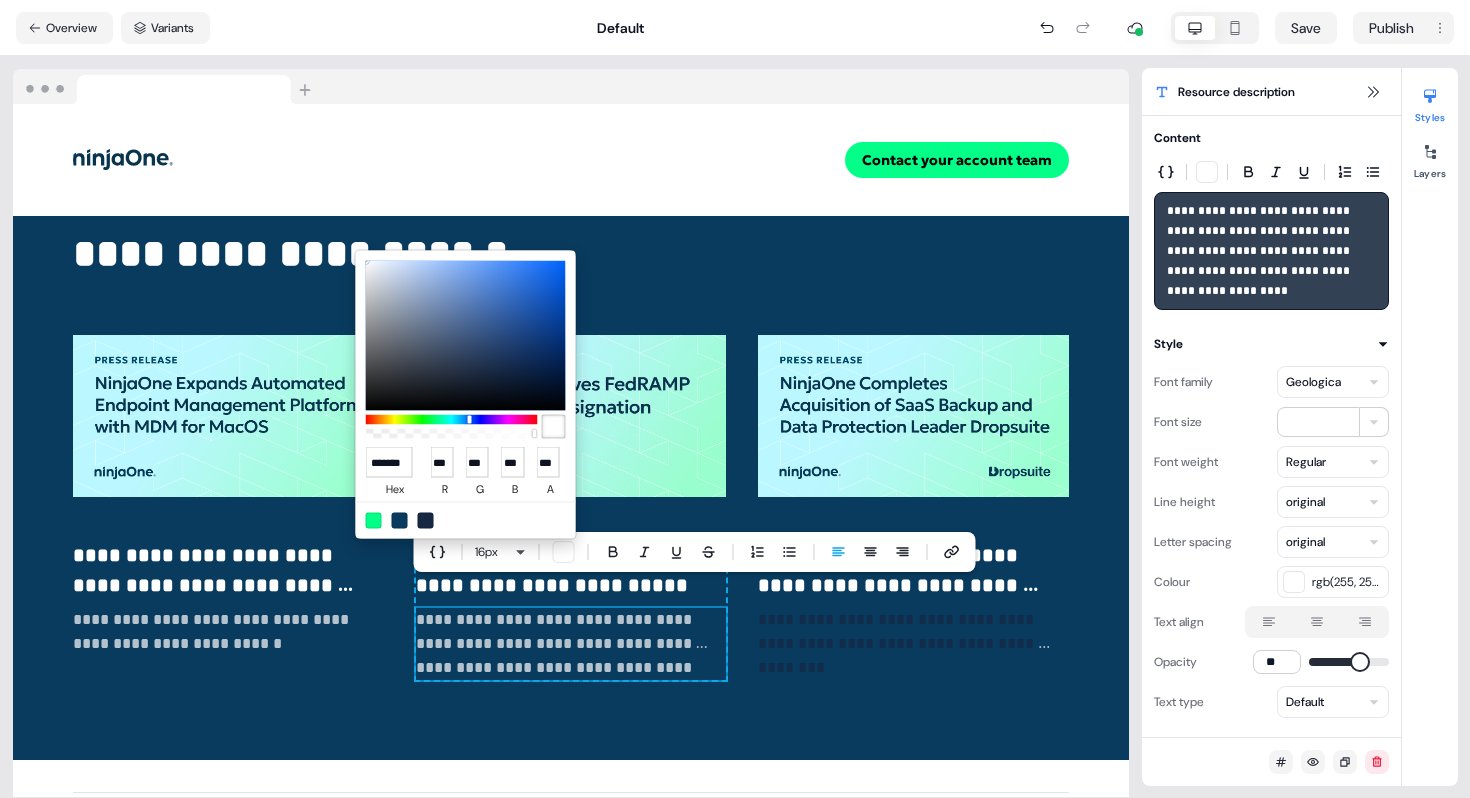 type on "******" 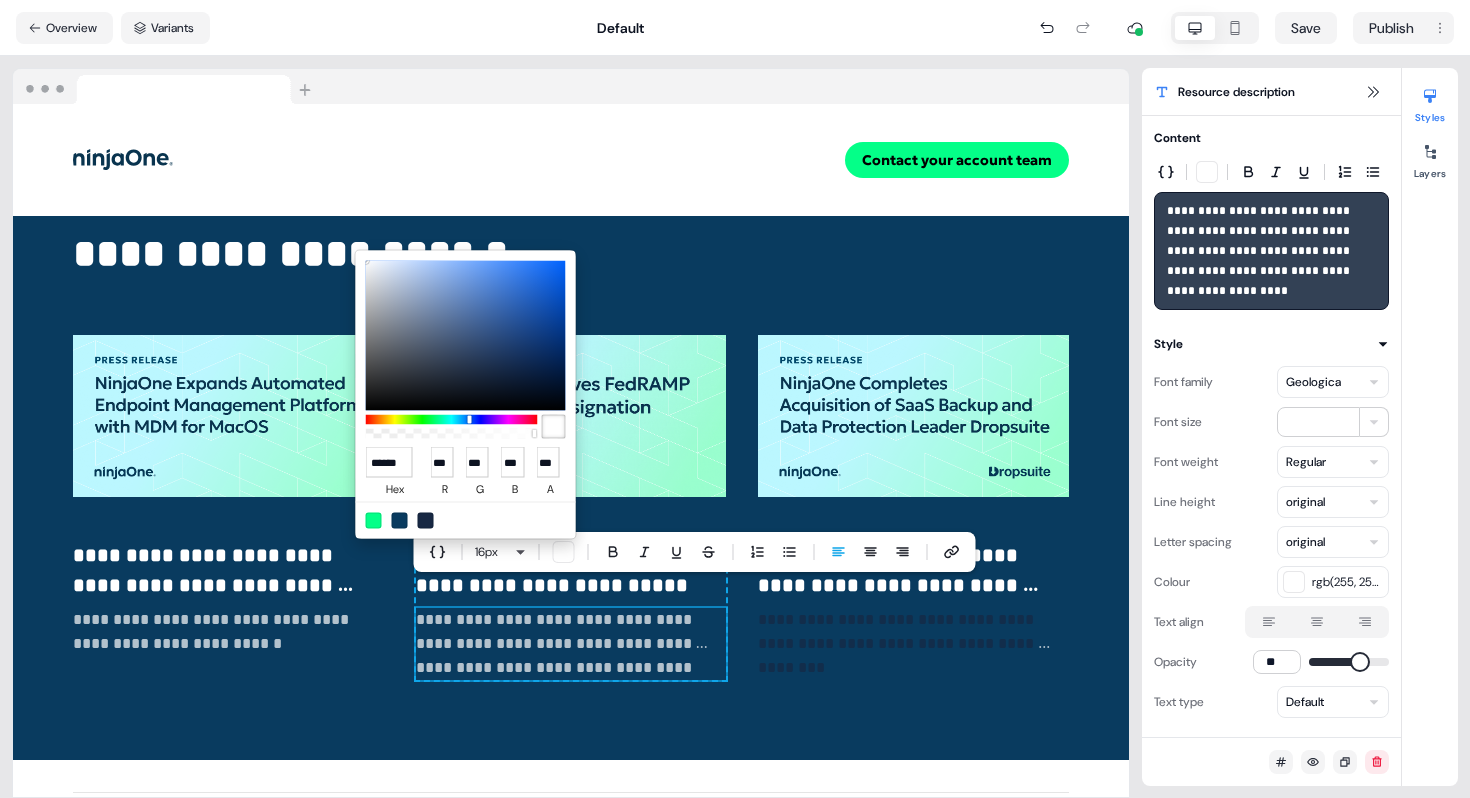 click on "**********" at bounding box center (735, 399) 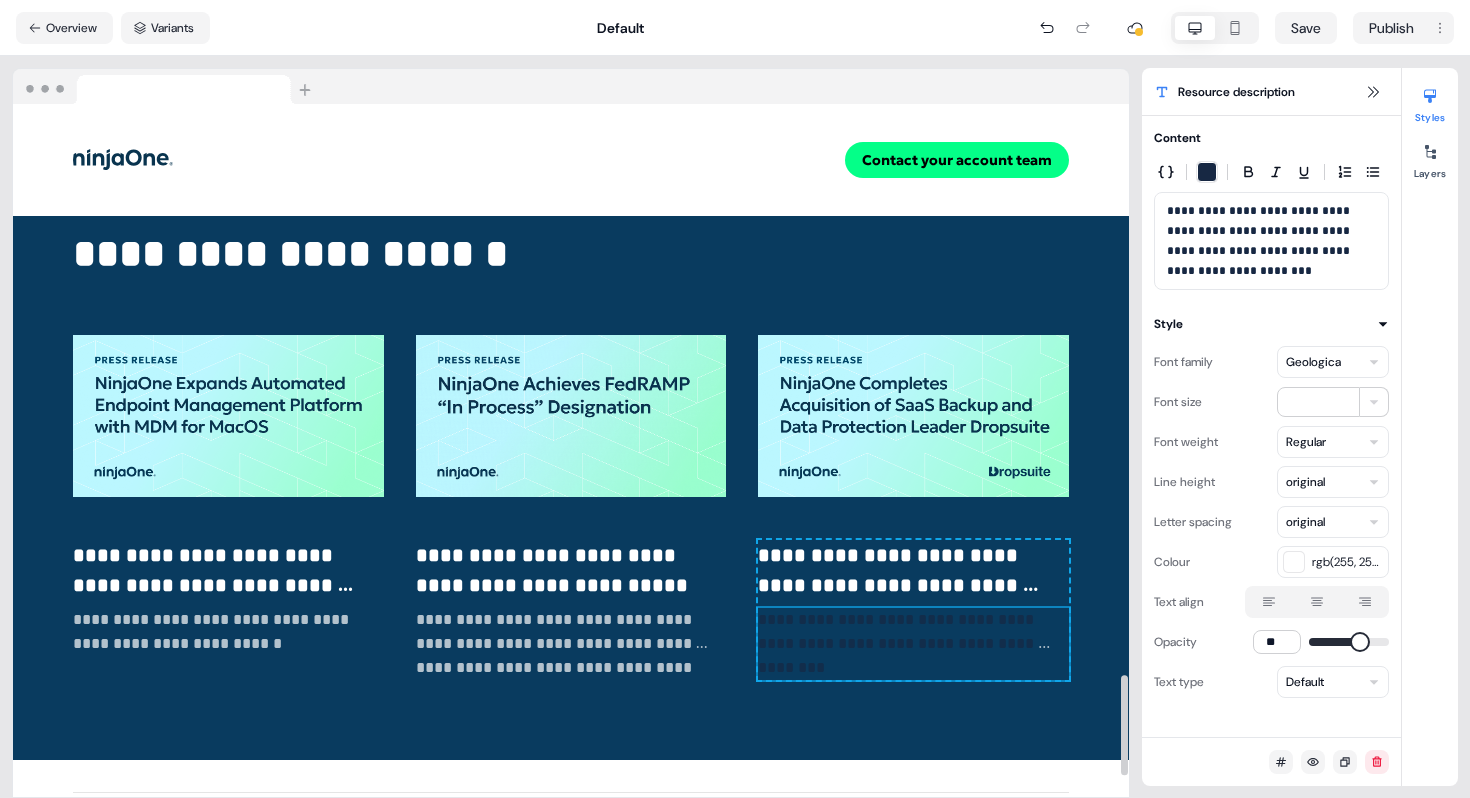 click on "**********" at bounding box center (904, 631) 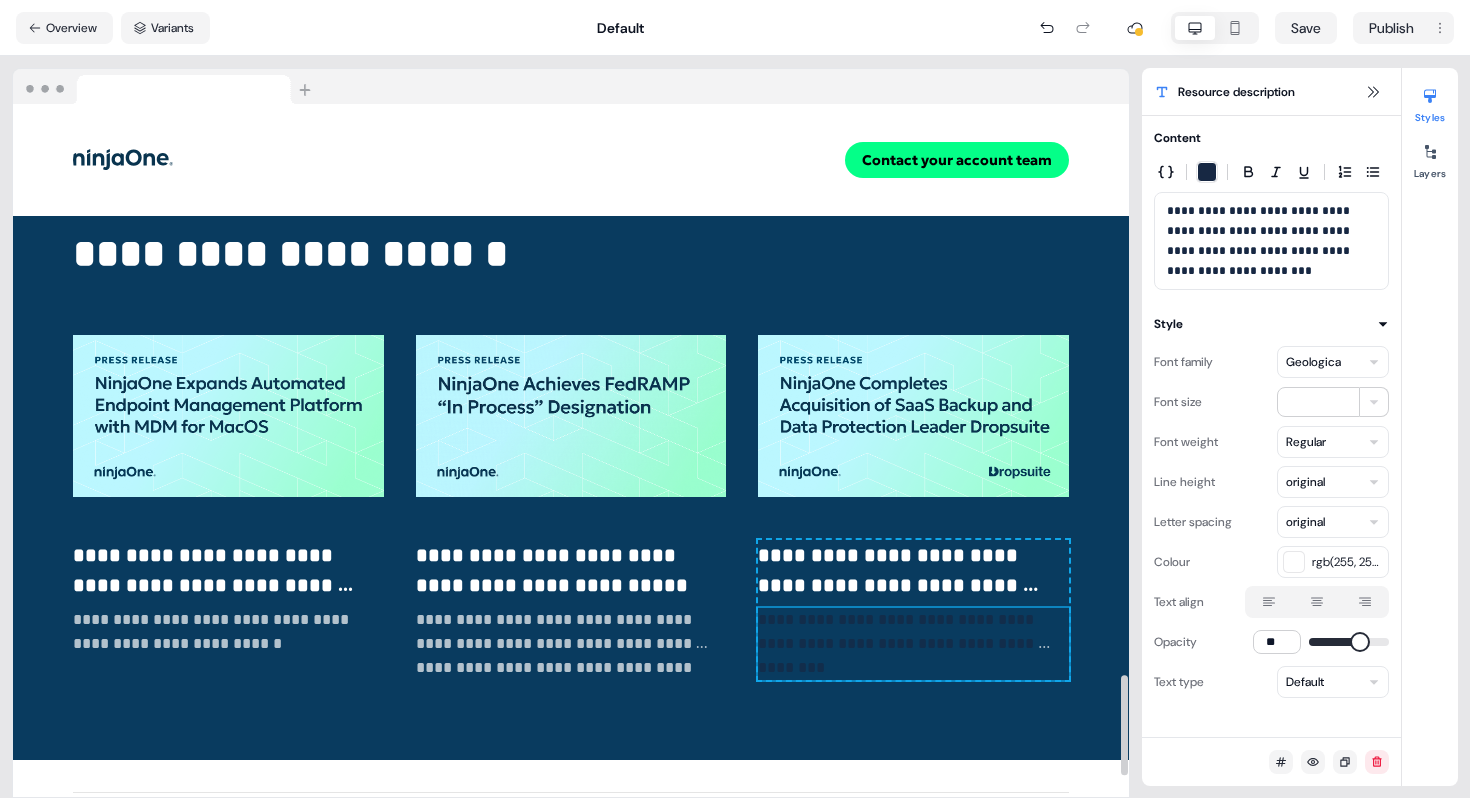 click on "**********" at bounding box center (904, 631) 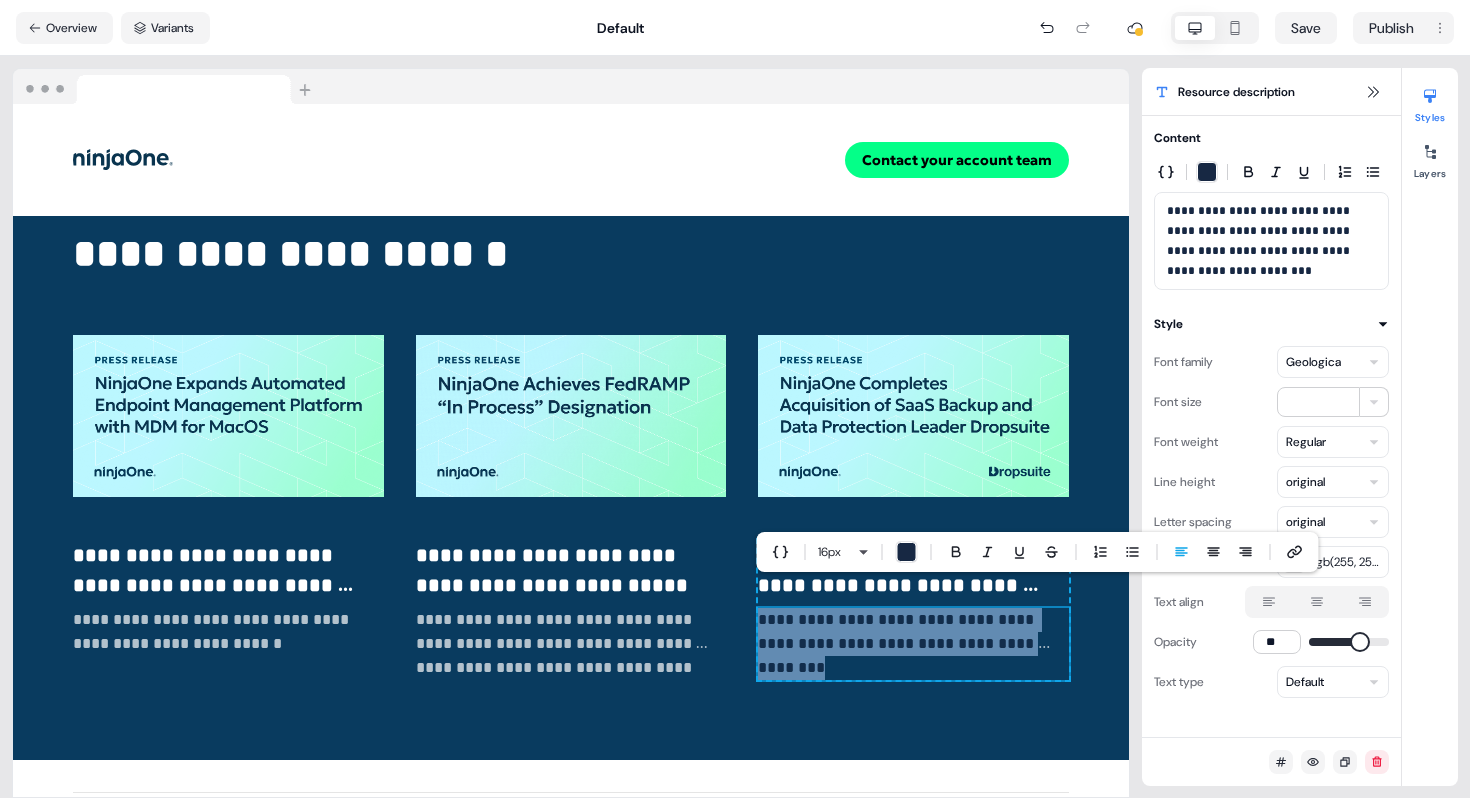 click at bounding box center (907, 552) 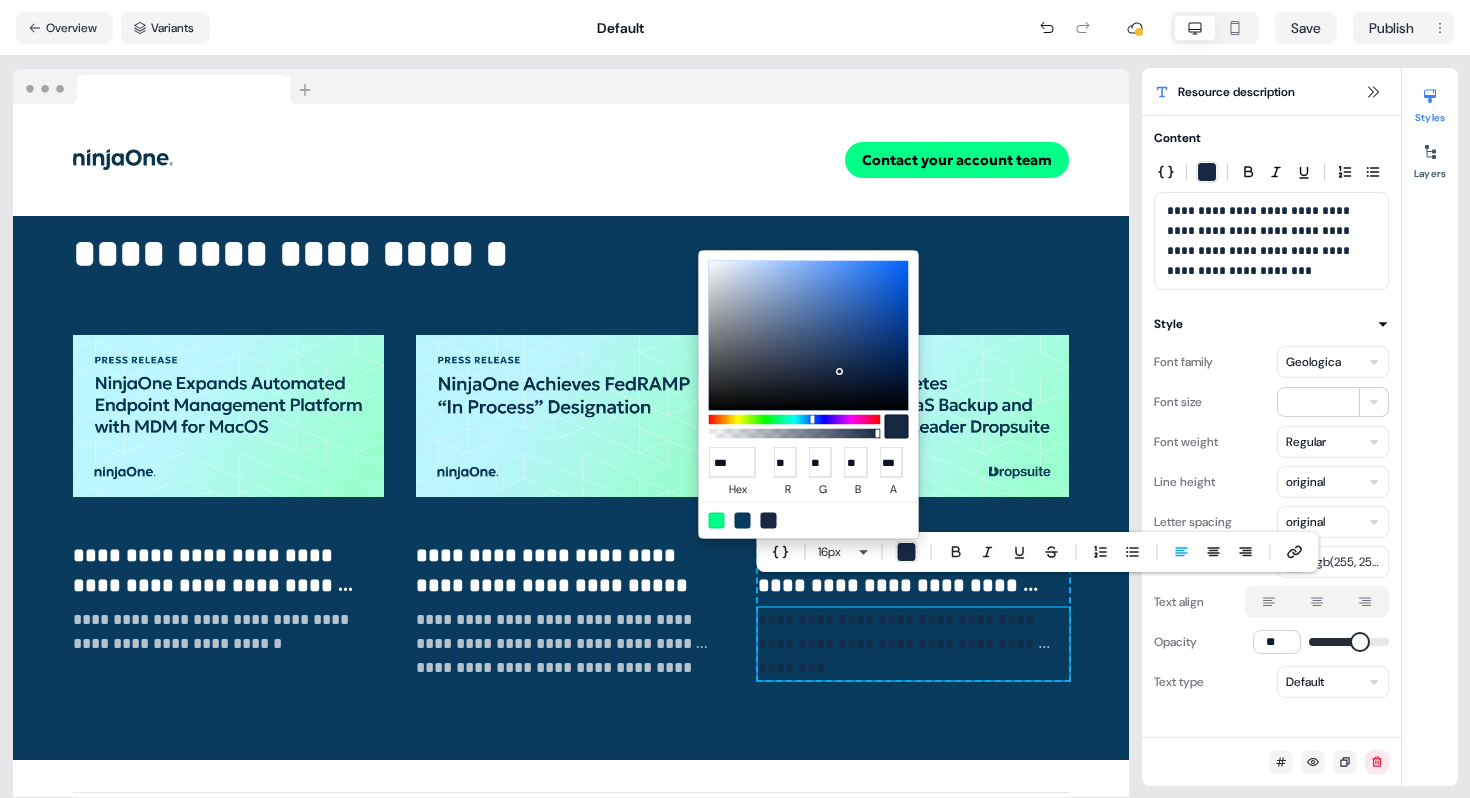 type on "******" 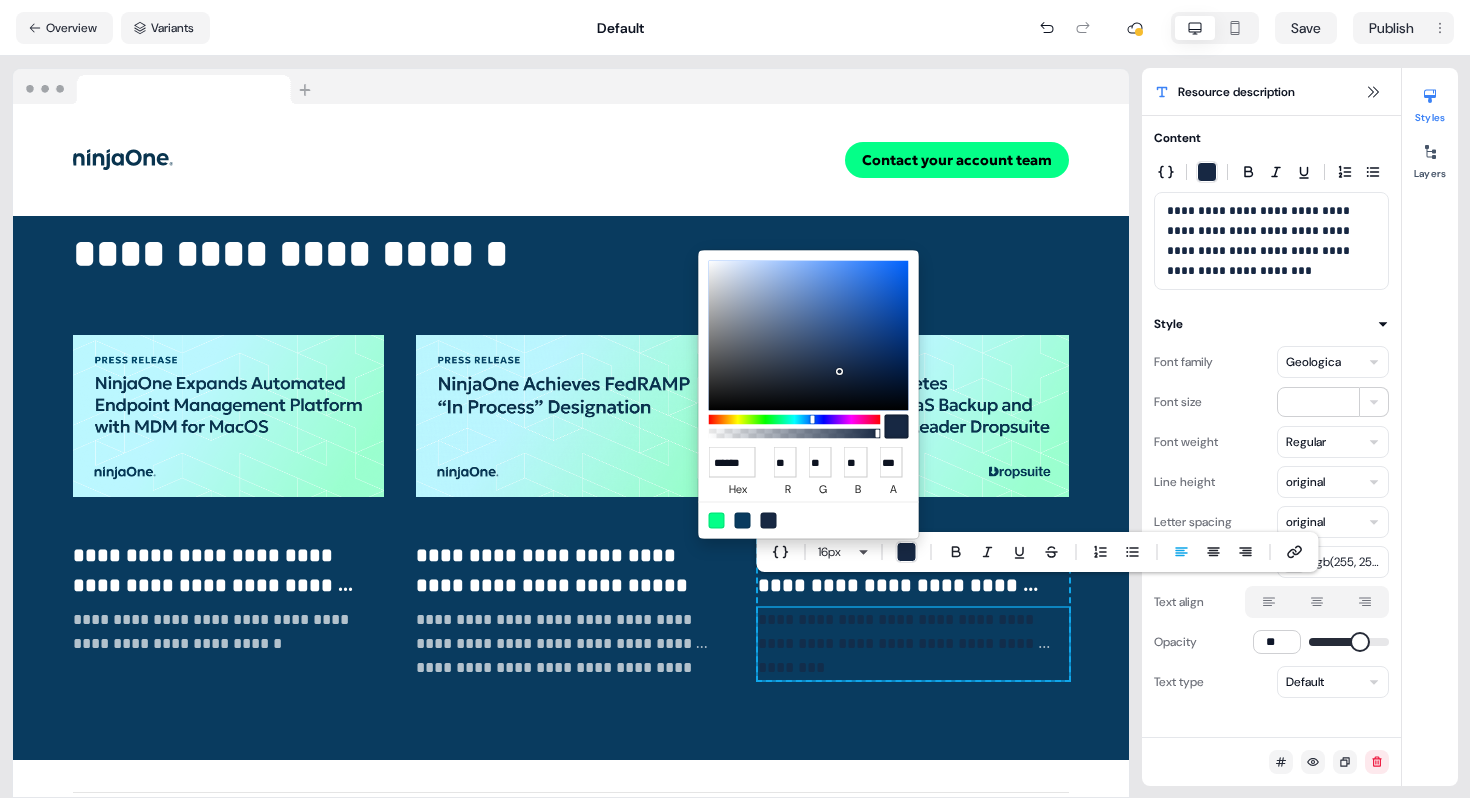 type on "***" 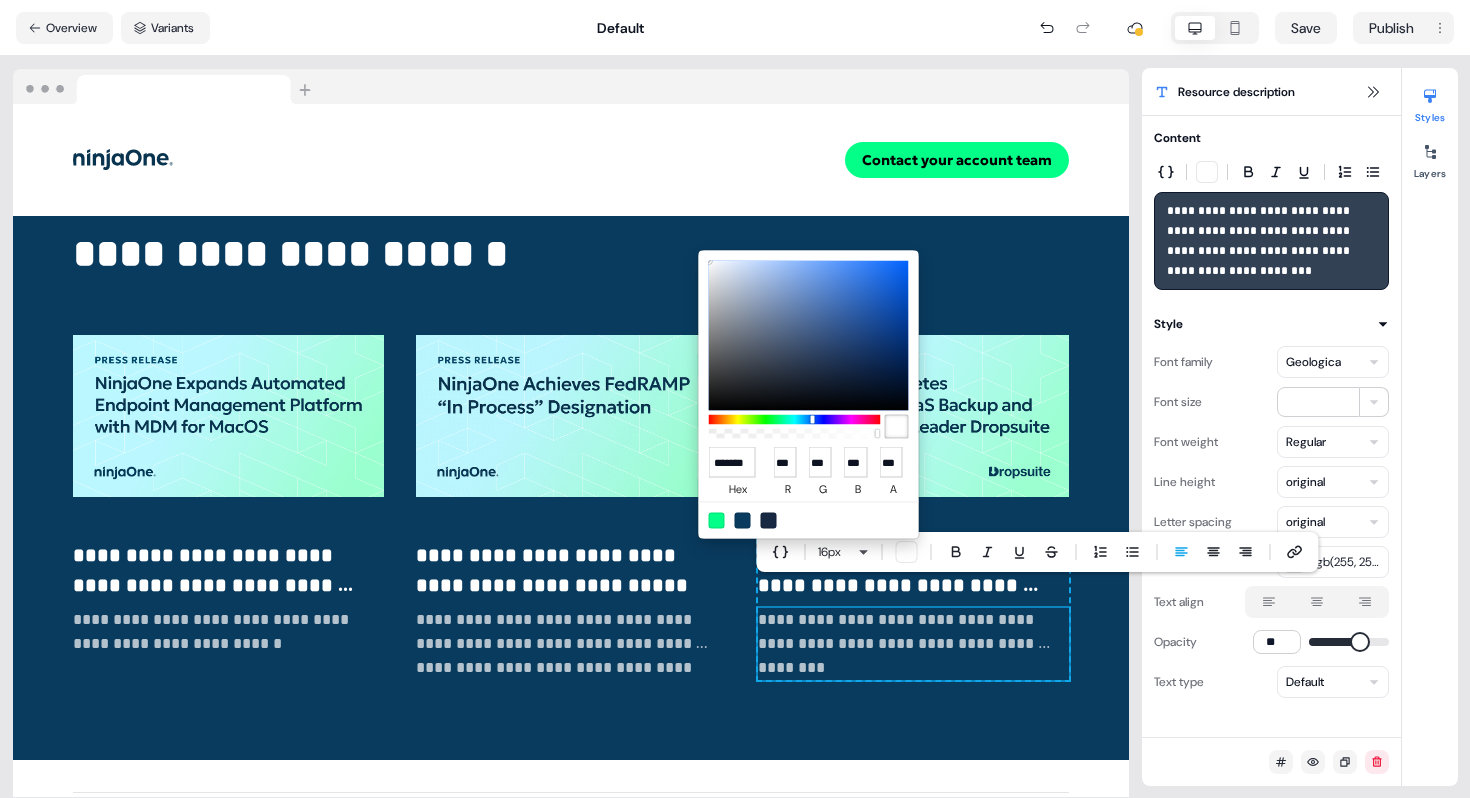 scroll, scrollTop: 0, scrollLeft: 4, axis: horizontal 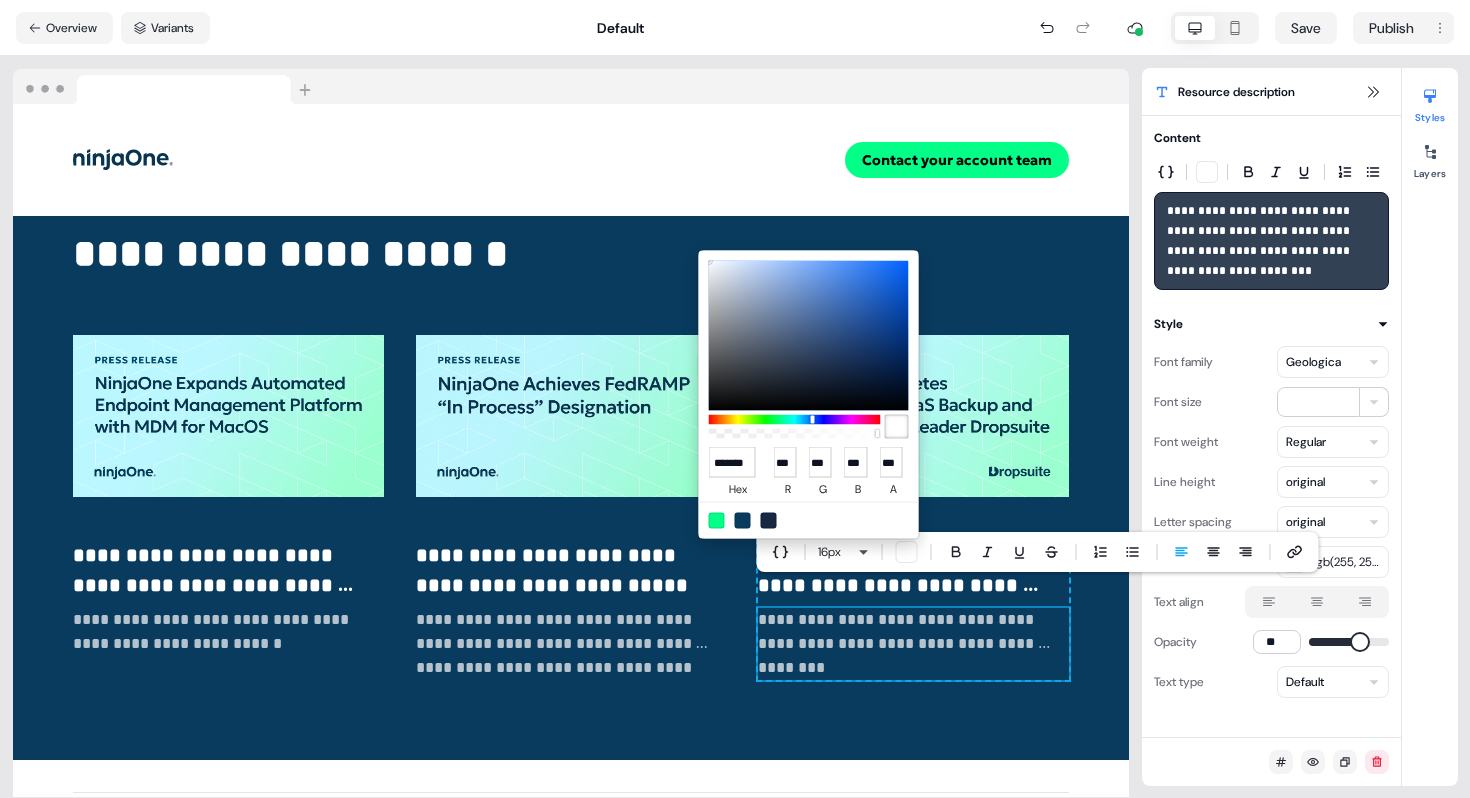 type on "******" 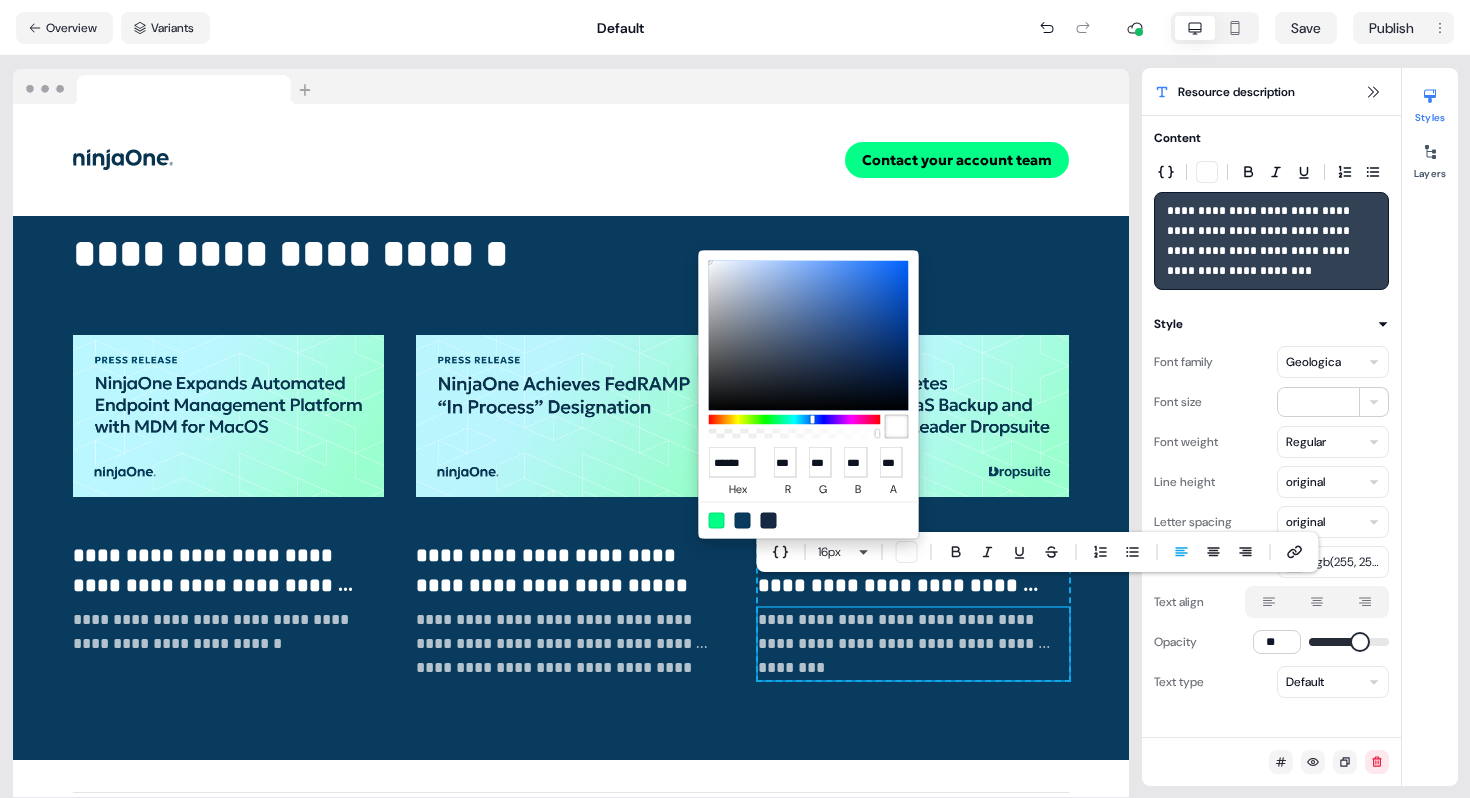 click on "**********" at bounding box center [735, 399] 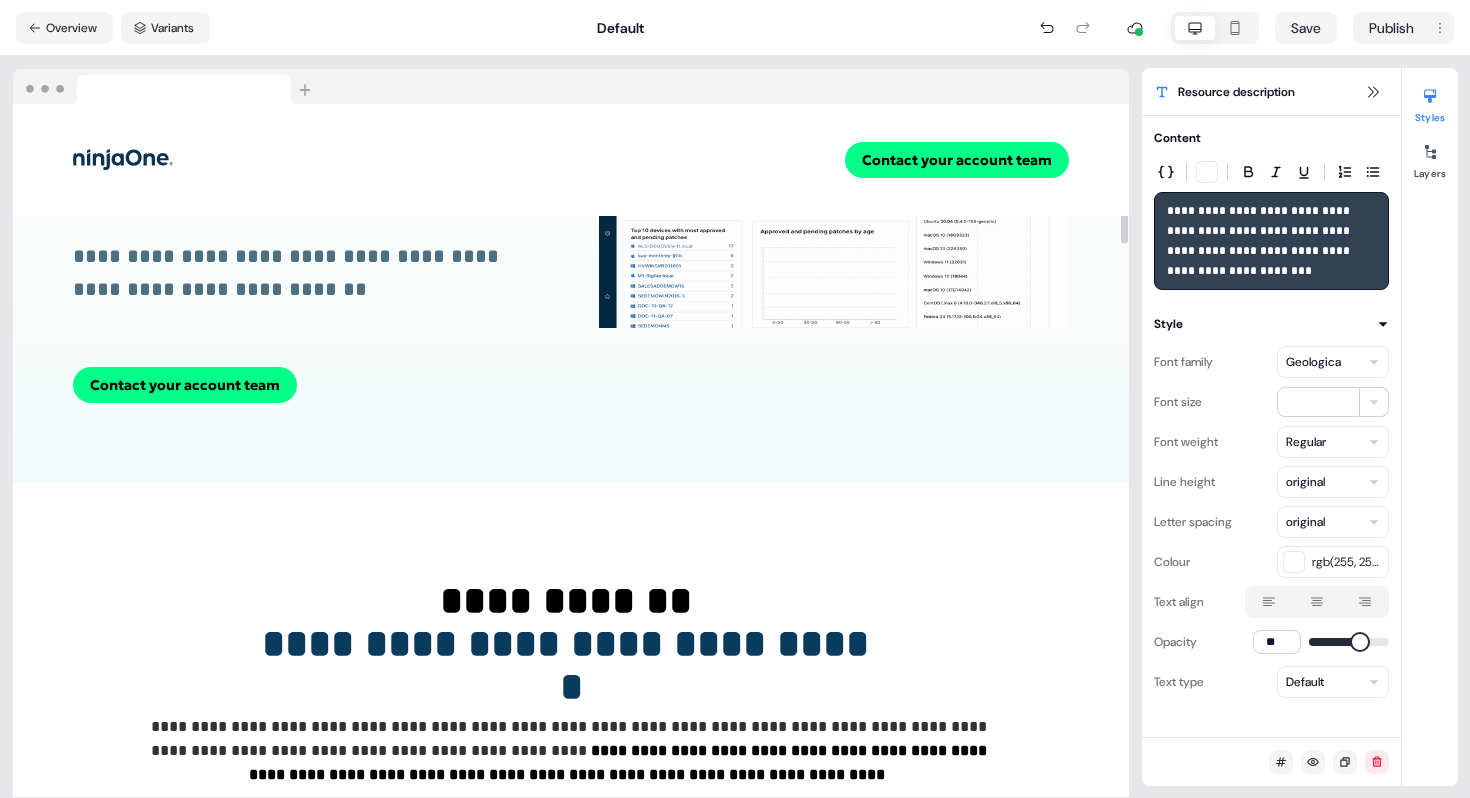 scroll, scrollTop: 189, scrollLeft: 0, axis: vertical 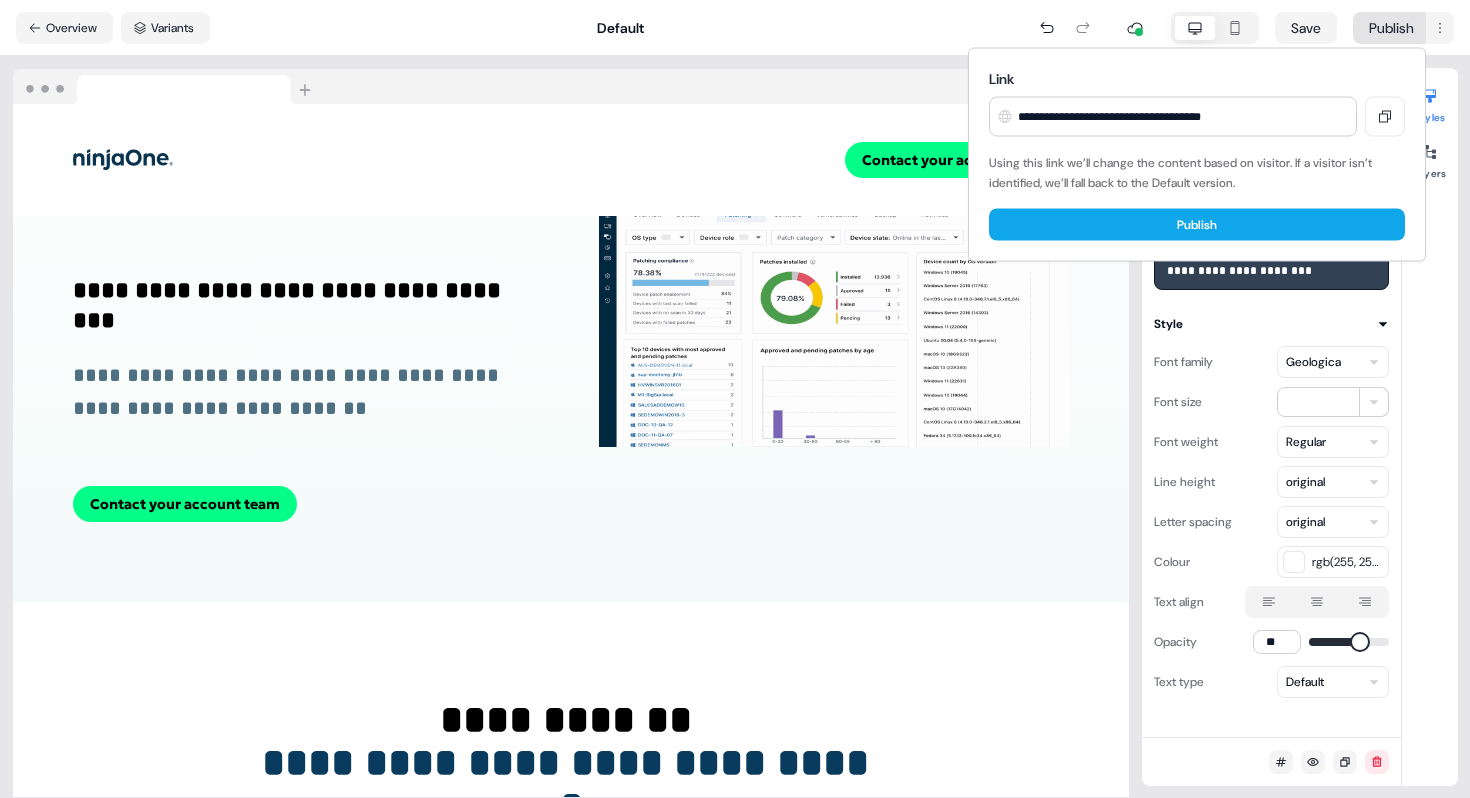 click on "**********" at bounding box center (735, 399) 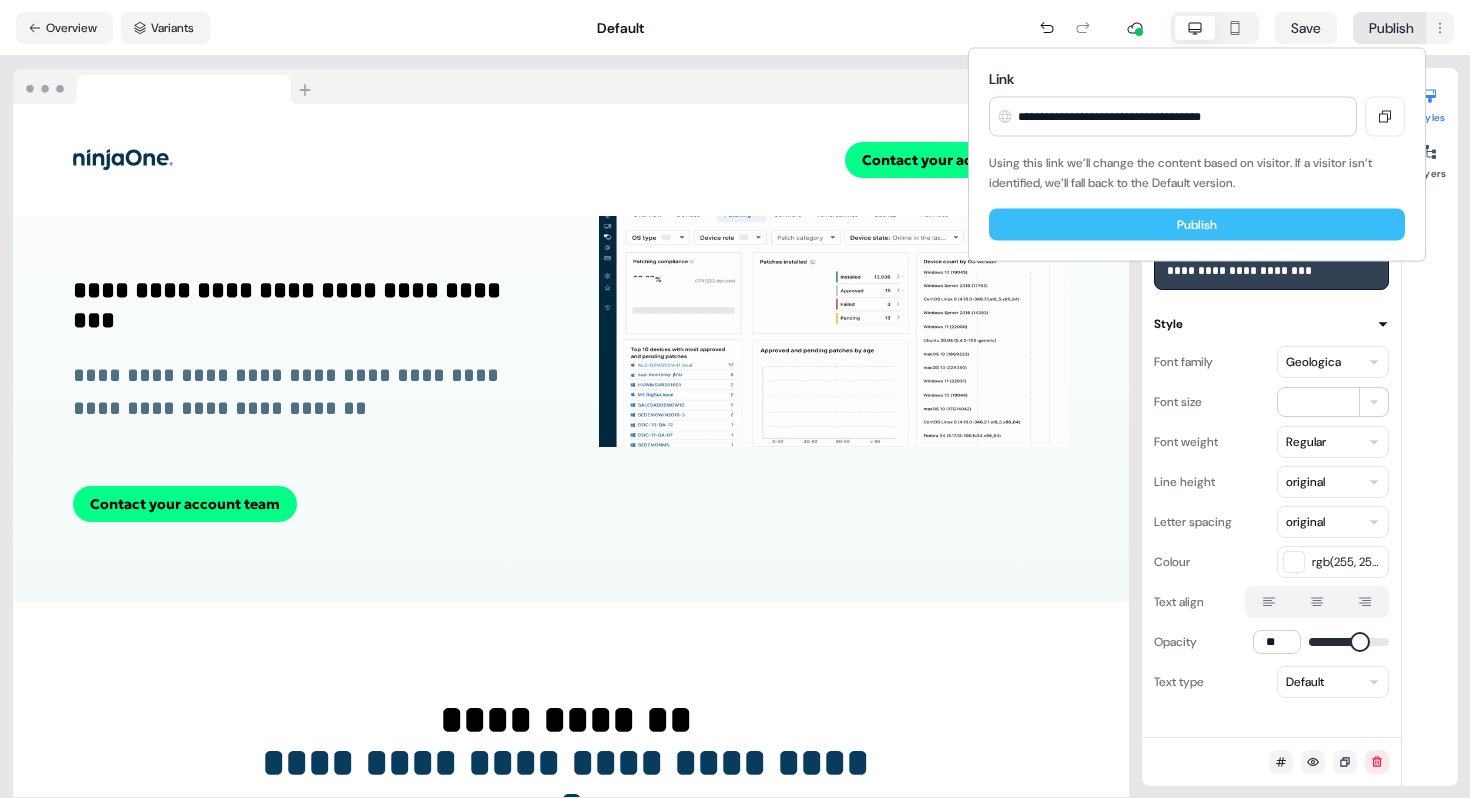 click on "Publish" at bounding box center [1197, 225] 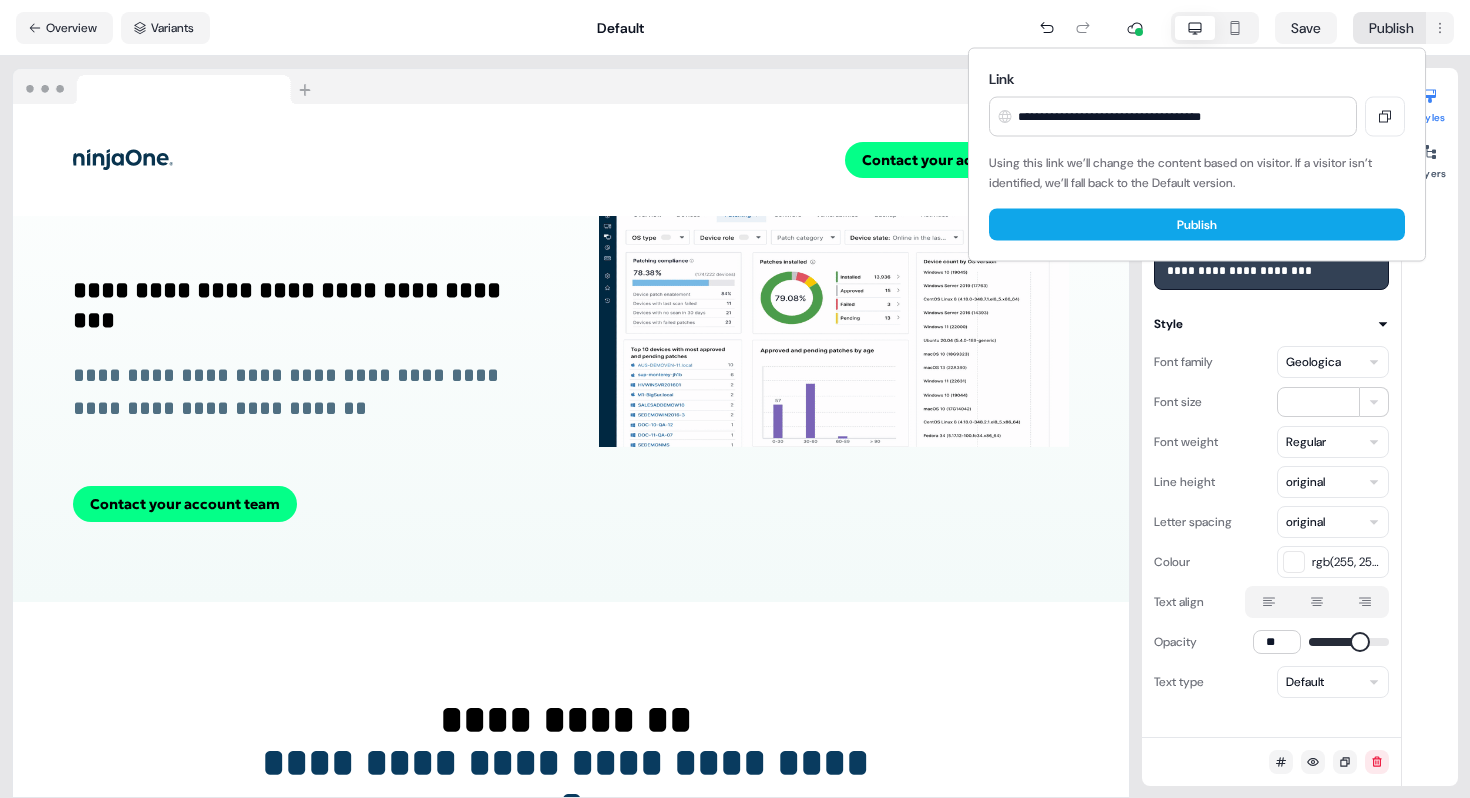 click on "**********" at bounding box center [735, 399] 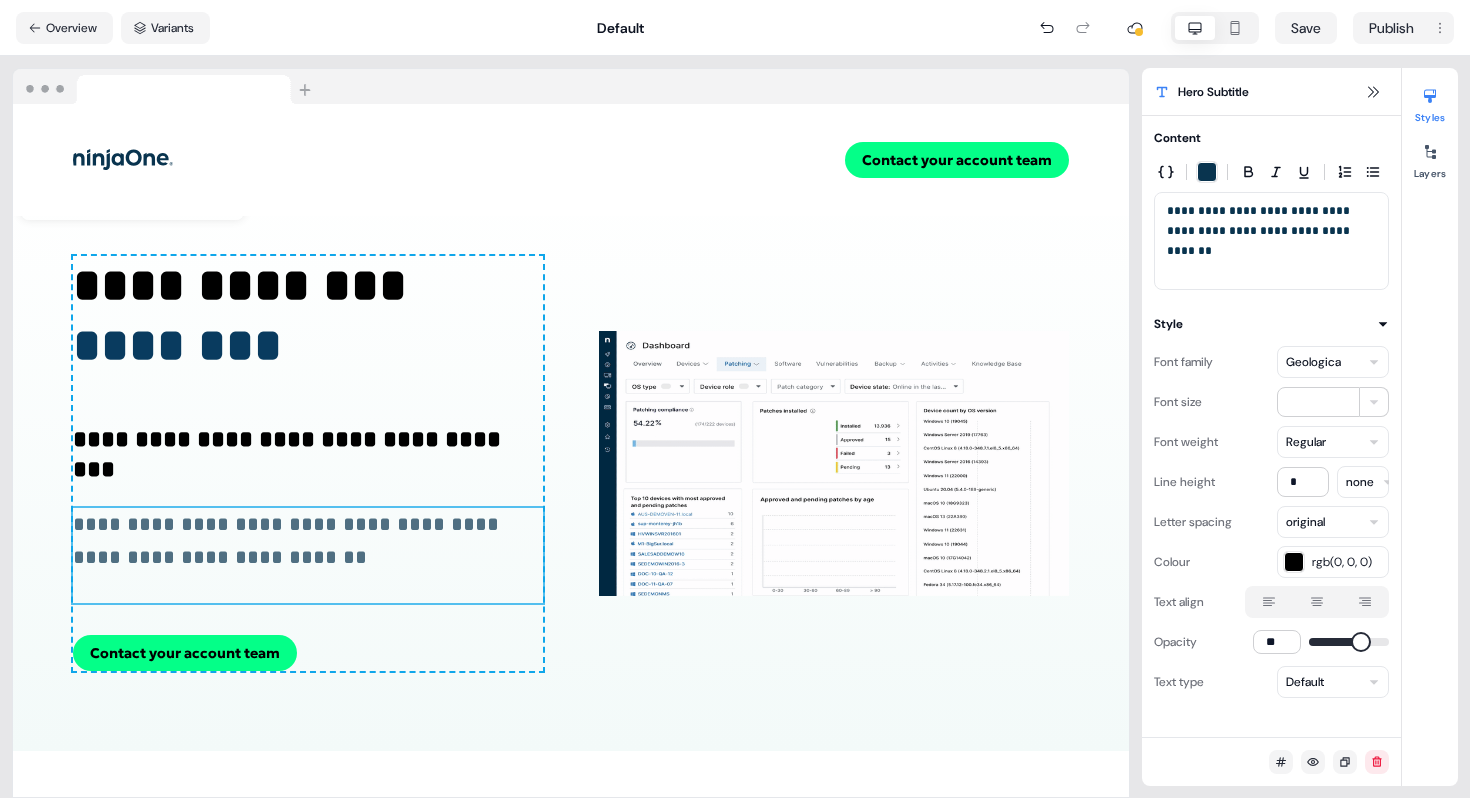 scroll, scrollTop: 0, scrollLeft: 0, axis: both 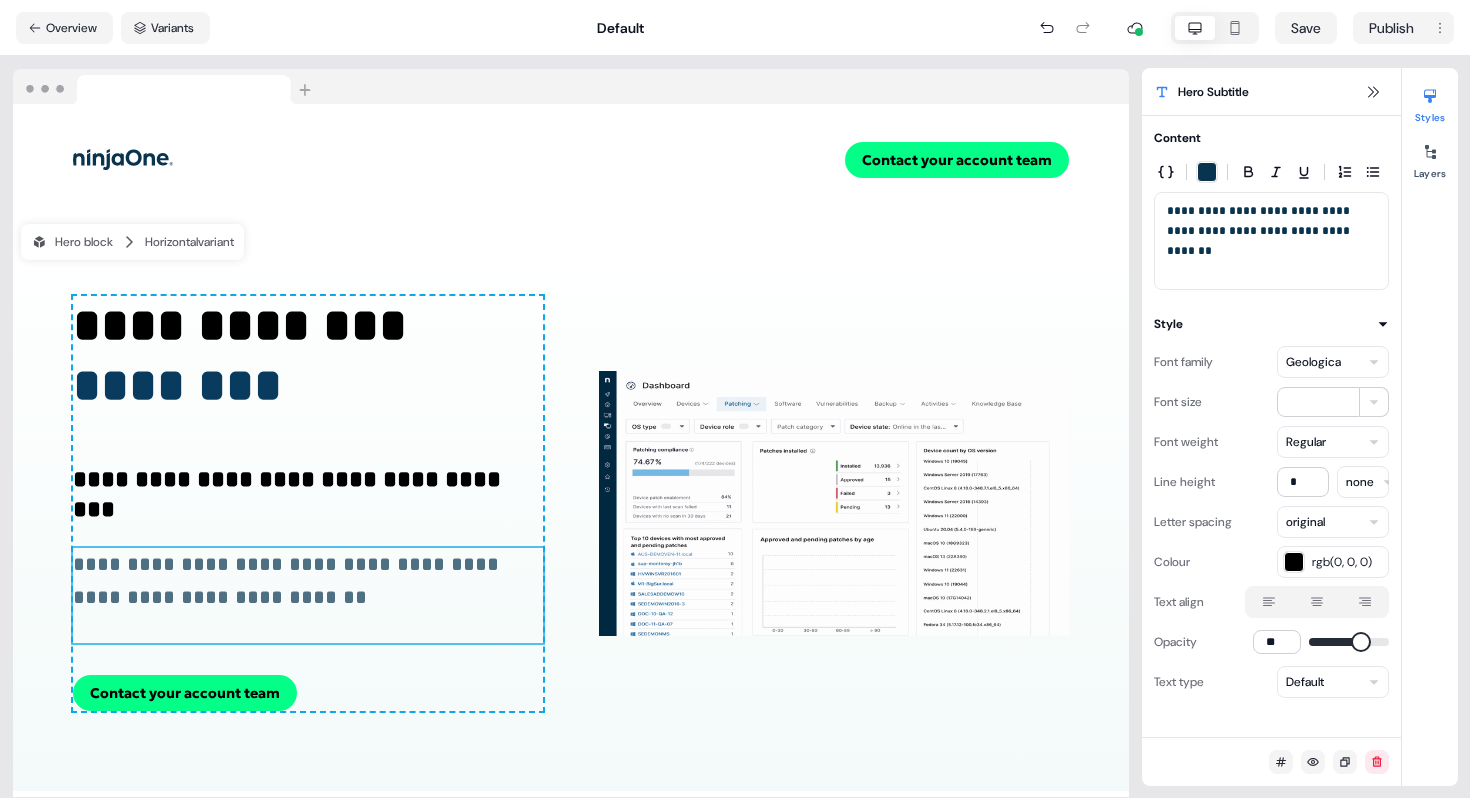 click on "**********" at bounding box center (308, 494) 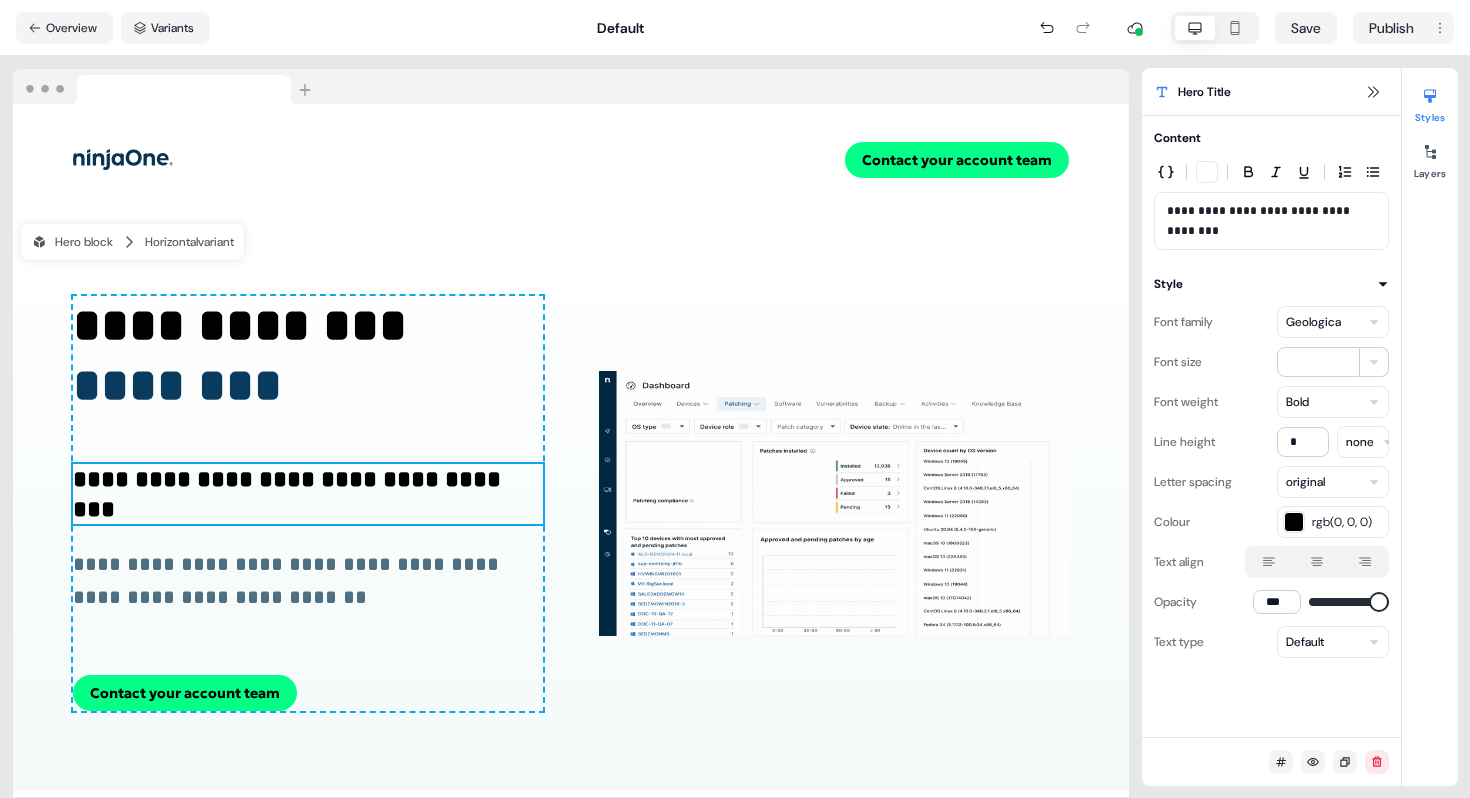 click on "**********" at bounding box center (308, 494) 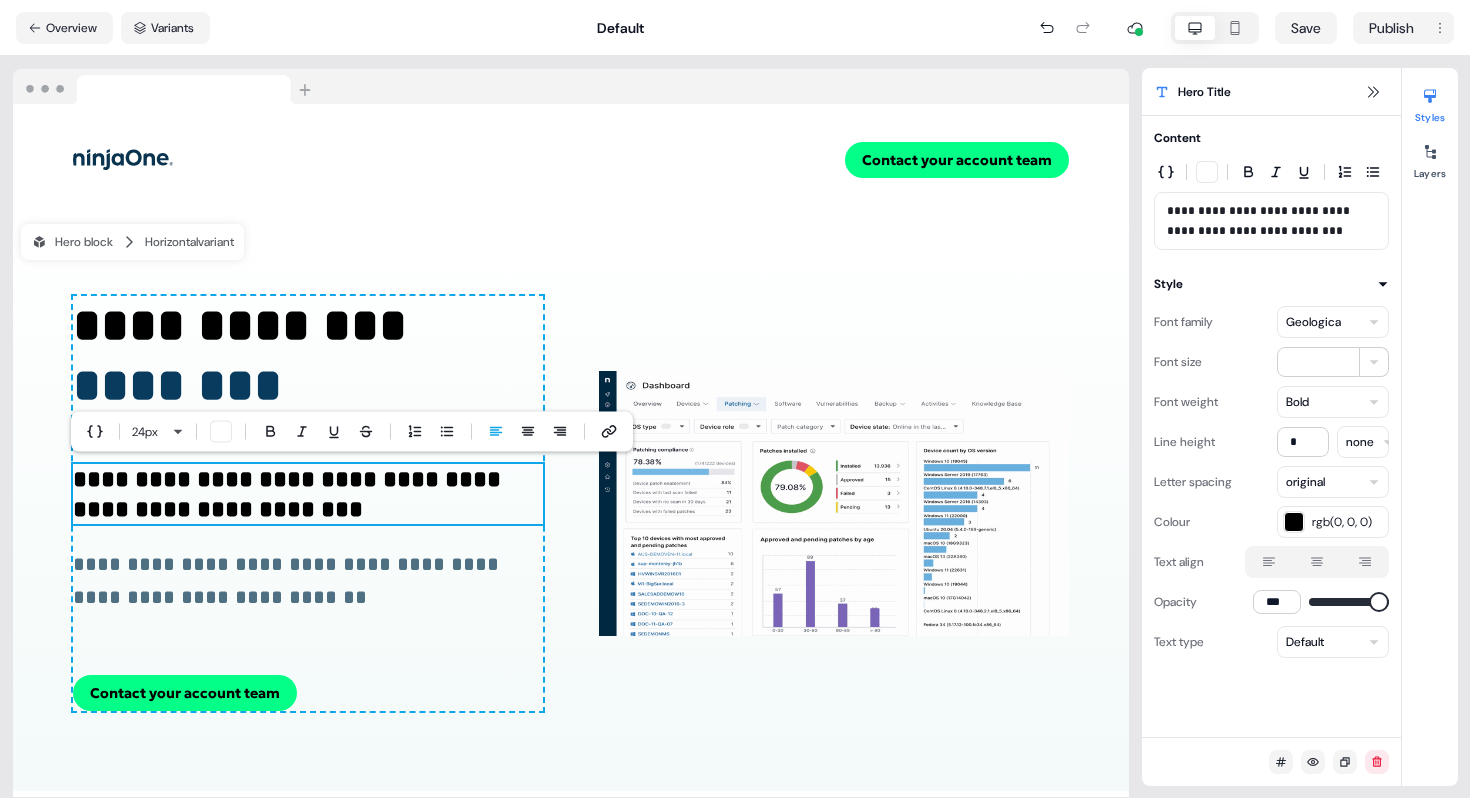 click on "**********" at bounding box center (308, 494) 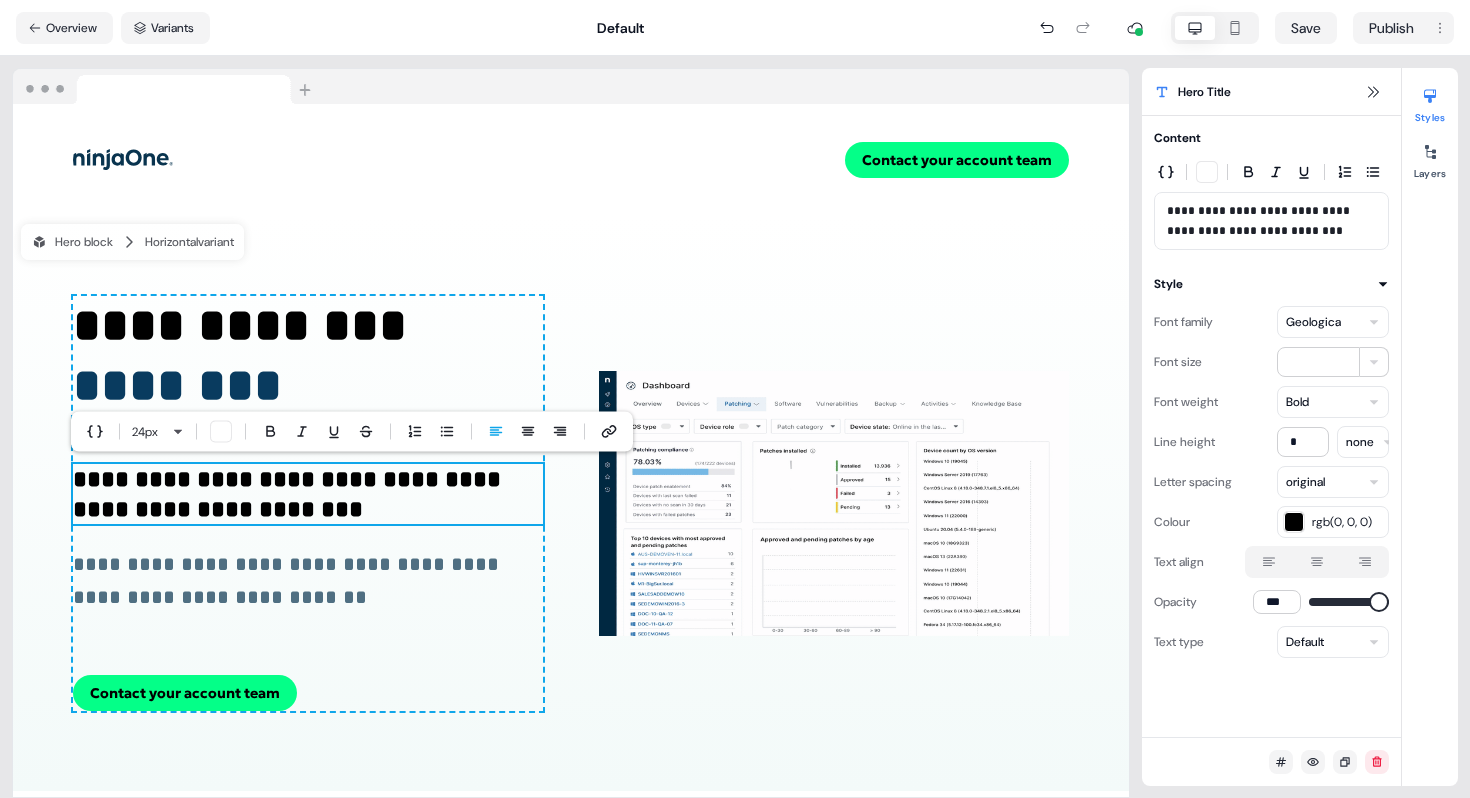 type 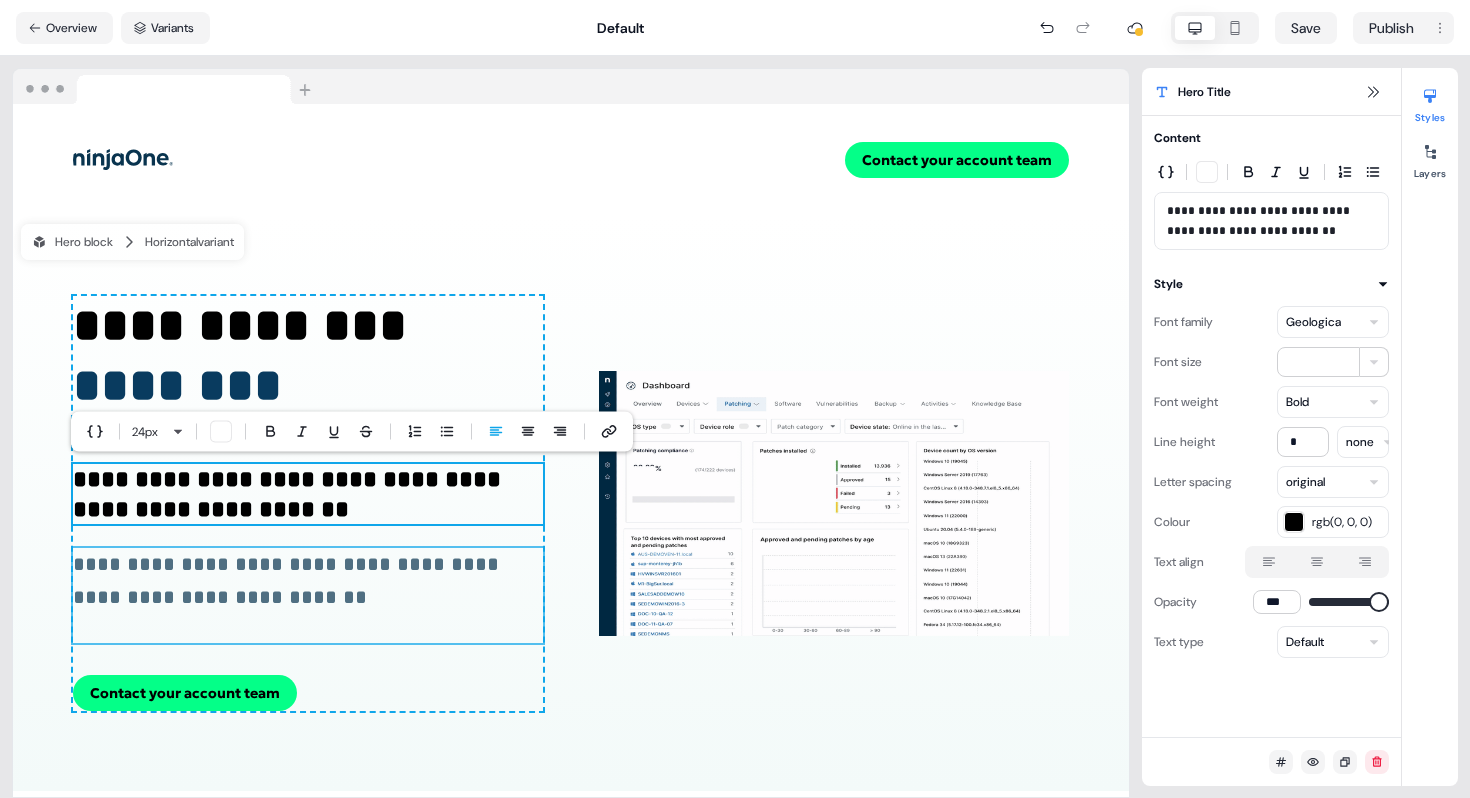 click on "**********" at bounding box center (308, 581) 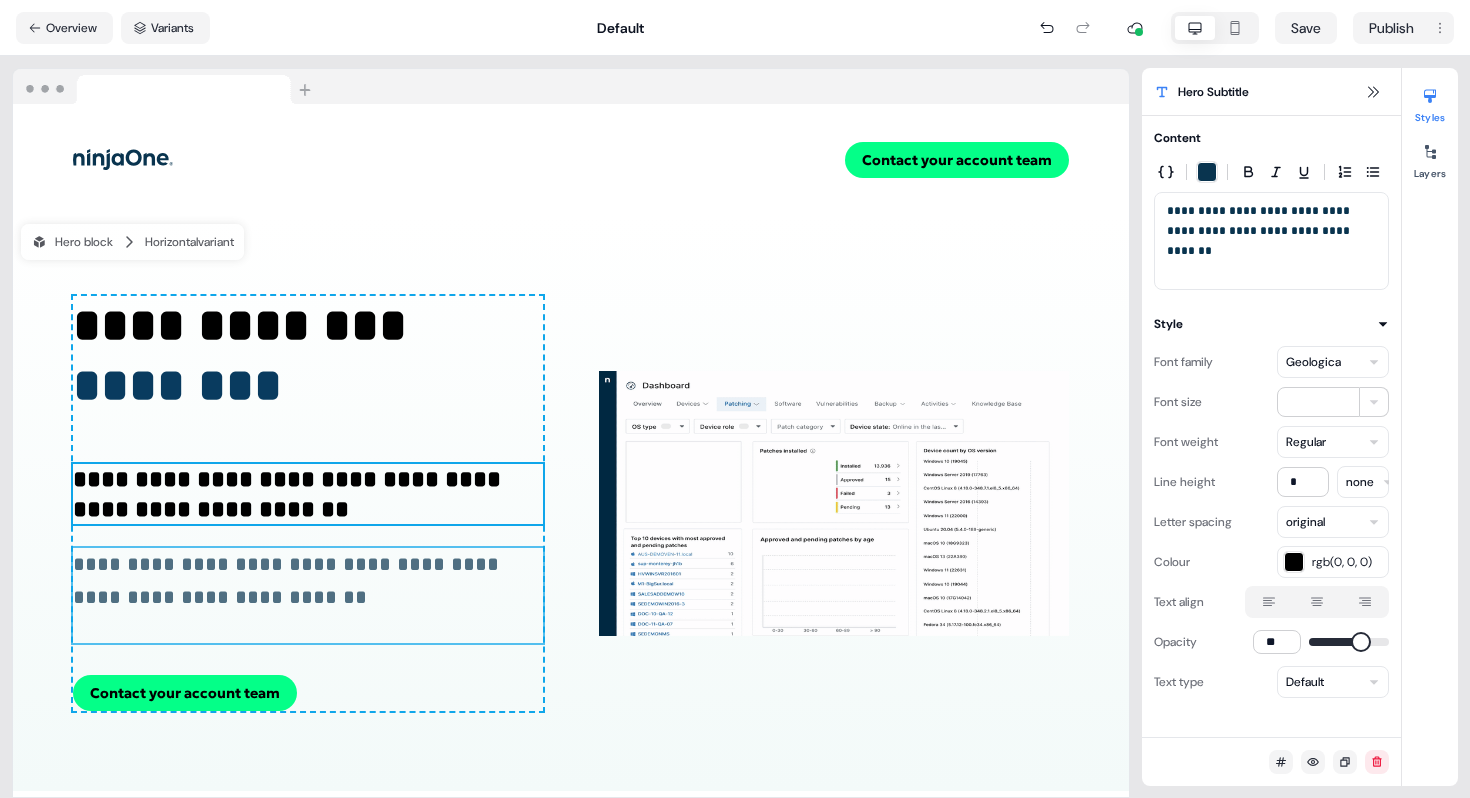 click on "**********" at bounding box center (308, 494) 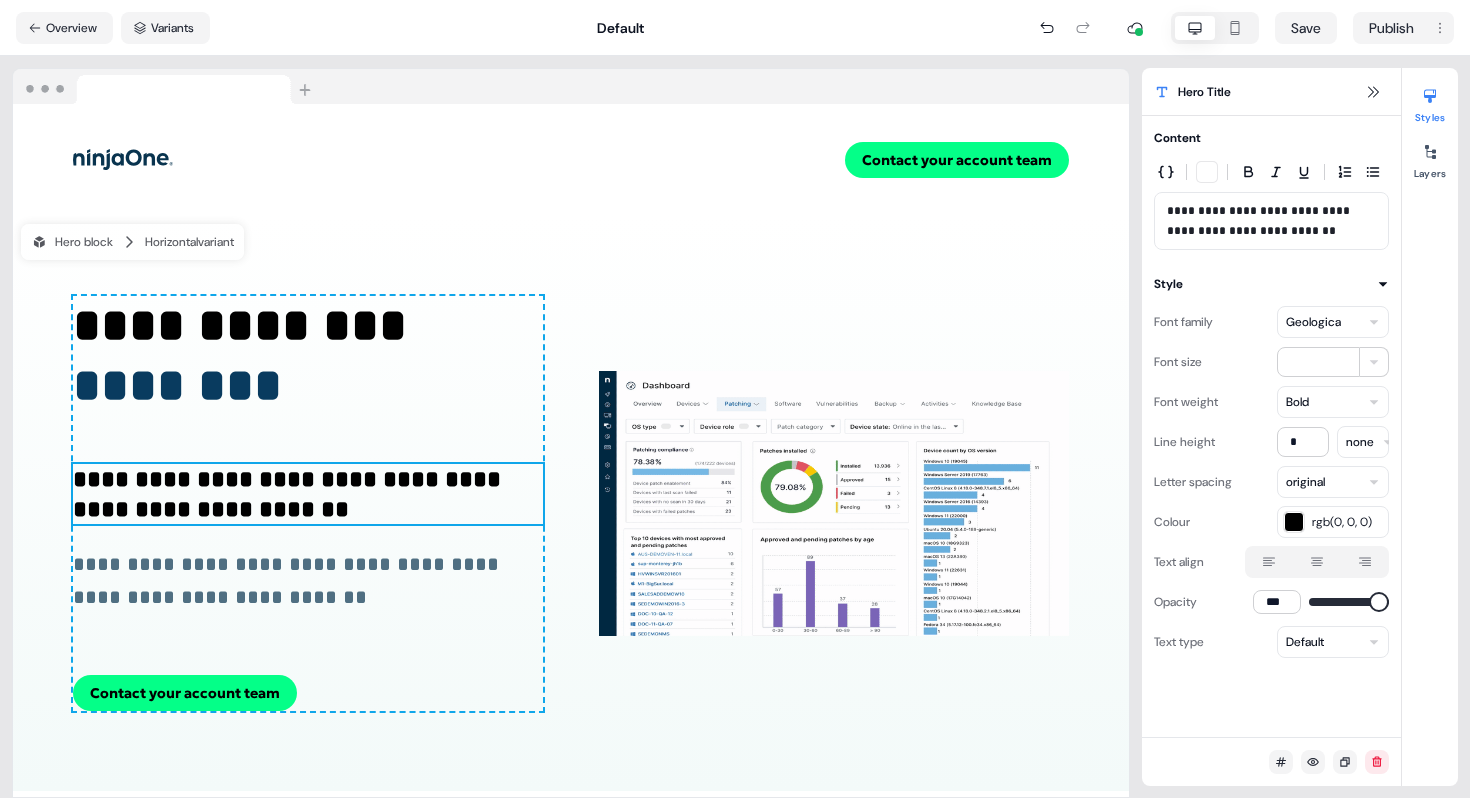 click on "**********" at bounding box center (308, 494) 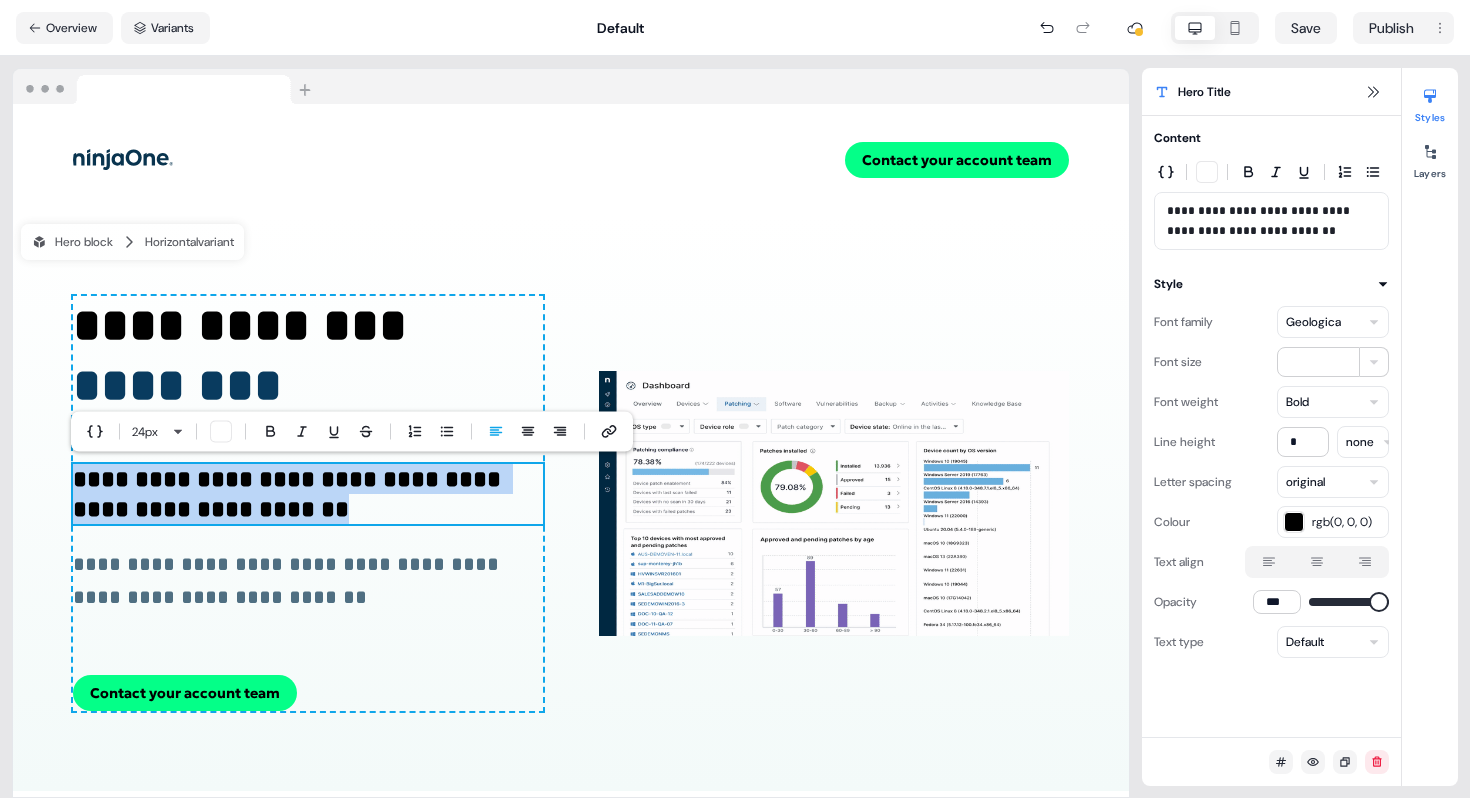 click on "**********" at bounding box center (308, 494) 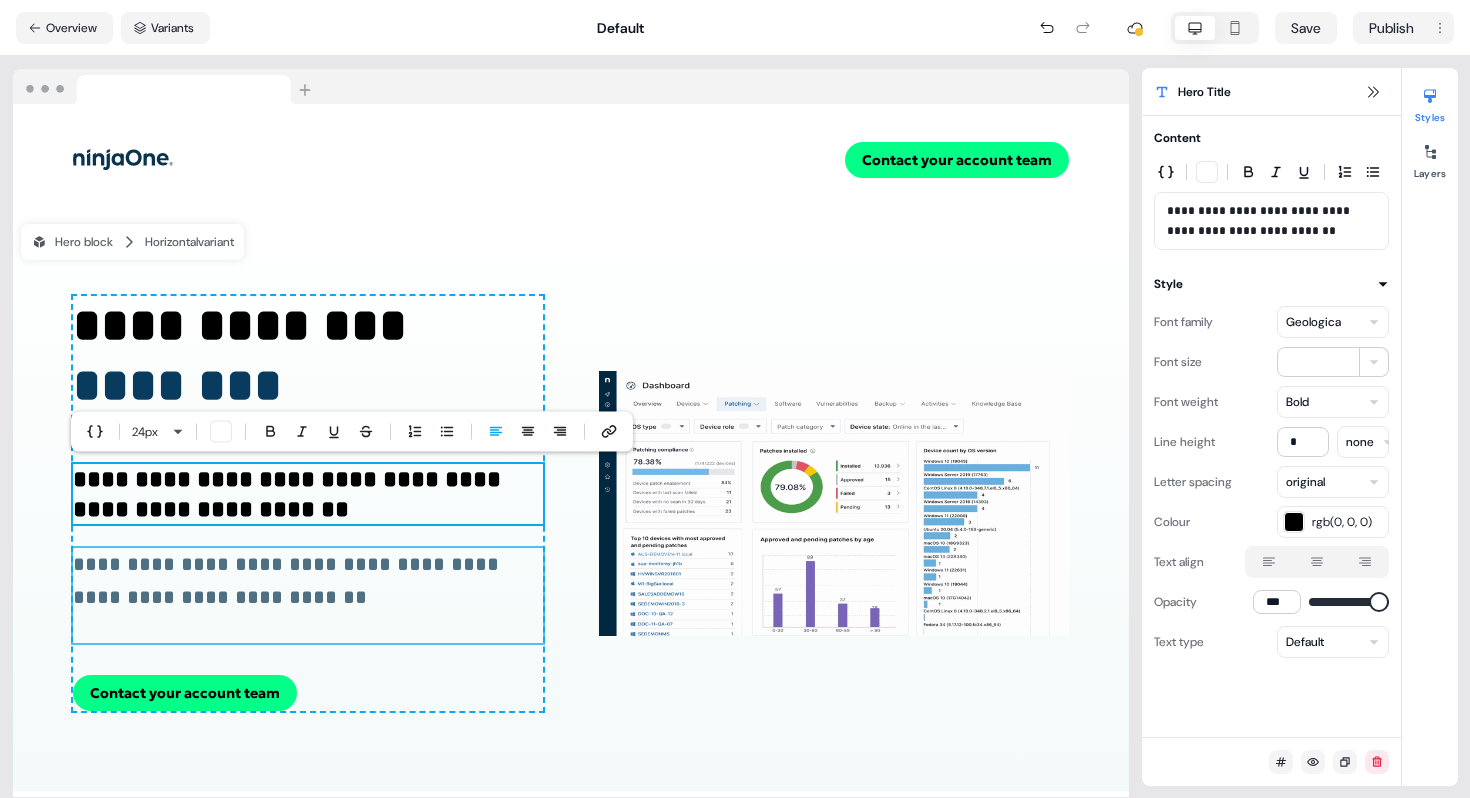 click on "**********" at bounding box center [289, 580] 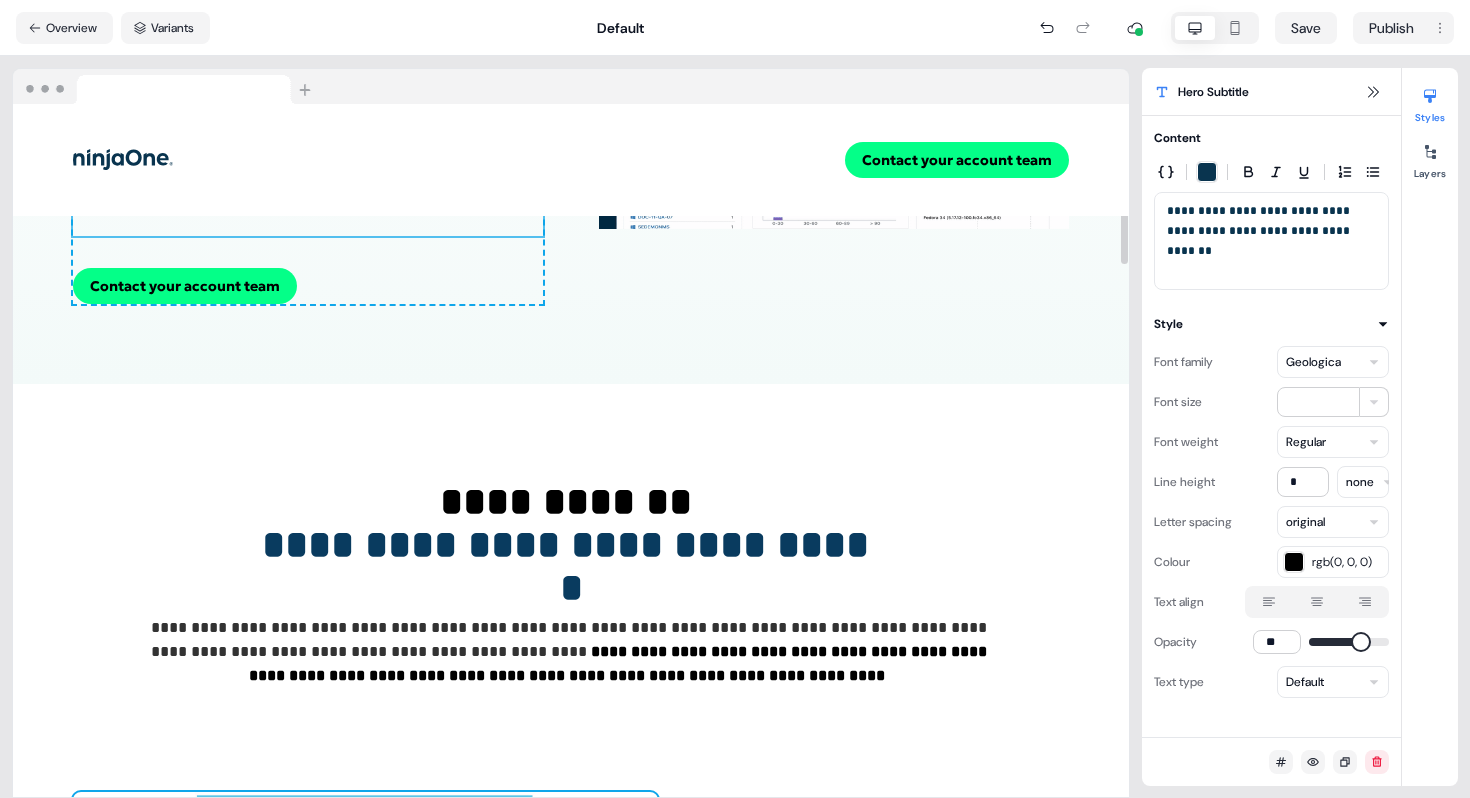 scroll, scrollTop: 406, scrollLeft: 0, axis: vertical 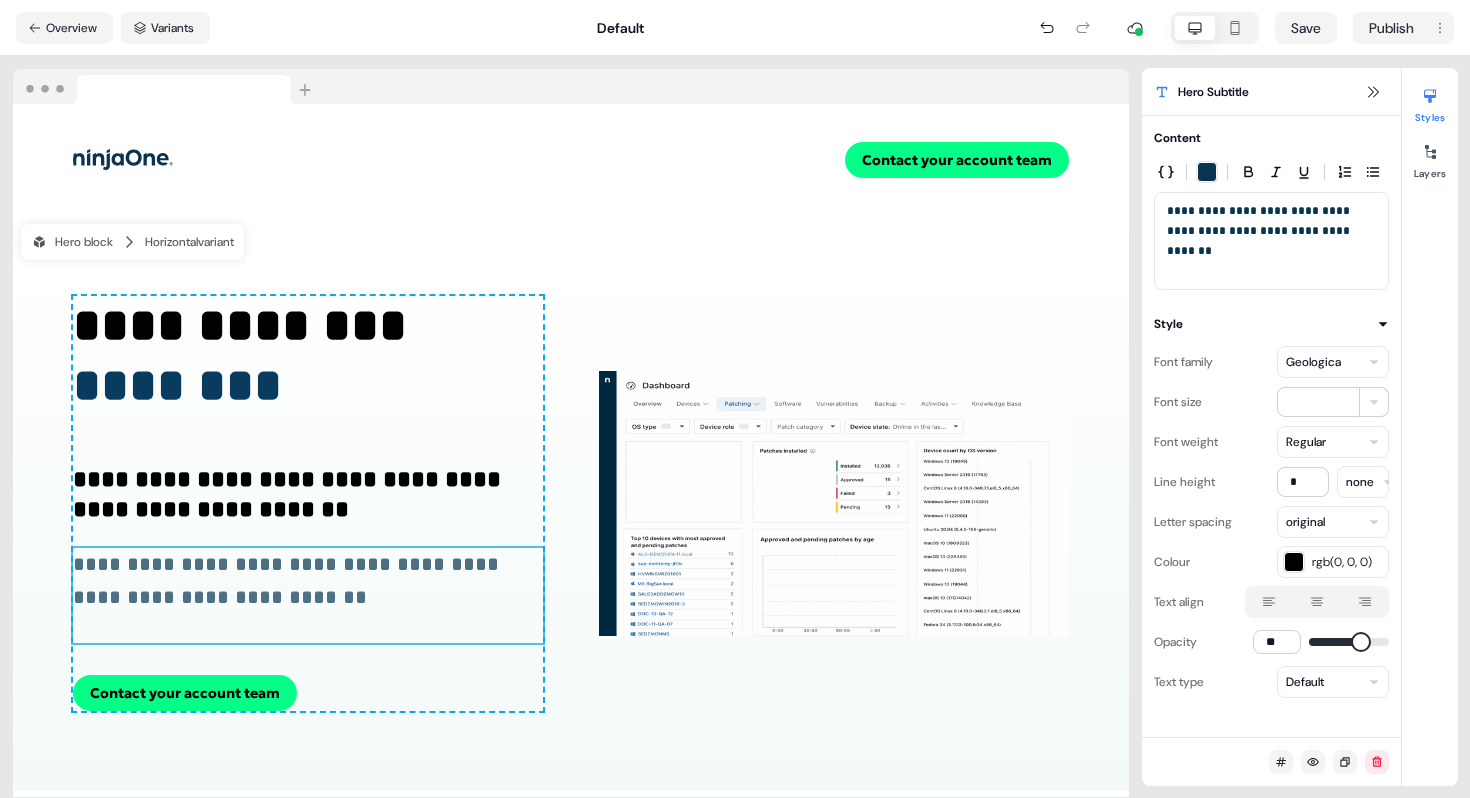 click on "**********" at bounding box center (289, 580) 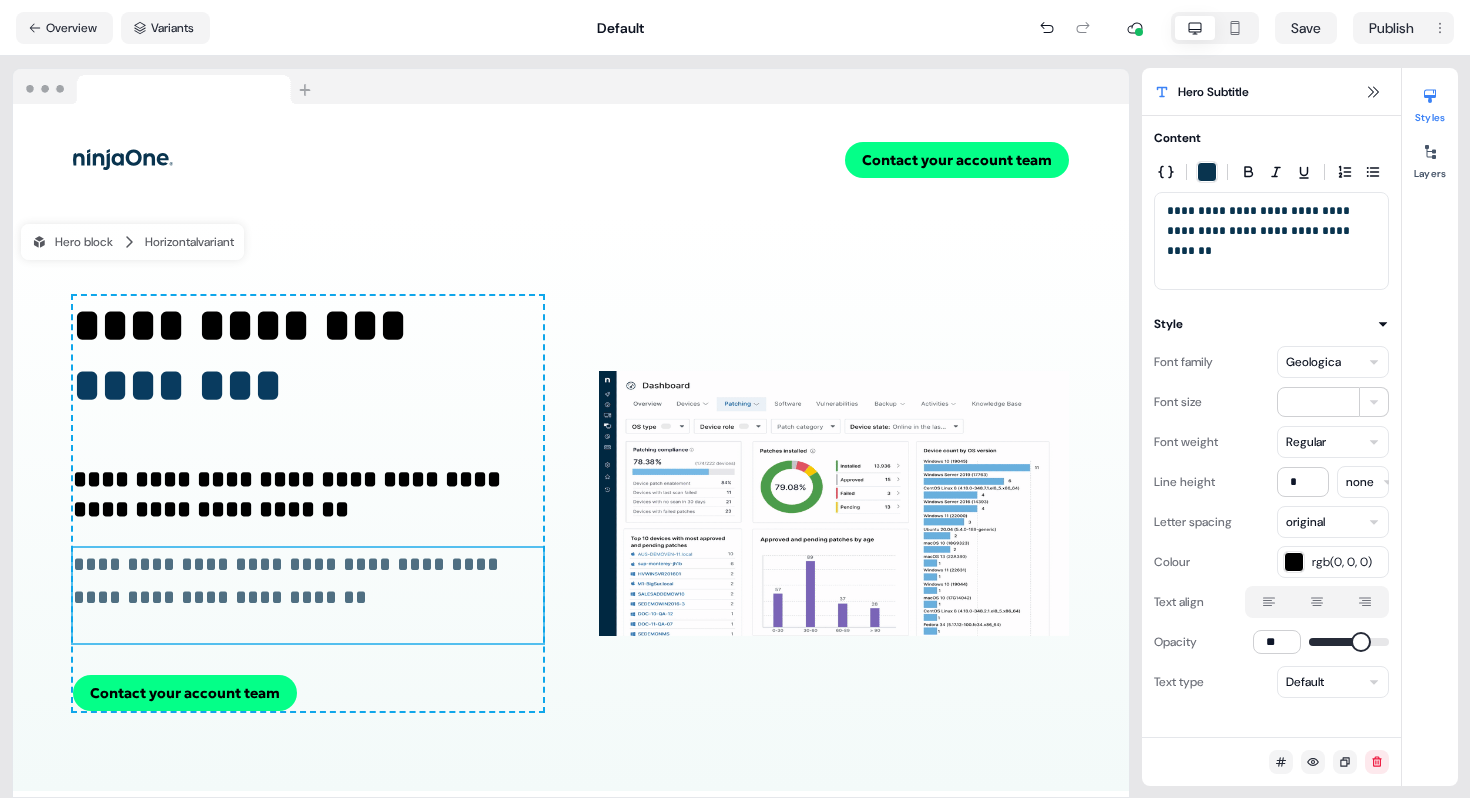 click on "**********" at bounding box center [289, 580] 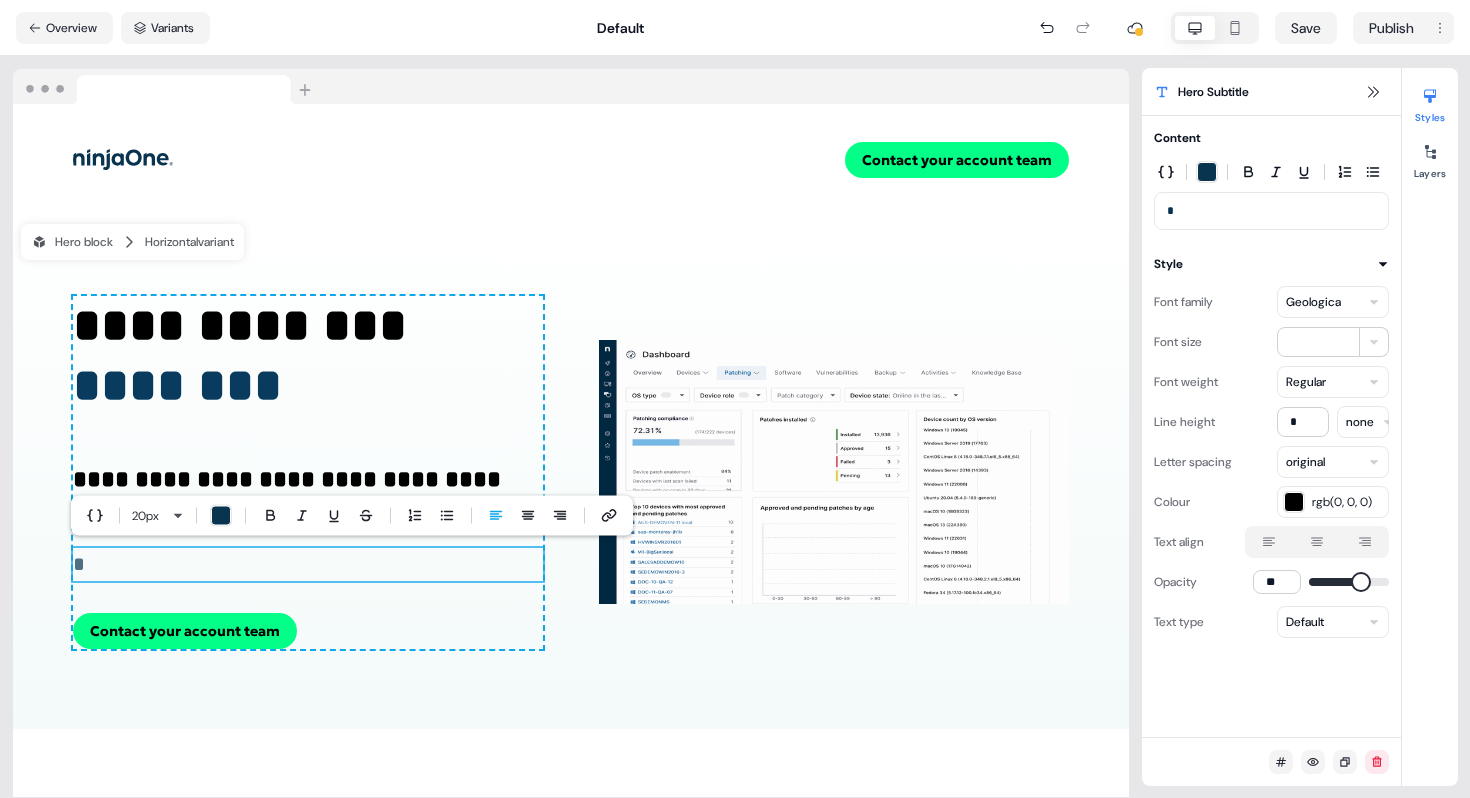 type 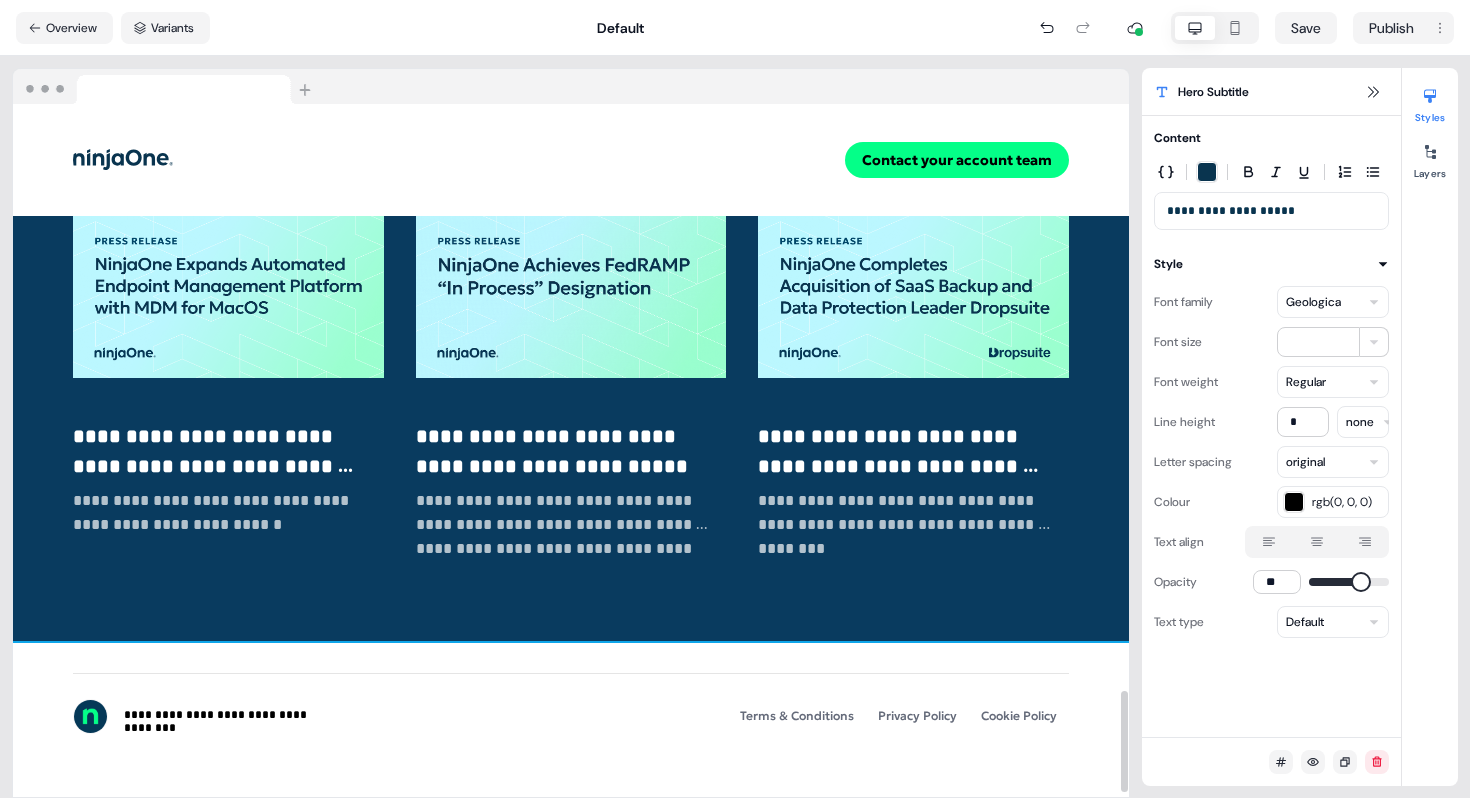 scroll, scrollTop: 3984, scrollLeft: 0, axis: vertical 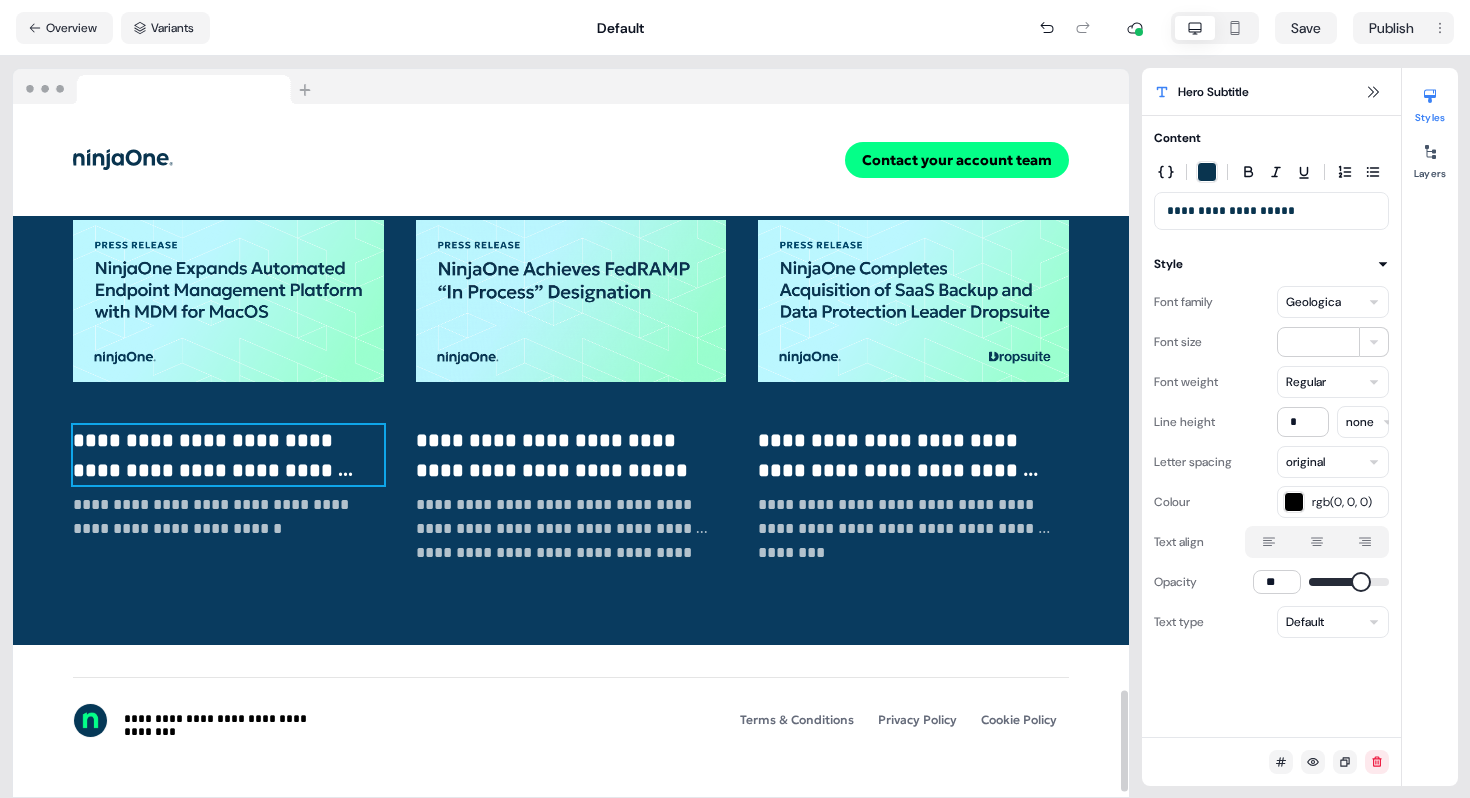 click on "**********" at bounding box center (228, 455) 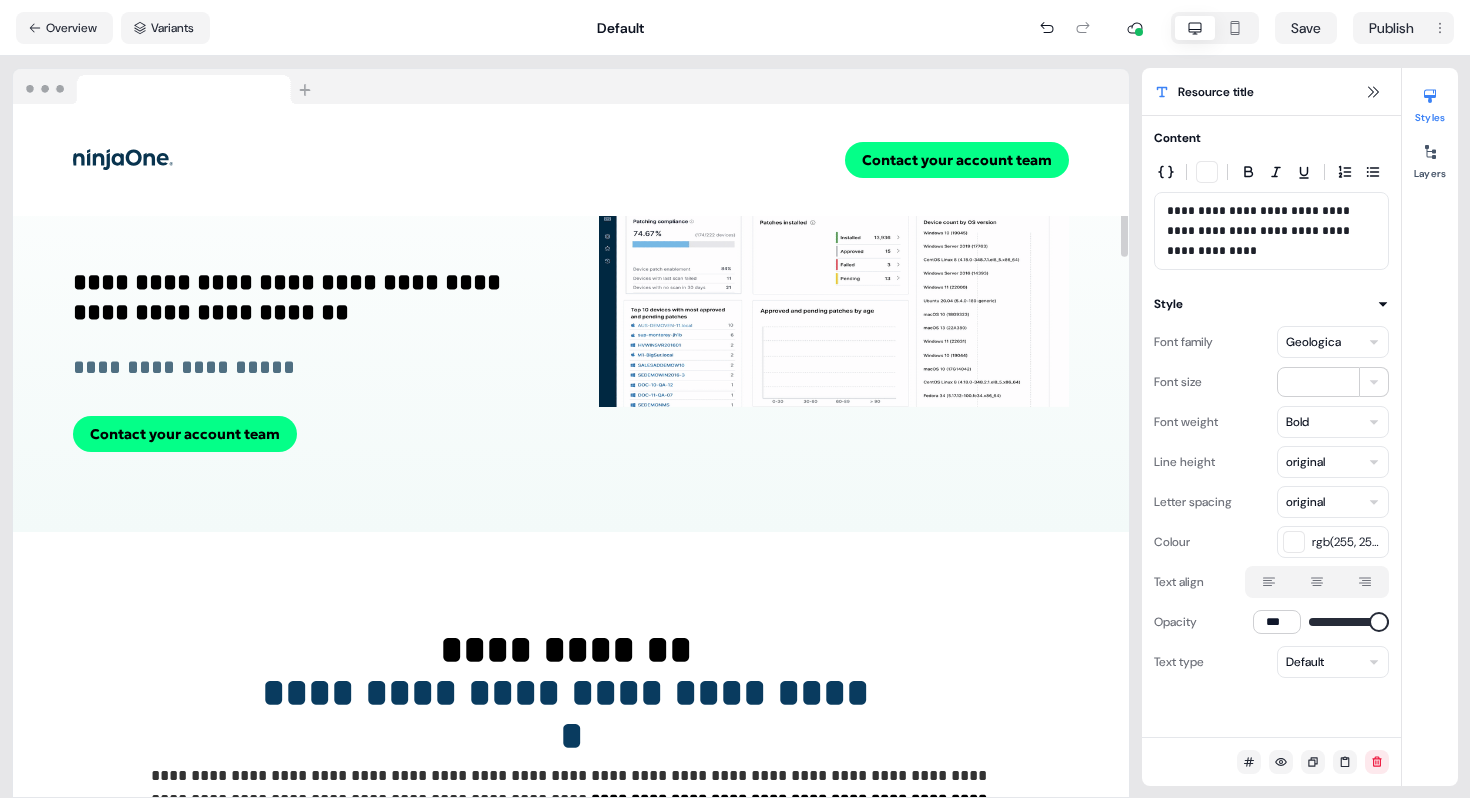 scroll, scrollTop: 43, scrollLeft: 0, axis: vertical 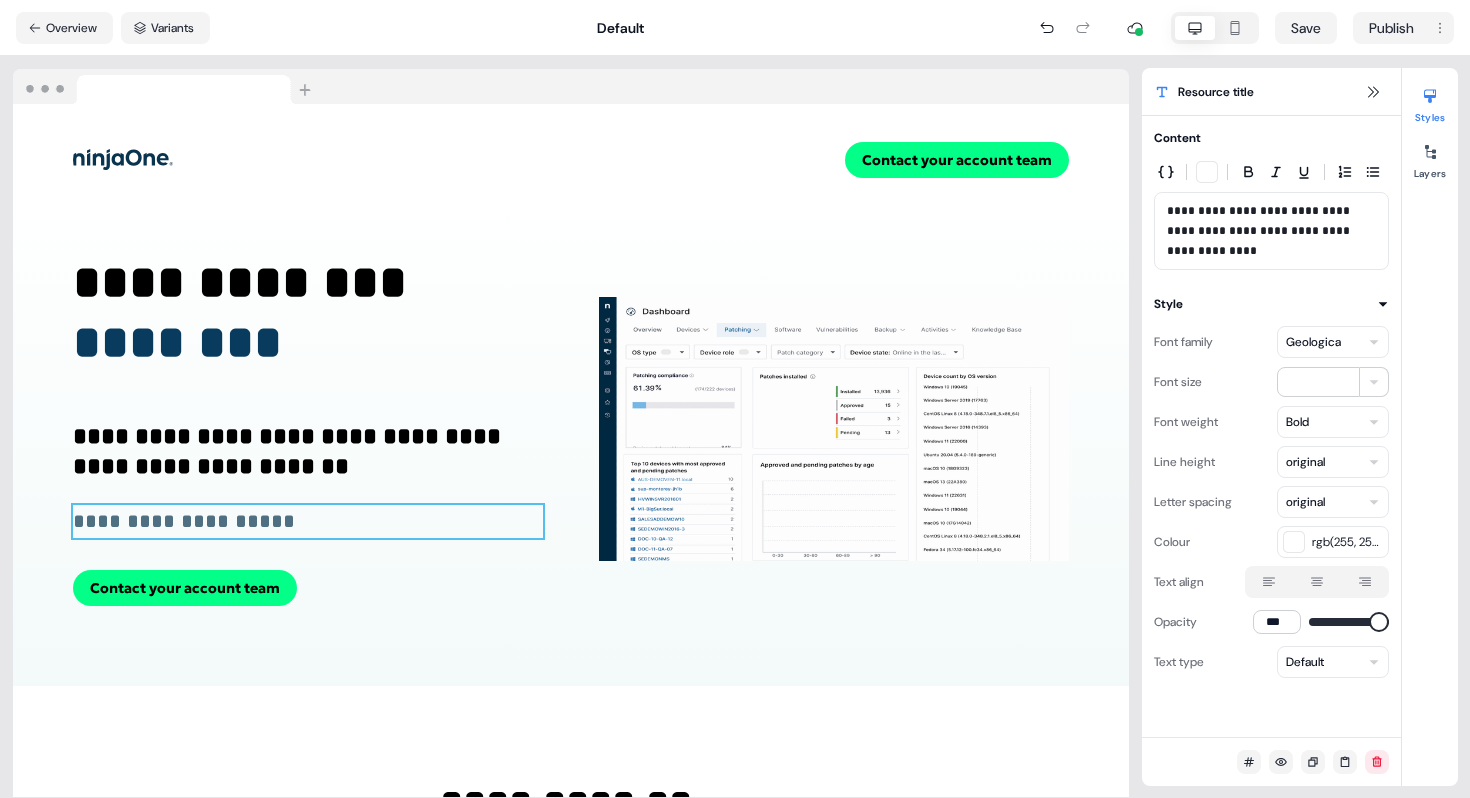 click on "**********" at bounding box center [184, 521] 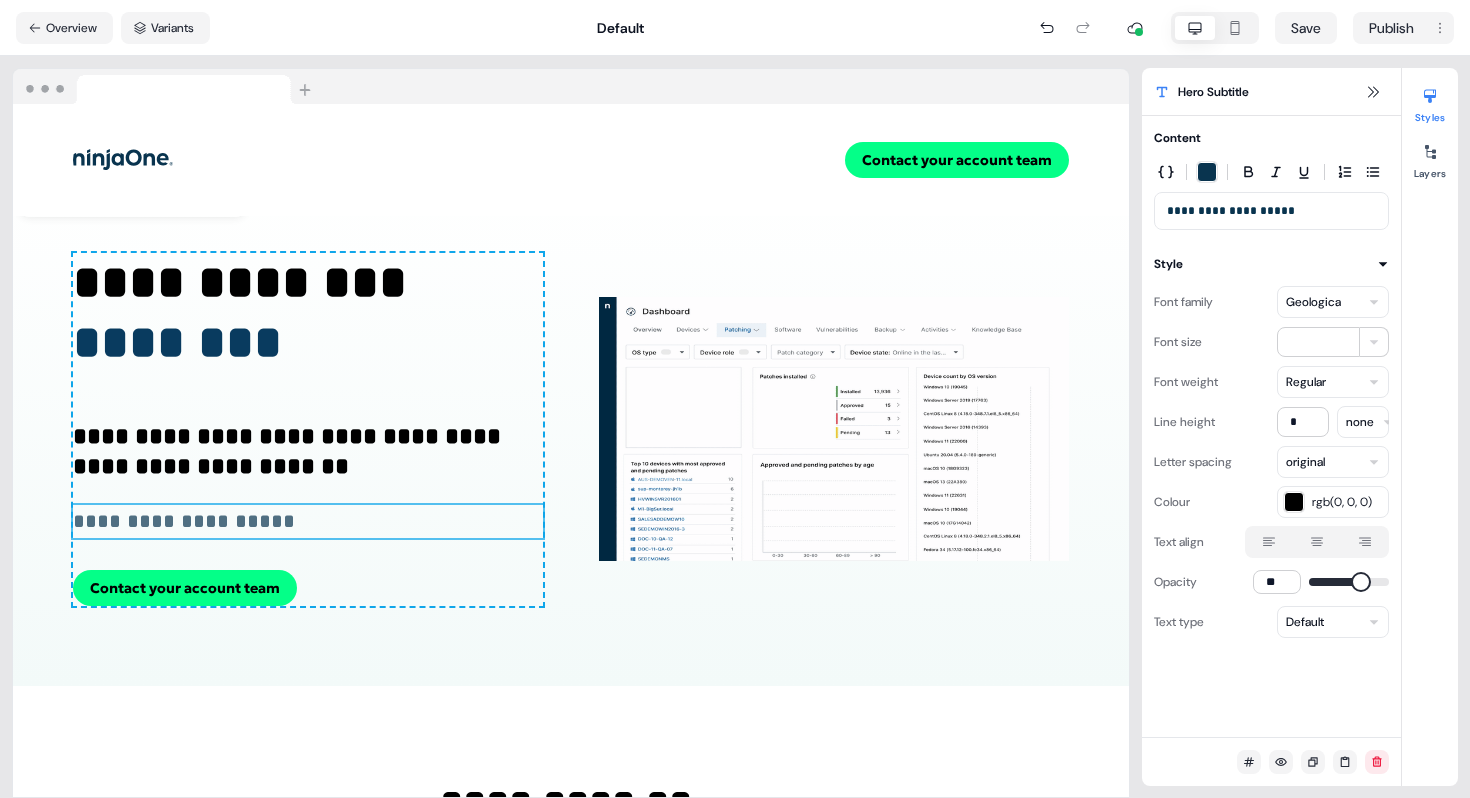 click on "**********" at bounding box center (184, 521) 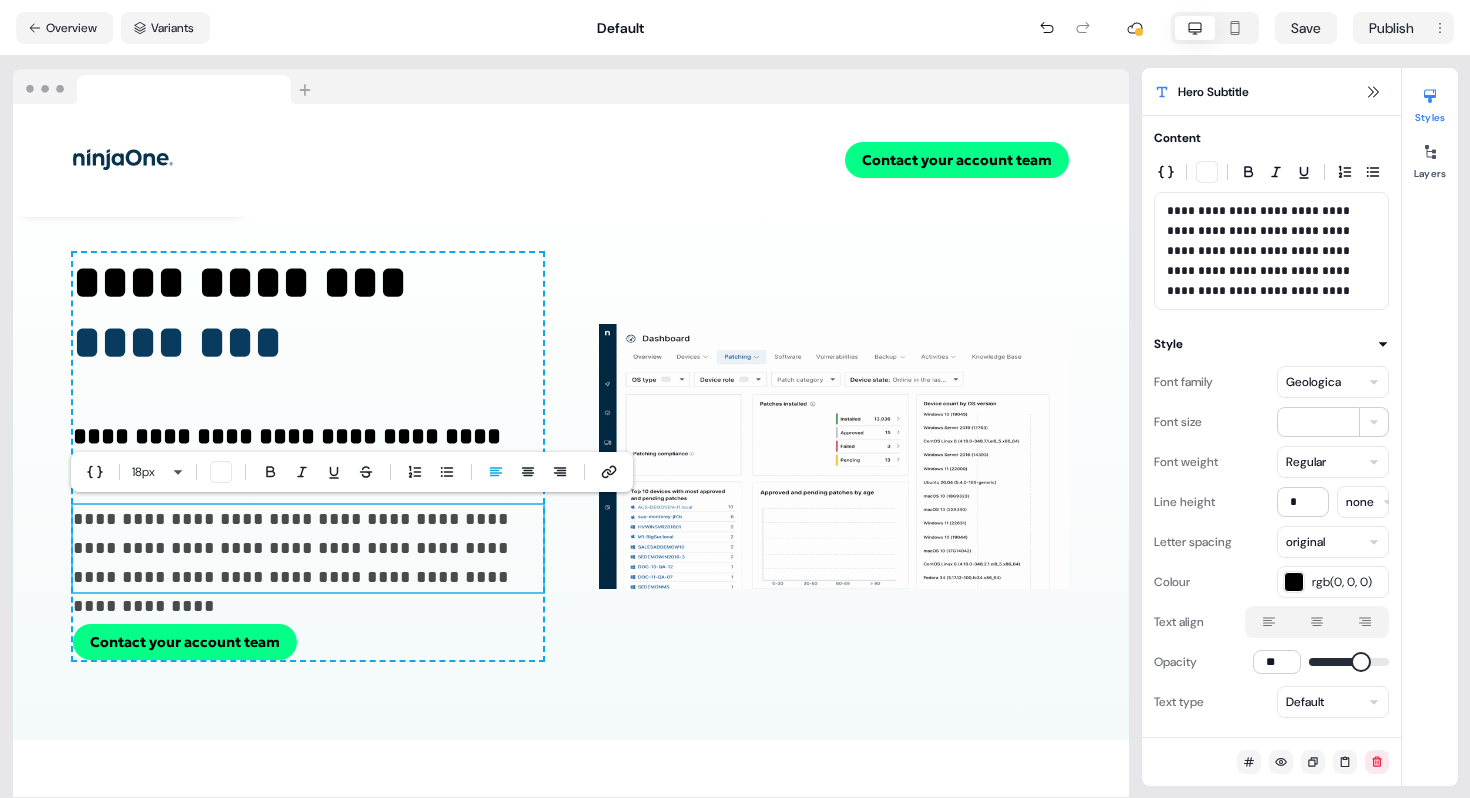 click on "**********" at bounding box center [308, 549] 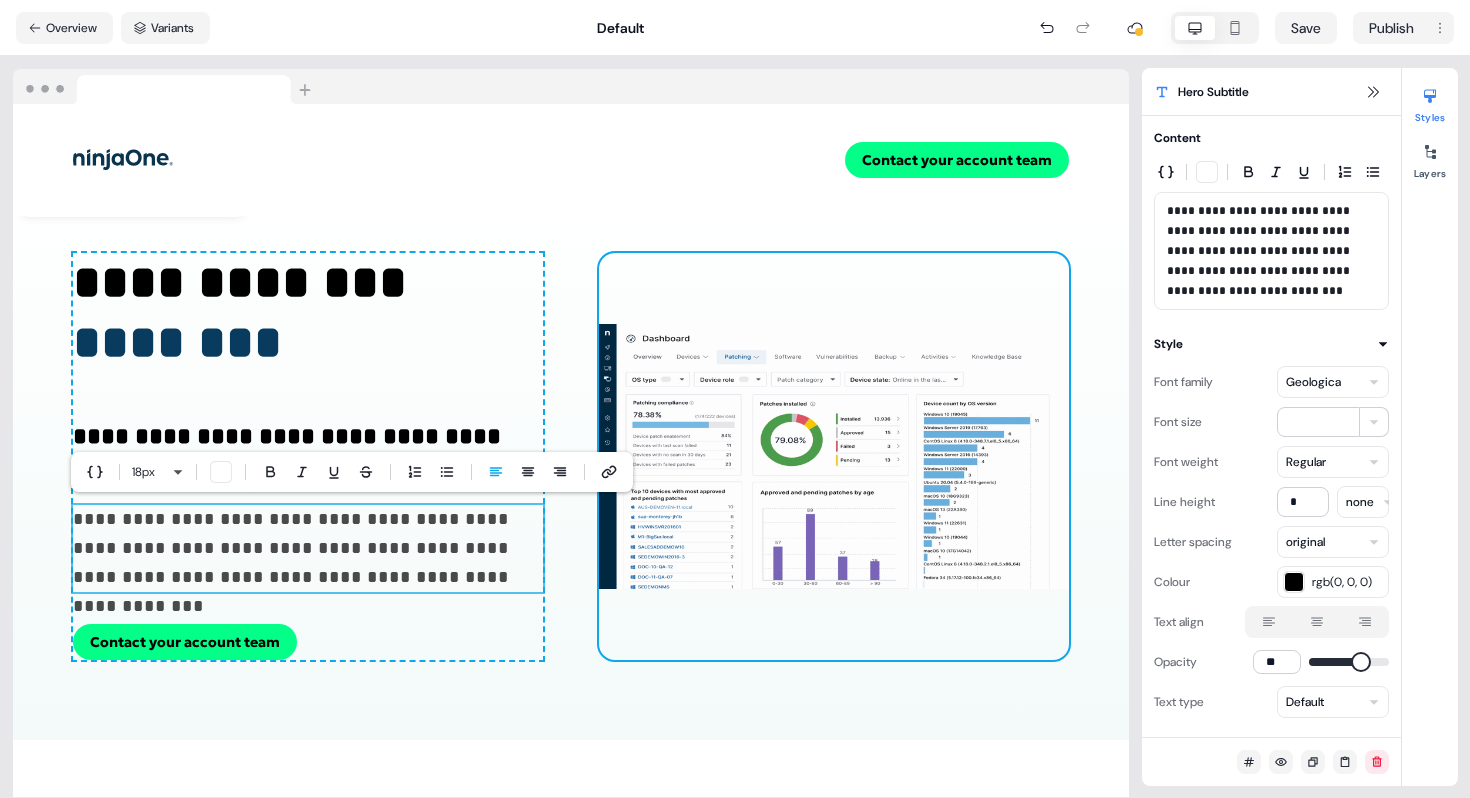 click at bounding box center [834, 457] 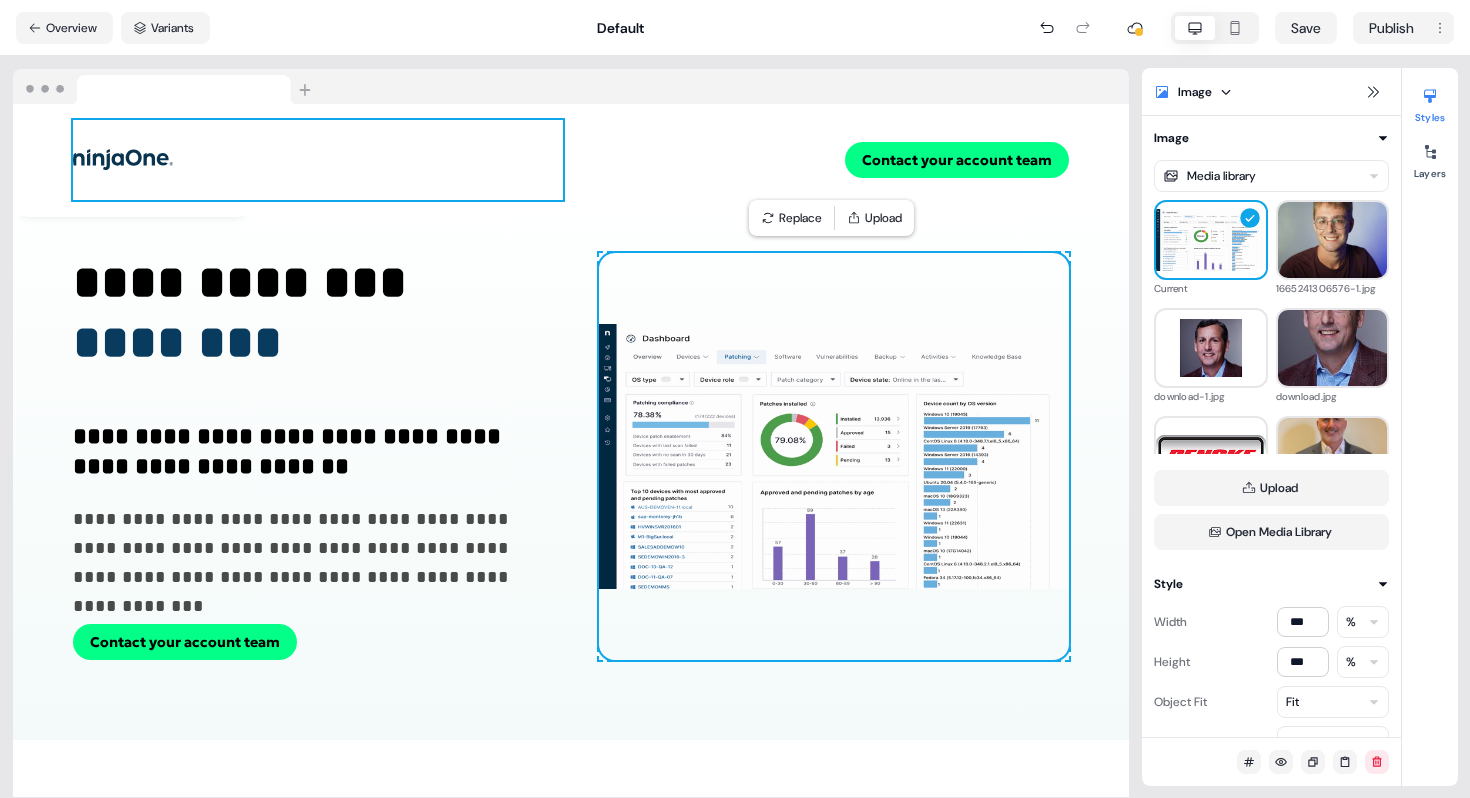 click on "To pick up a draggable item, press the space bar.
While dragging, use the arrow keys to move the item.
Press space again to drop the item in its new position, or press escape to cancel." at bounding box center (318, 160) 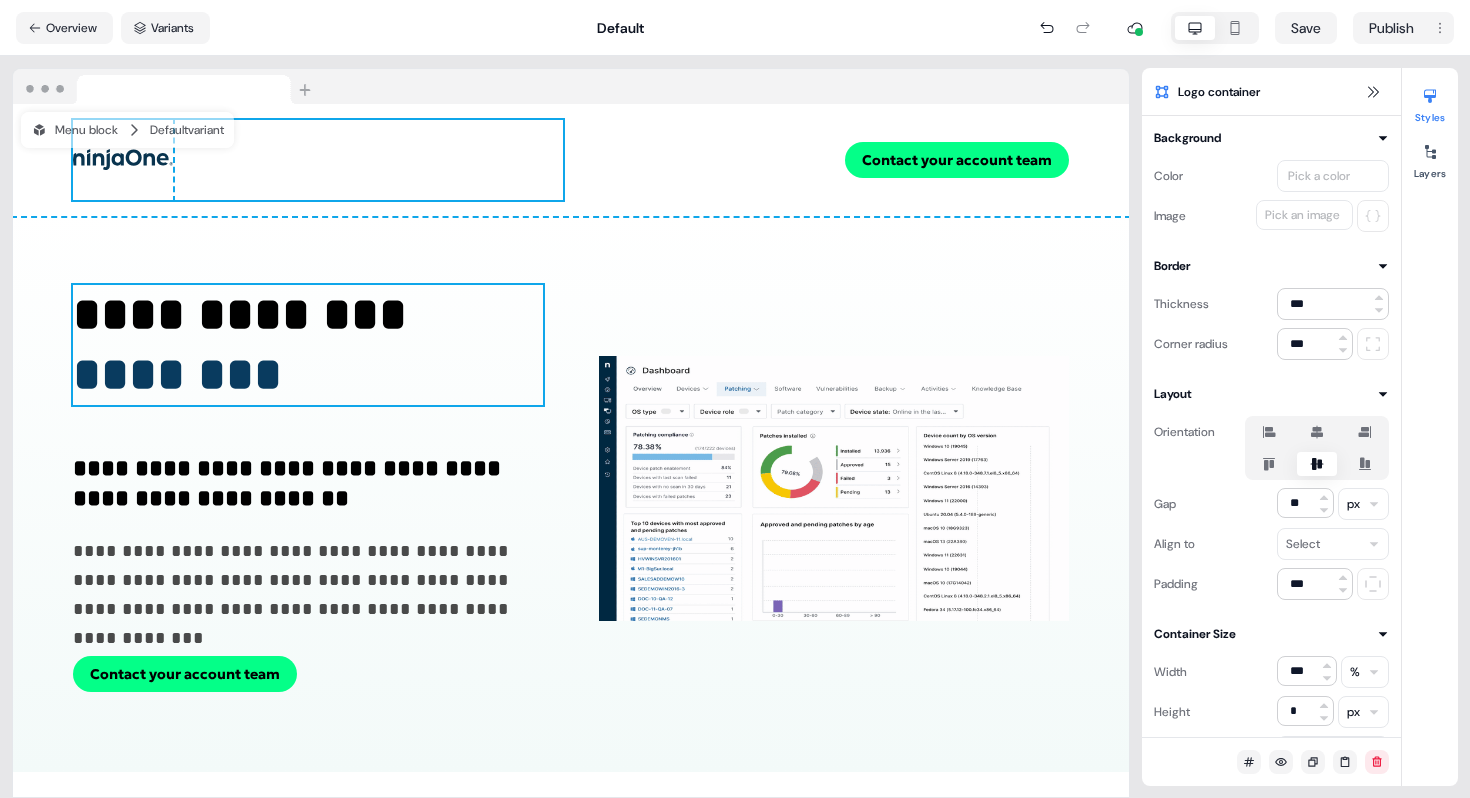 scroll, scrollTop: 0, scrollLeft: 0, axis: both 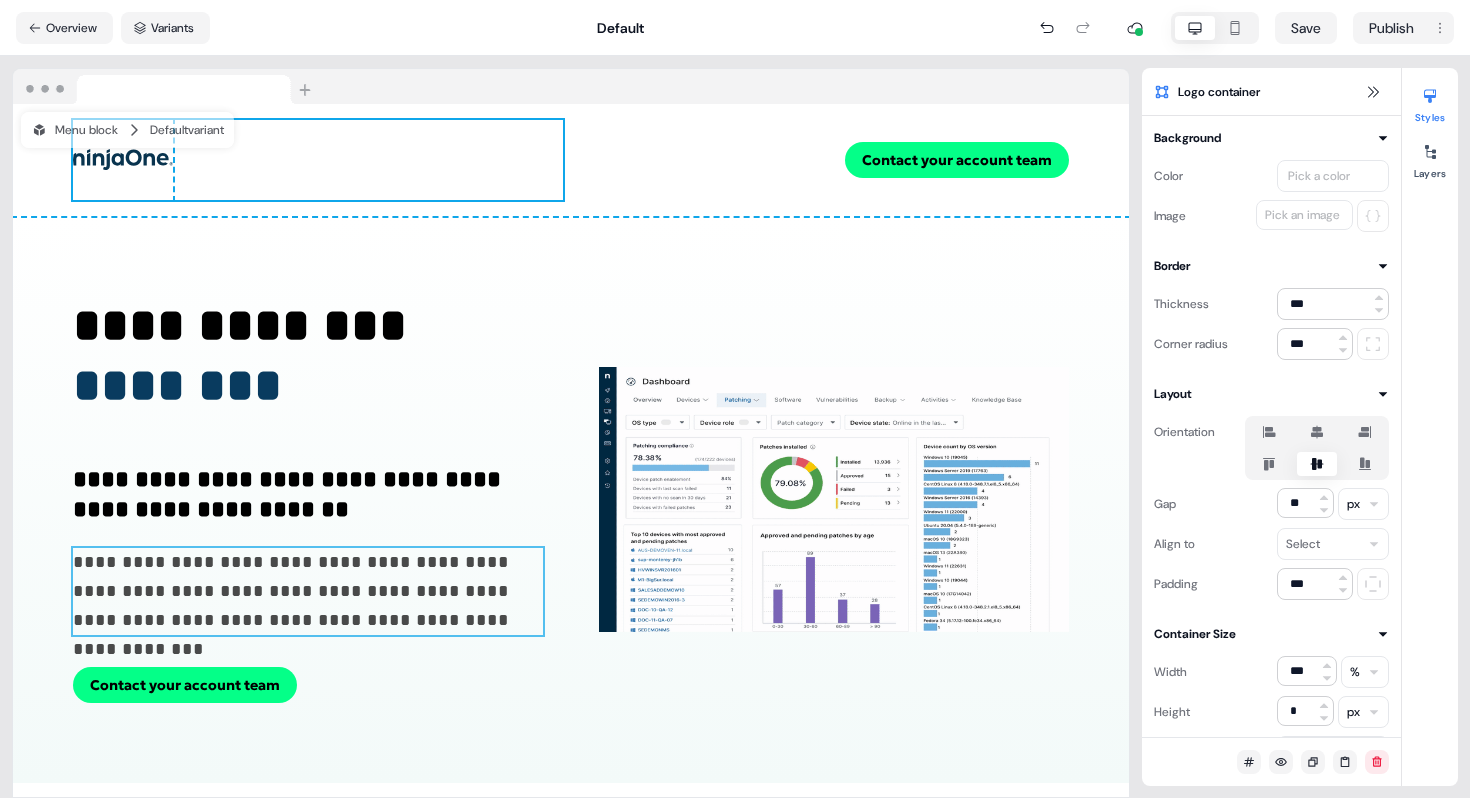 click on "**********" at bounding box center (308, 592) 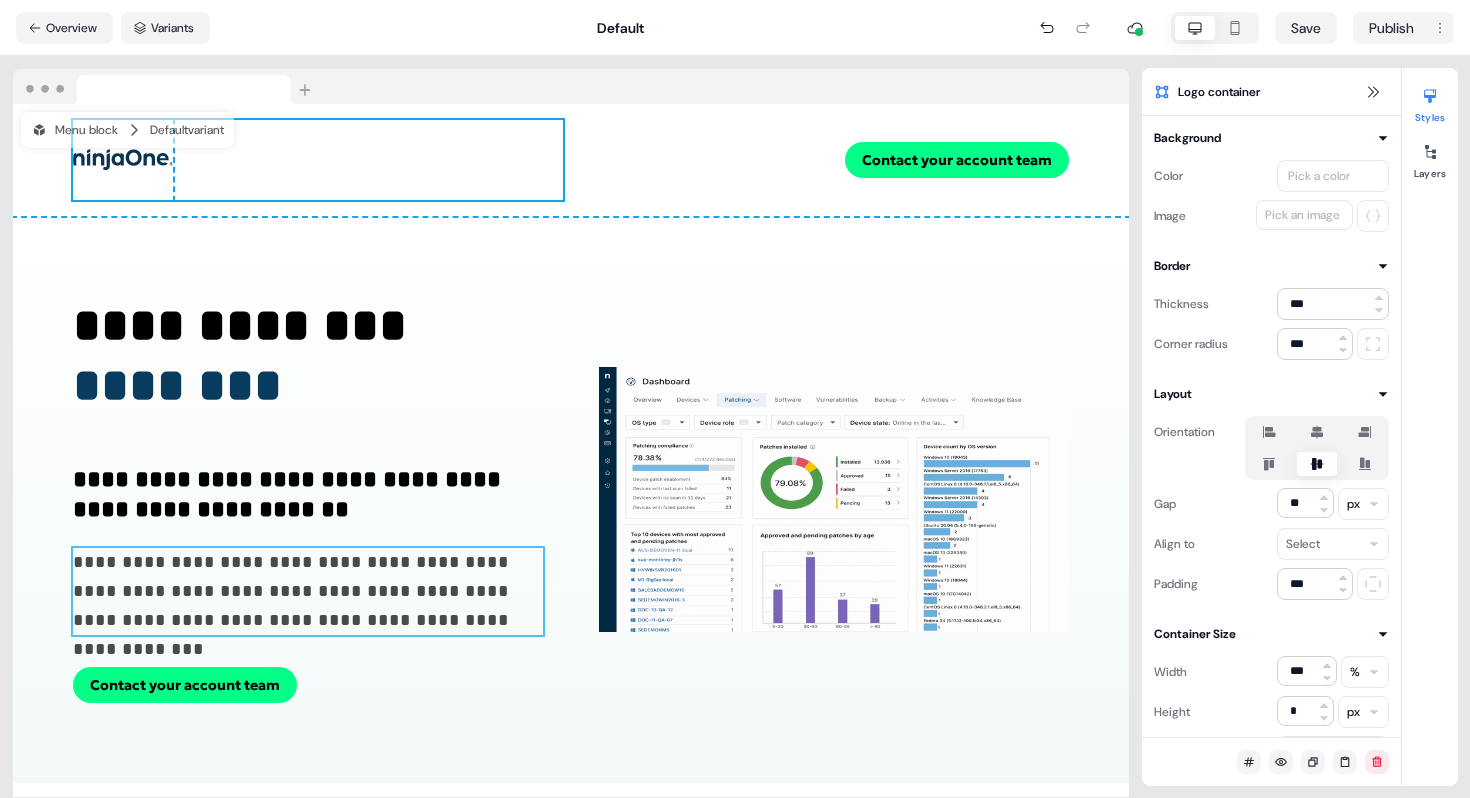 click on "**********" at bounding box center (308, 592) 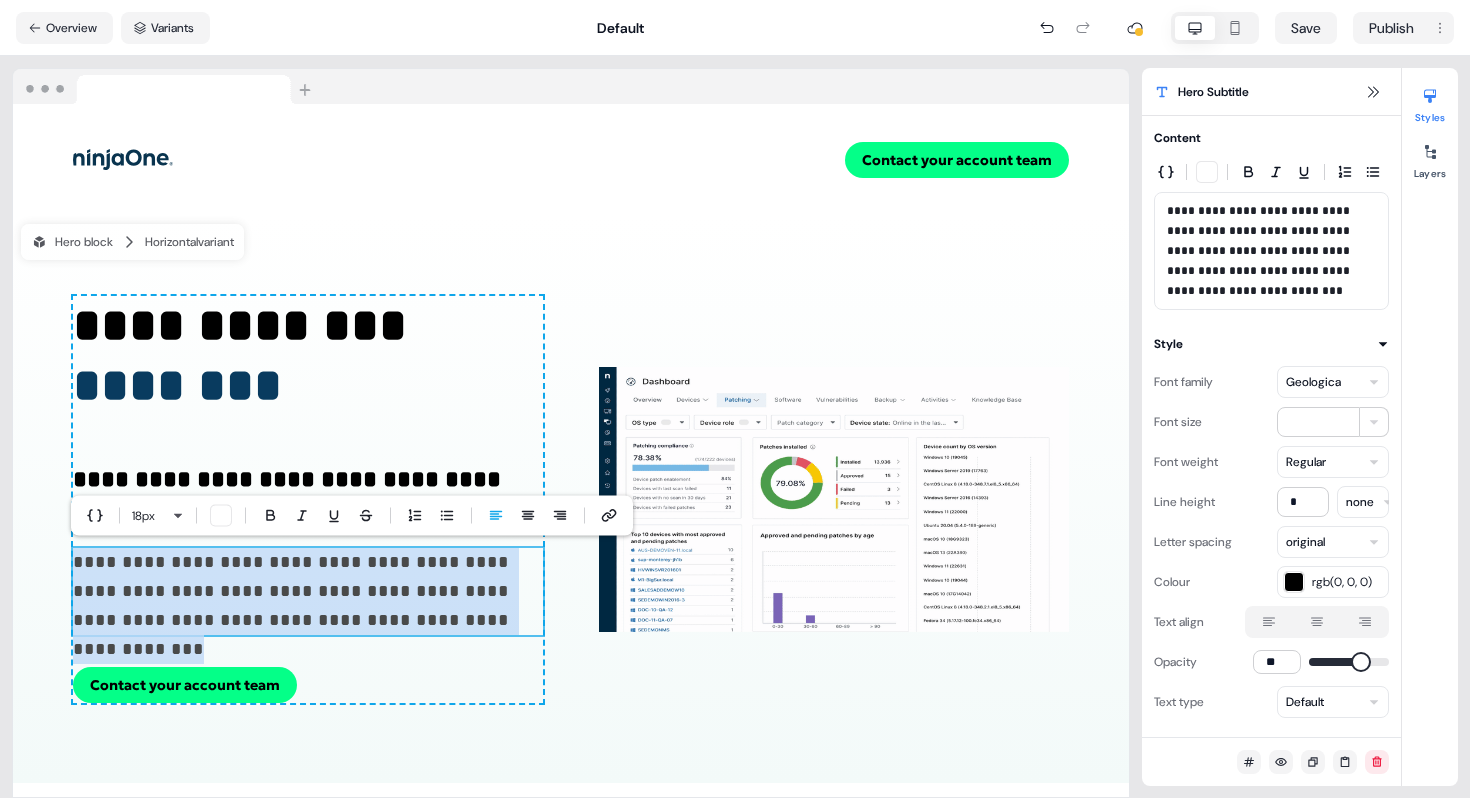 click on "**********" at bounding box center (308, 592) 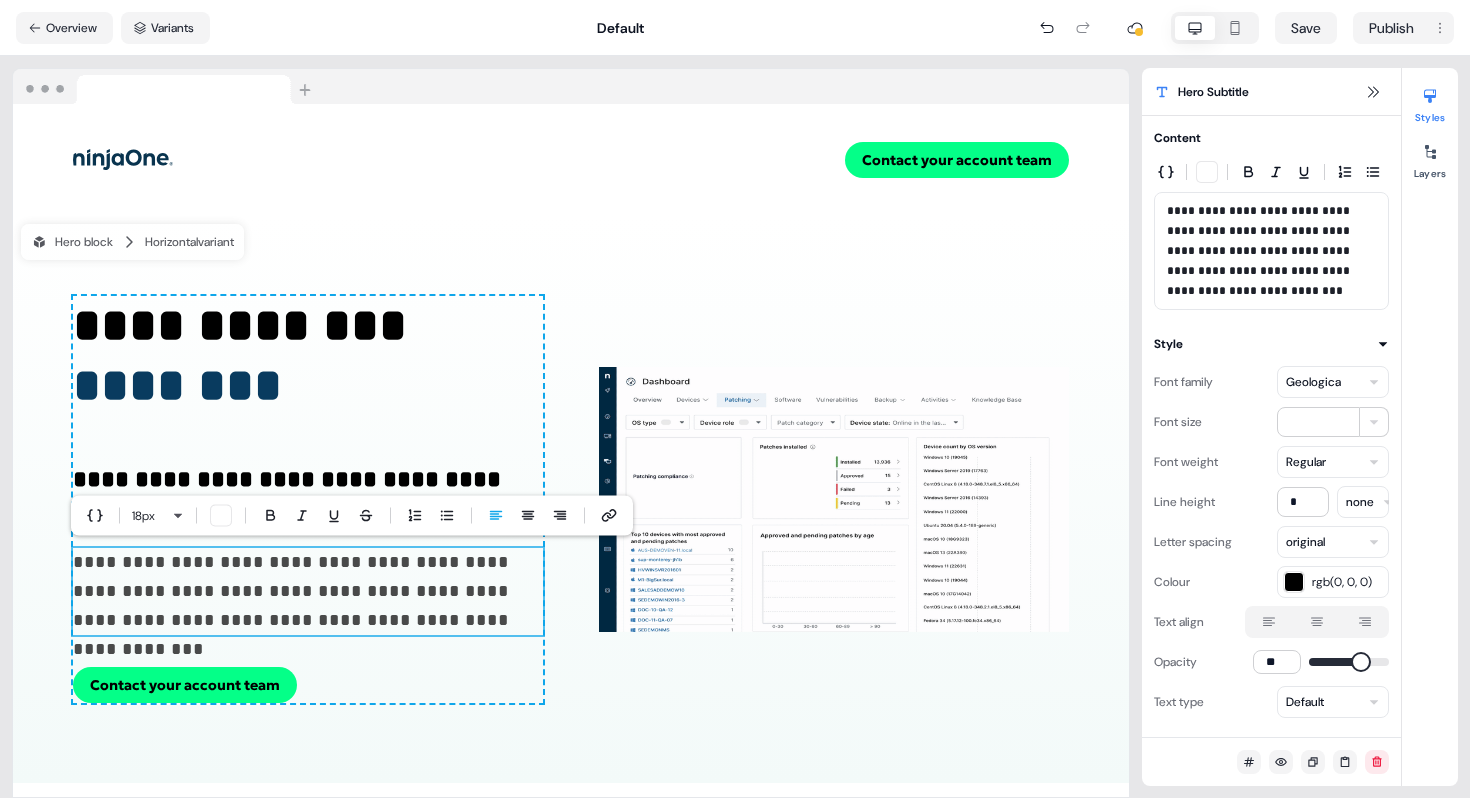 click on "**********" at bounding box center [308, 592] 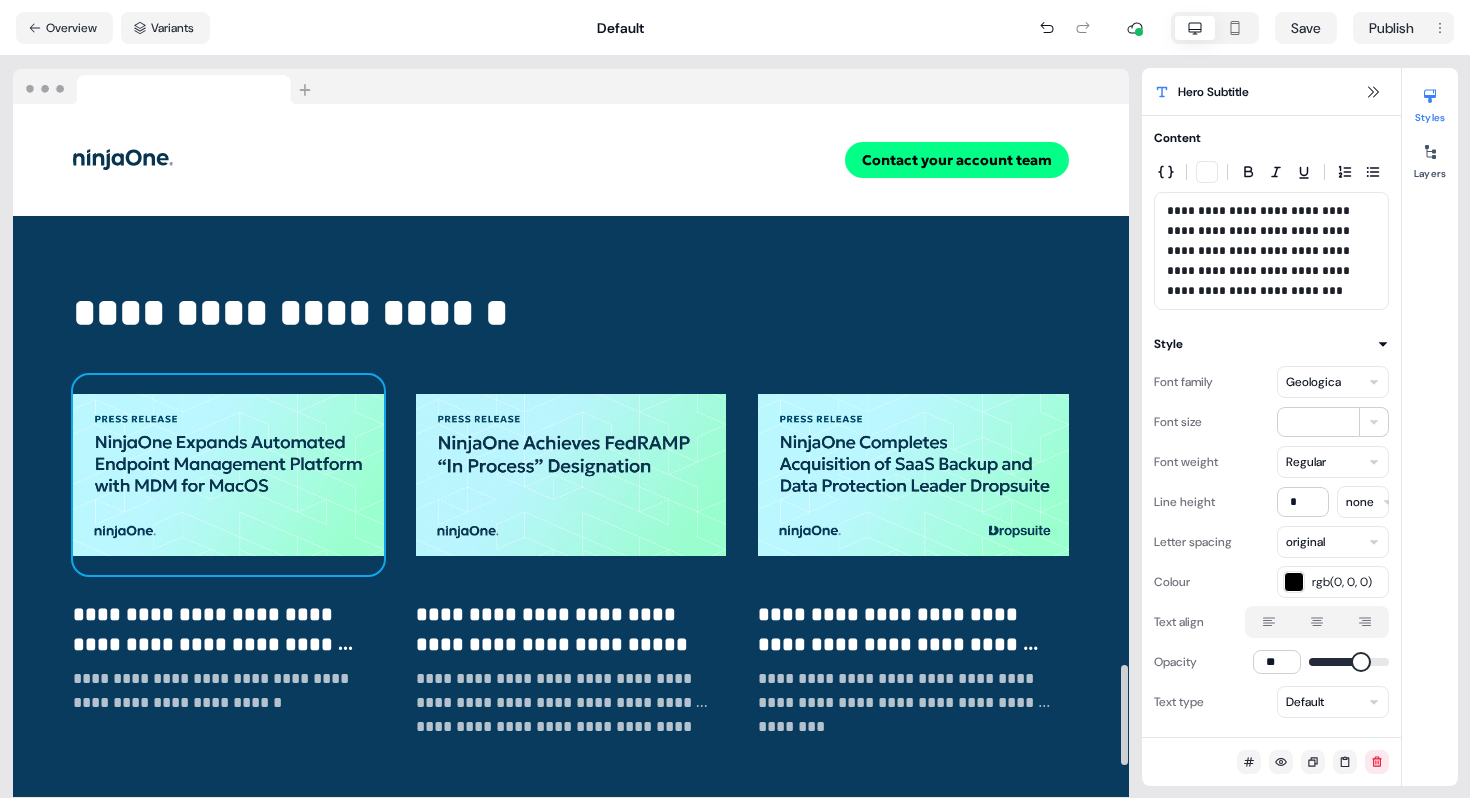 scroll, scrollTop: 3855, scrollLeft: 0, axis: vertical 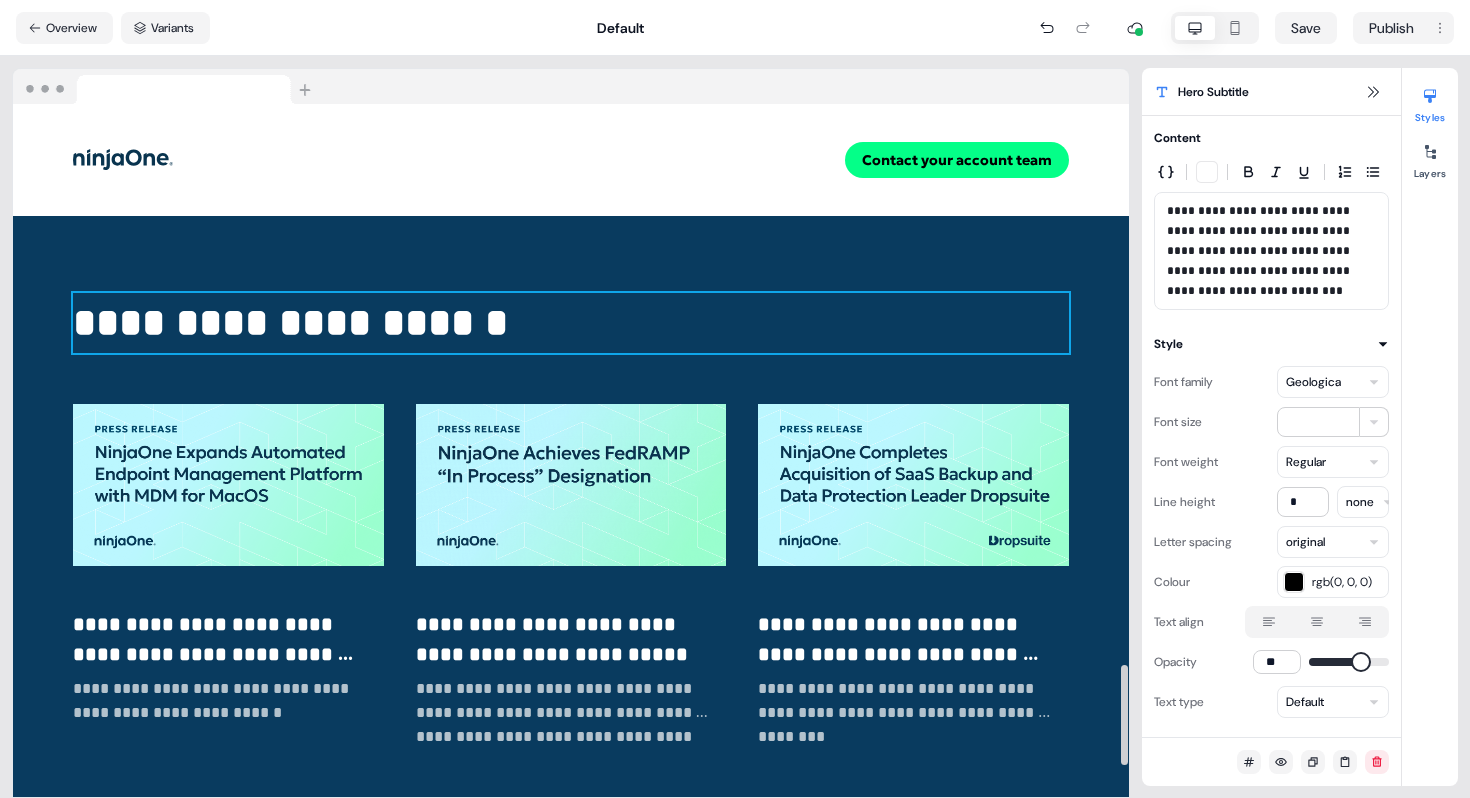 click on "**********" at bounding box center [571, 323] 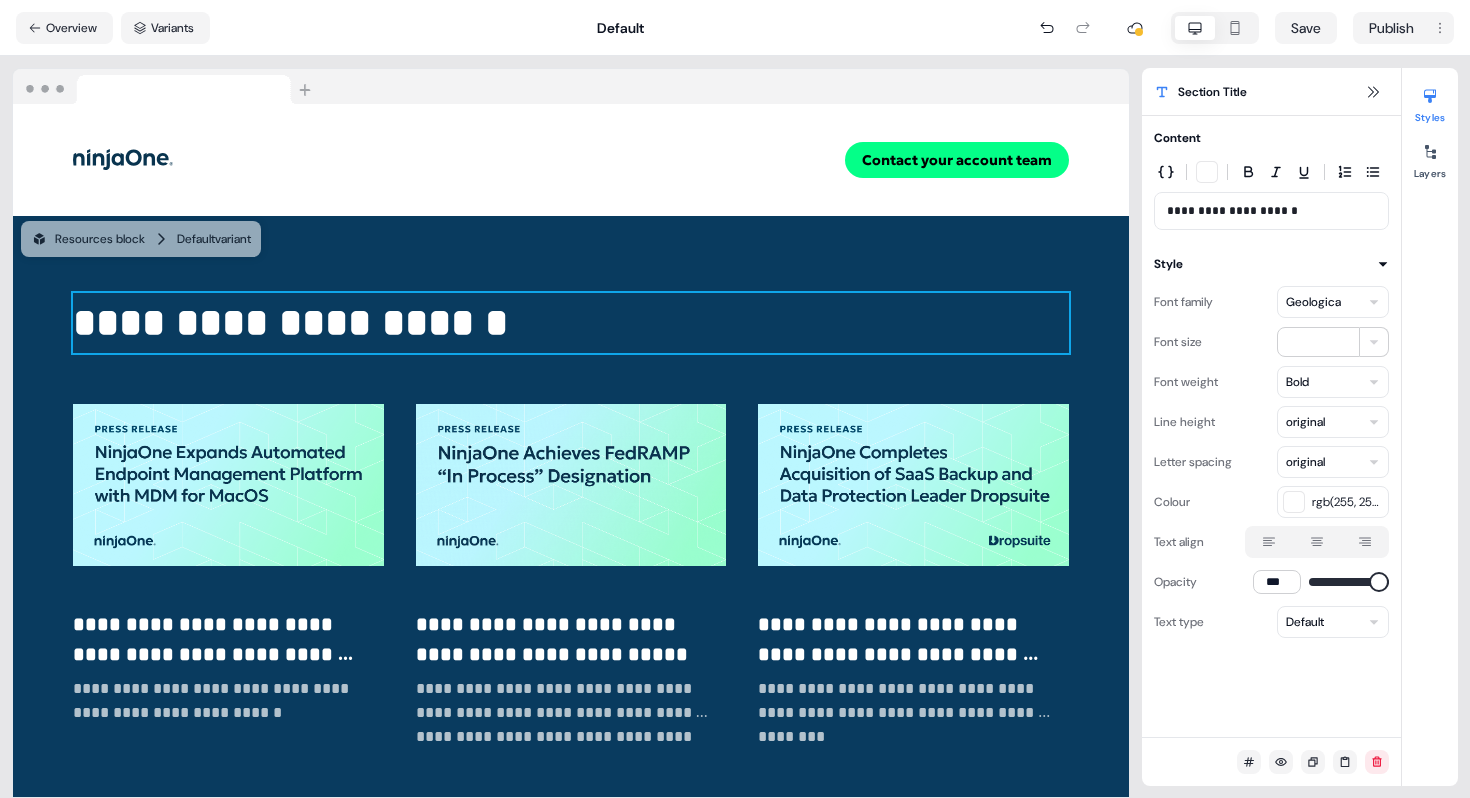click on "**********" at bounding box center (1271, 211) 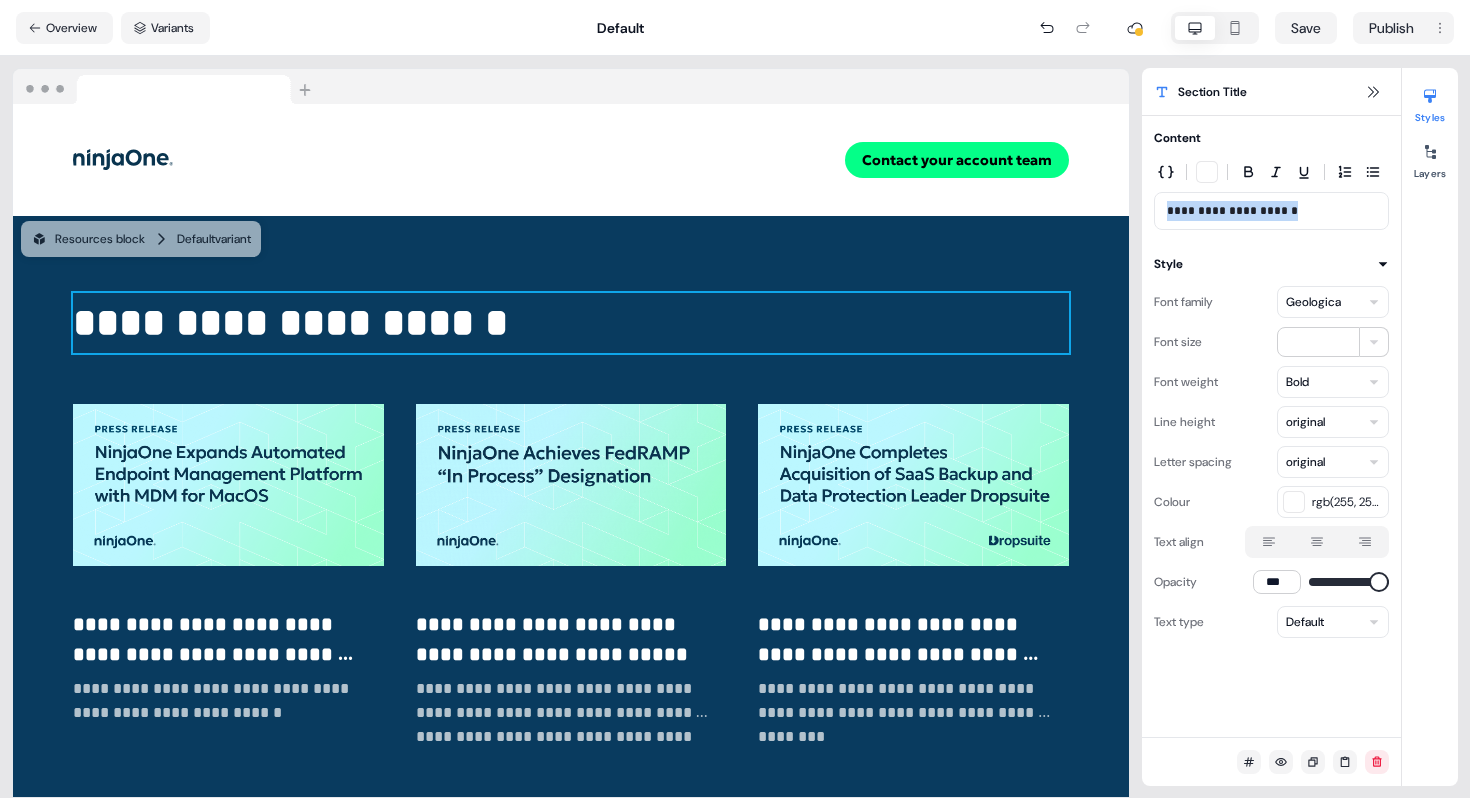 click on "**********" at bounding box center (1271, 211) 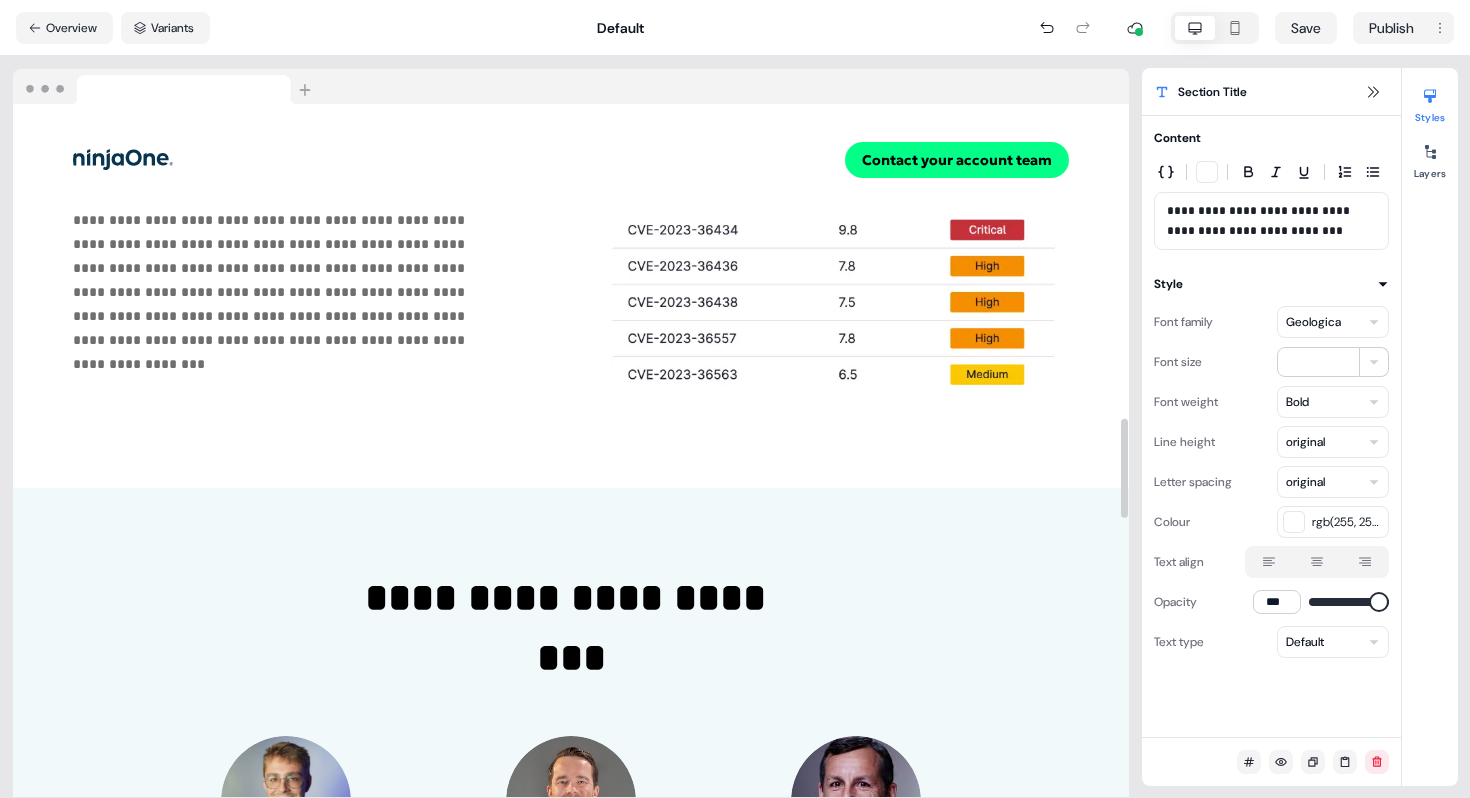 scroll, scrollTop: 2187, scrollLeft: 0, axis: vertical 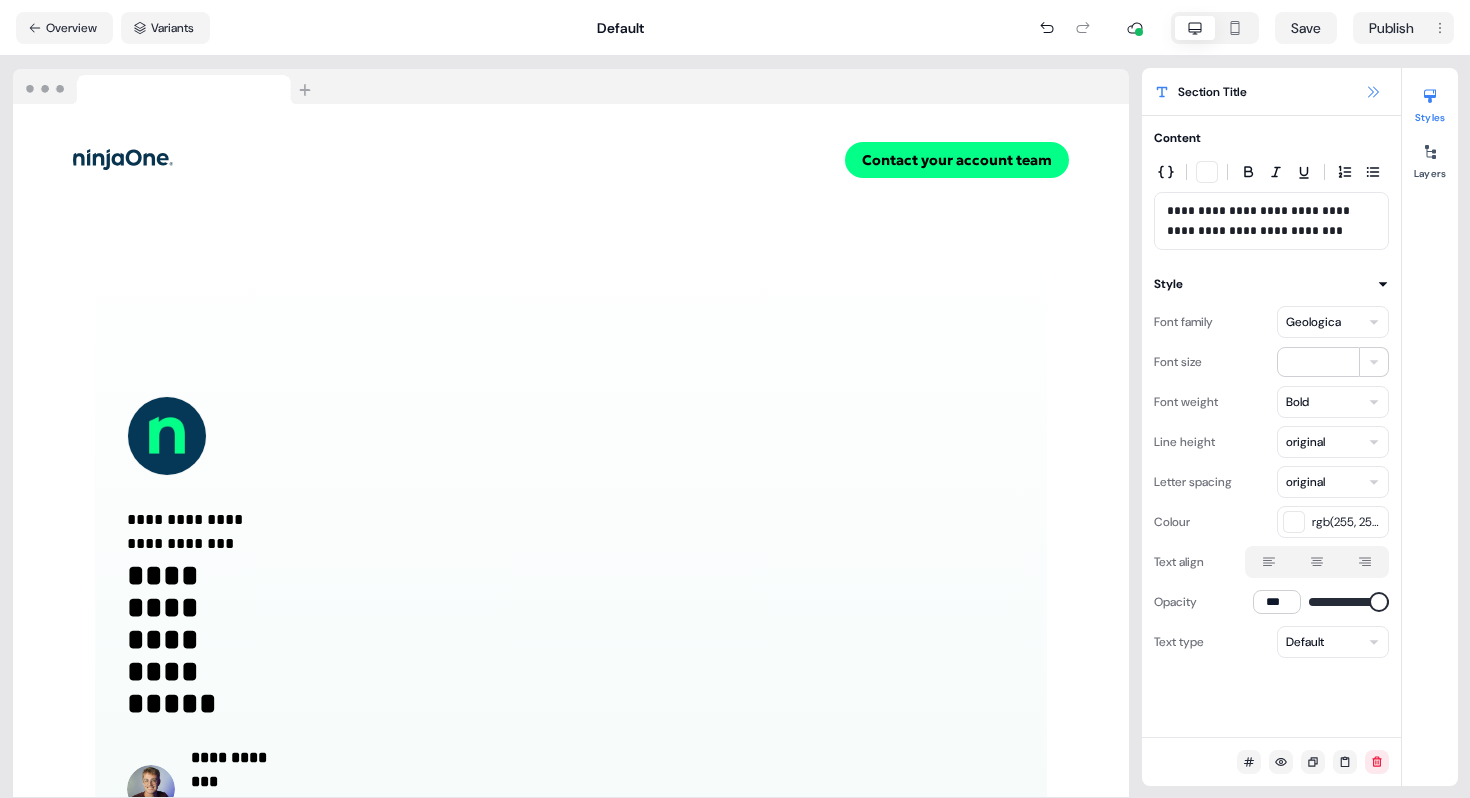click 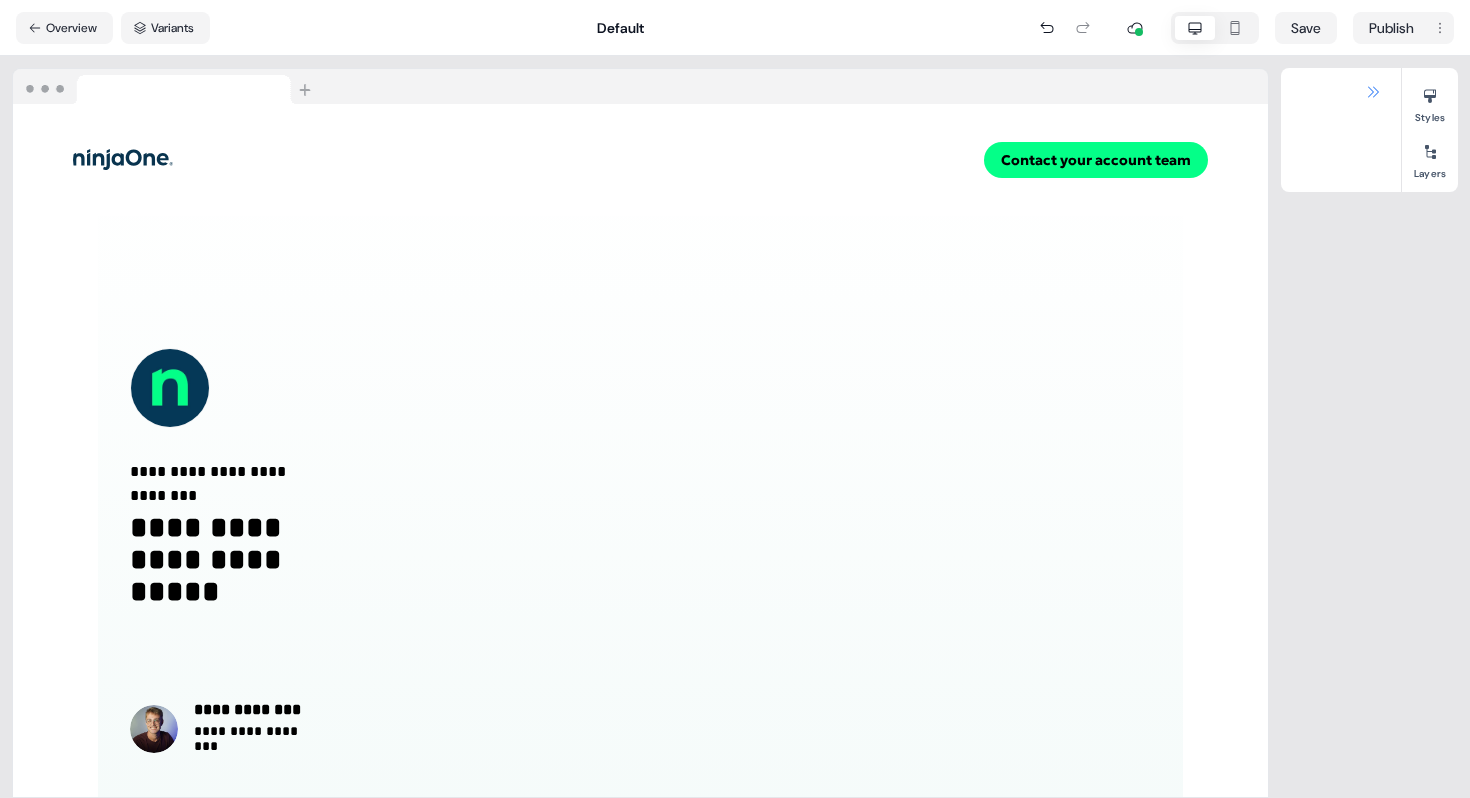 scroll, scrollTop: 0, scrollLeft: 0, axis: both 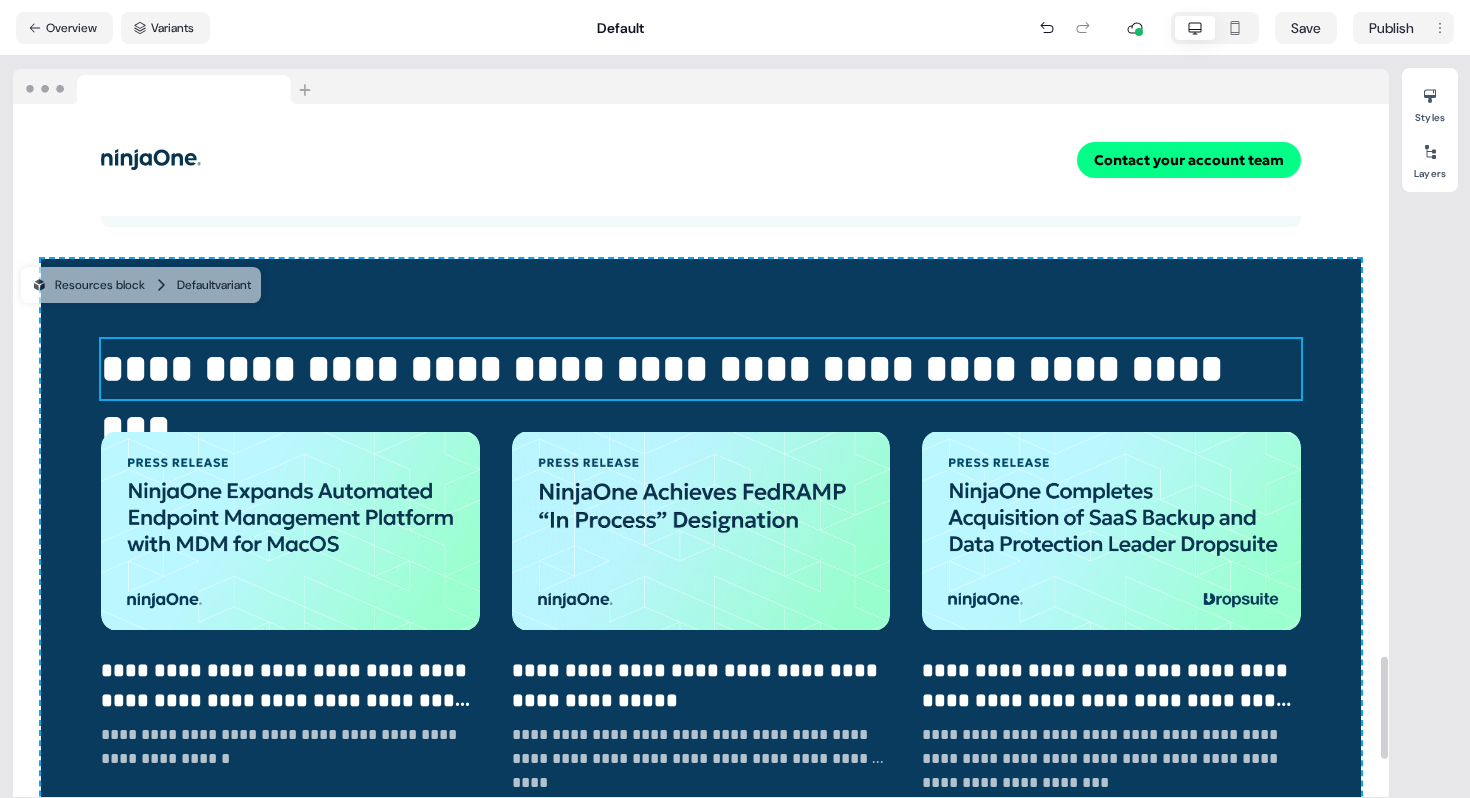 click on "**********" at bounding box center [701, 369] 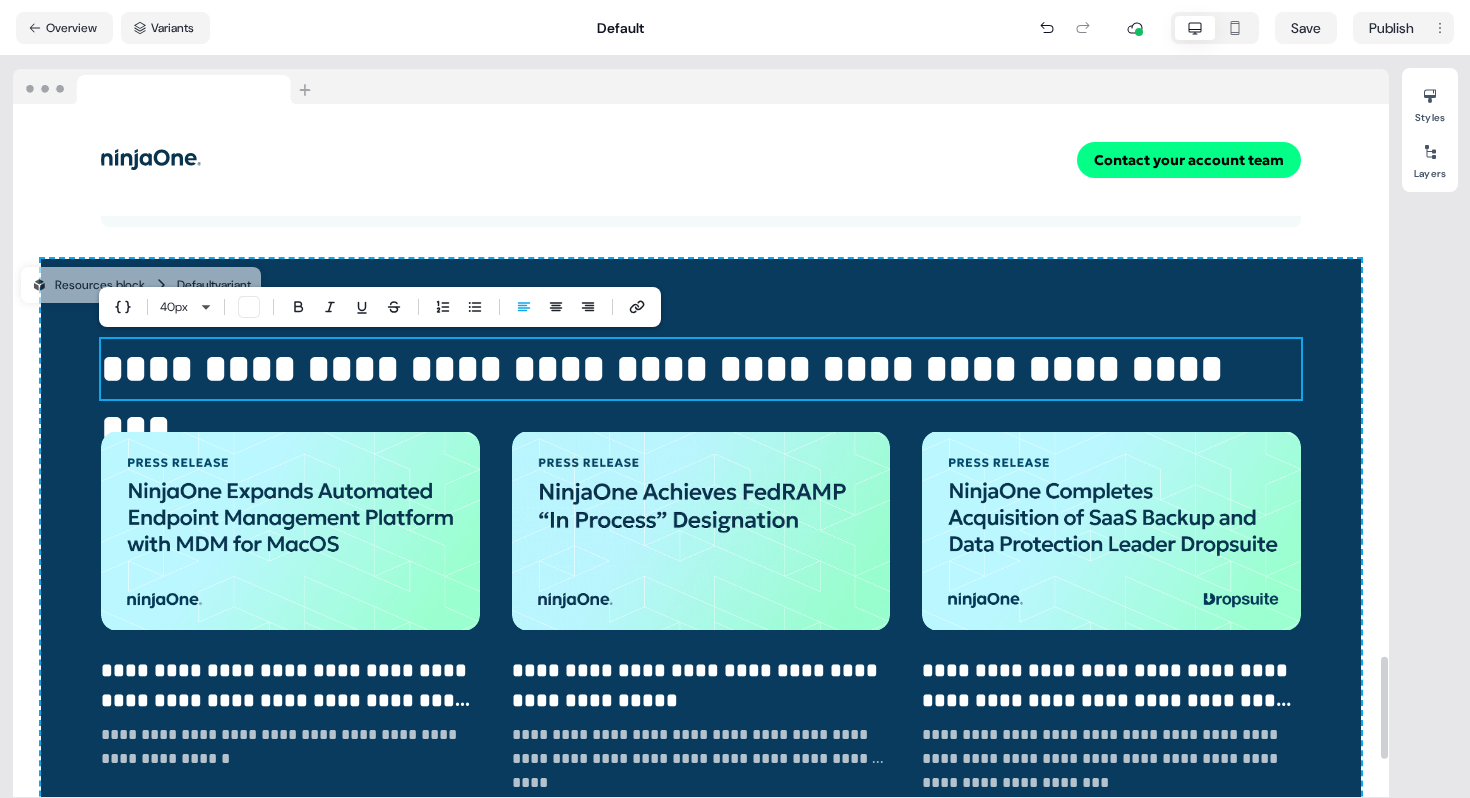 click on "**********" at bounding box center [701, 369] 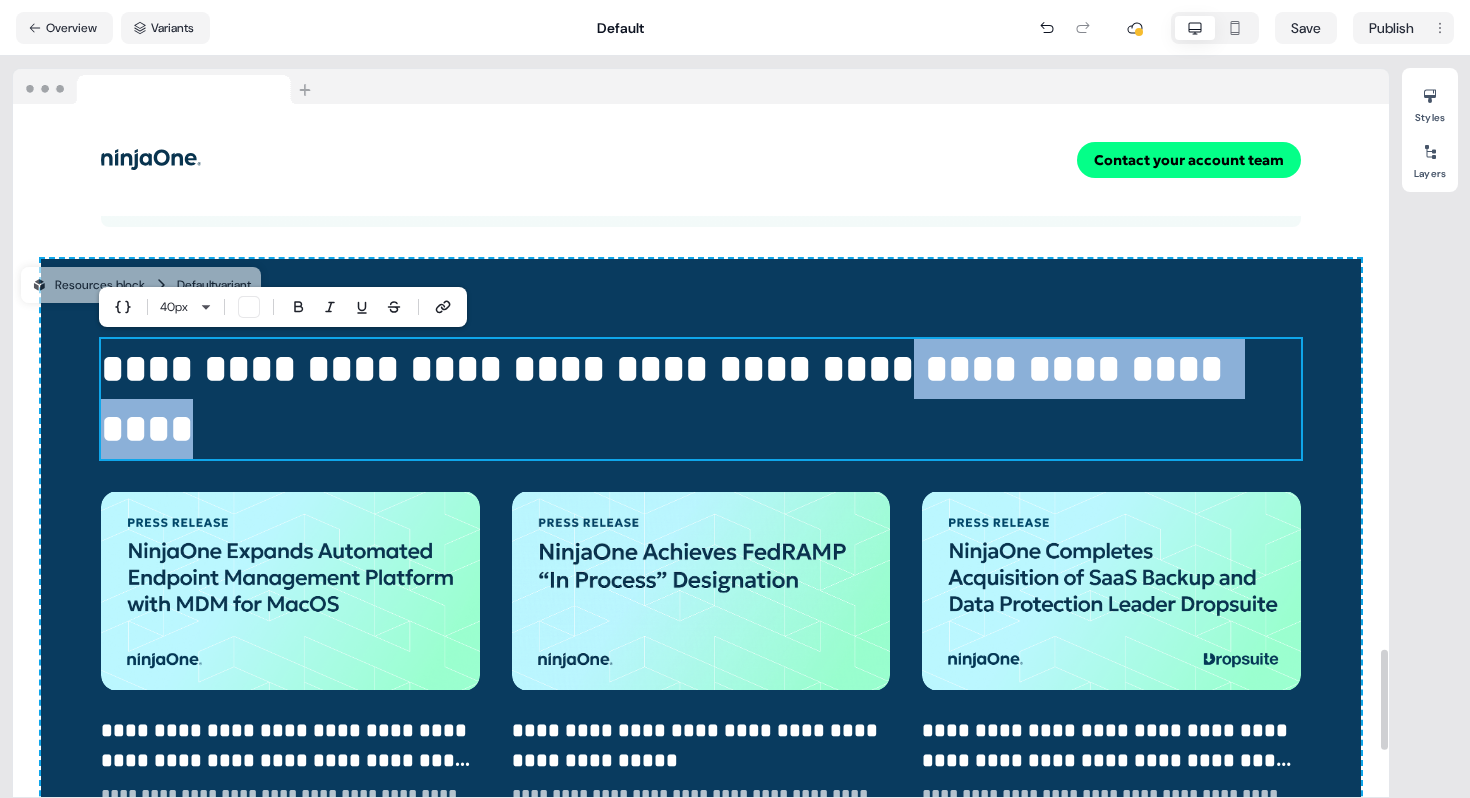 drag, startPoint x: 992, startPoint y: 448, endPoint x: 852, endPoint y: 363, distance: 163.78339 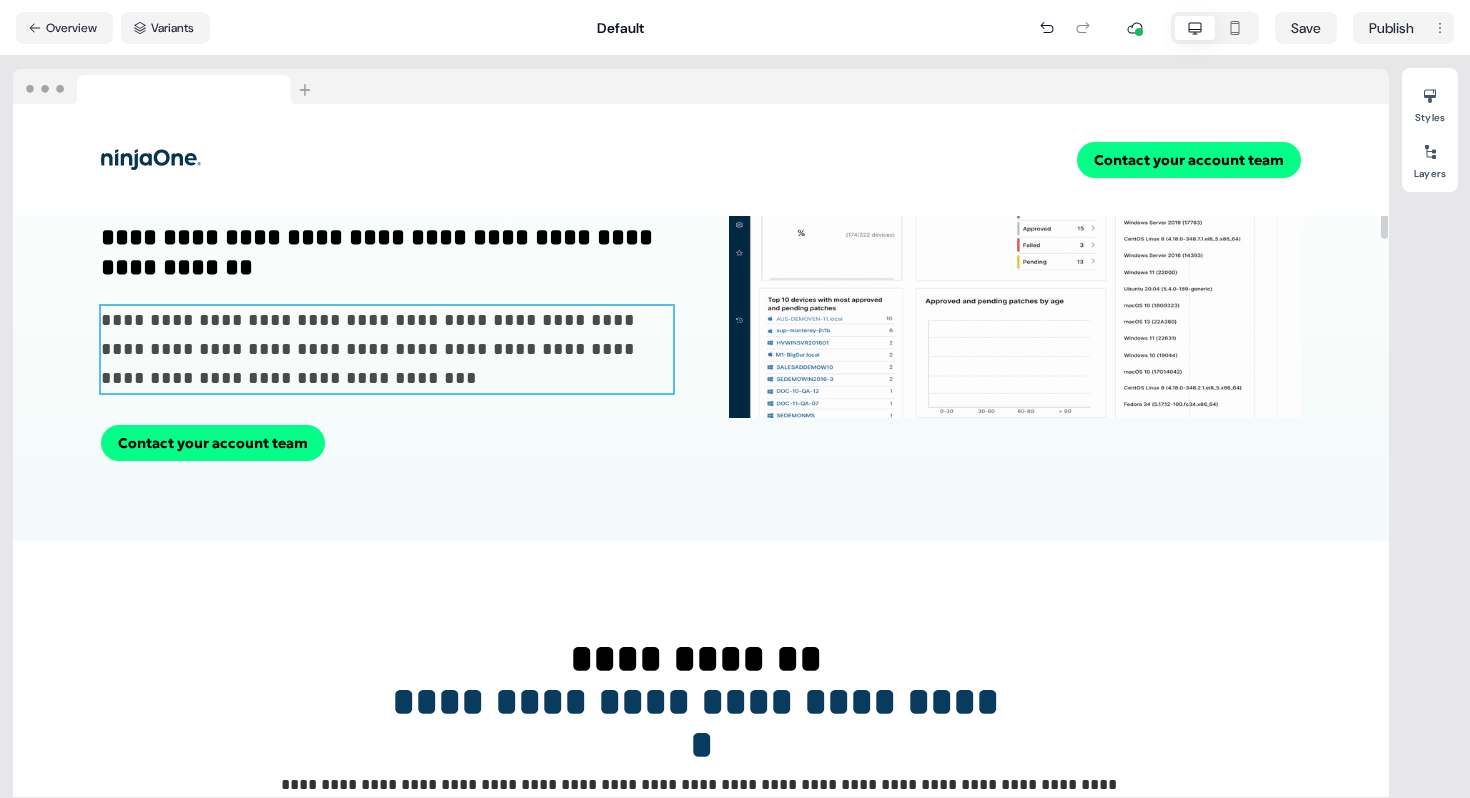 scroll, scrollTop: 0, scrollLeft: 0, axis: both 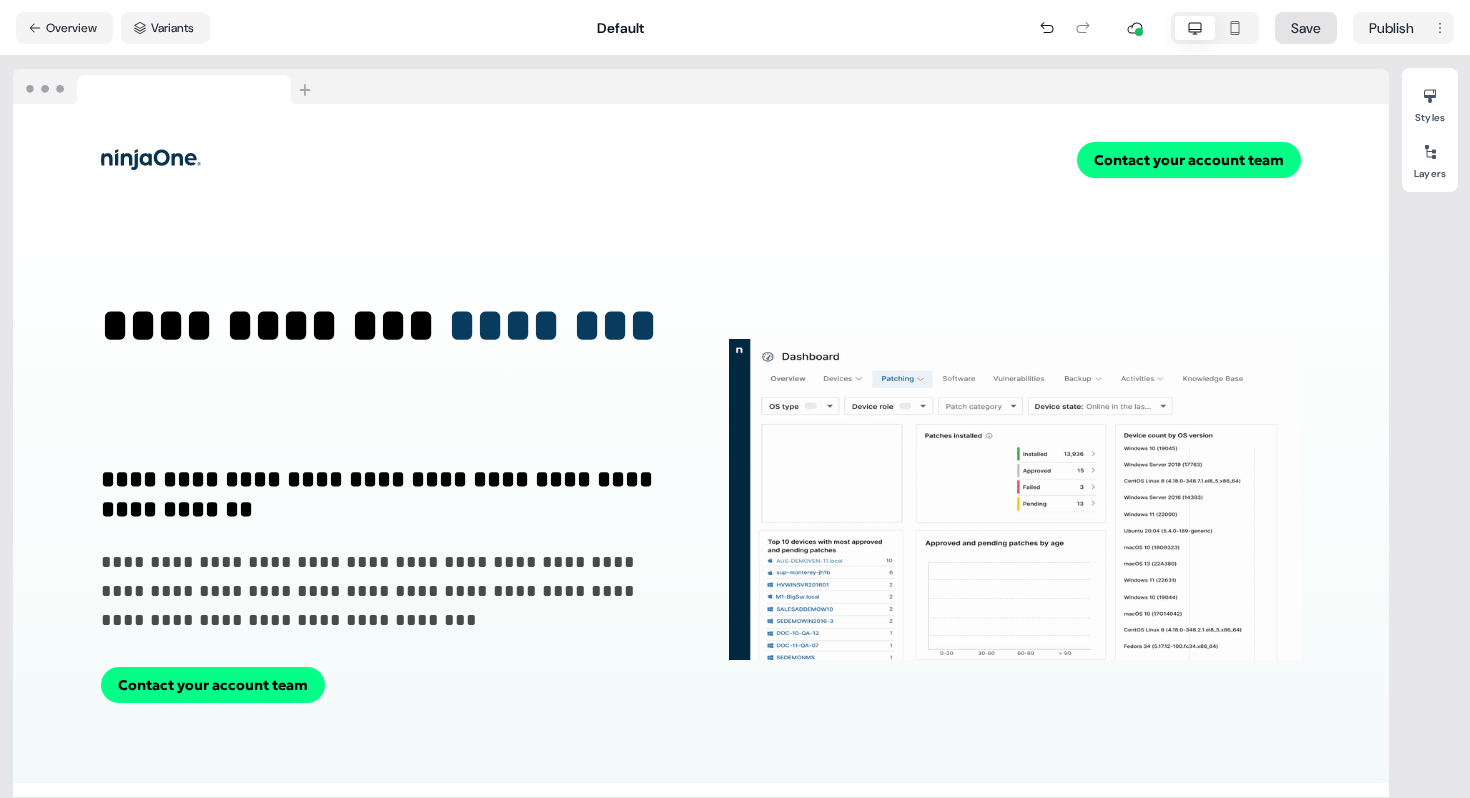 click on "Save" at bounding box center (1306, 28) 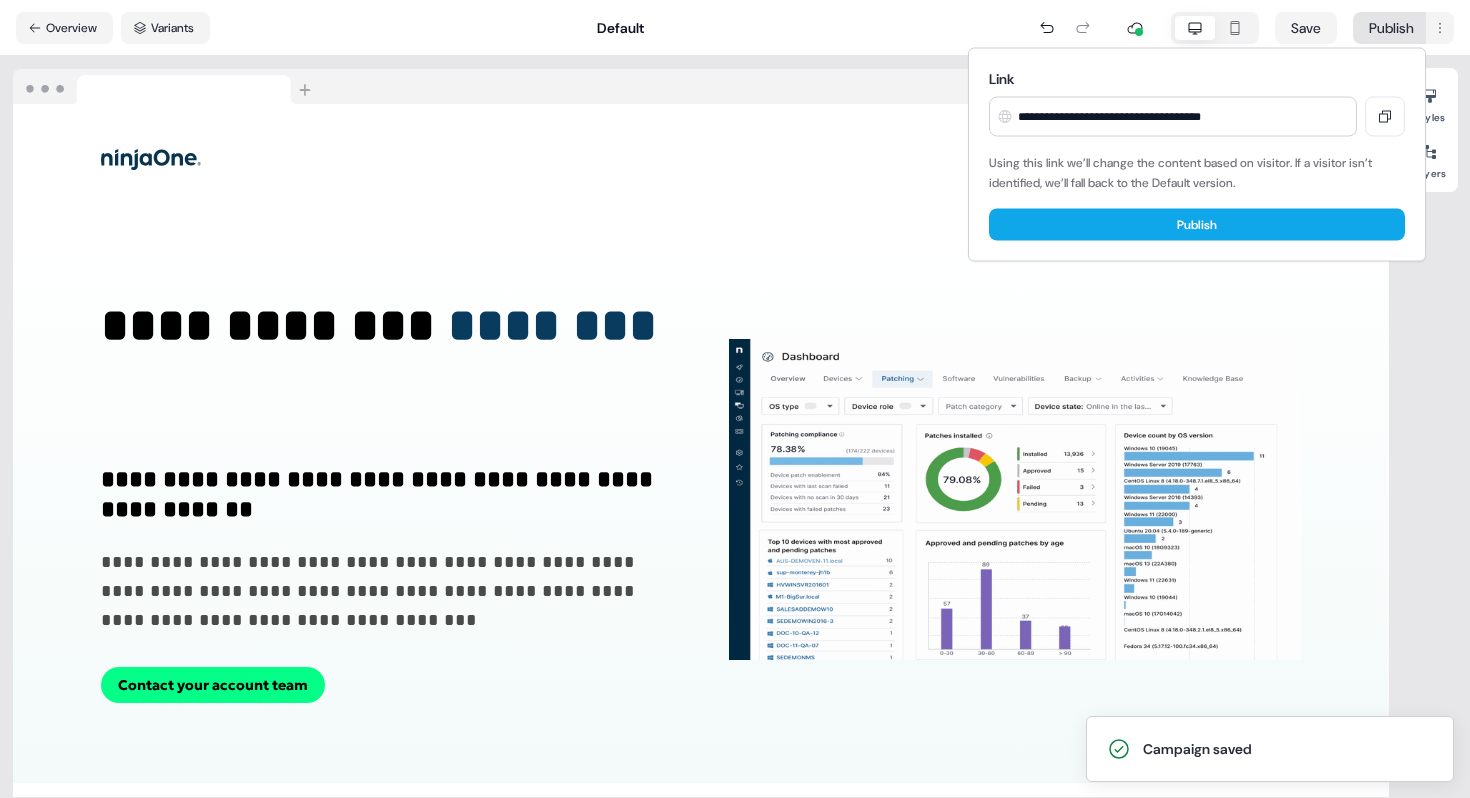 click on "**********" at bounding box center (735, 399) 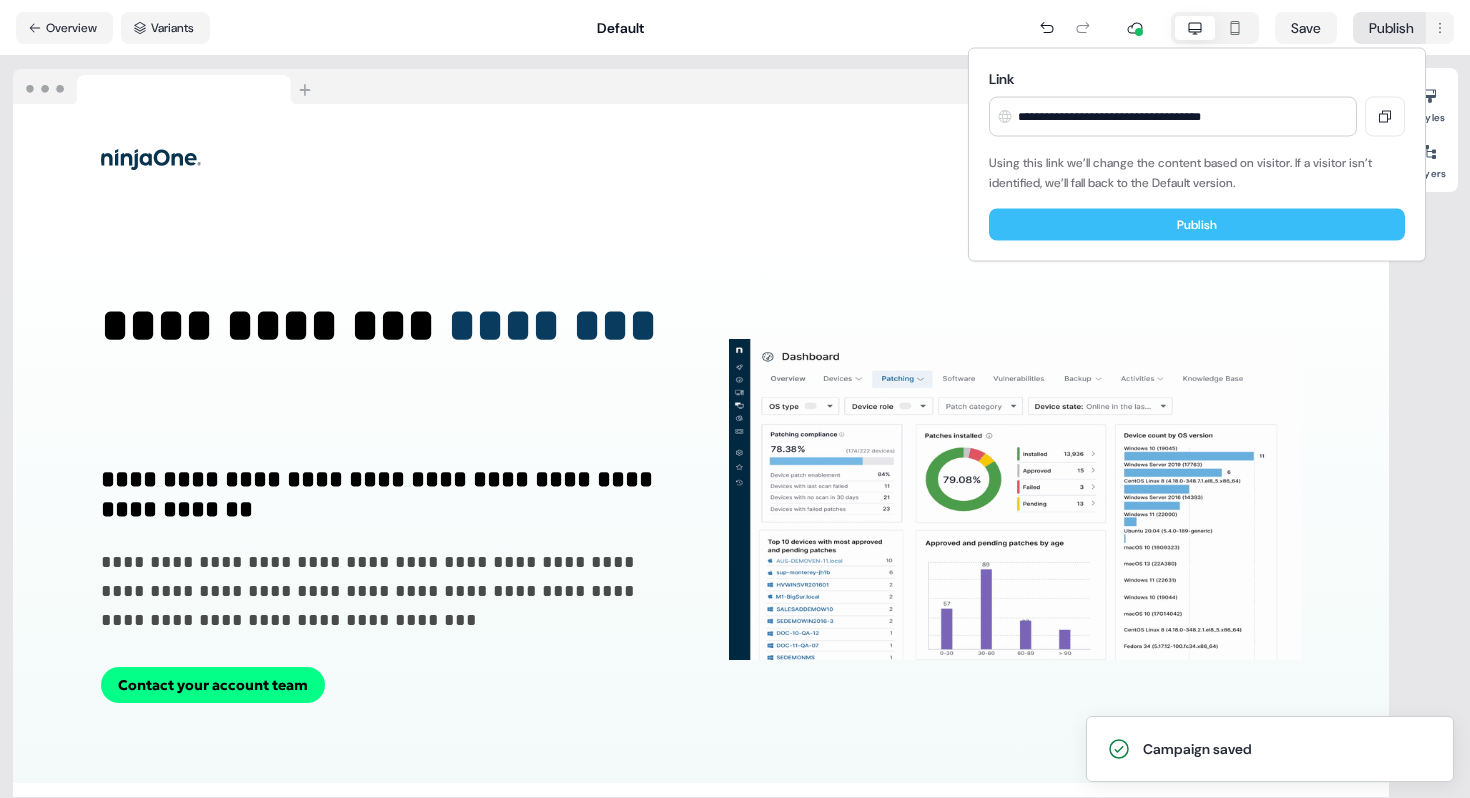 click on "Publish" at bounding box center (1197, 225) 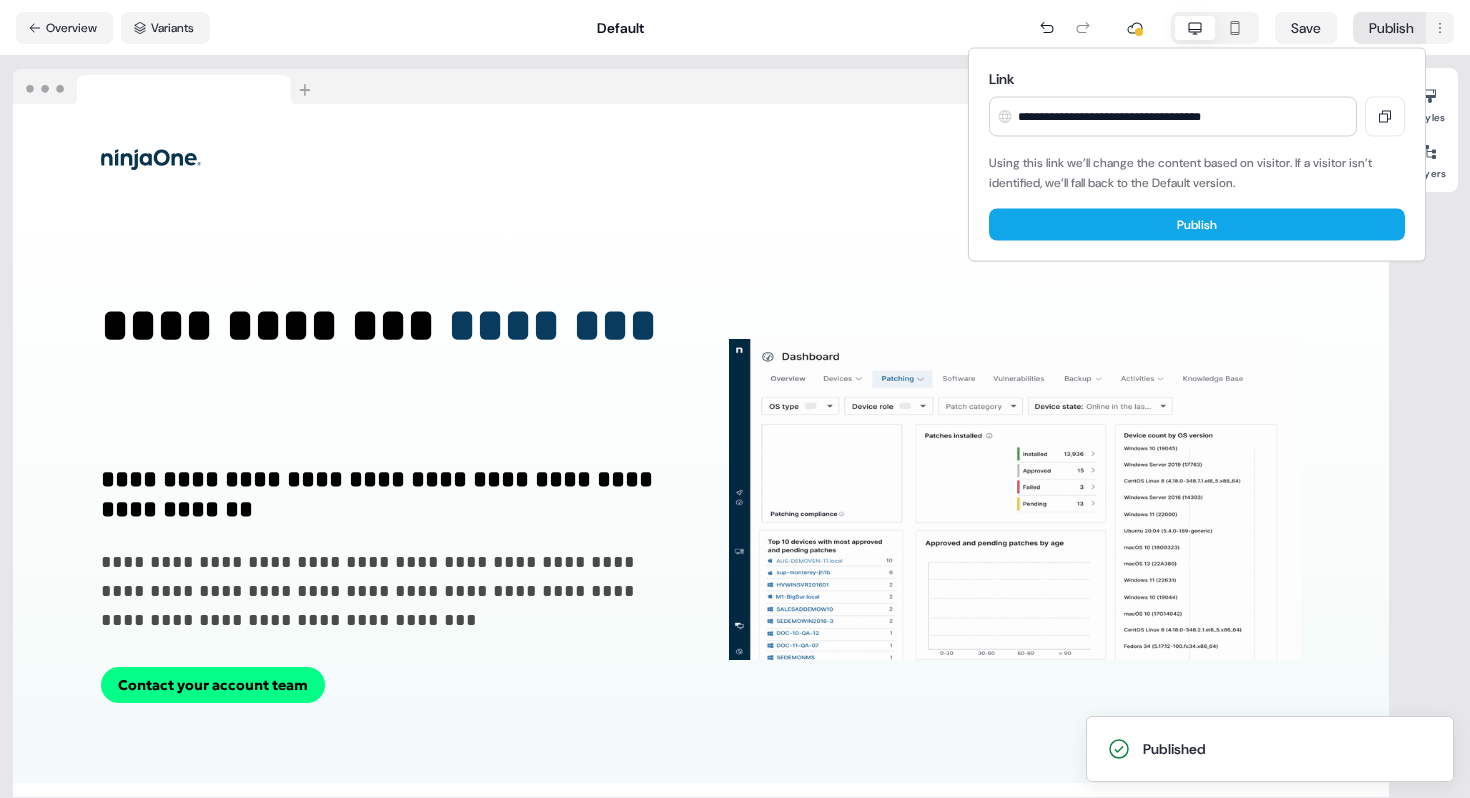 click on "**********" at bounding box center (735, 399) 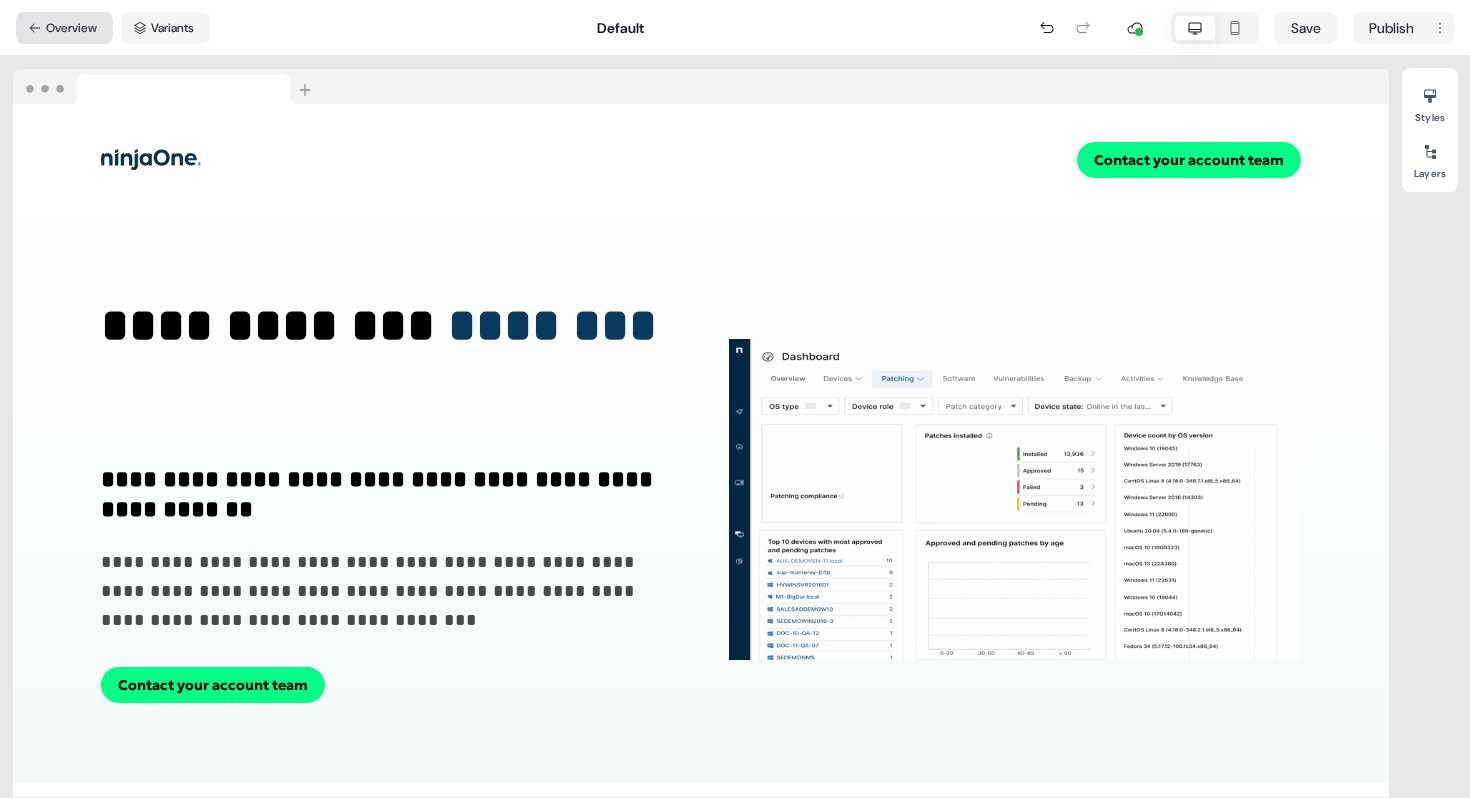 click on "Overview" at bounding box center (64, 28) 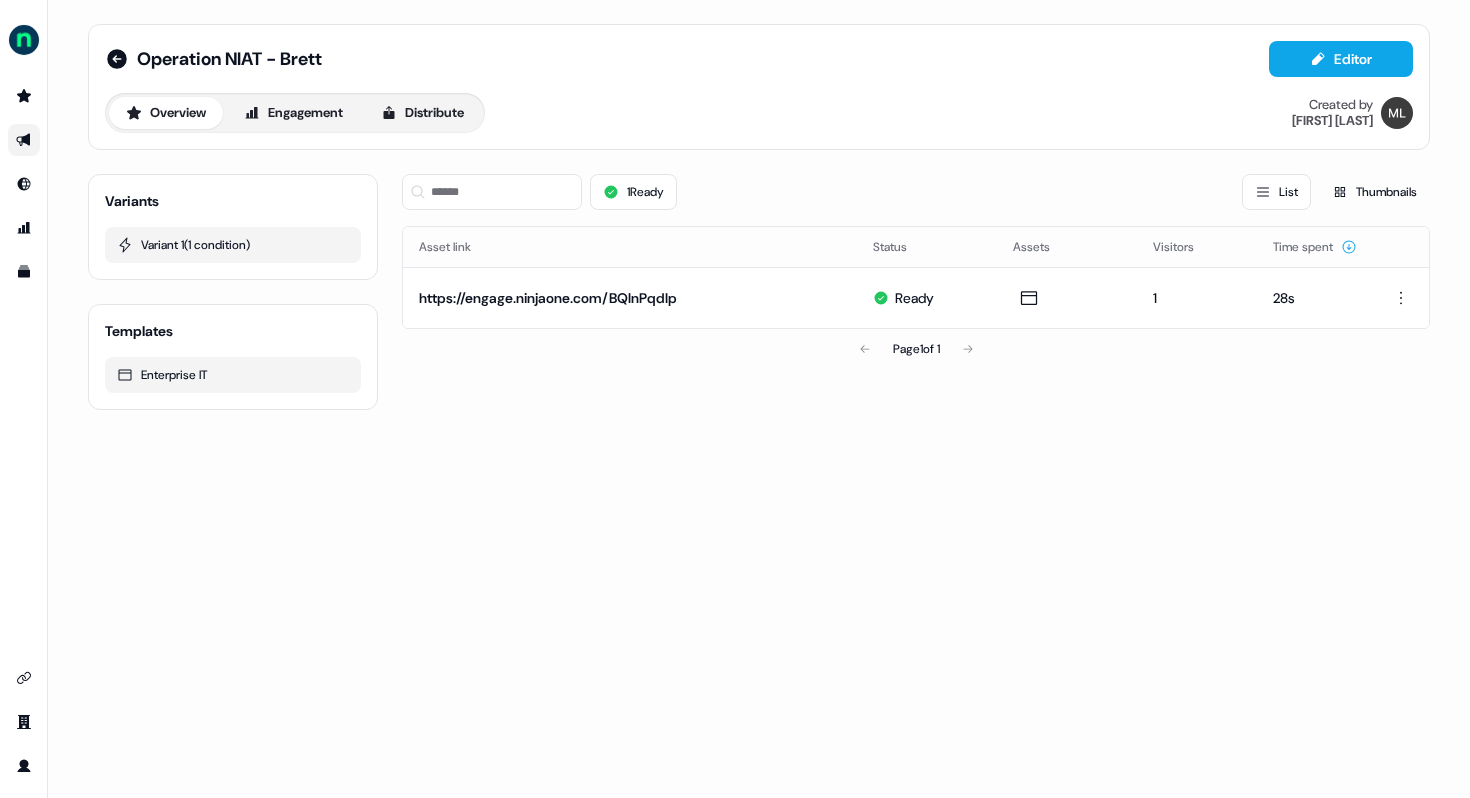 click at bounding box center [24, 140] 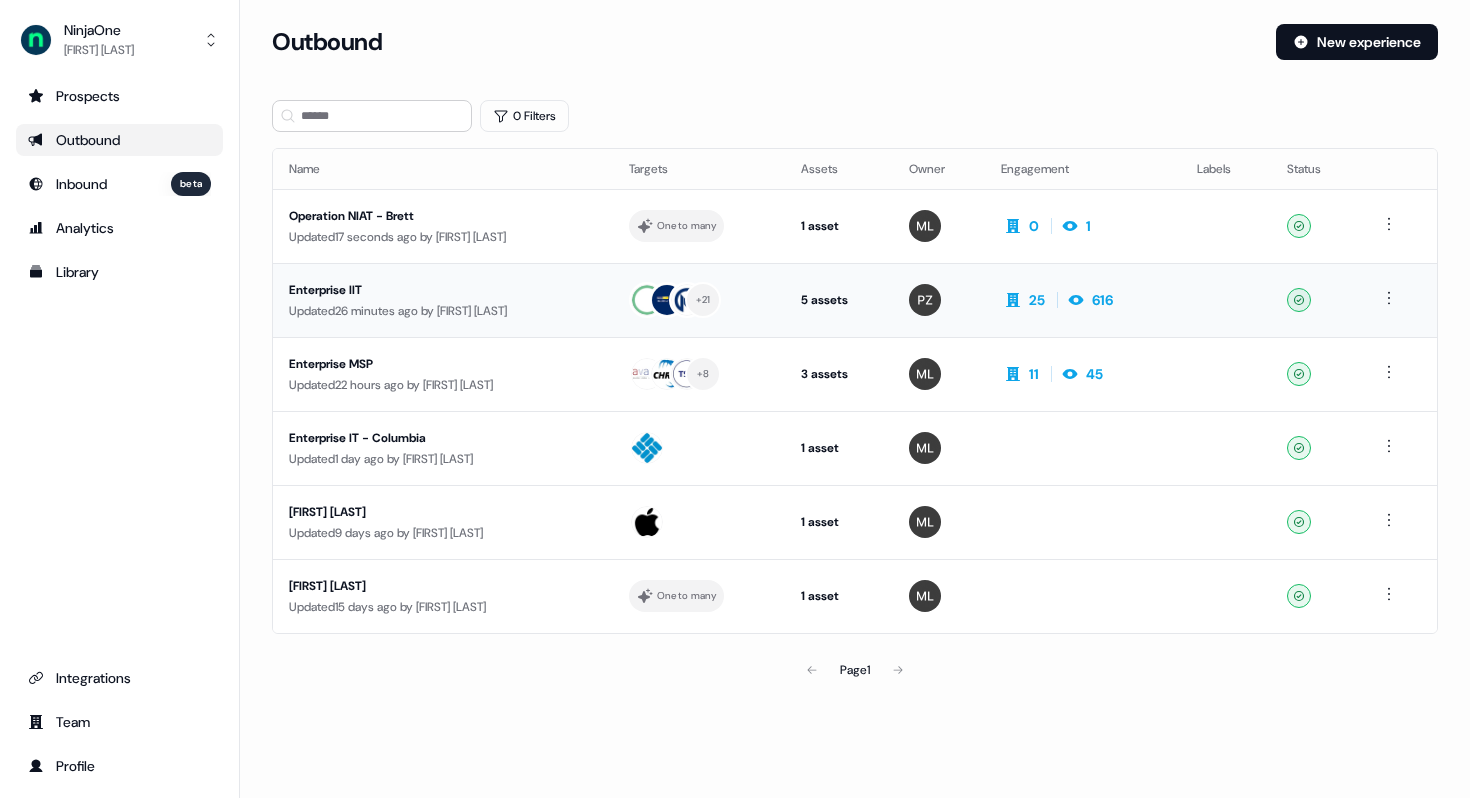 click on "Enterprise IIT" at bounding box center [443, 290] 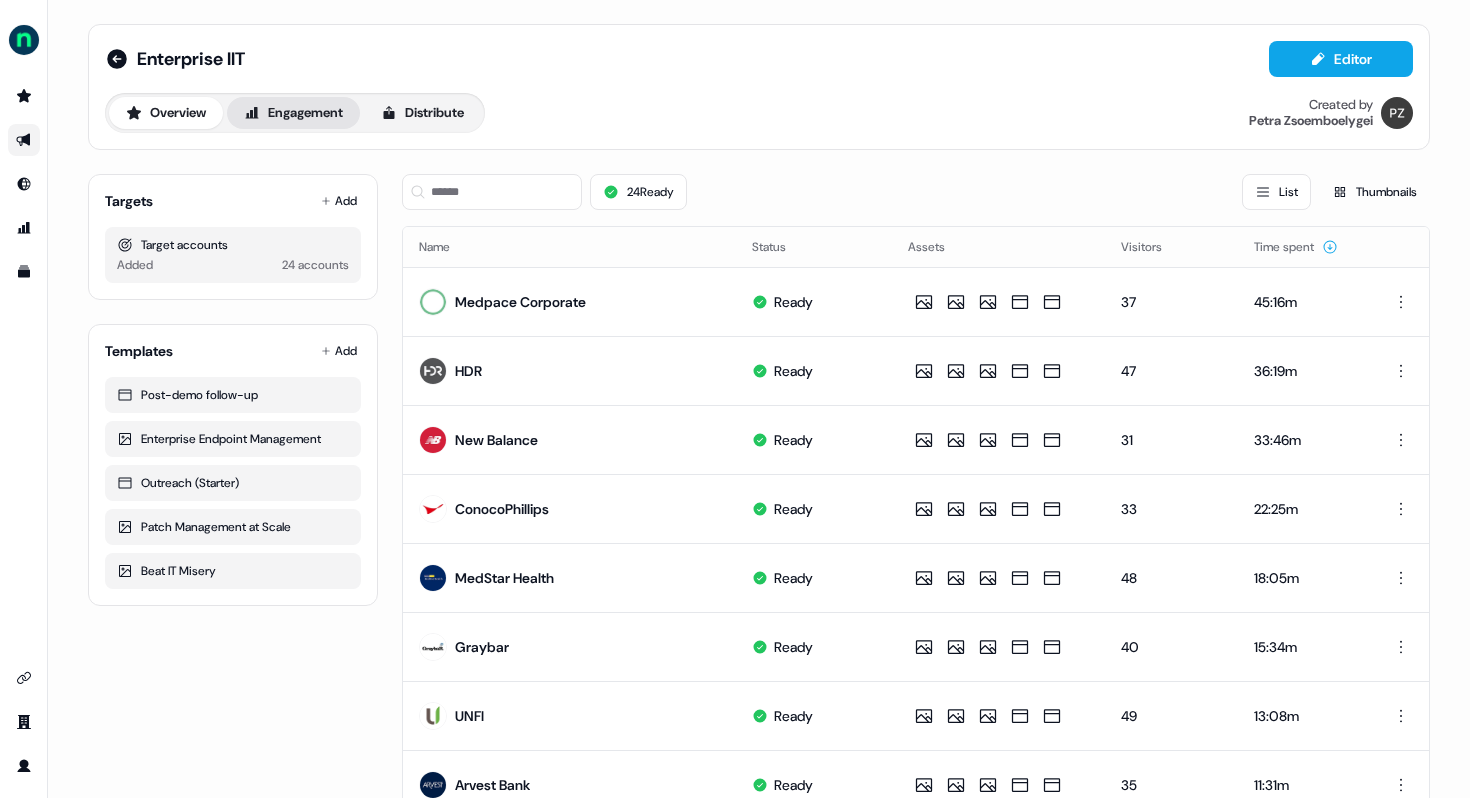 click on "Engagement" at bounding box center [293, 113] 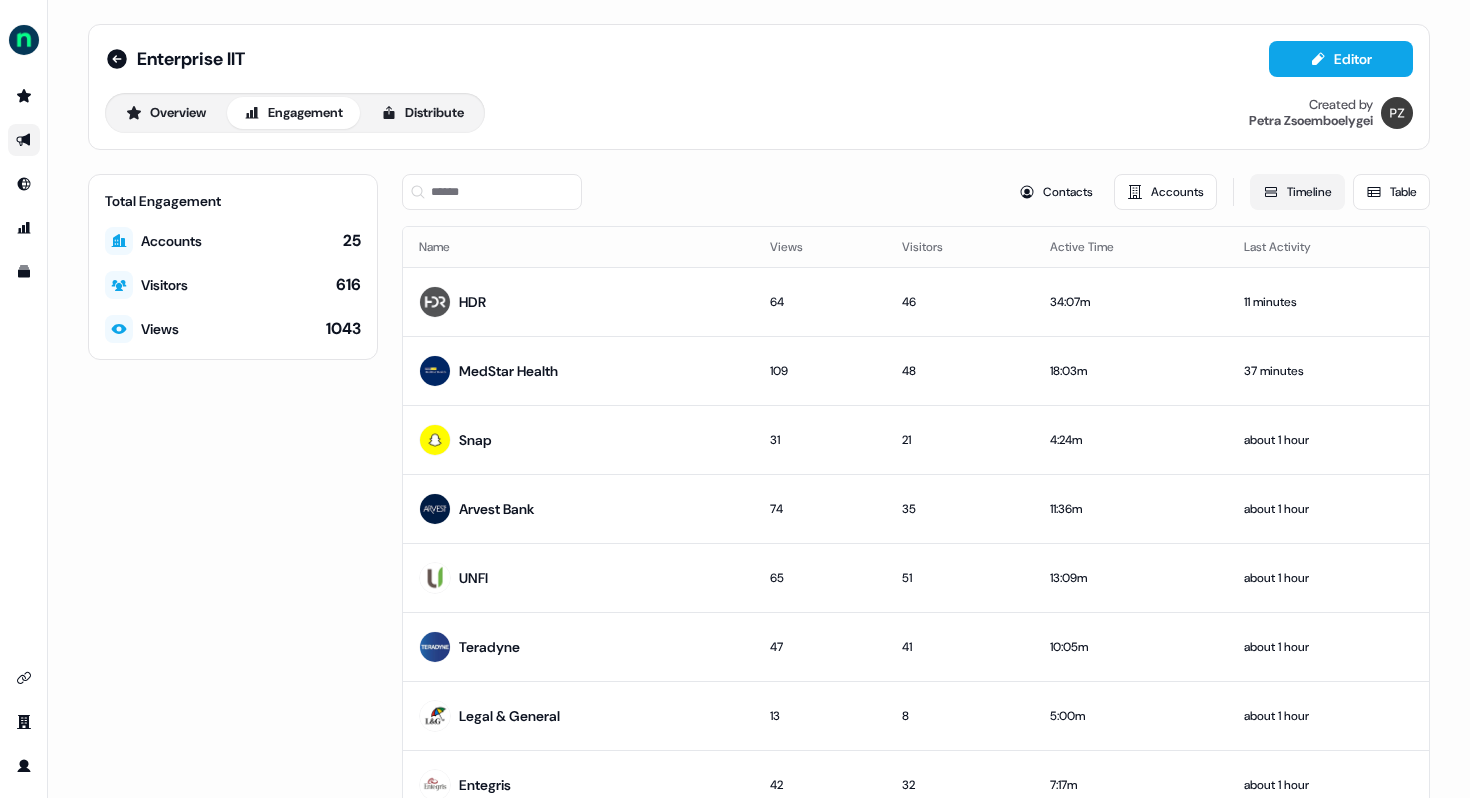 click on "Timeline" at bounding box center (1297, 192) 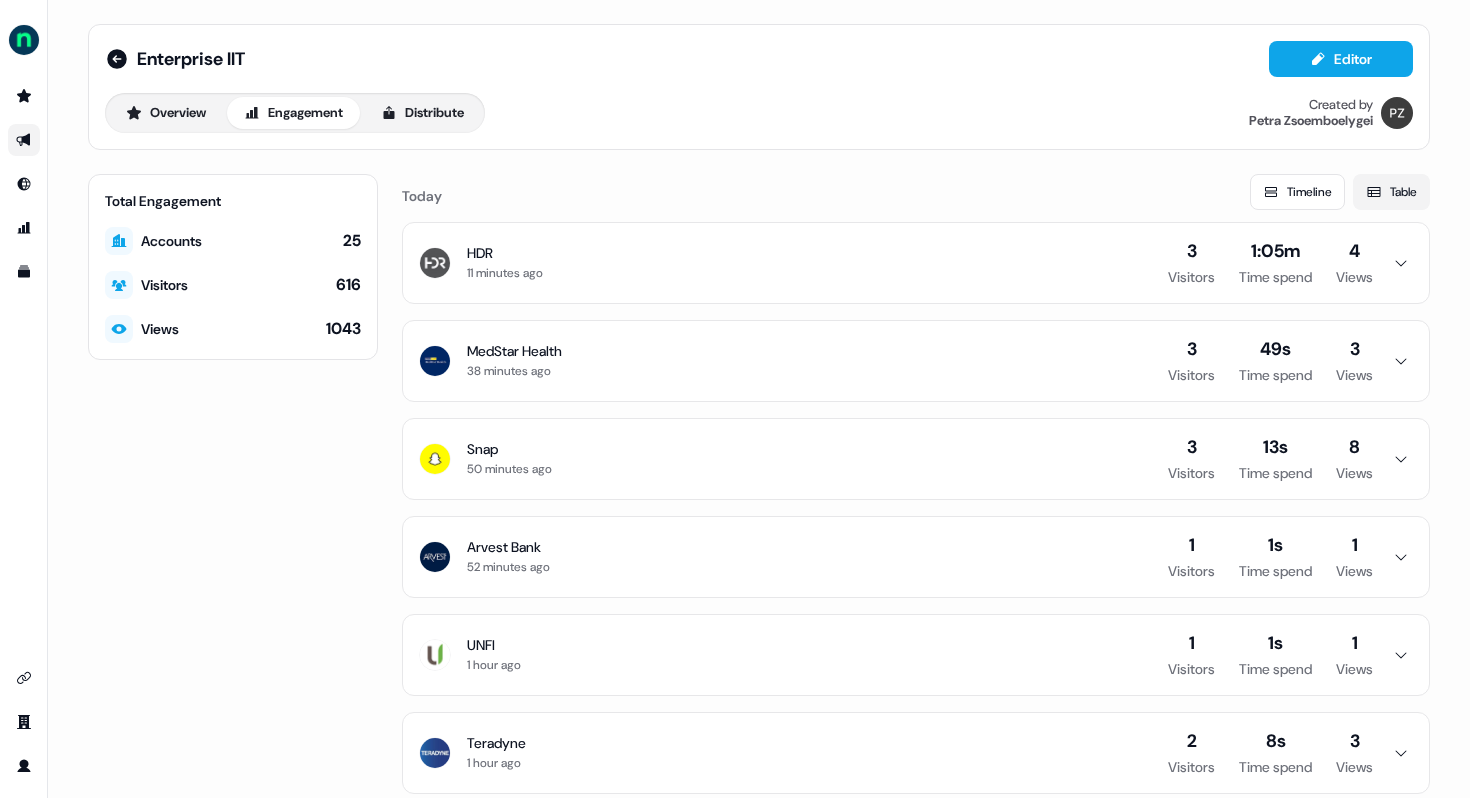 click on "Table" at bounding box center [1391, 192] 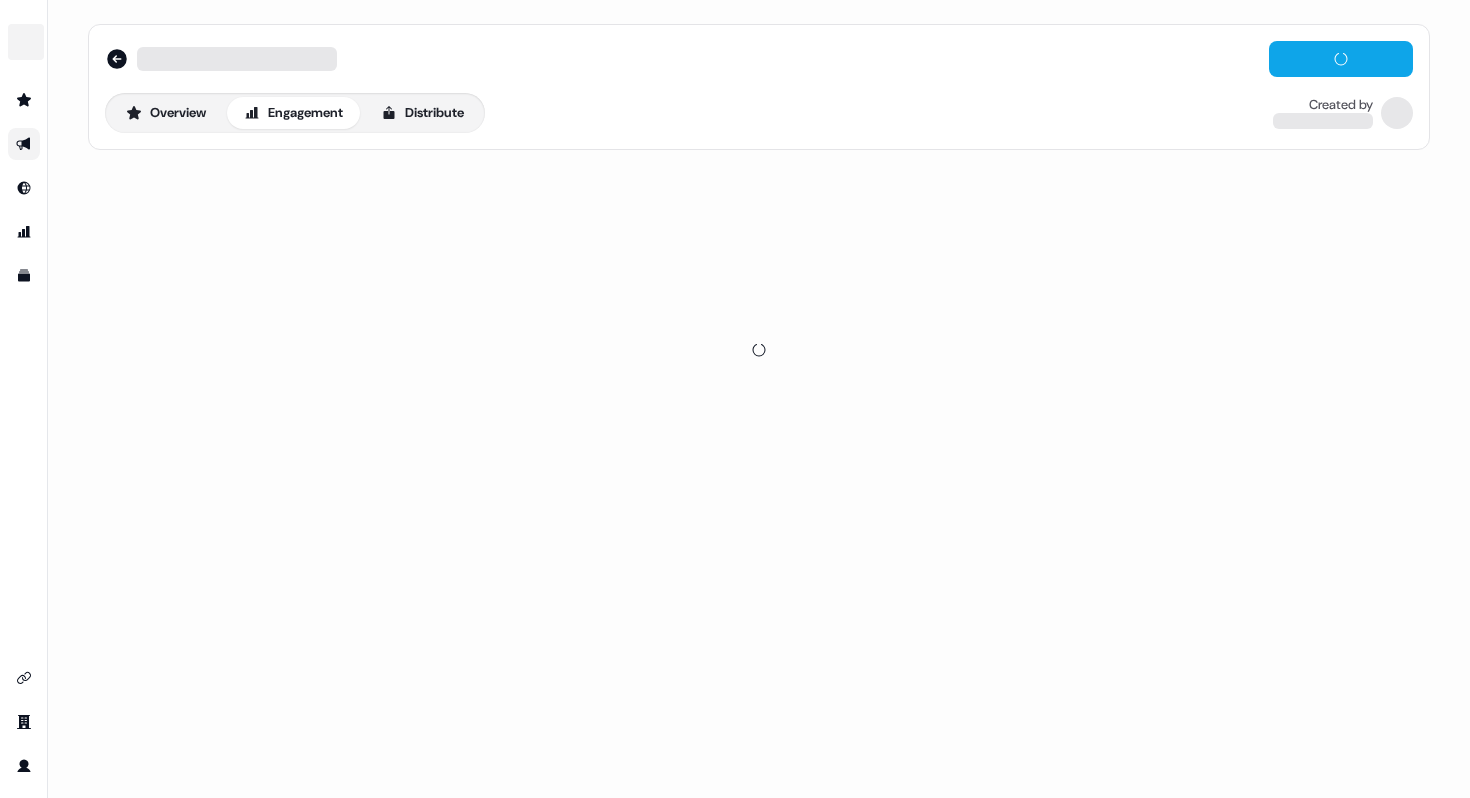 scroll, scrollTop: 0, scrollLeft: 0, axis: both 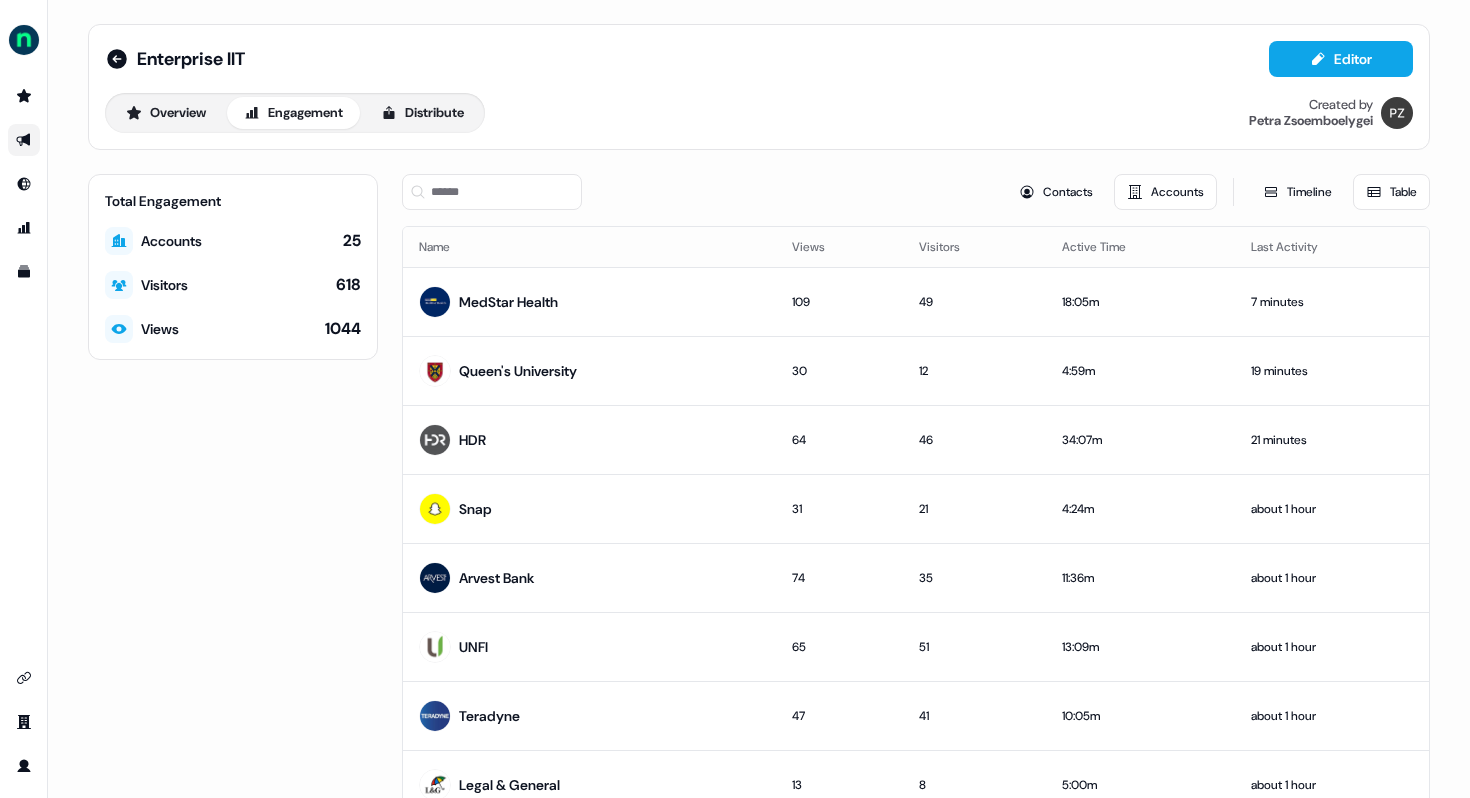 click on "Table" at bounding box center [1391, 192] 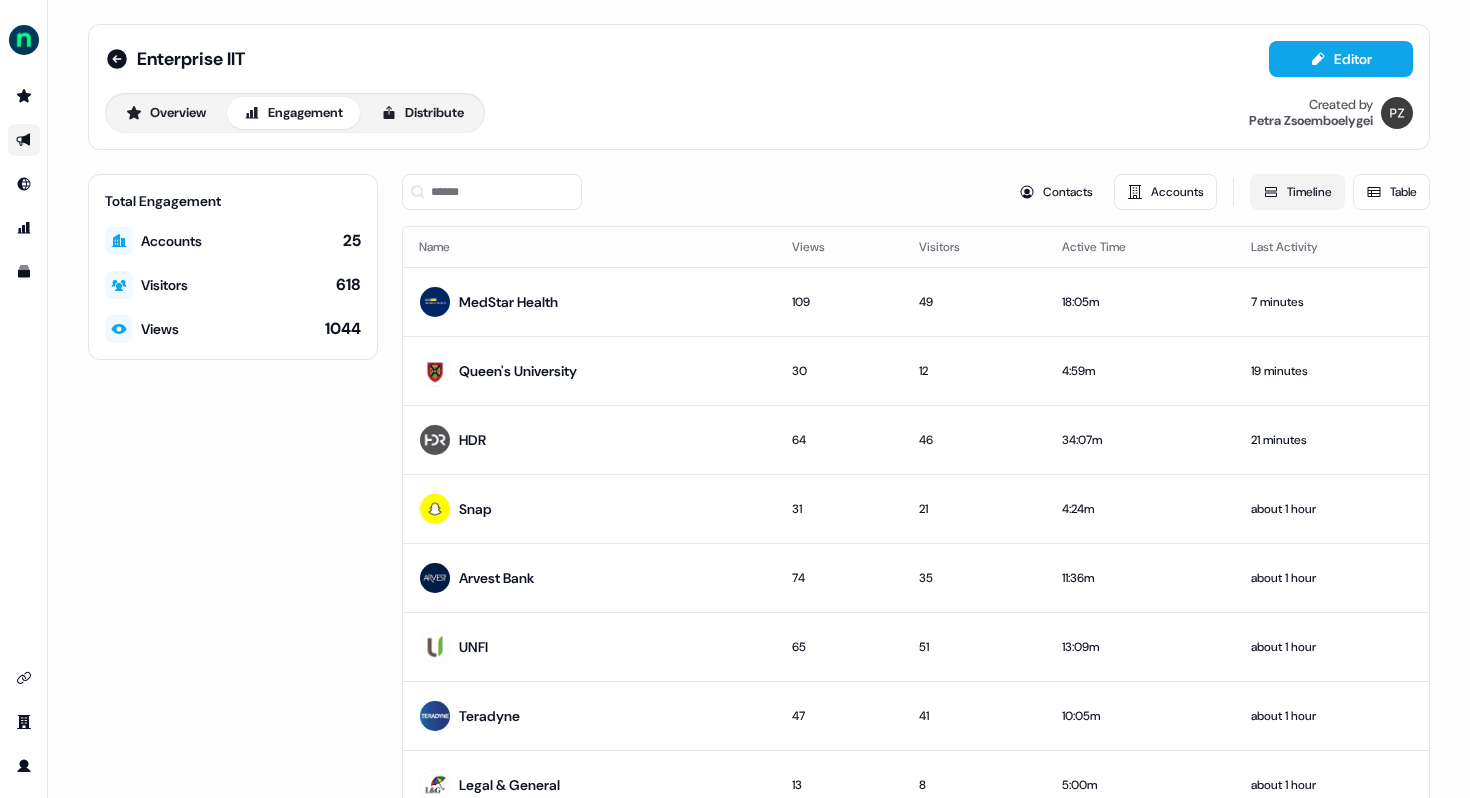 click on "Timeline" at bounding box center (1297, 192) 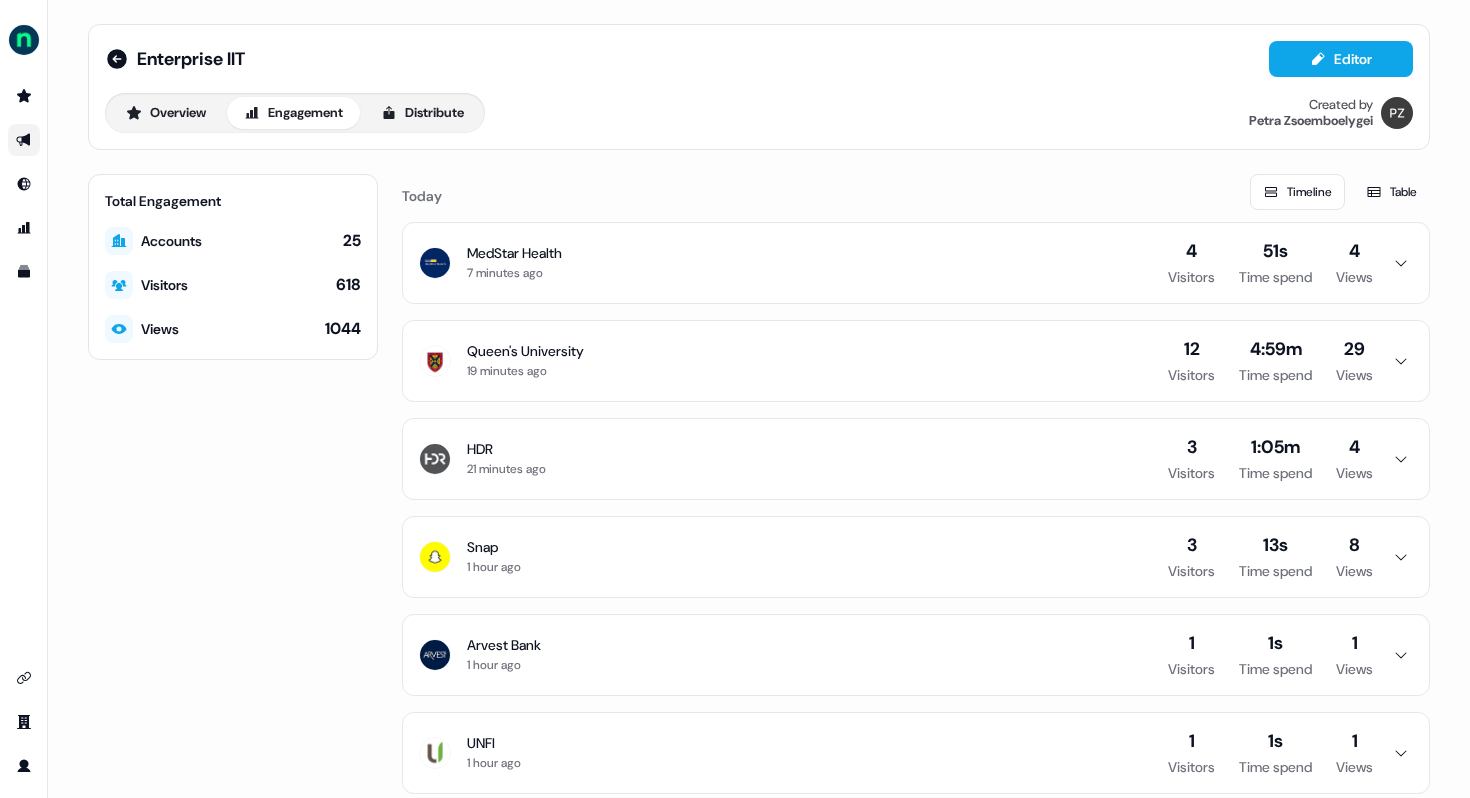 click 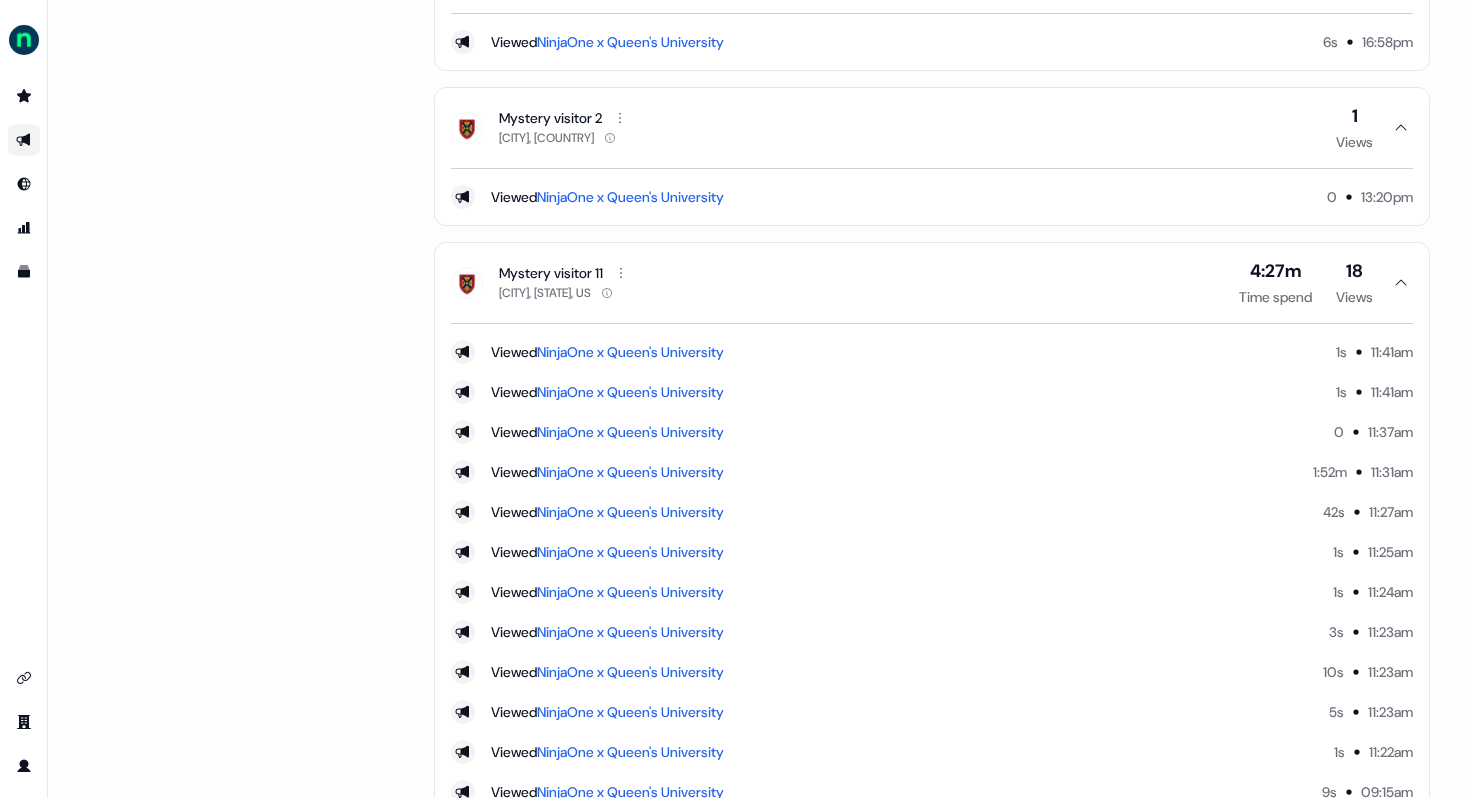 scroll, scrollTop: 649, scrollLeft: 0, axis: vertical 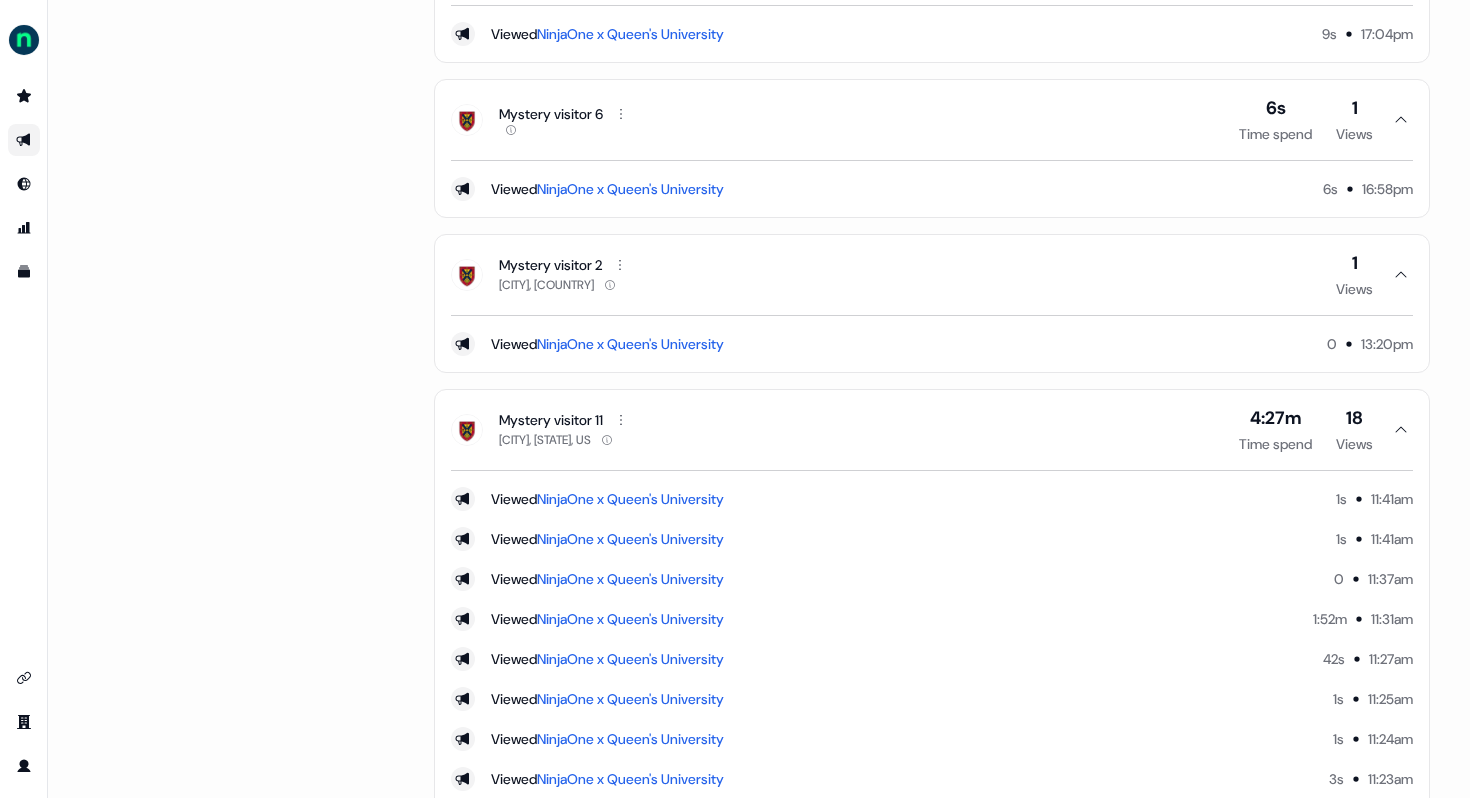 click on "Mystery visitor 11 Houston, Texas, US 4:27m Time spend 18 Views" at bounding box center [932, 430] 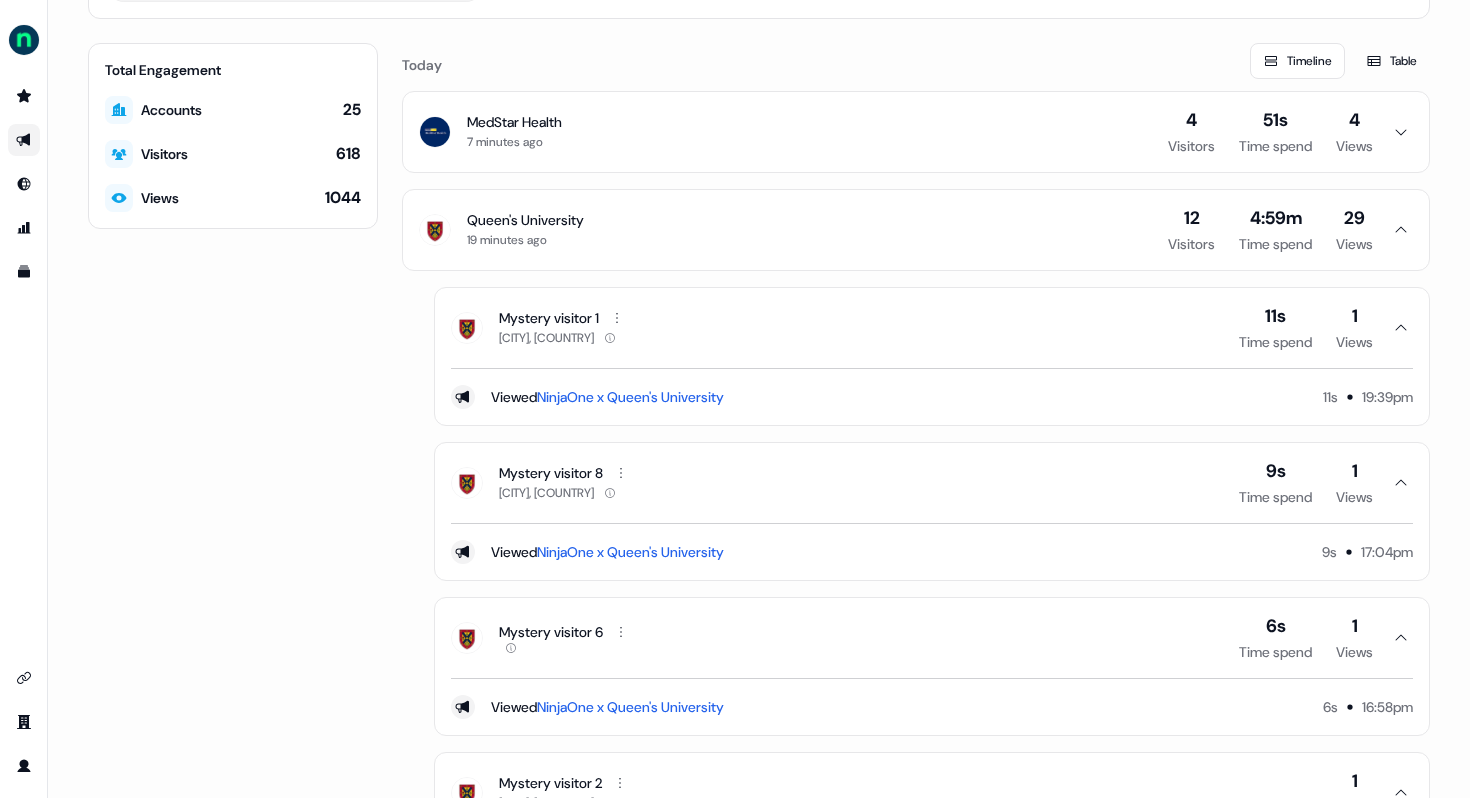 scroll, scrollTop: 115, scrollLeft: 0, axis: vertical 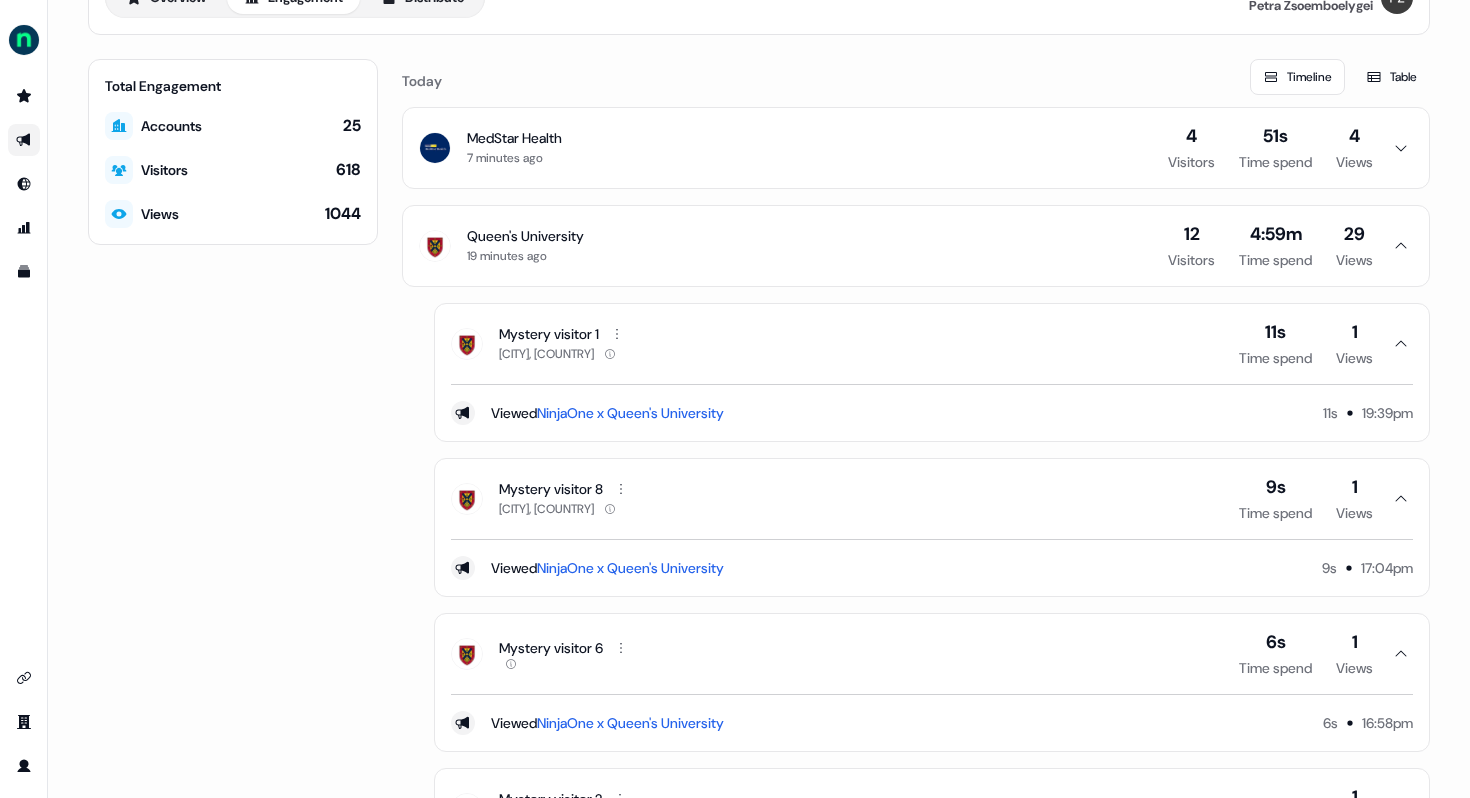 click 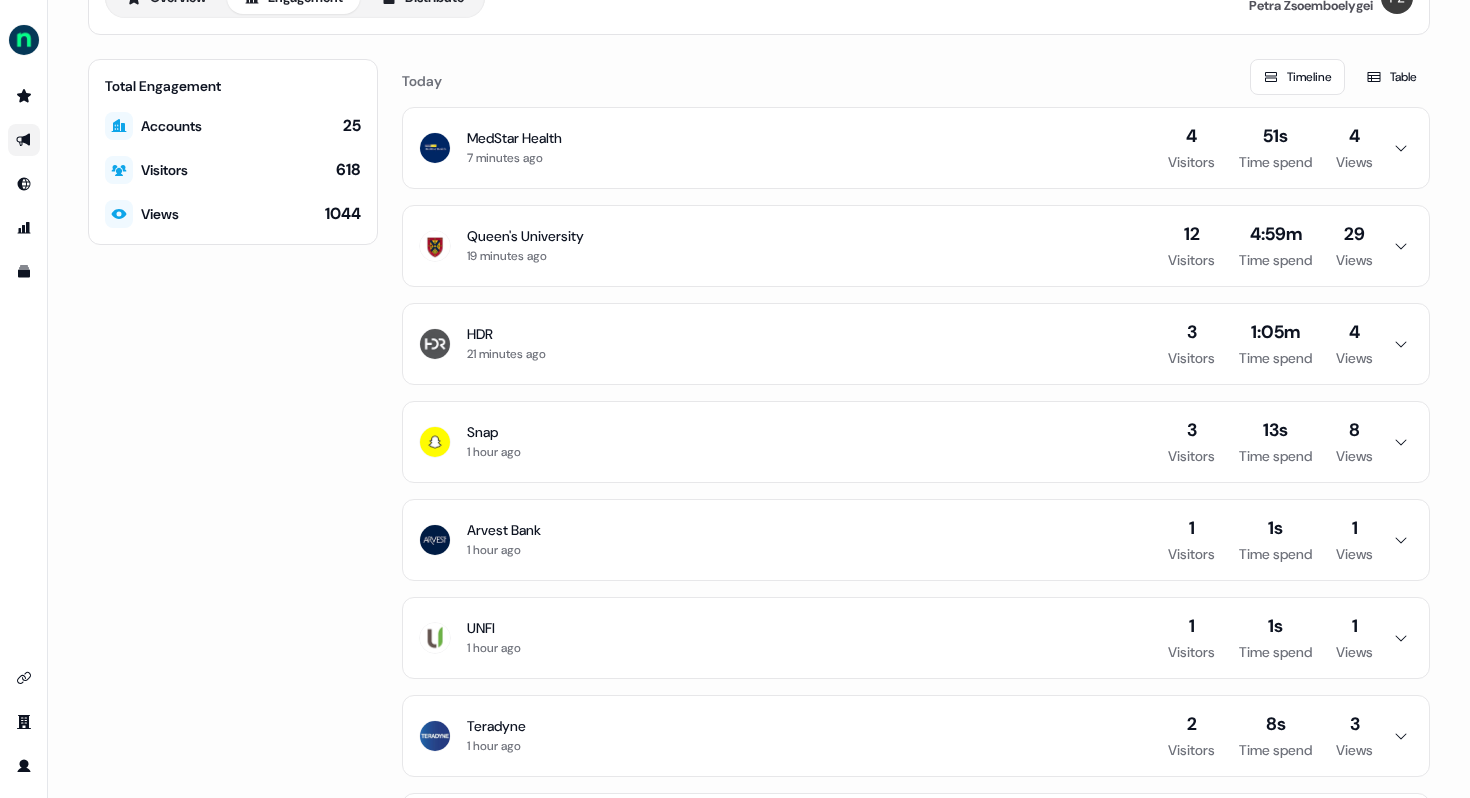 click on "MedStar Health 7 minutes ago 4 Visitors 51s Time spend 4 Views" at bounding box center (916, 148) 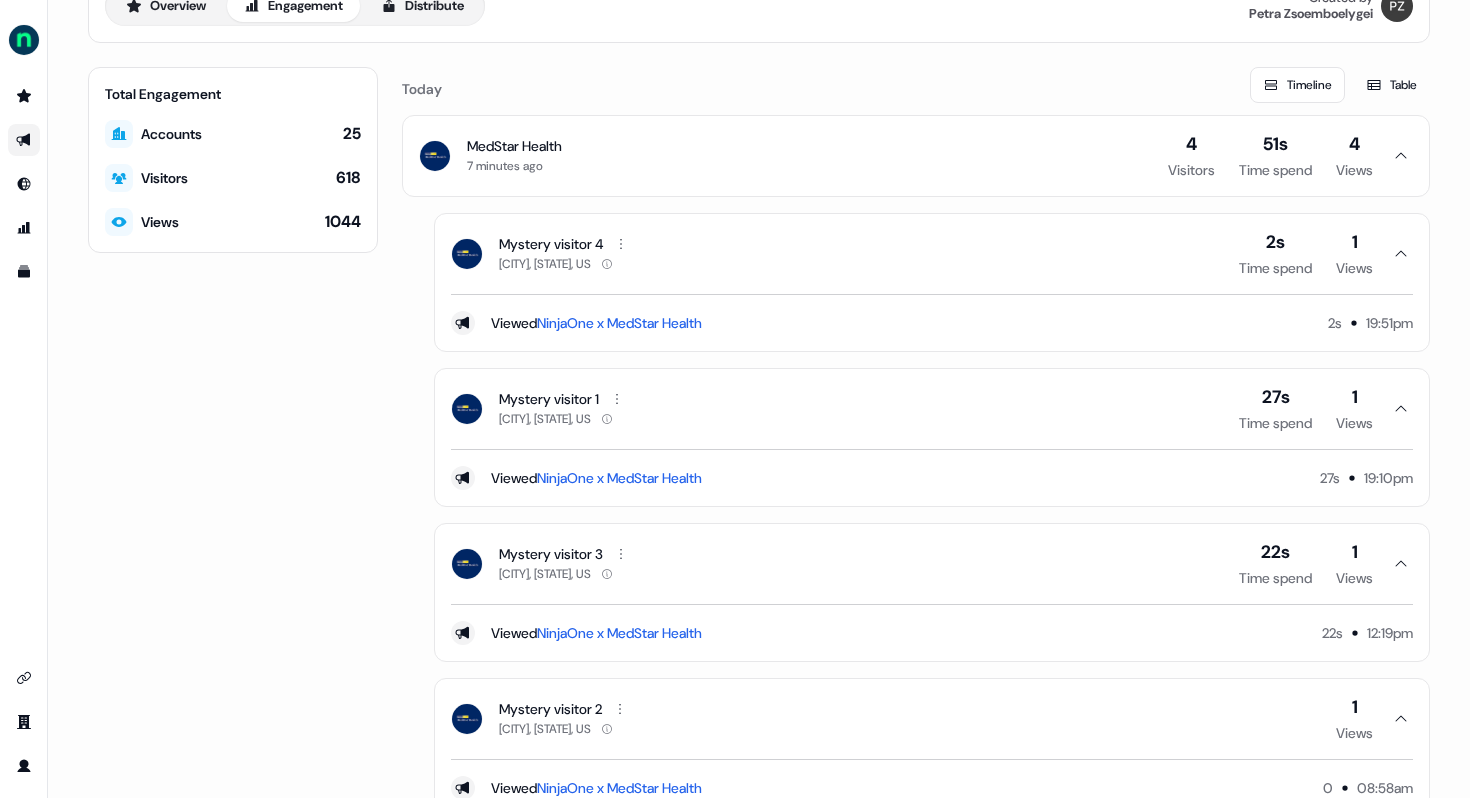 scroll, scrollTop: 61, scrollLeft: 0, axis: vertical 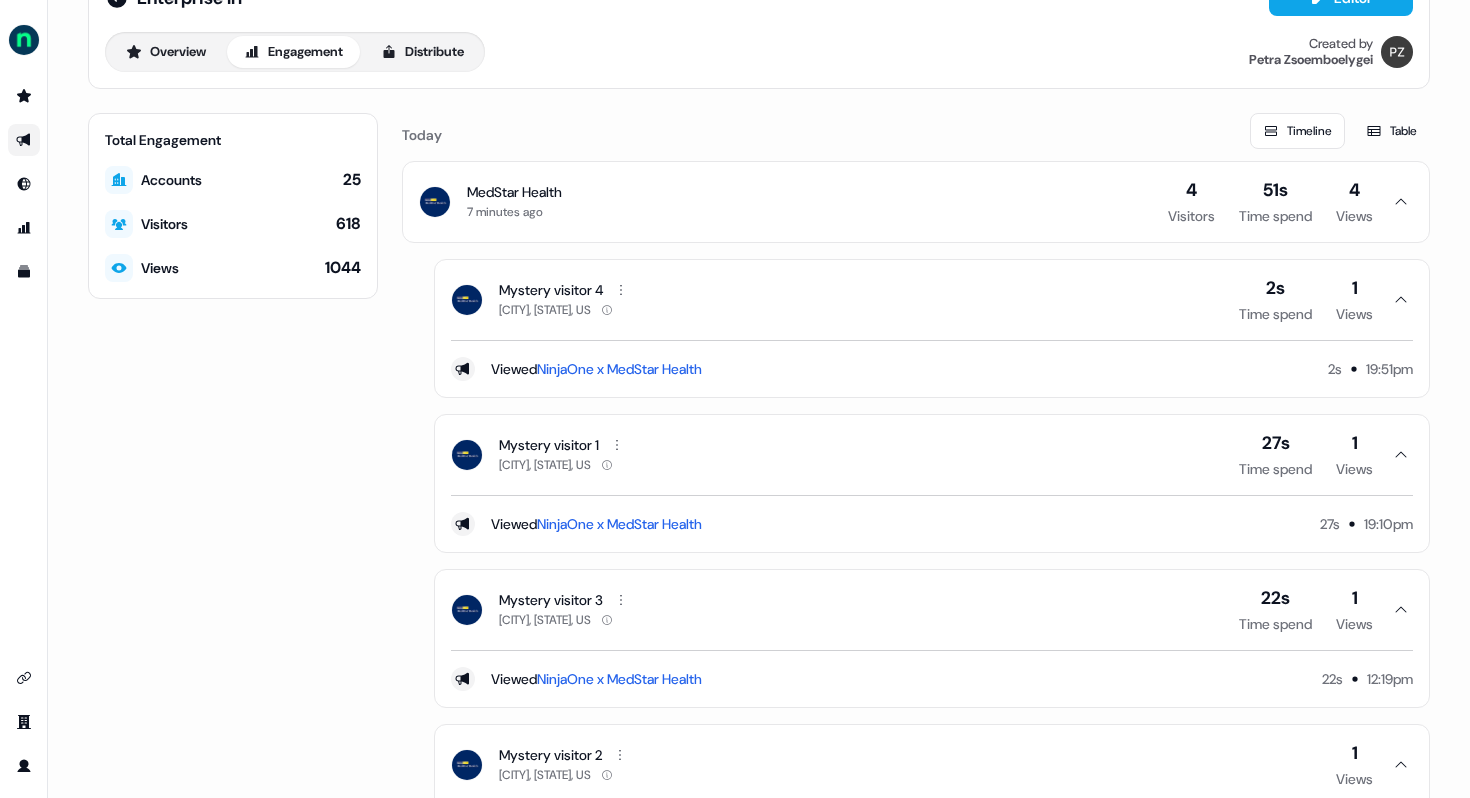 click on "MedStar Health 7 minutes ago 4 Visitors 51s Time spend 4 Views" at bounding box center [916, 202] 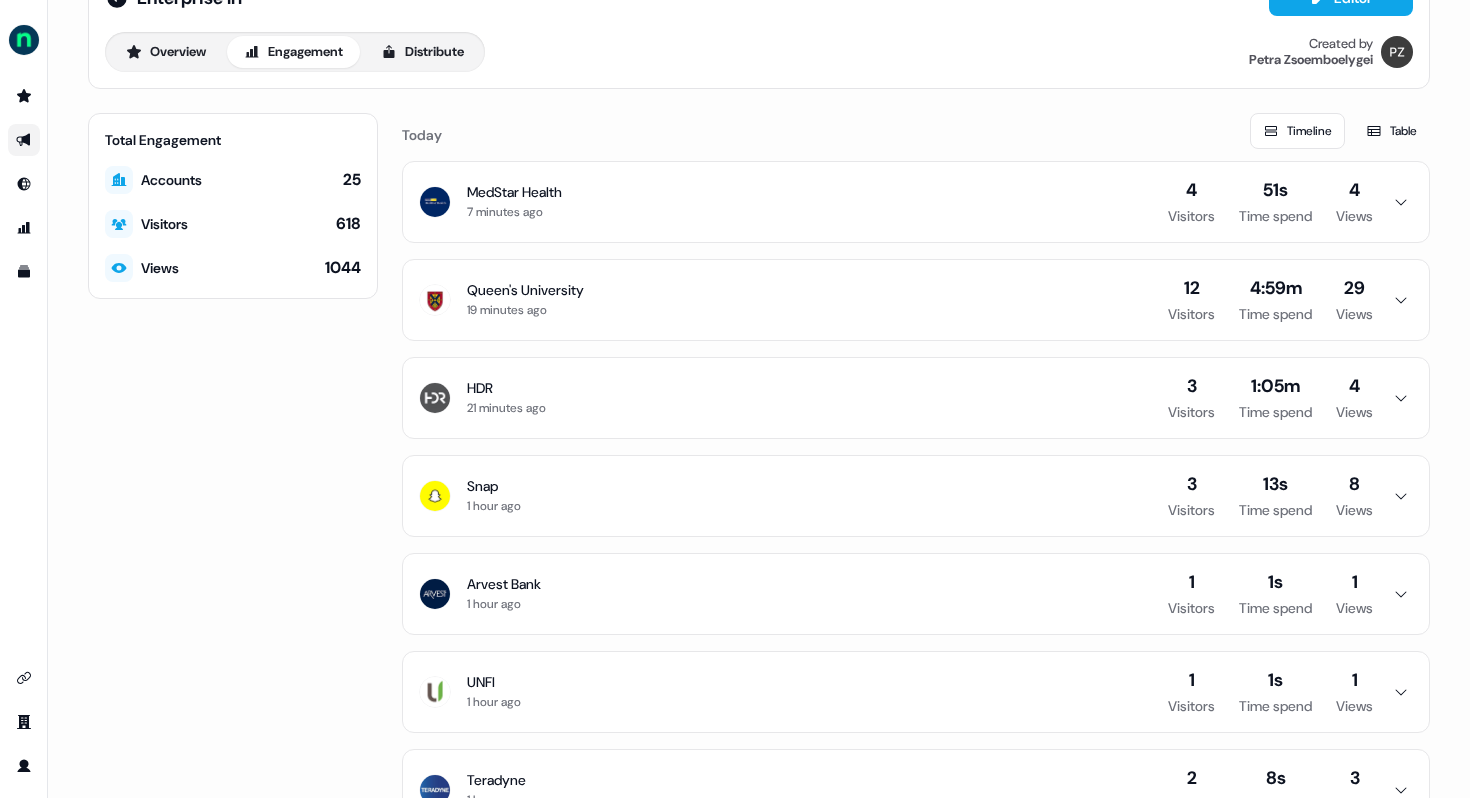 click 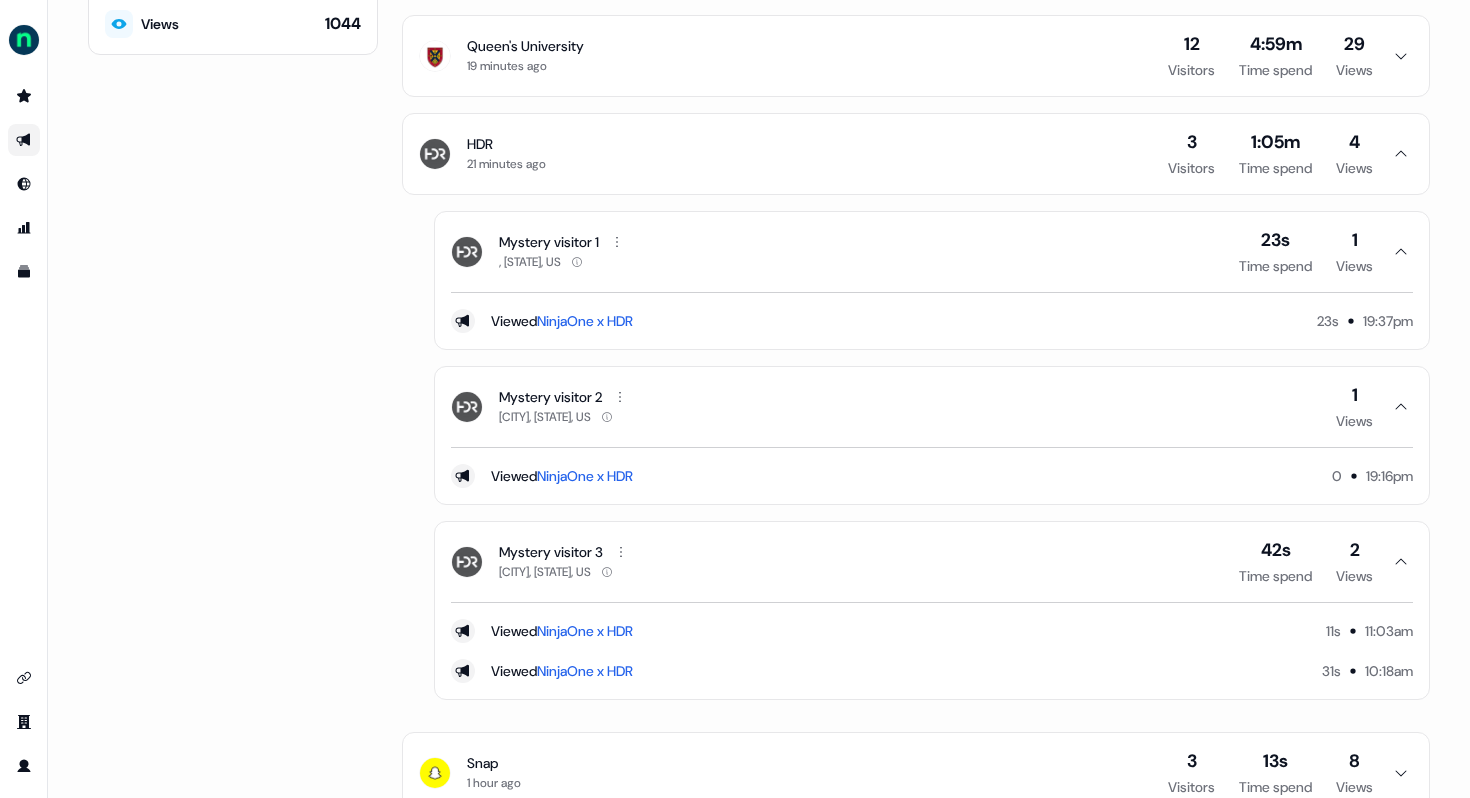 scroll, scrollTop: 249, scrollLeft: 0, axis: vertical 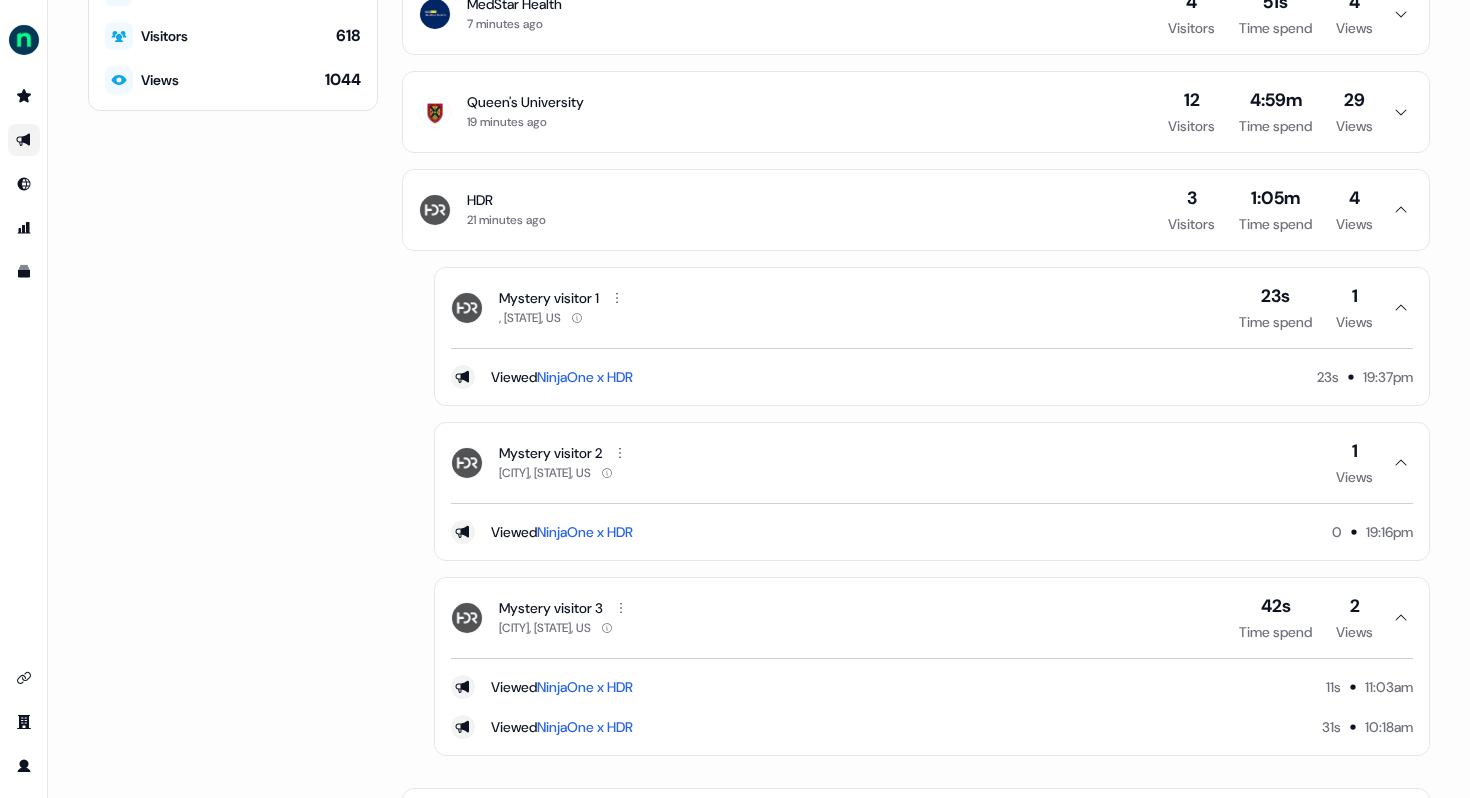 click 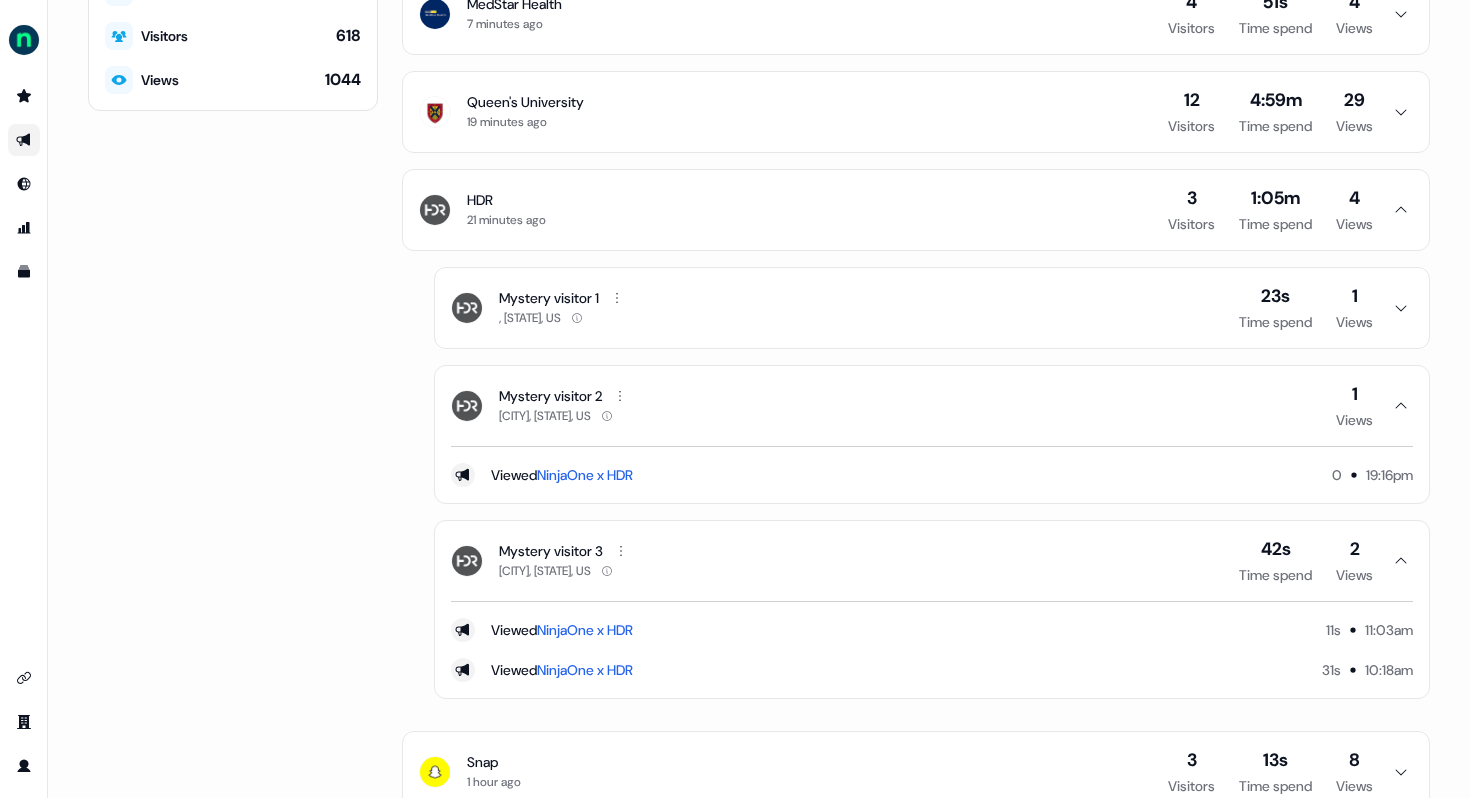 click 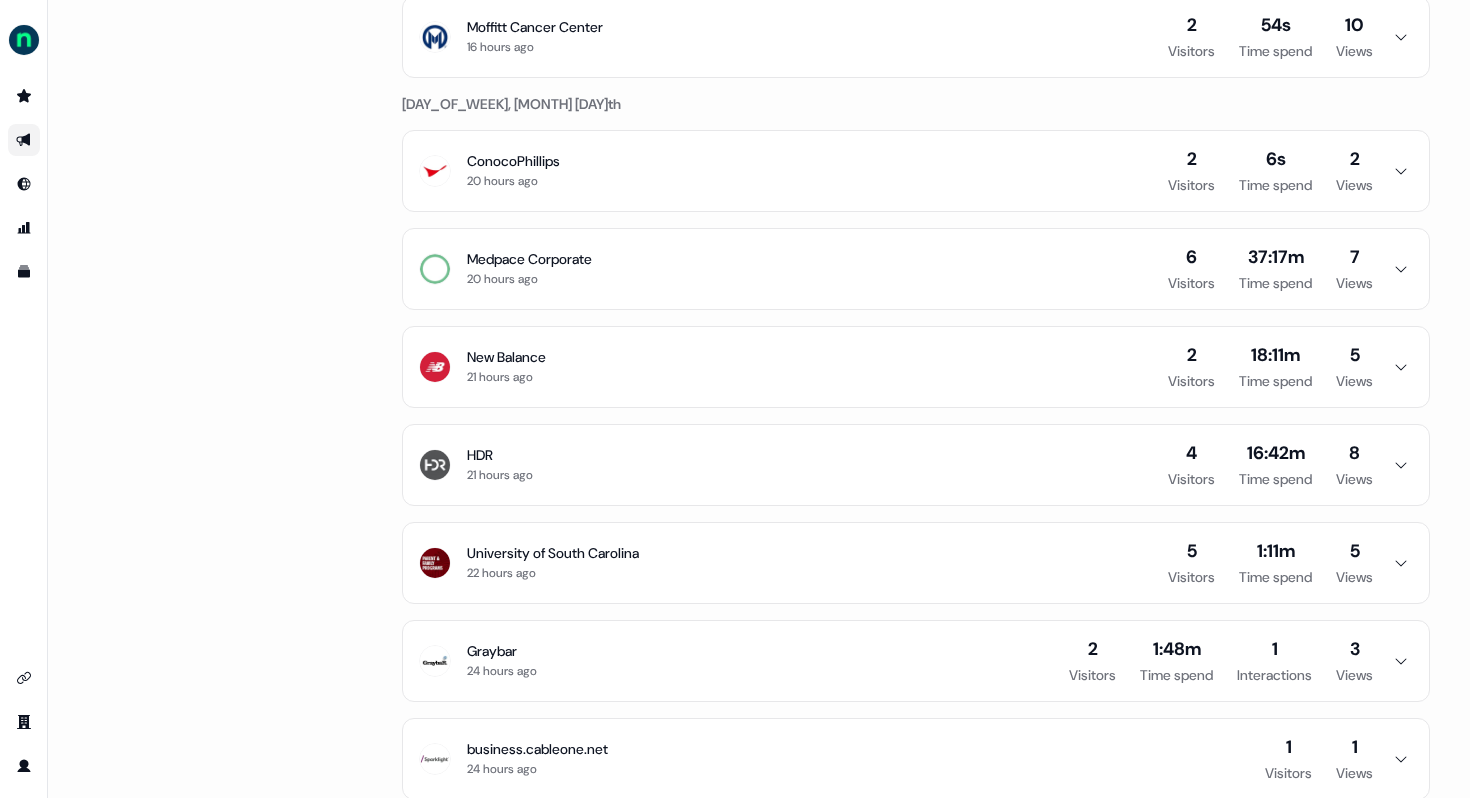 scroll, scrollTop: 1702, scrollLeft: 0, axis: vertical 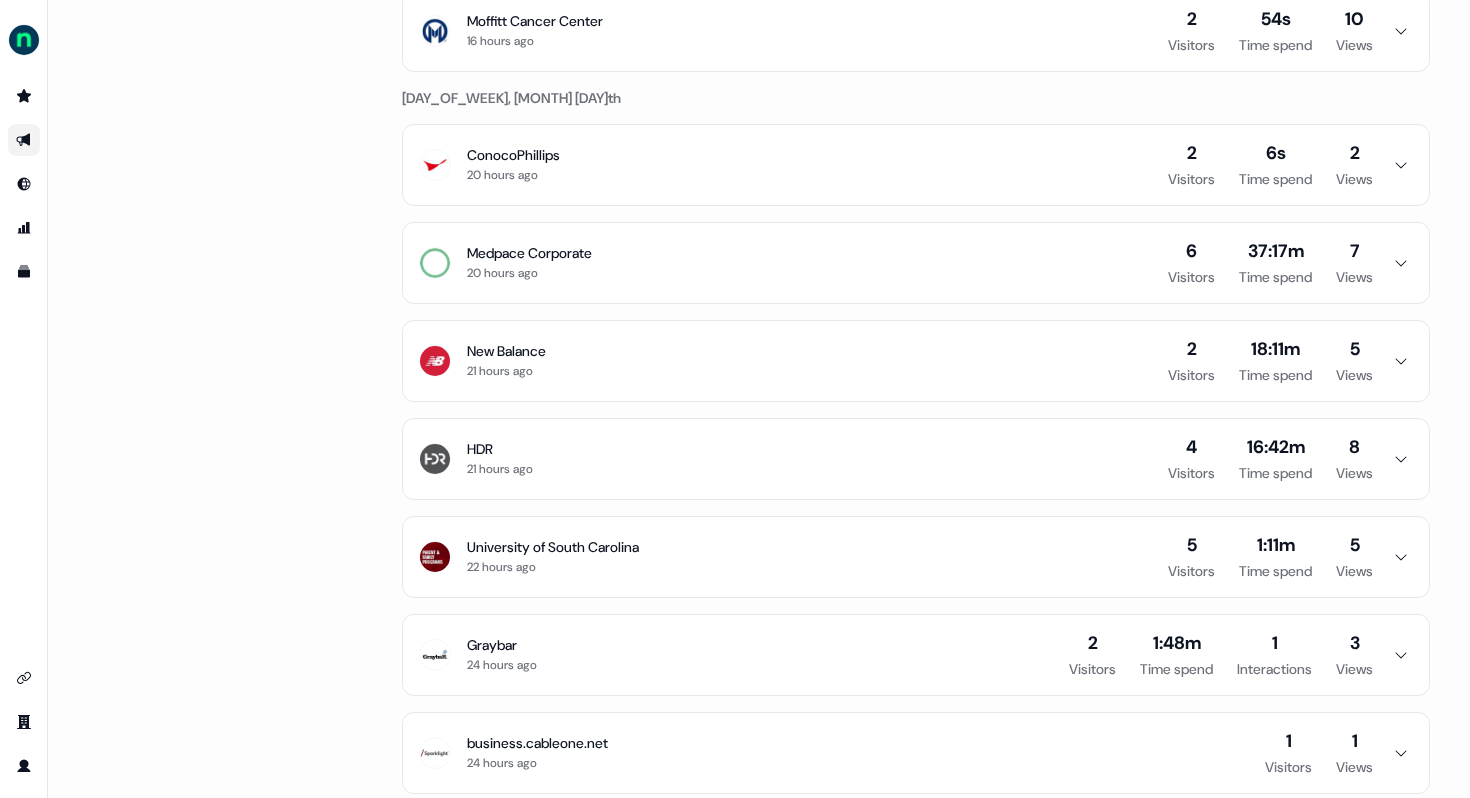click 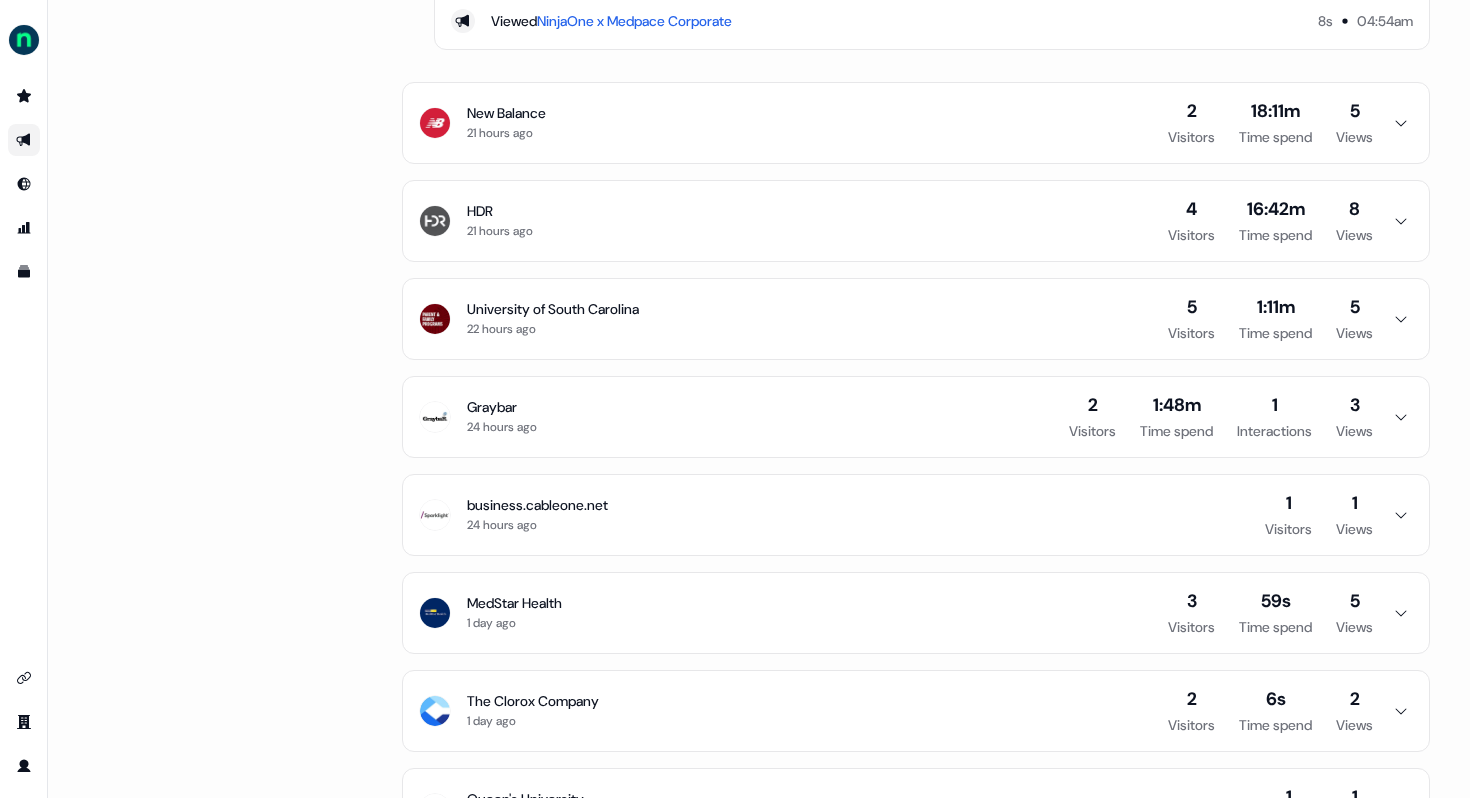 scroll, scrollTop: 2946, scrollLeft: 0, axis: vertical 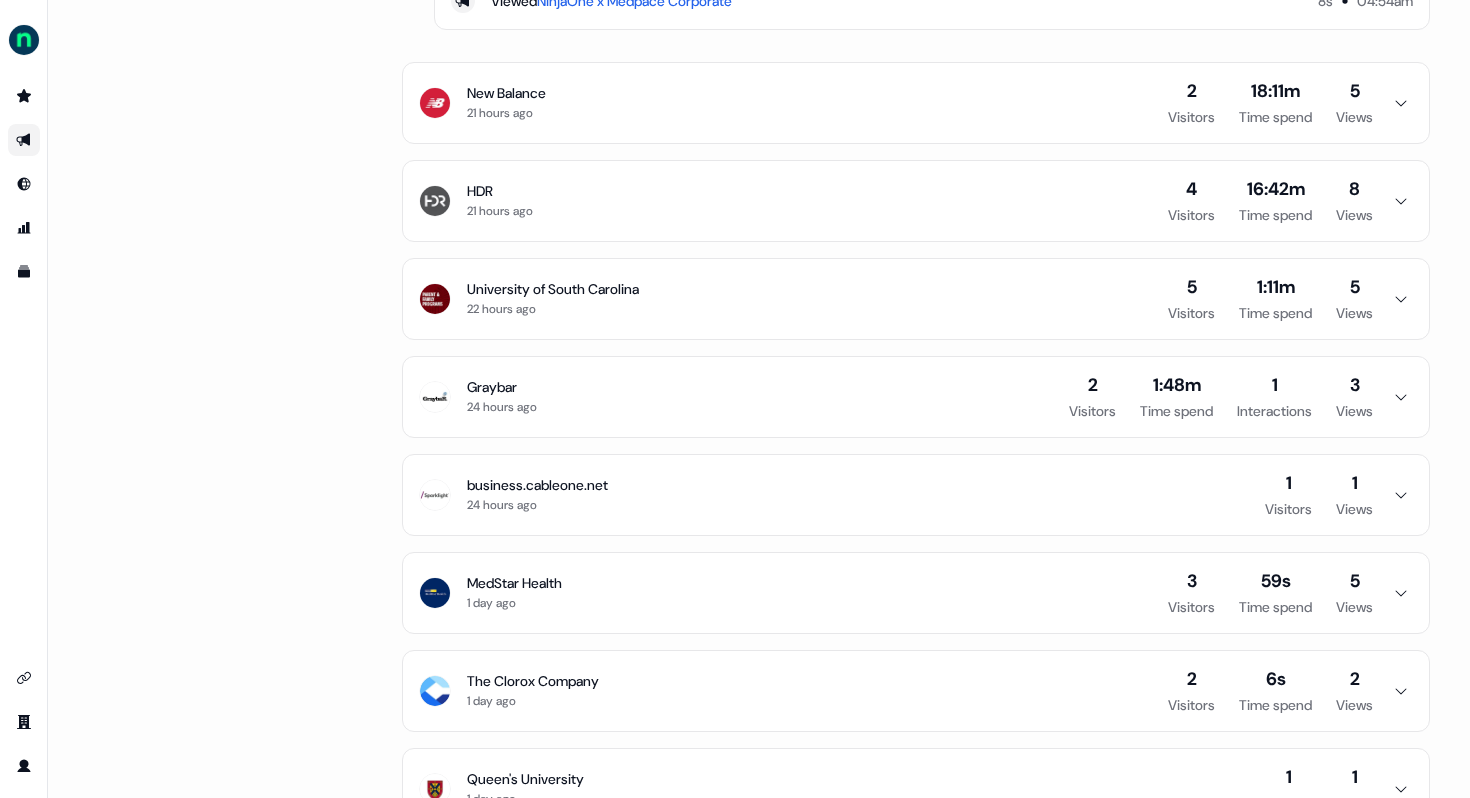 click 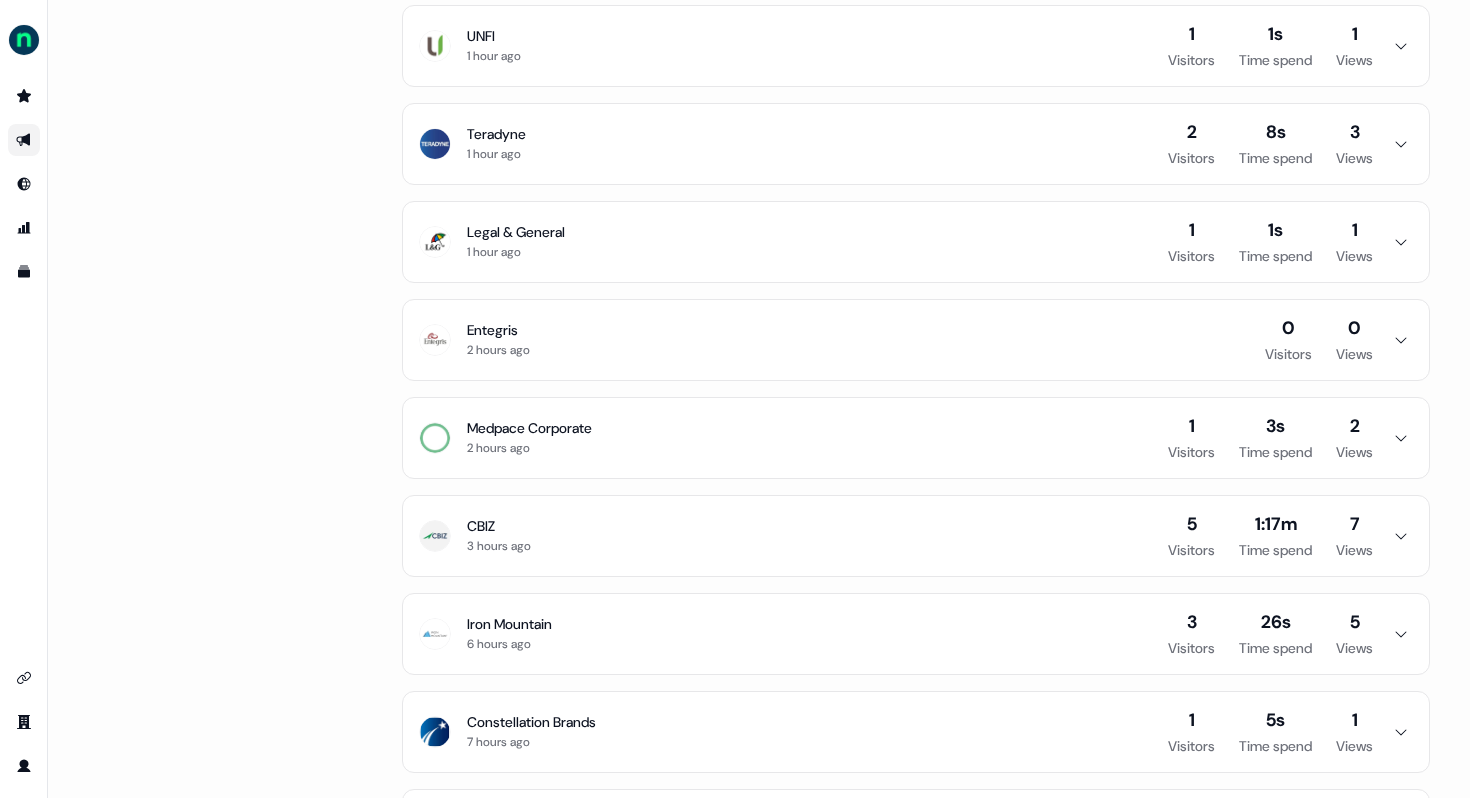 scroll, scrollTop: 626, scrollLeft: 0, axis: vertical 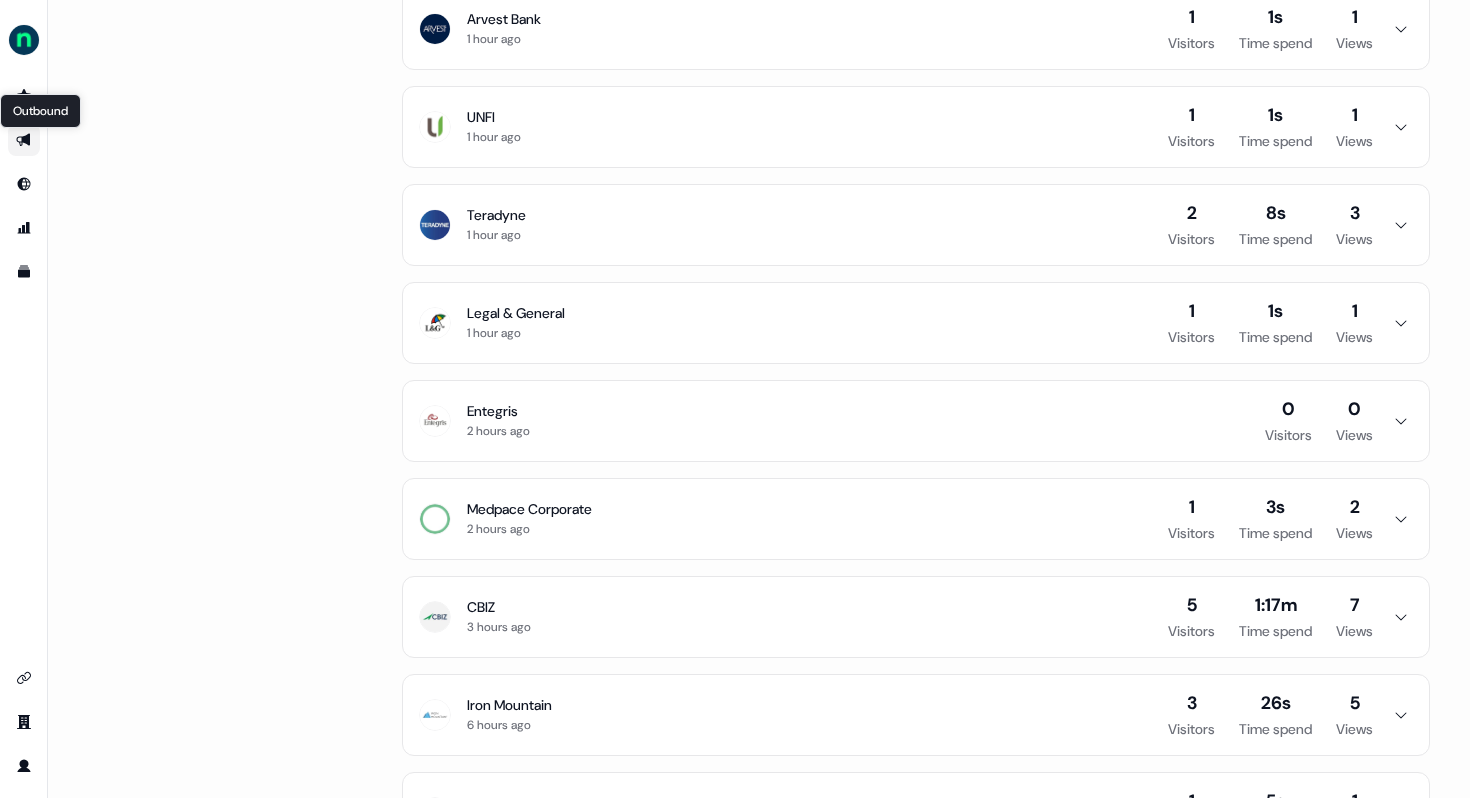 click 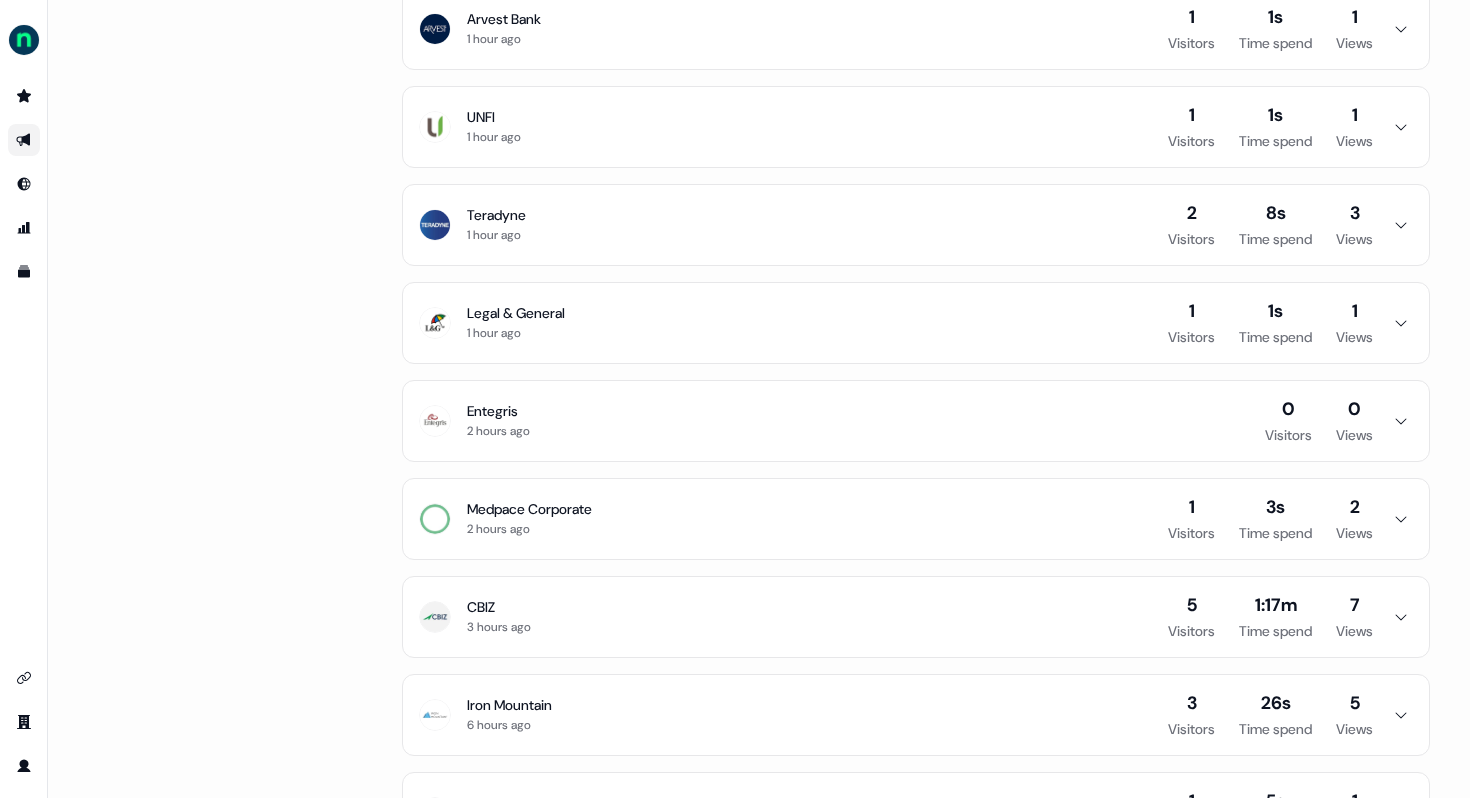 scroll, scrollTop: 0, scrollLeft: 0, axis: both 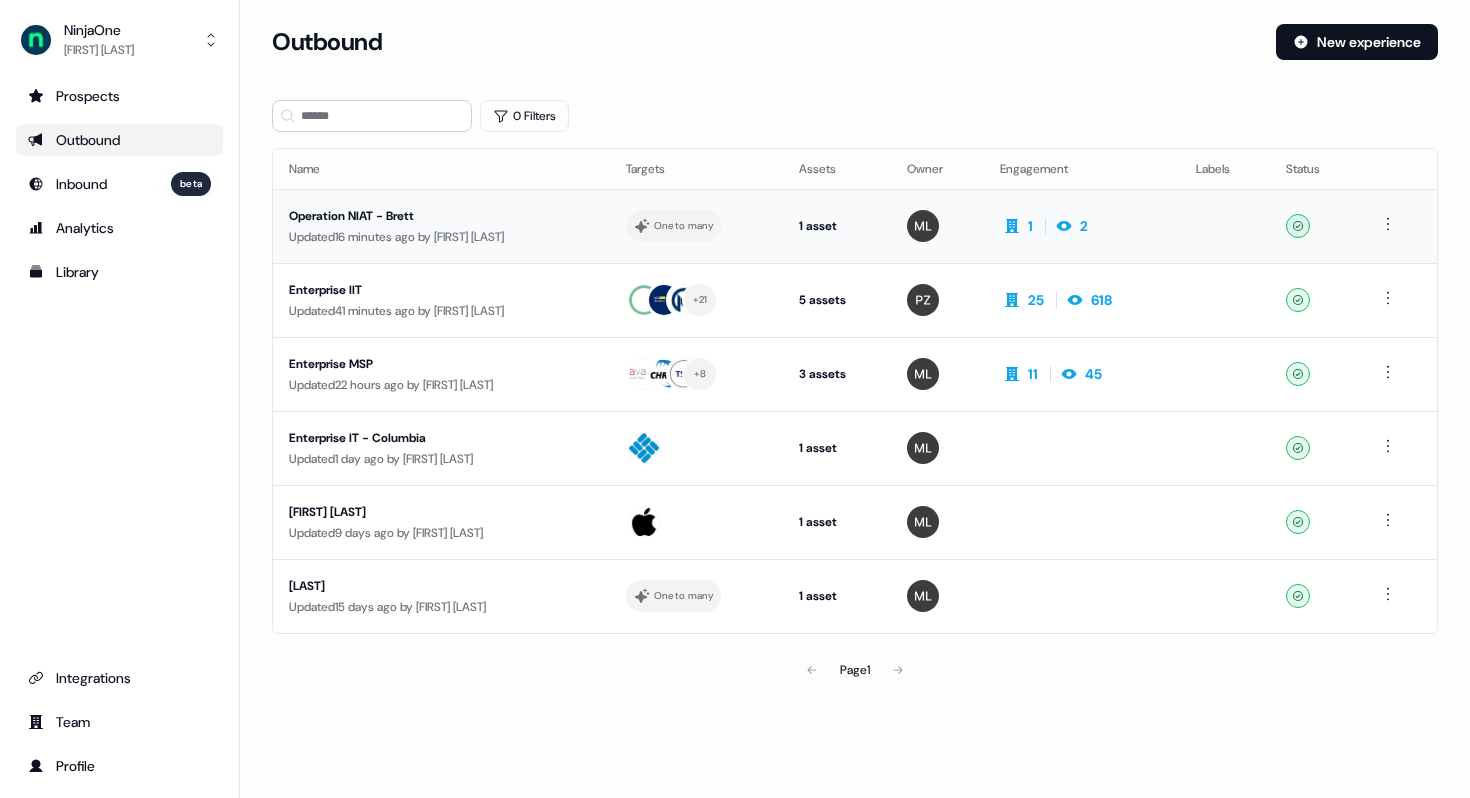 click on "Operation NIAT - Brett" at bounding box center [441, 216] 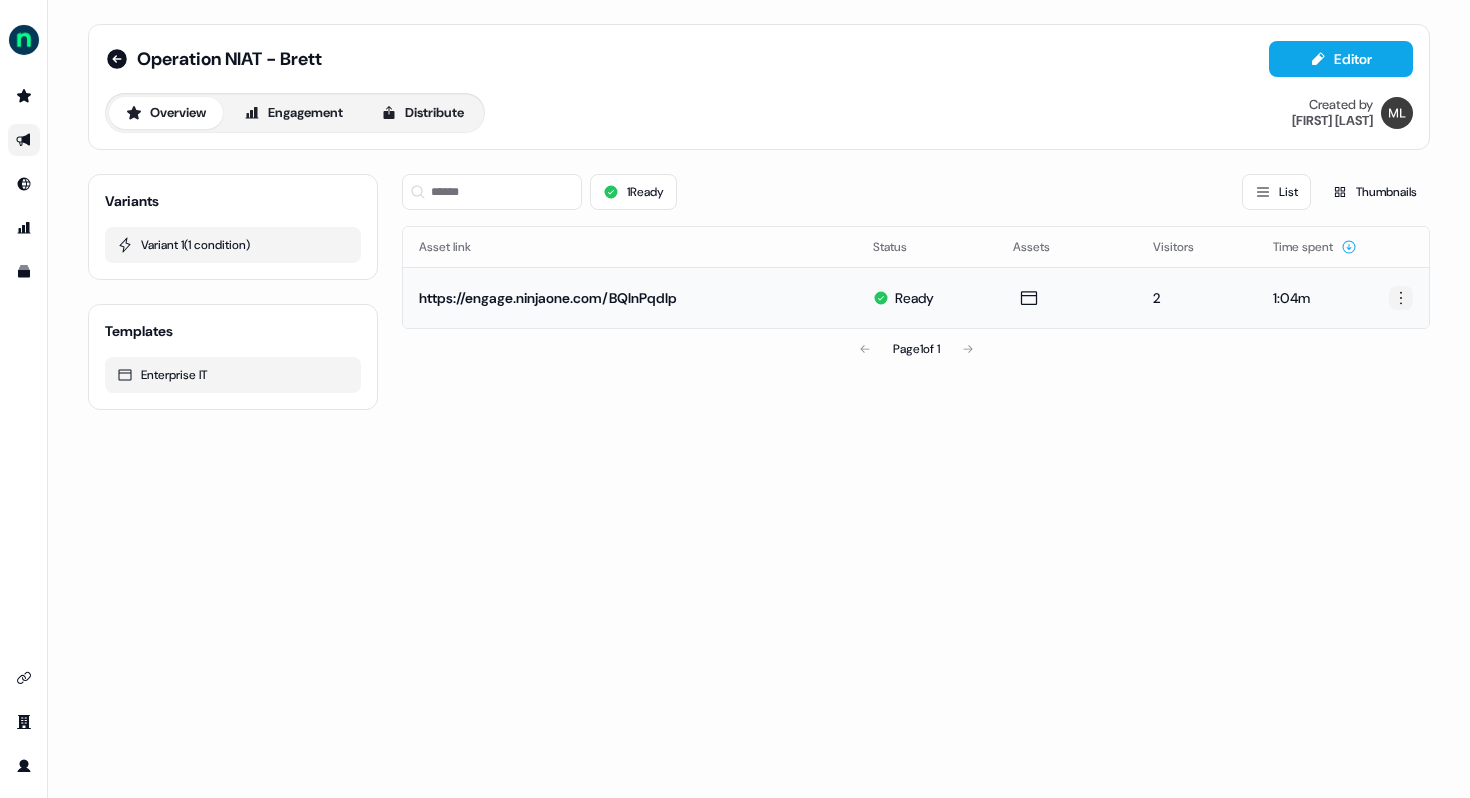 click on "For the best experience switch devices to a bigger screen. Go to Userled.io   Operation NIAT - Brett Editor Overview Engagement Distribute Created by Megan   Lee Variants Variant 1  ( 1   condition ) Templates Enterprise IT 1  Ready List Thumbnails Asset link Status Assets Visitors Time spent https://engage.ninjaone.com/BQlnPqdIp Ready 2 1:04m Page  1  of 1" at bounding box center [735, 399] 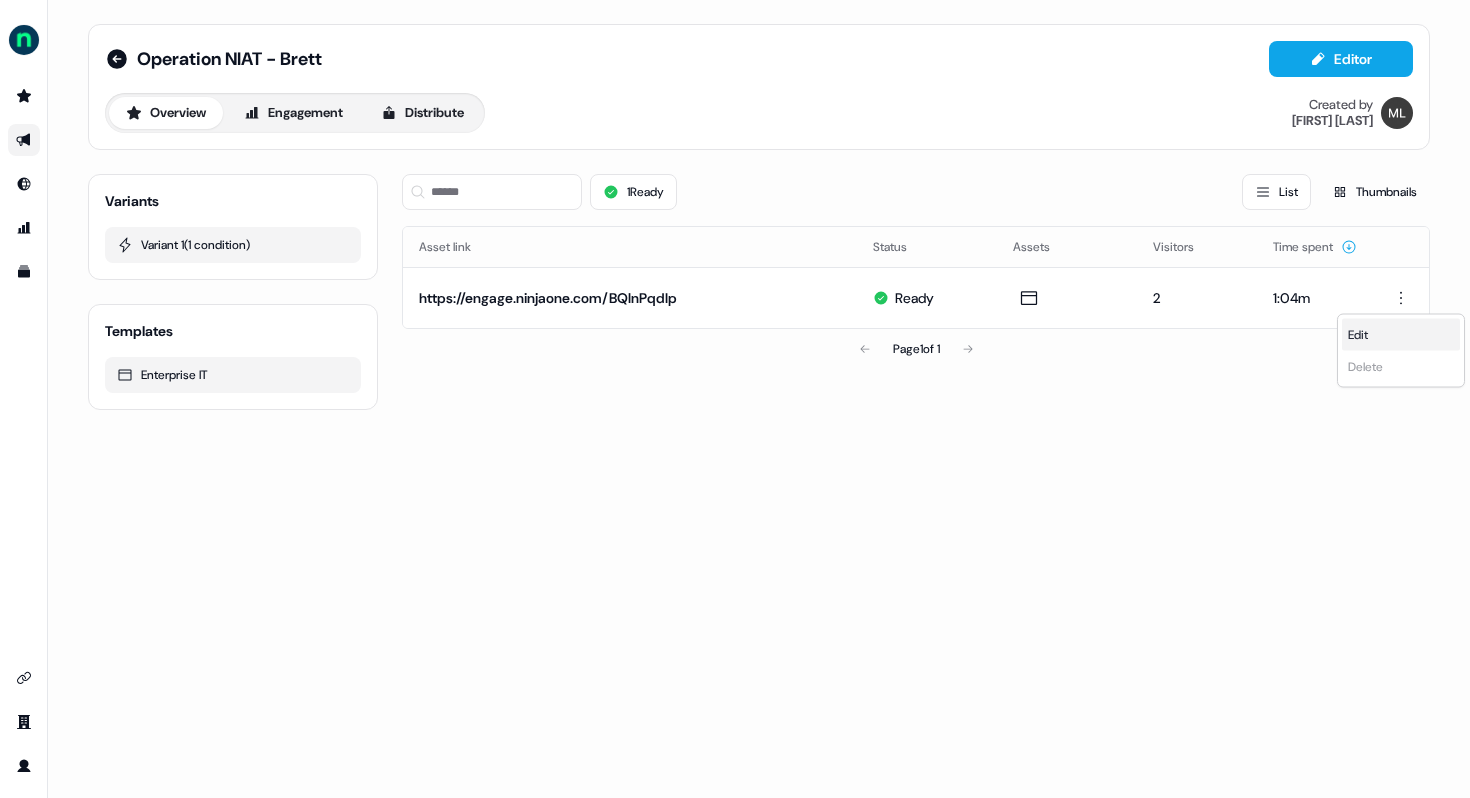 click on "Edit" at bounding box center [1401, 335] 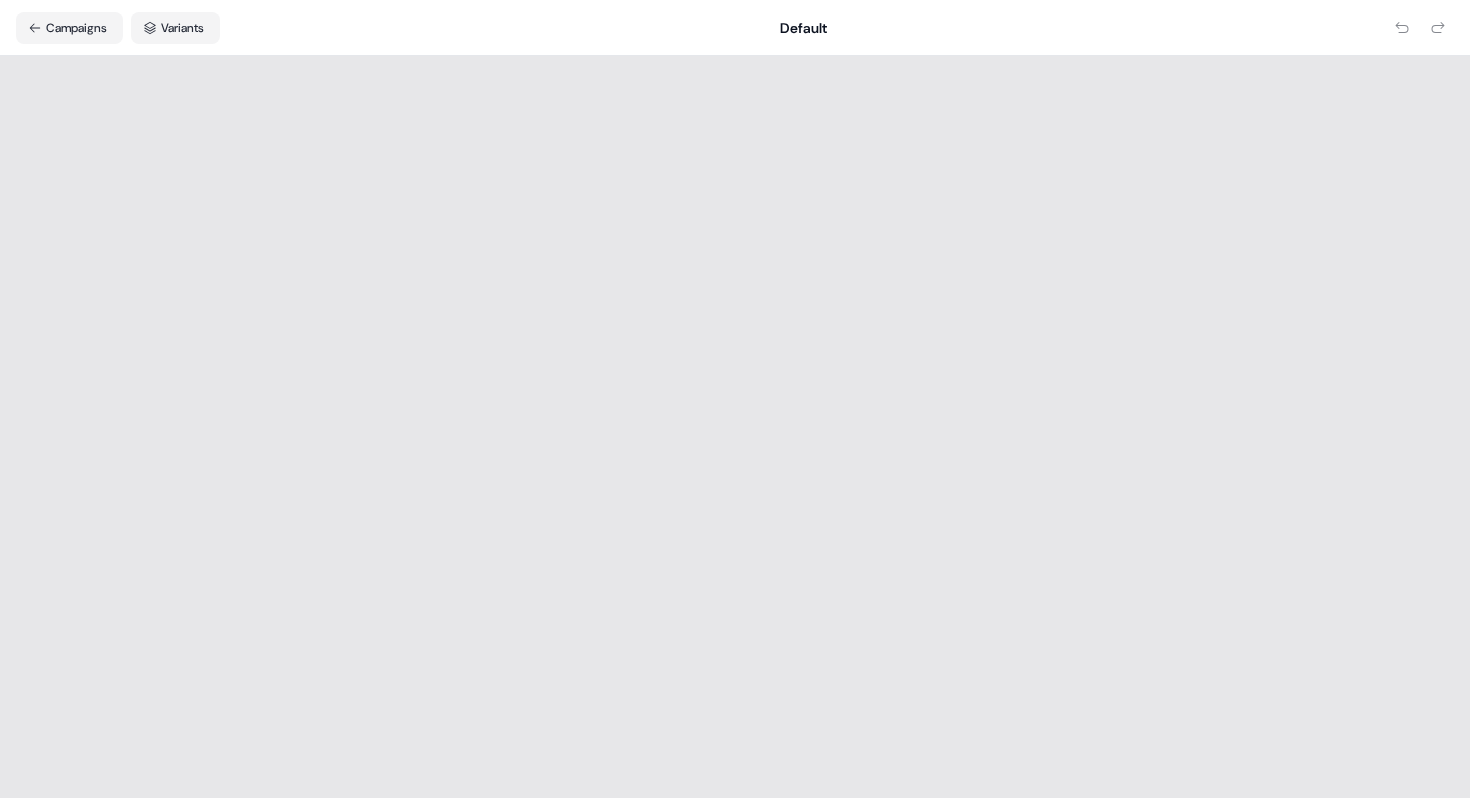 scroll, scrollTop: 0, scrollLeft: 0, axis: both 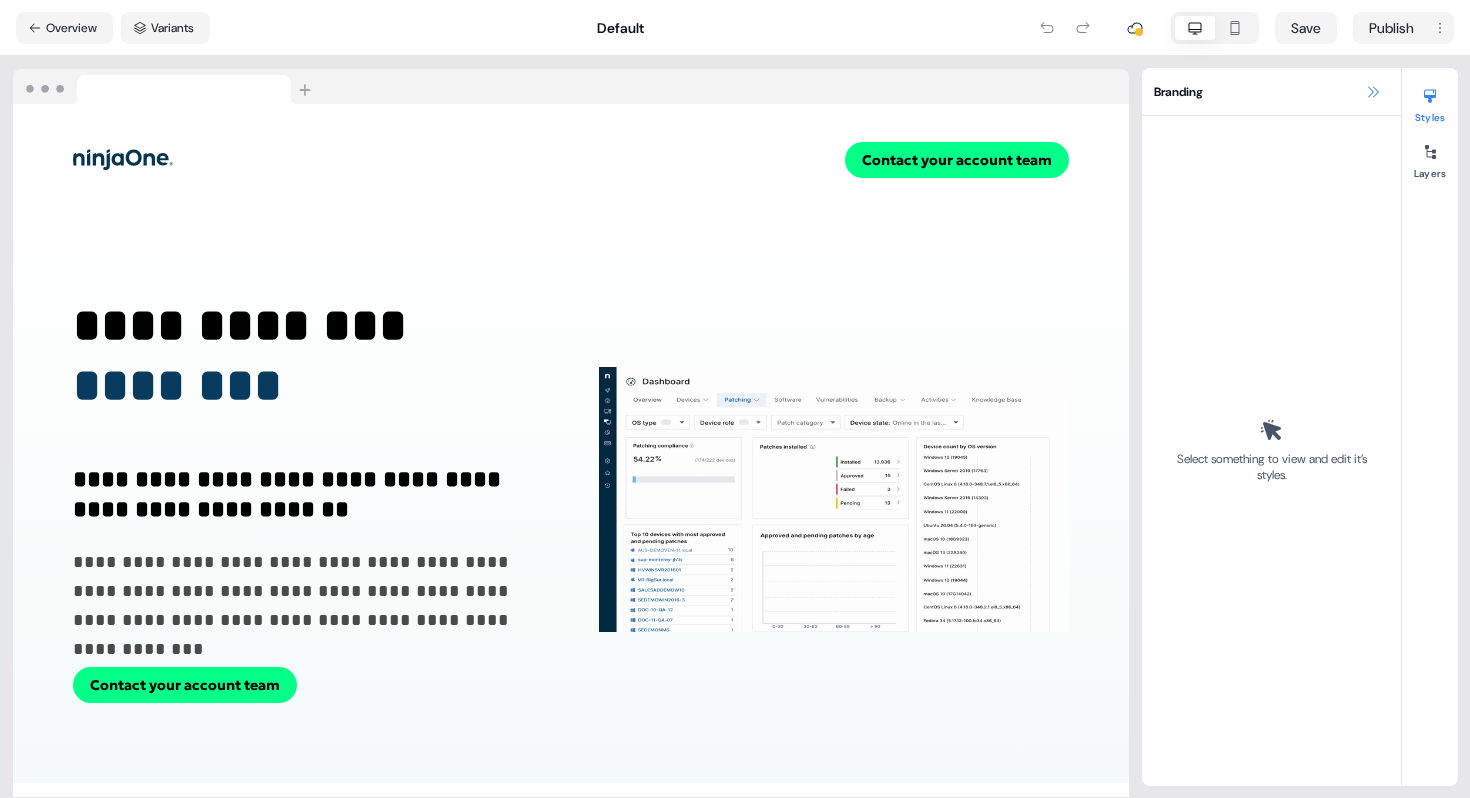 click 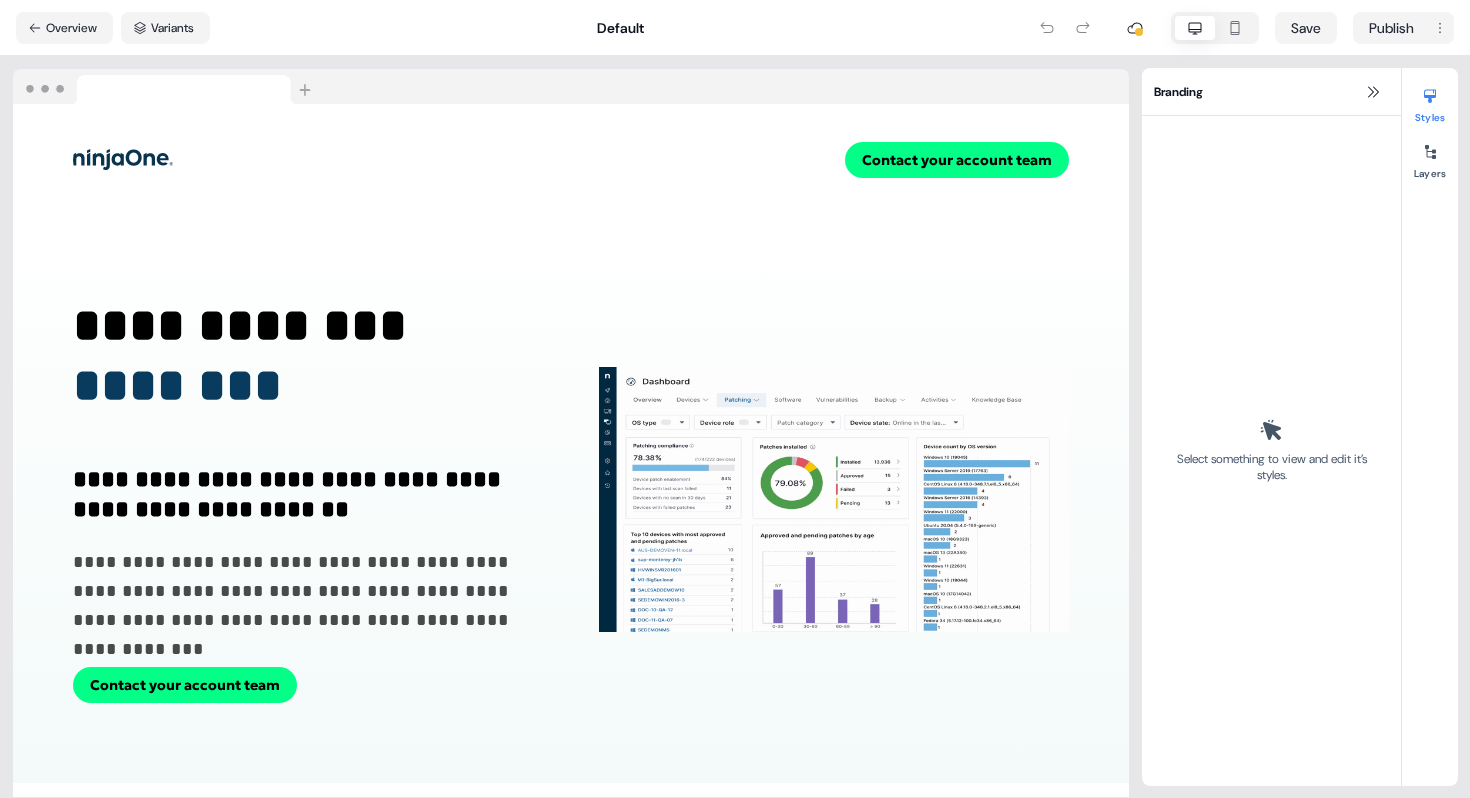 click at bounding box center (1235, 28) 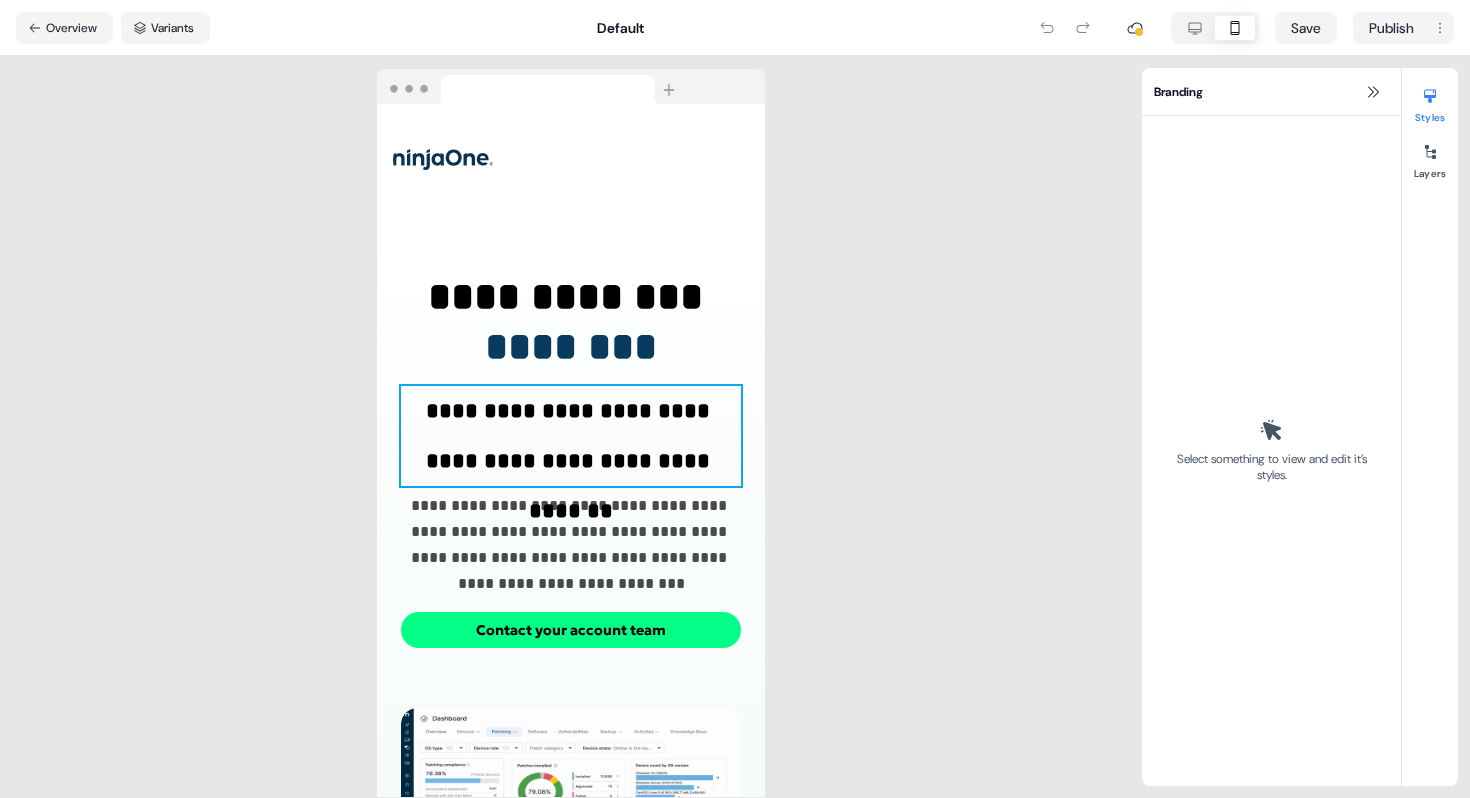 click on "**********" at bounding box center (571, 436) 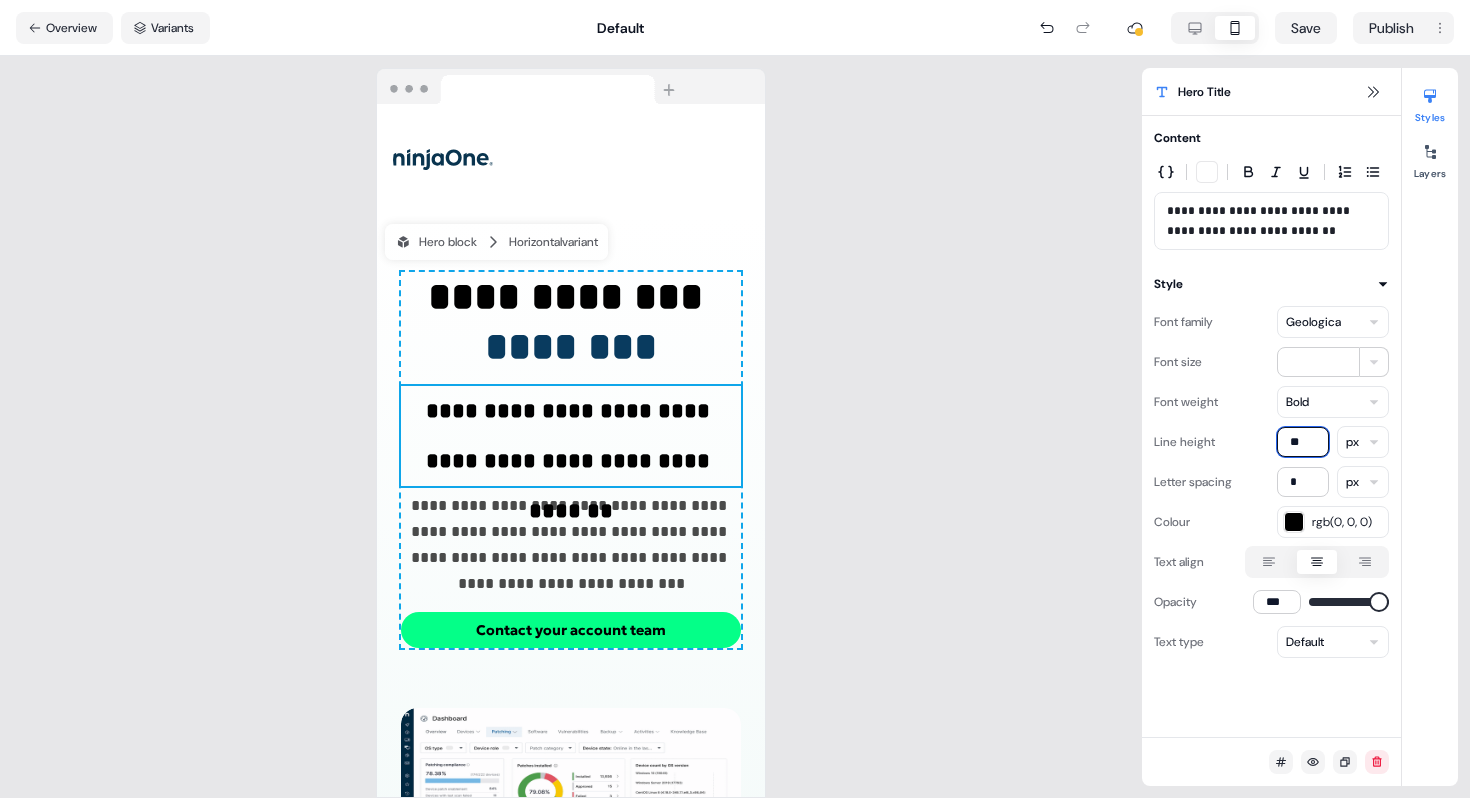 drag, startPoint x: 1314, startPoint y: 446, endPoint x: 1281, endPoint y: 441, distance: 33.37664 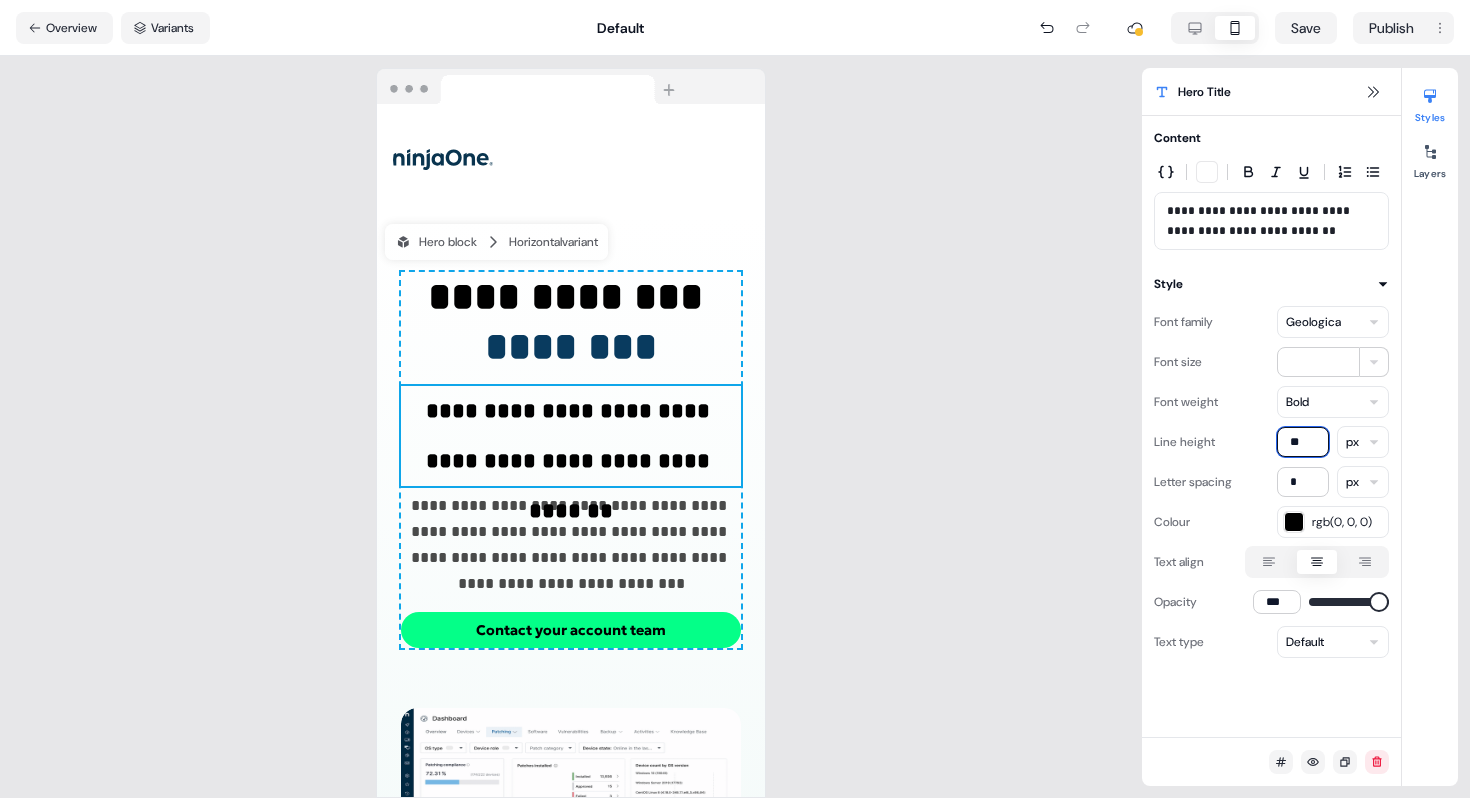 click on "**" at bounding box center [1303, 442] 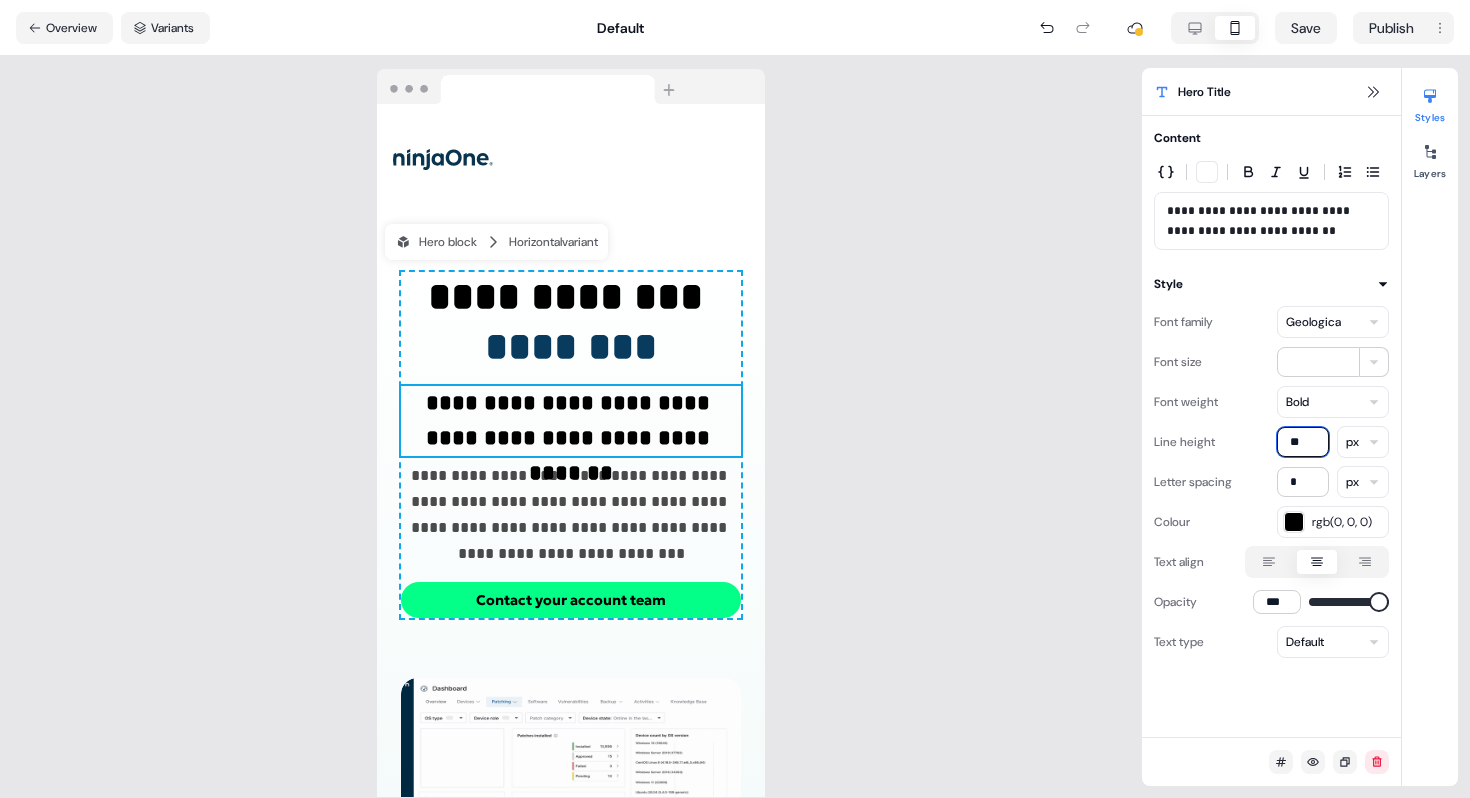 type on "**" 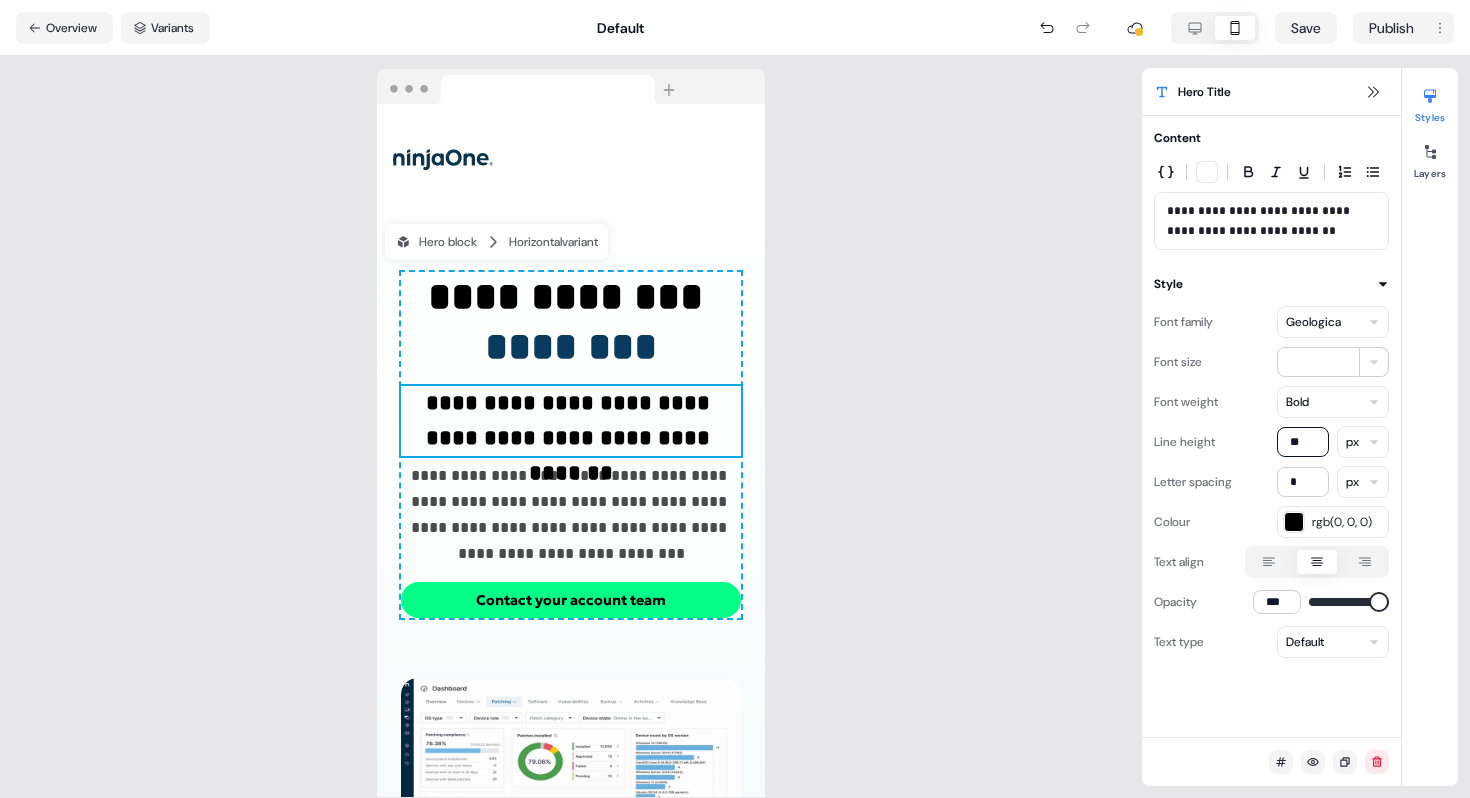 click on "**********" at bounding box center (571, 427) 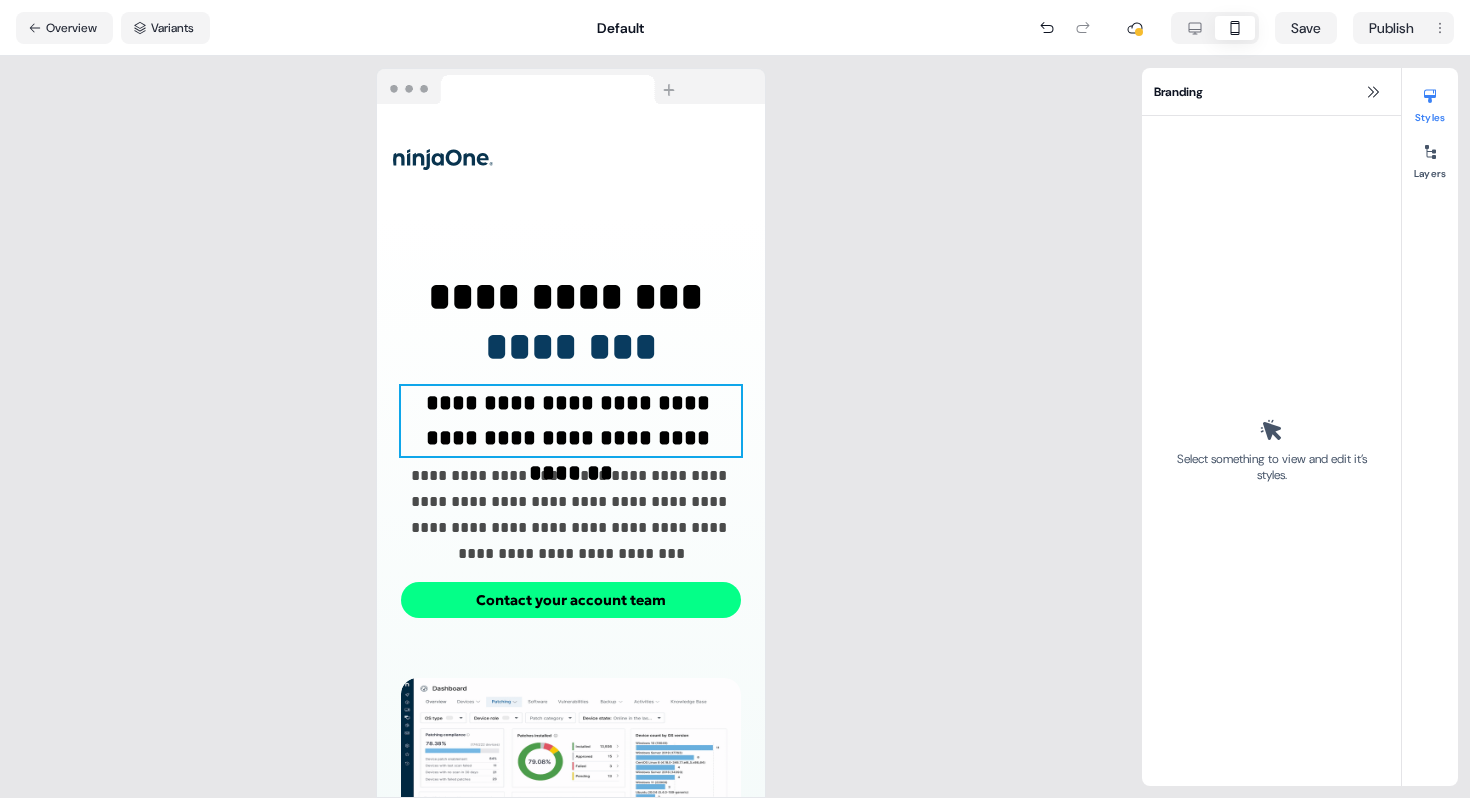 click on "**********" at bounding box center [571, 421] 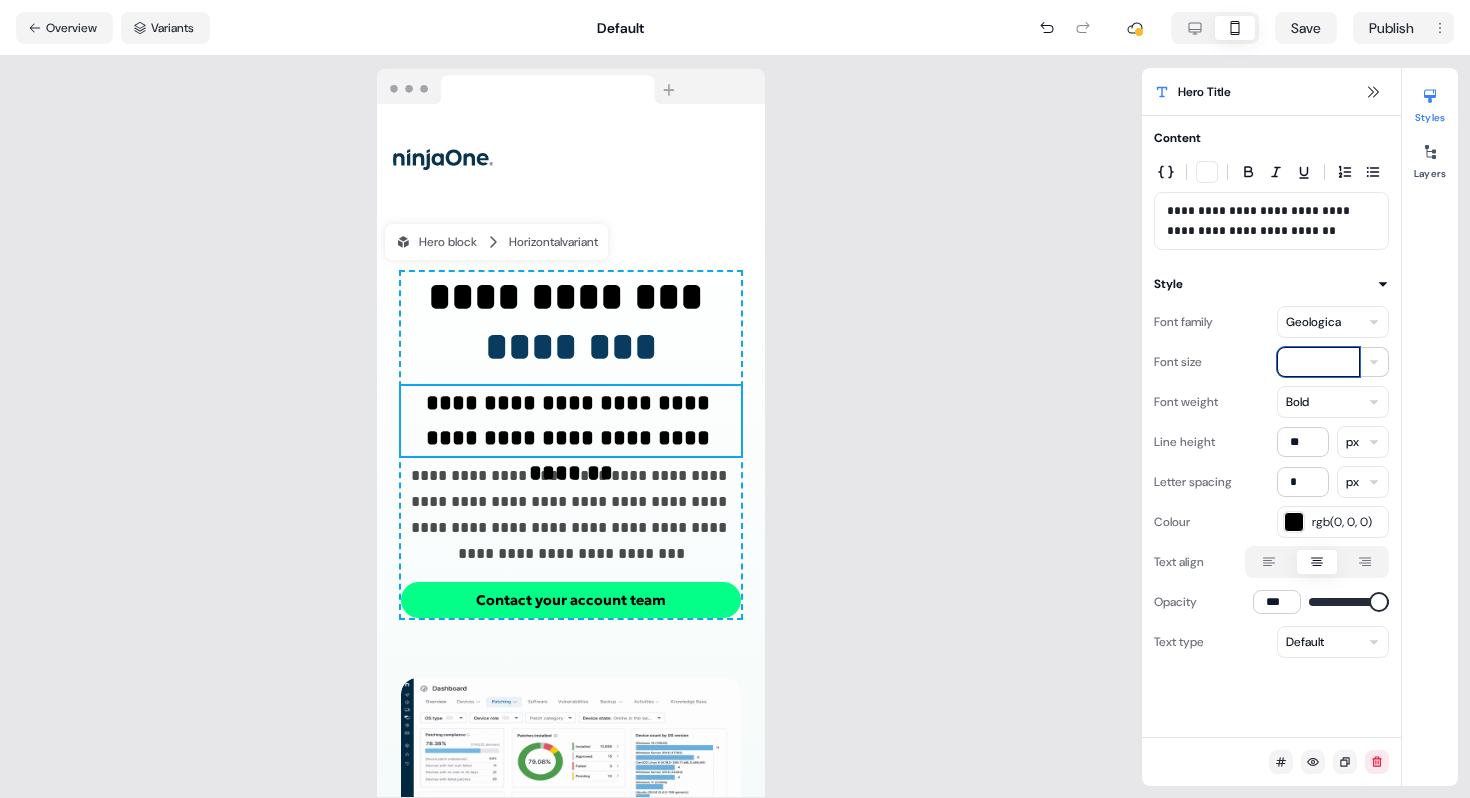 click on "**" at bounding box center [1318, 362] 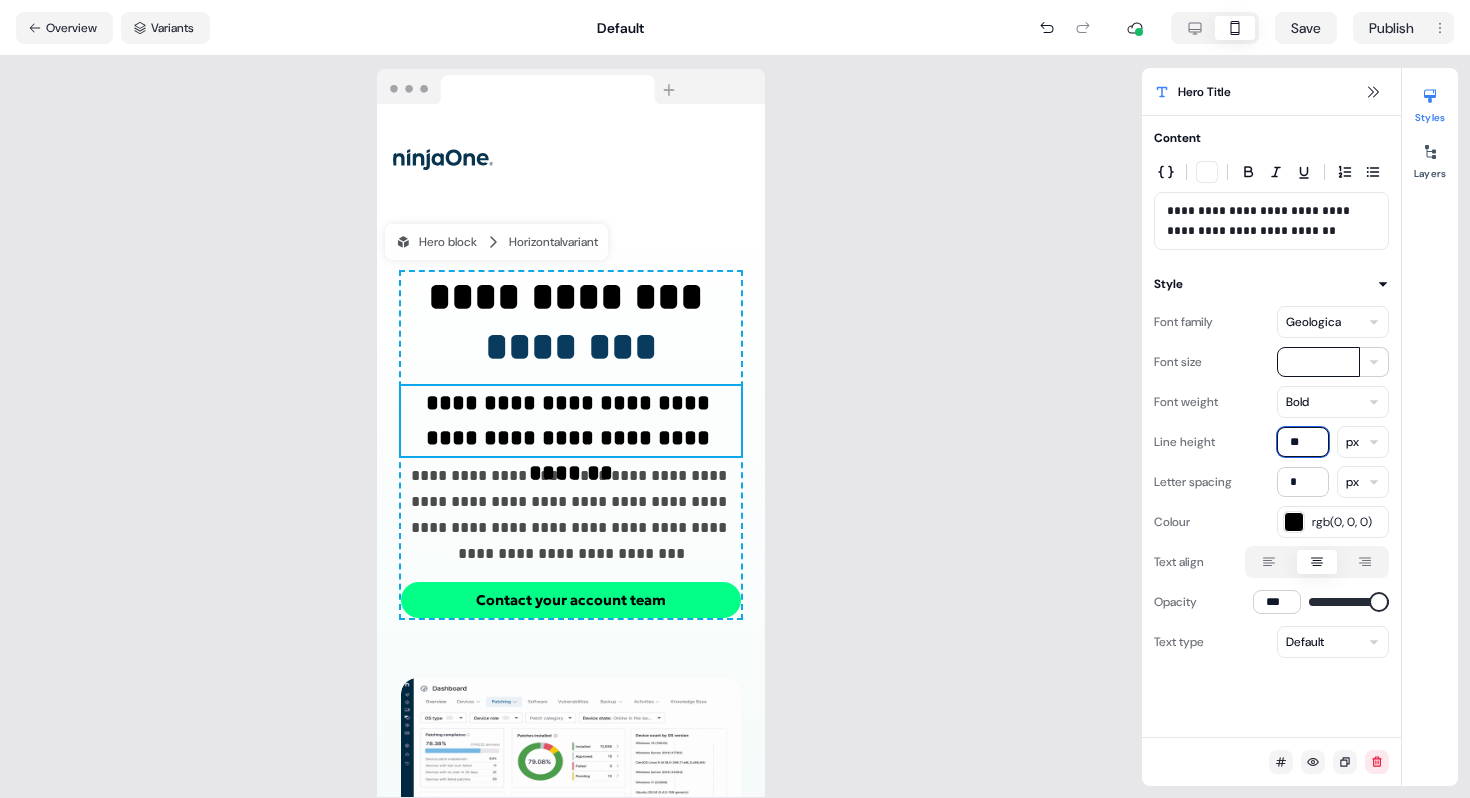 click on "**" at bounding box center (1303, 442) 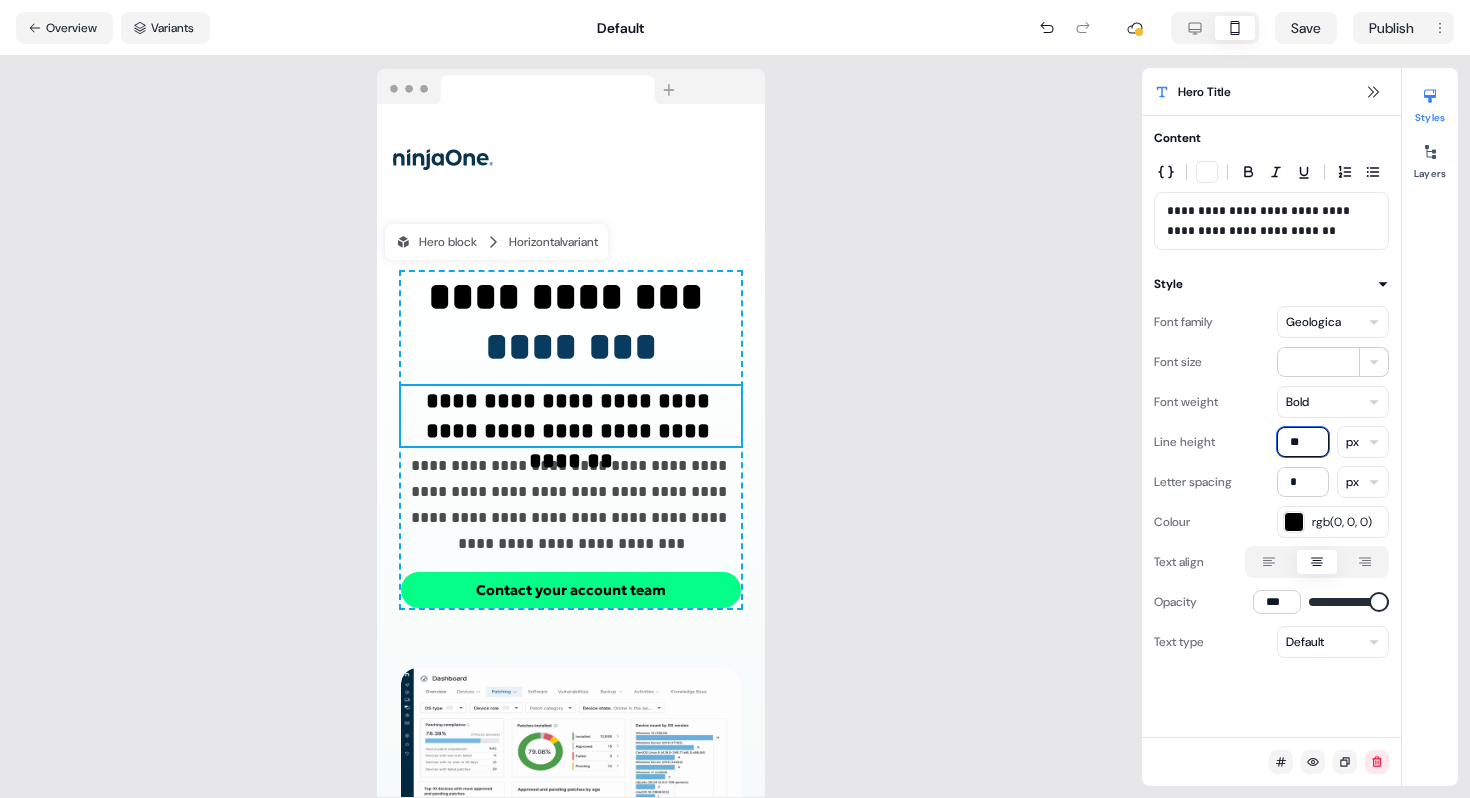type on "**" 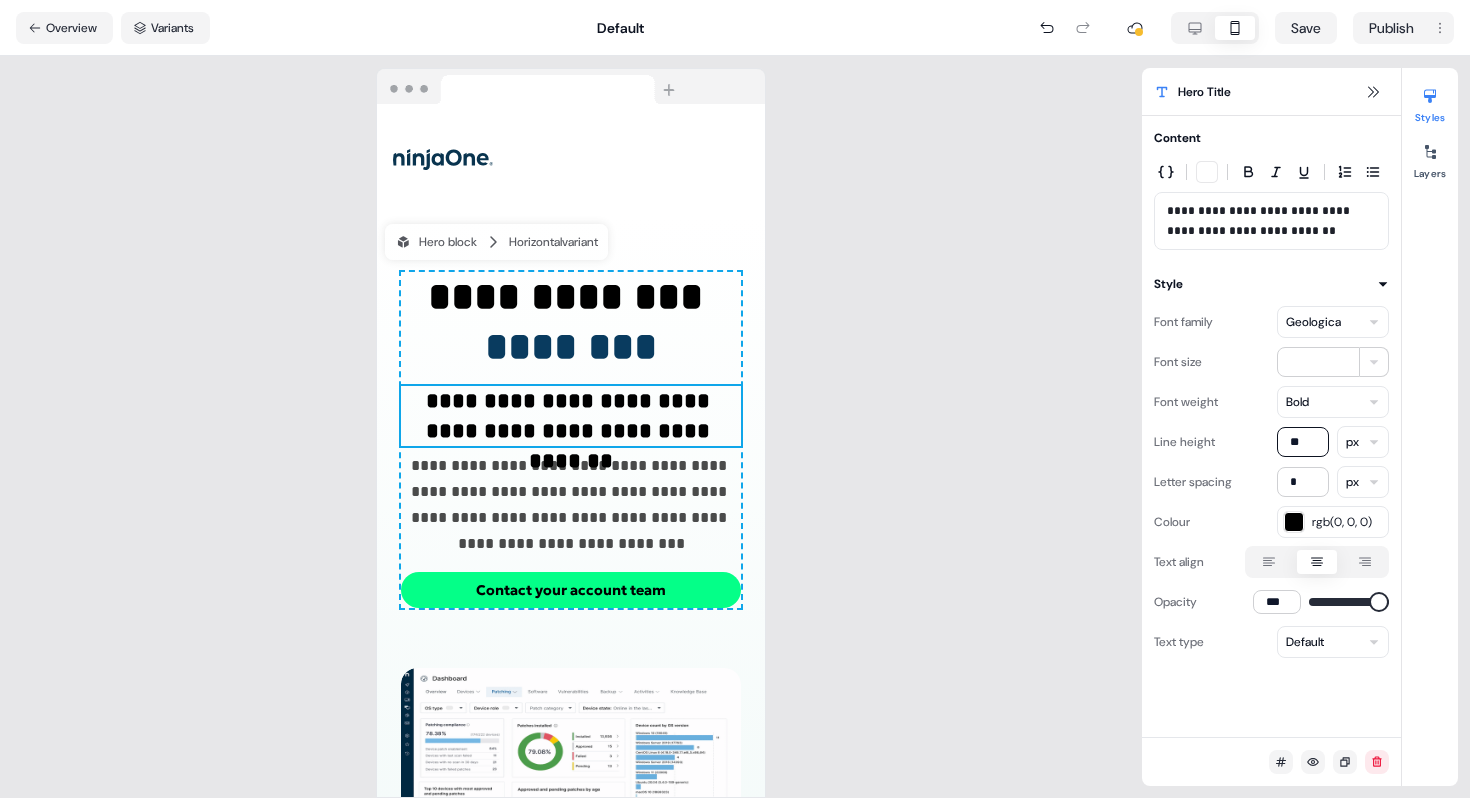 click on "**********" at bounding box center (571, 440) 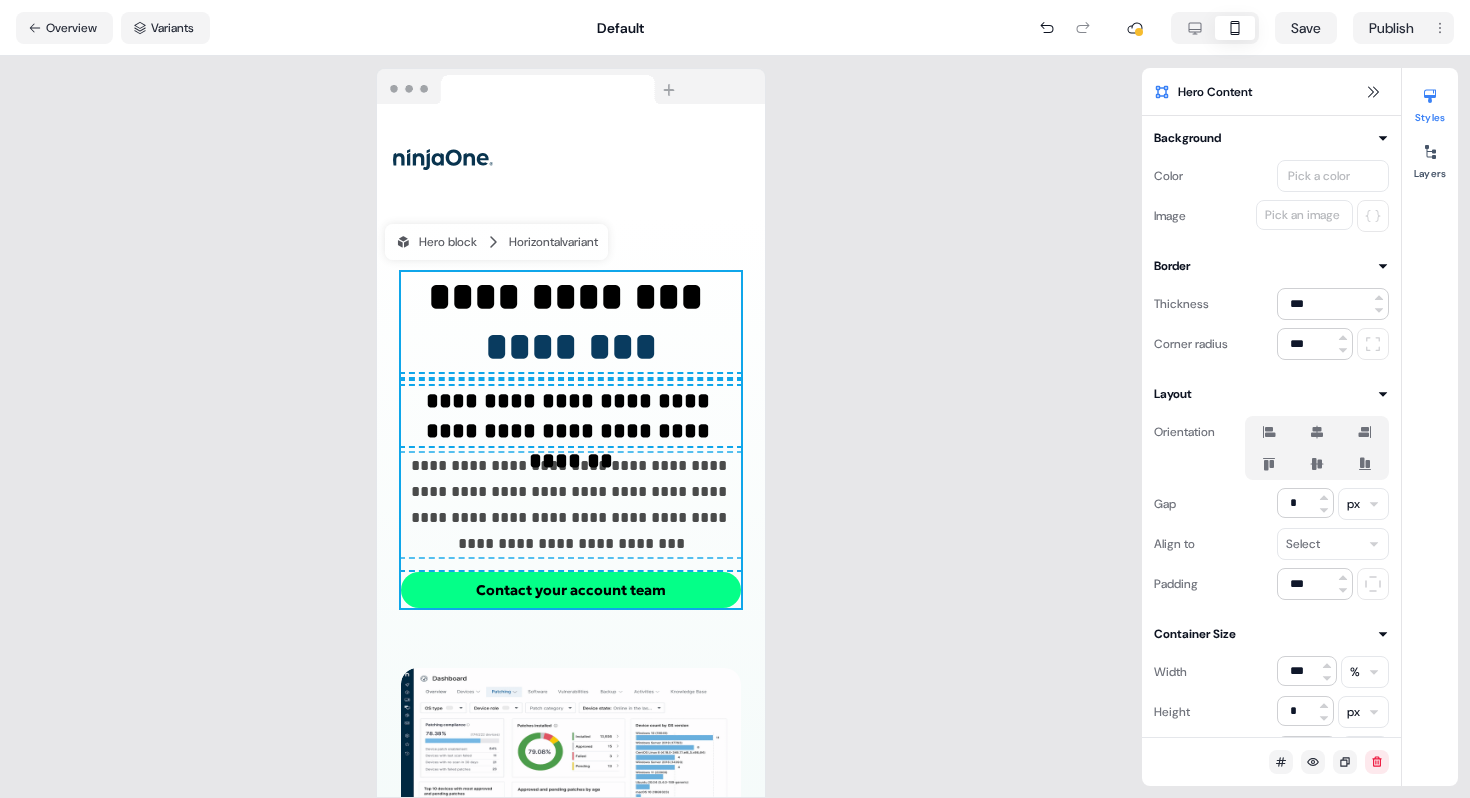 click on "**********" at bounding box center (571, 440) 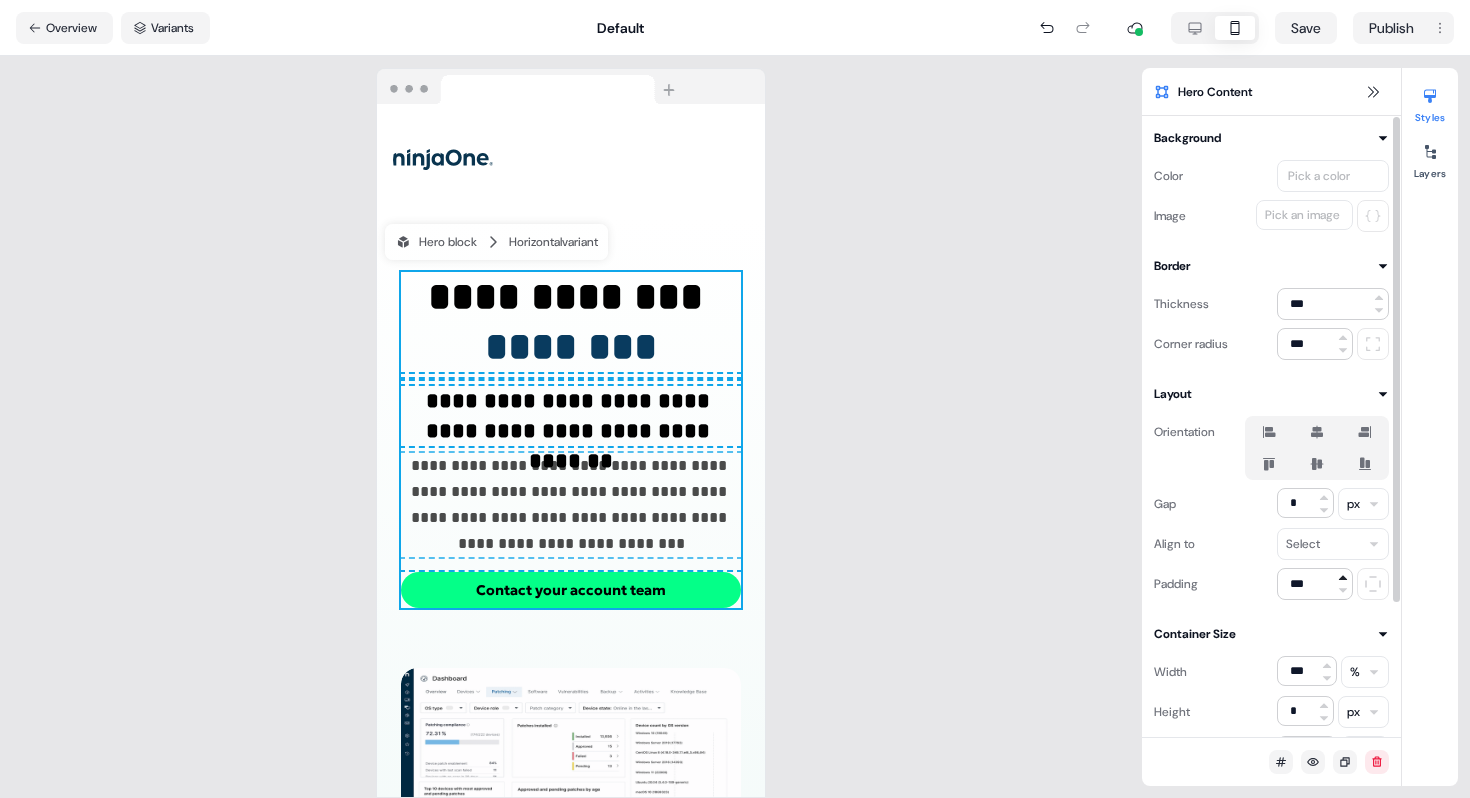 click 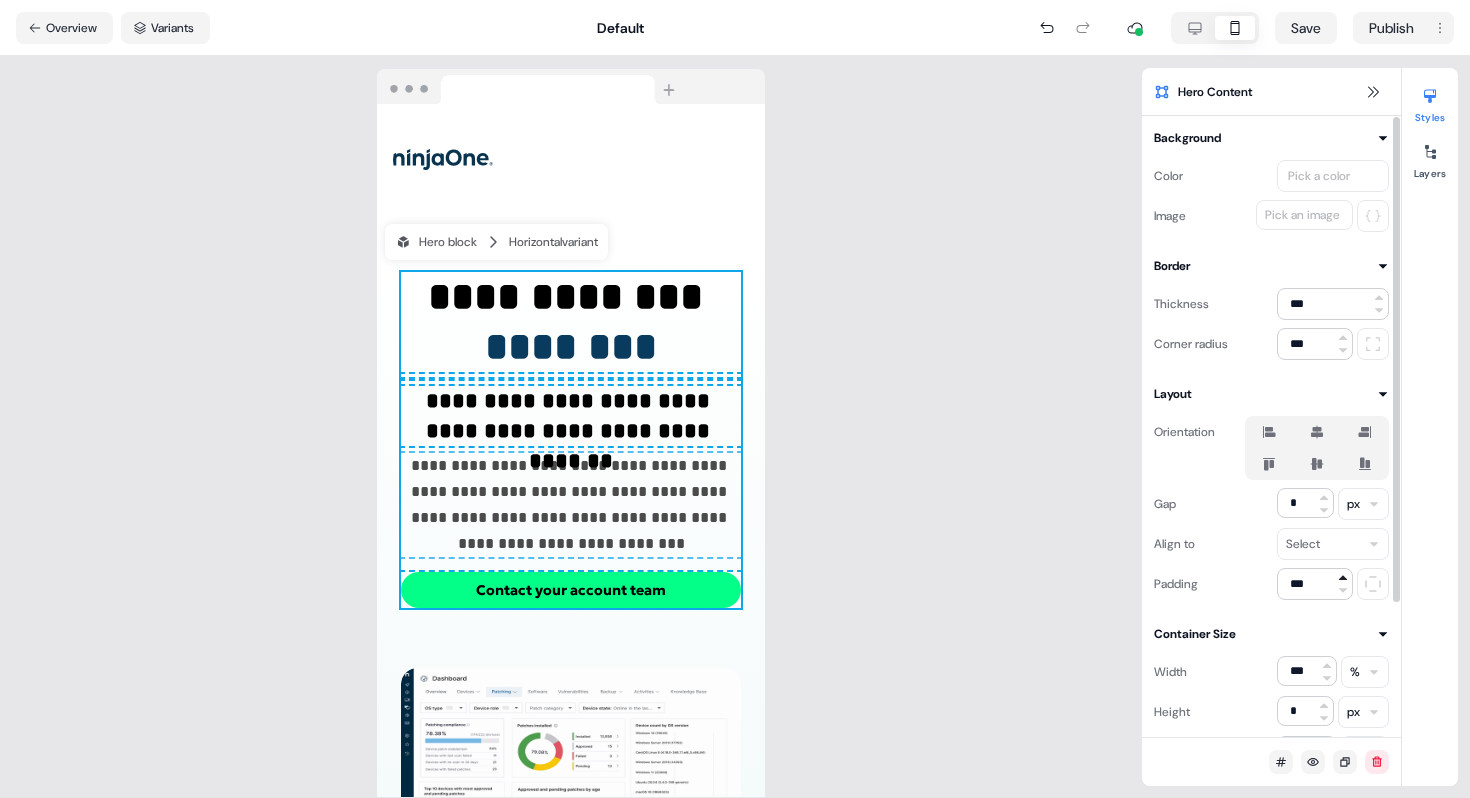 click 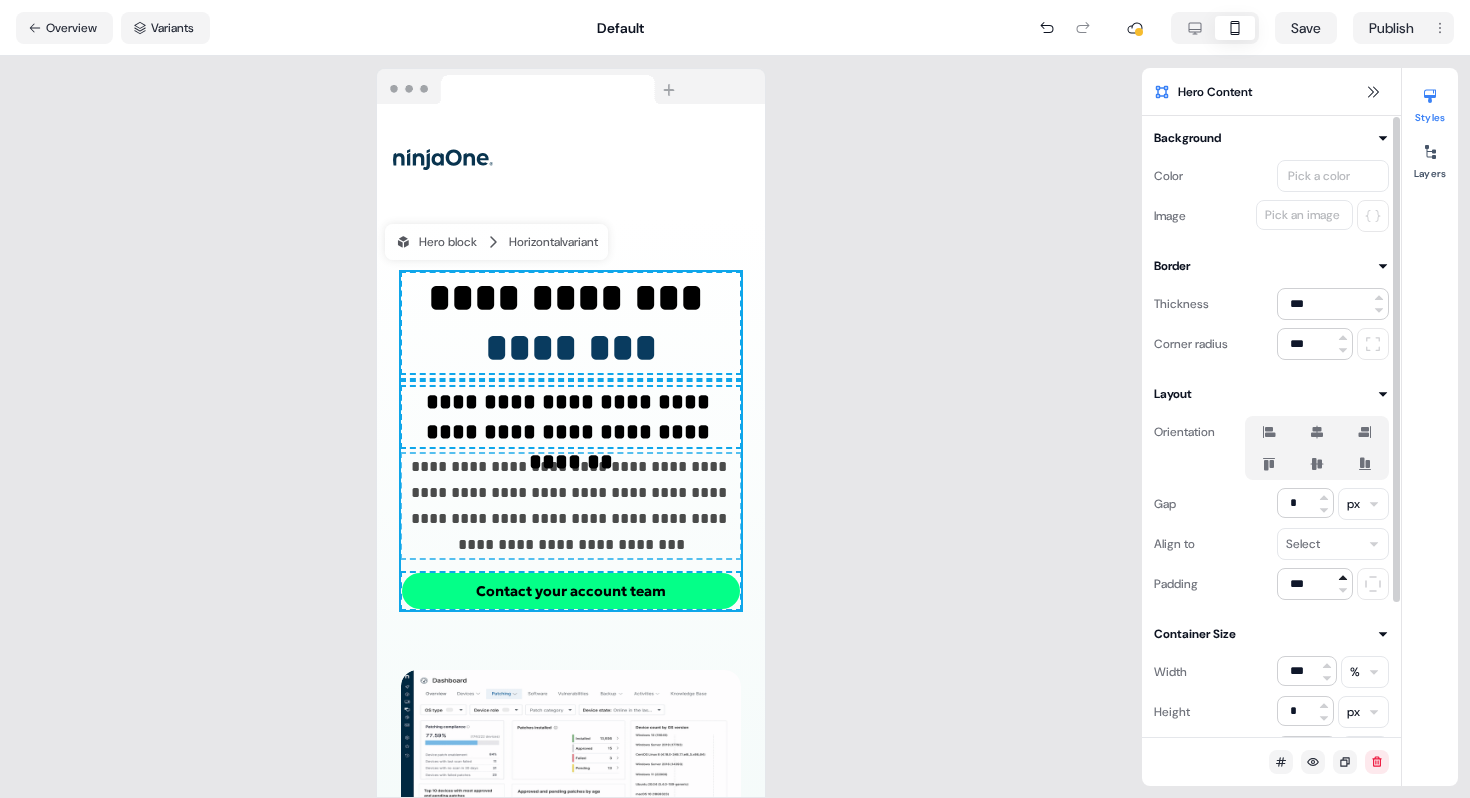 click 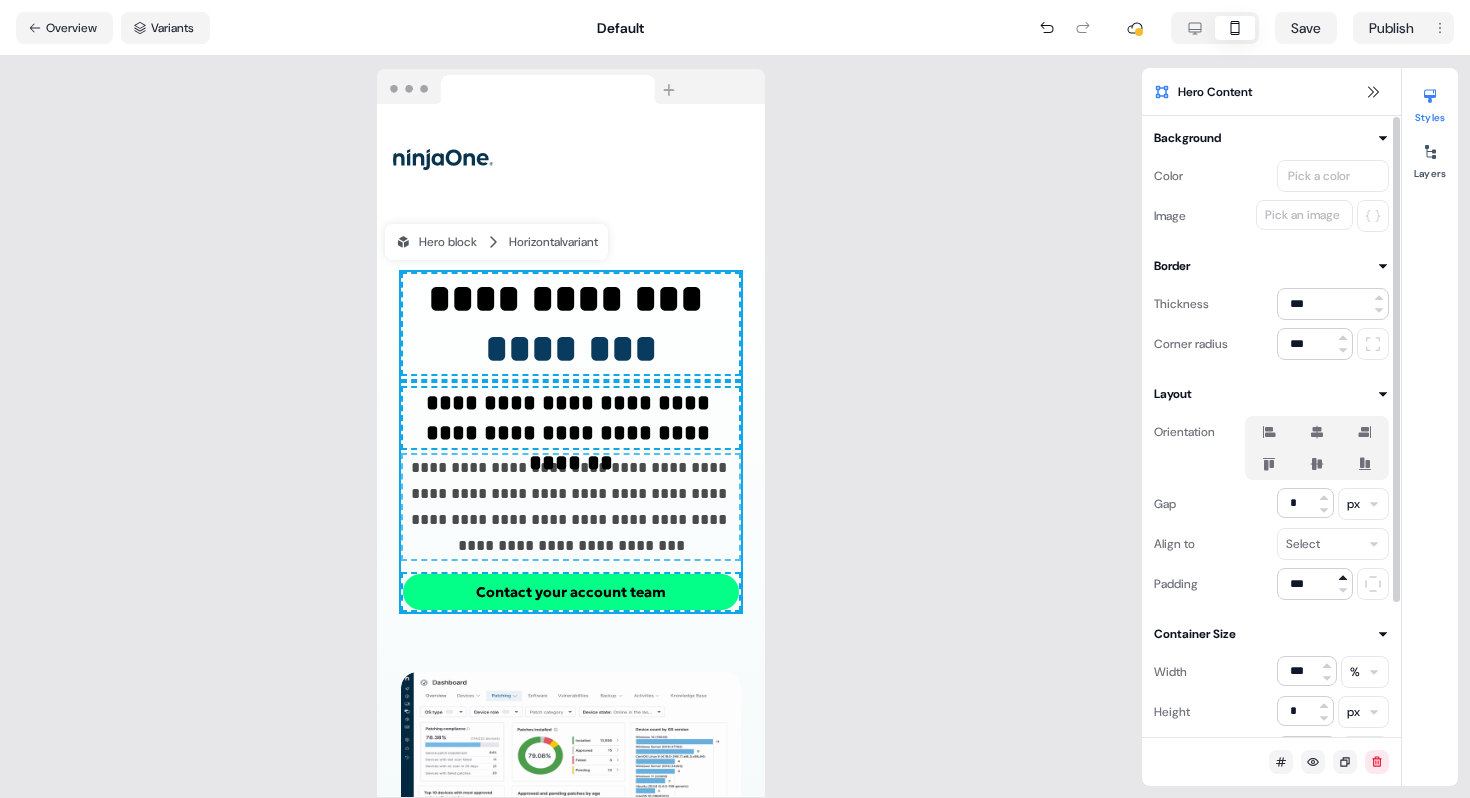 click 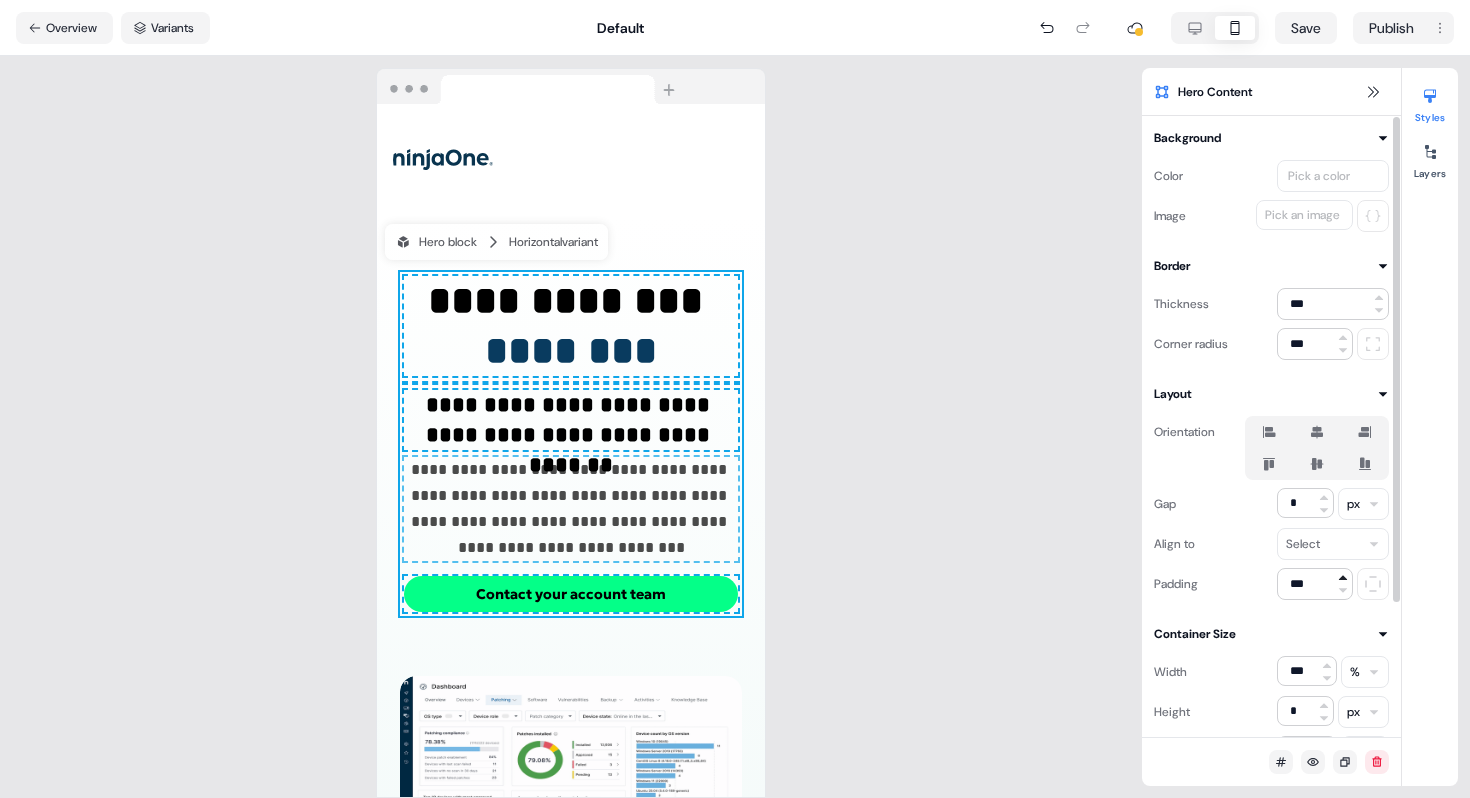 click 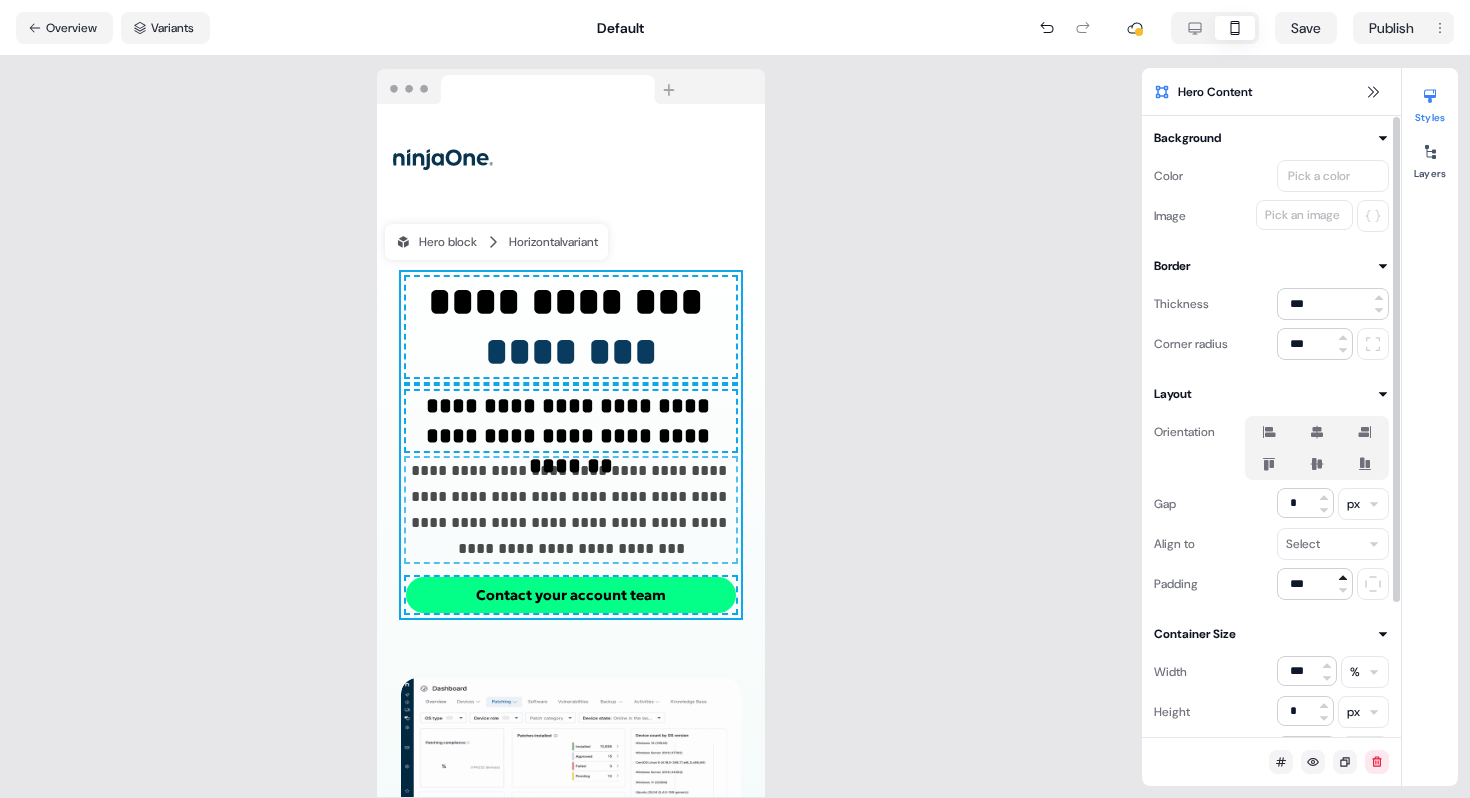 click 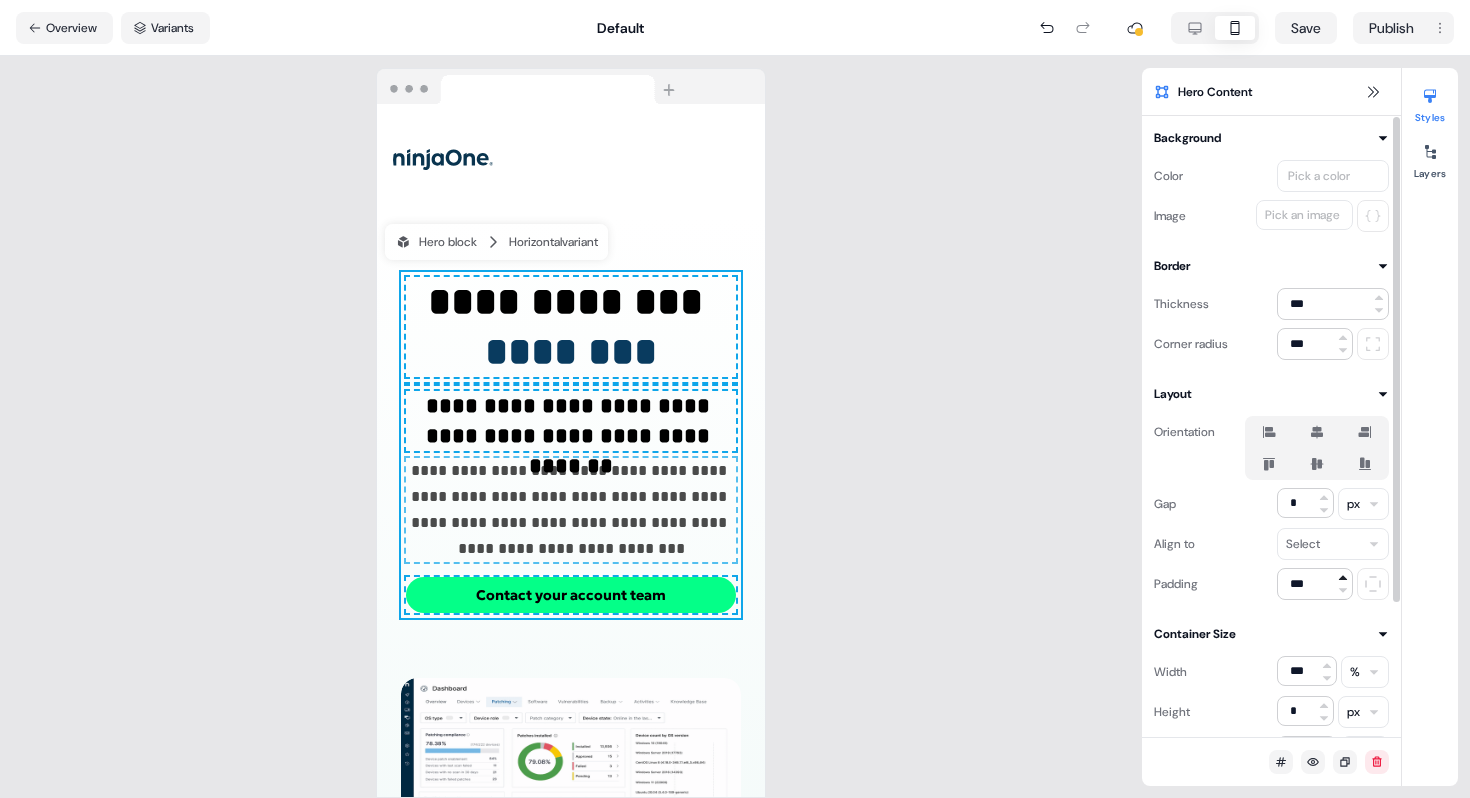 click 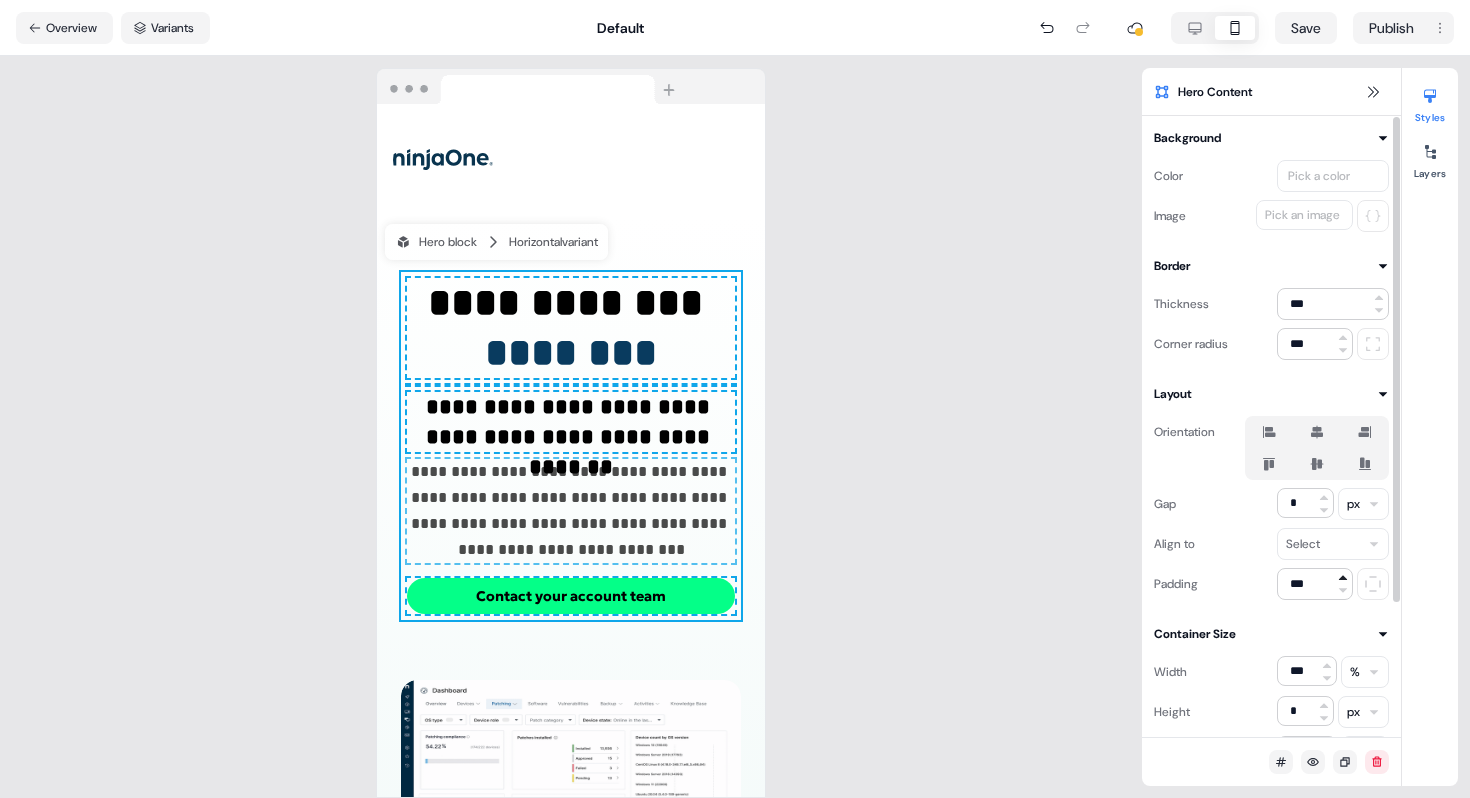 click 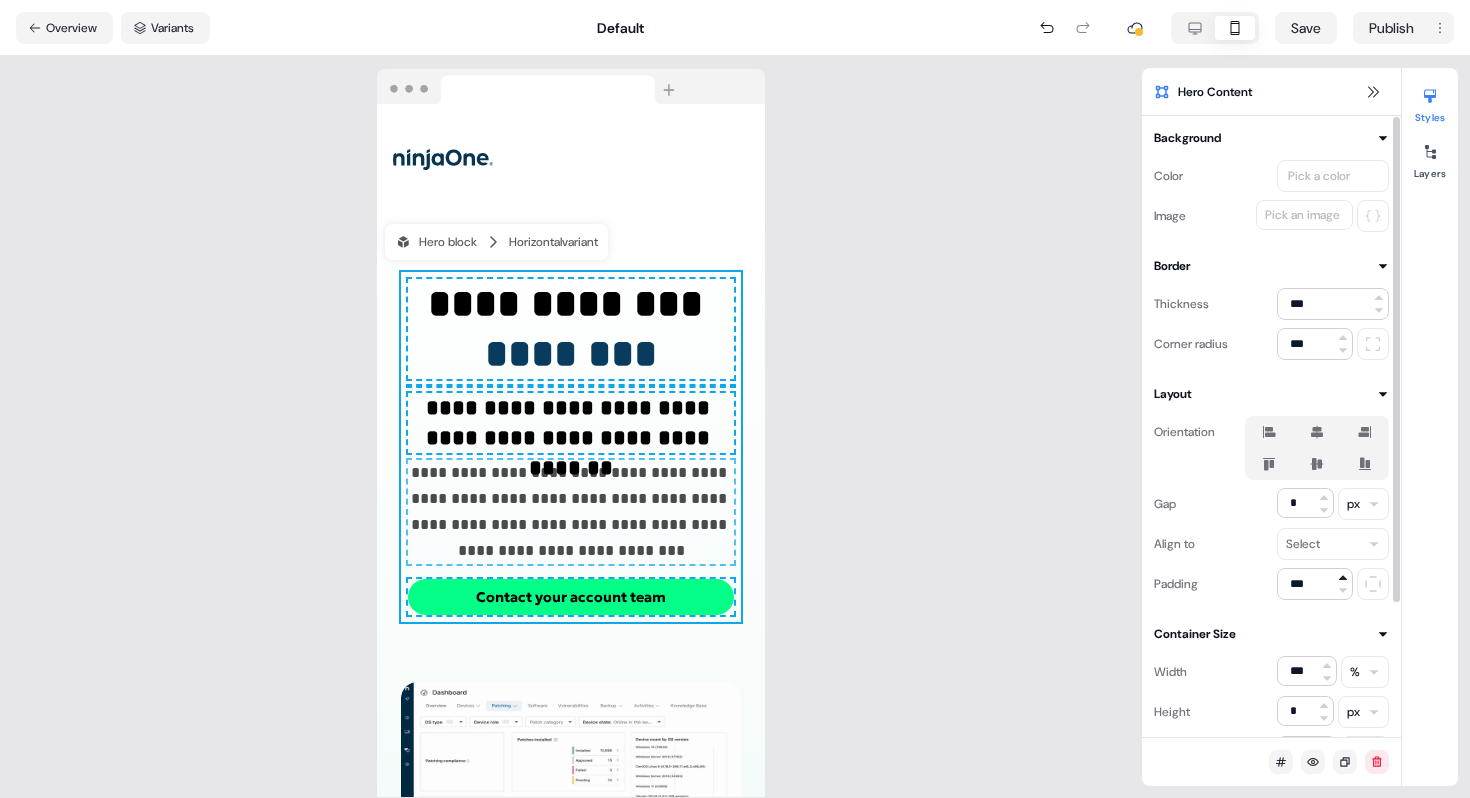 click 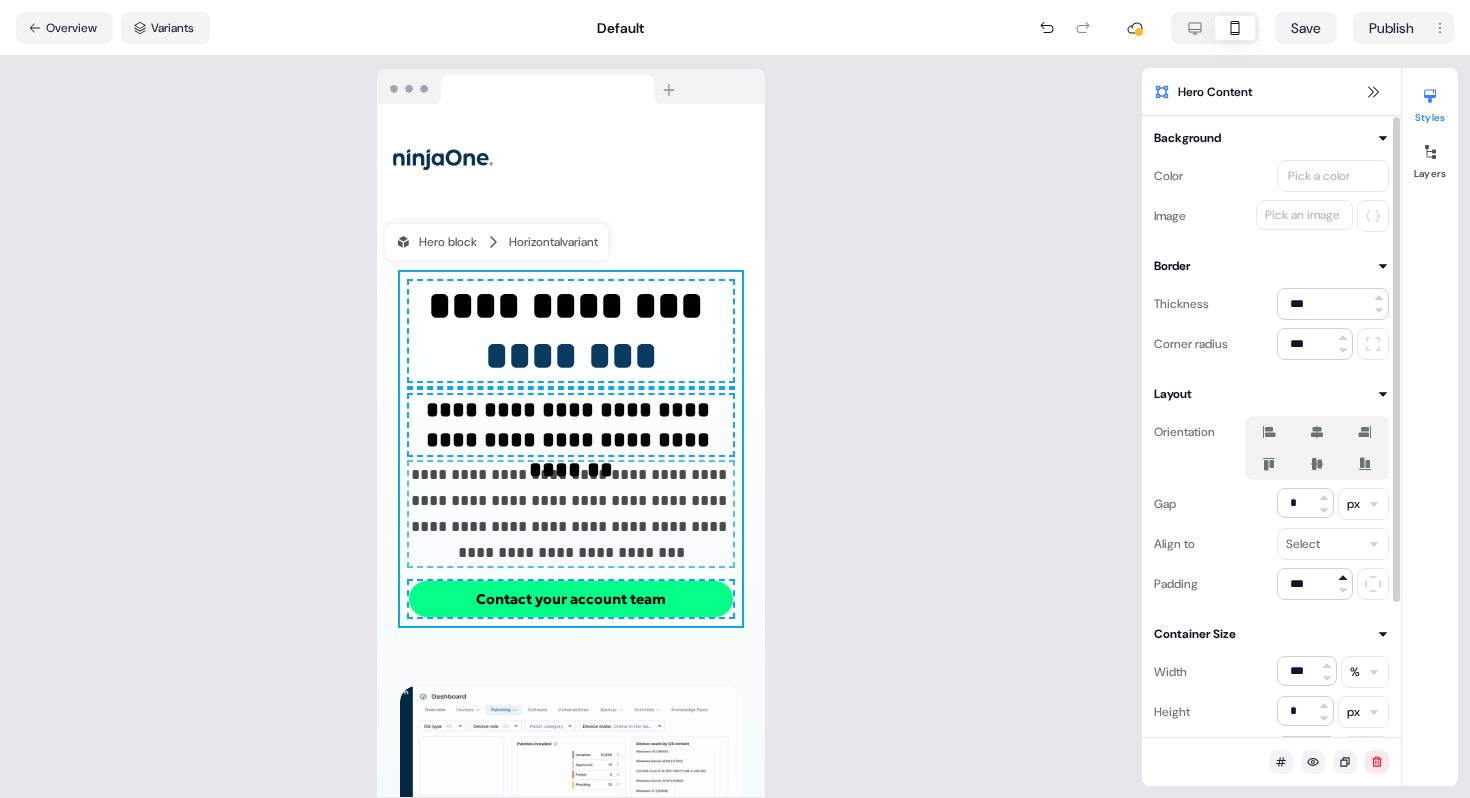 click 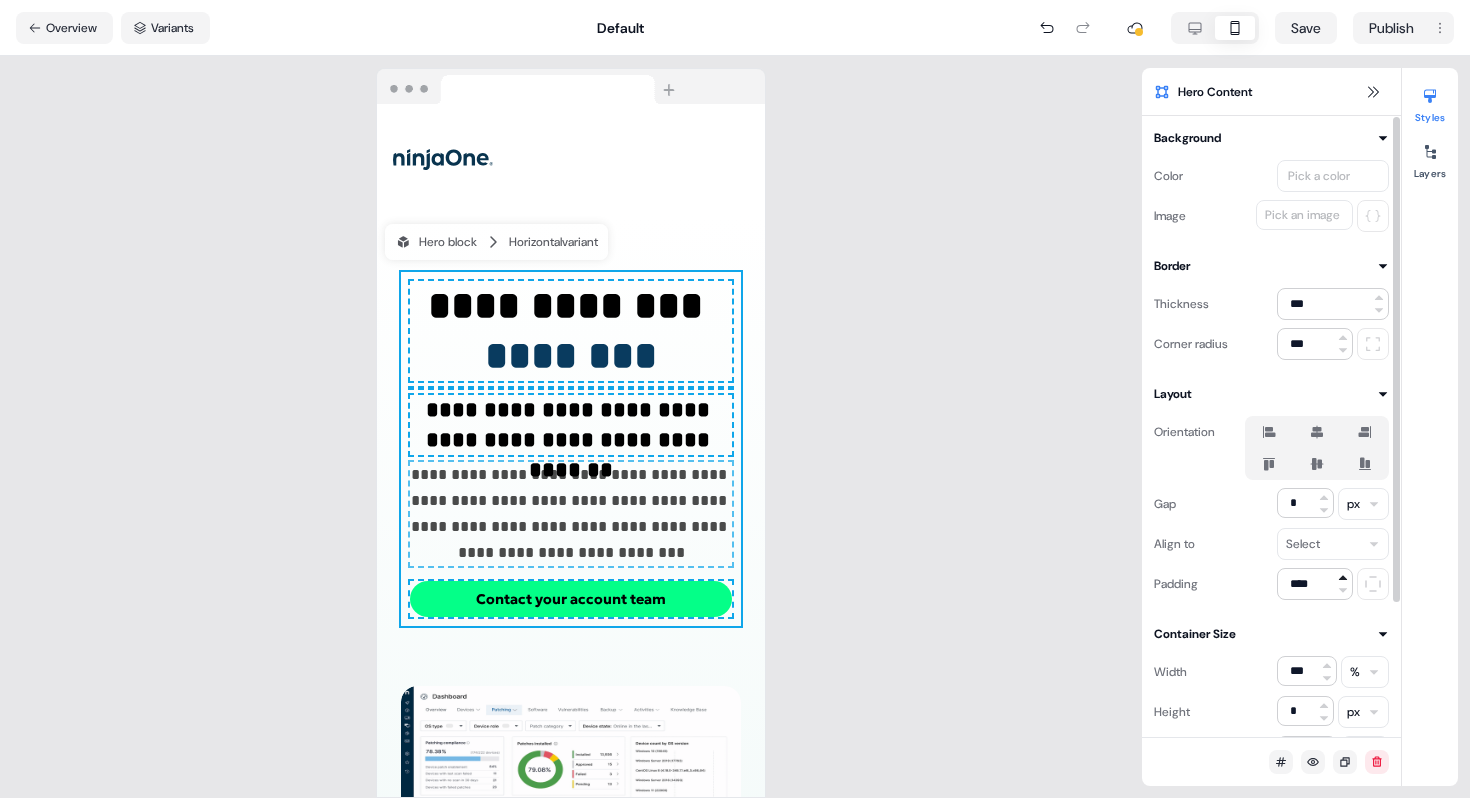 click 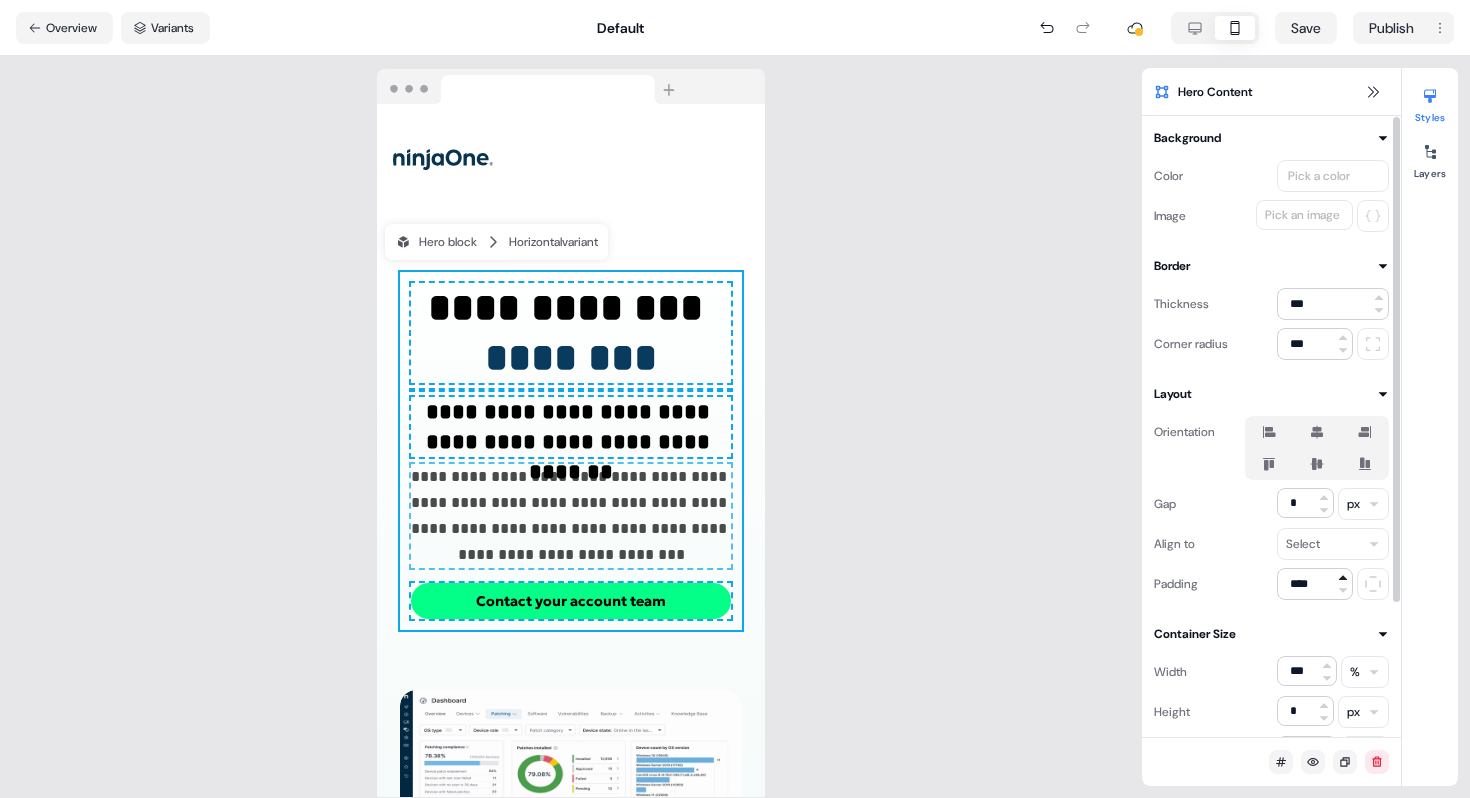 click 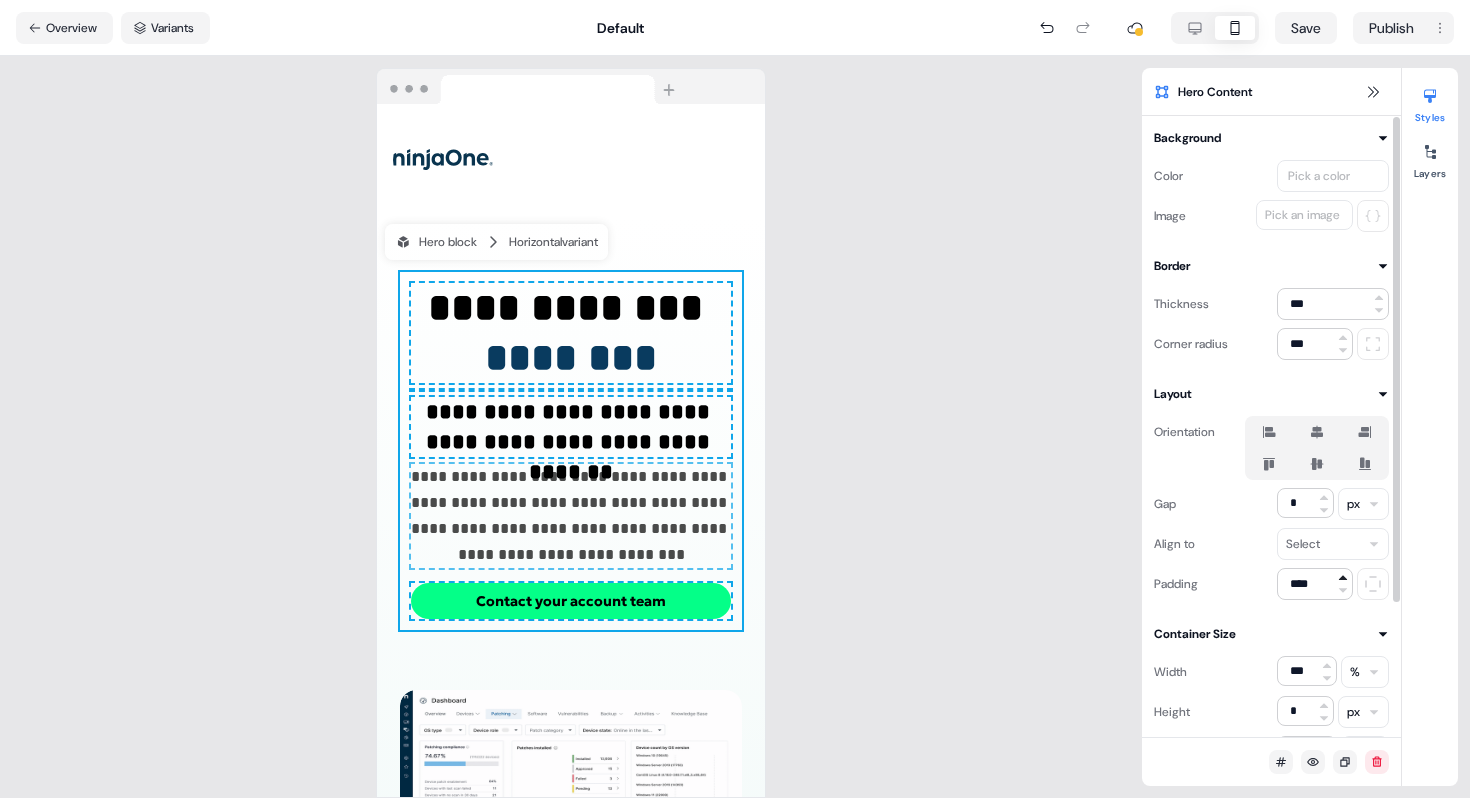 click 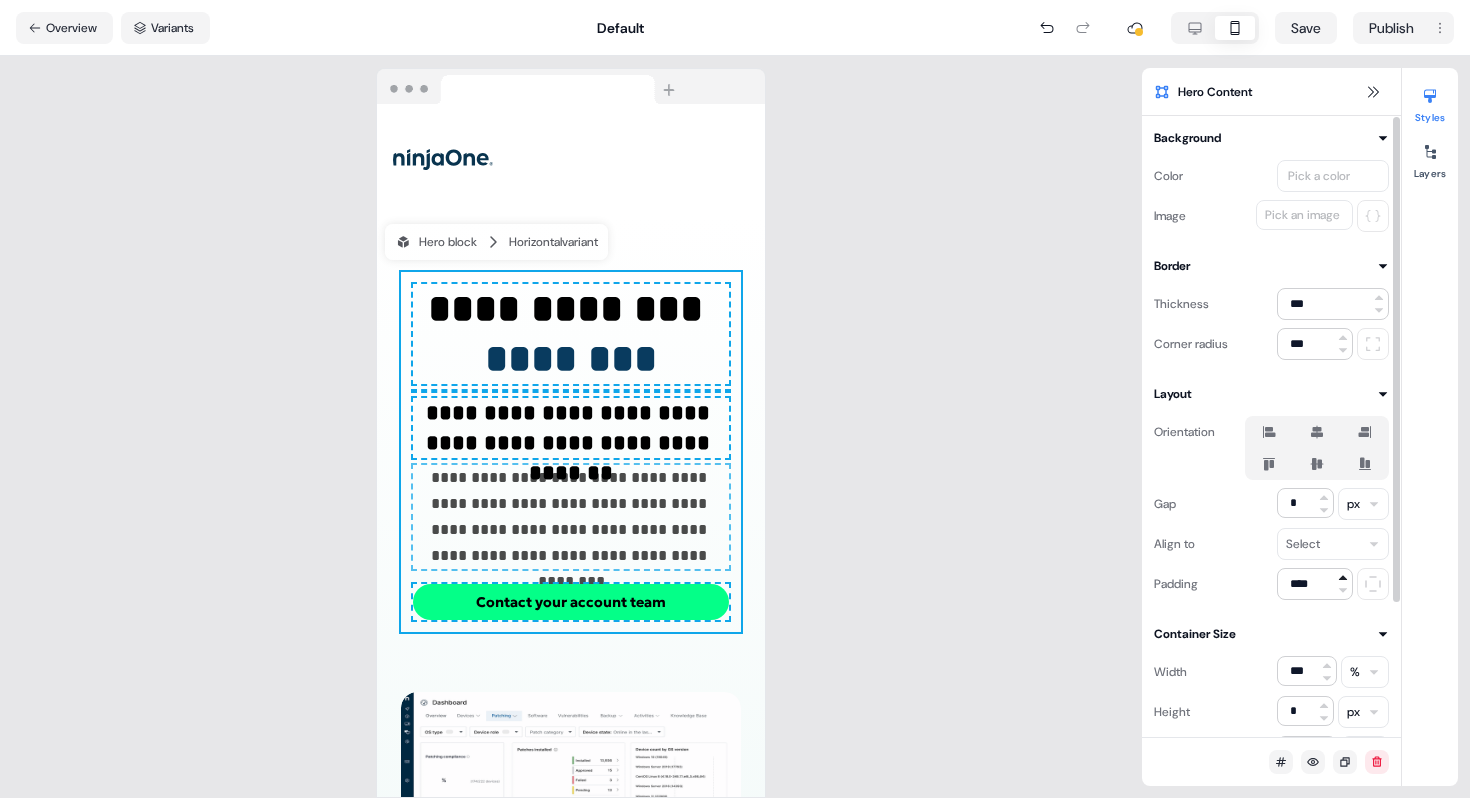click 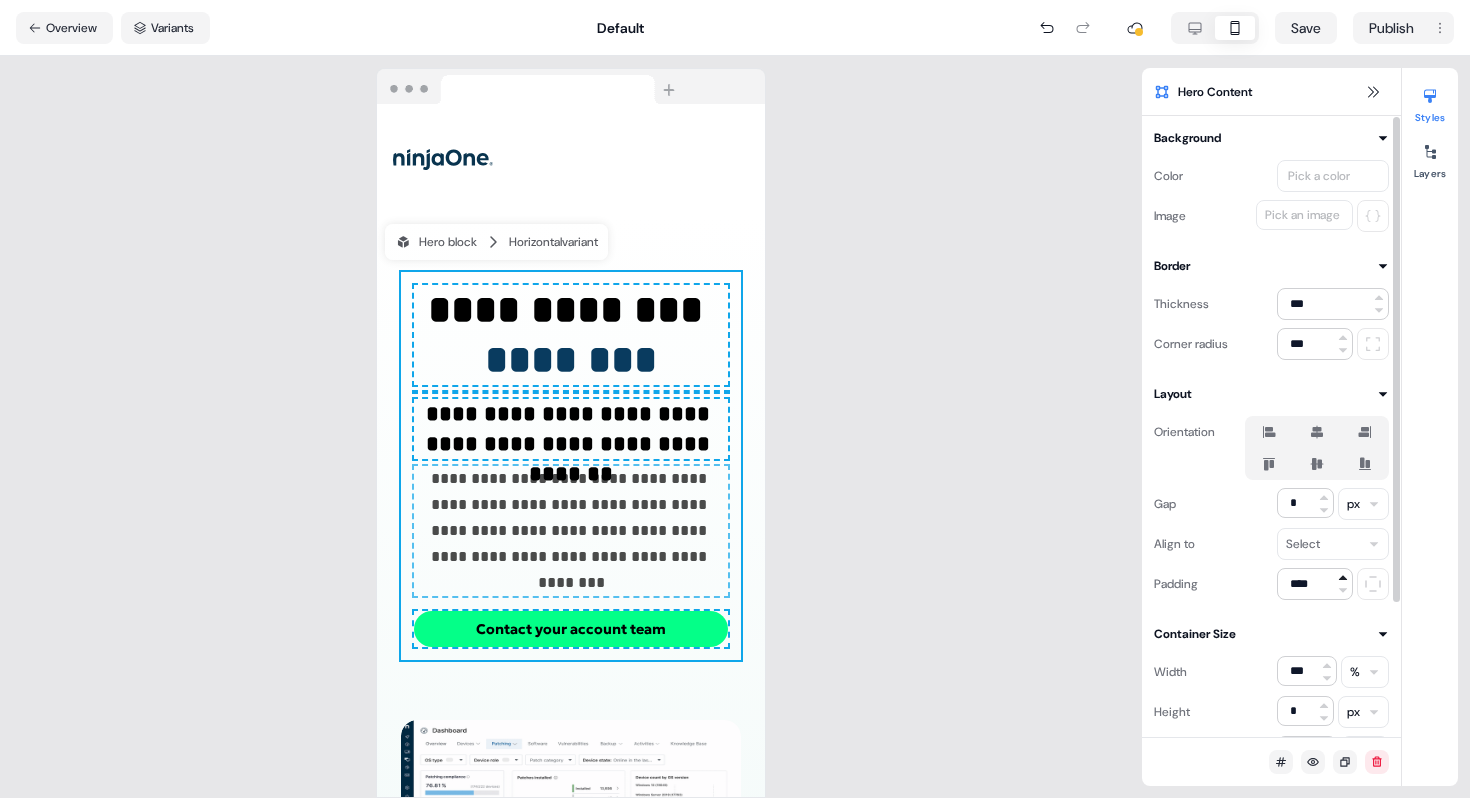 click 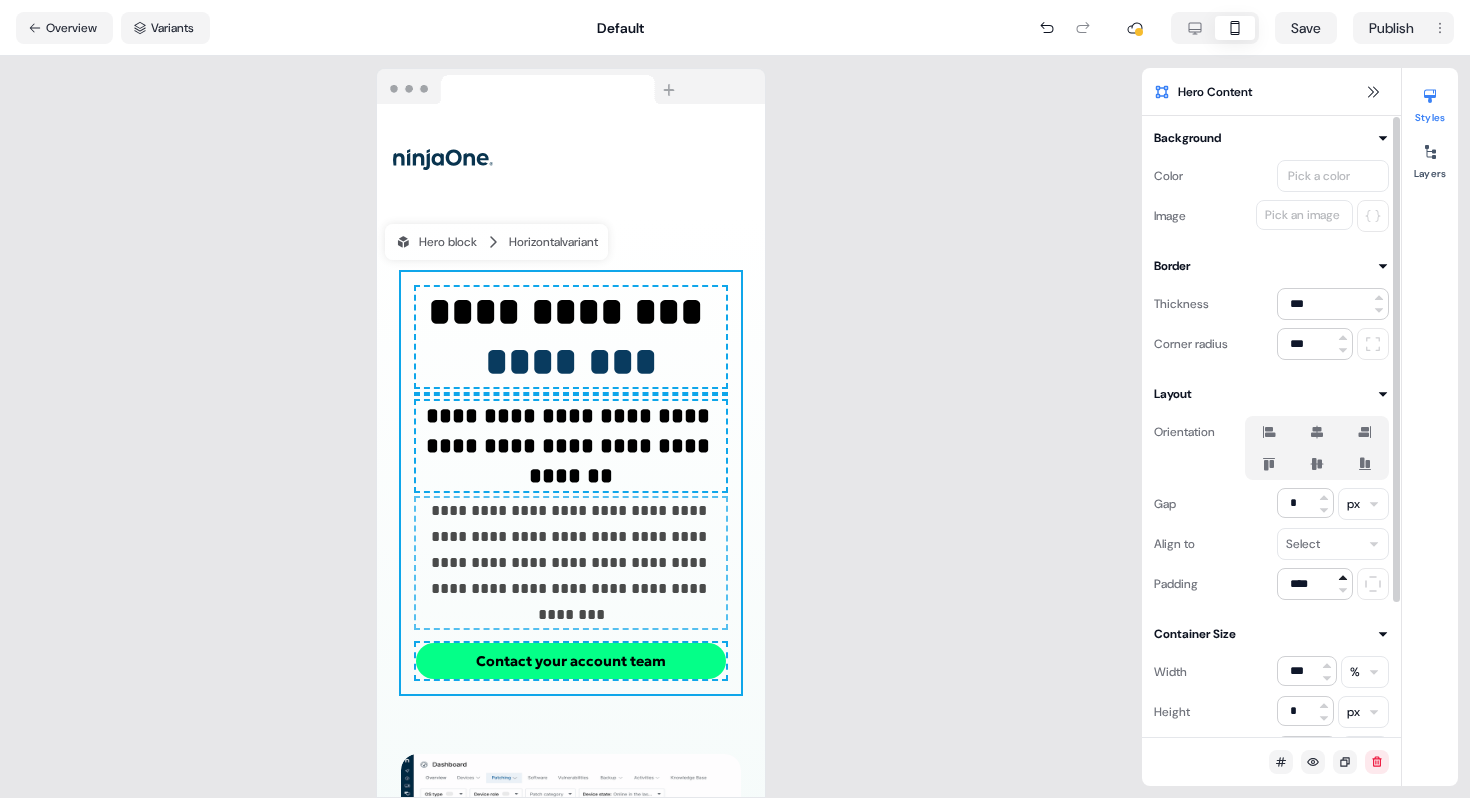 click 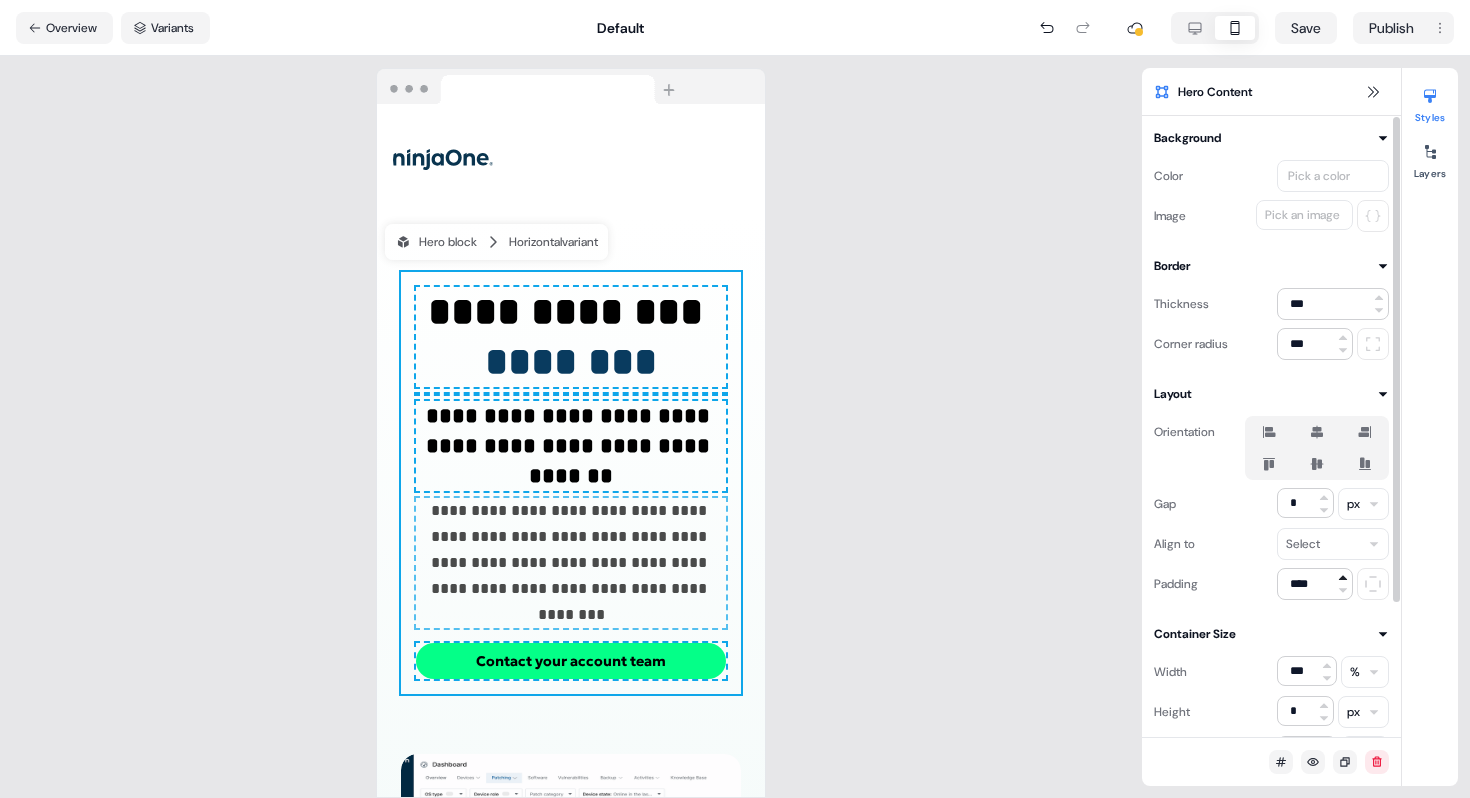 click 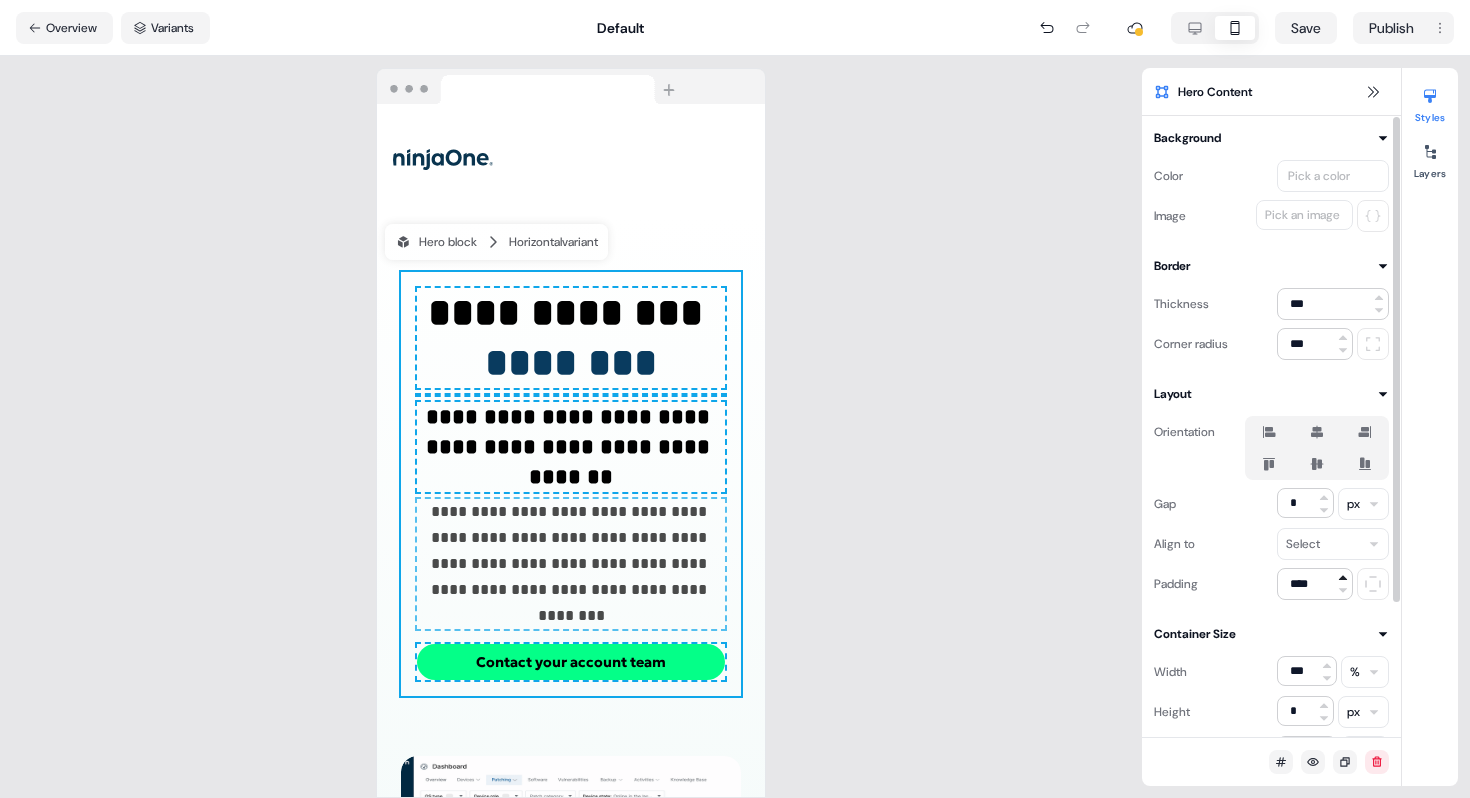 click 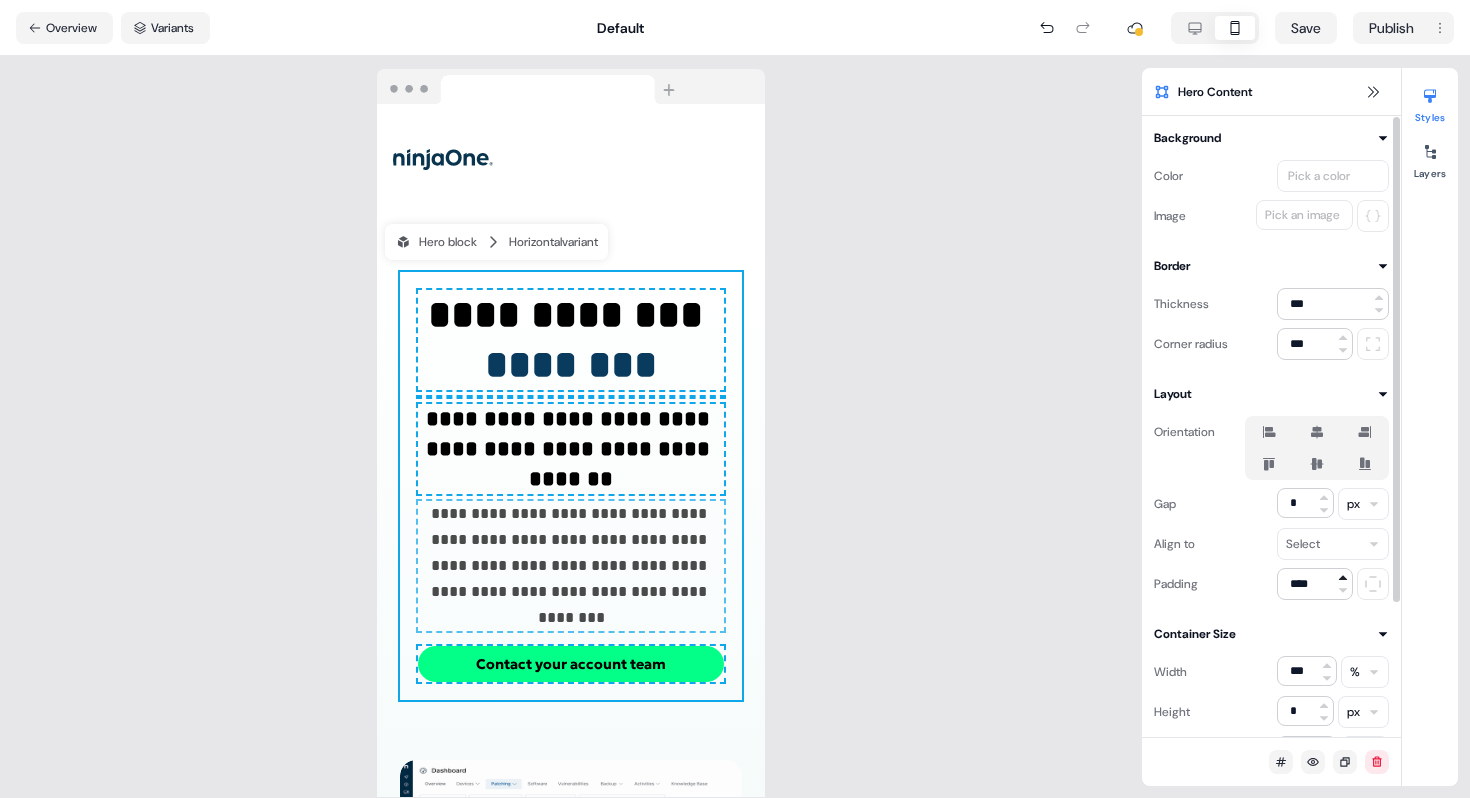 click 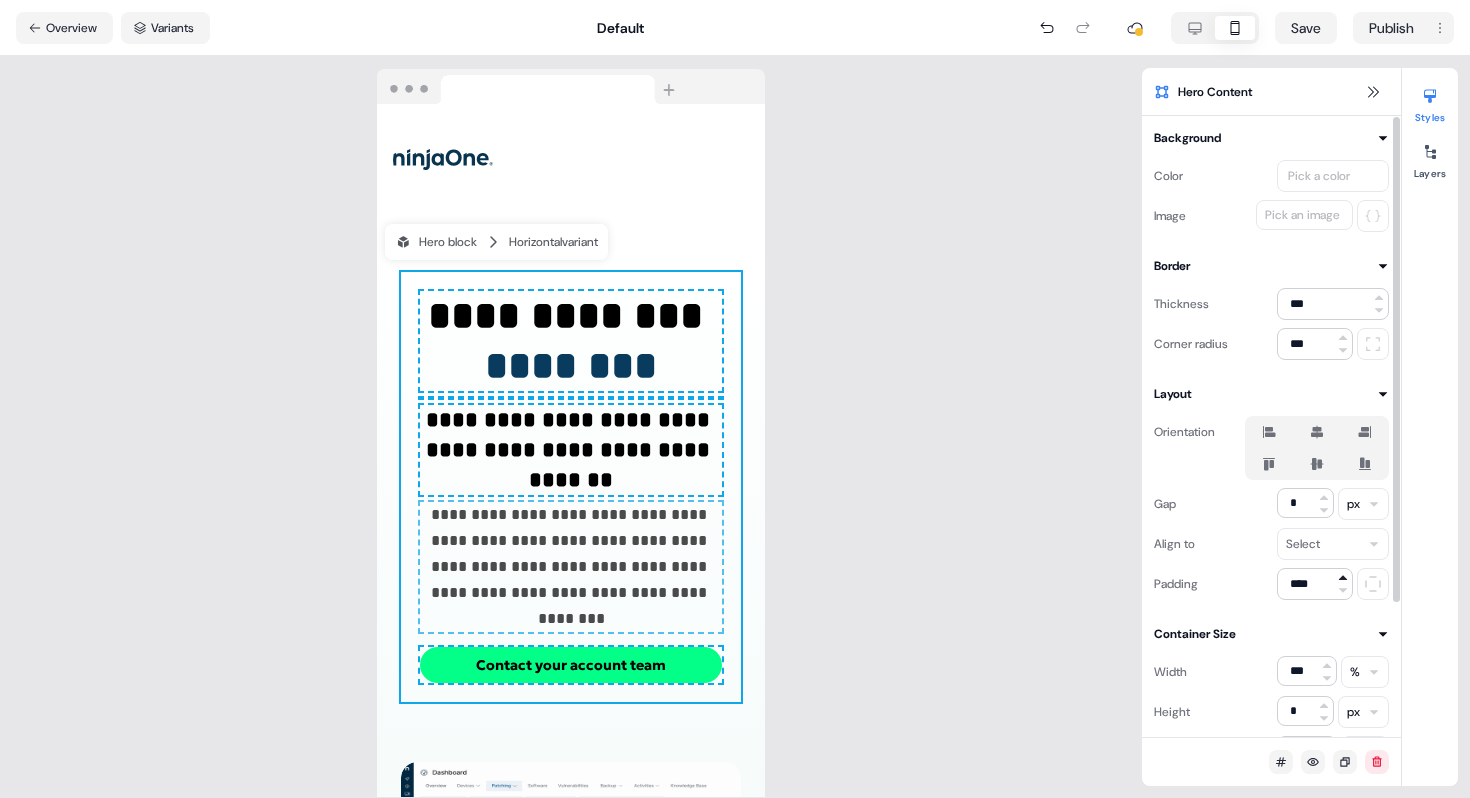 click 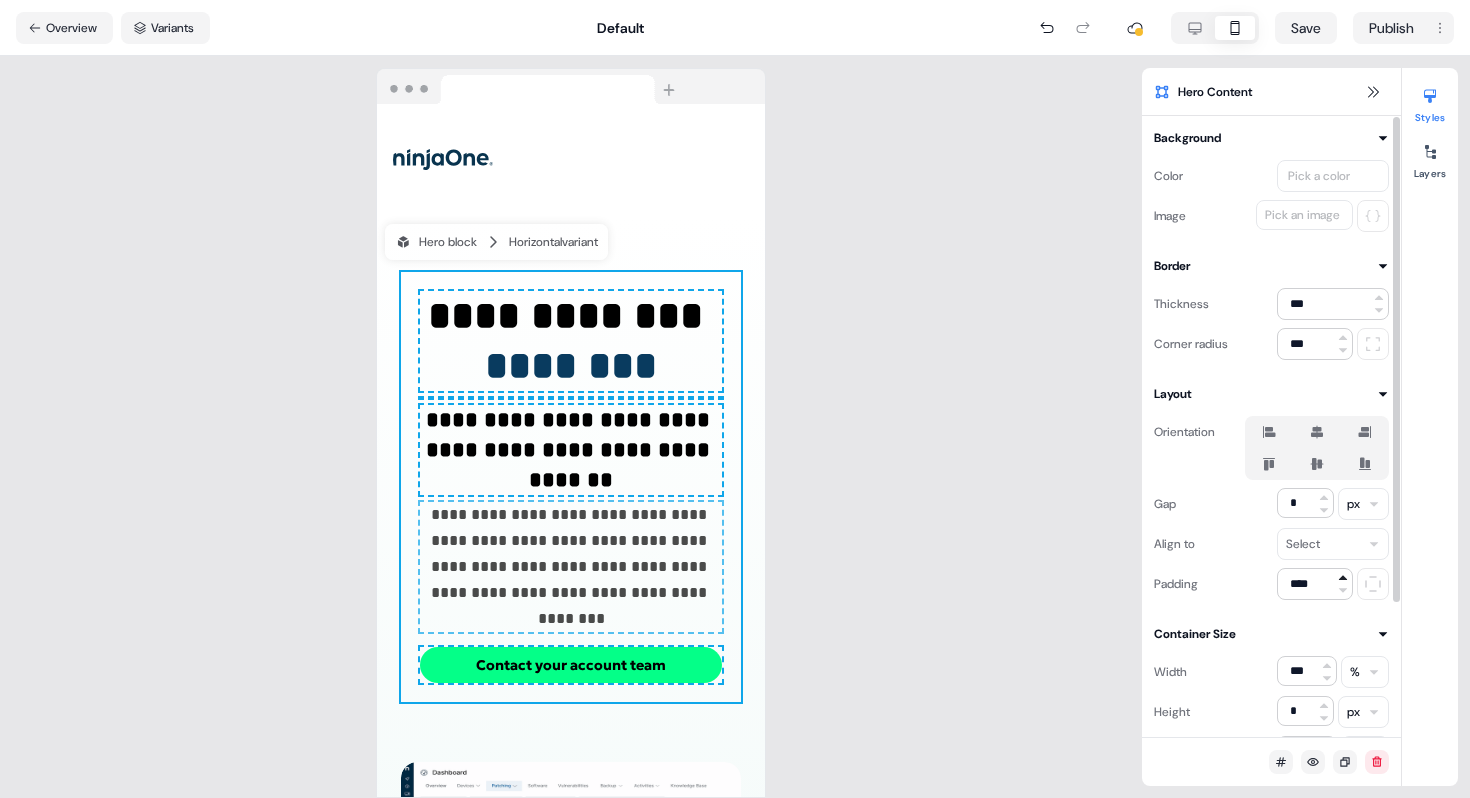 click 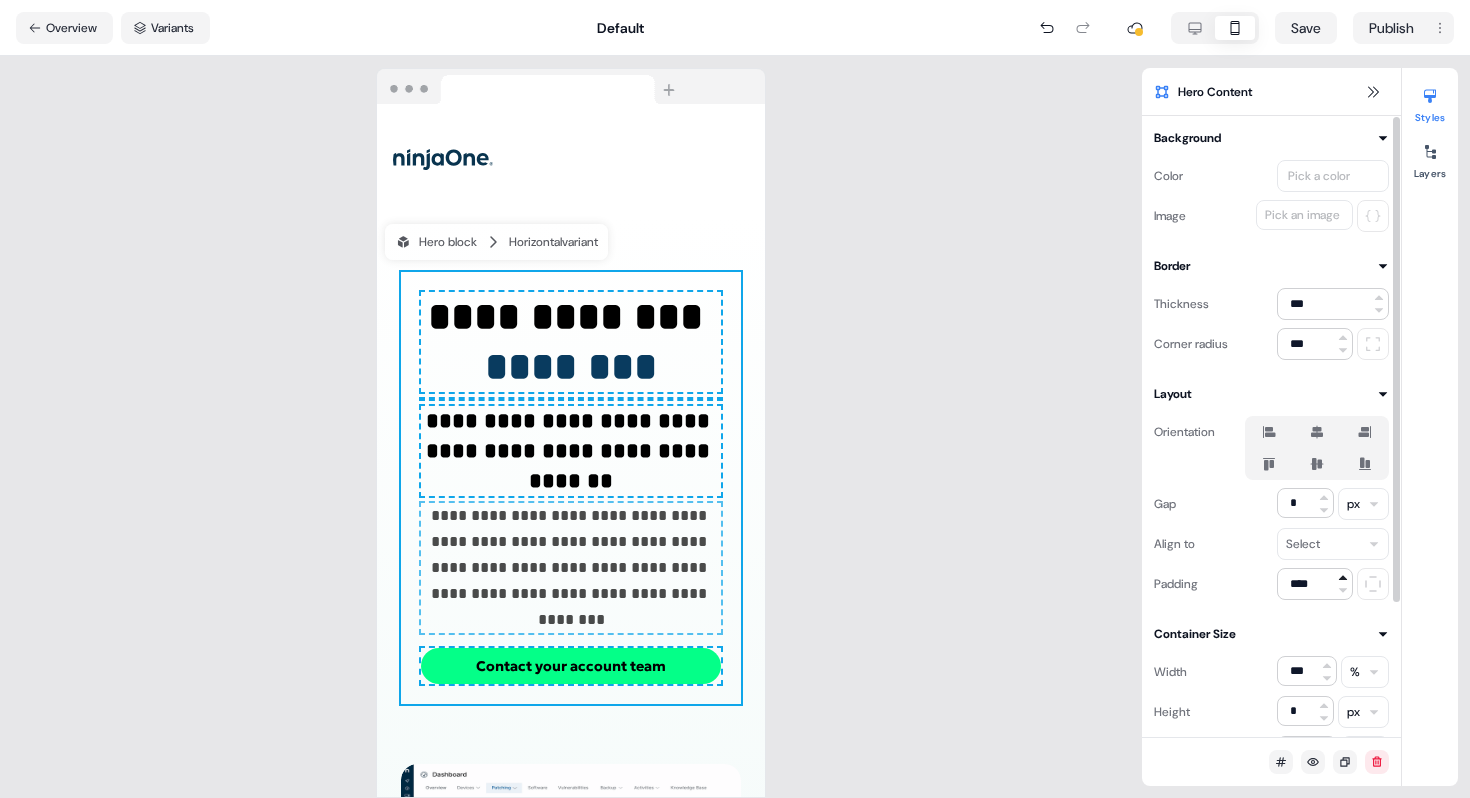 click 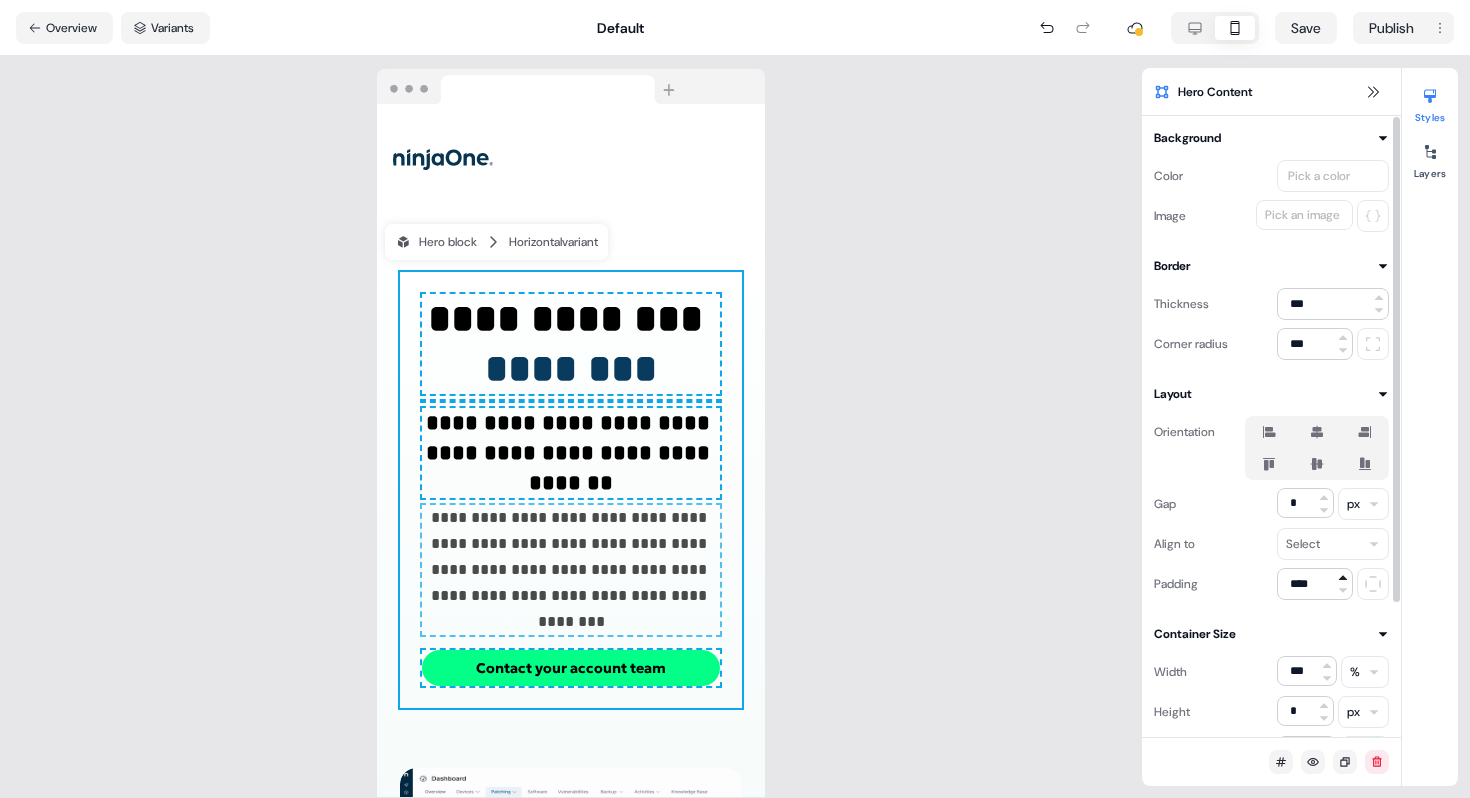 click 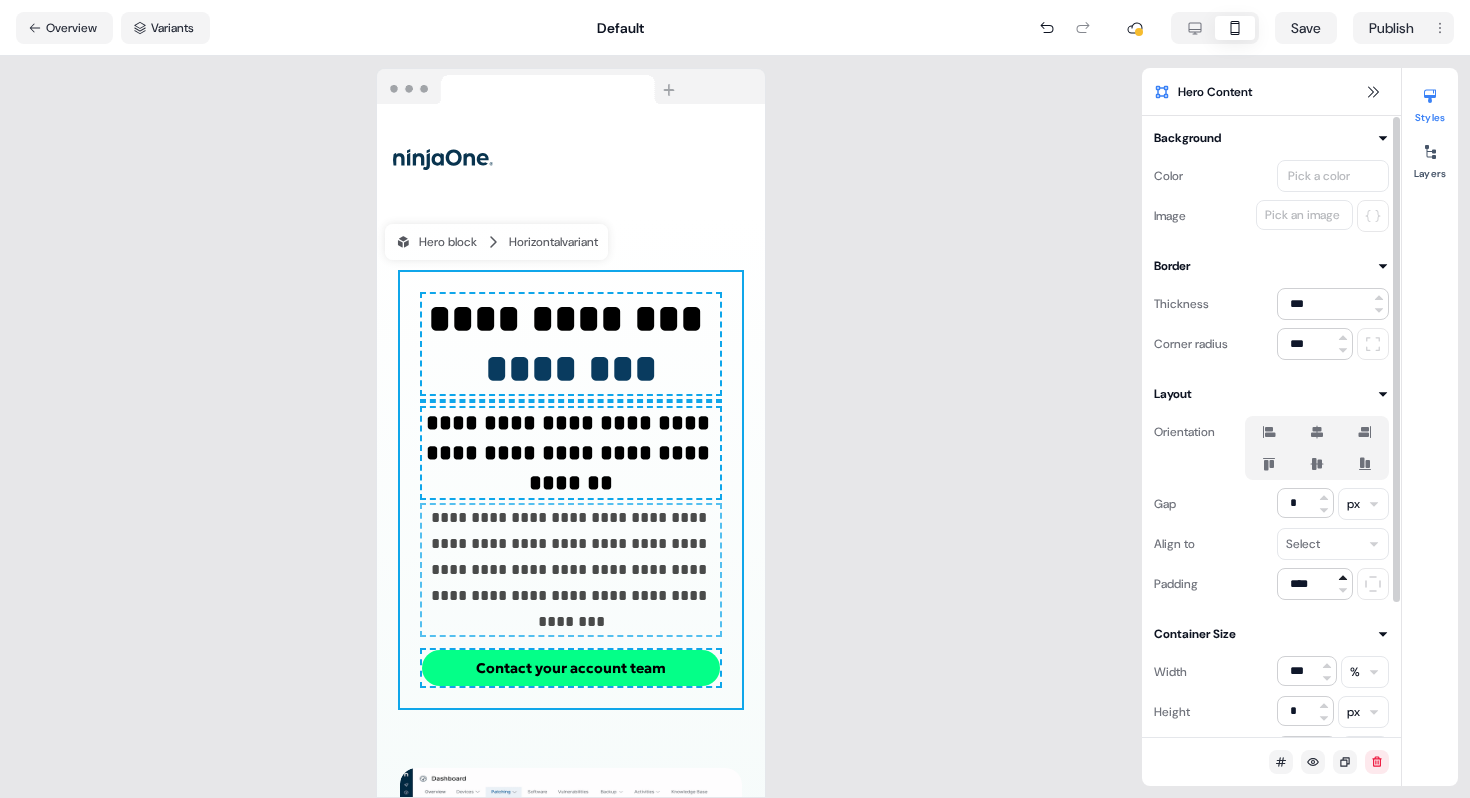 click 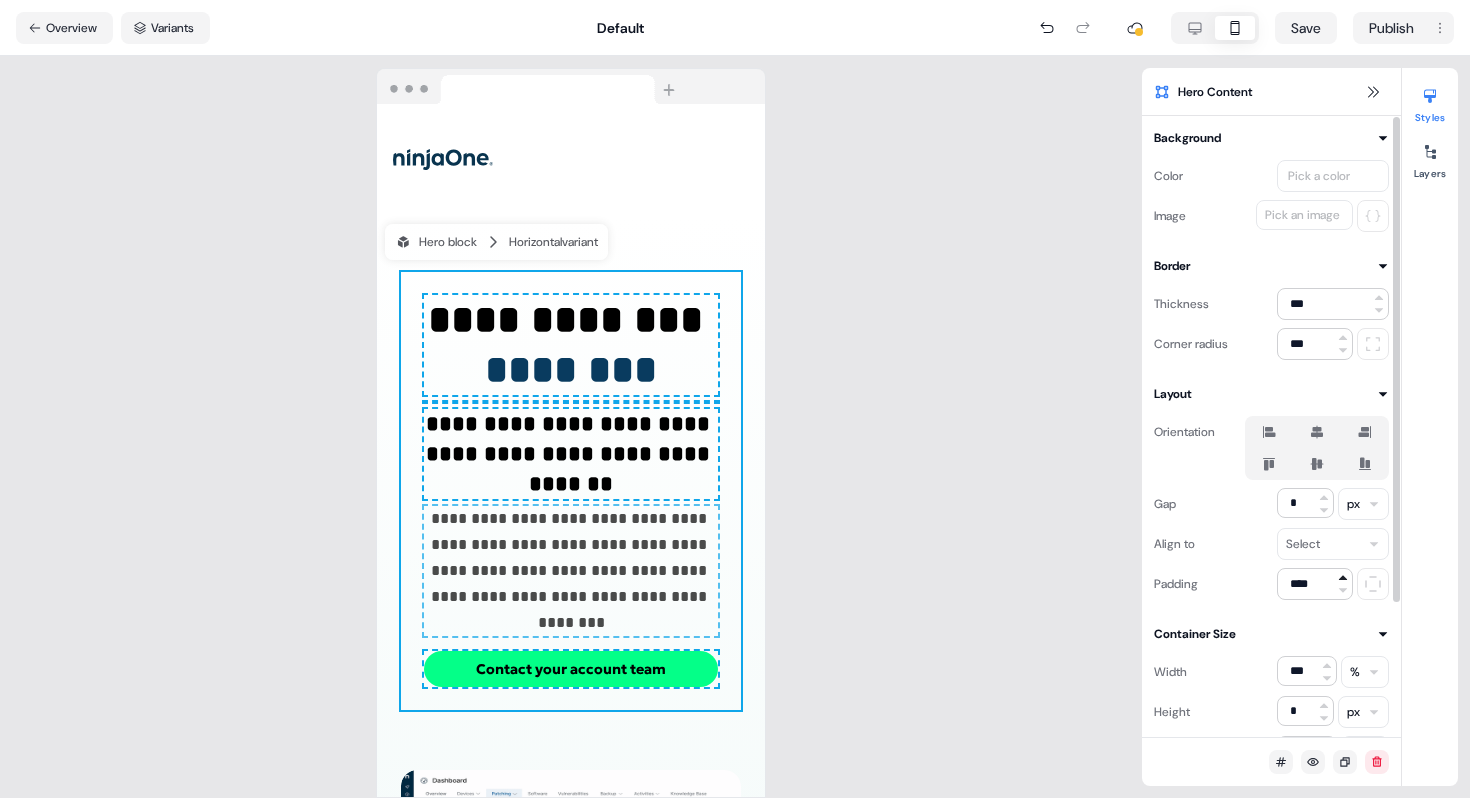 type on "****" 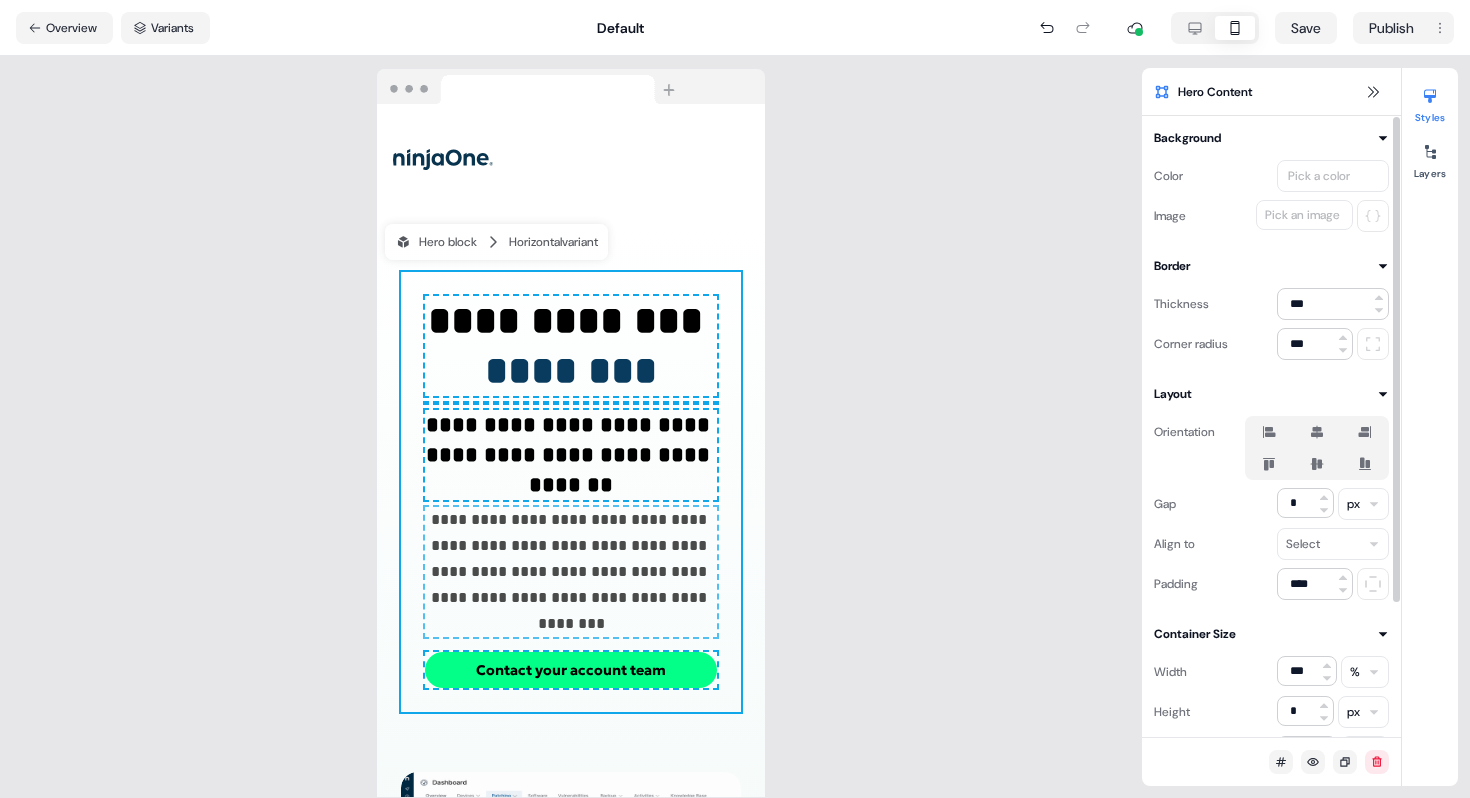 click on "**********" at bounding box center [571, 427] 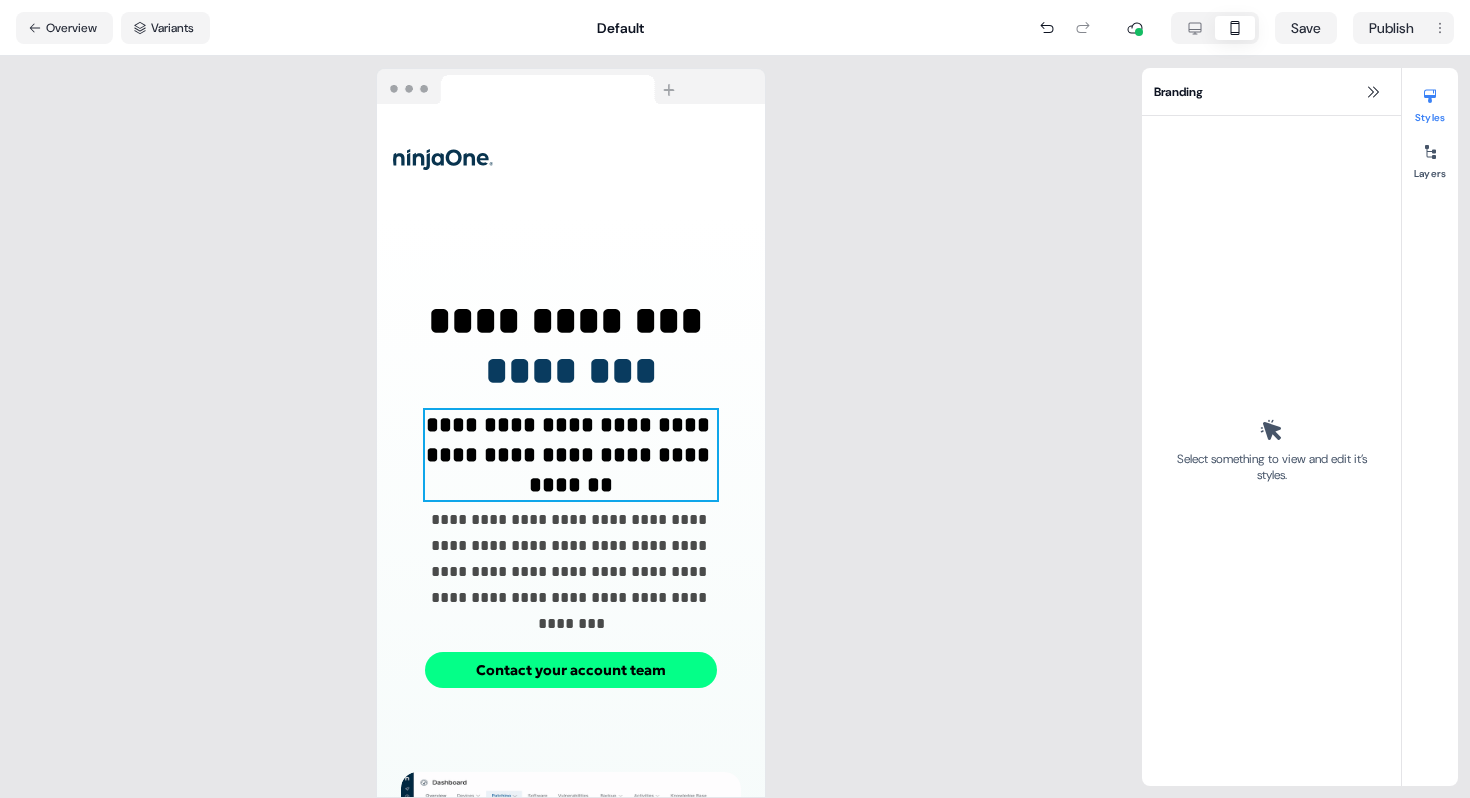 click on "**********" at bounding box center (571, 455) 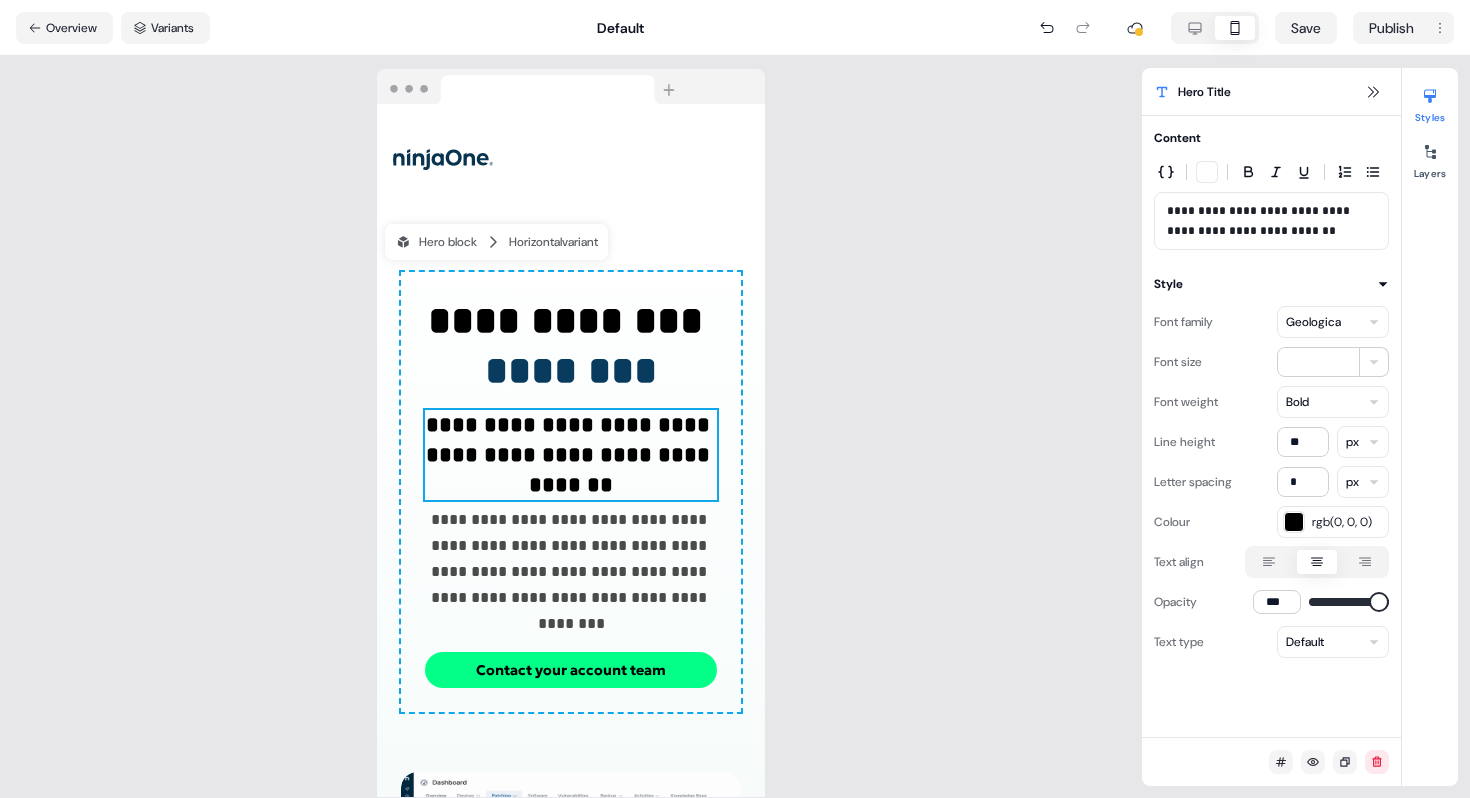click on "**********" at bounding box center [571, 492] 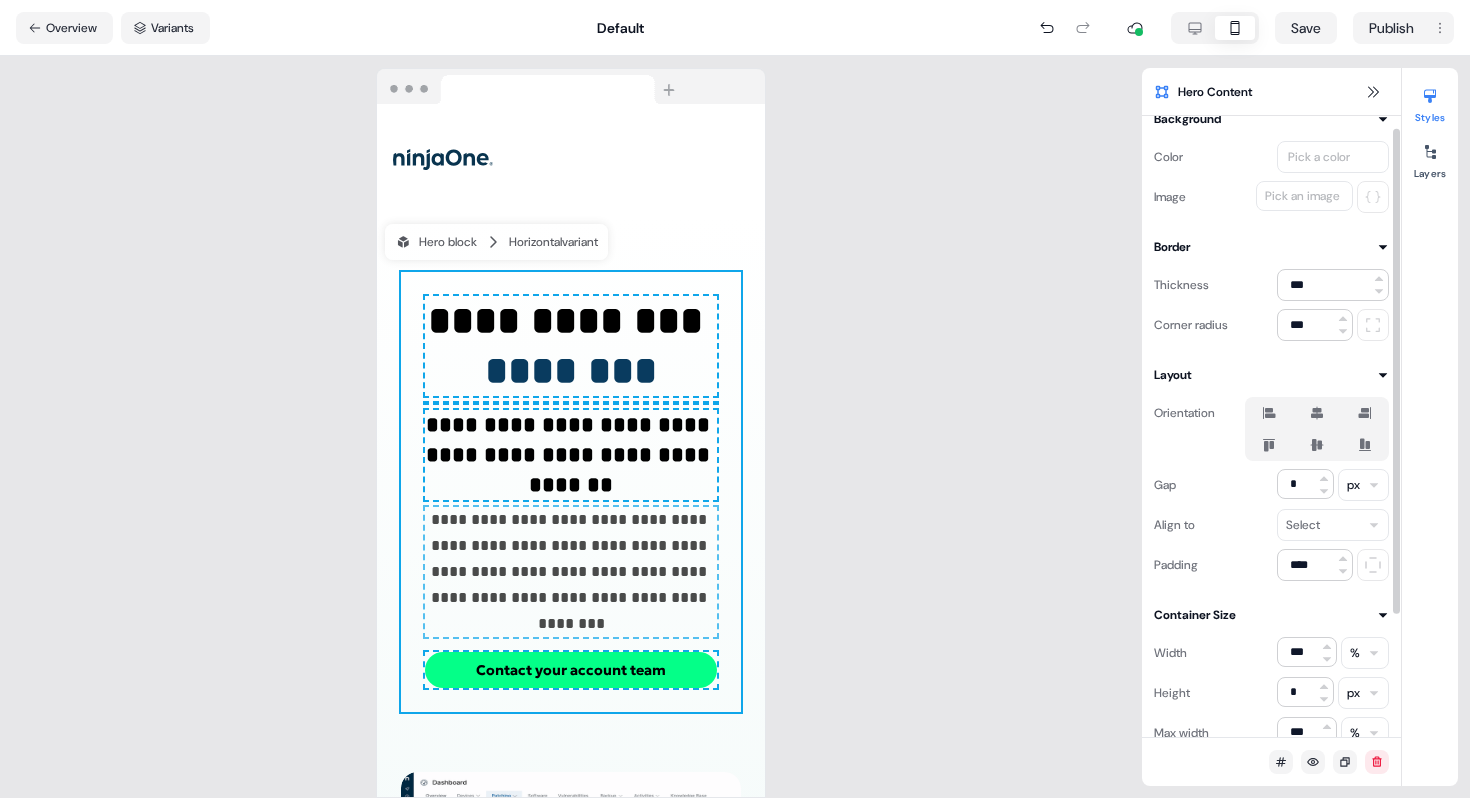 scroll, scrollTop: 14, scrollLeft: 0, axis: vertical 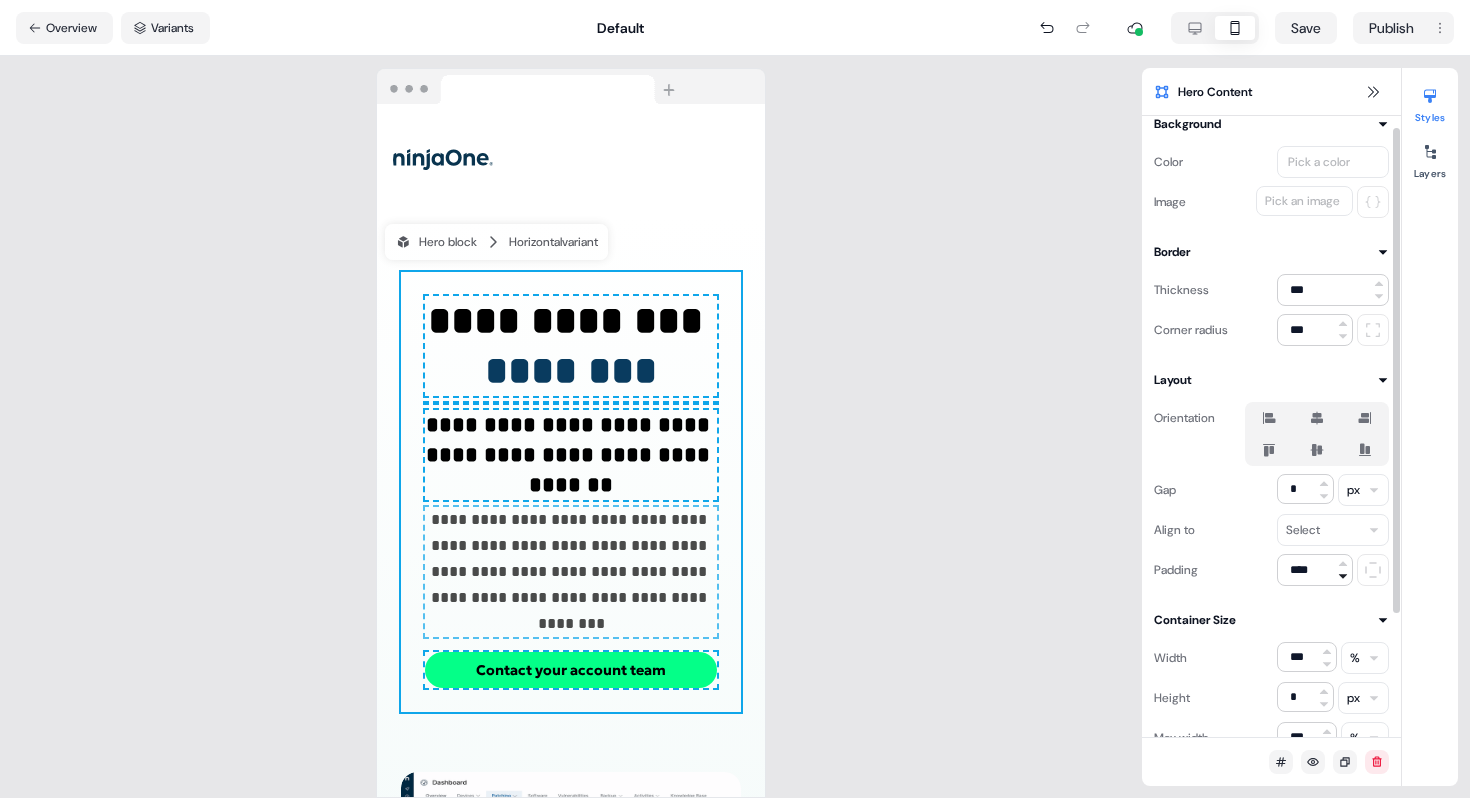 click 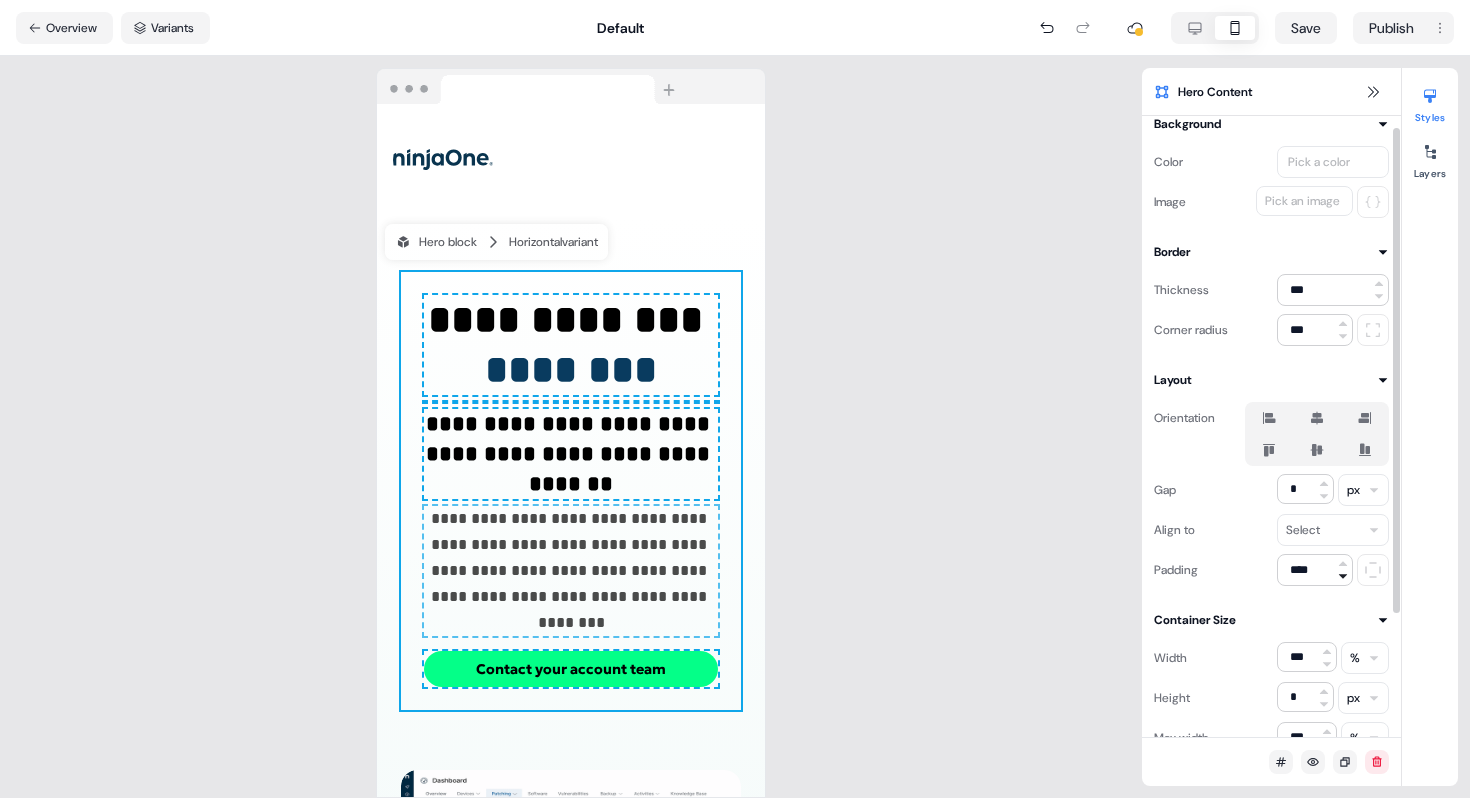 click 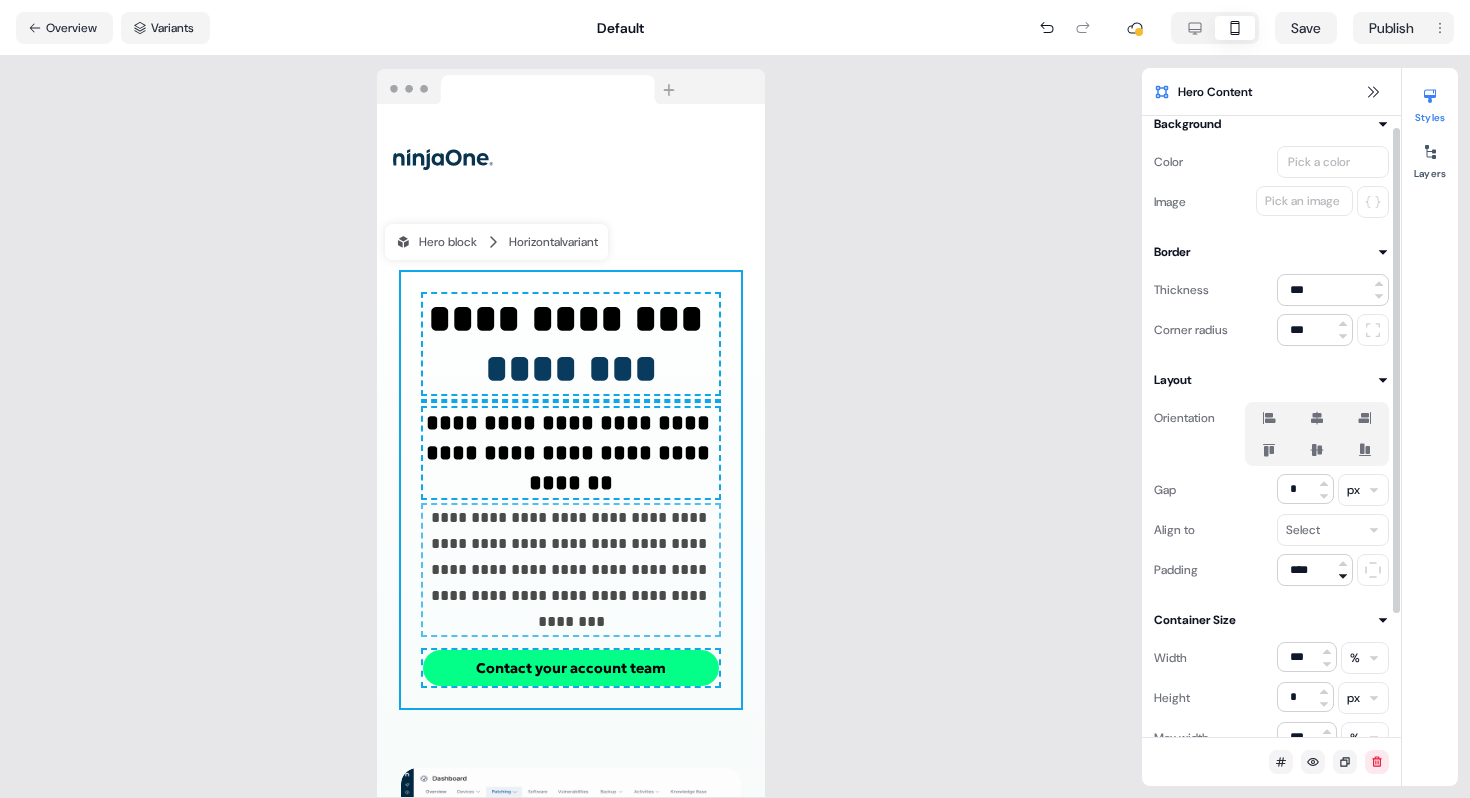 click 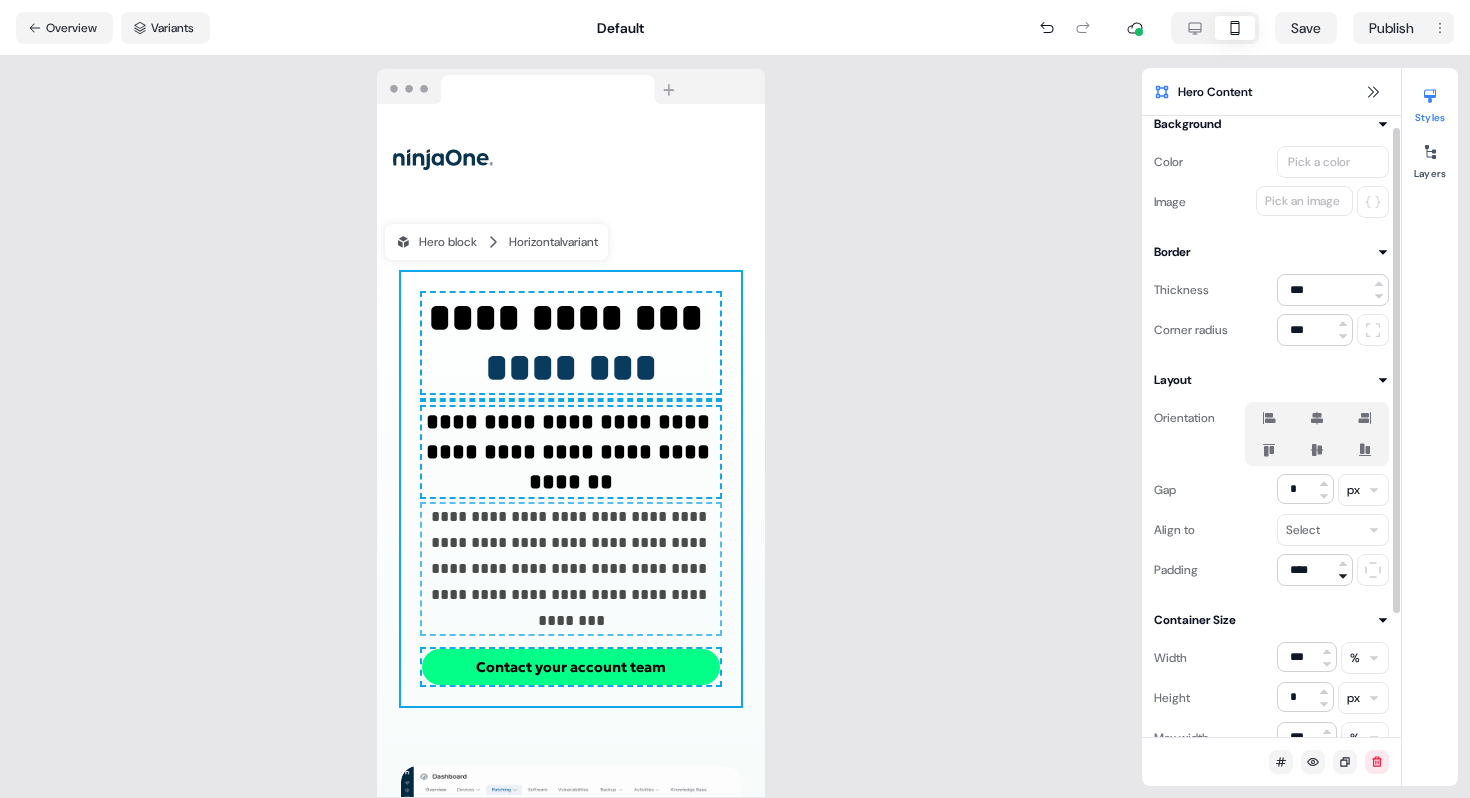 click 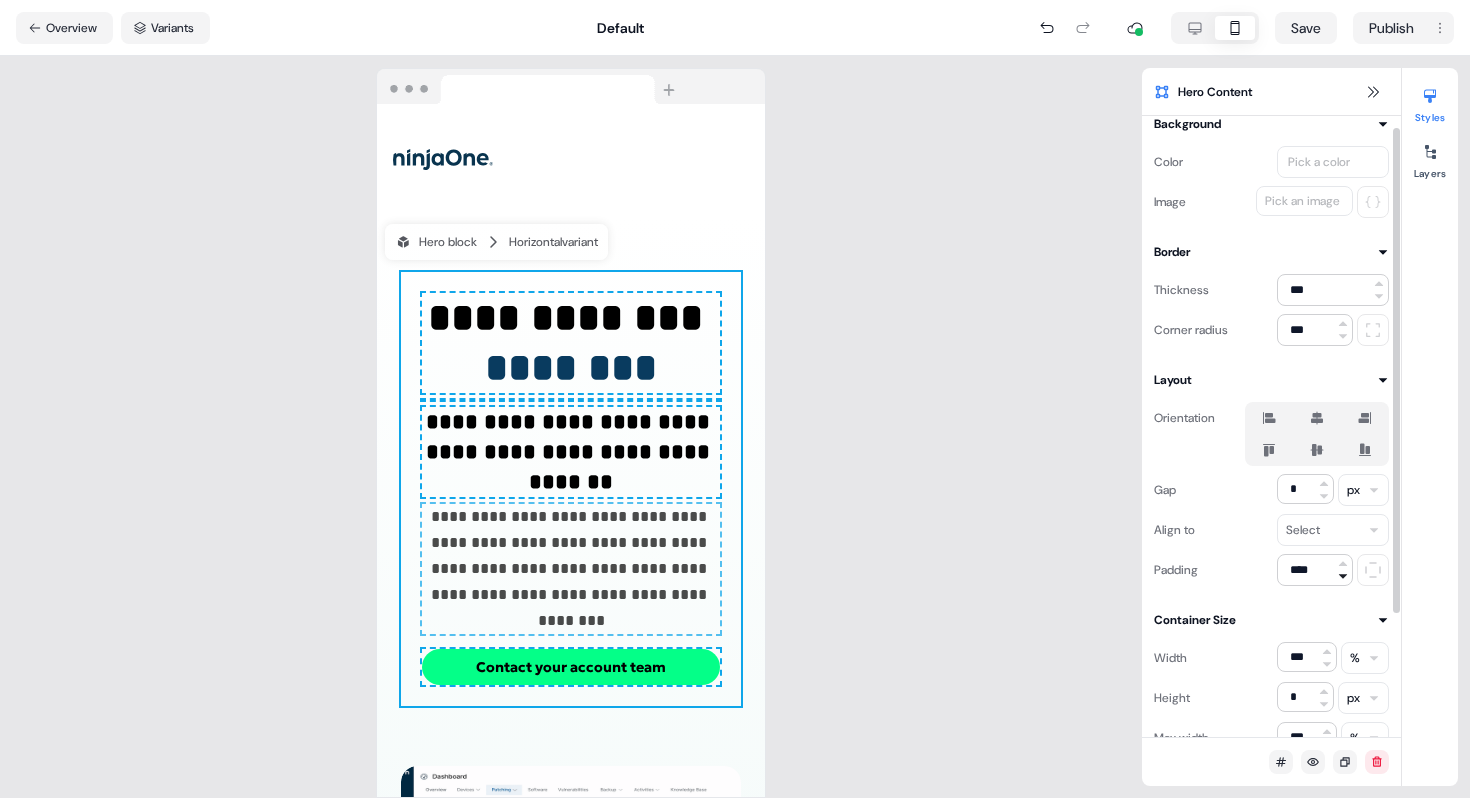 type on "****" 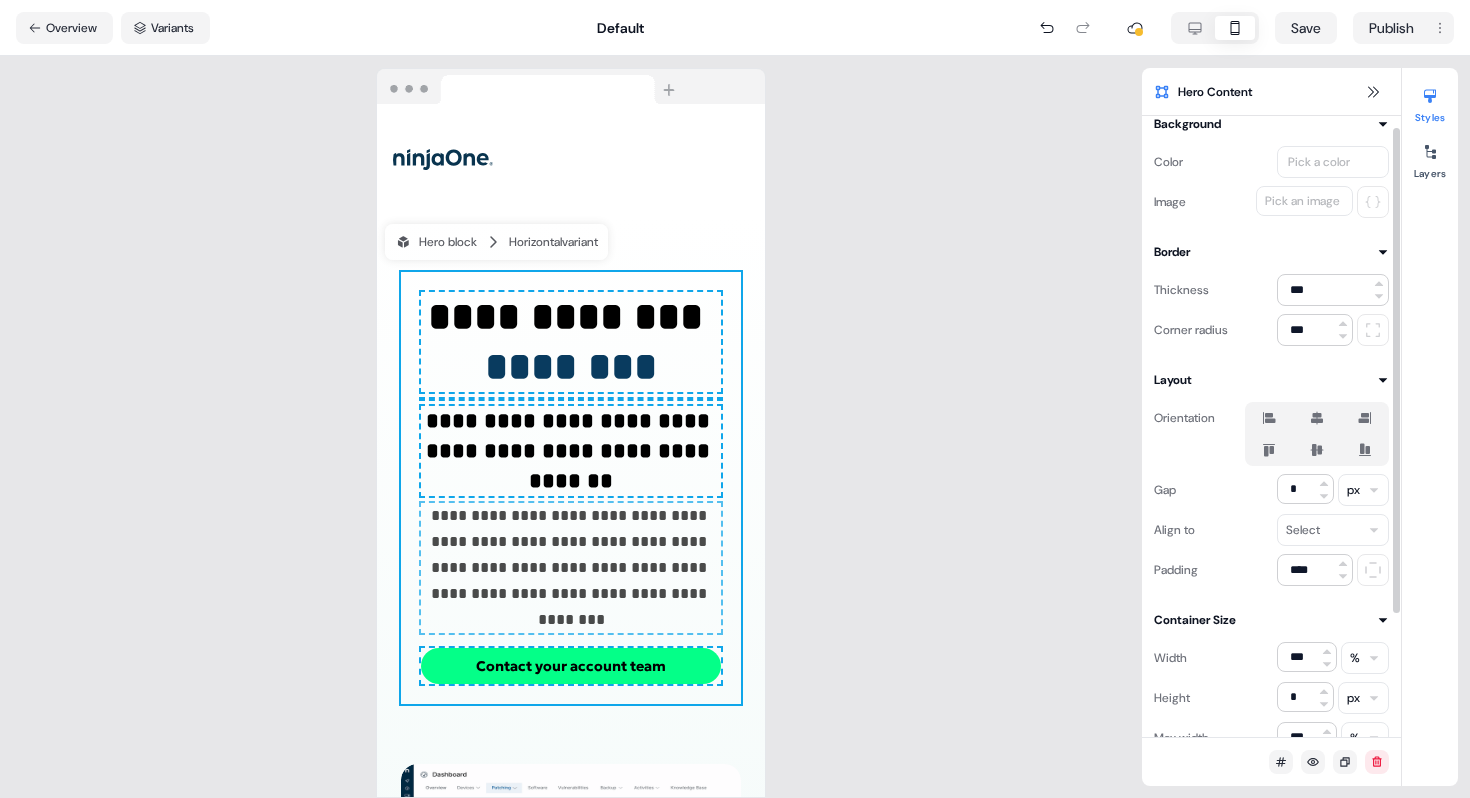 click on "**********" at bounding box center (571, 427) 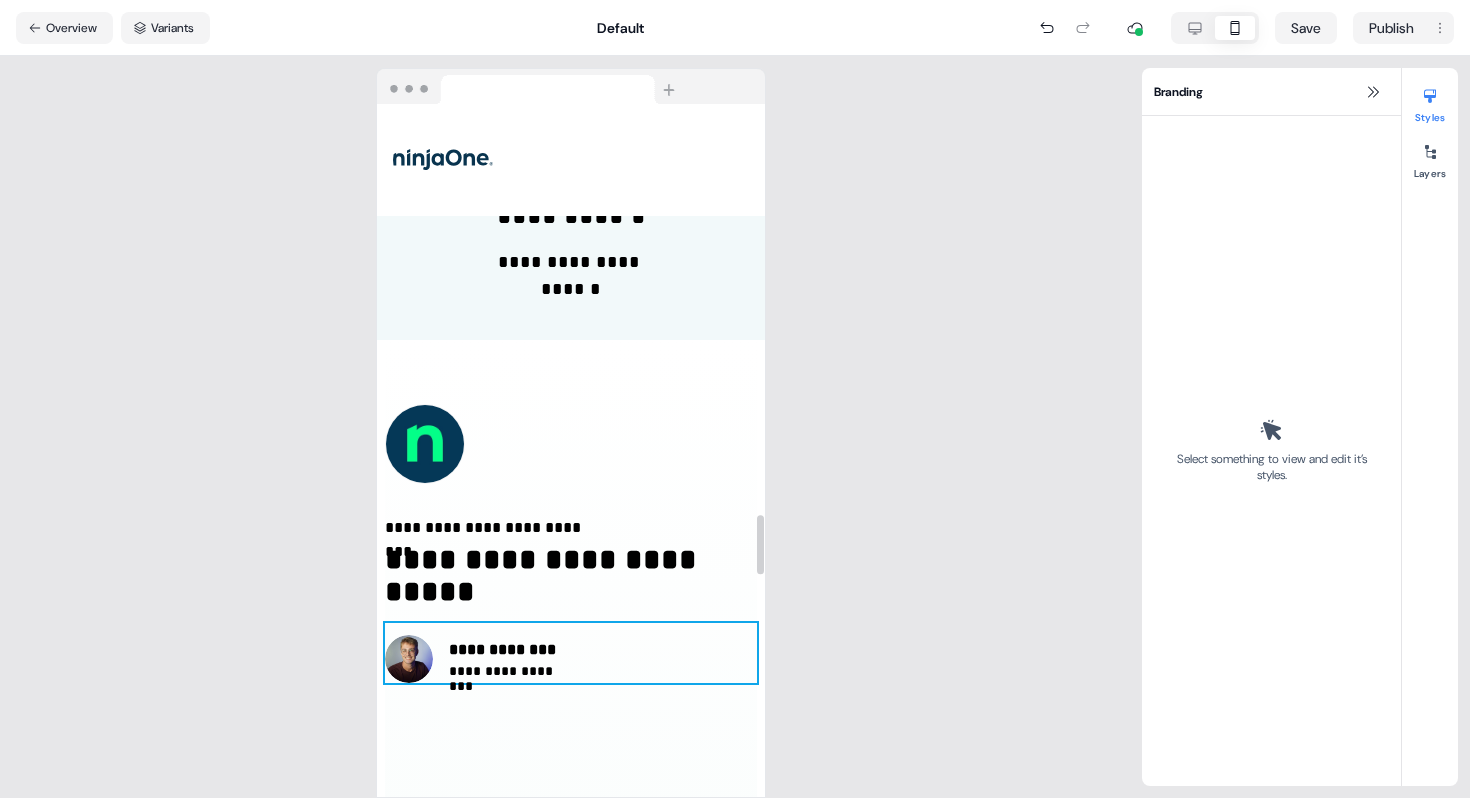 scroll, scrollTop: 4784, scrollLeft: 0, axis: vertical 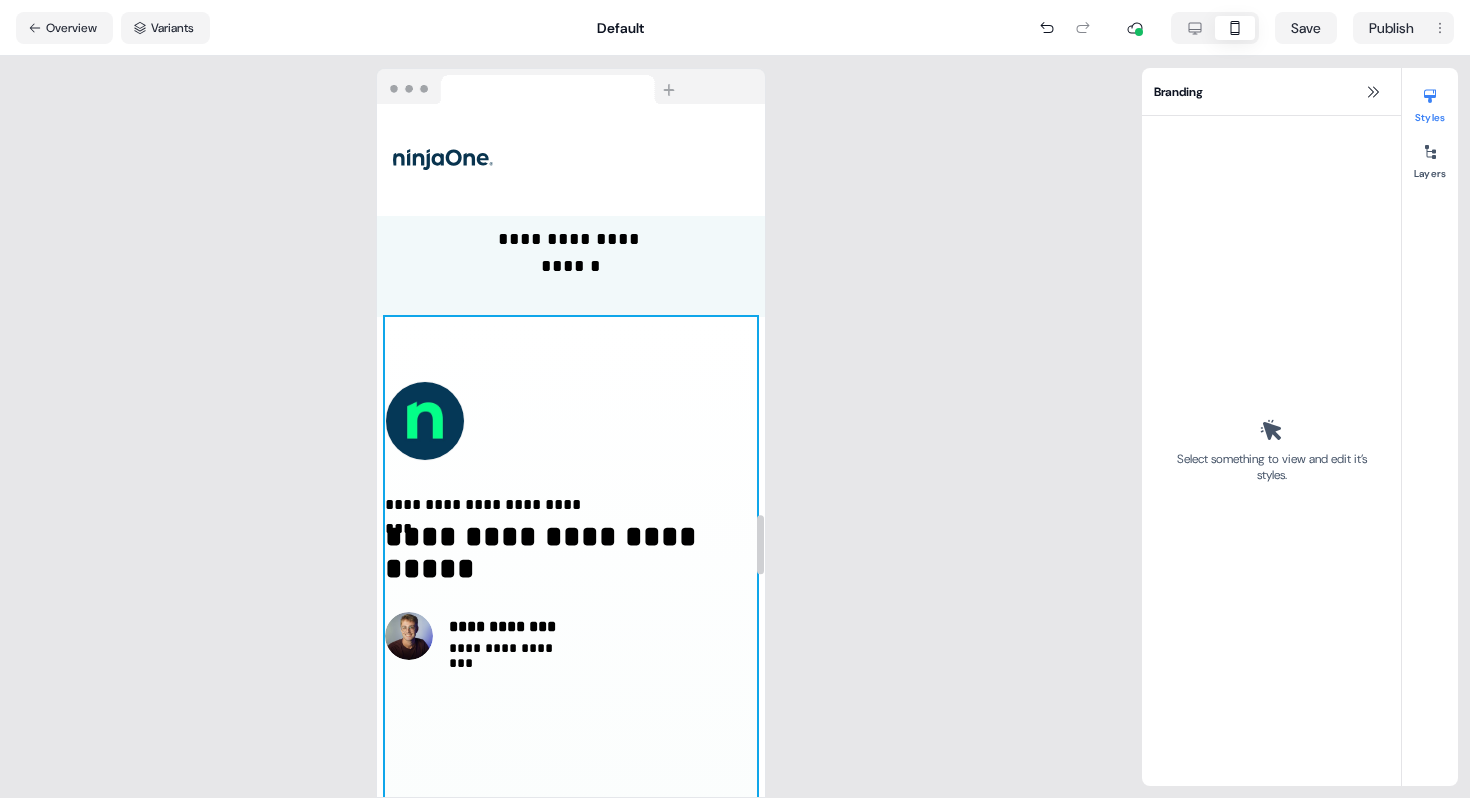 click on "**********" at bounding box center [571, 1044] 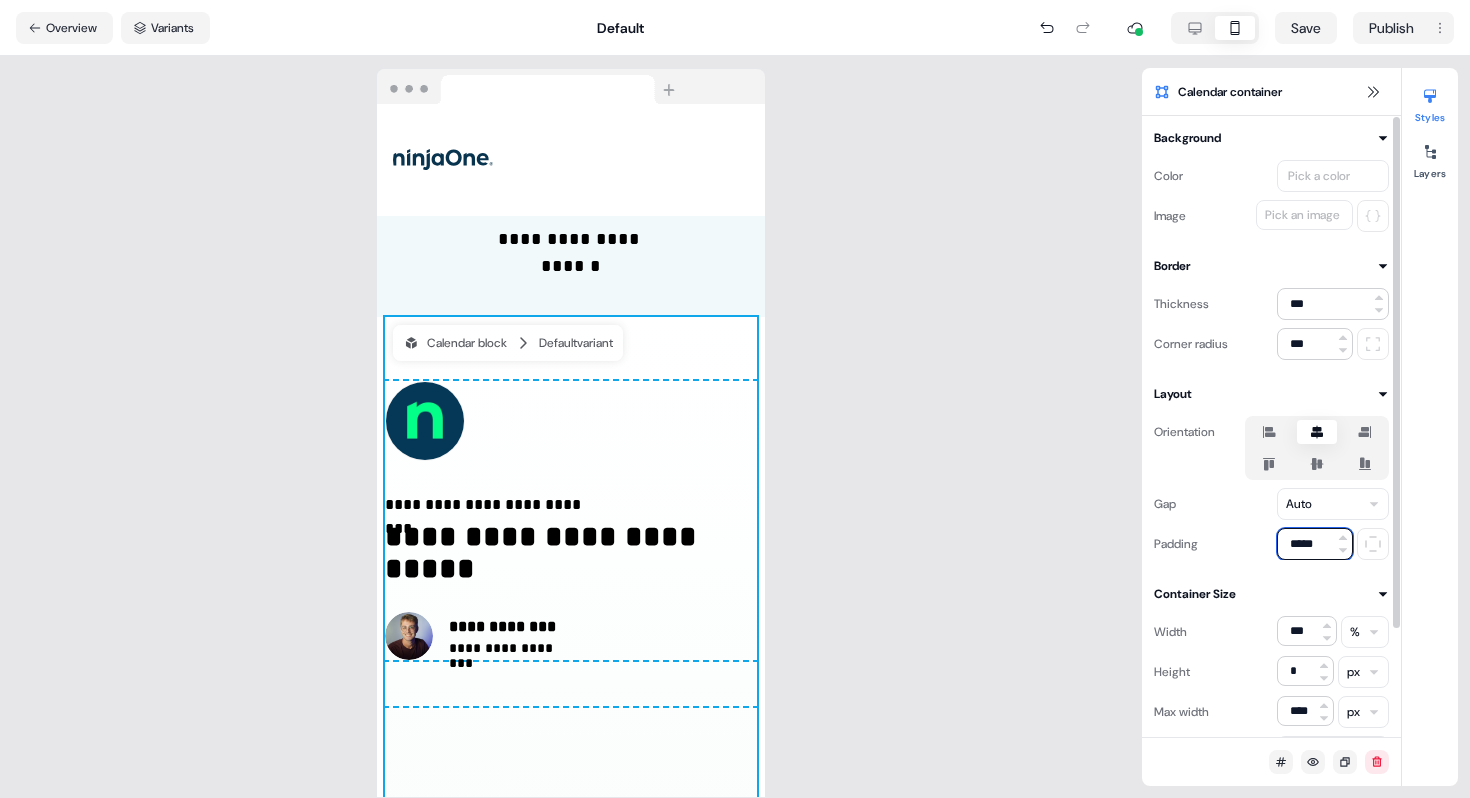 click on "*****" at bounding box center (1315, 544) 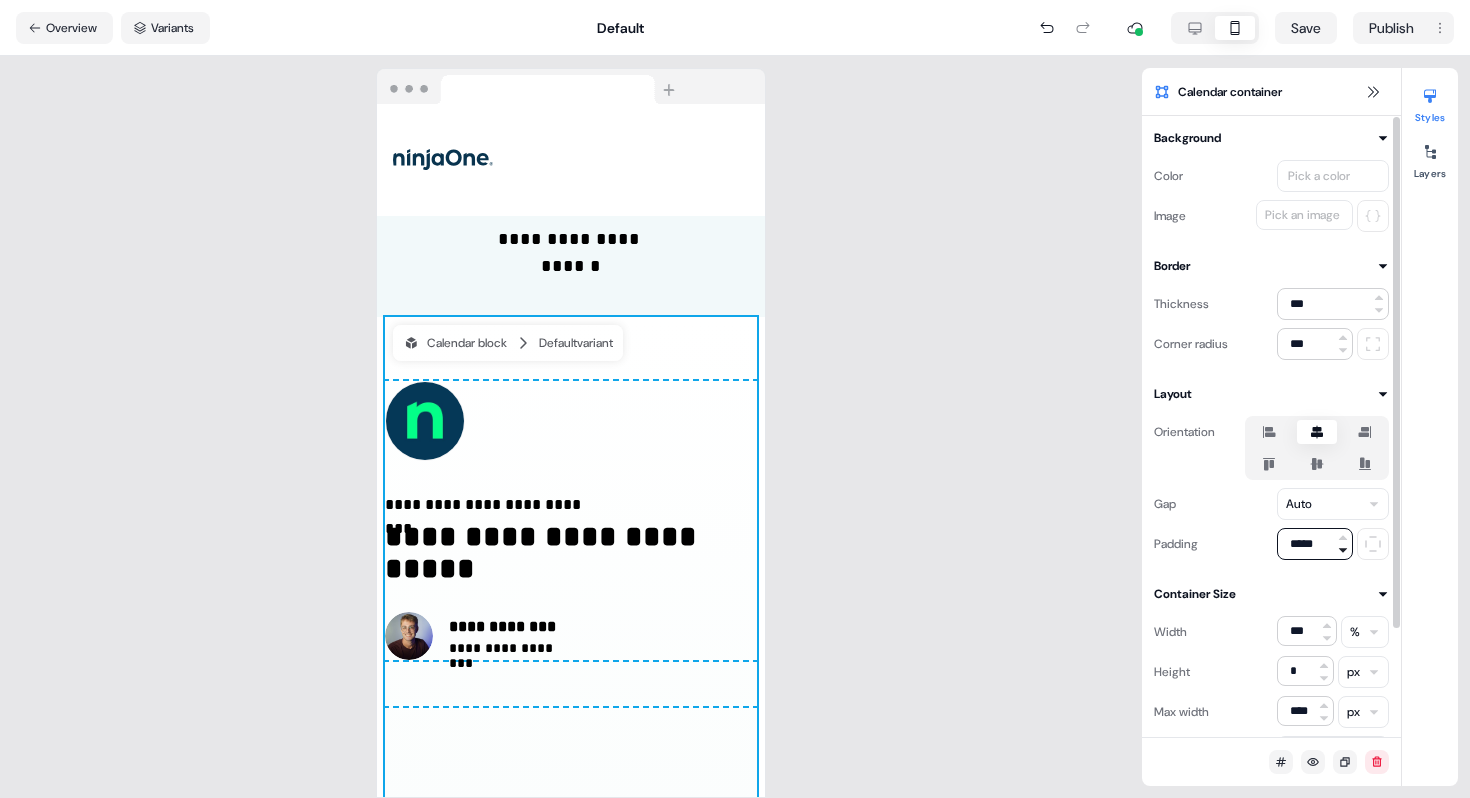 click 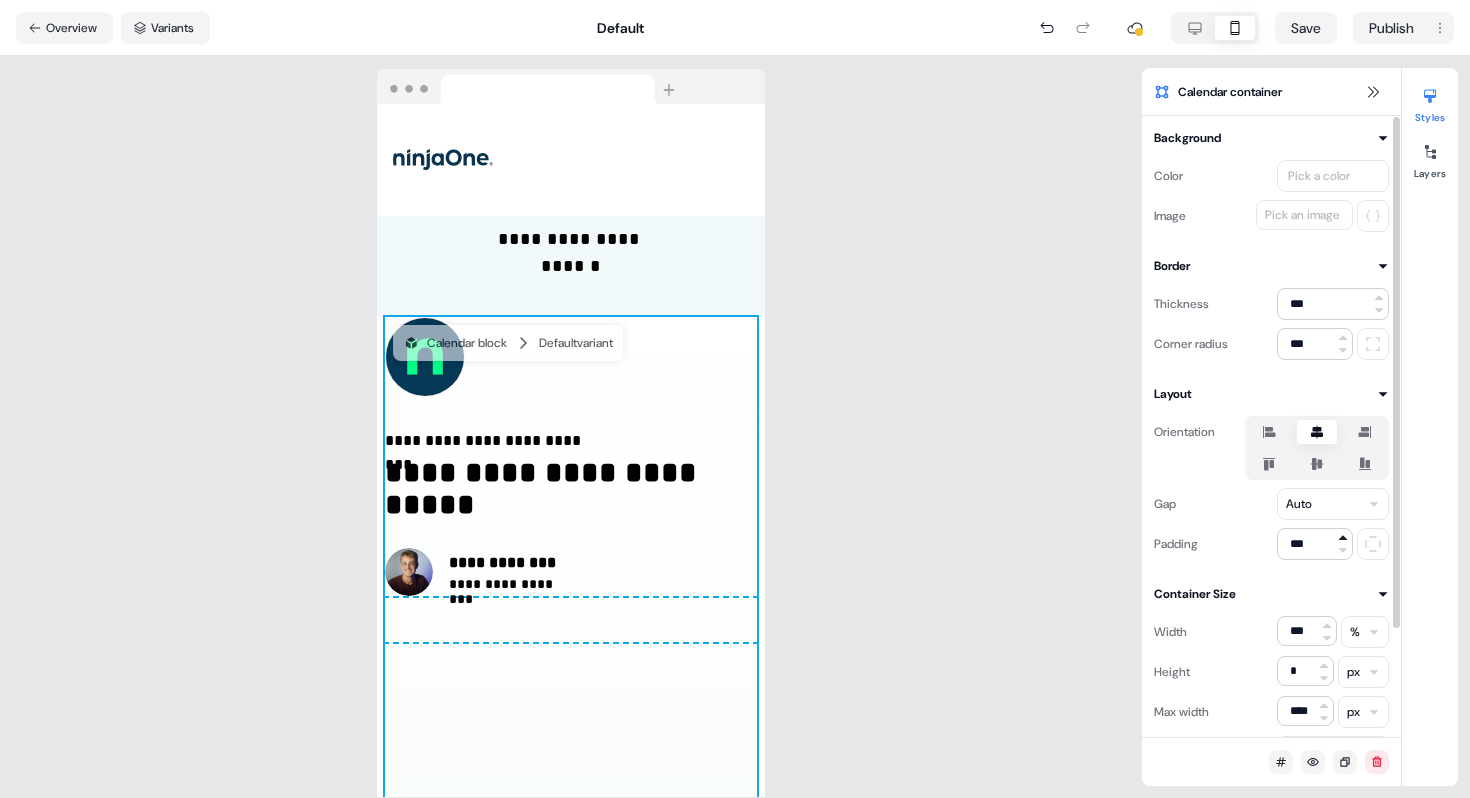 click 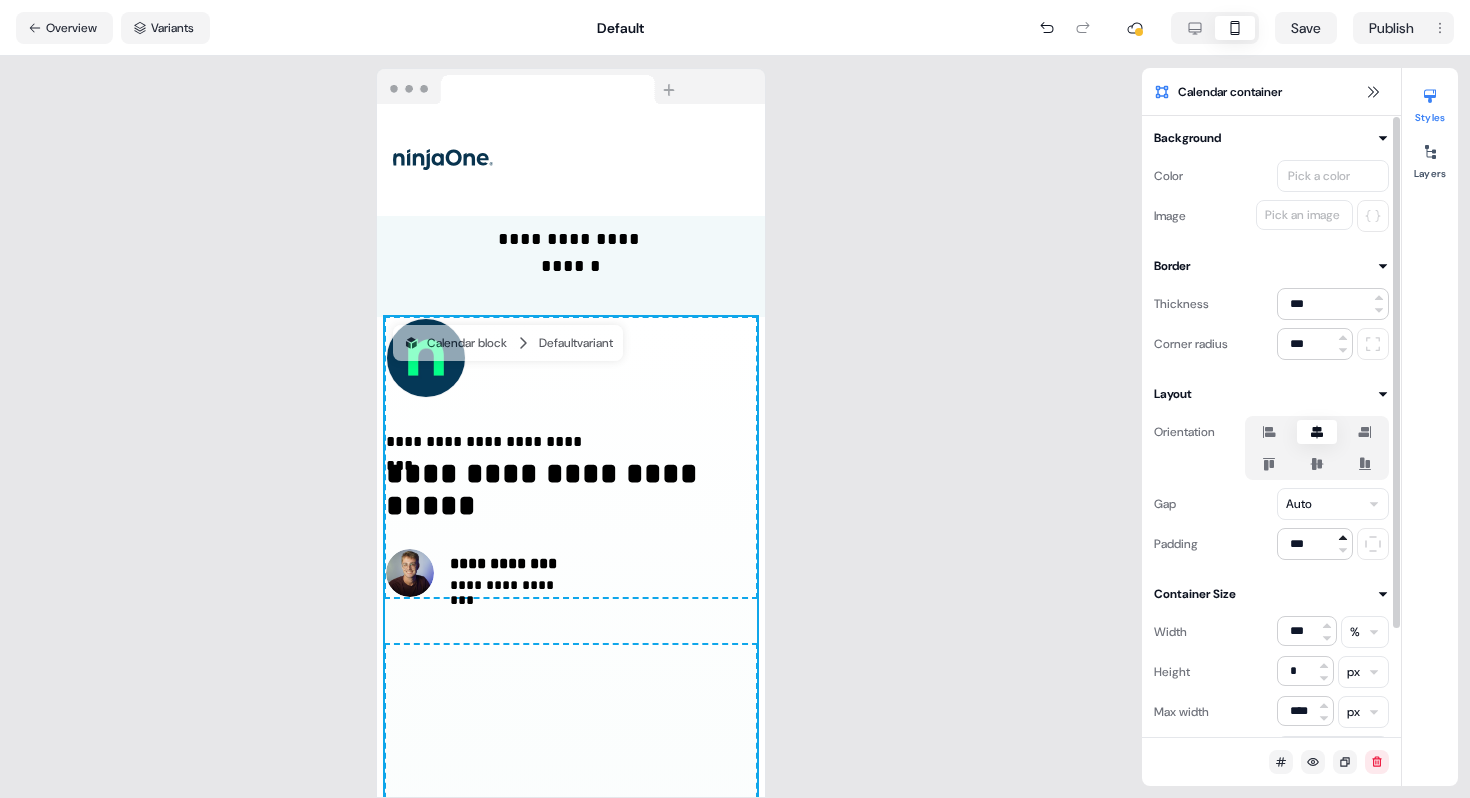 click 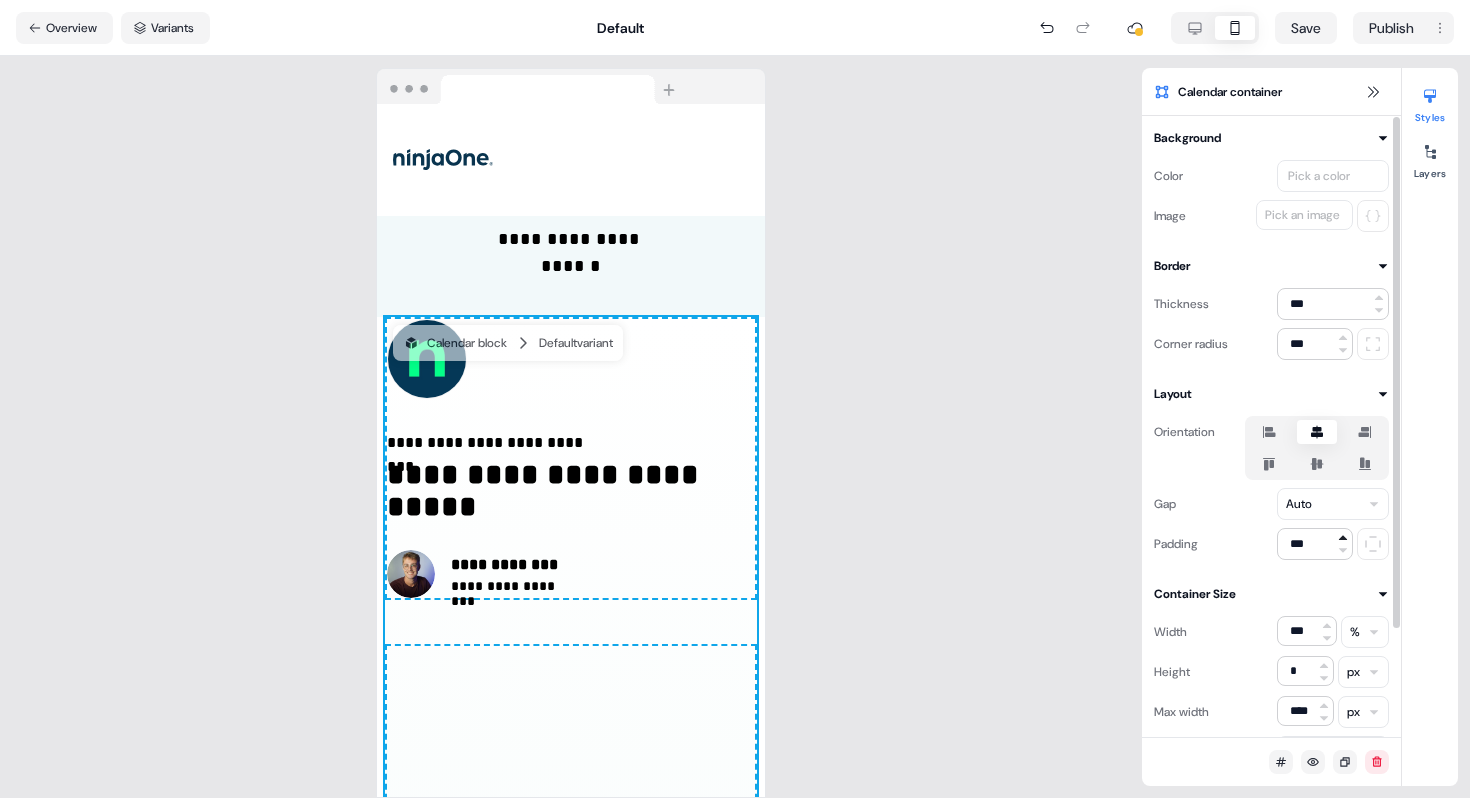 click 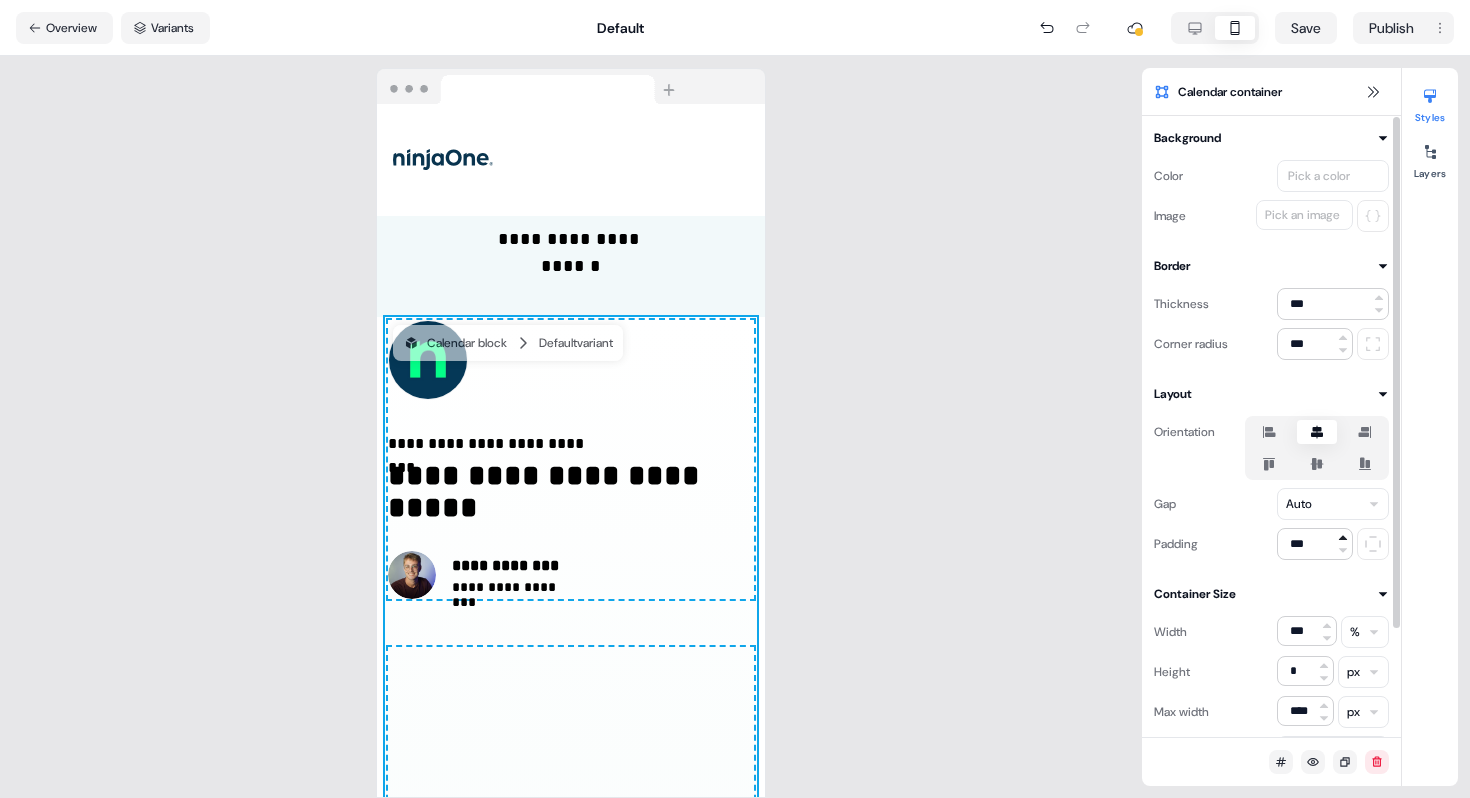 click 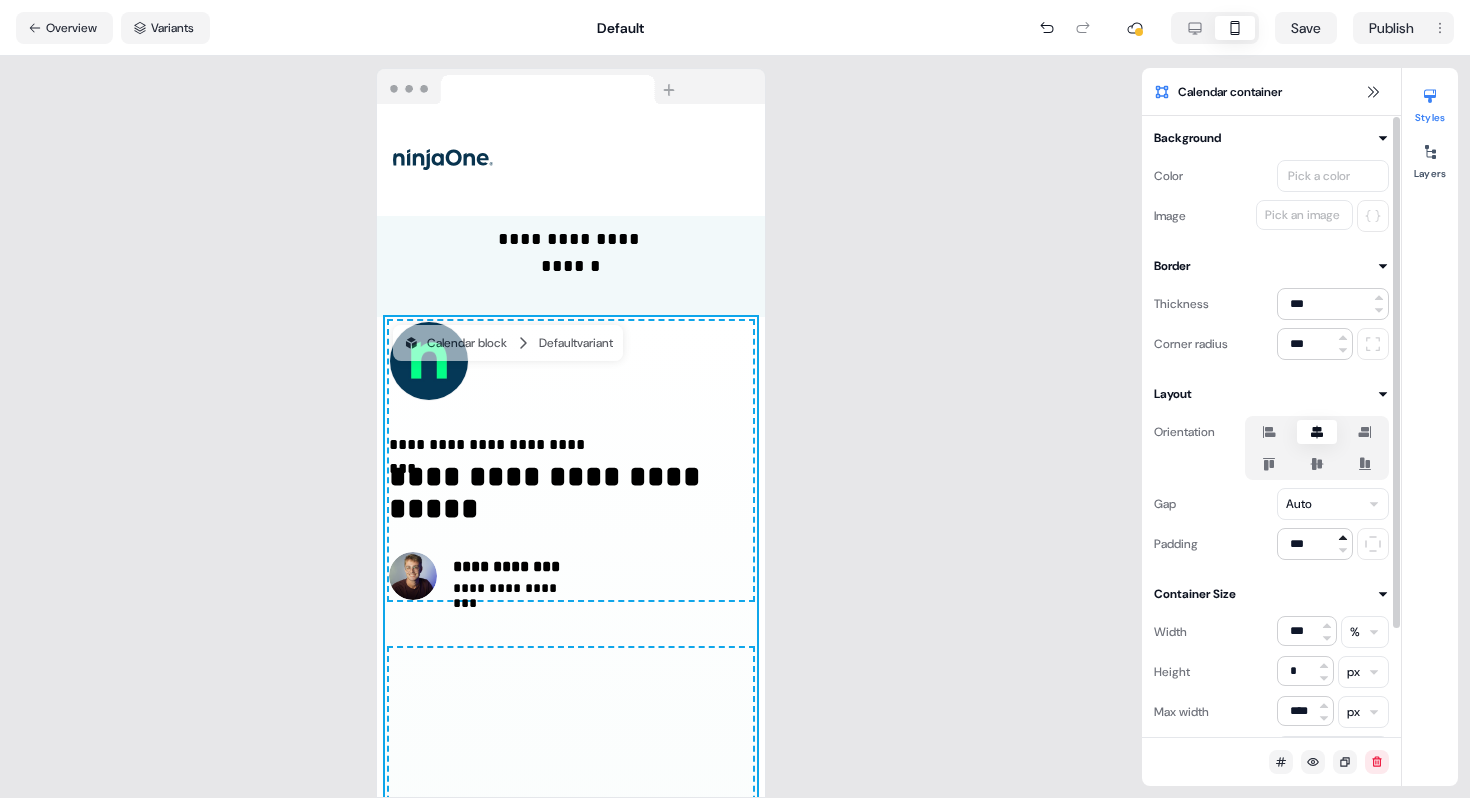 click 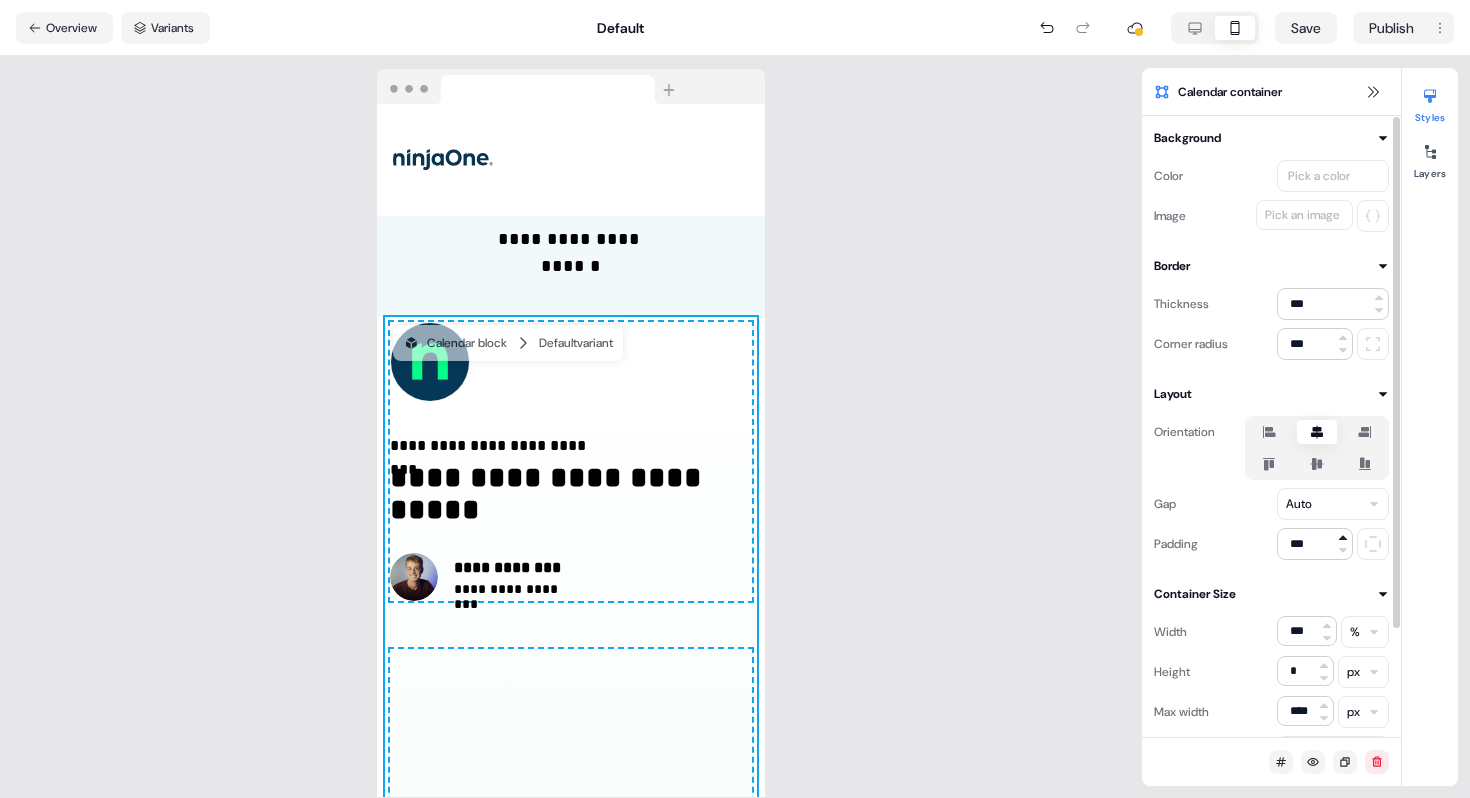 click 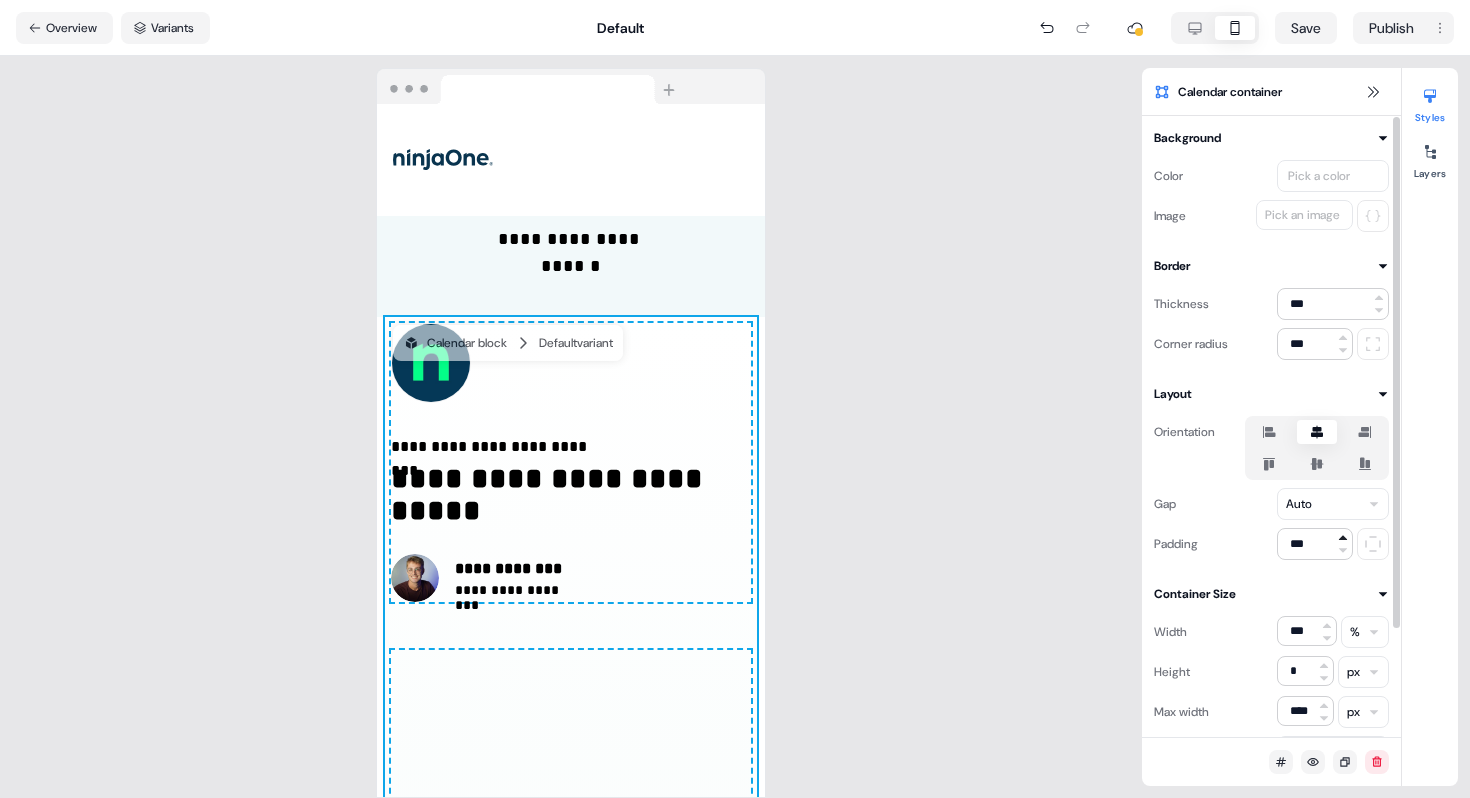 click 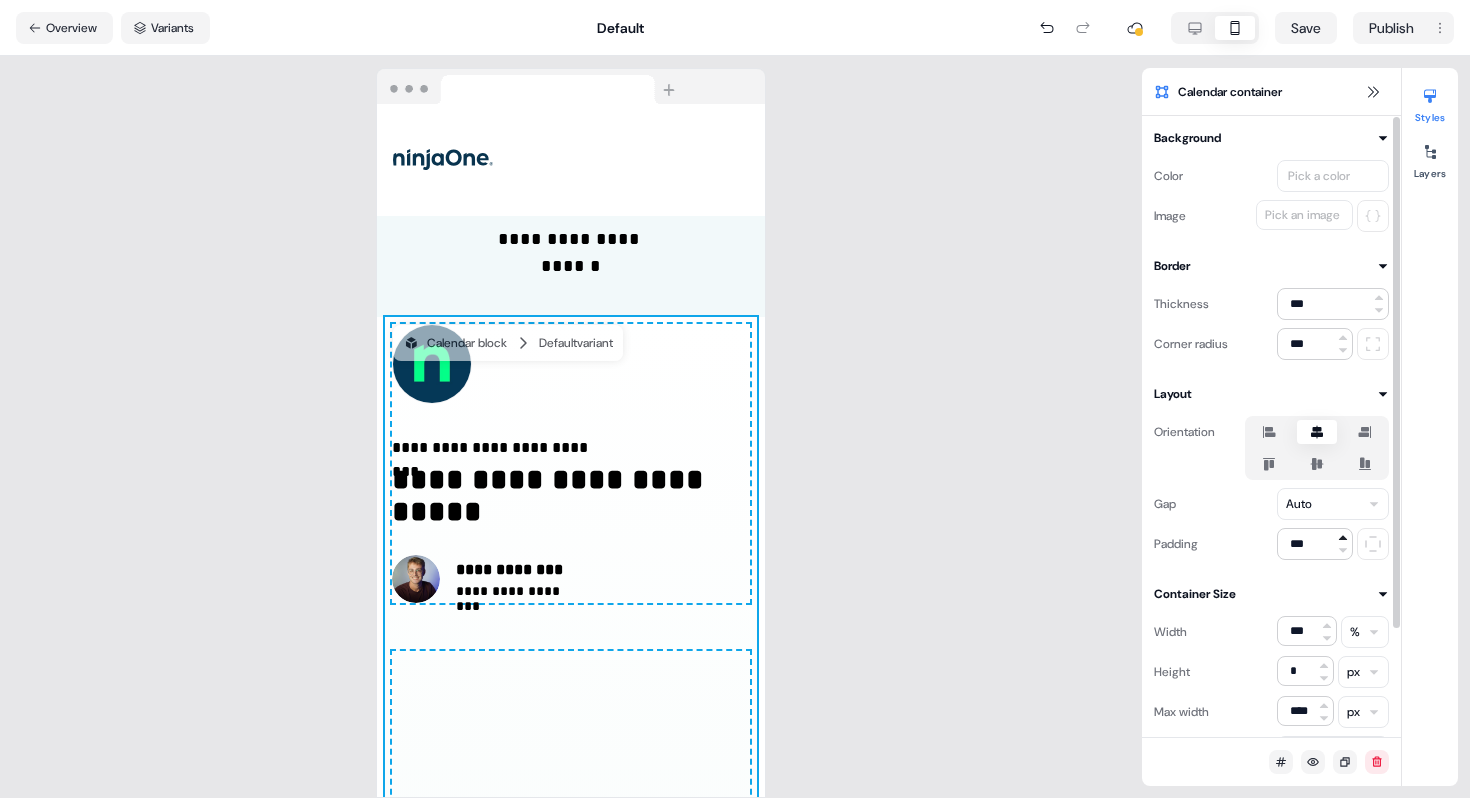 click 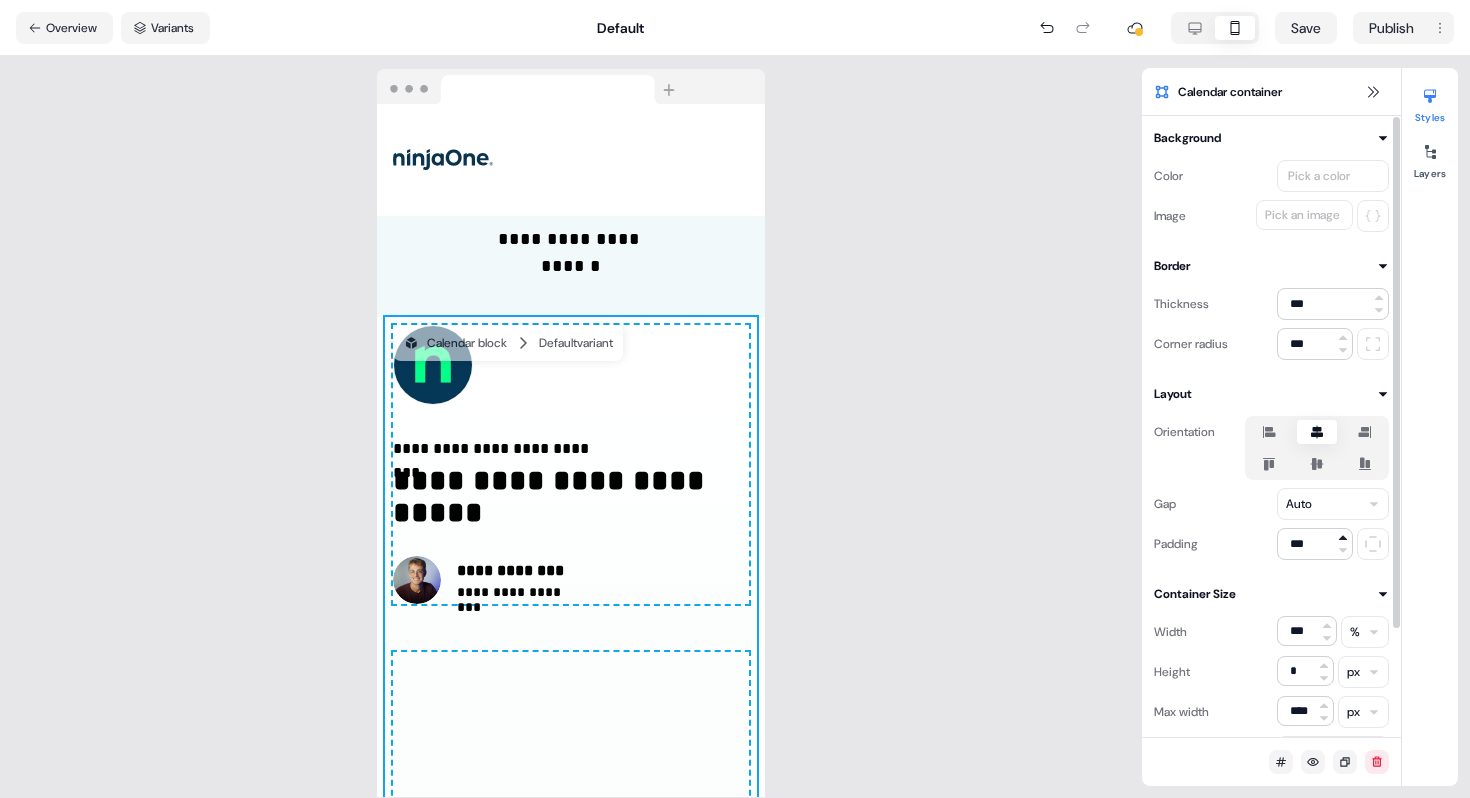 click 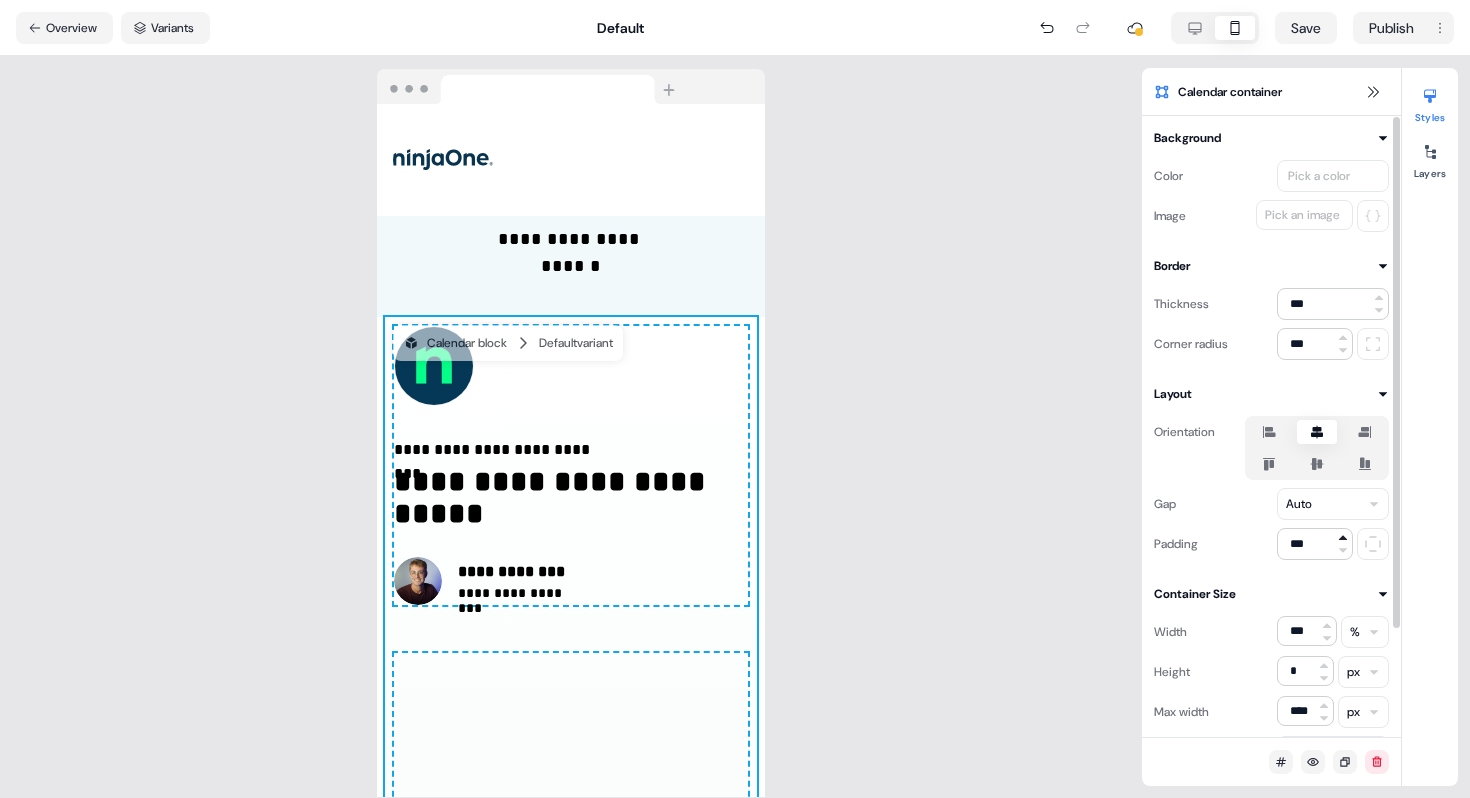 click 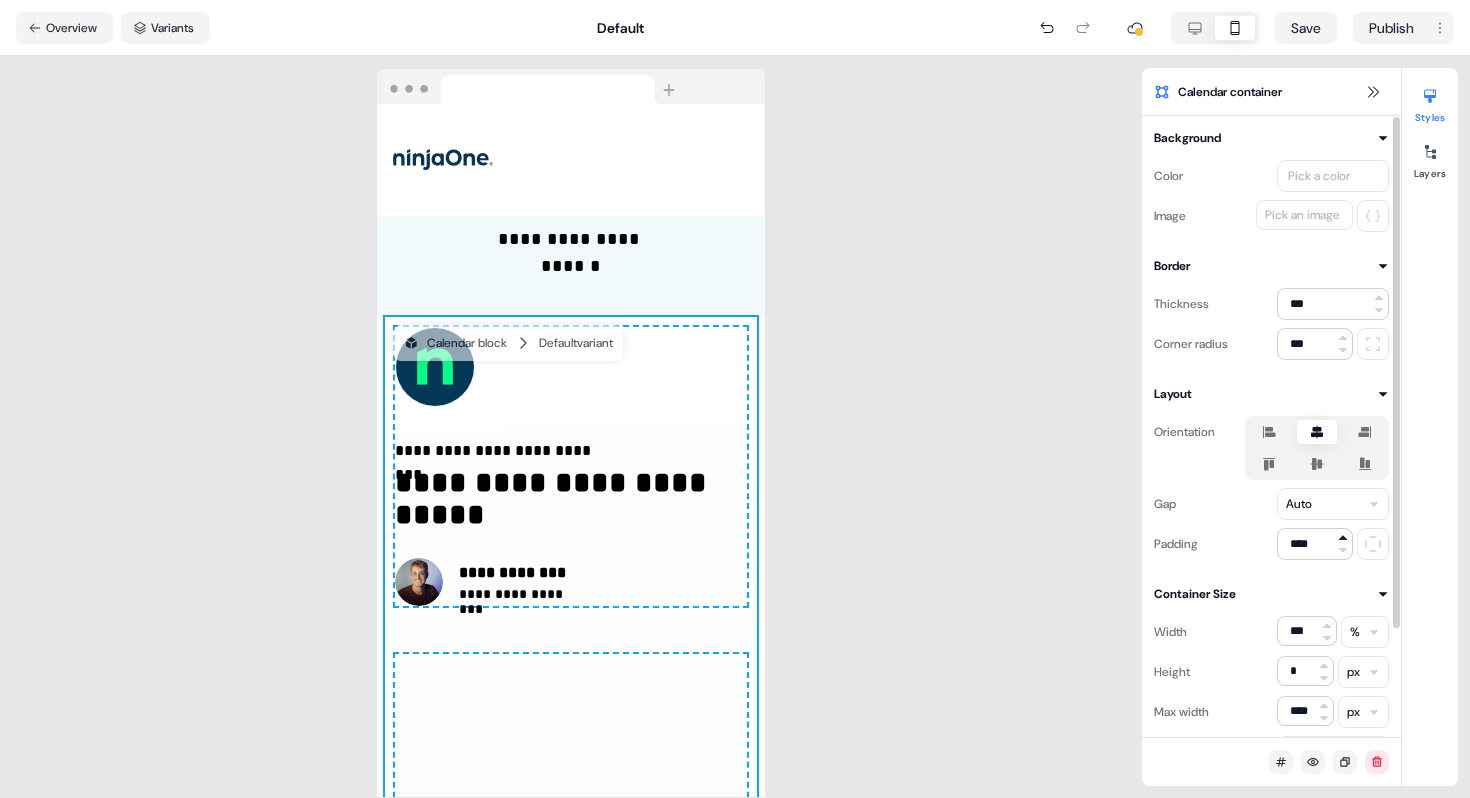 click 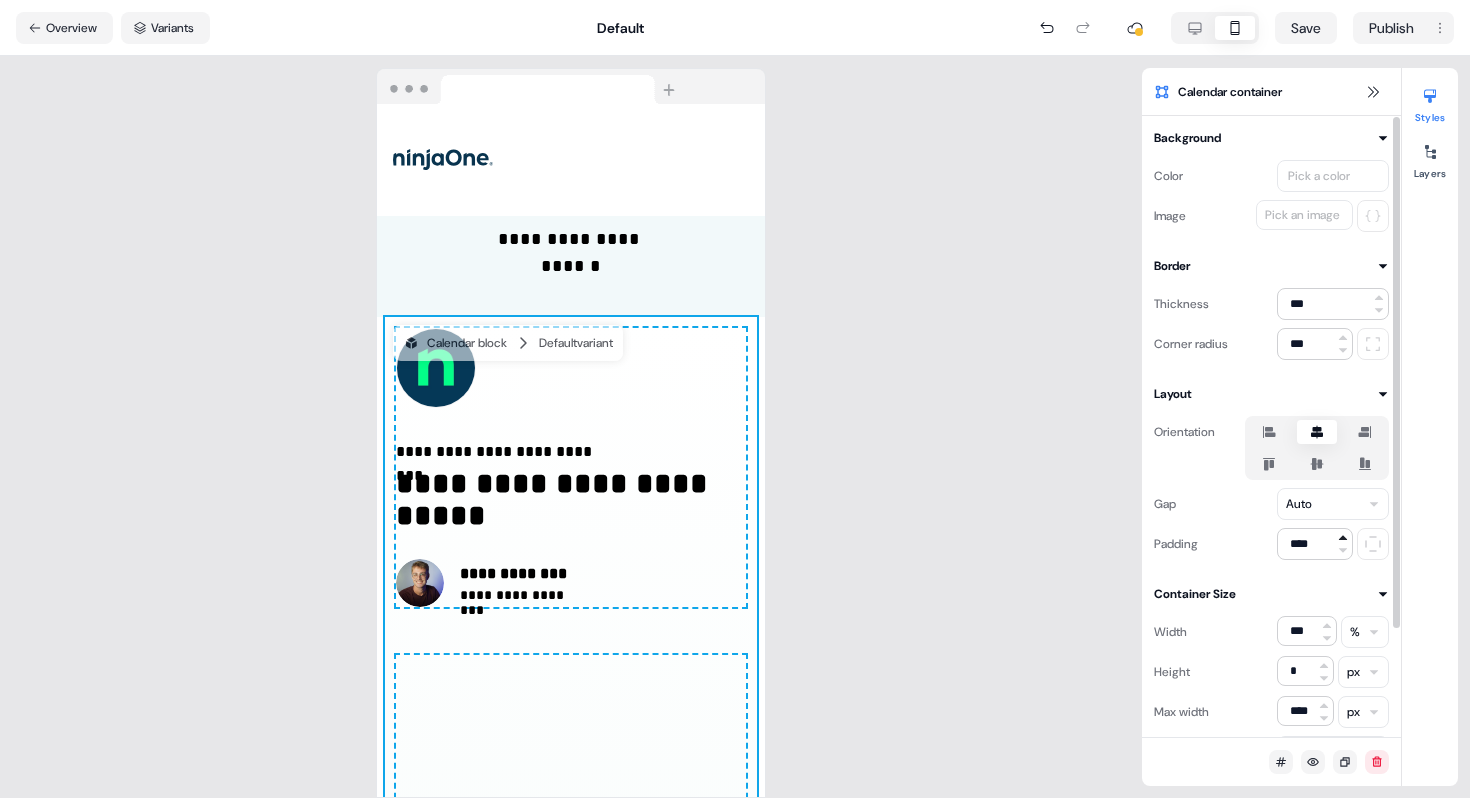 click 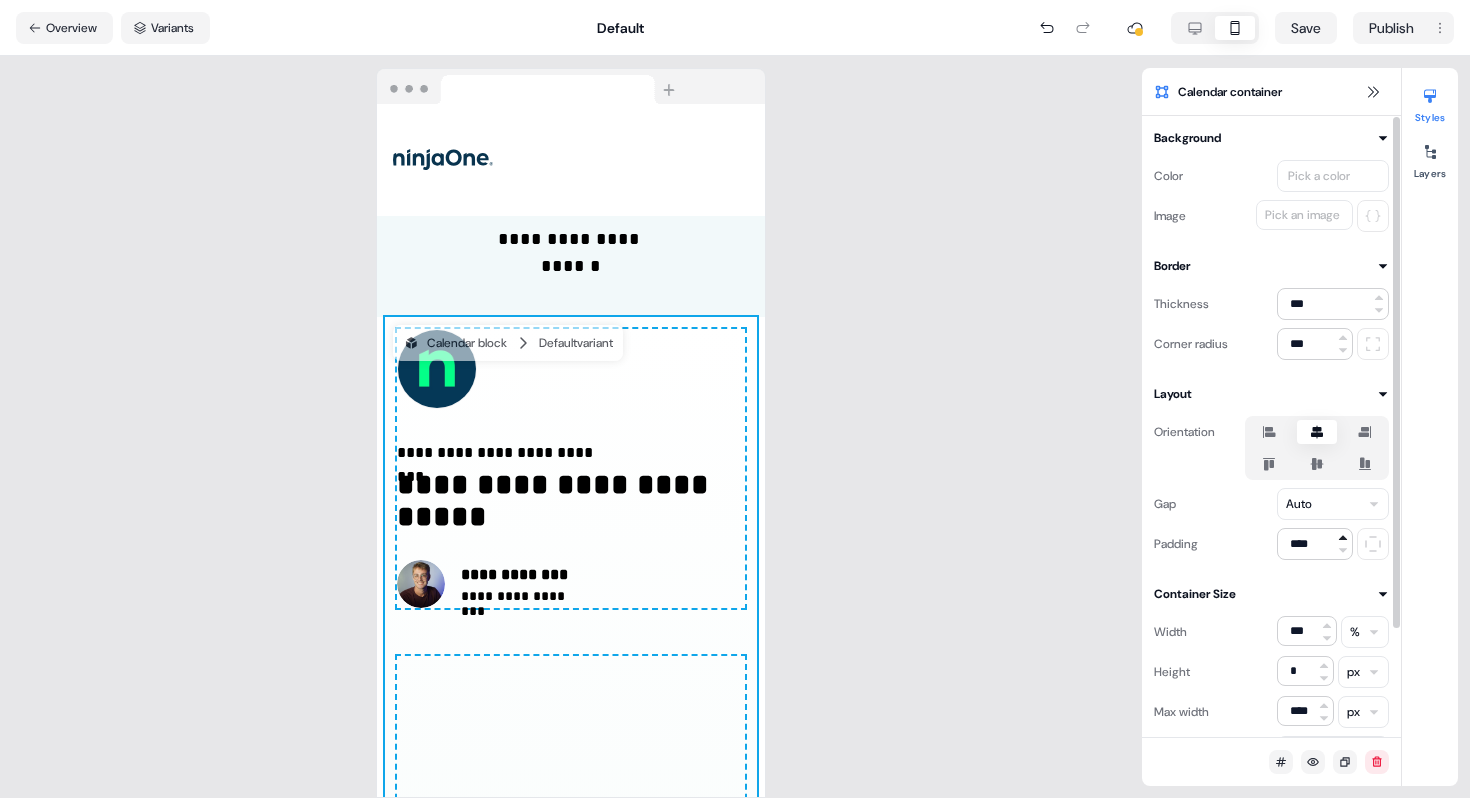 click 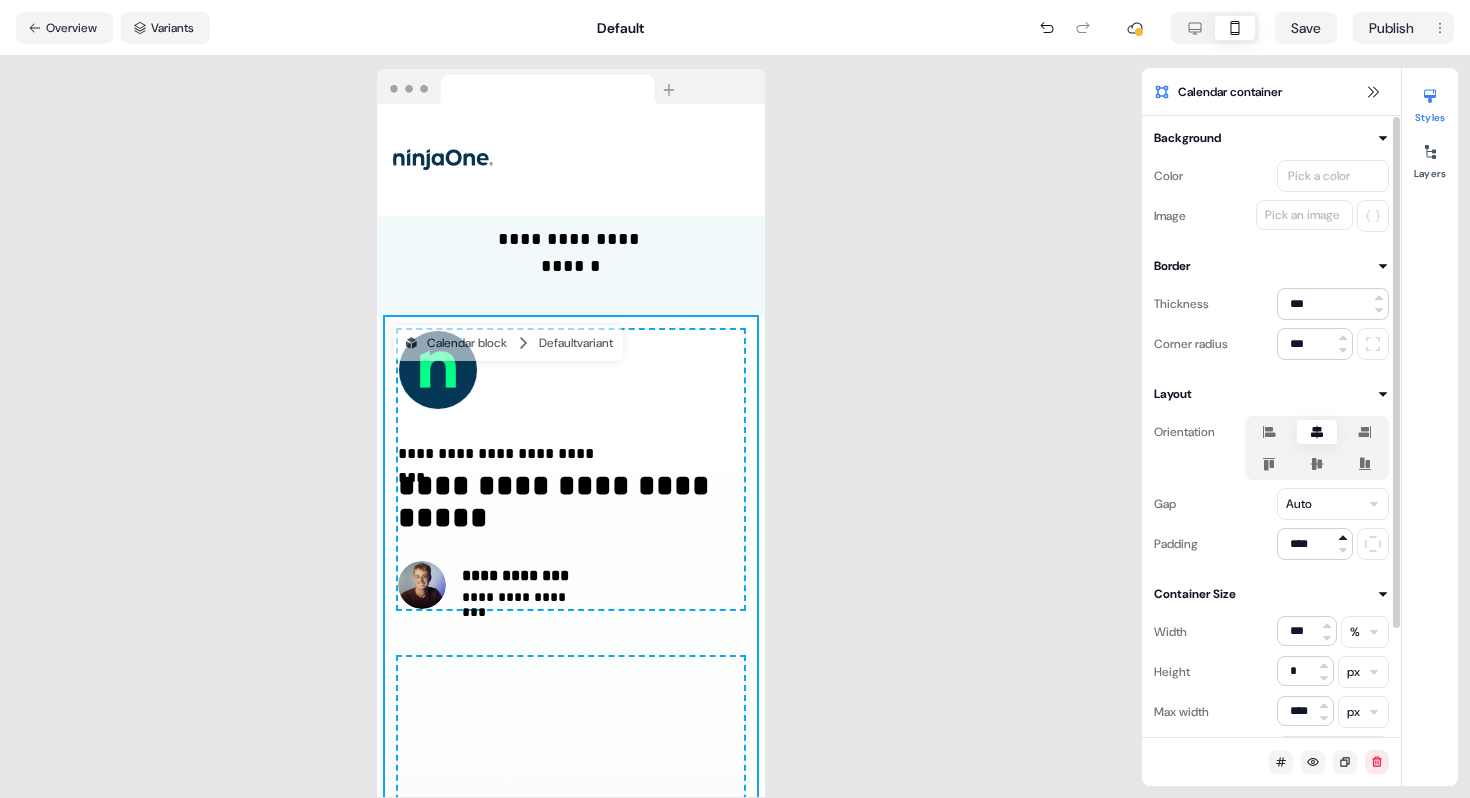 click 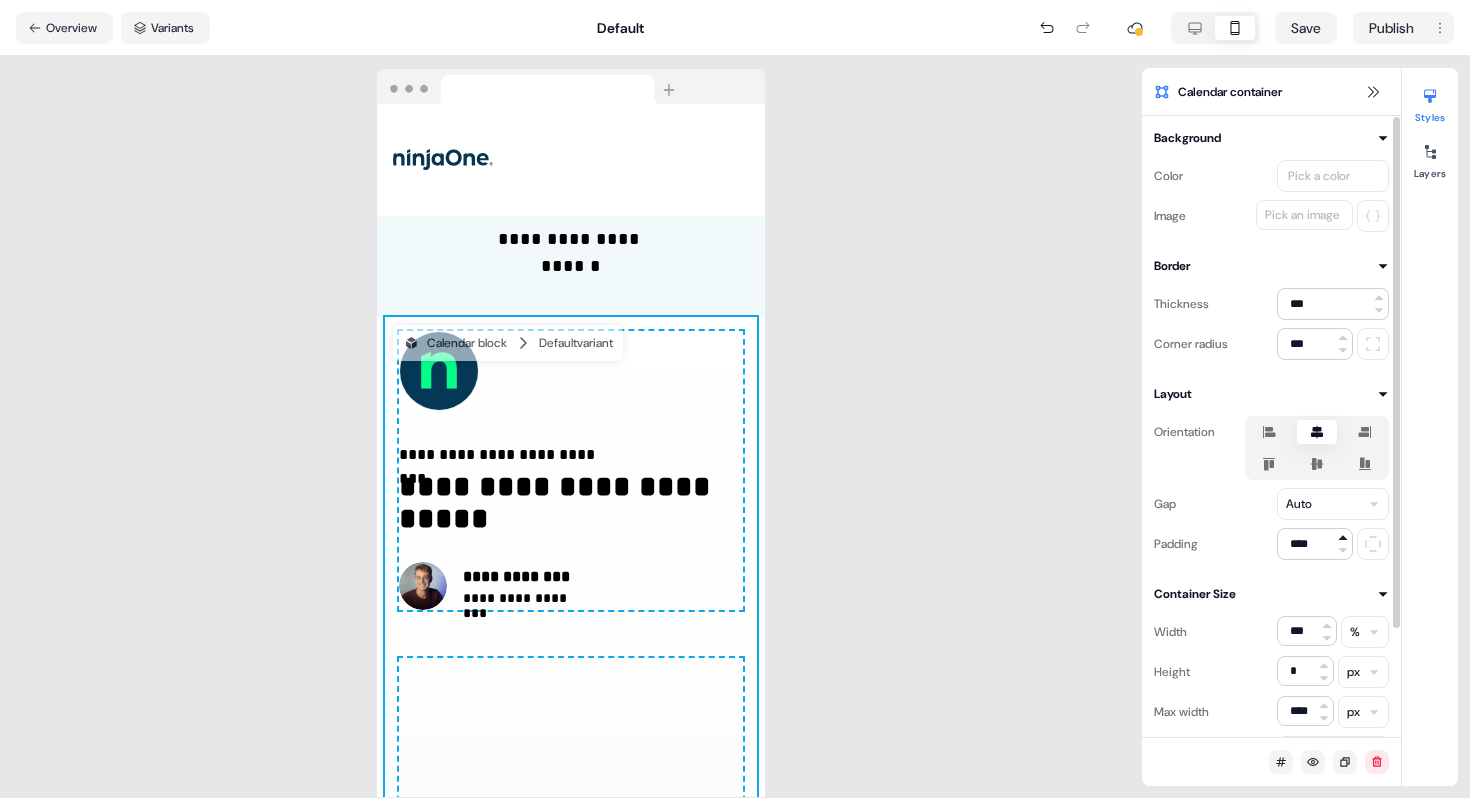 click 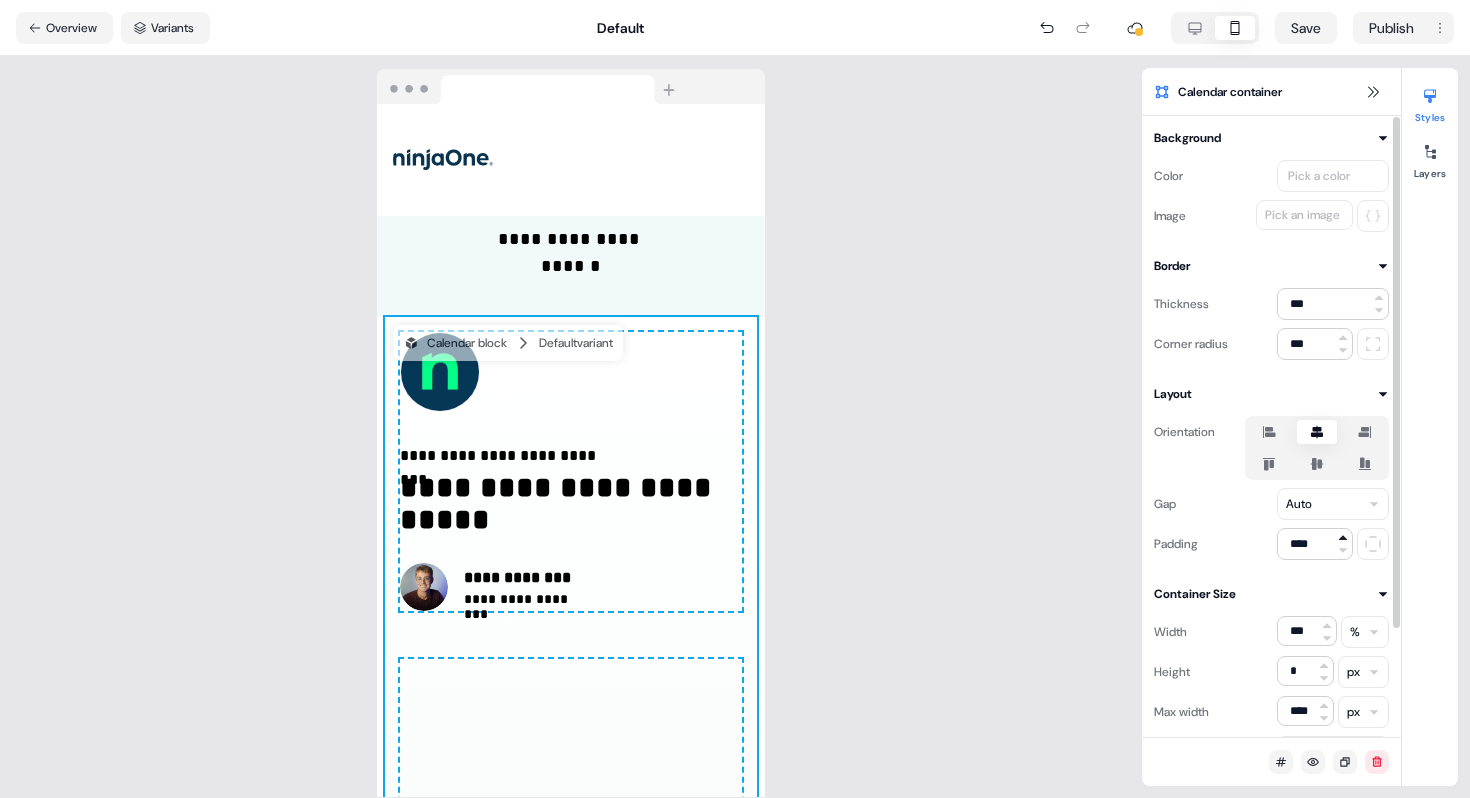 click 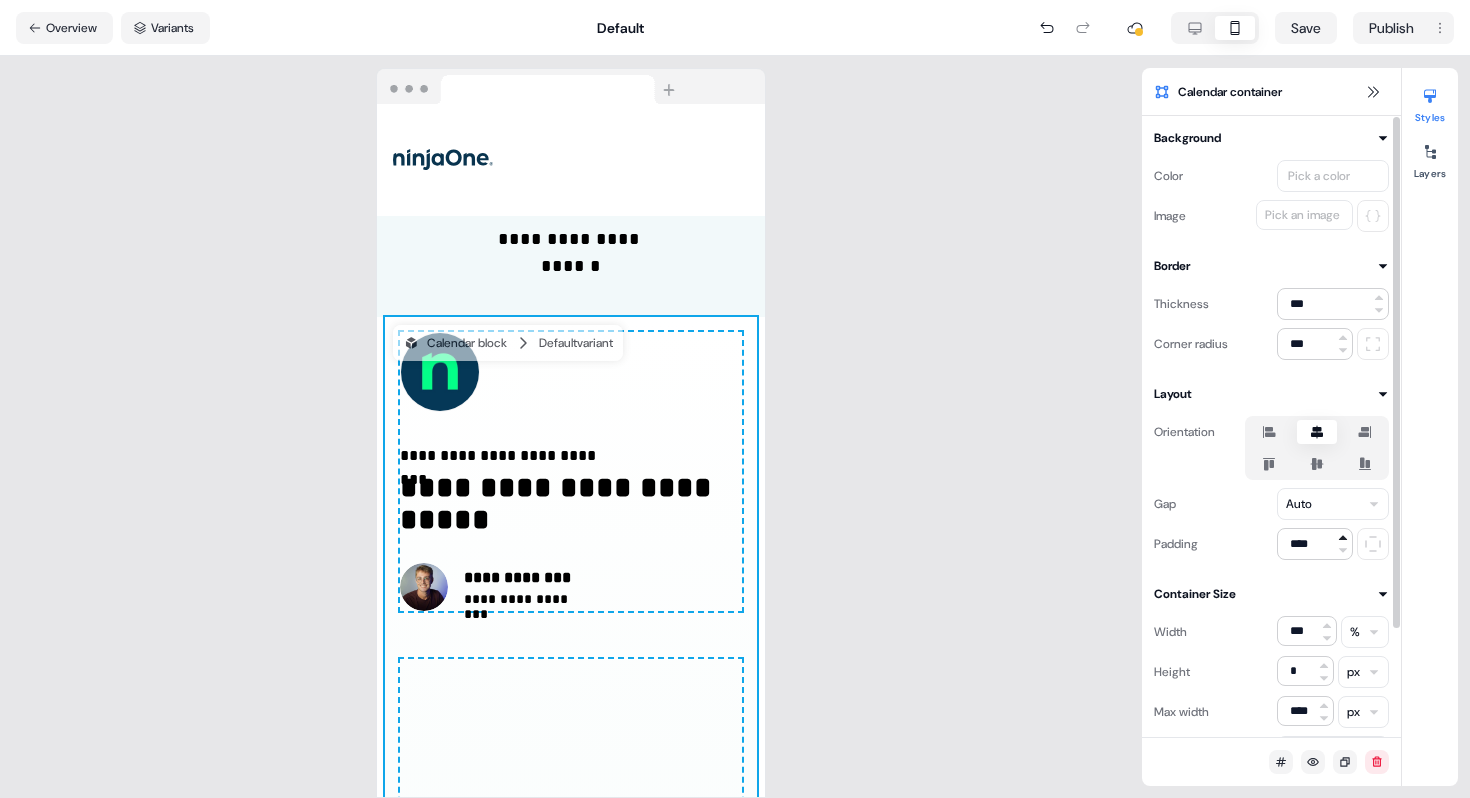 click 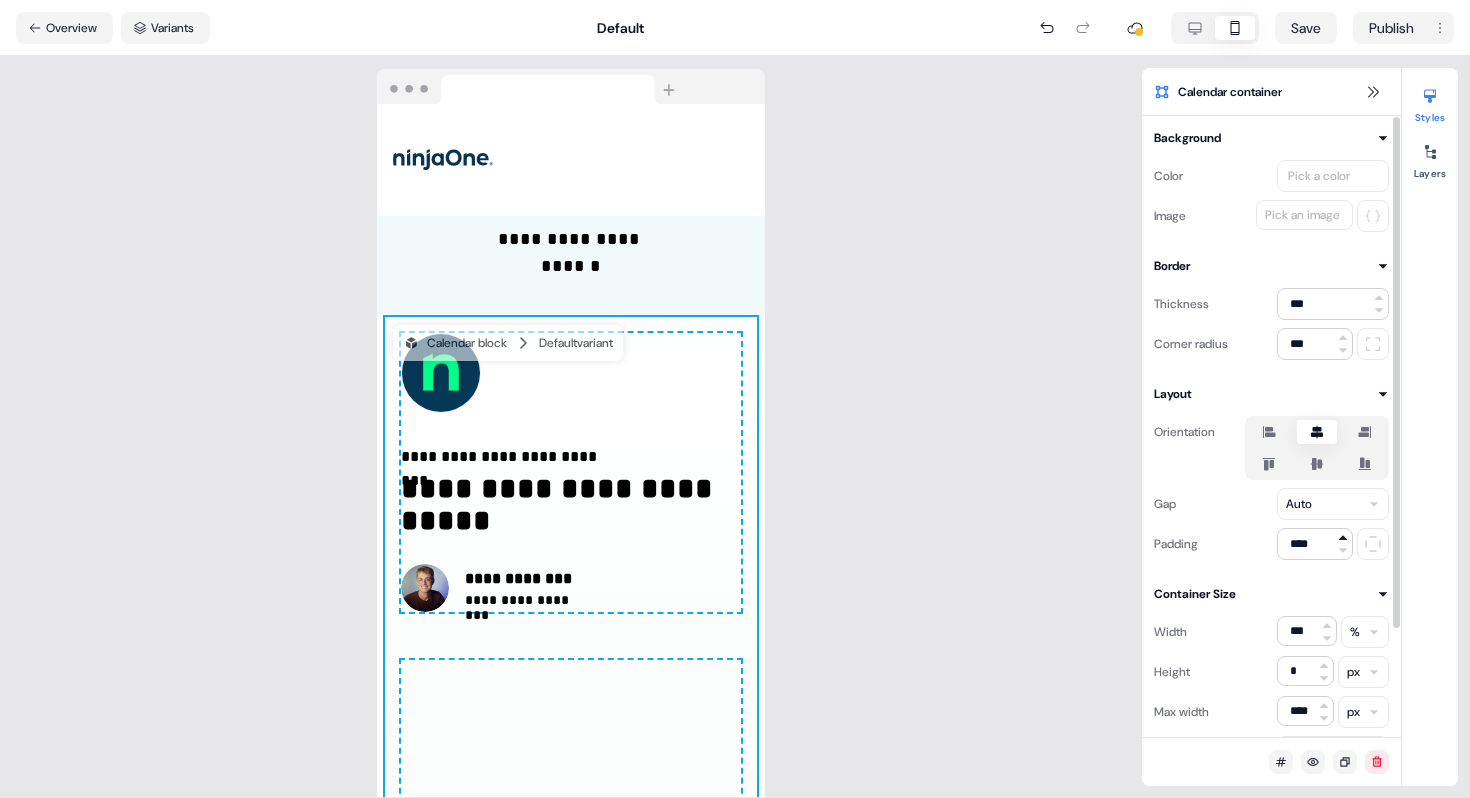click 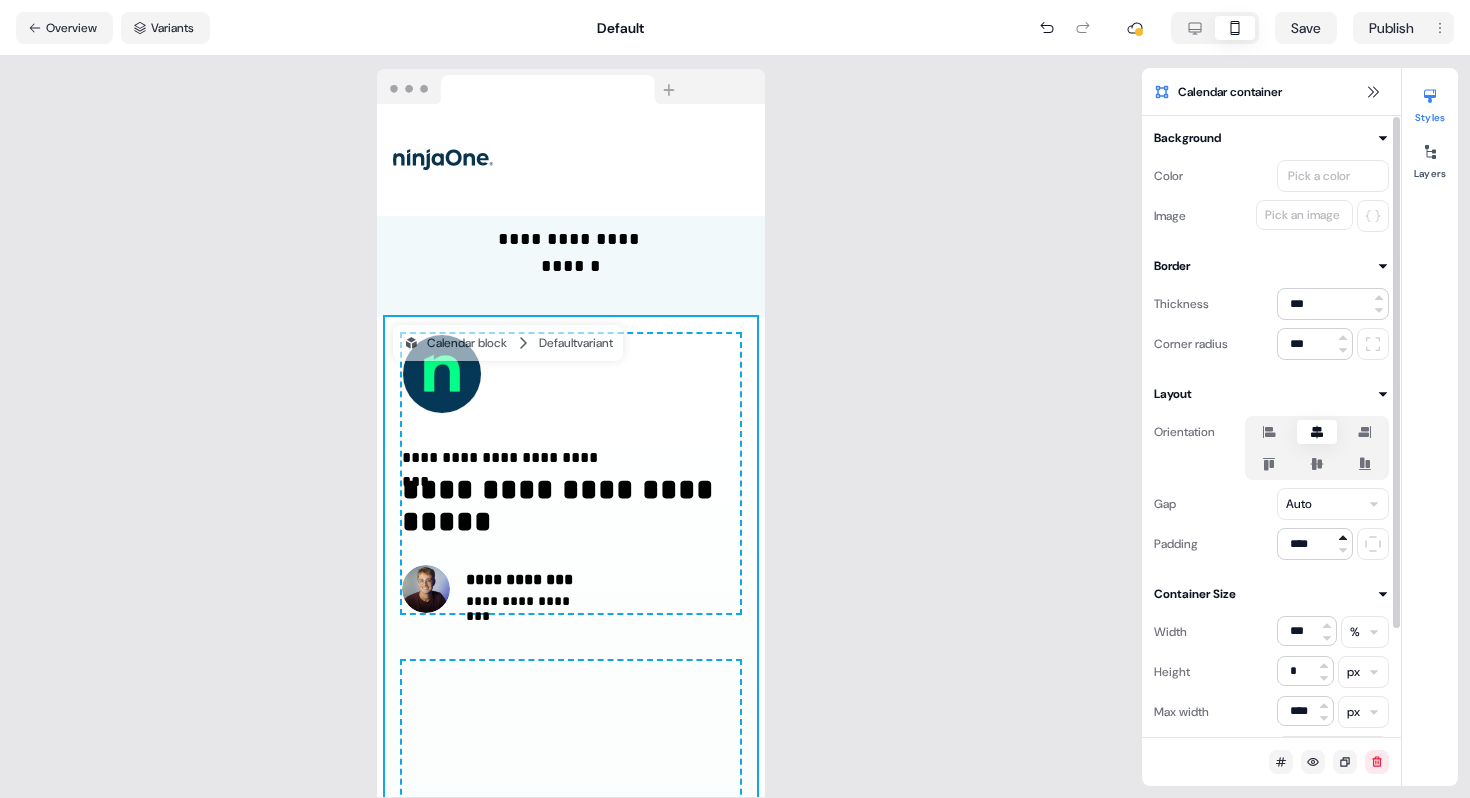 click 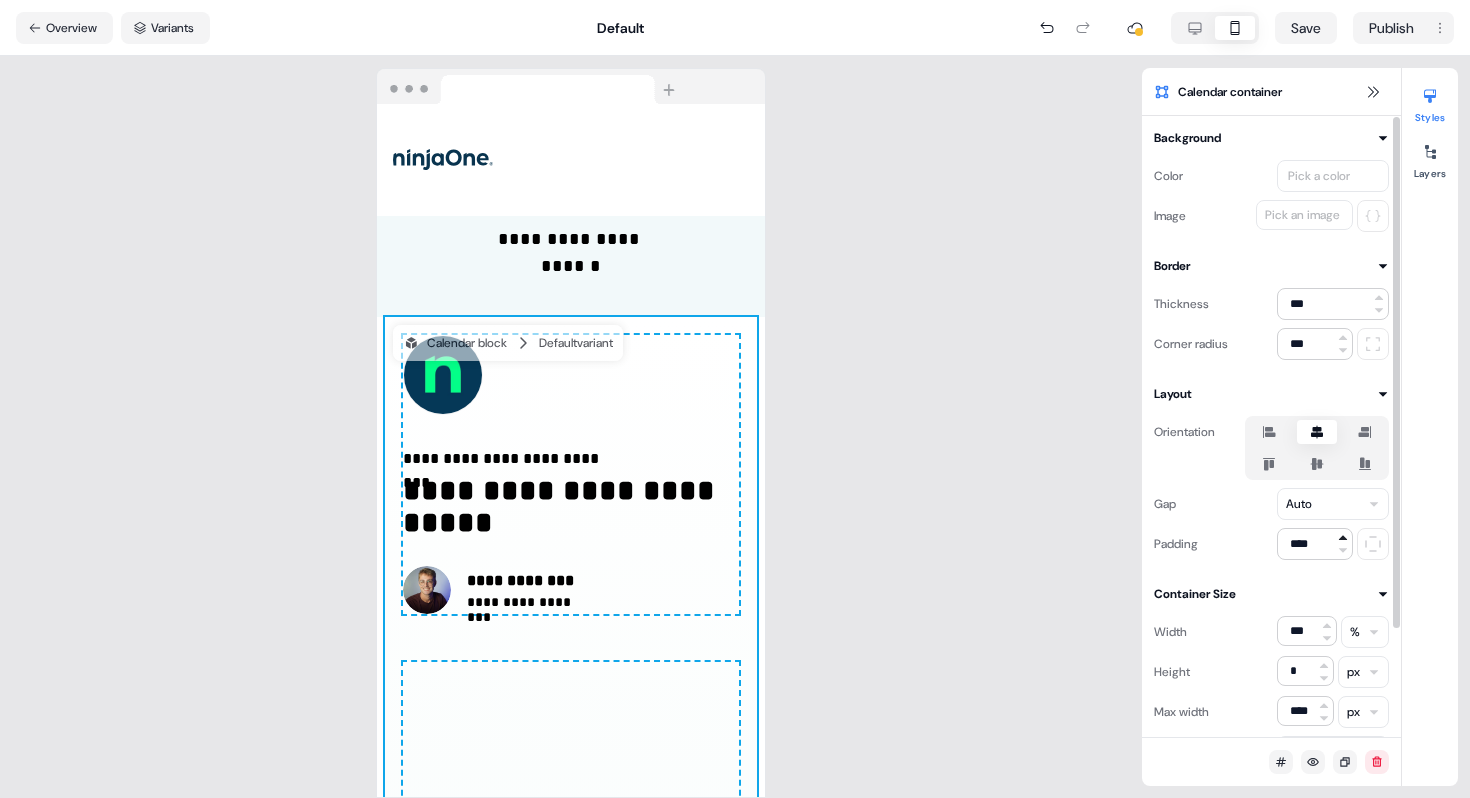 click 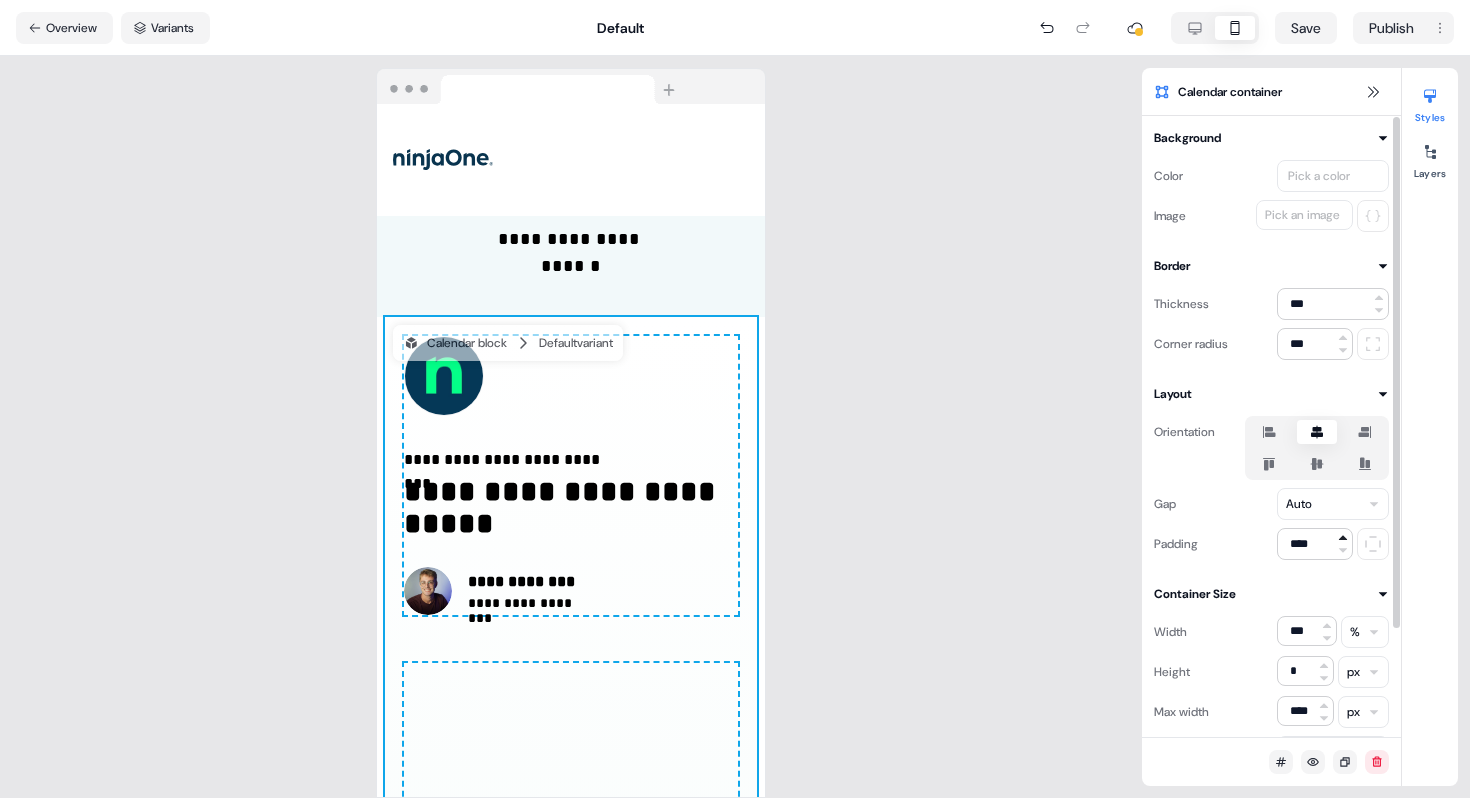 click 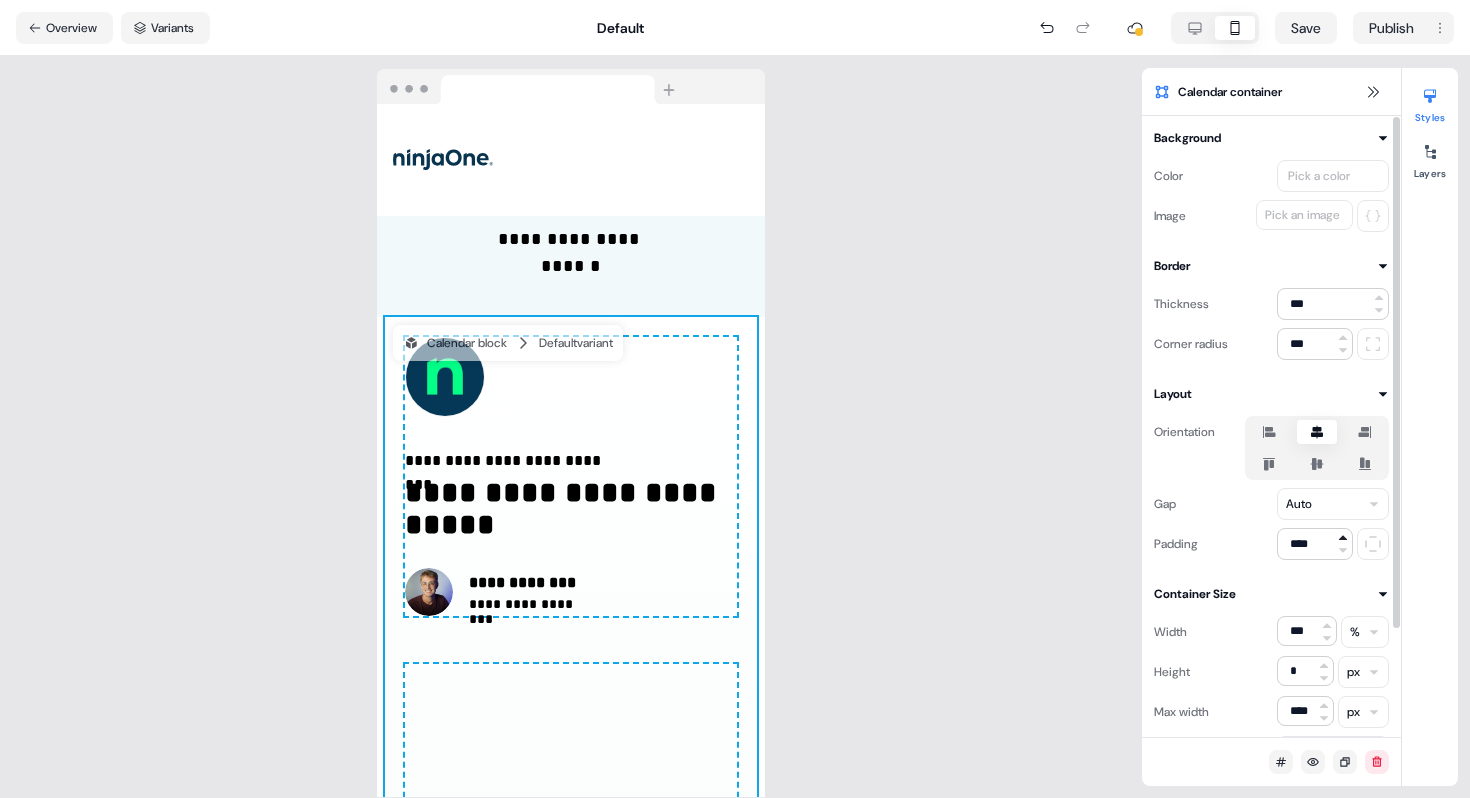 click 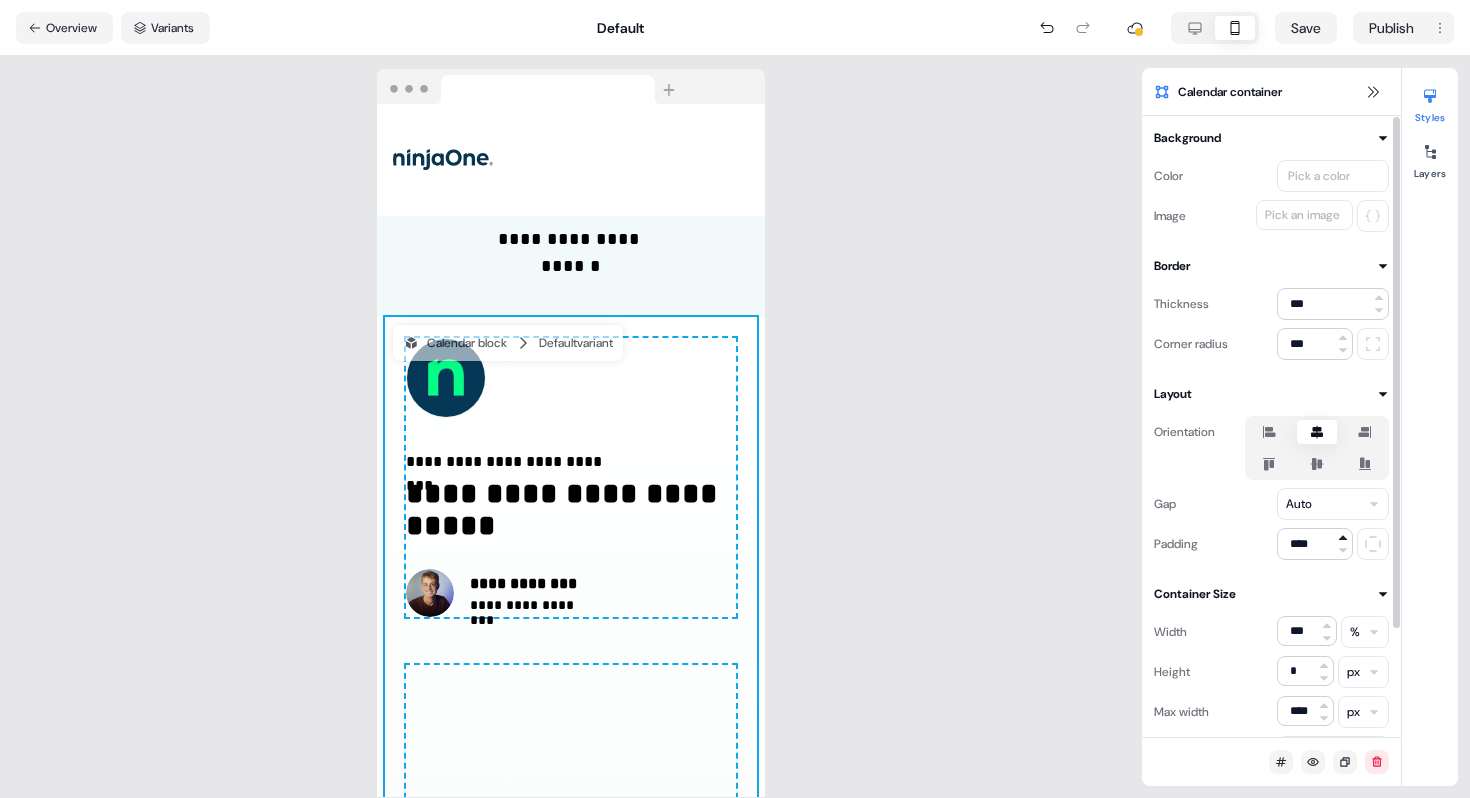 click 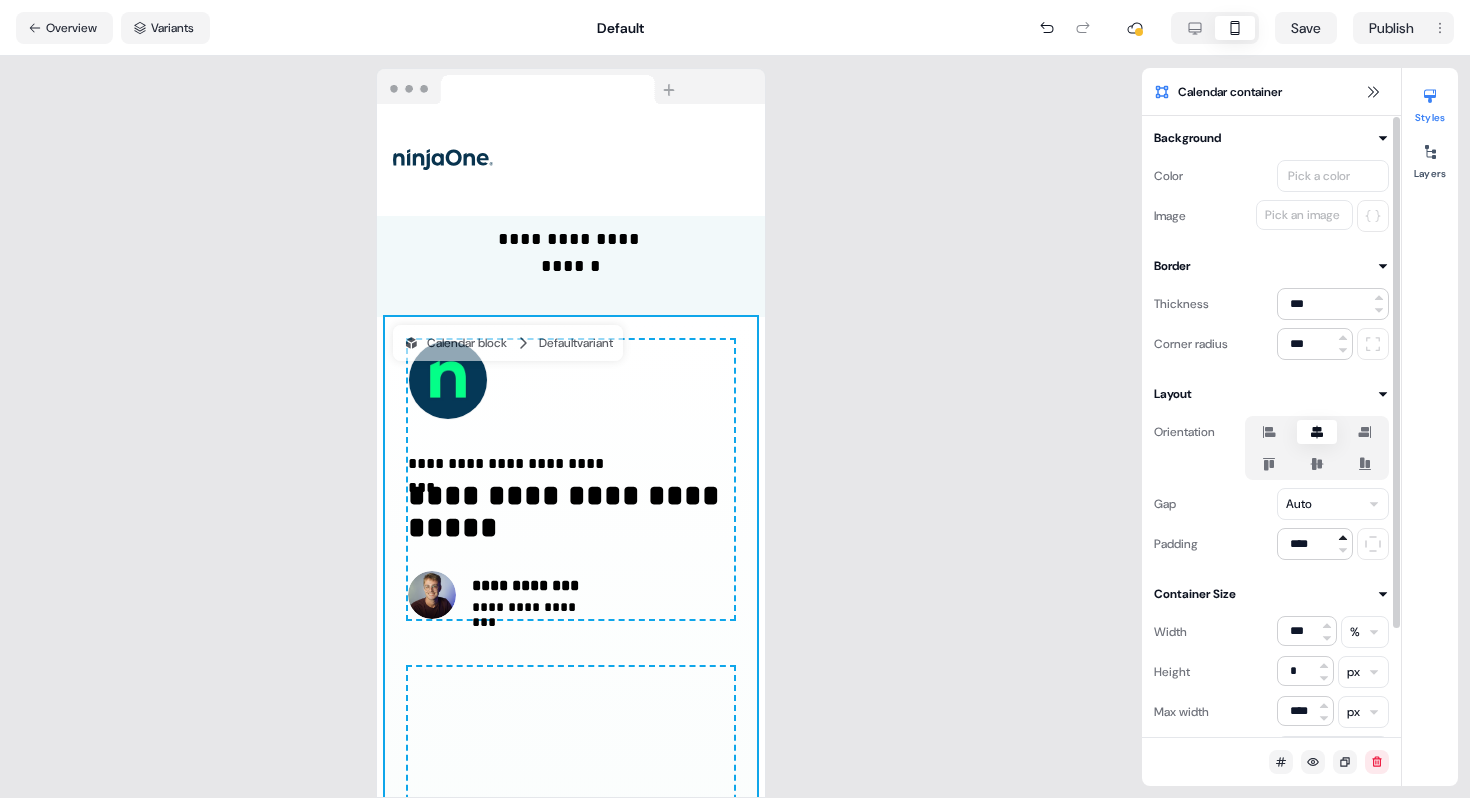 click 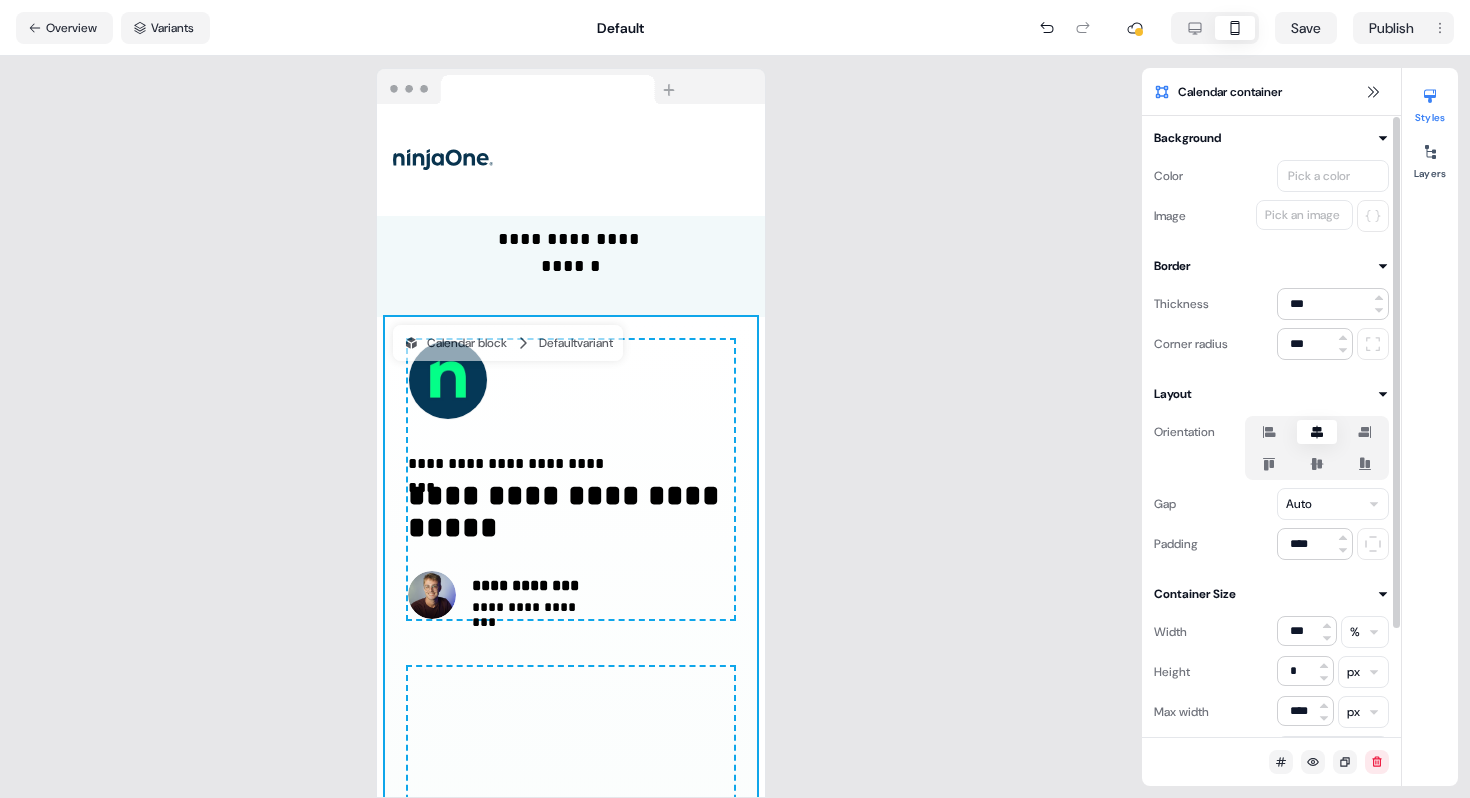 type on "****" 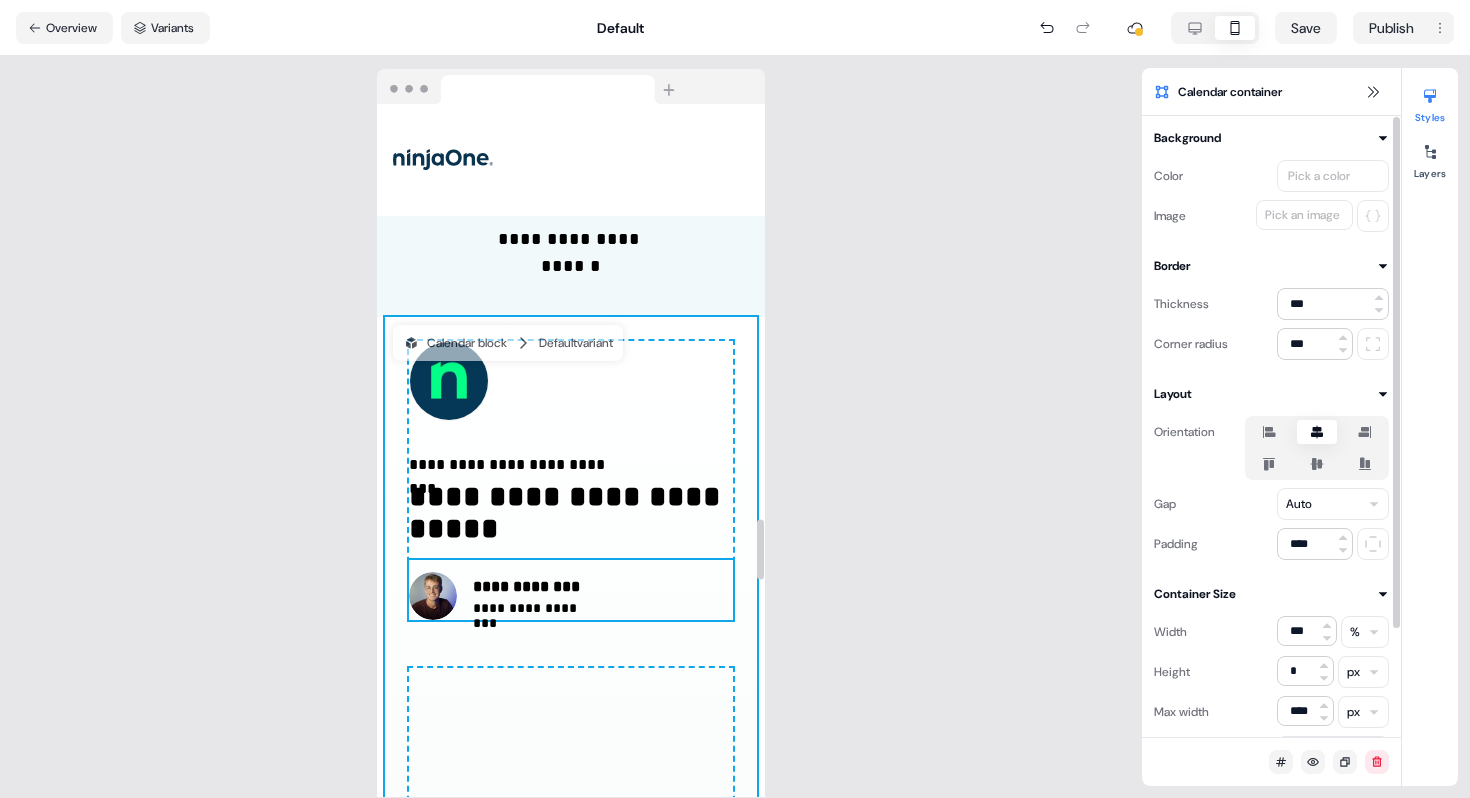 click on "**********" at bounding box center [571, 590] 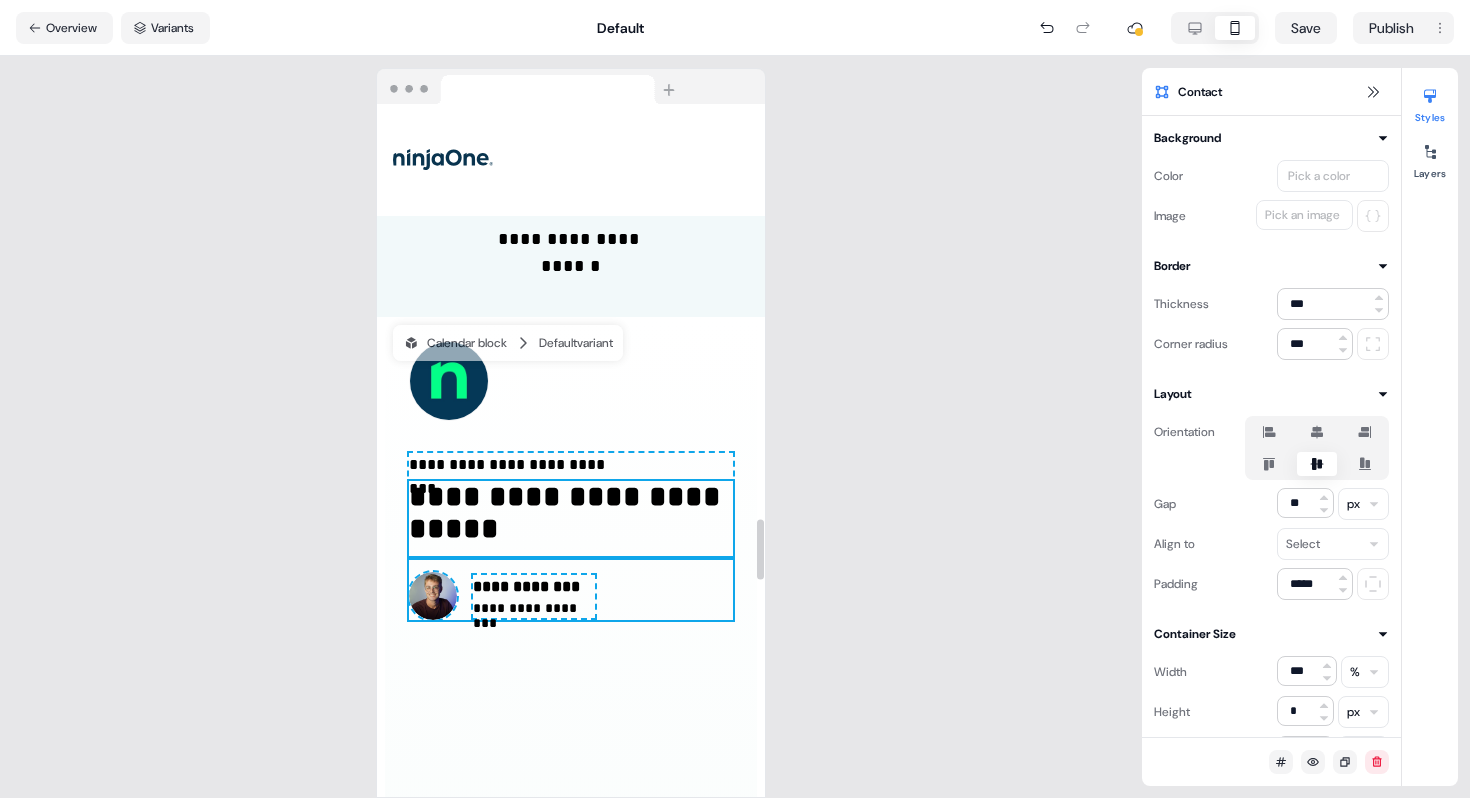 click on "**********" at bounding box center (571, 518) 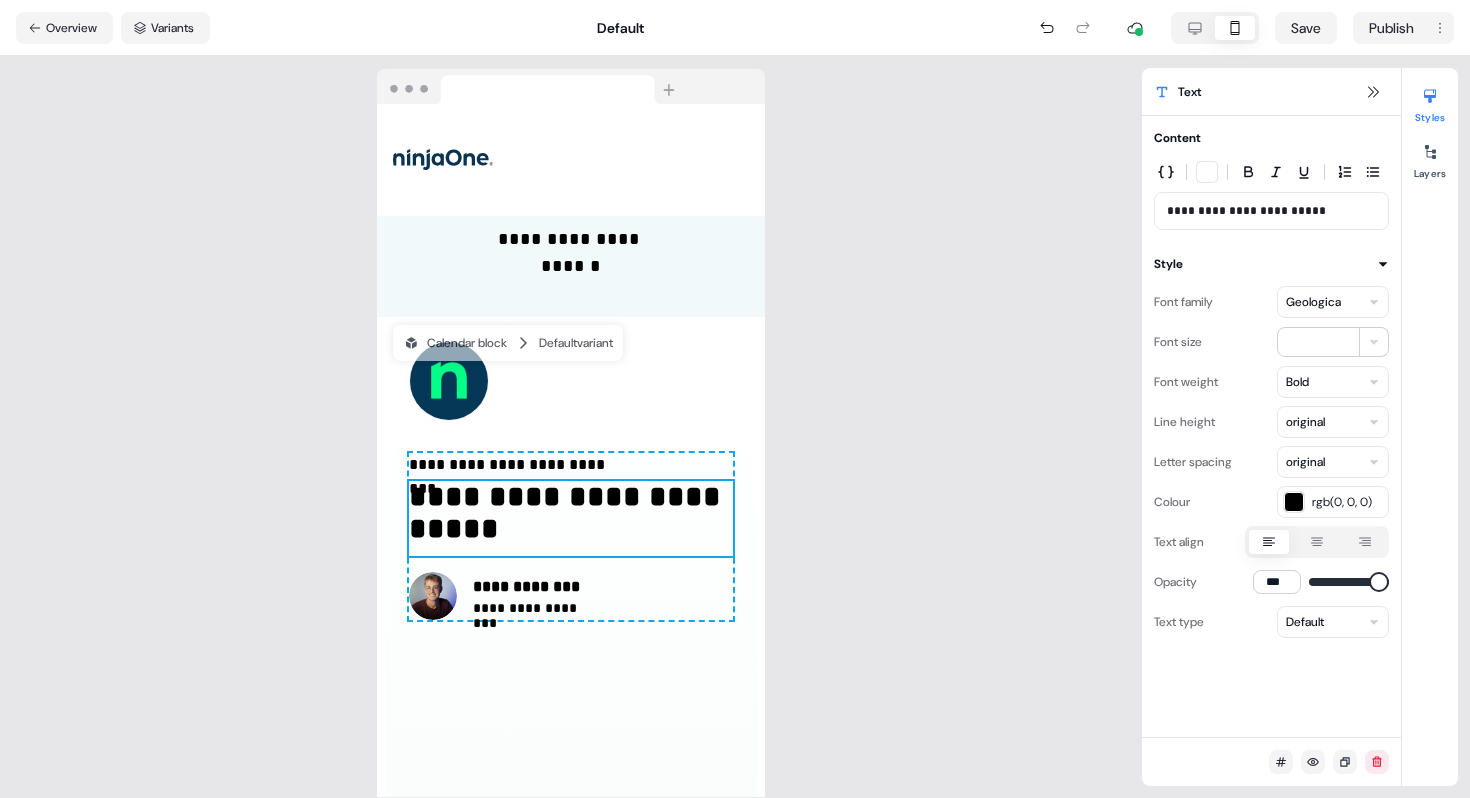 click 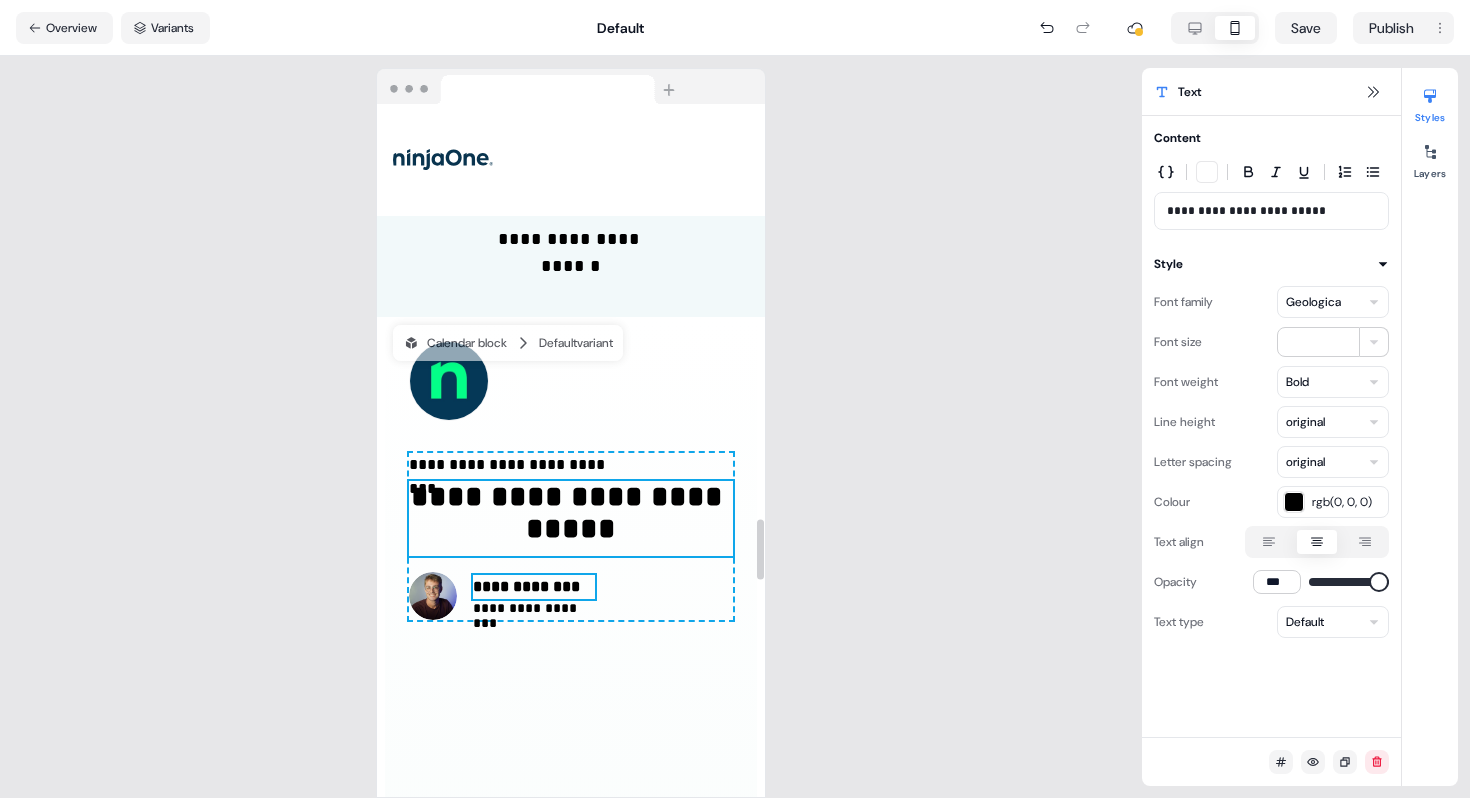 click on "**********" at bounding box center [571, 590] 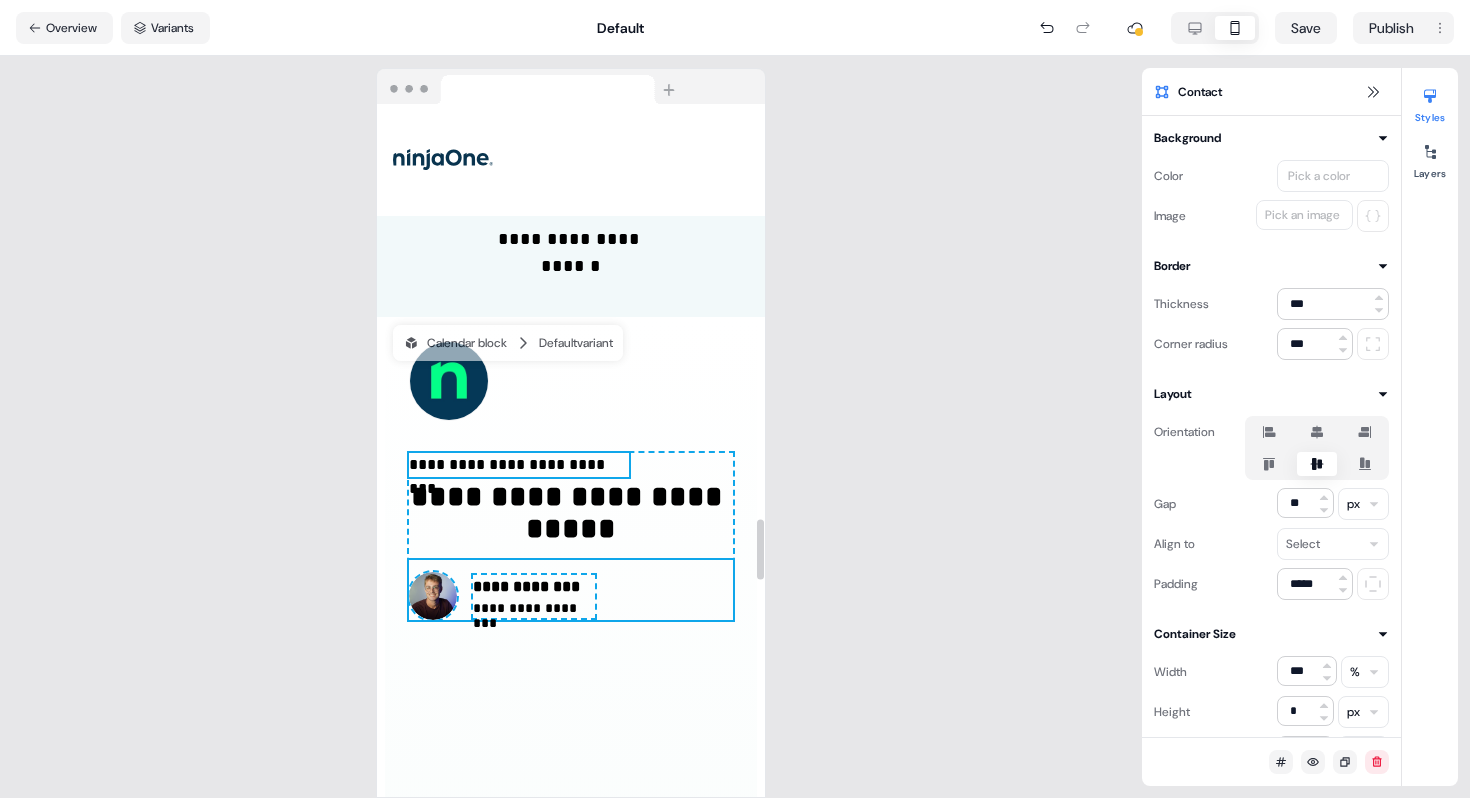 click on "**********" at bounding box center (519, 465) 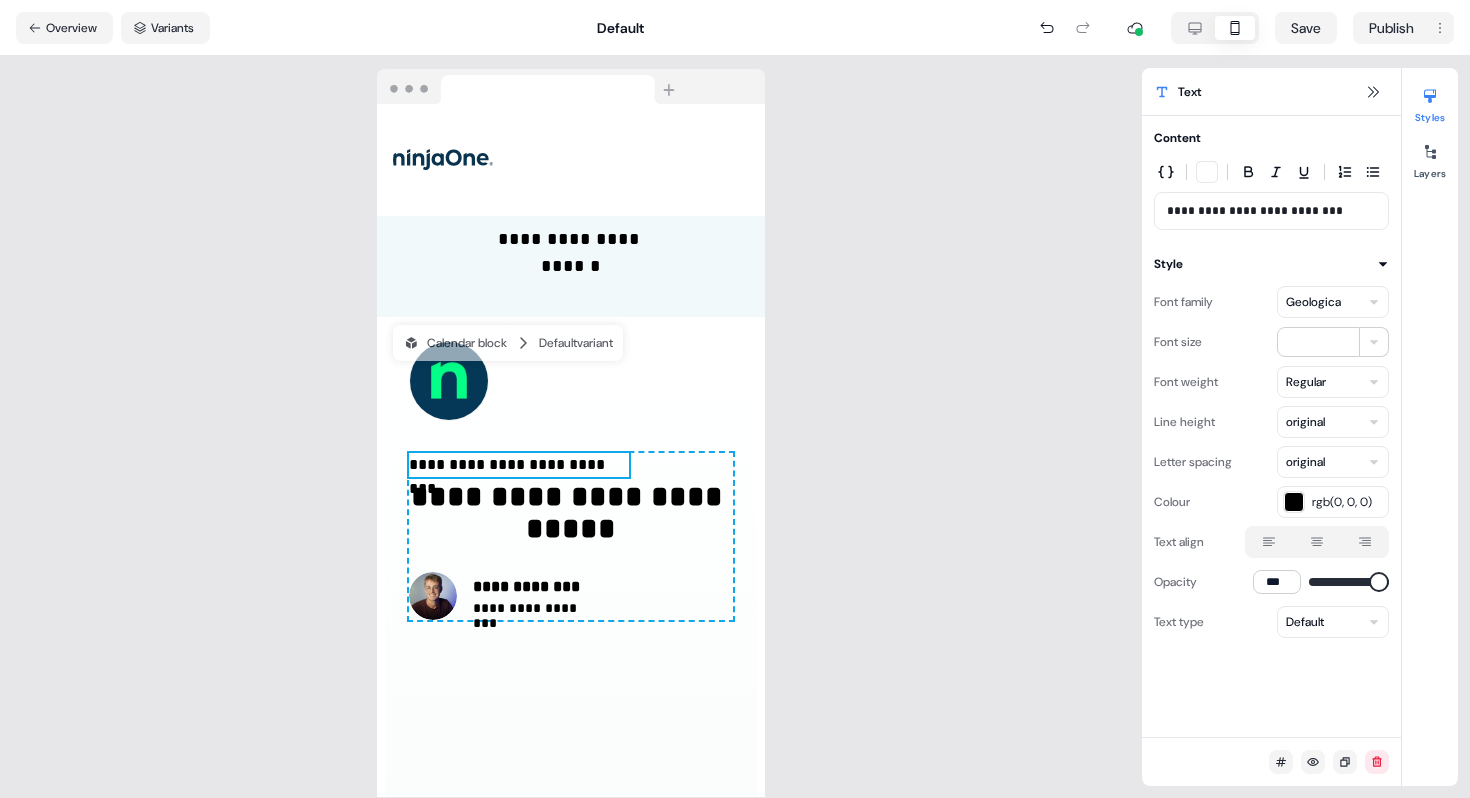 click 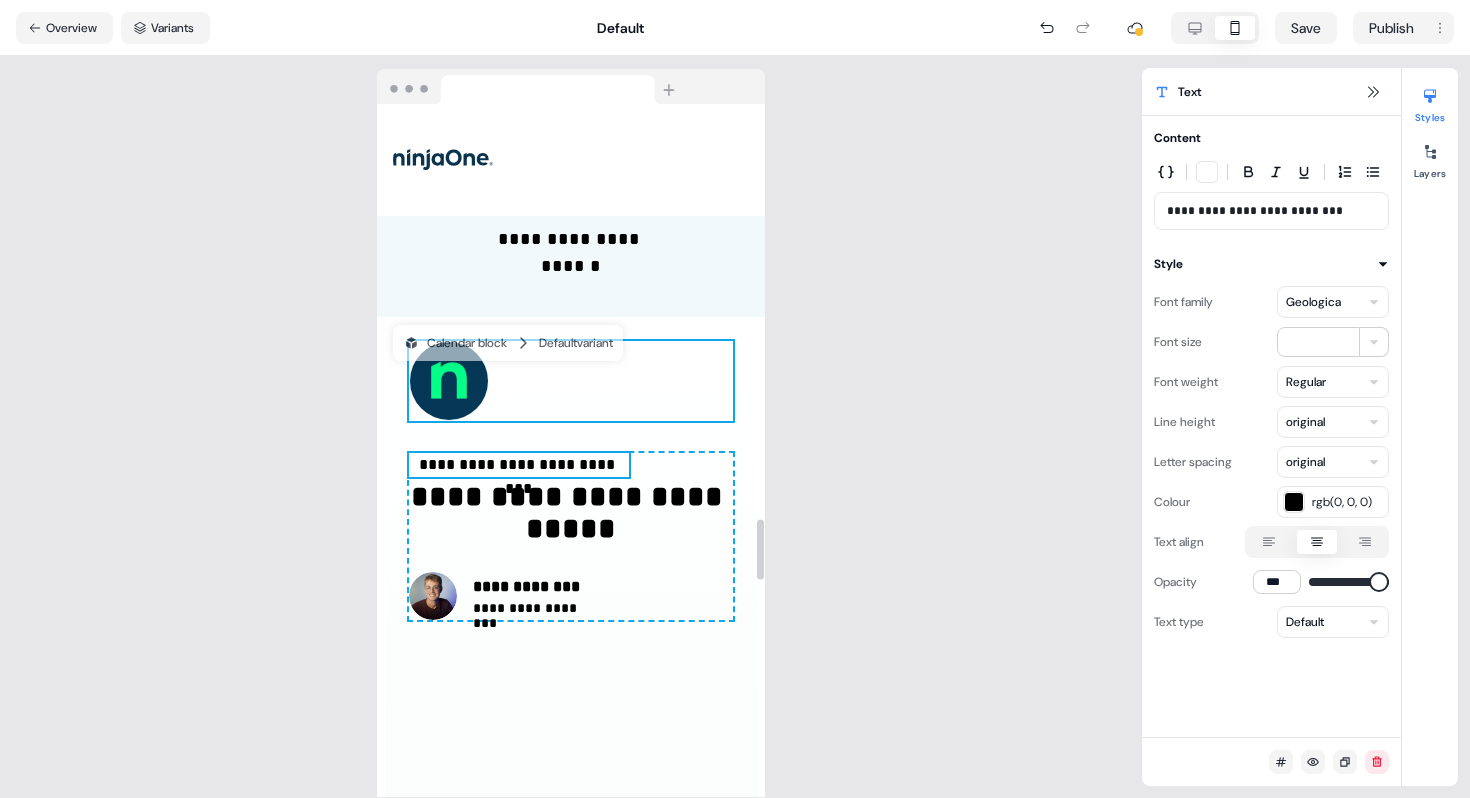 click on "To pick up a draggable item, press the space bar.
While dragging, use the arrow keys to move the item.
Press space again to drop the item in its new position, or press escape to cancel." at bounding box center [571, 381] 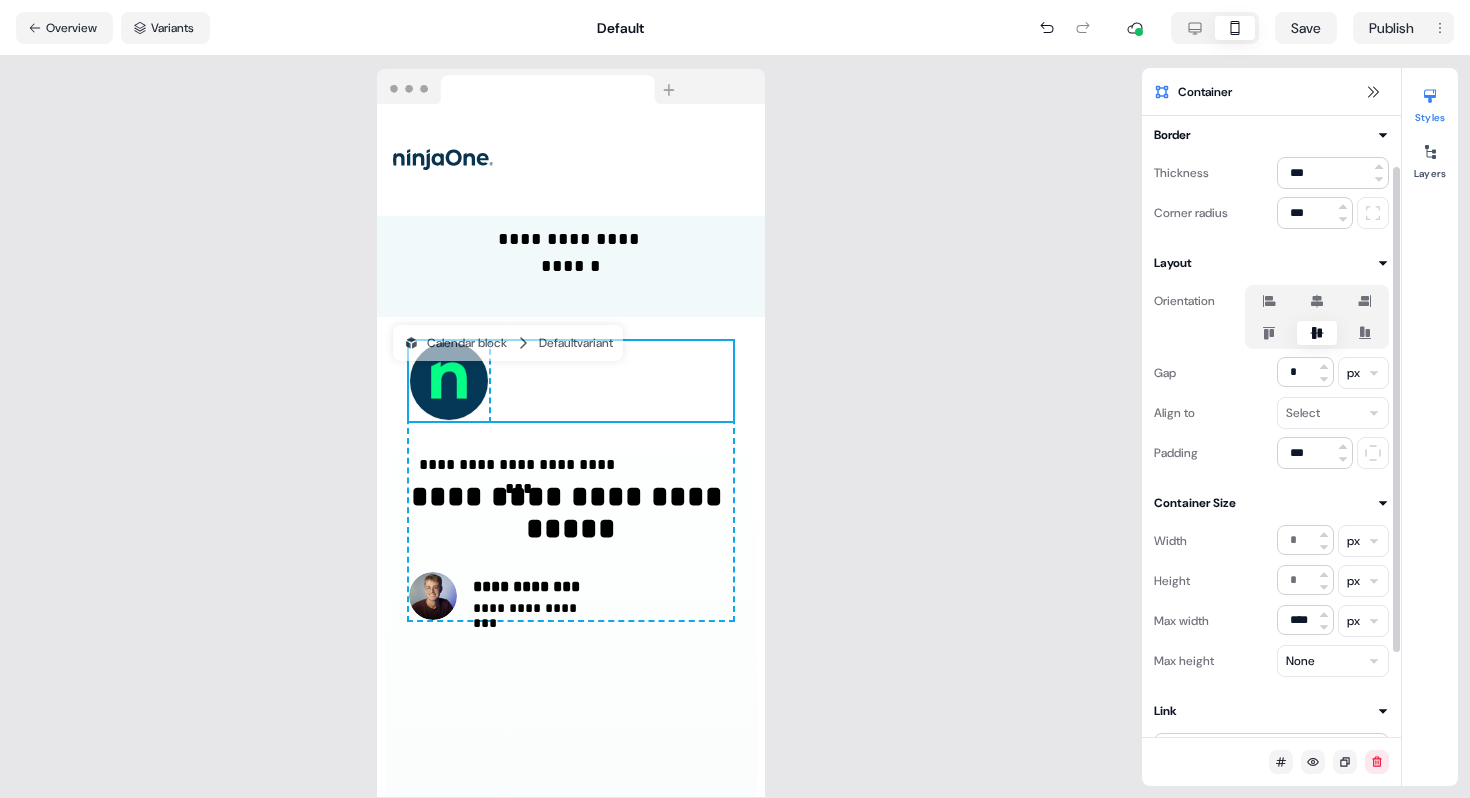 scroll, scrollTop: 171, scrollLeft: 0, axis: vertical 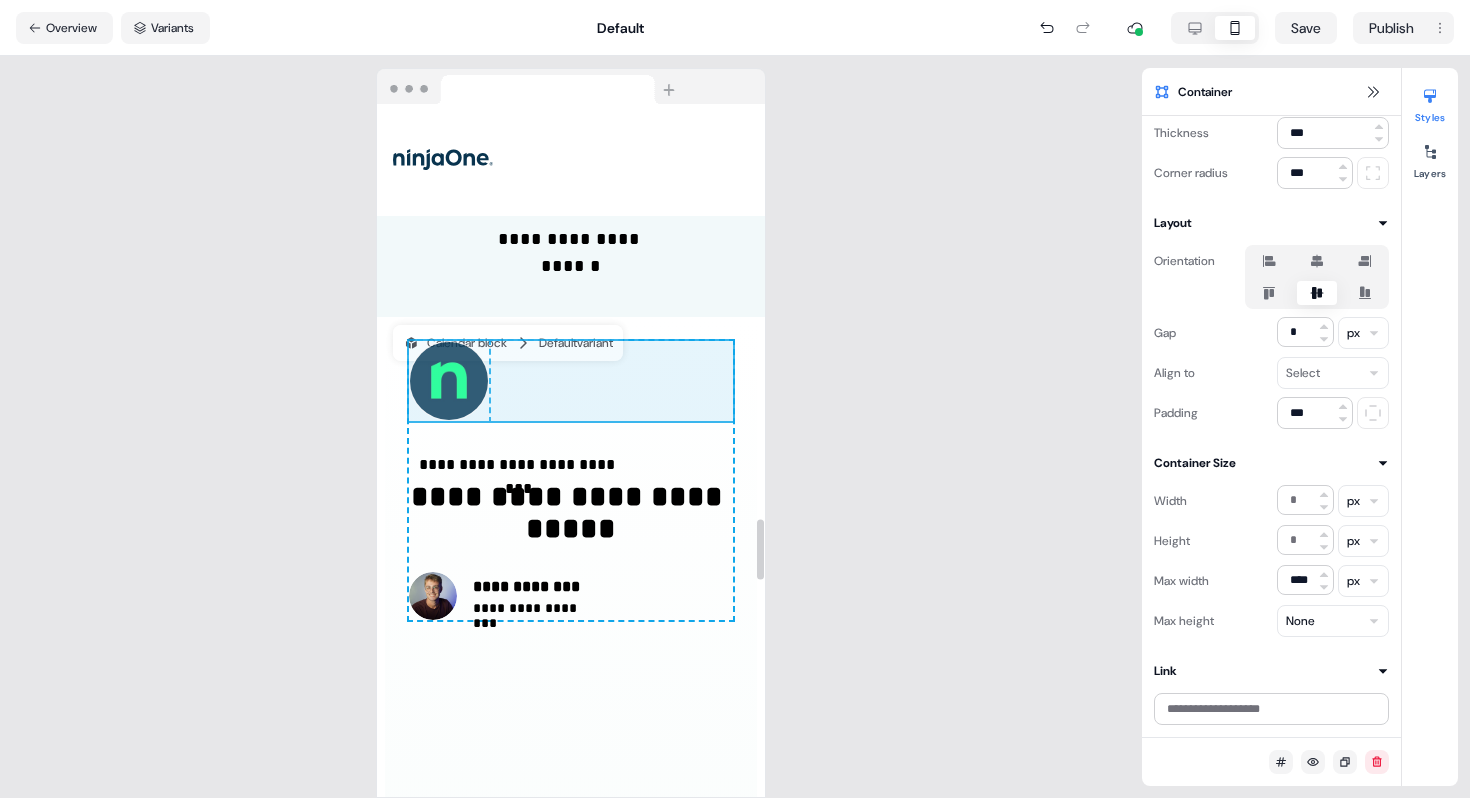 drag, startPoint x: 461, startPoint y: 377, endPoint x: 579, endPoint y: 374, distance: 118.03813 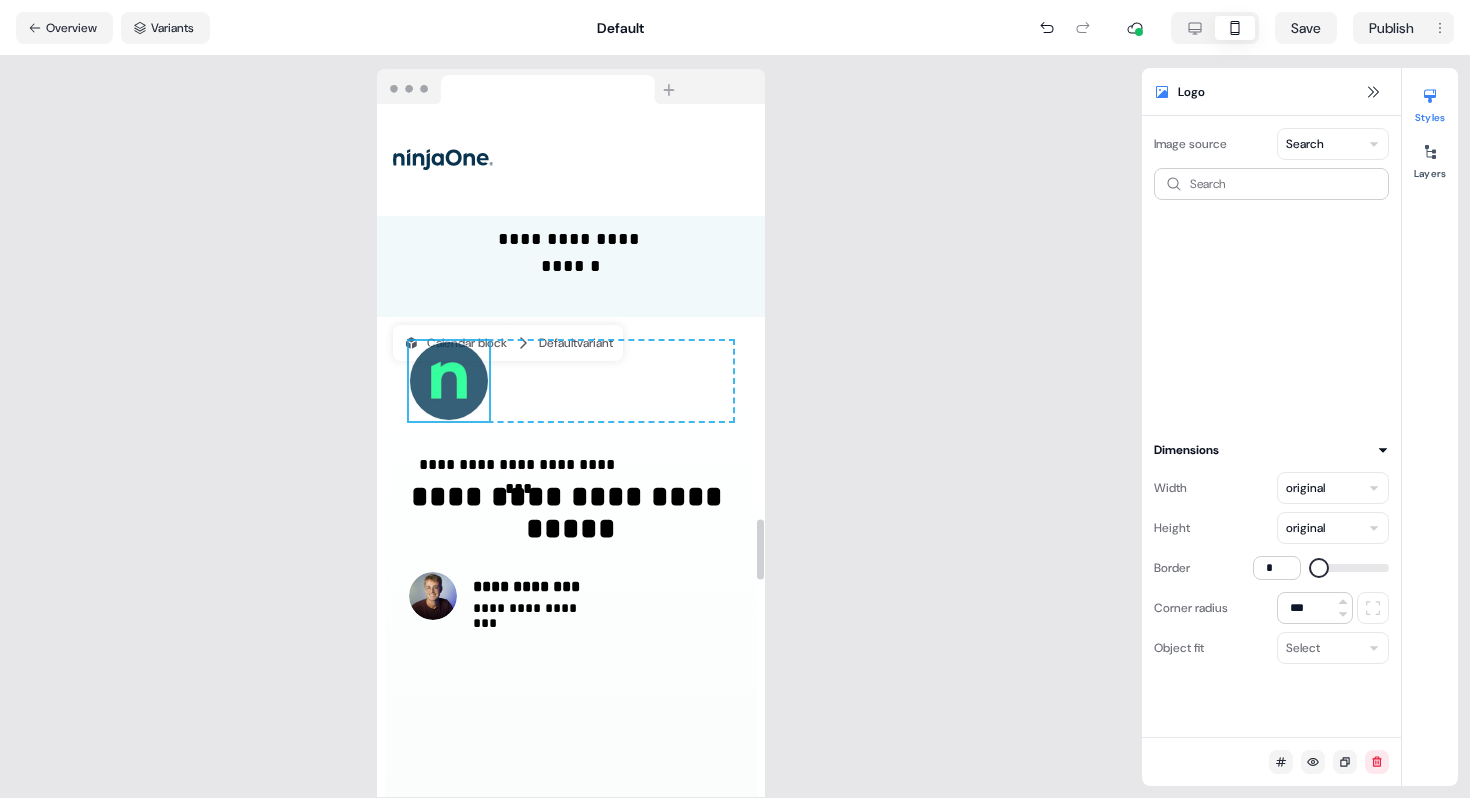 scroll, scrollTop: 0, scrollLeft: 0, axis: both 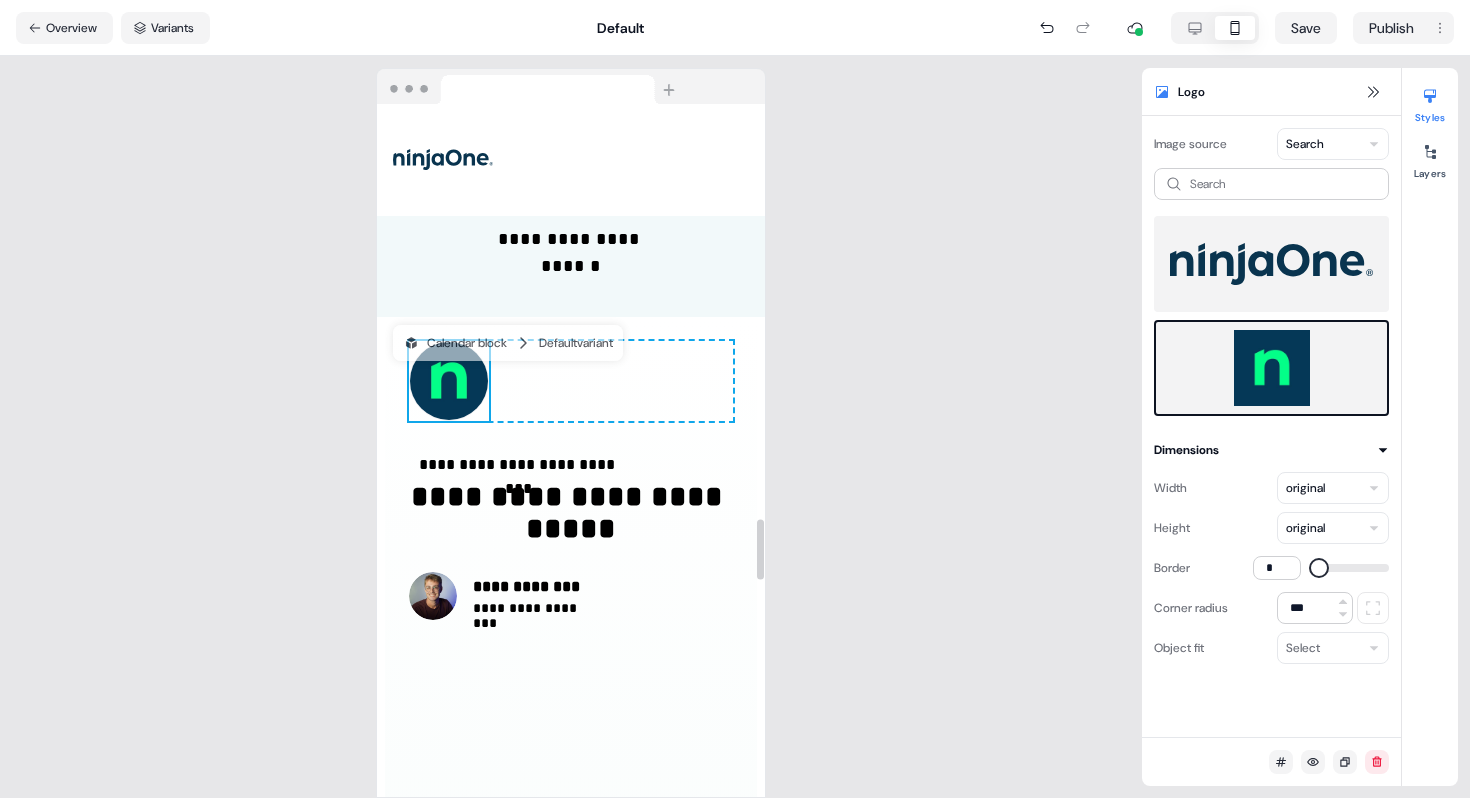 click on "To pick up a draggable item, press the space bar.
While dragging, use the arrow keys to move the item.
Press space again to drop the item in its new position, or press escape to cancel." at bounding box center [571, 381] 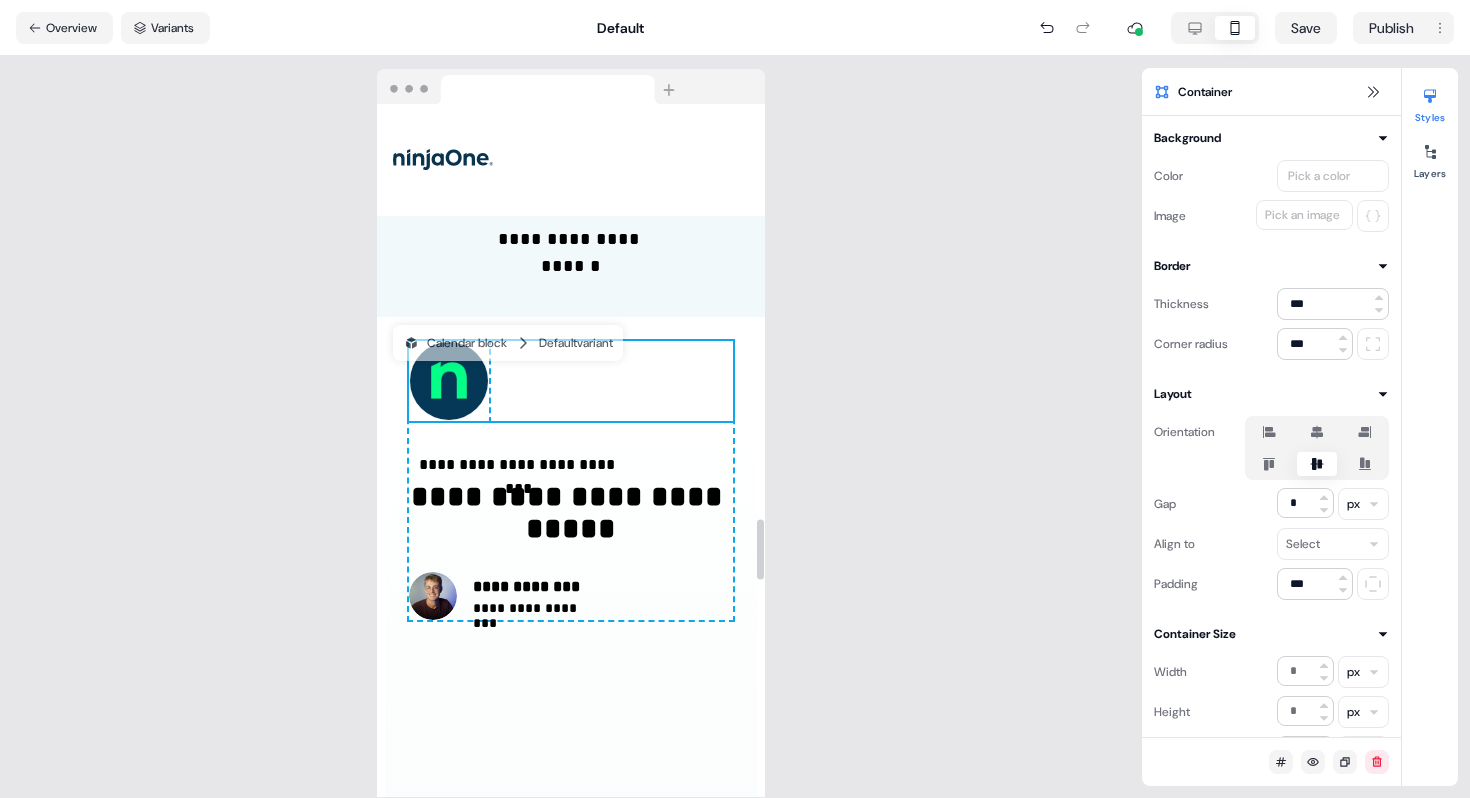 click on "To pick up a draggable item, press the space bar.
While dragging, use the arrow keys to move the item.
Press space again to drop the item in its new position, or press escape to cancel." at bounding box center (571, 381) 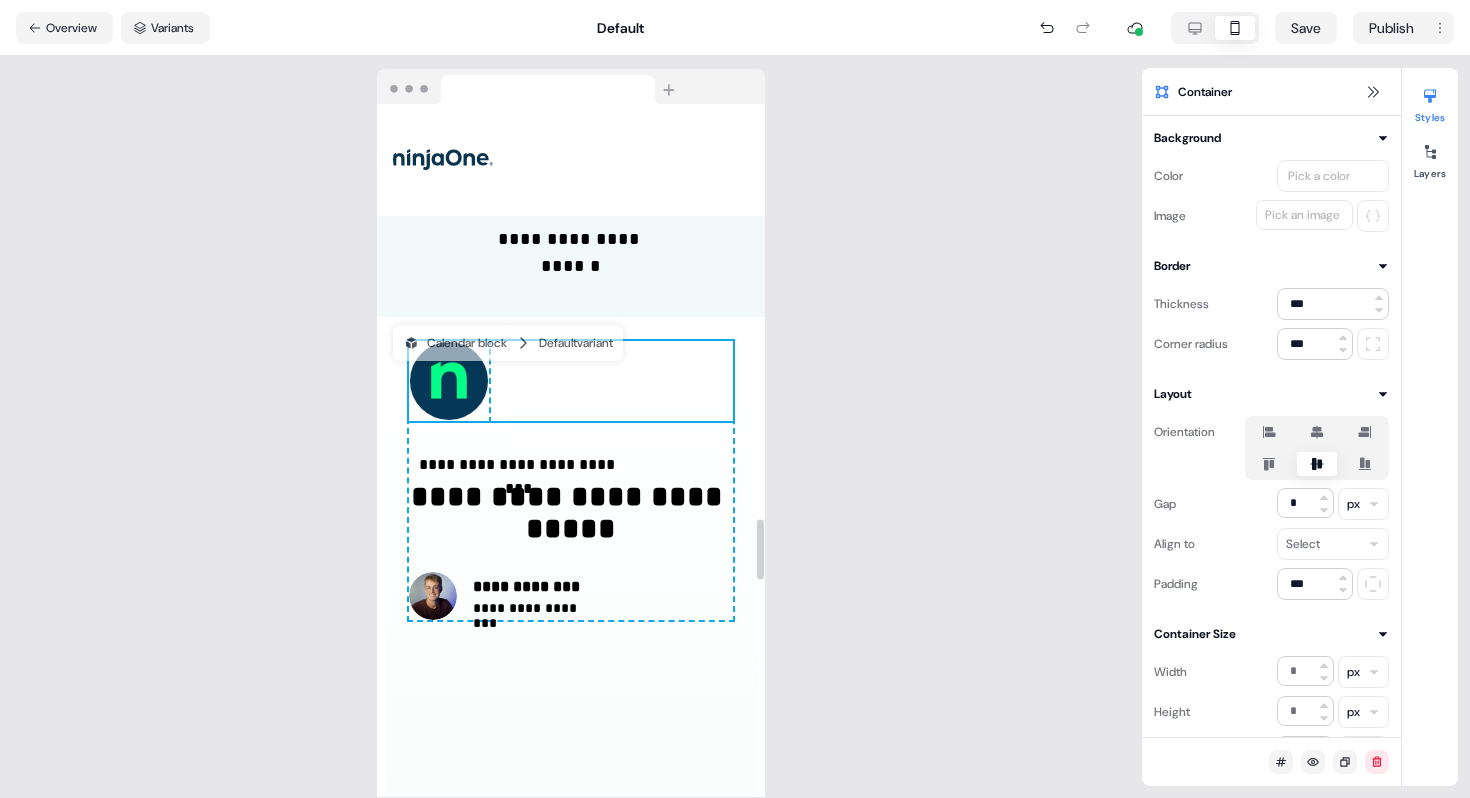 click at bounding box center (449, 381) 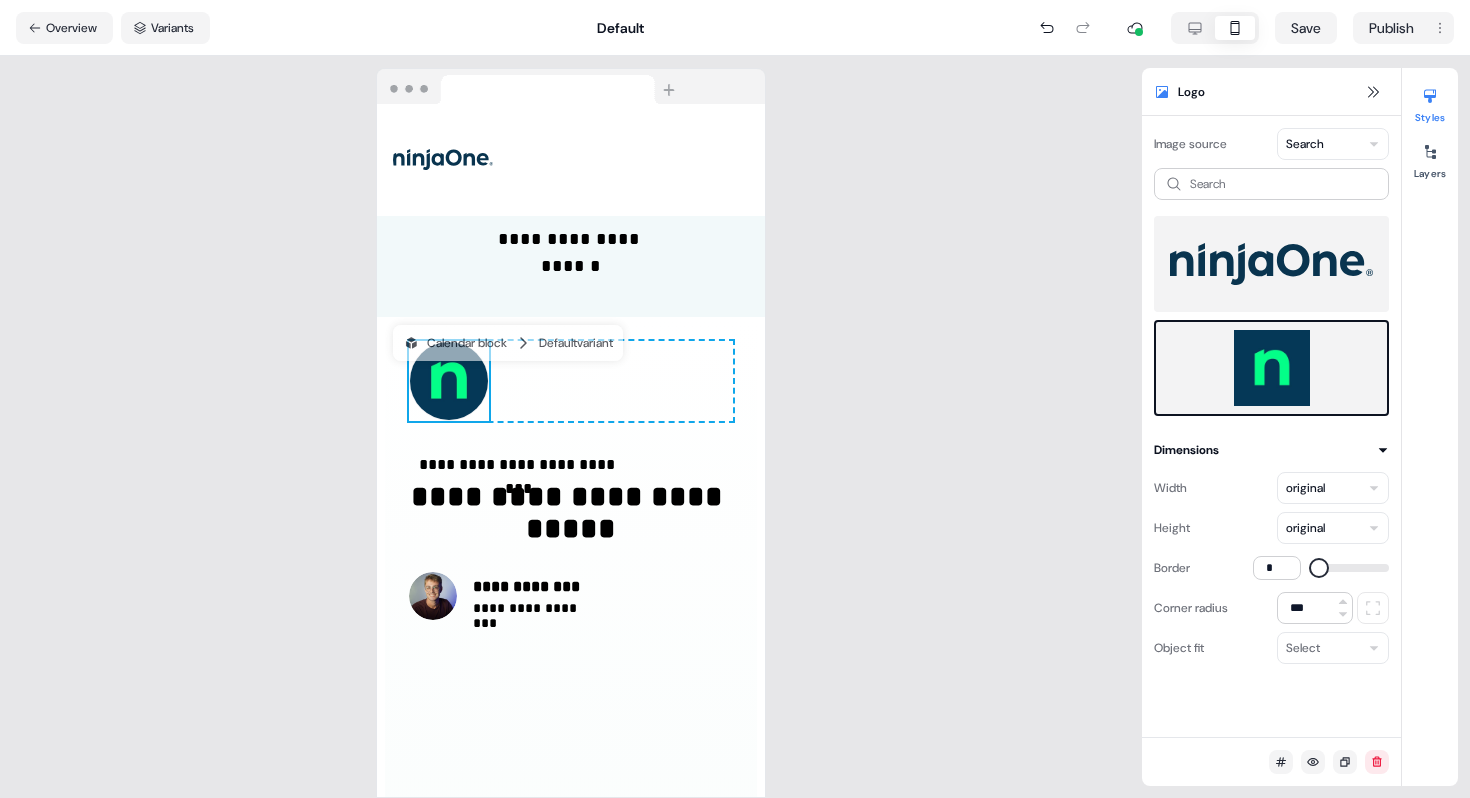 click on "**********" at bounding box center (571, 427) 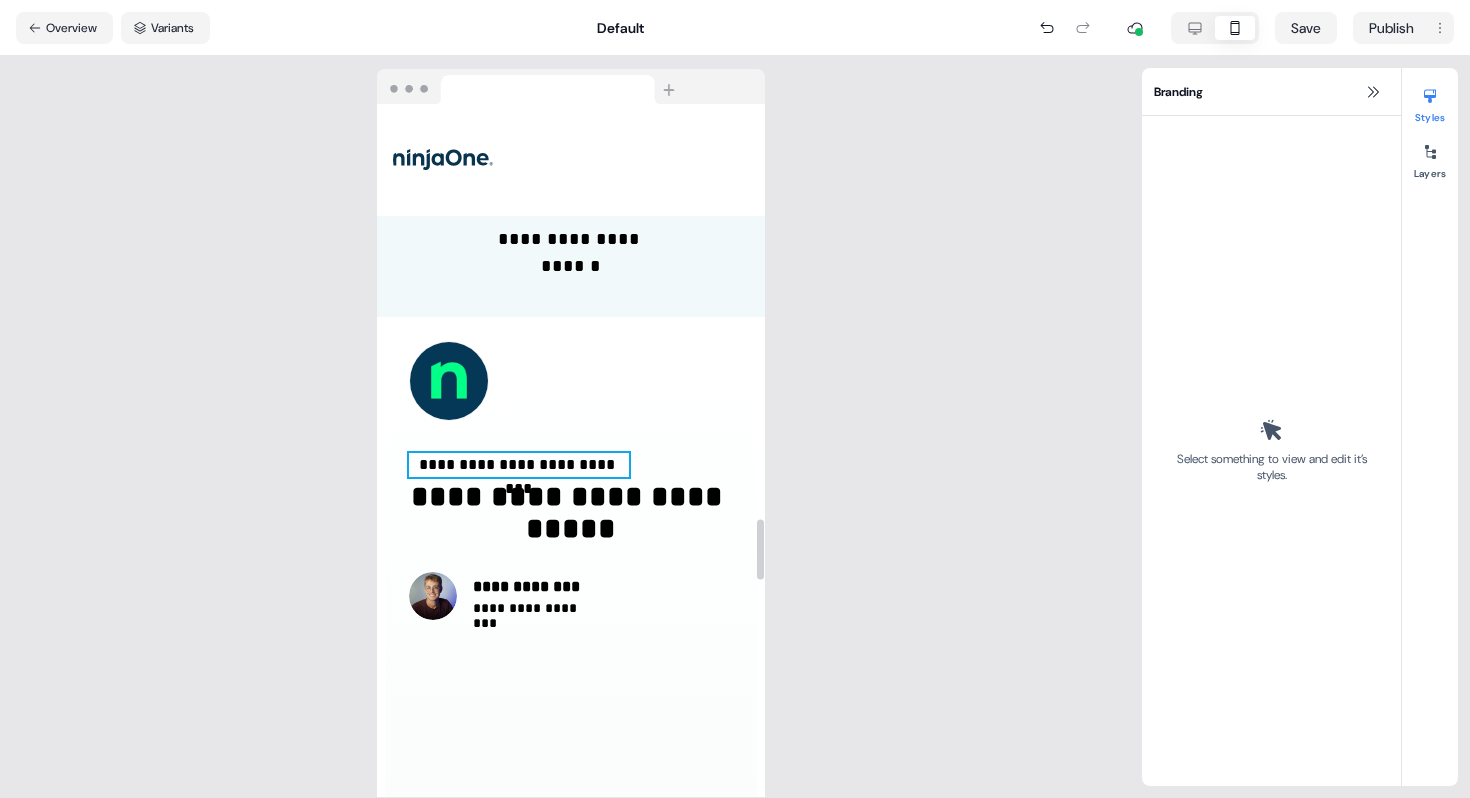click on "**********" at bounding box center [519, 465] 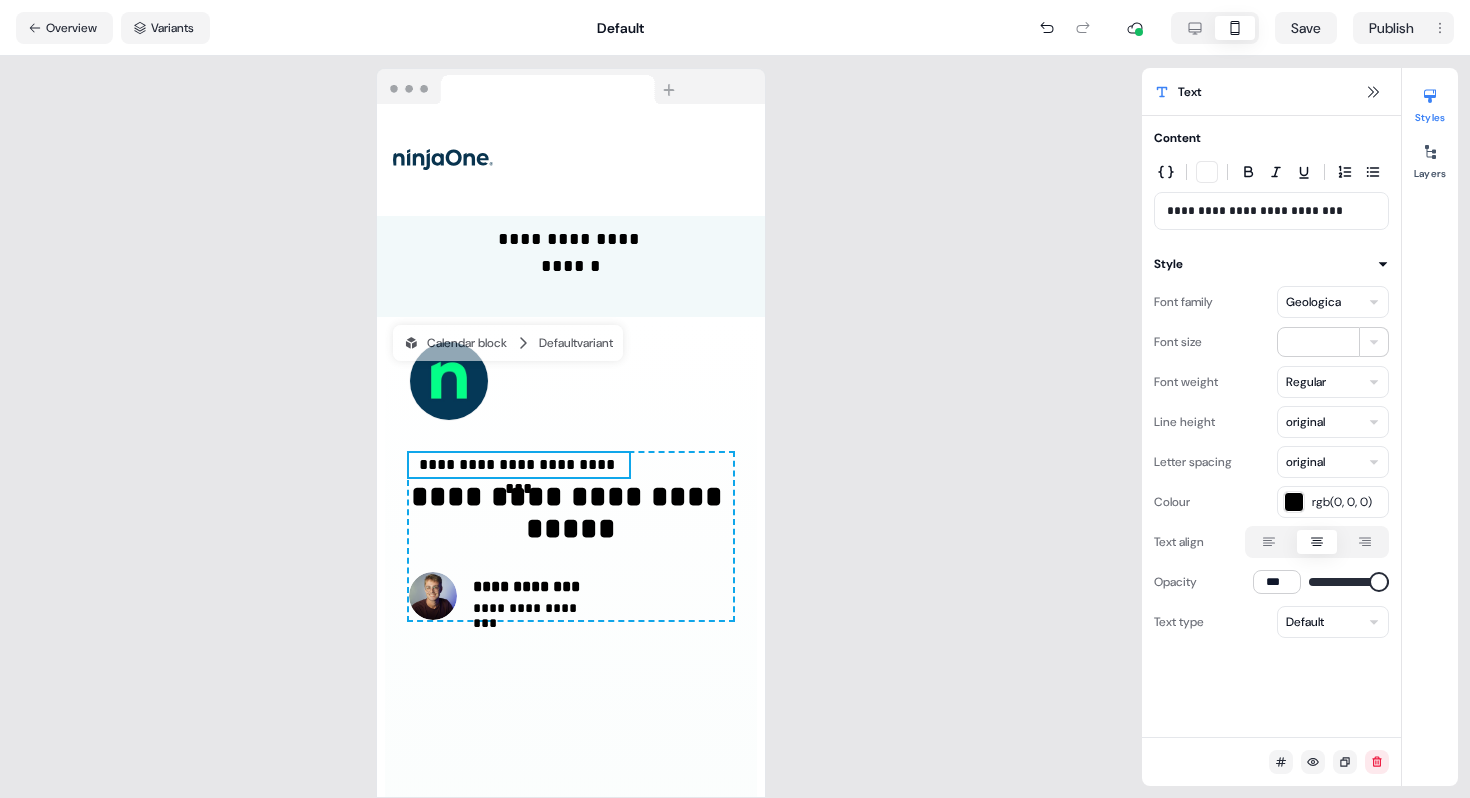 click 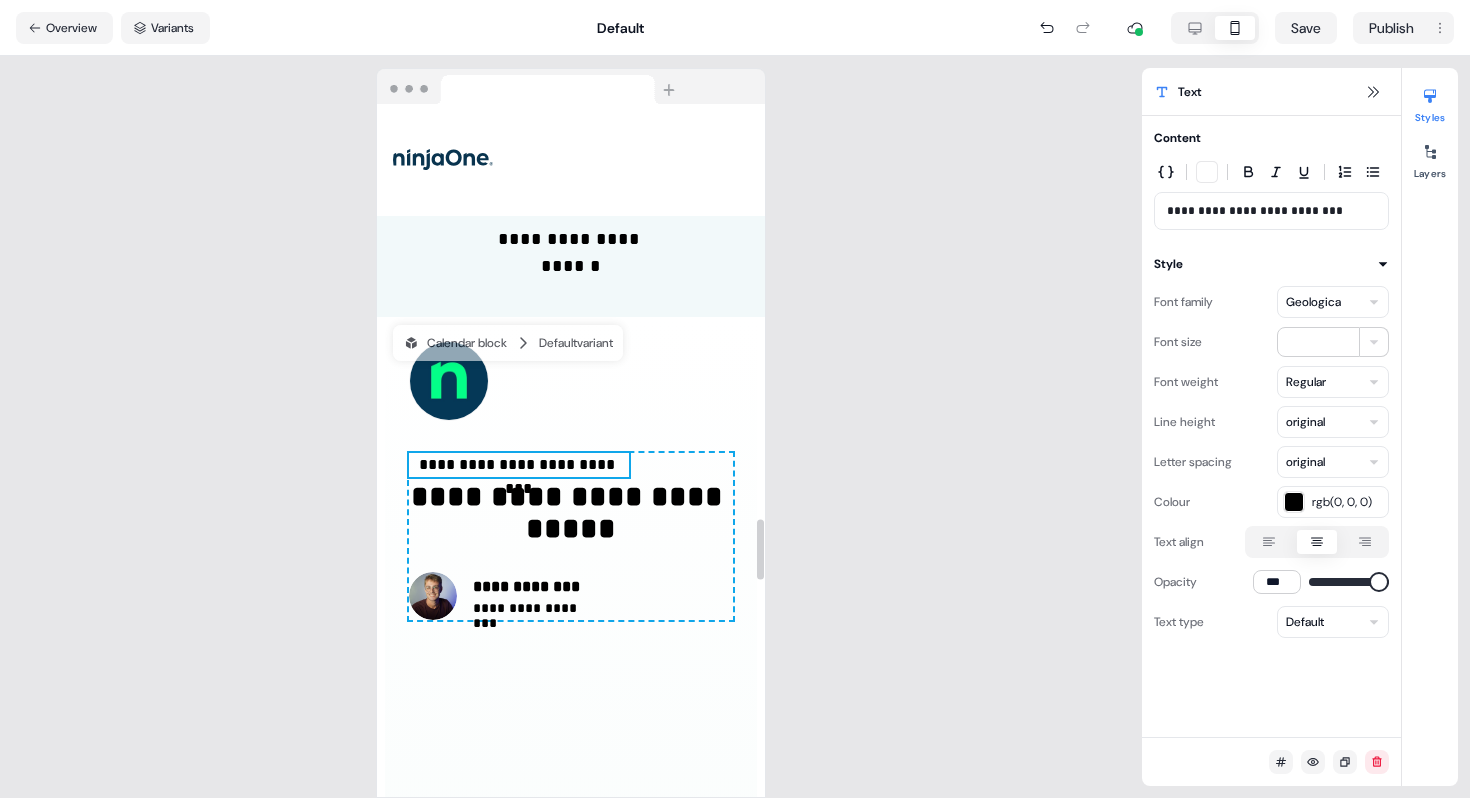 click on "**********" at bounding box center (519, 465) 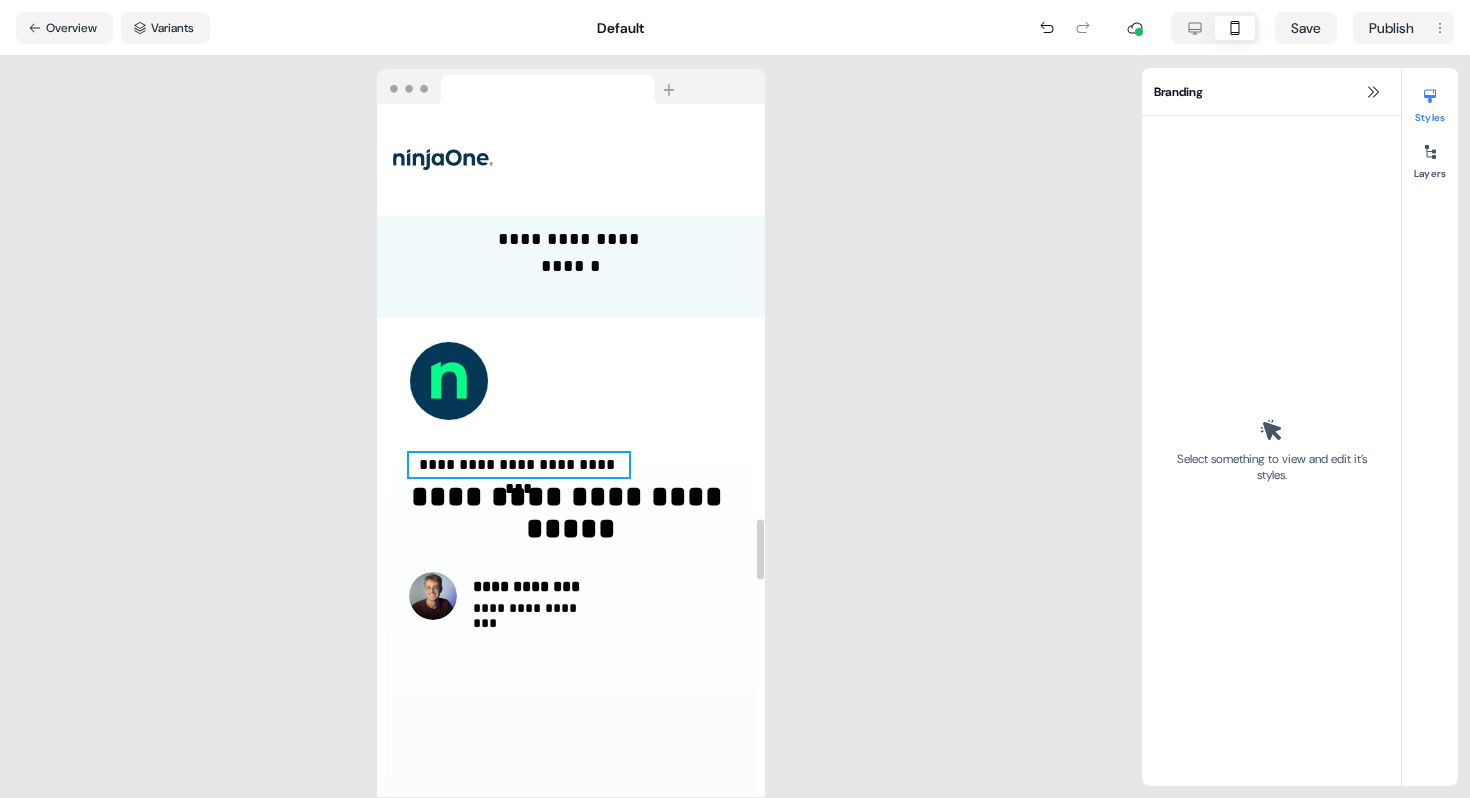 click on "**********" at bounding box center (519, 465) 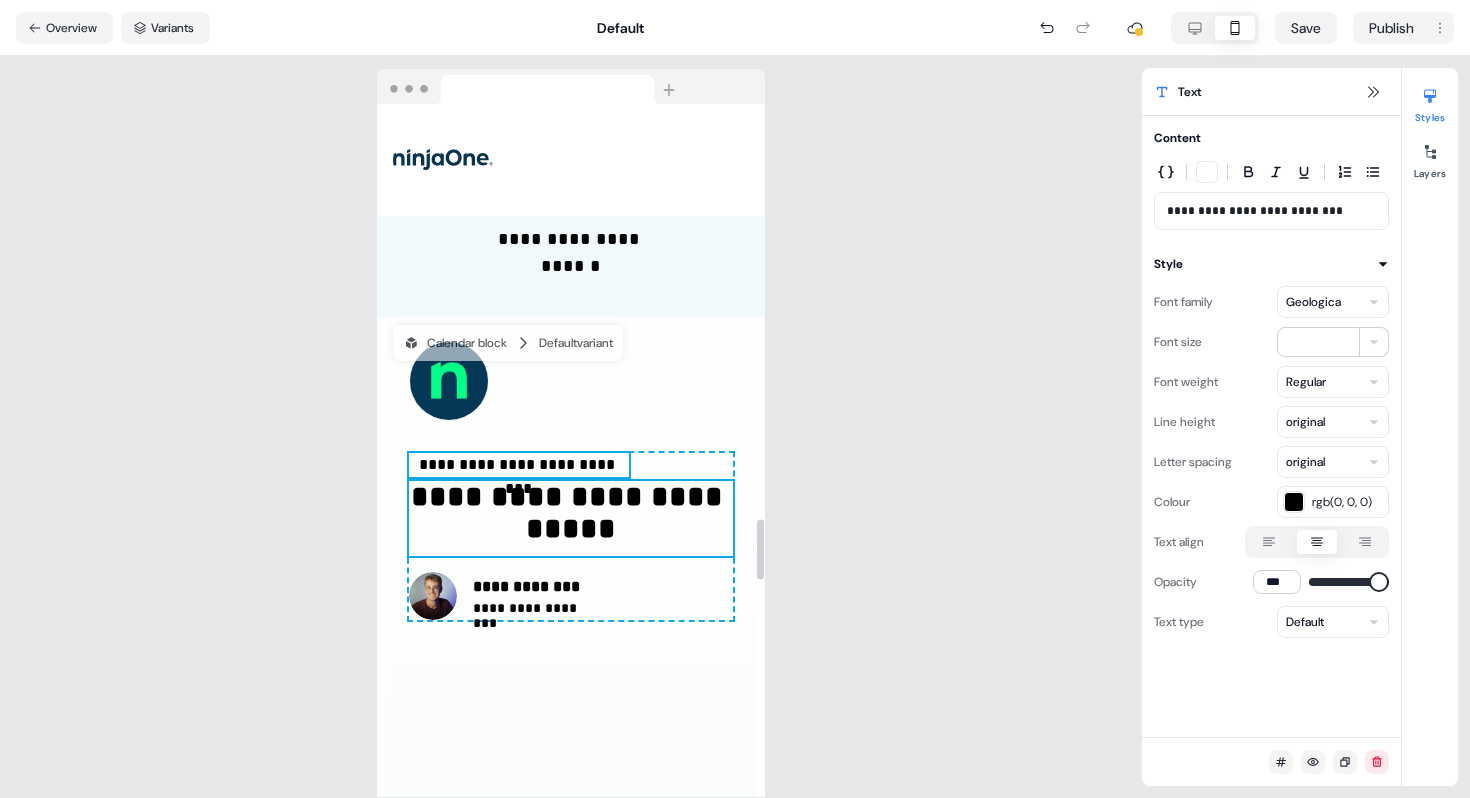 click on "**********" at bounding box center (571, 518) 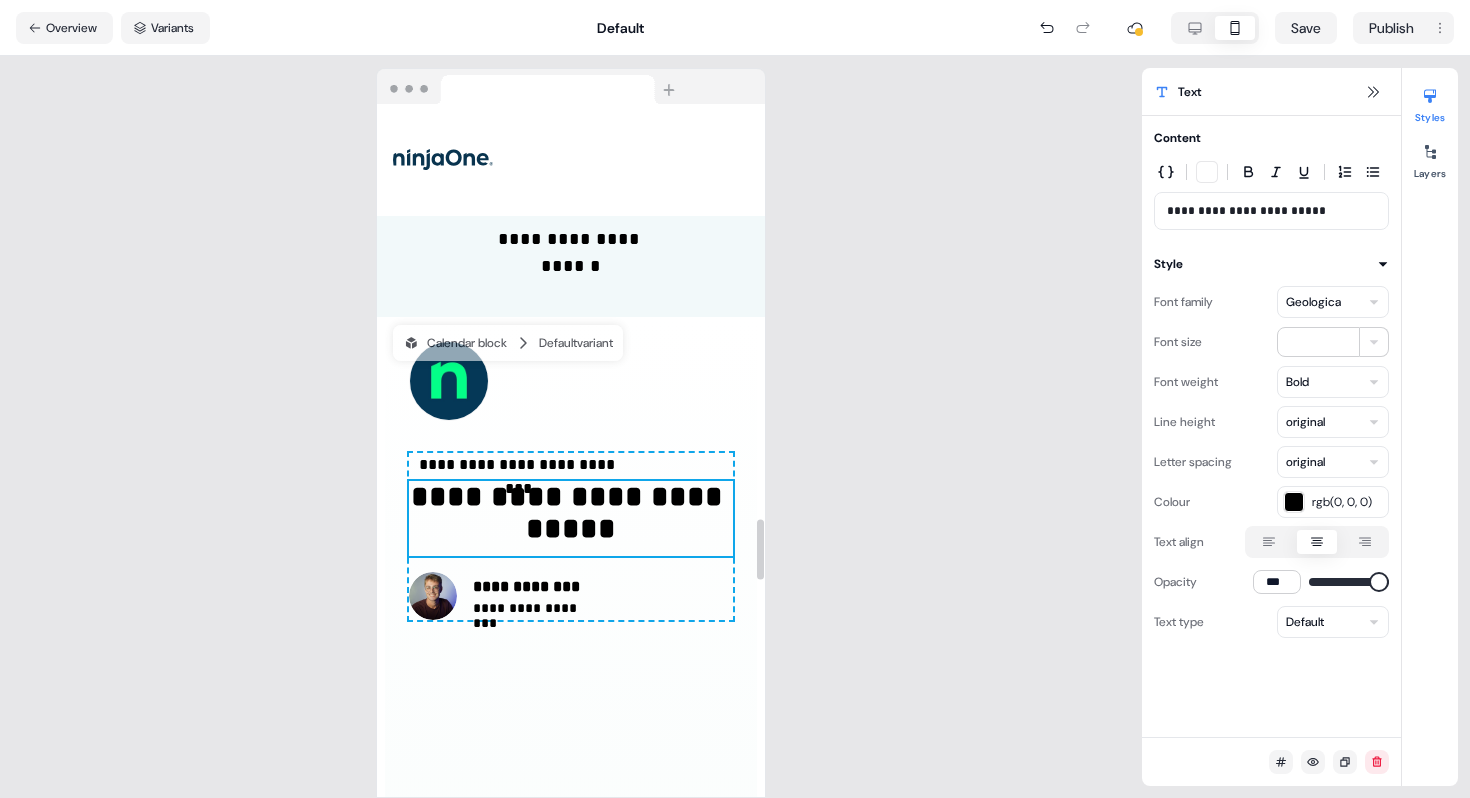 click on "**********" at bounding box center [571, 536] 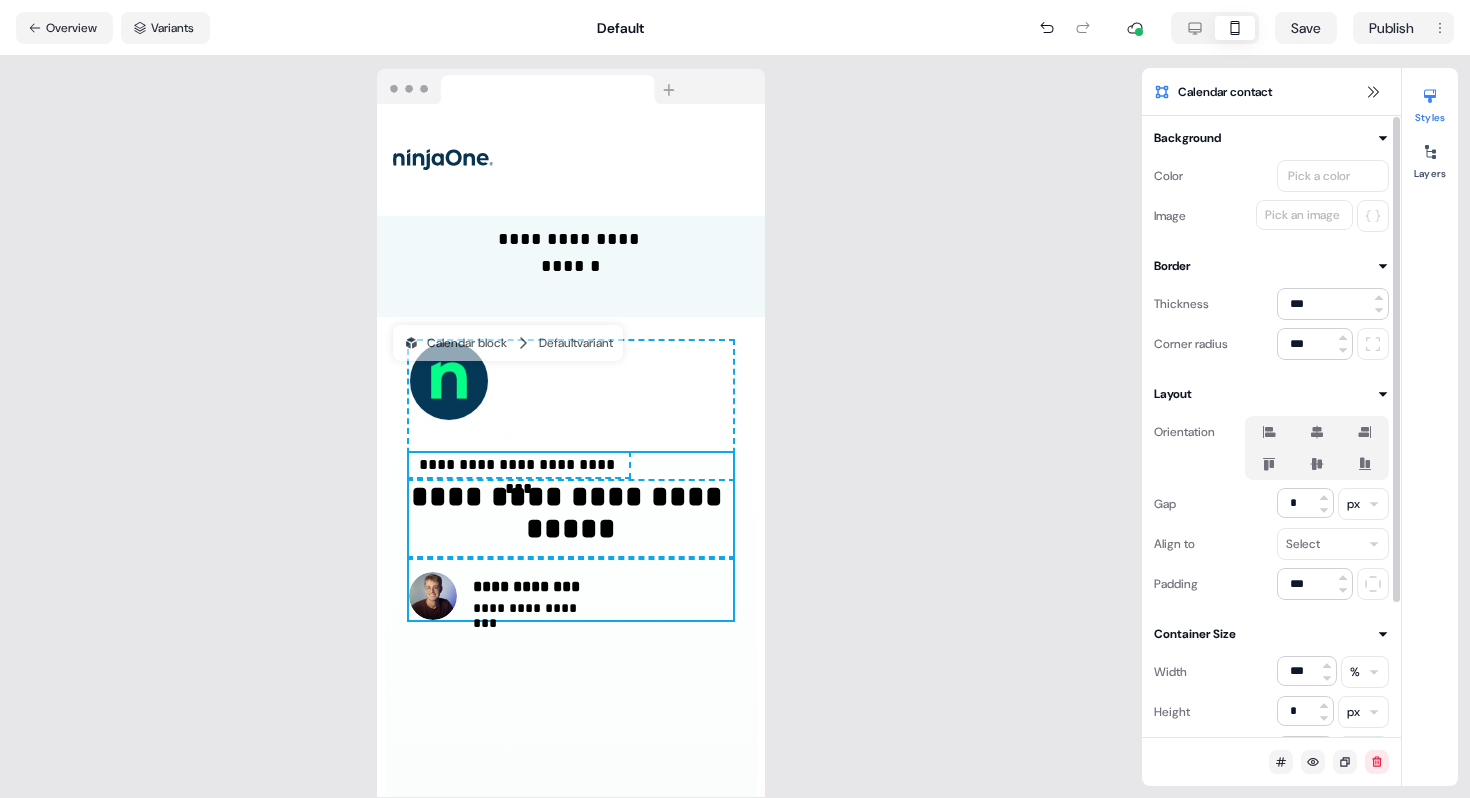 click 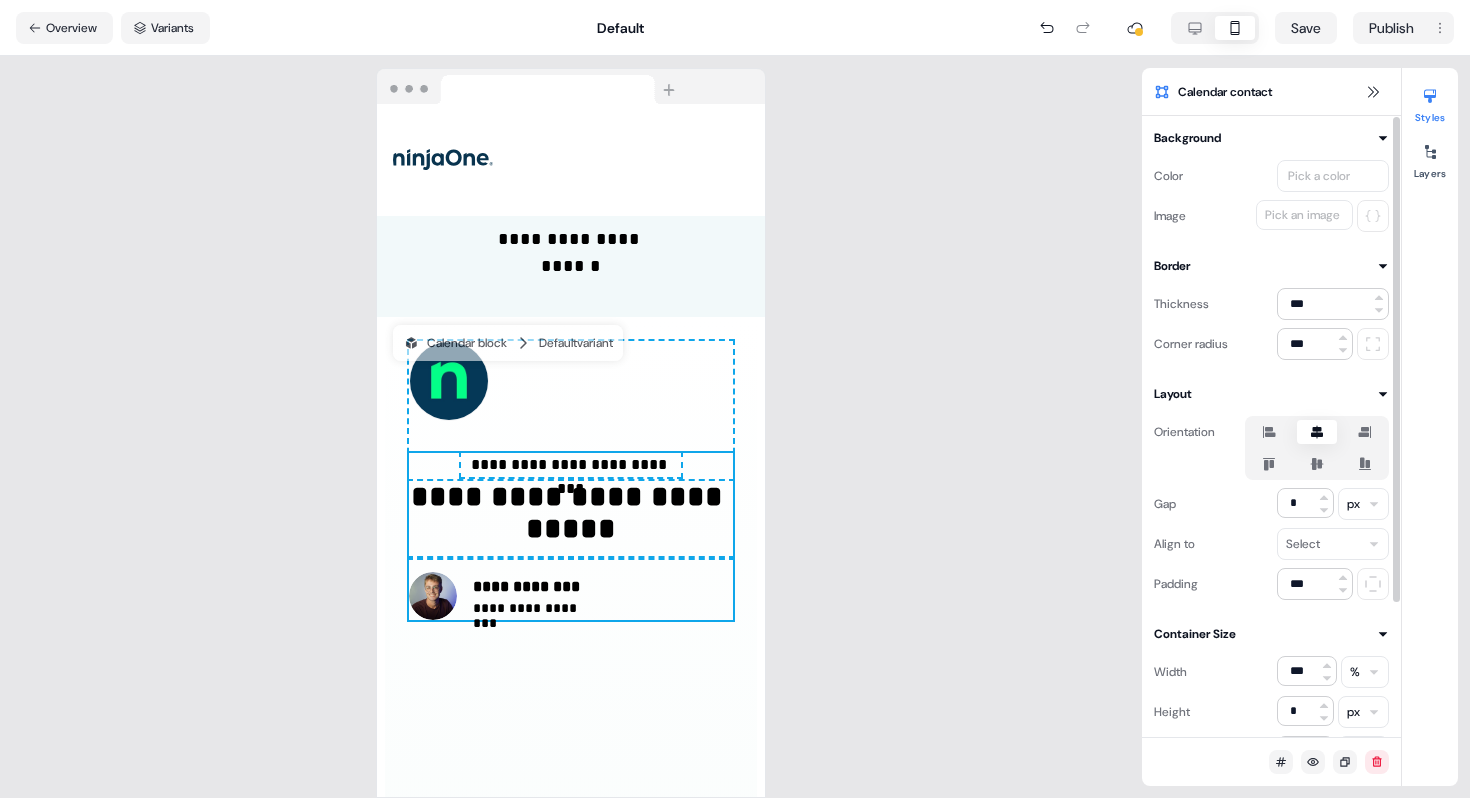 click on "**********" at bounding box center (571, 427) 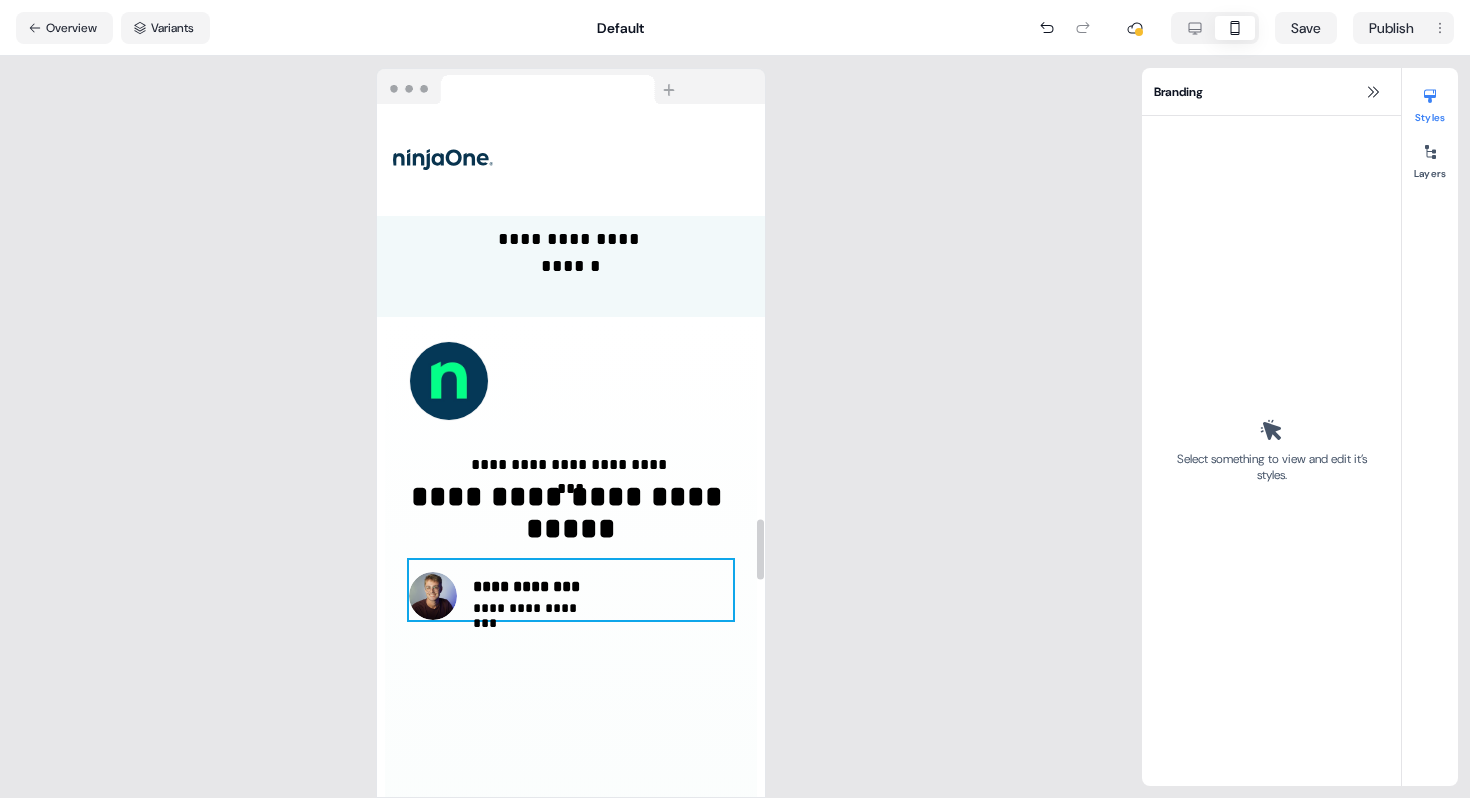 click on "**********" at bounding box center [571, 590] 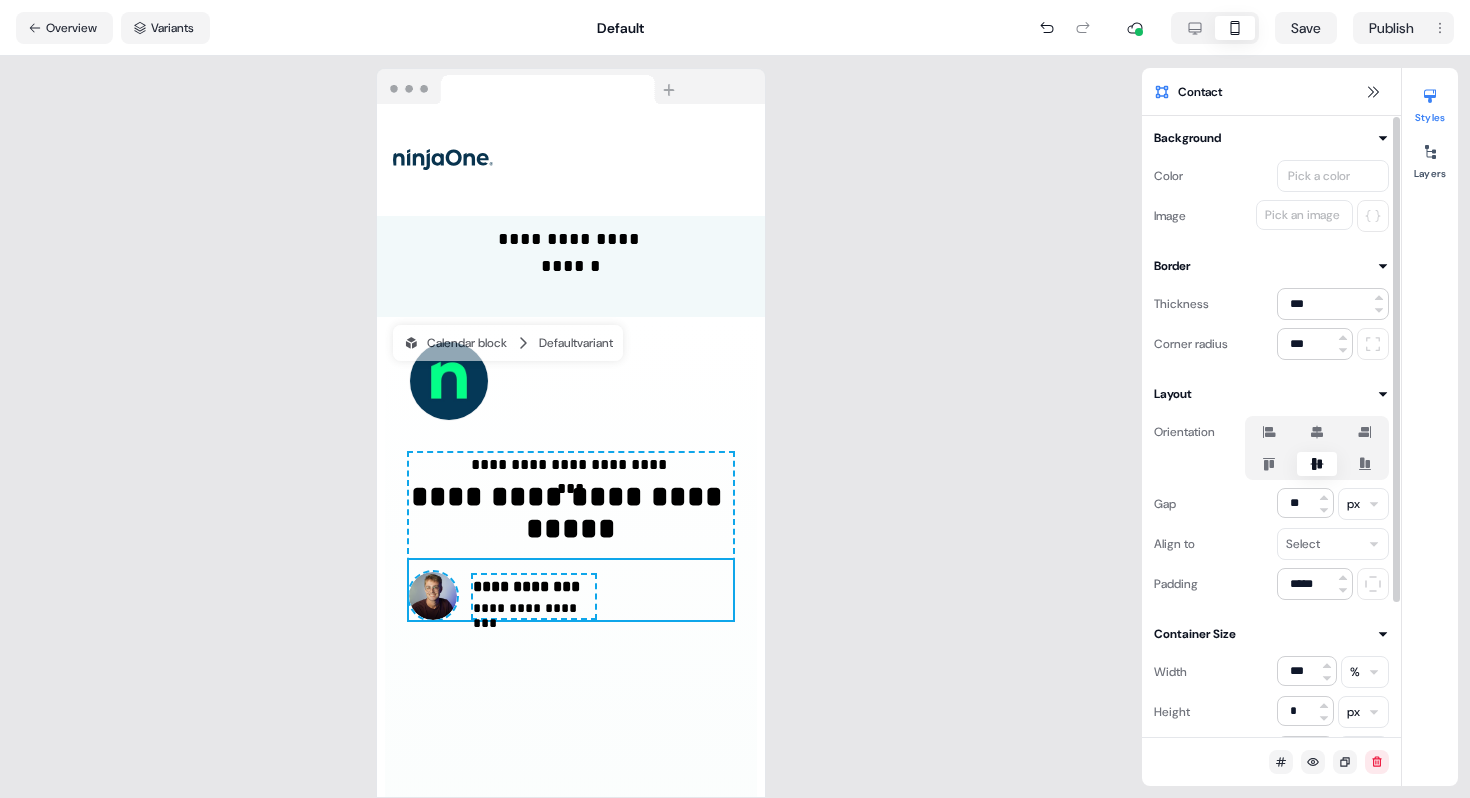 click 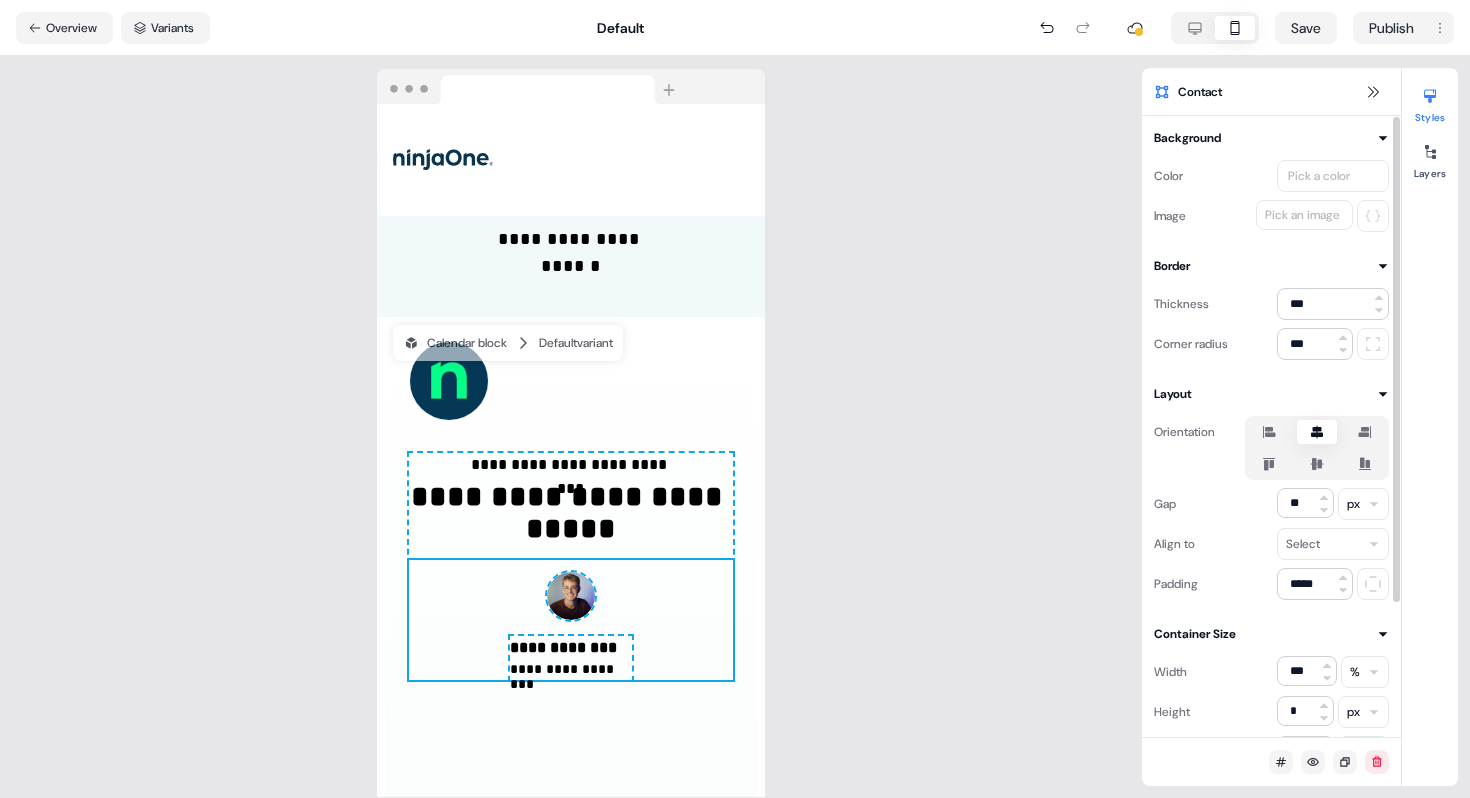 click on "**********" at bounding box center [571, 427] 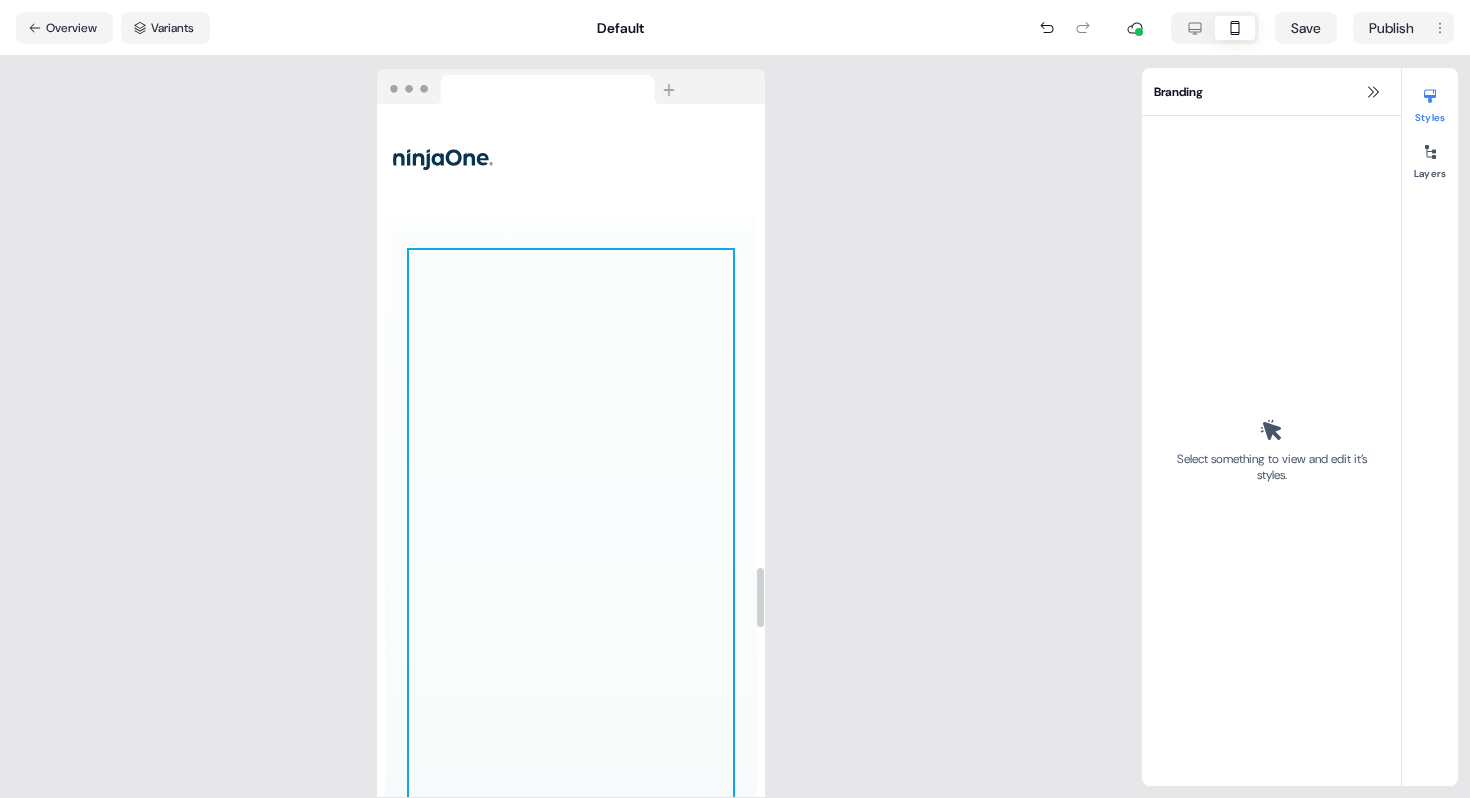 scroll, scrollTop: 5384, scrollLeft: 0, axis: vertical 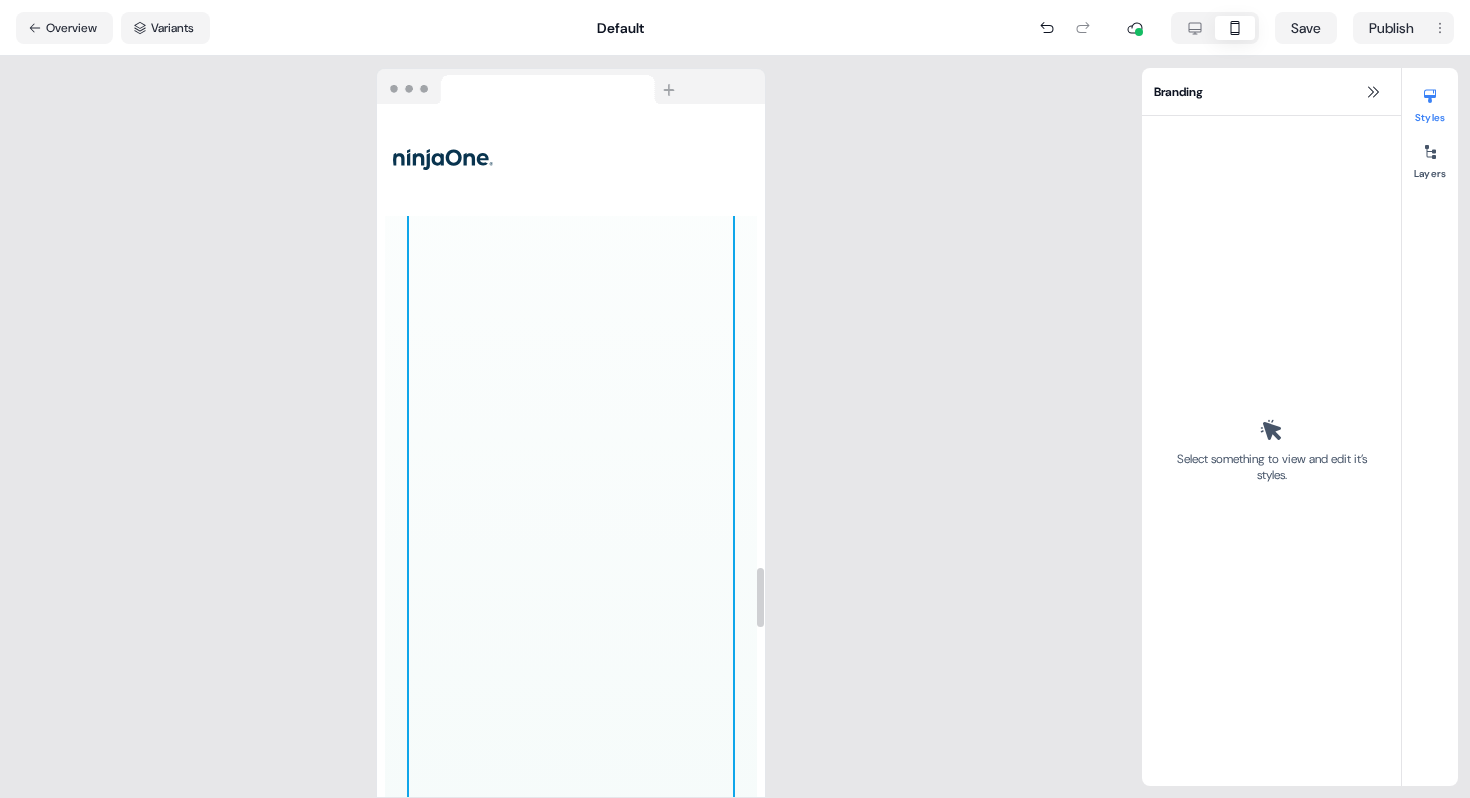 click at bounding box center [571, 628] 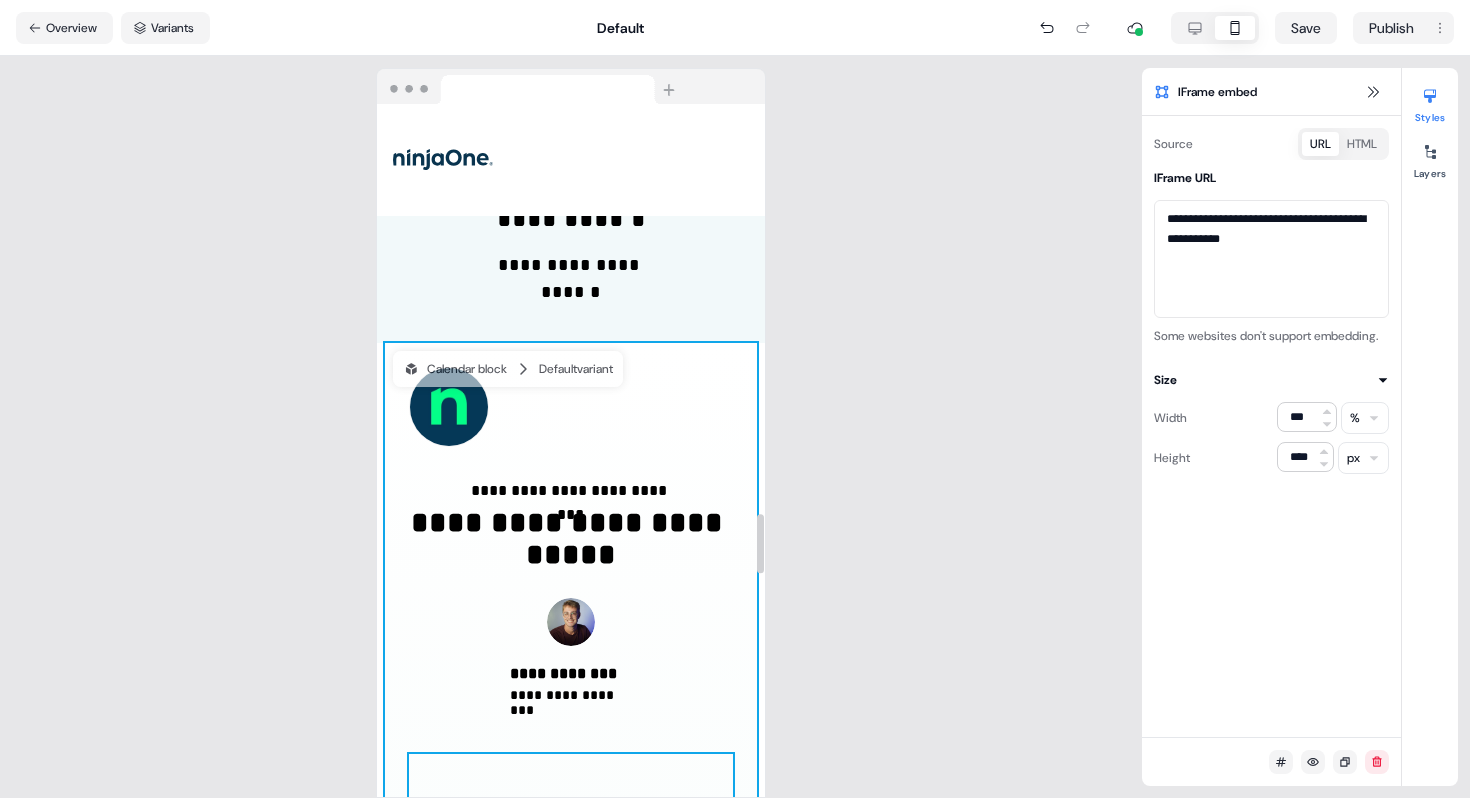 scroll, scrollTop: 4745, scrollLeft: 0, axis: vertical 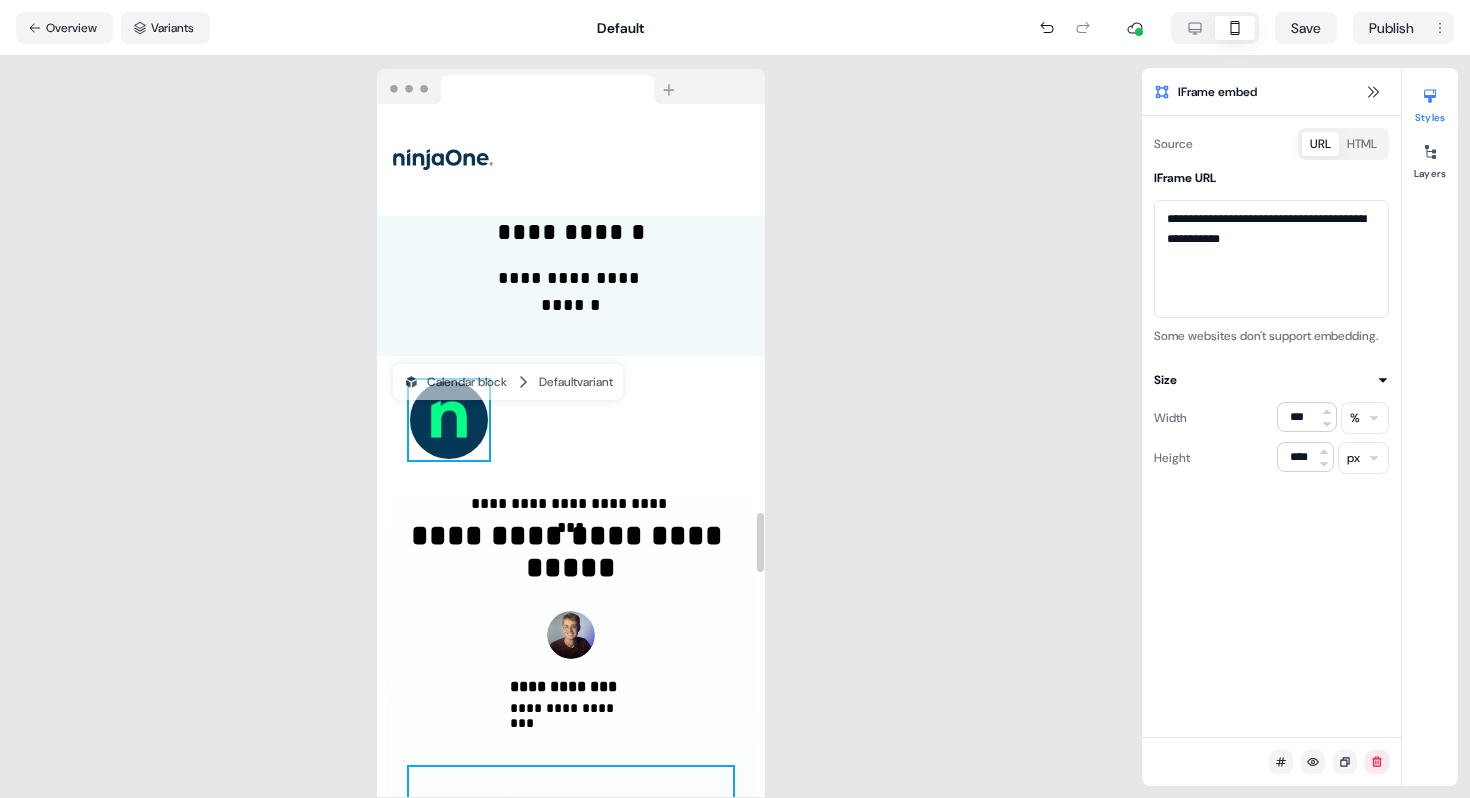 click at bounding box center (449, 420) 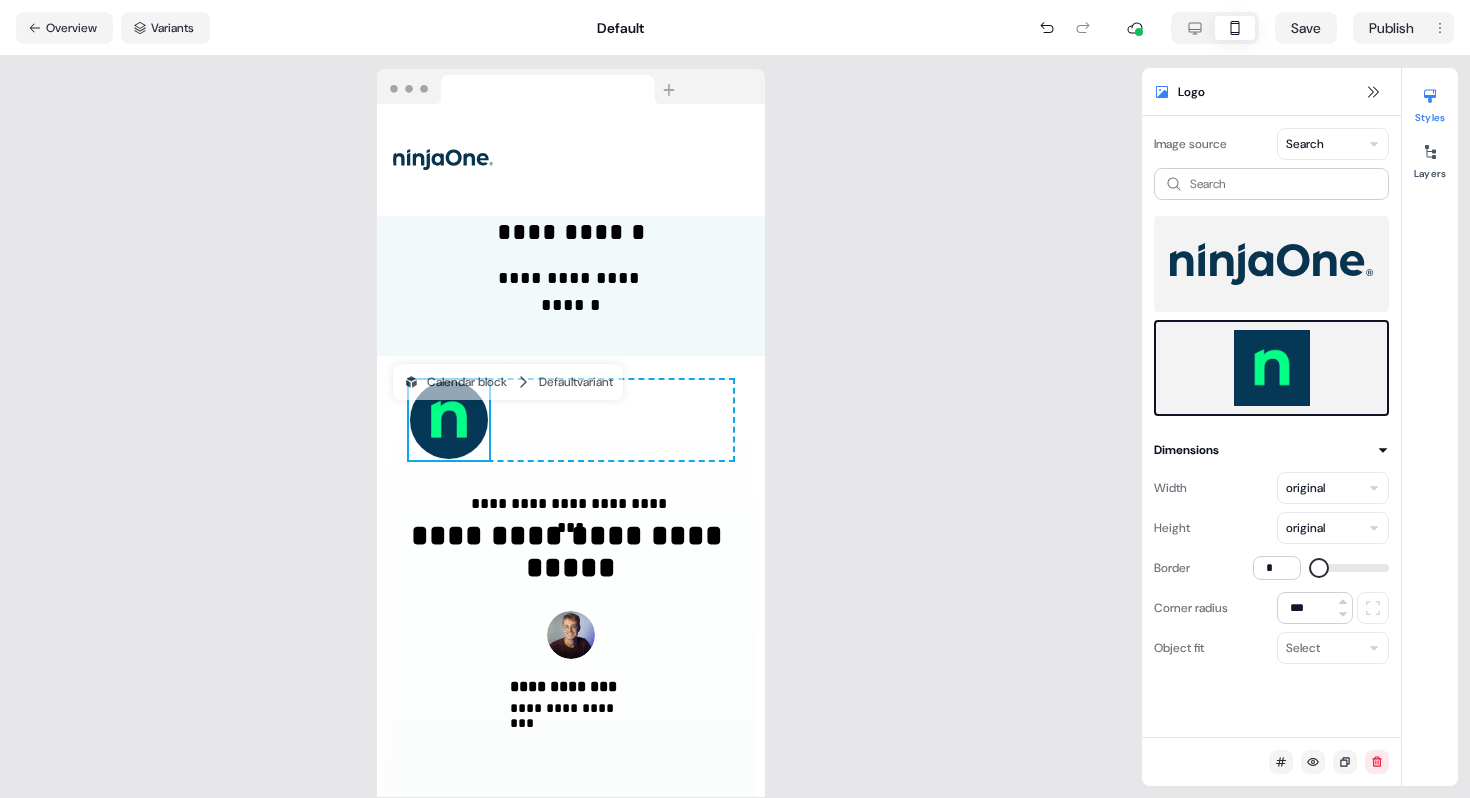 click at bounding box center [1271, 264] 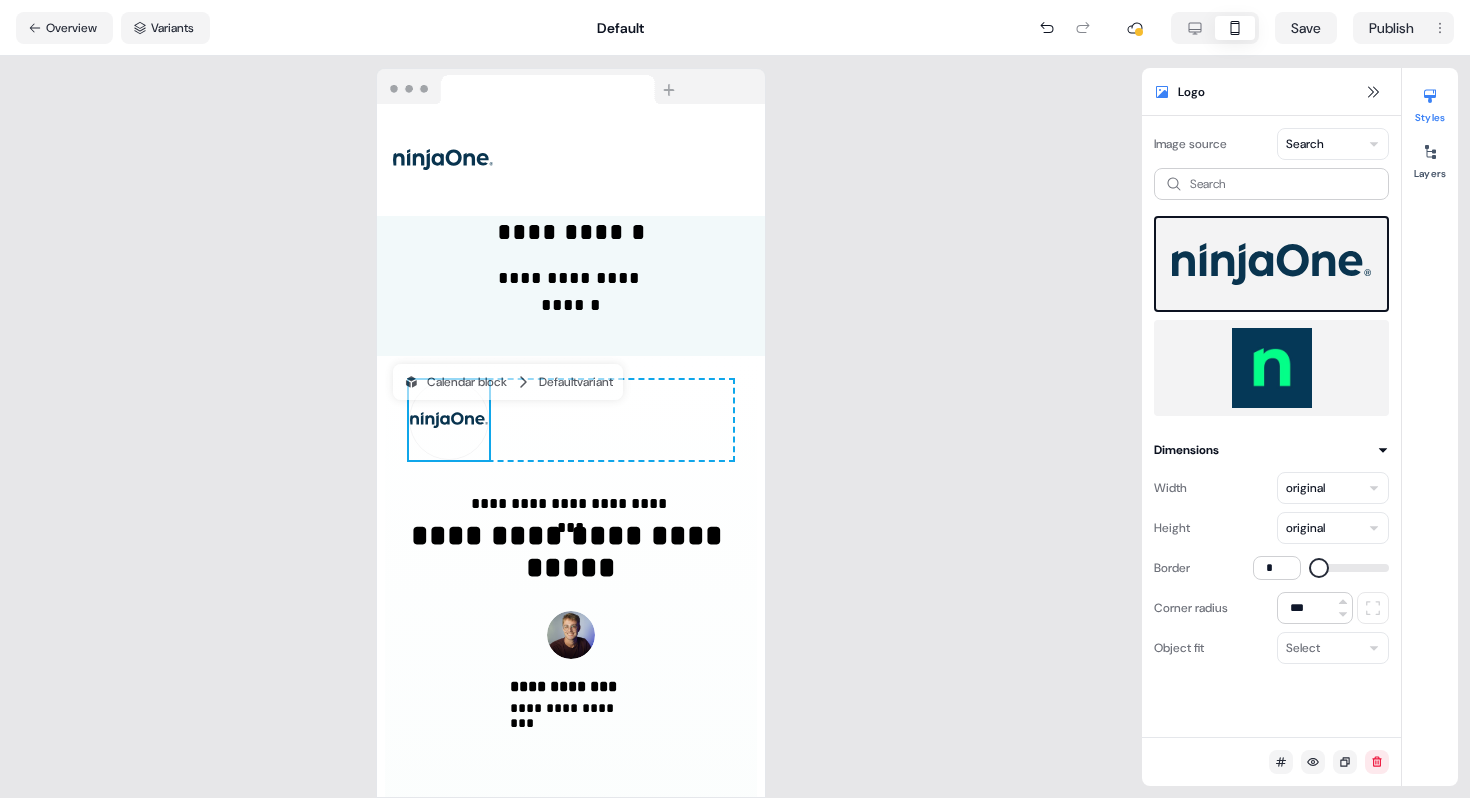 click at bounding box center (1271, 368) 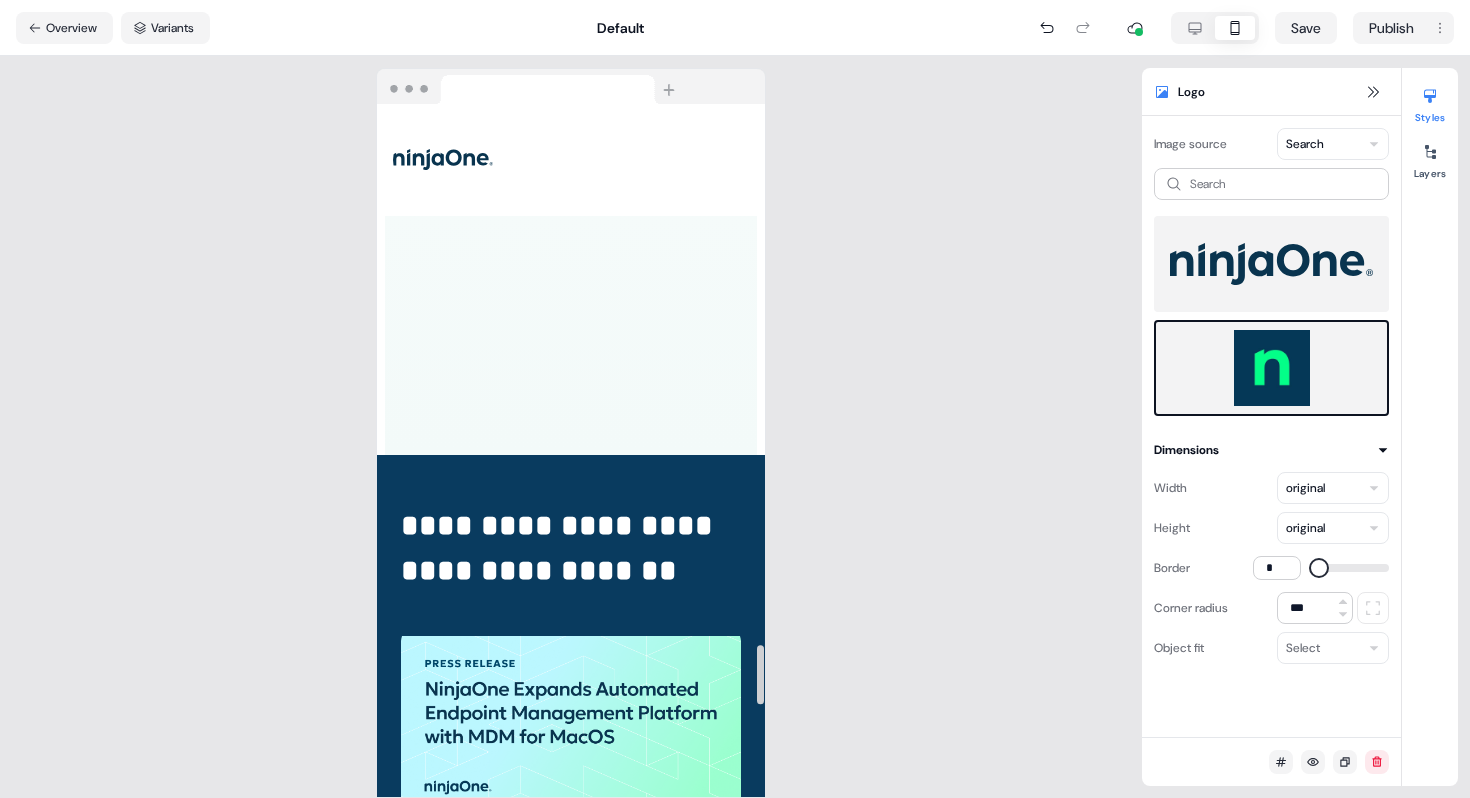 scroll, scrollTop: 6054, scrollLeft: 0, axis: vertical 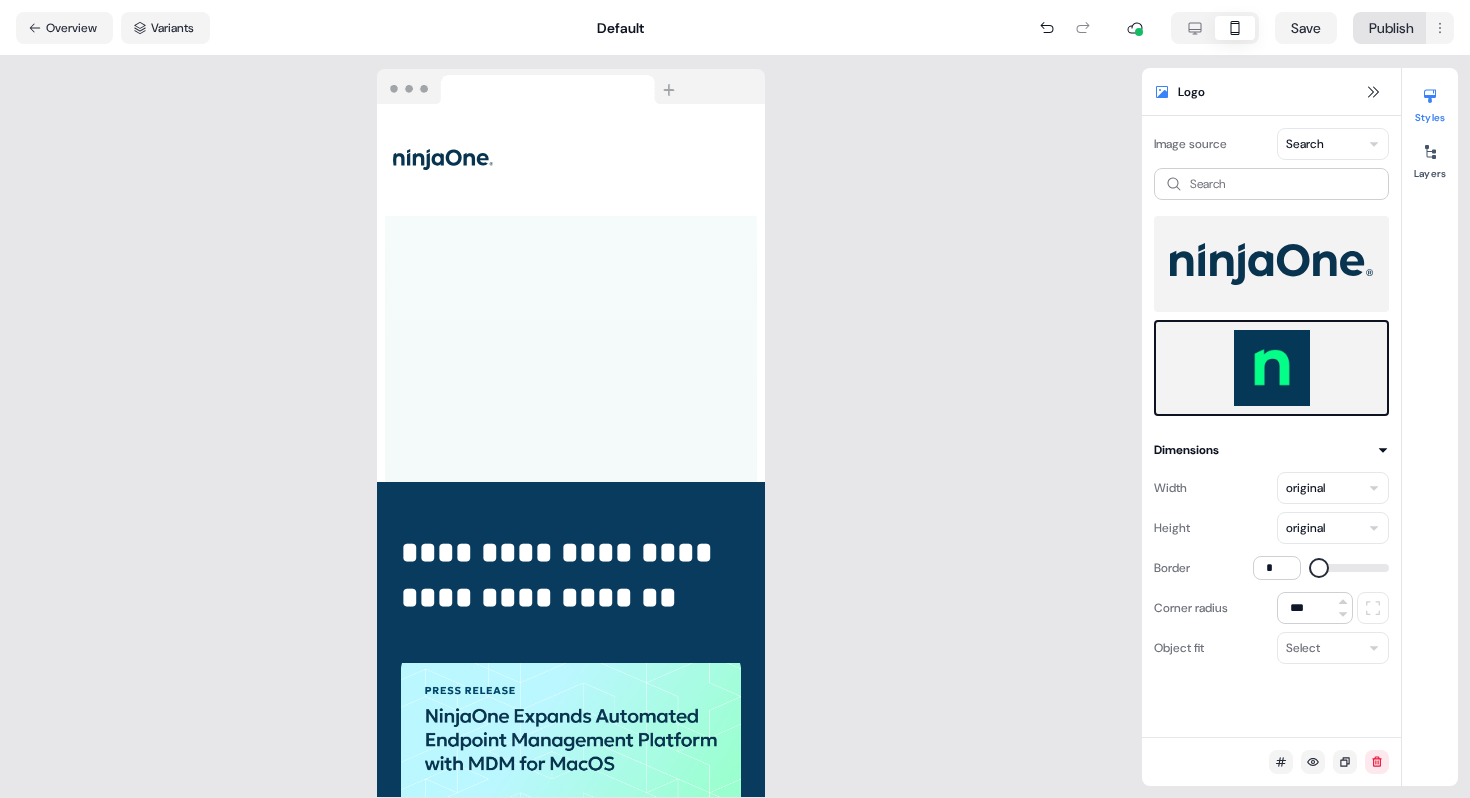 click on "**********" at bounding box center (735, 399) 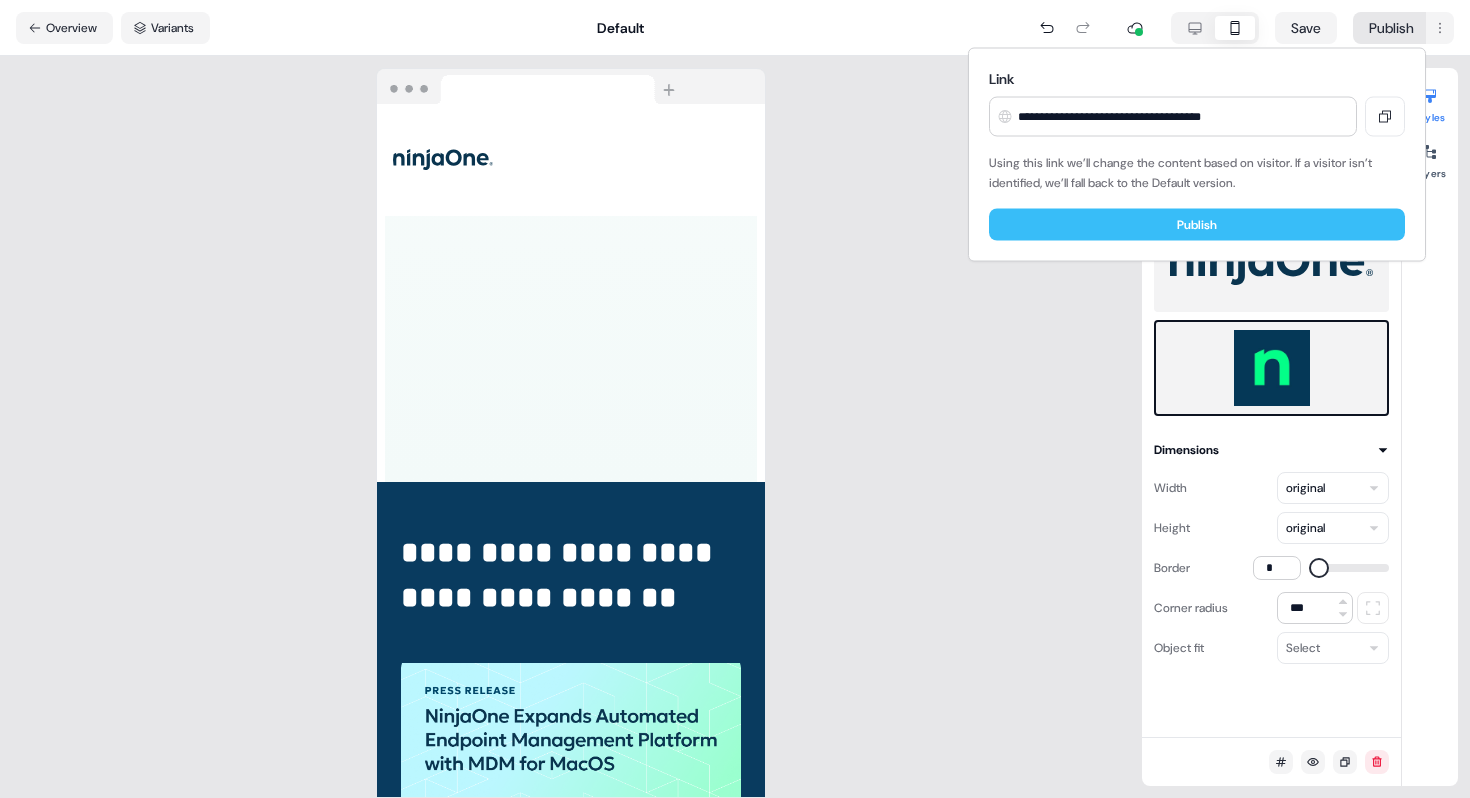 click on "Publish" at bounding box center (1197, 225) 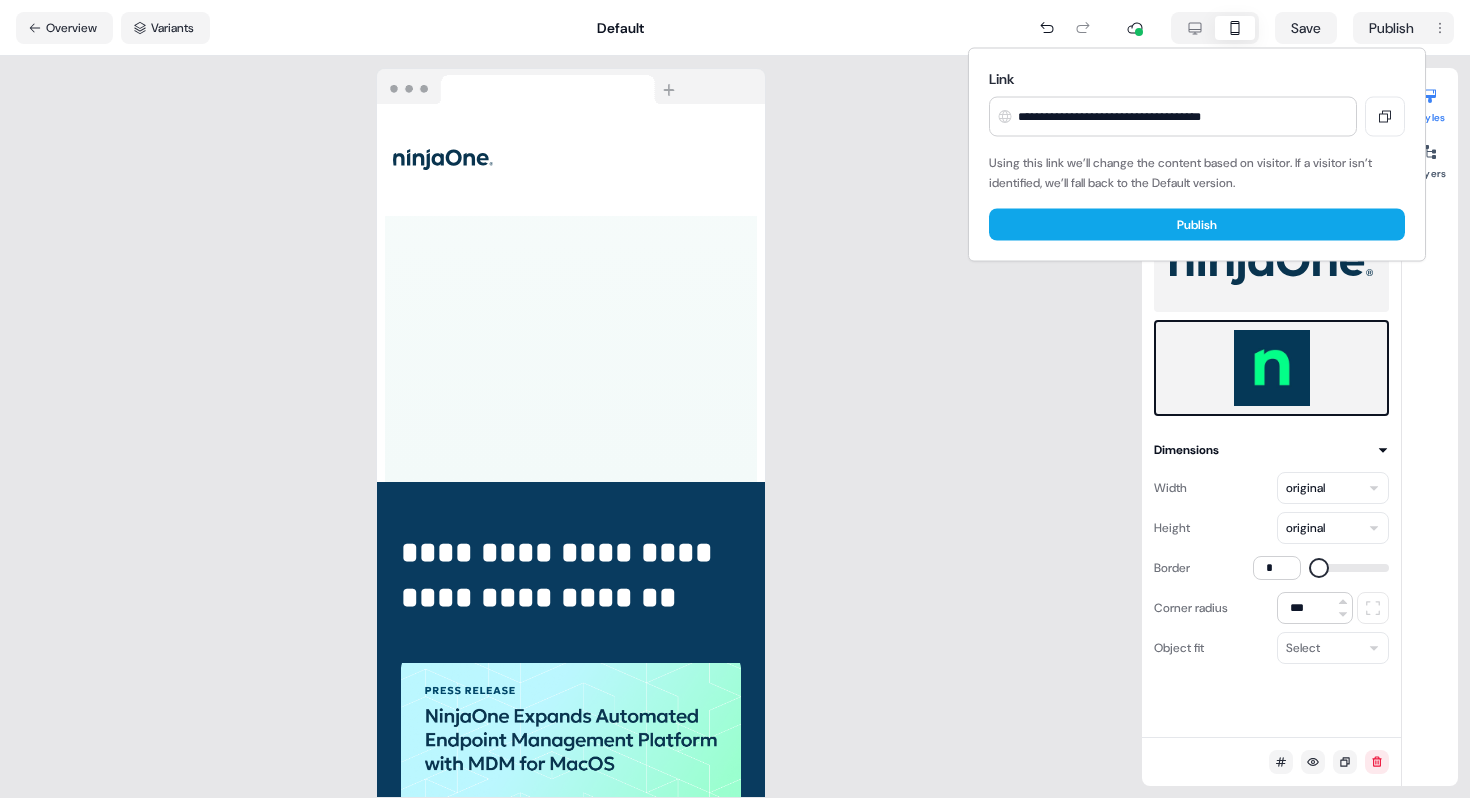 click on "**********" at bounding box center (735, 399) 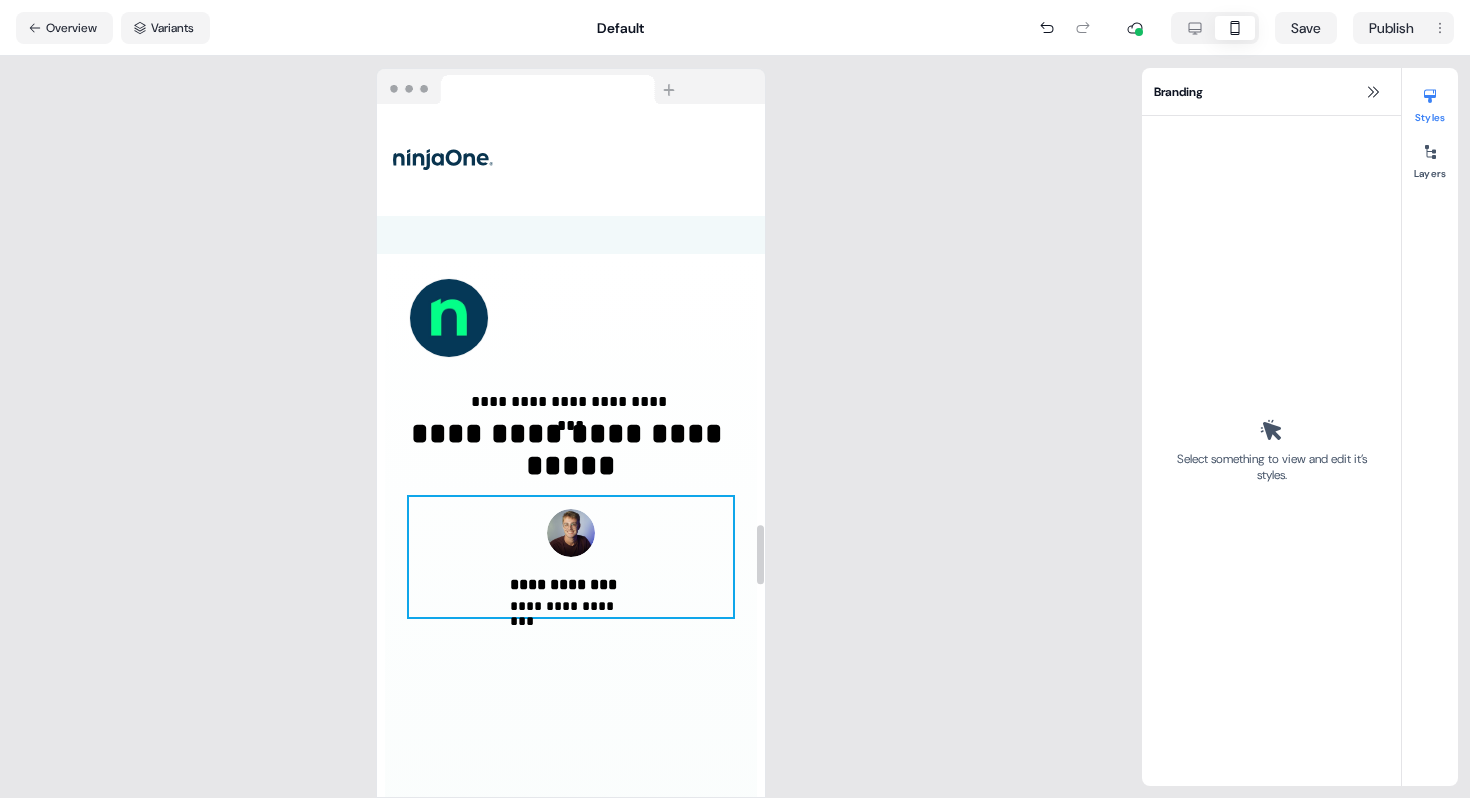 scroll, scrollTop: 4787, scrollLeft: 0, axis: vertical 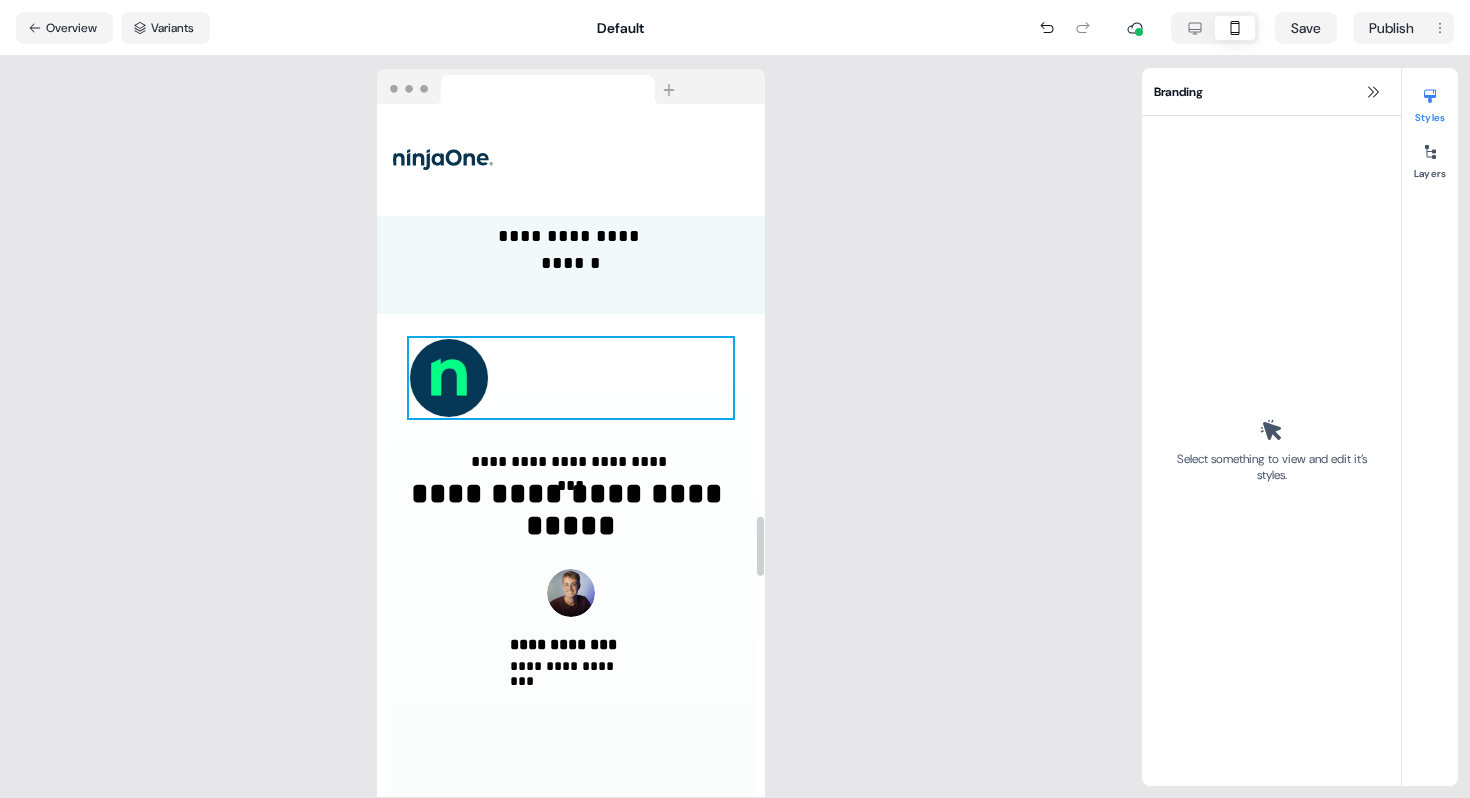 click on "To pick up a draggable item, press the space bar.
While dragging, use the arrow keys to move the item.
Press space again to drop the item in its new position, or press escape to cancel." at bounding box center [571, 378] 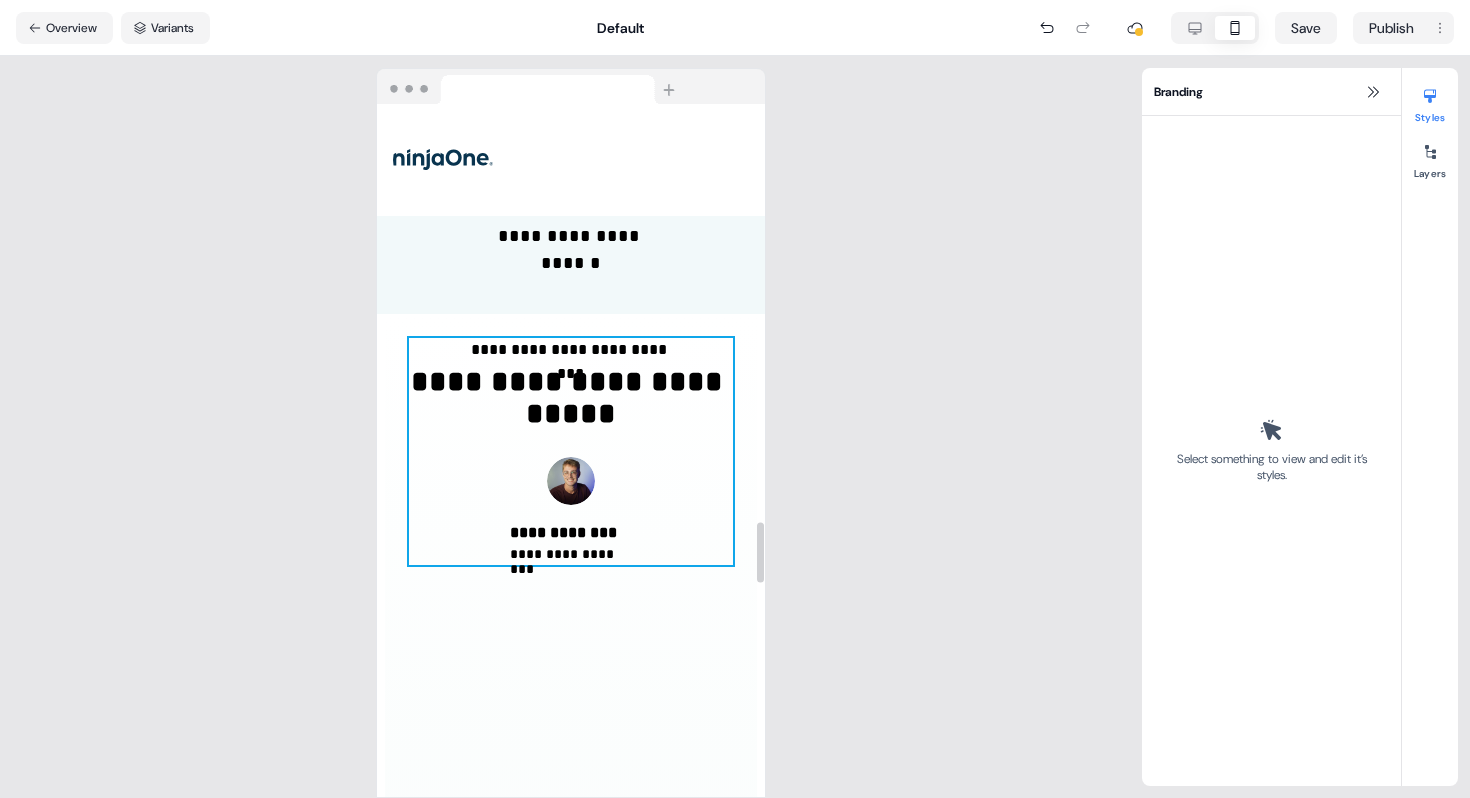 click on "**********" at bounding box center [571, 451] 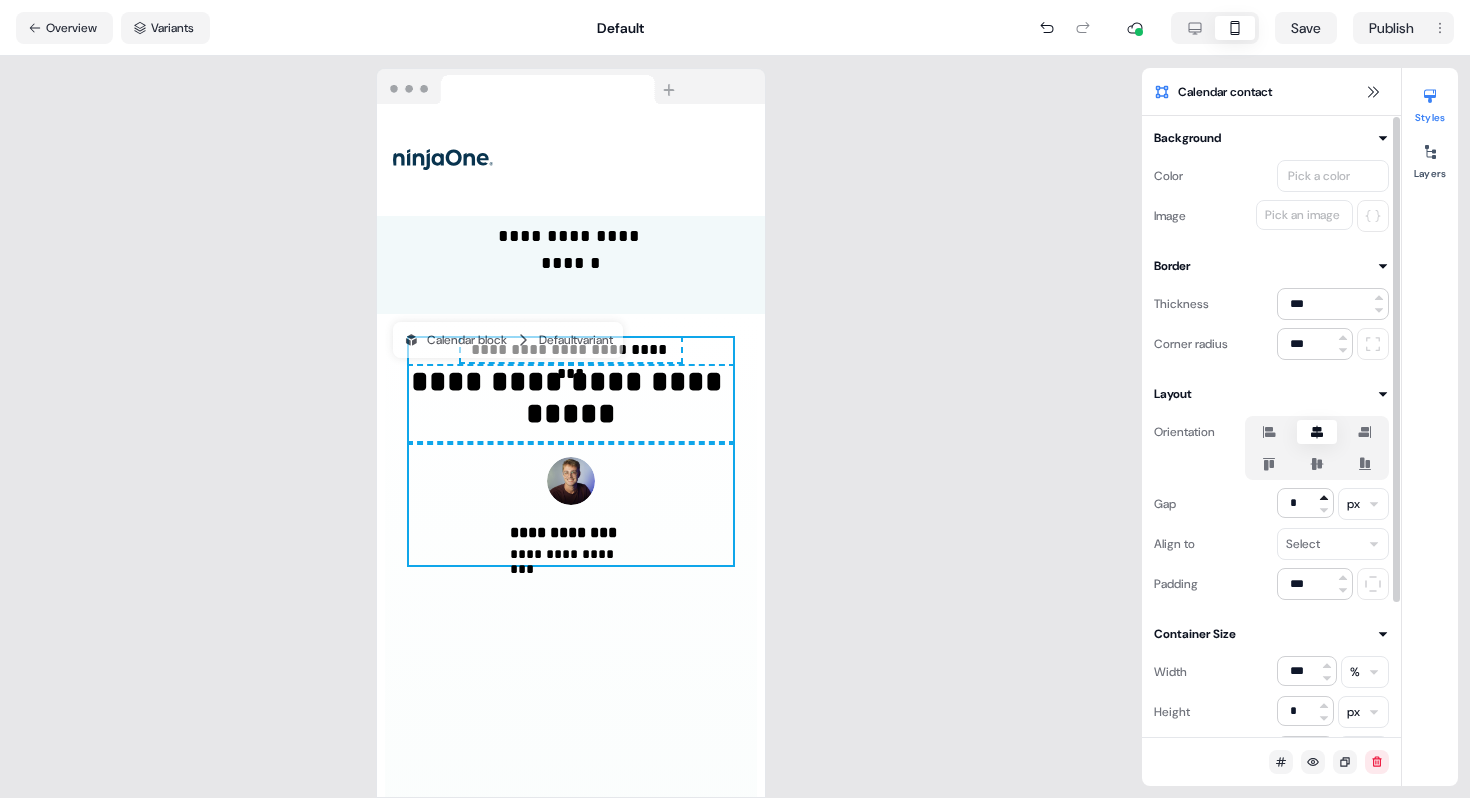 click 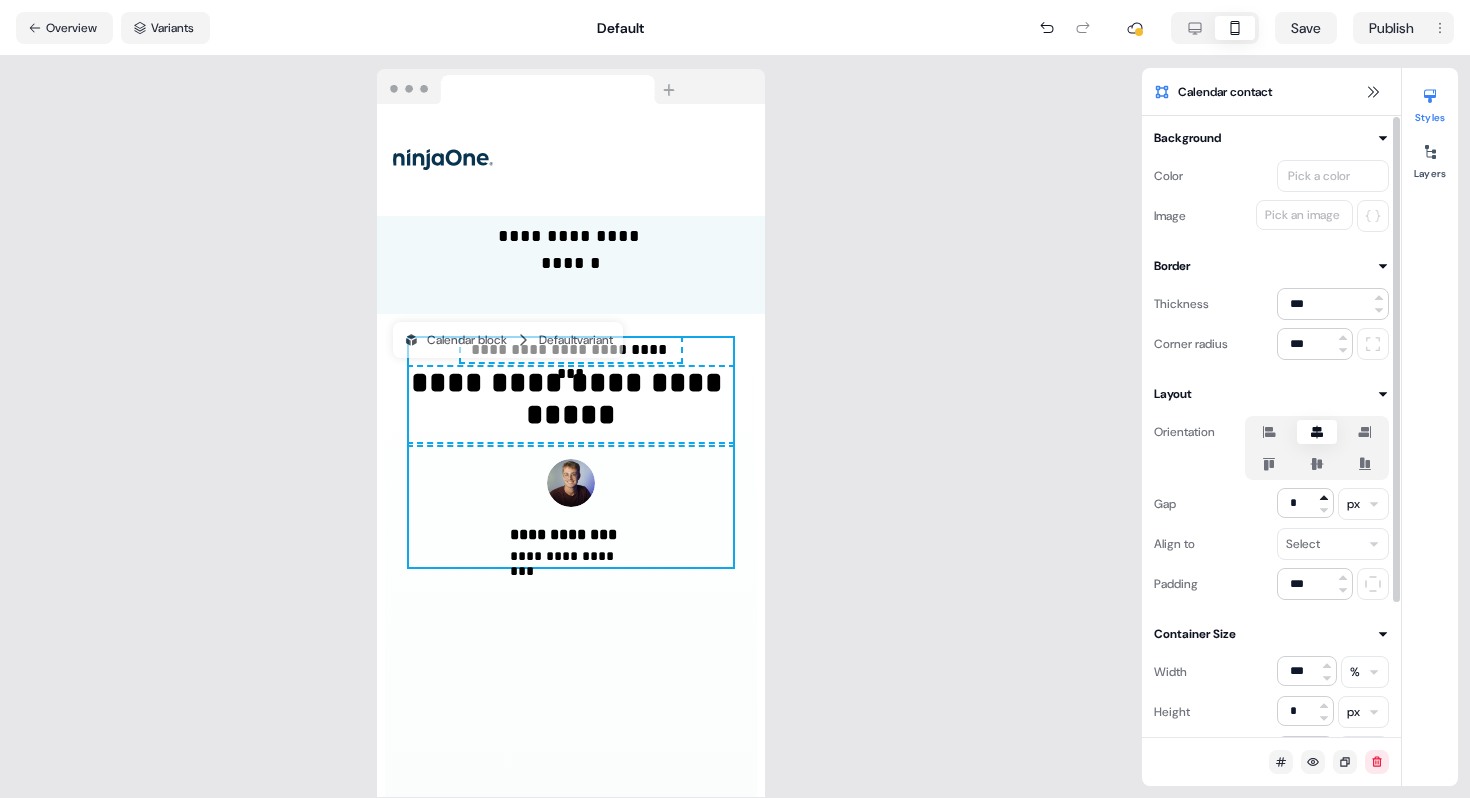 click 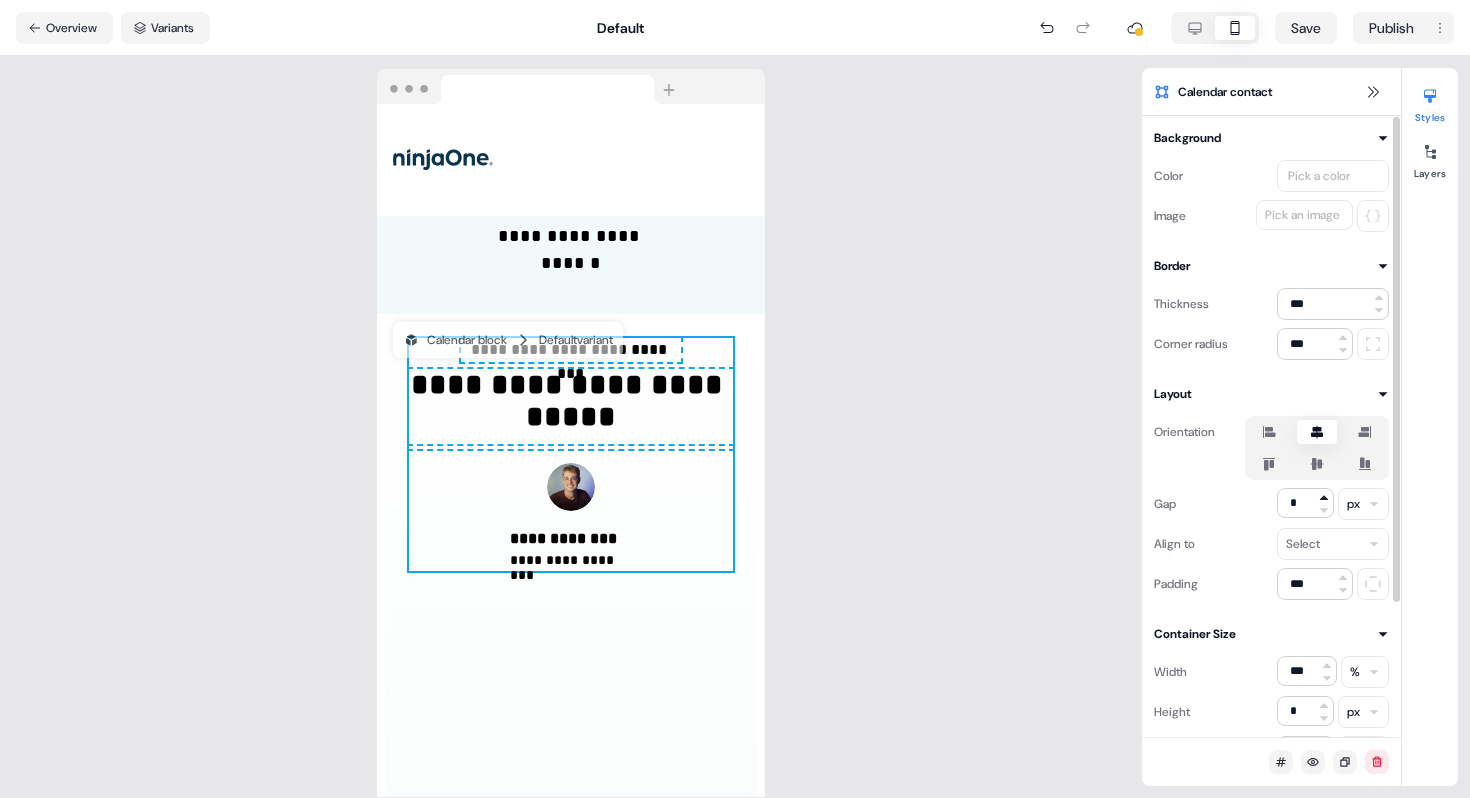 click 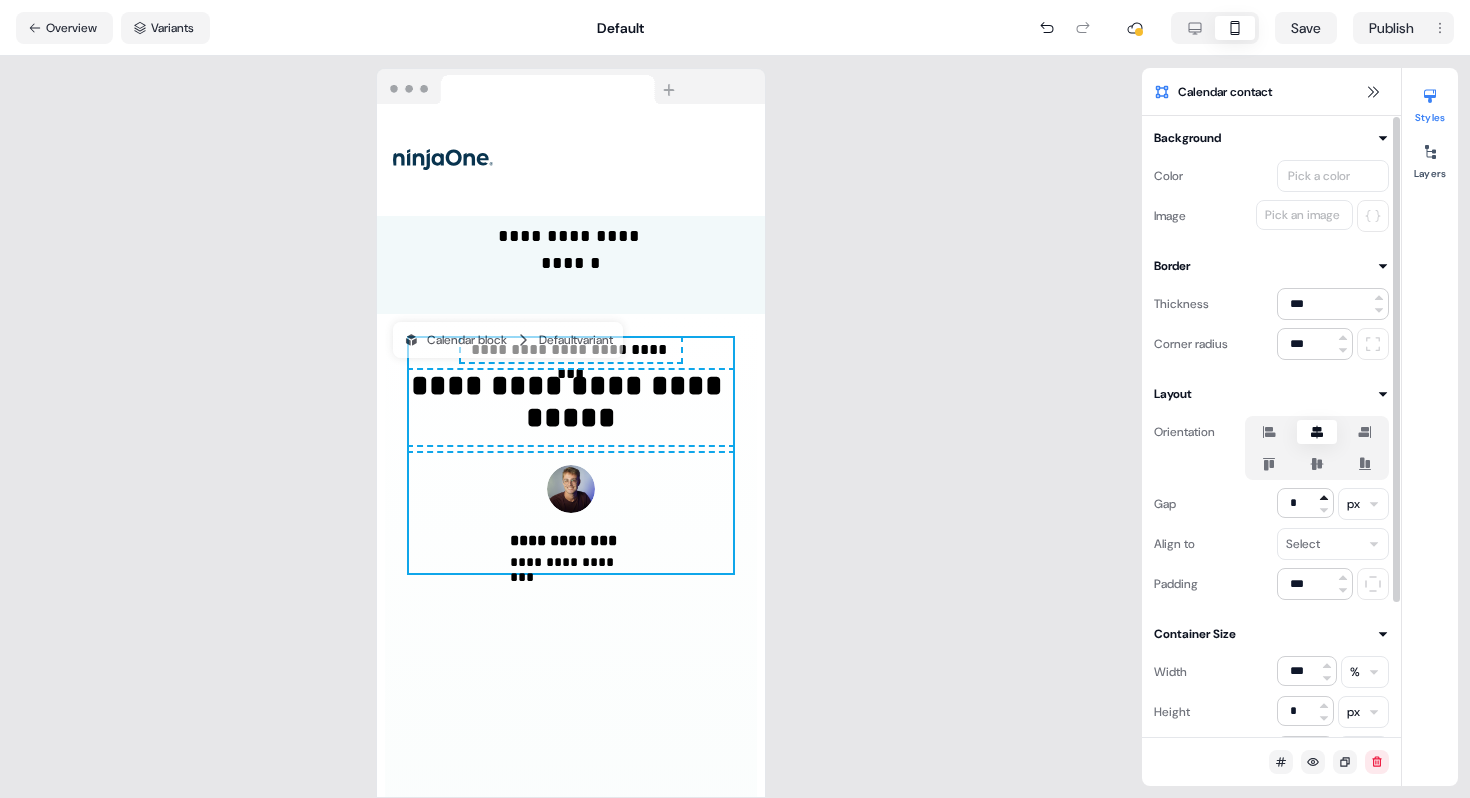 click 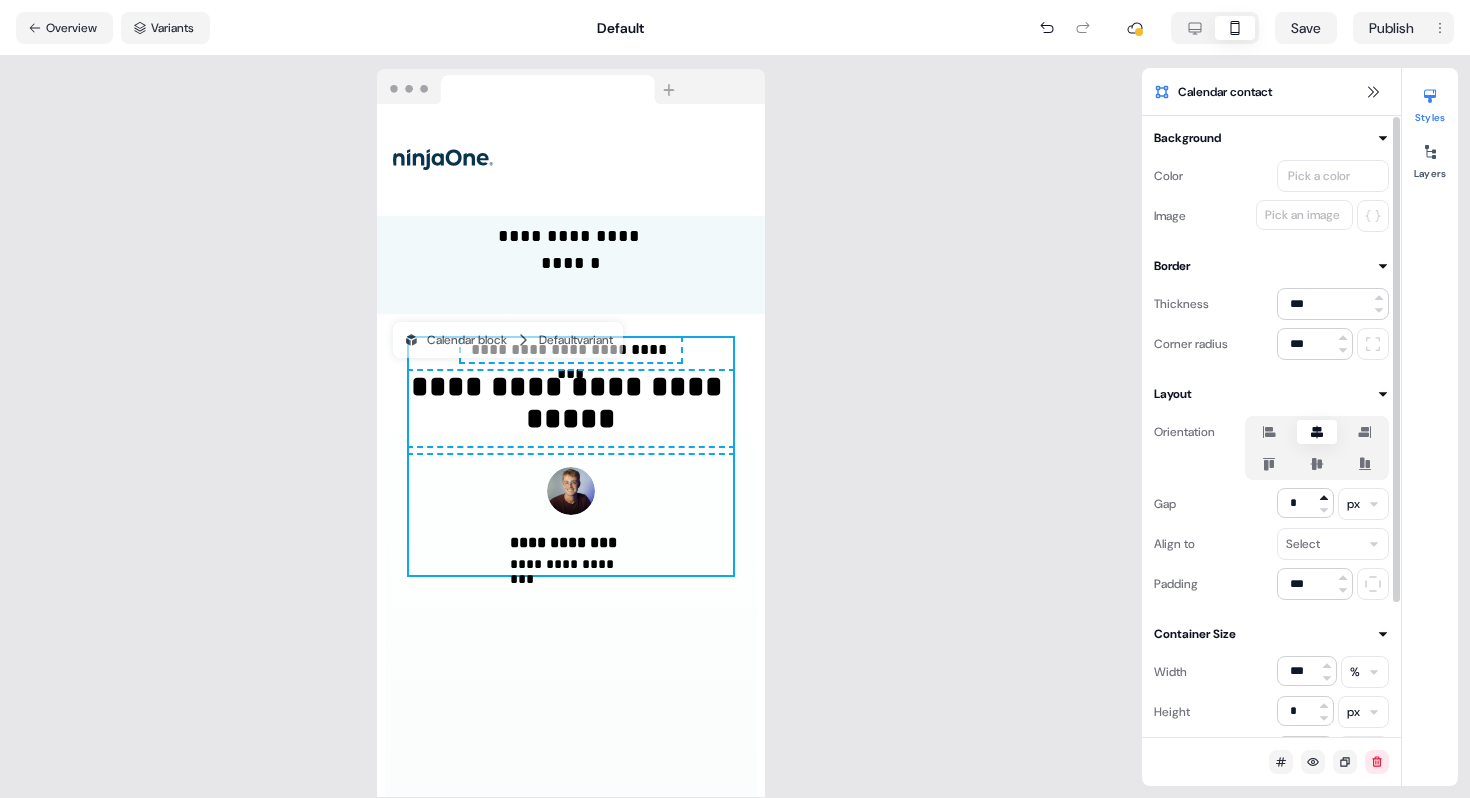 click 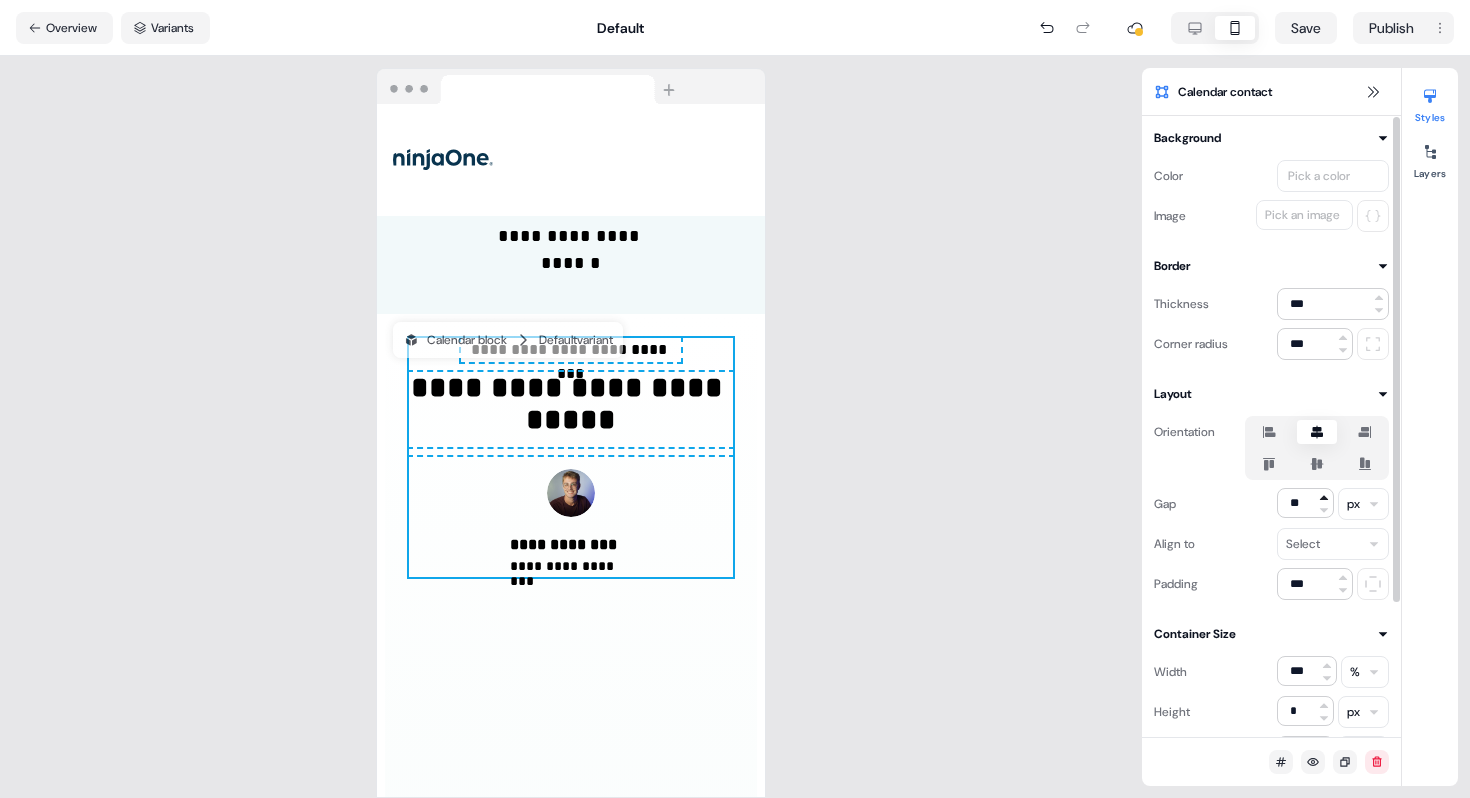 click 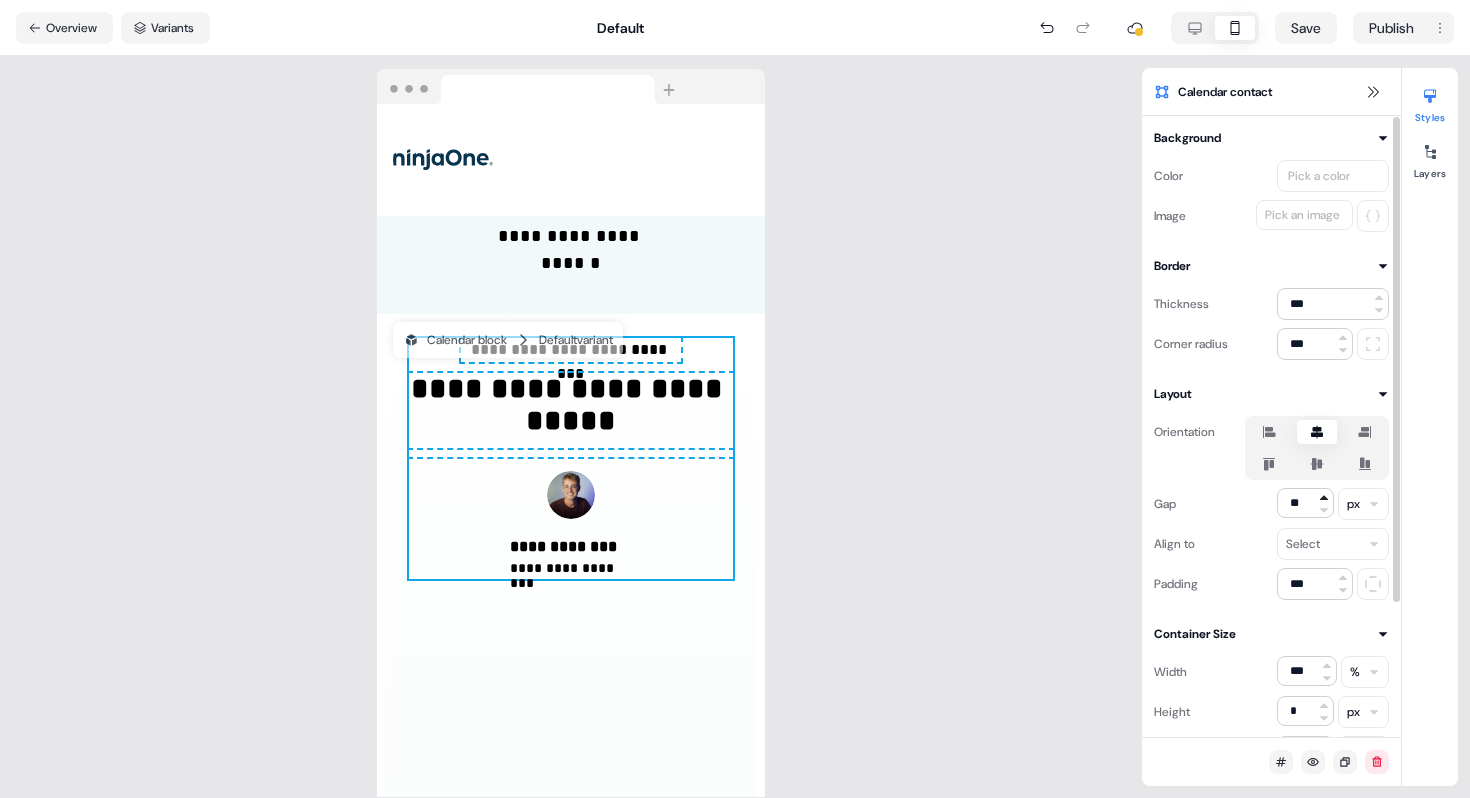 click 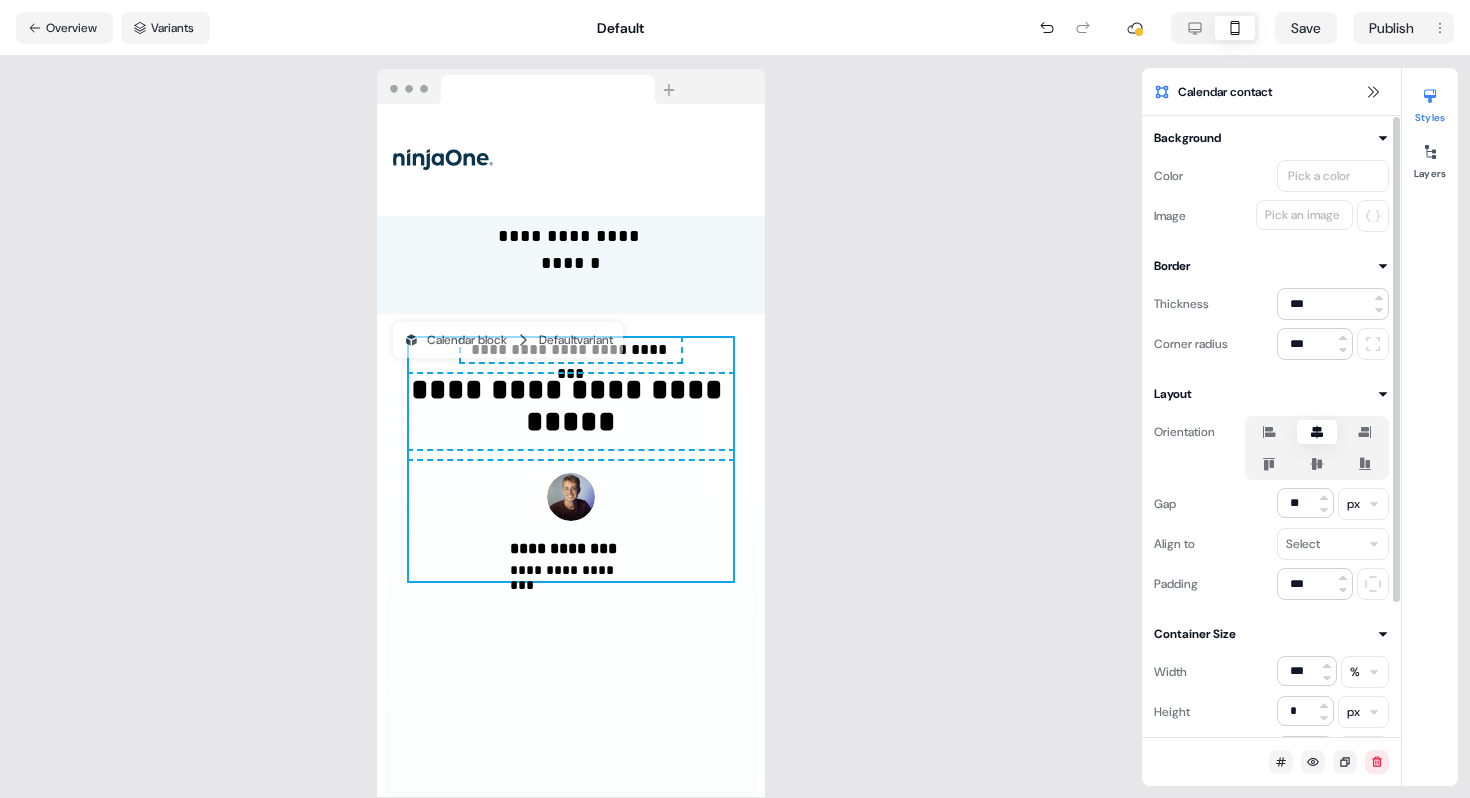 type on "**" 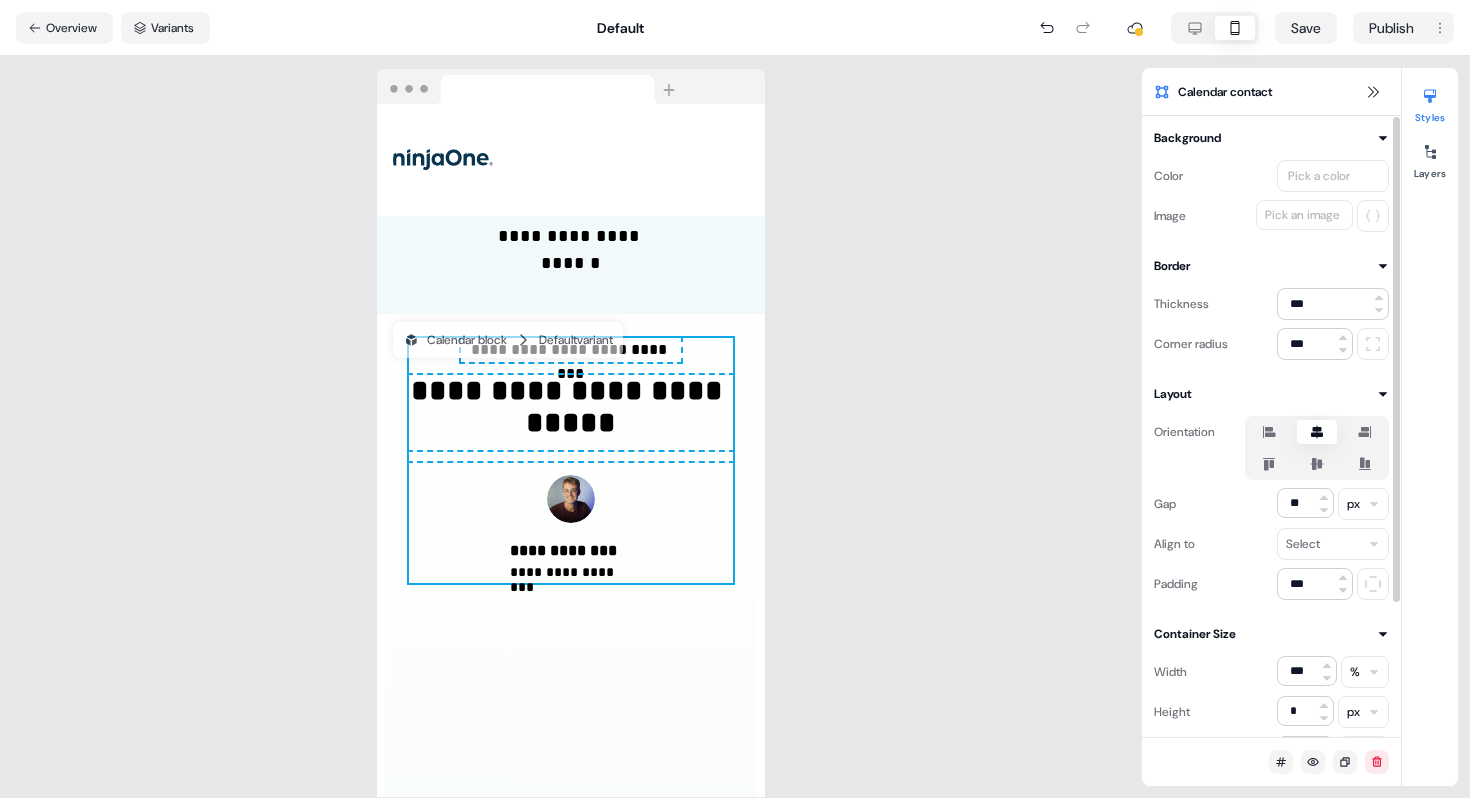 click on "**********" at bounding box center (571, 427) 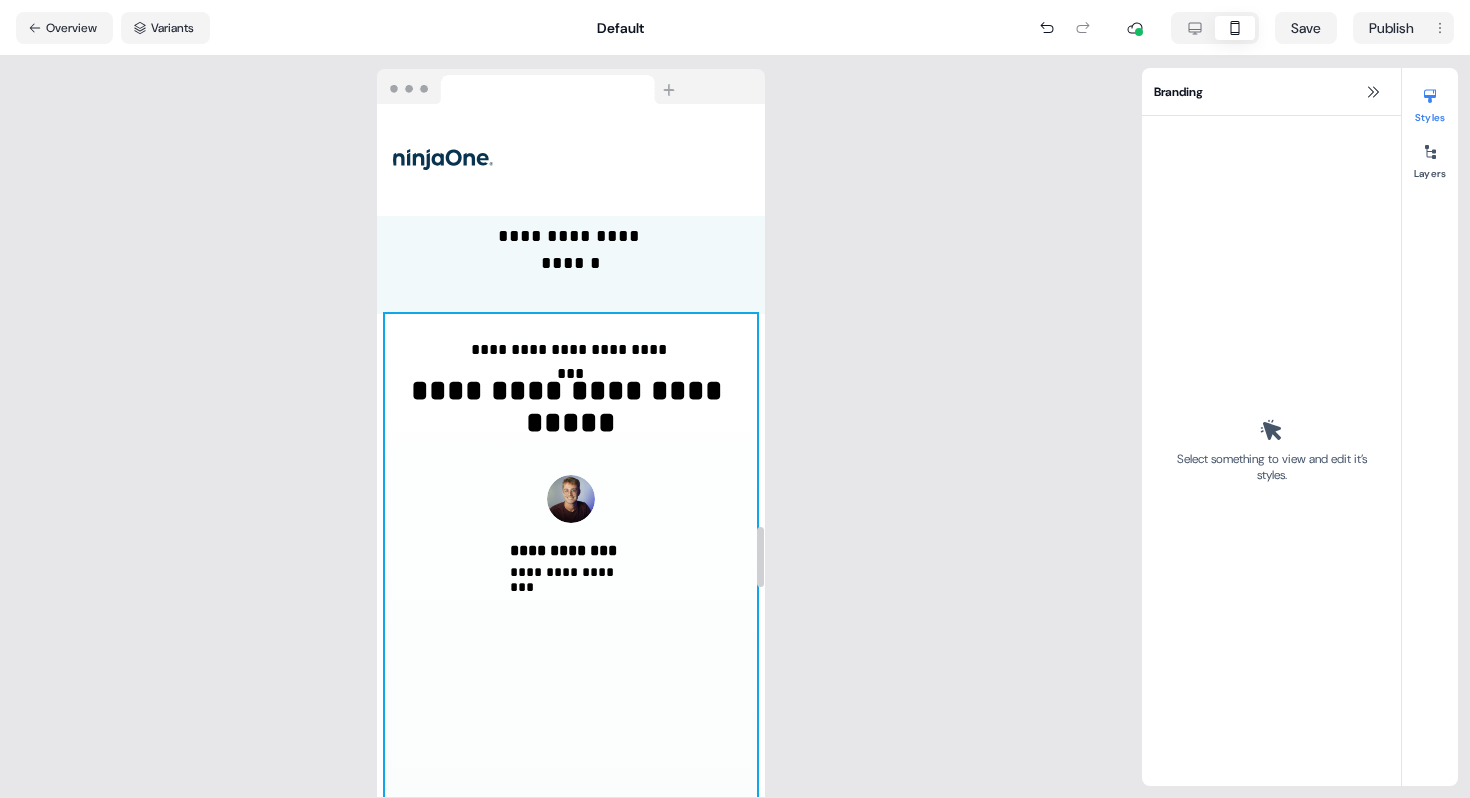 scroll, scrollTop: 4693, scrollLeft: 0, axis: vertical 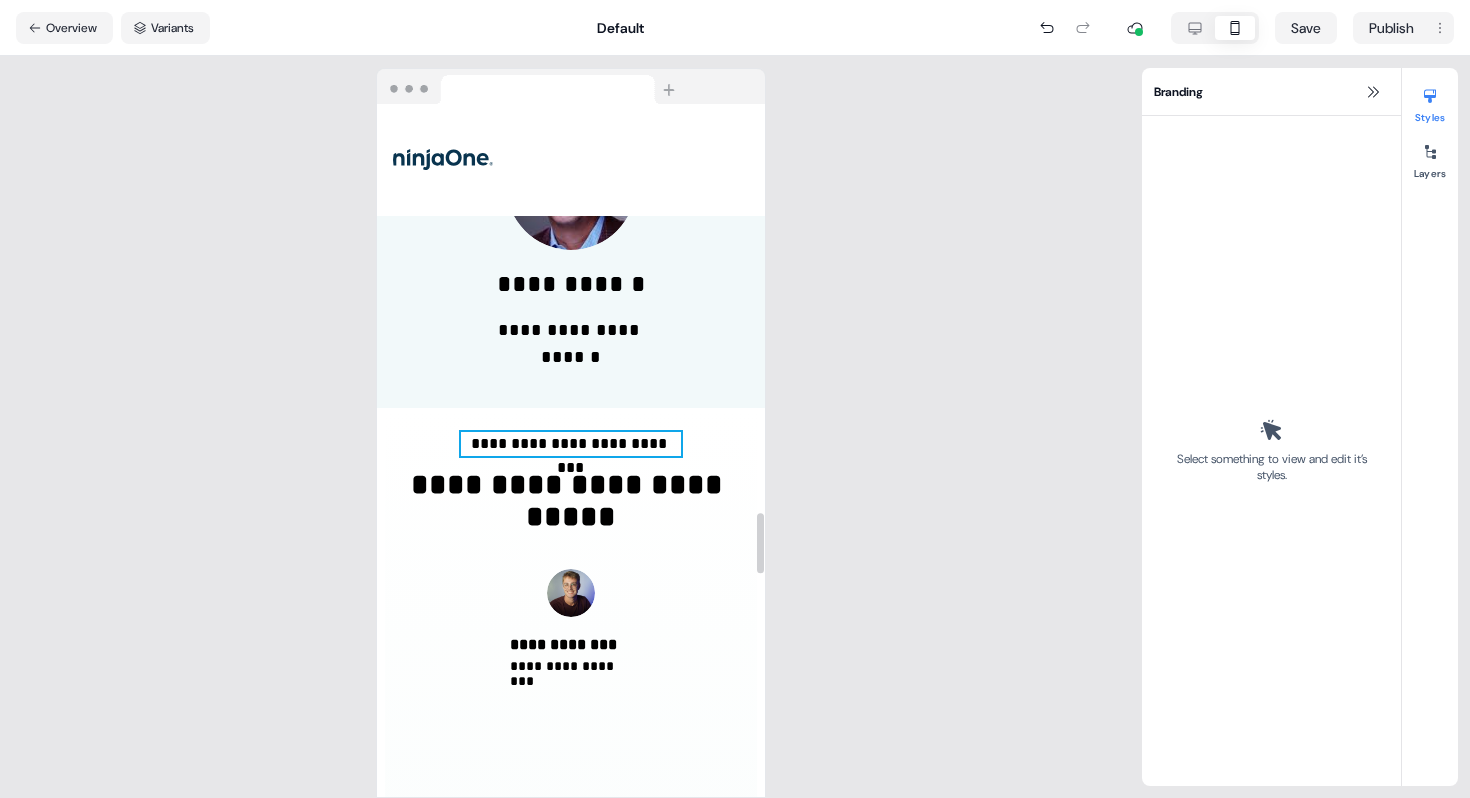 click on "**********" at bounding box center [571, 444] 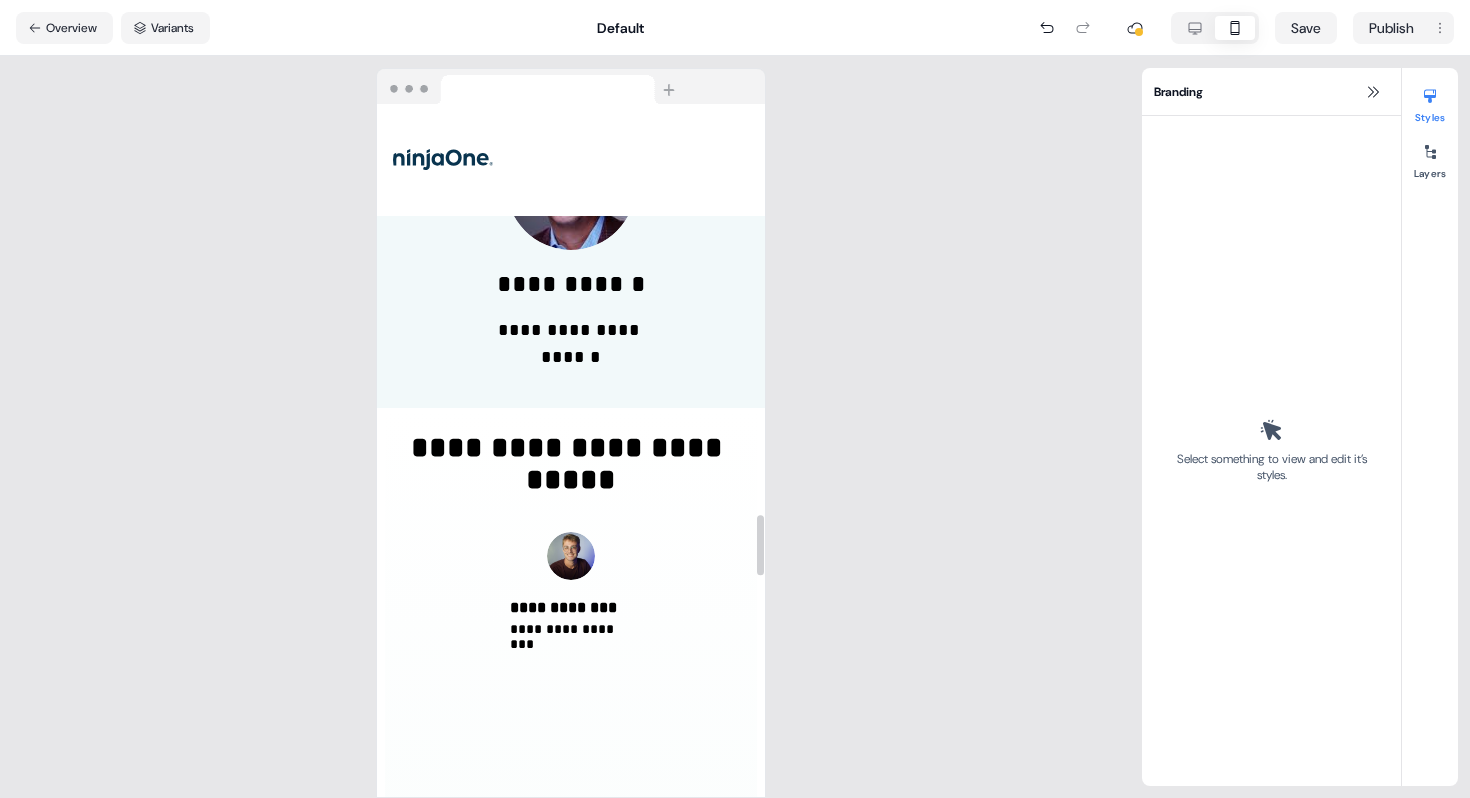 click on "**********" at bounding box center [571, 427] 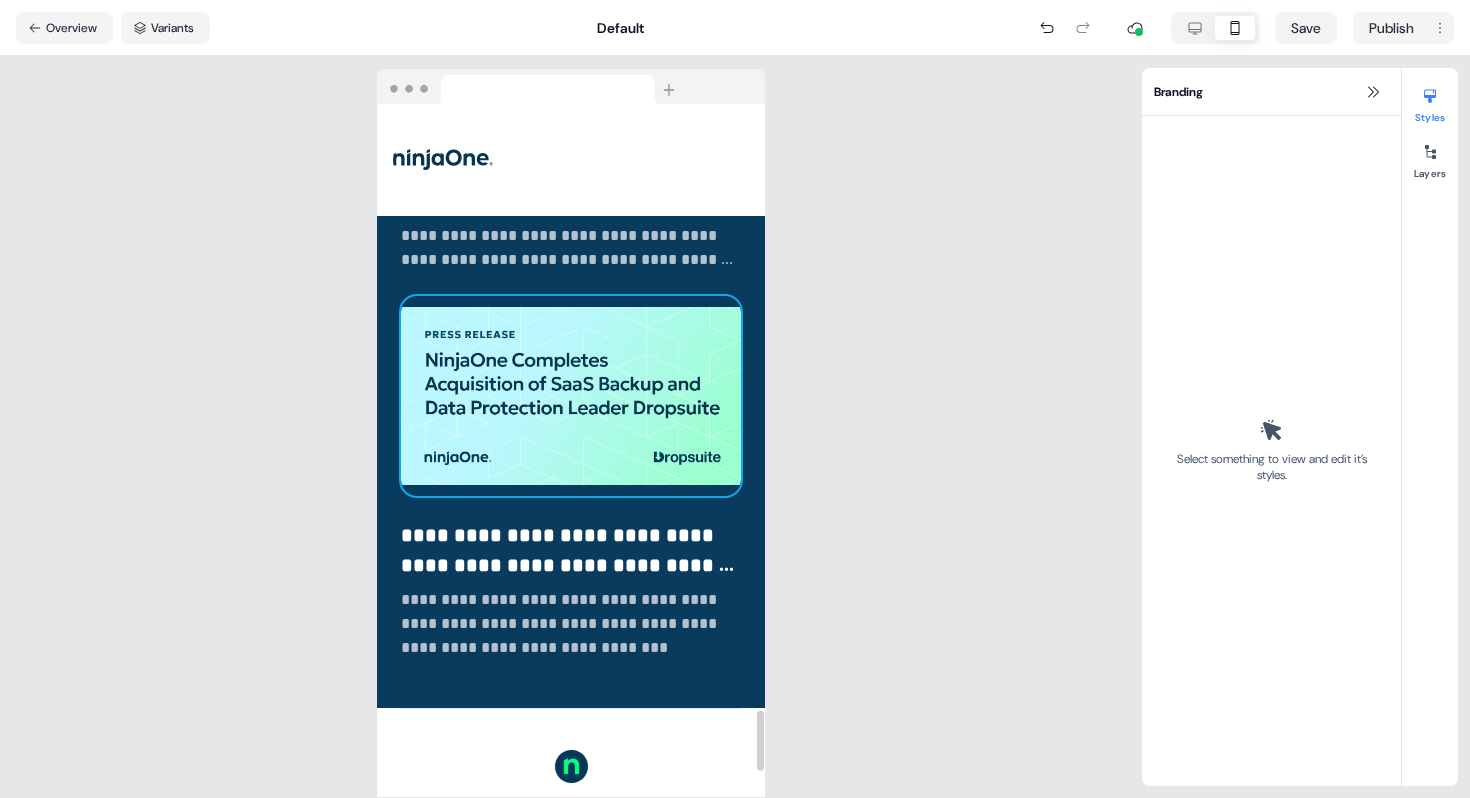 scroll, scrollTop: 7223, scrollLeft: 0, axis: vertical 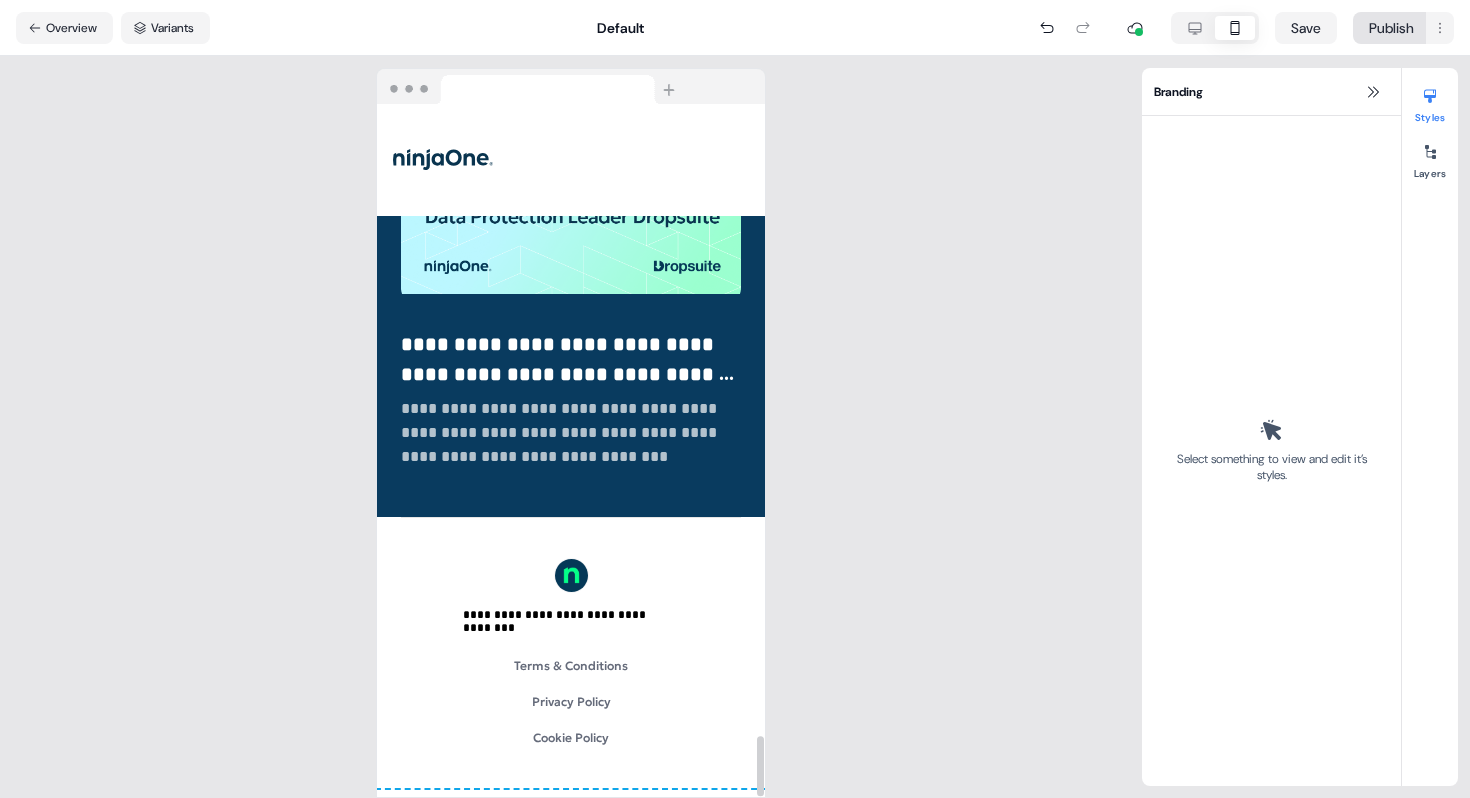 click on "**********" at bounding box center (735, 399) 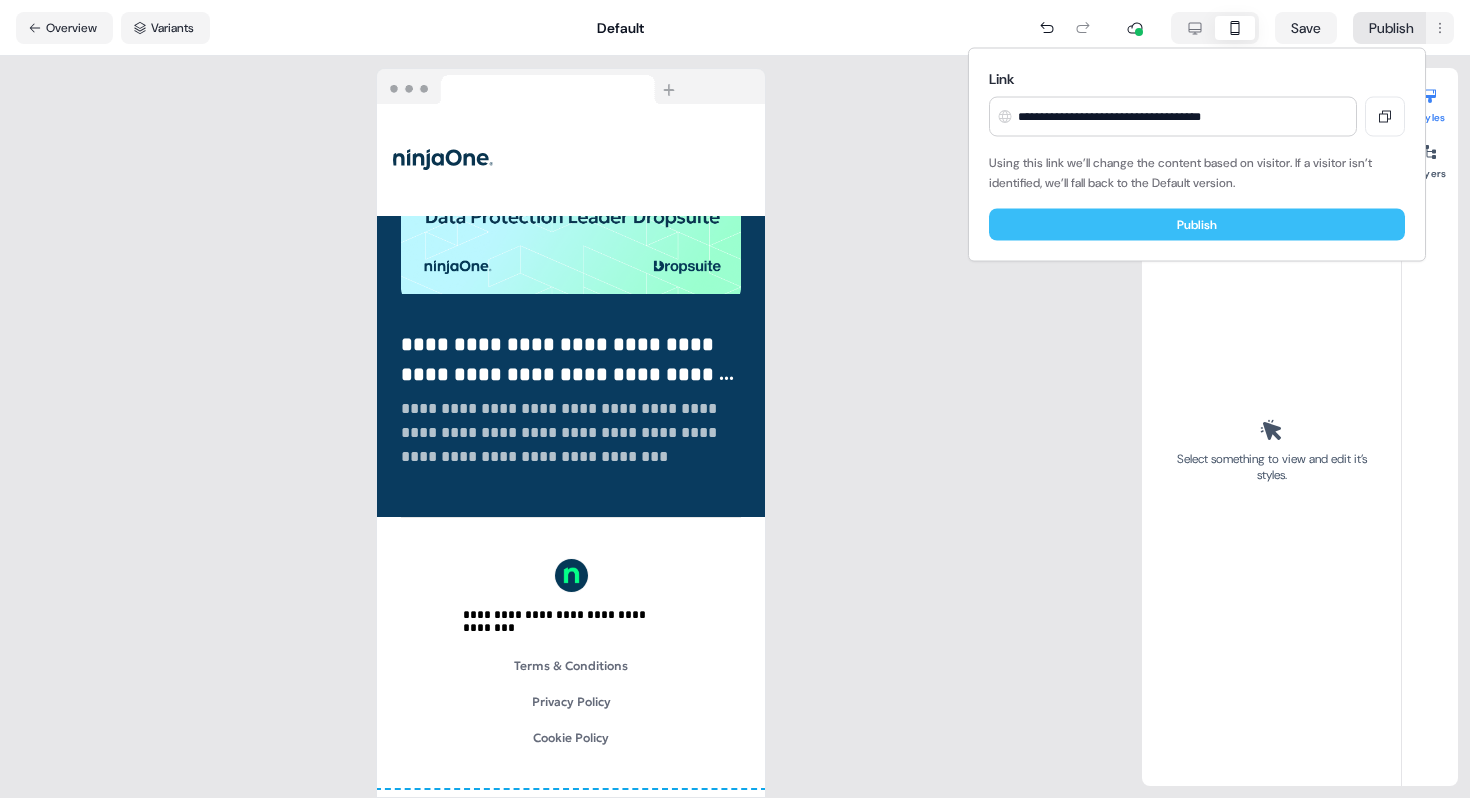 click on "Publish" at bounding box center [1197, 225] 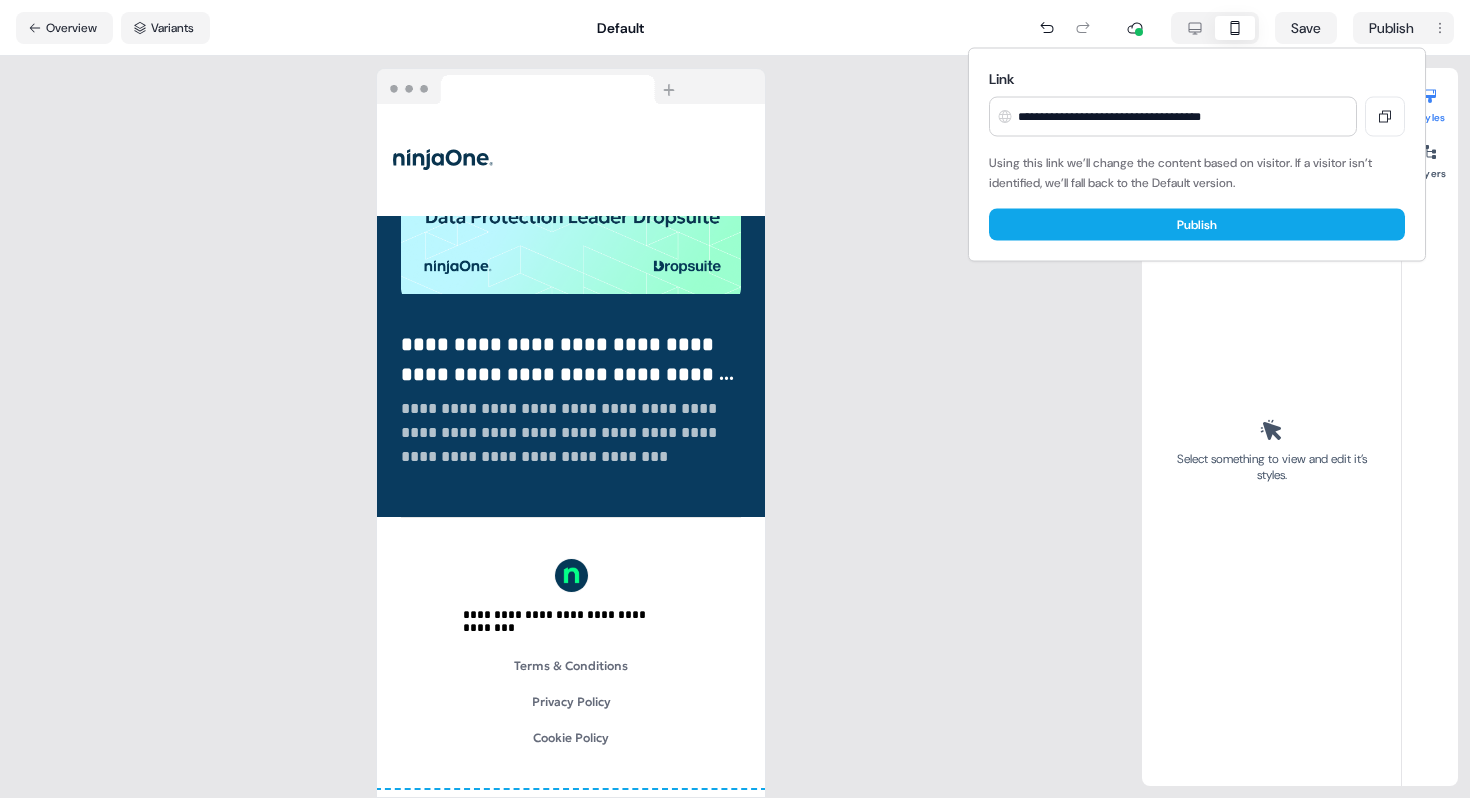 click on "**********" at bounding box center [735, 399] 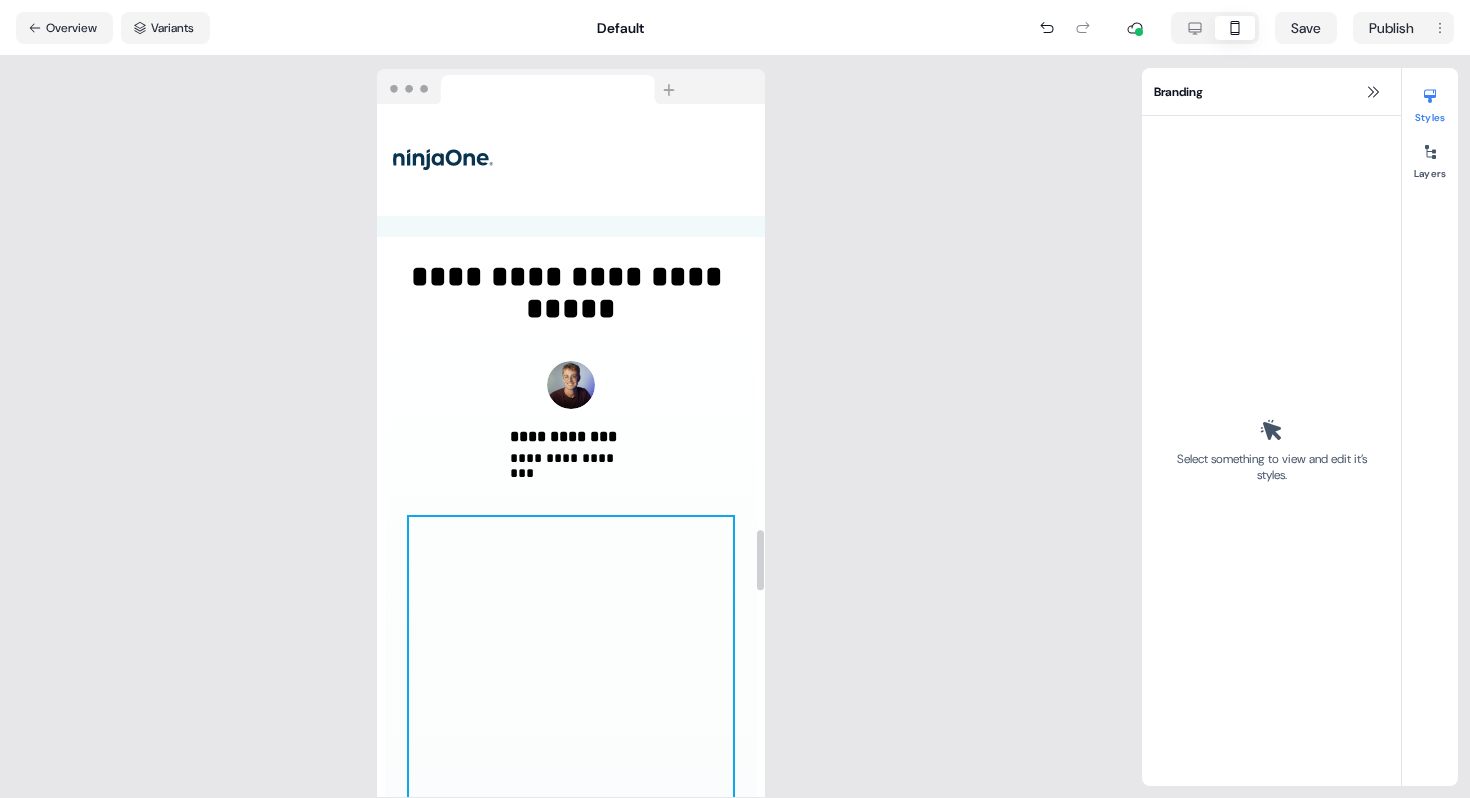 scroll, scrollTop: 4850, scrollLeft: 0, axis: vertical 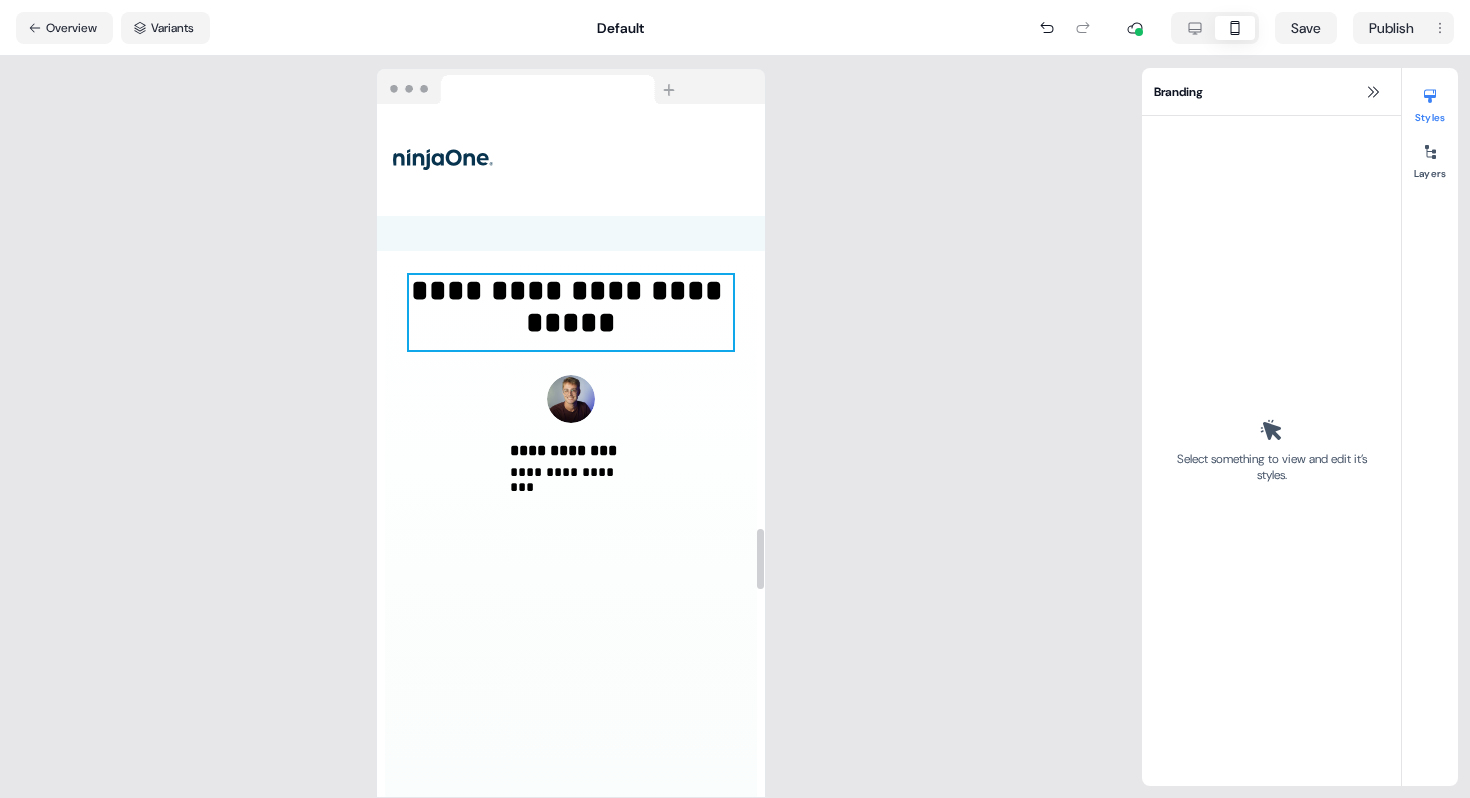 click on "**********" at bounding box center [571, 312] 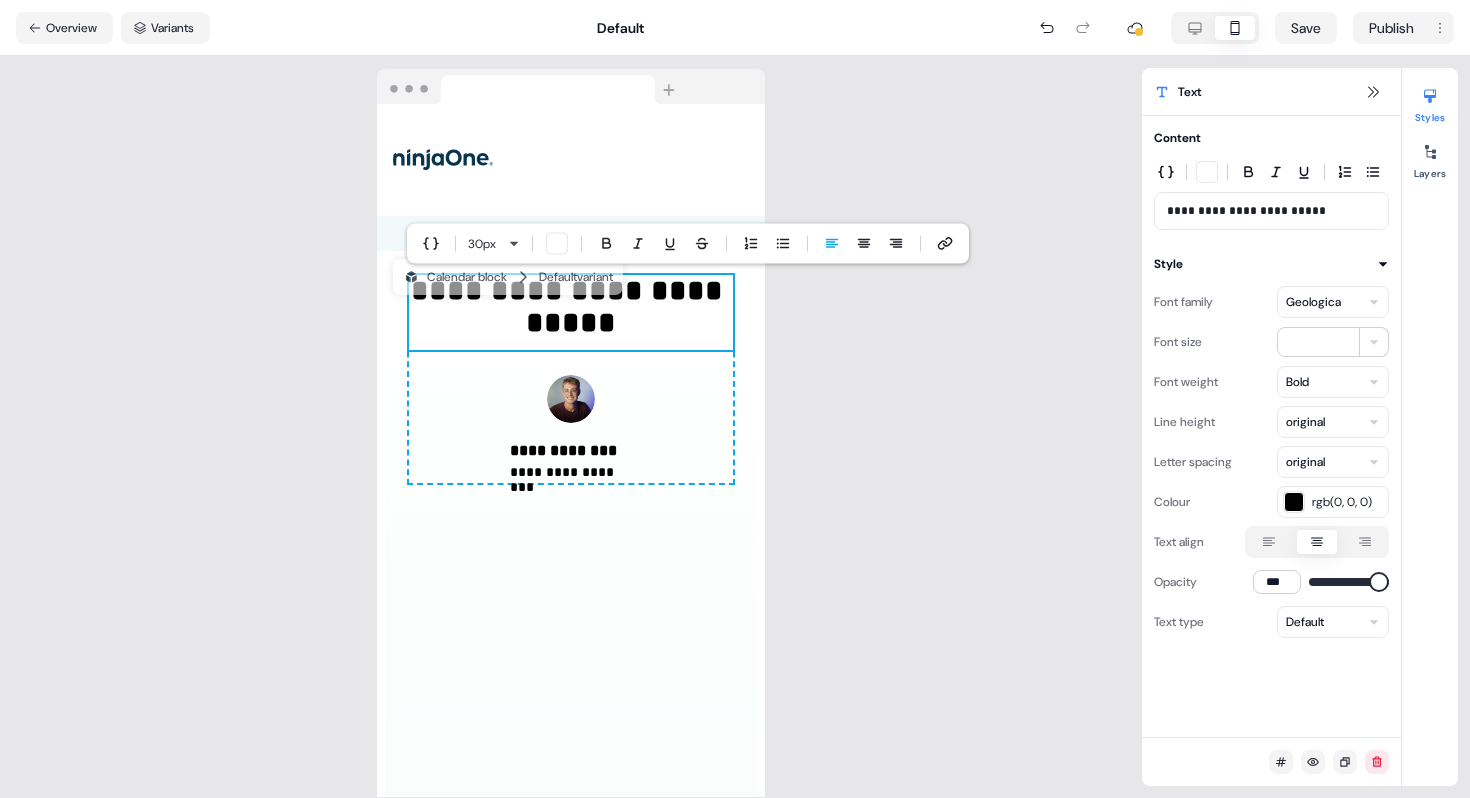 click on "**********" at bounding box center (1271, 211) 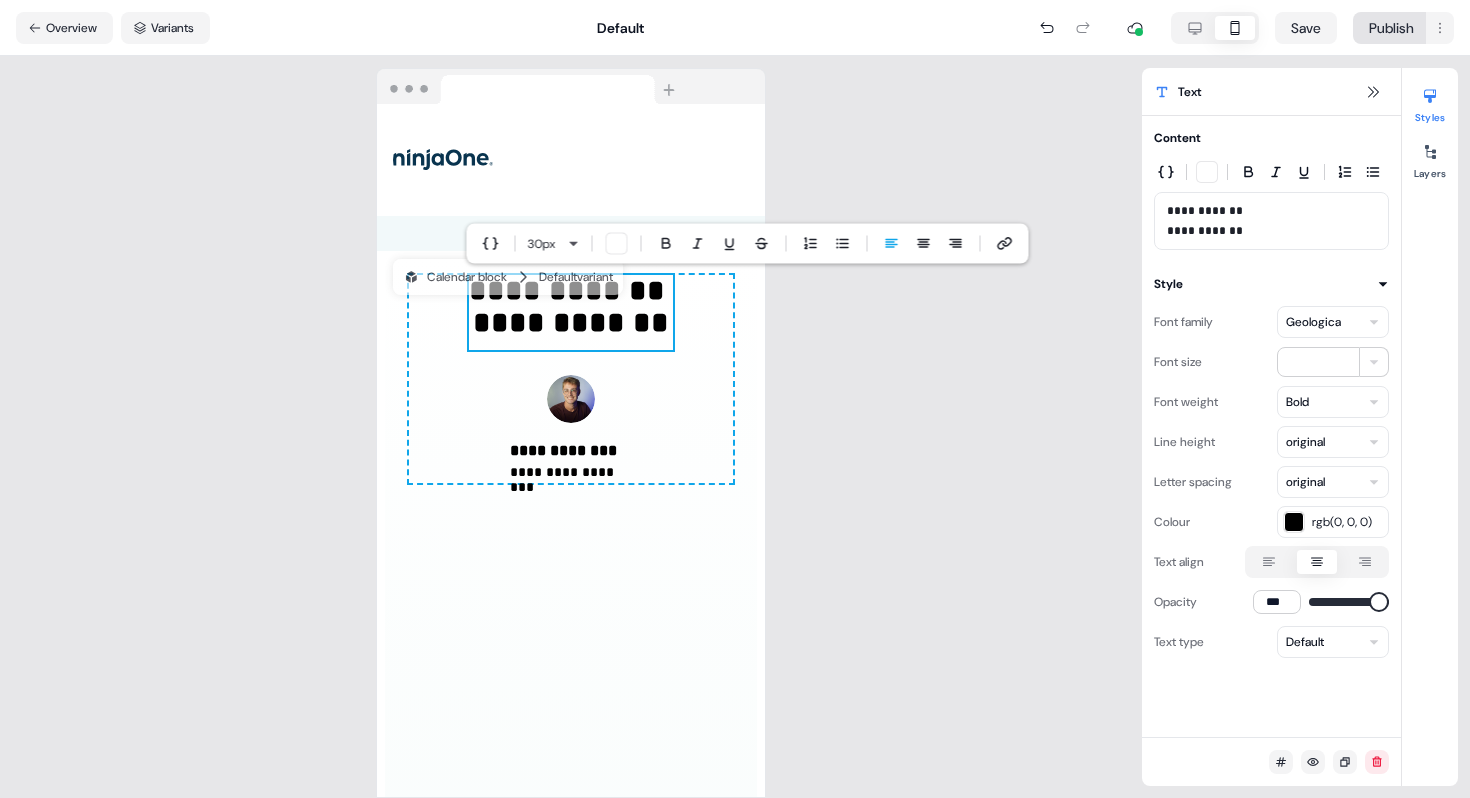 click on "**********" at bounding box center [735, 399] 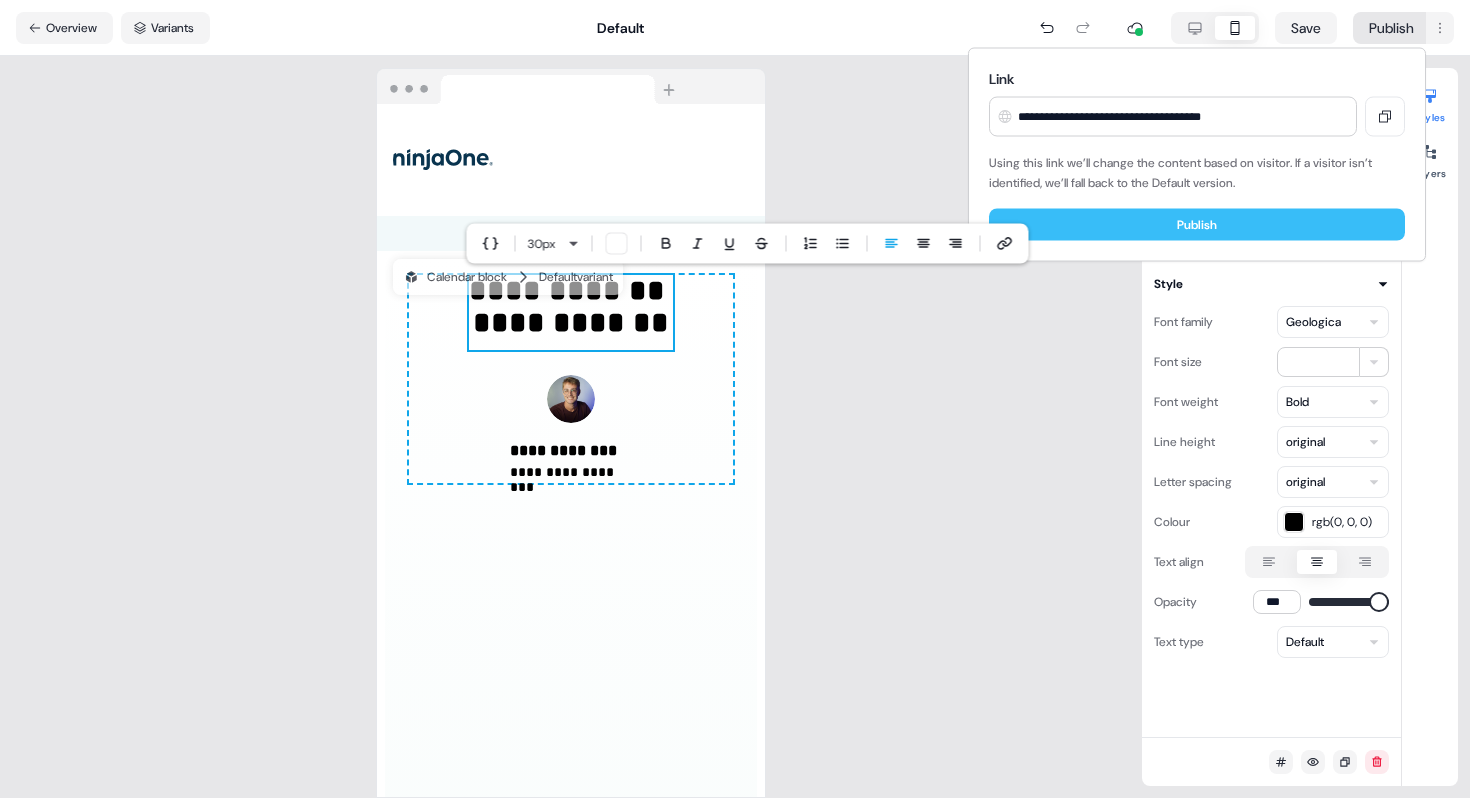 click on "Publish" at bounding box center [1197, 225] 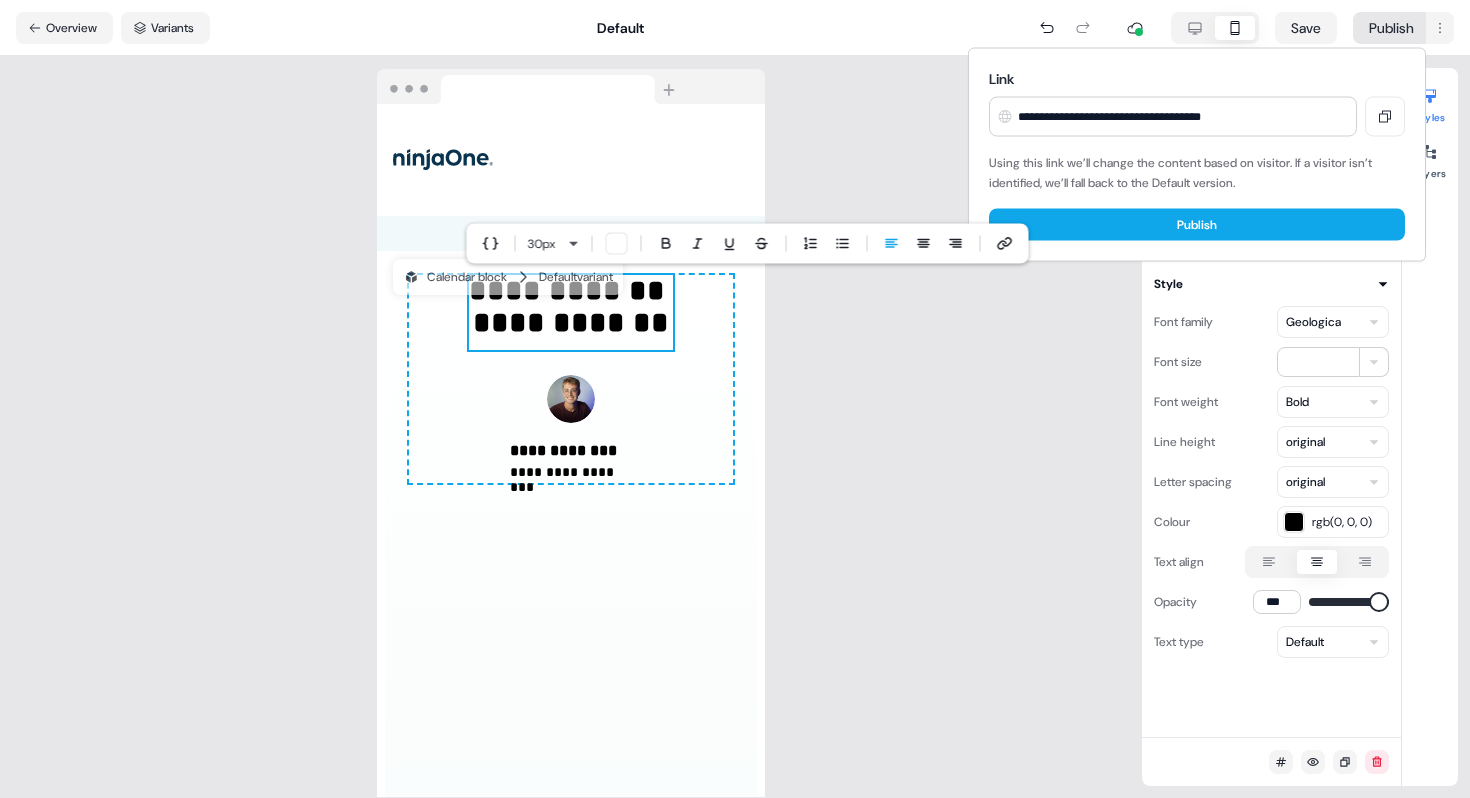 click on "**********" at bounding box center [735, 399] 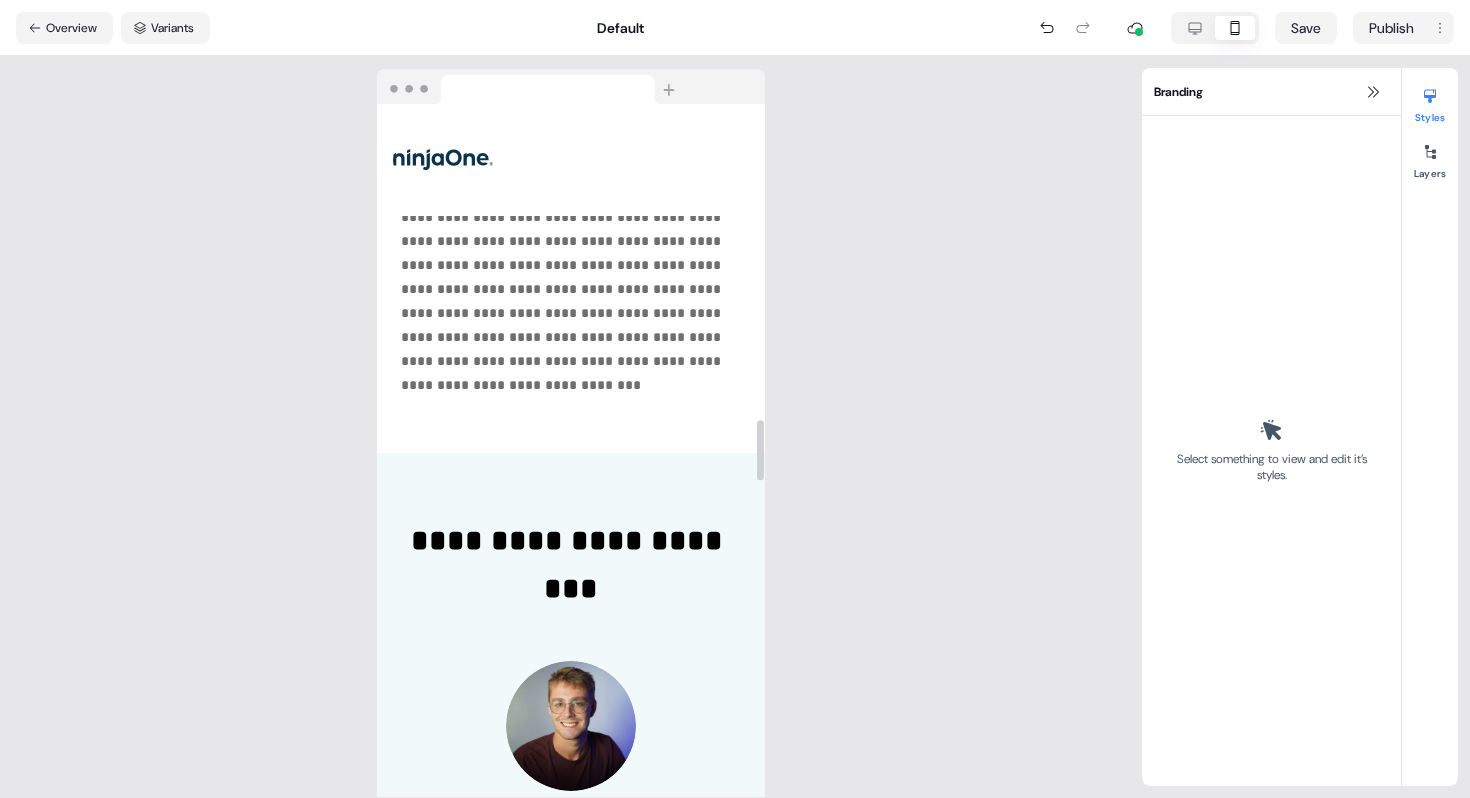 scroll, scrollTop: 3692, scrollLeft: 0, axis: vertical 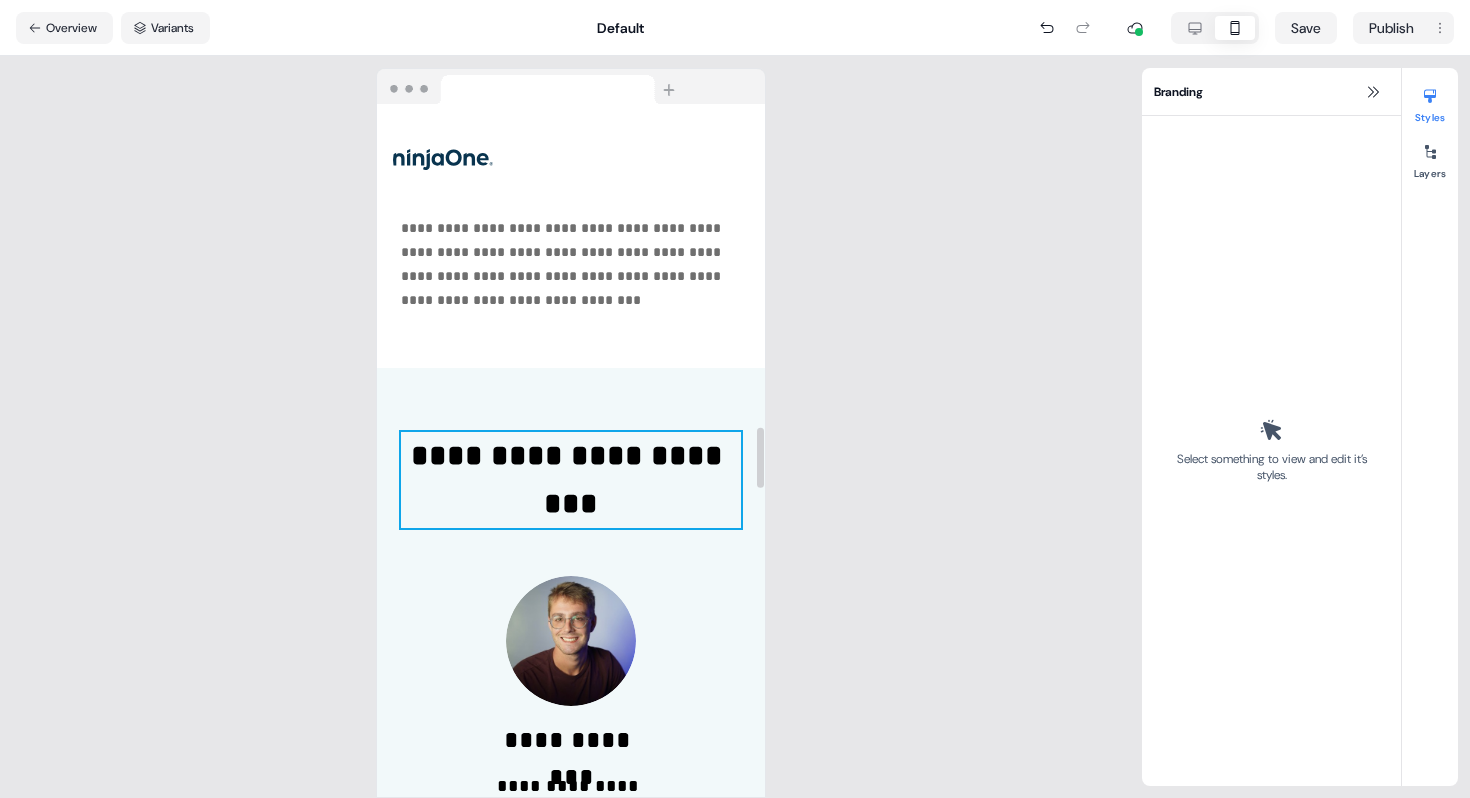 click on "**********" at bounding box center [571, 480] 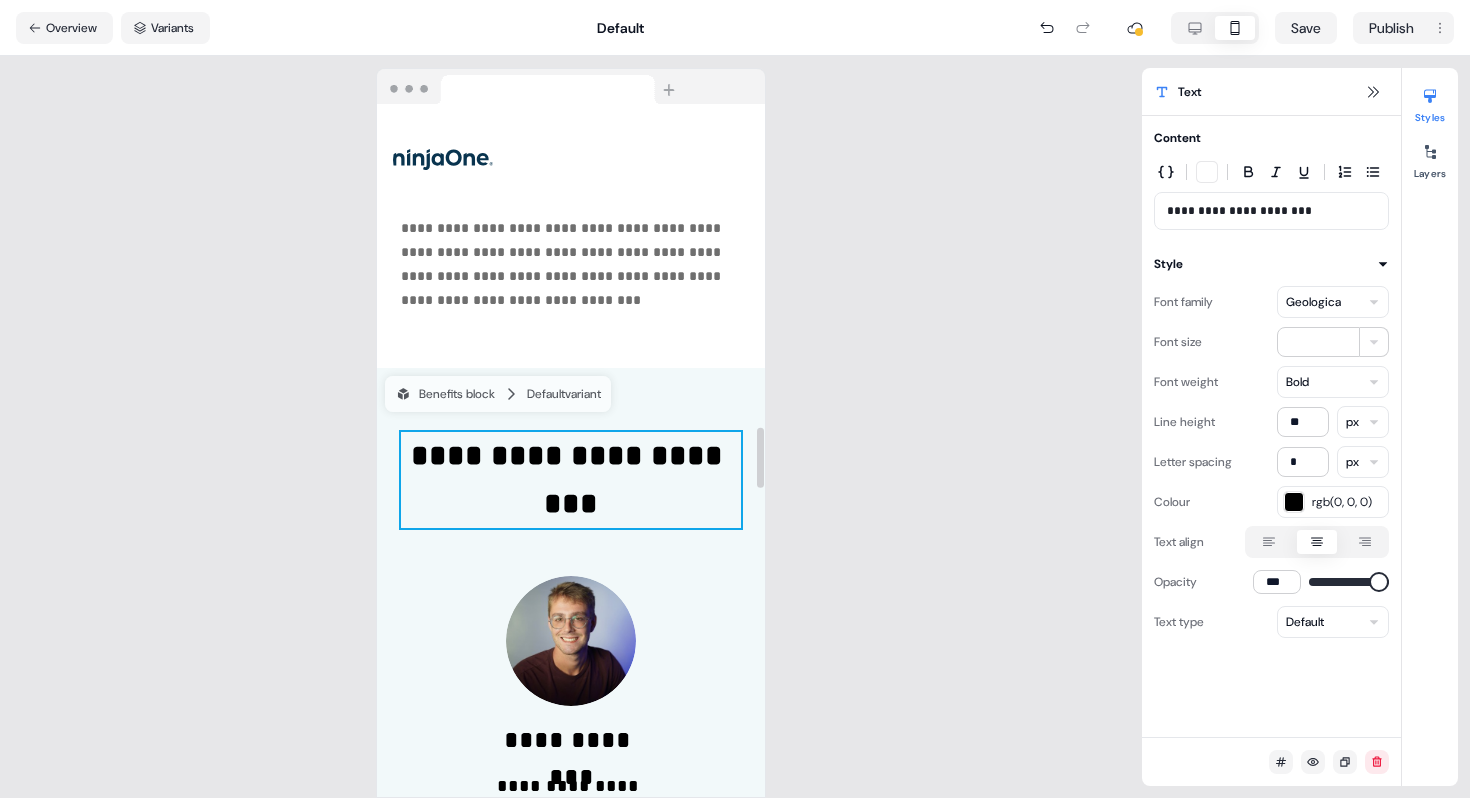 click on "**********" at bounding box center [571, 480] 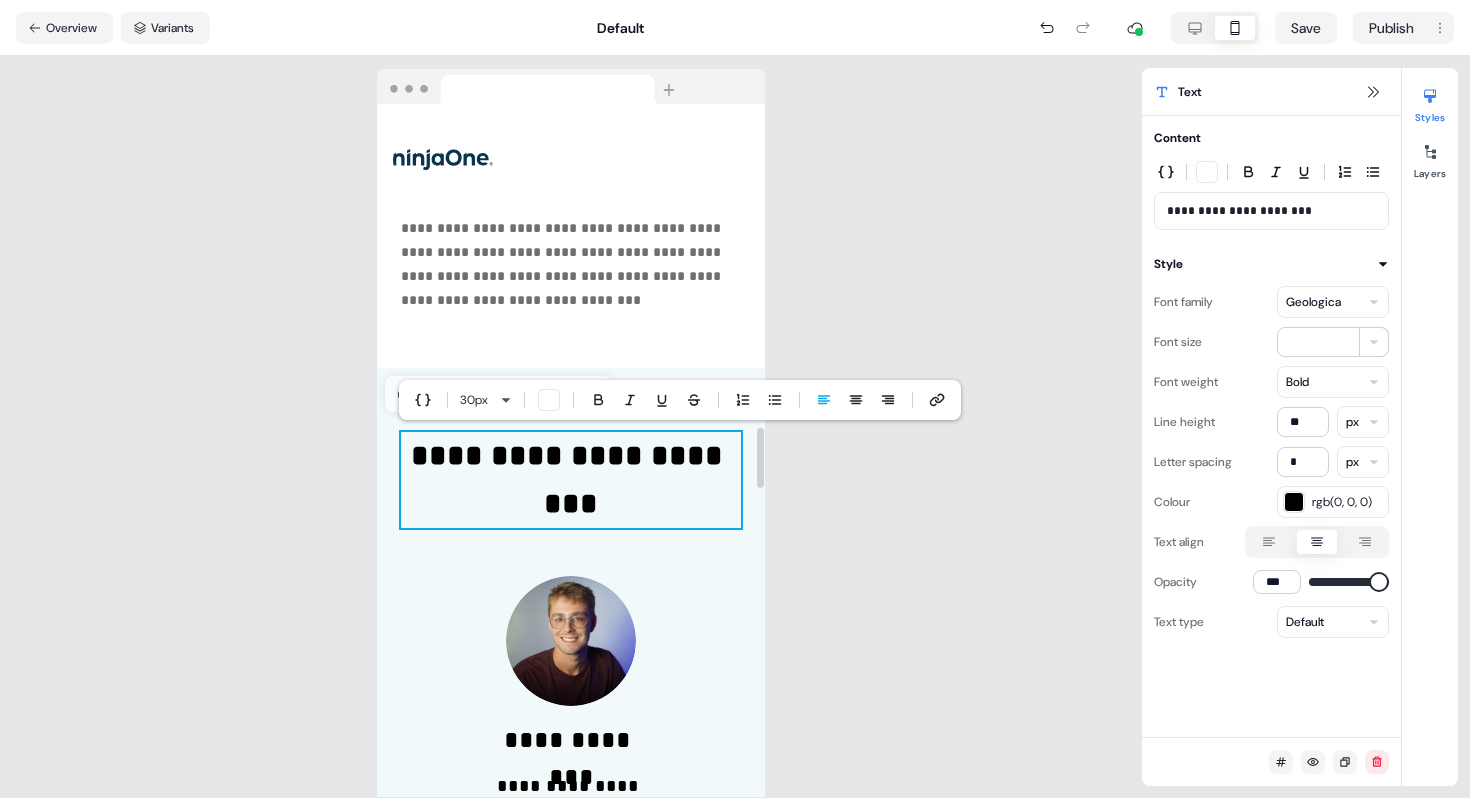 click on "**********" at bounding box center [571, 480] 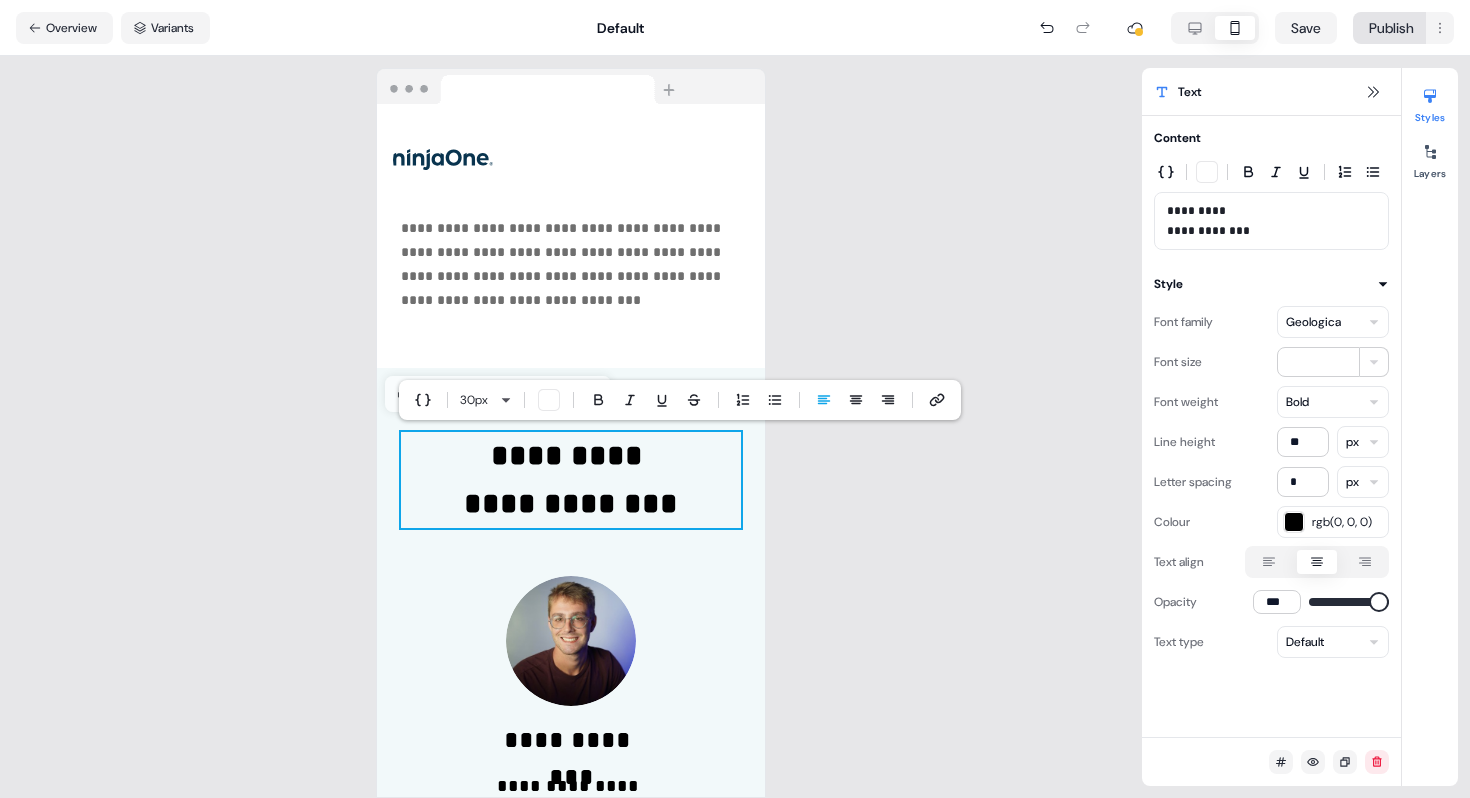 click on "**********" at bounding box center (735, 399) 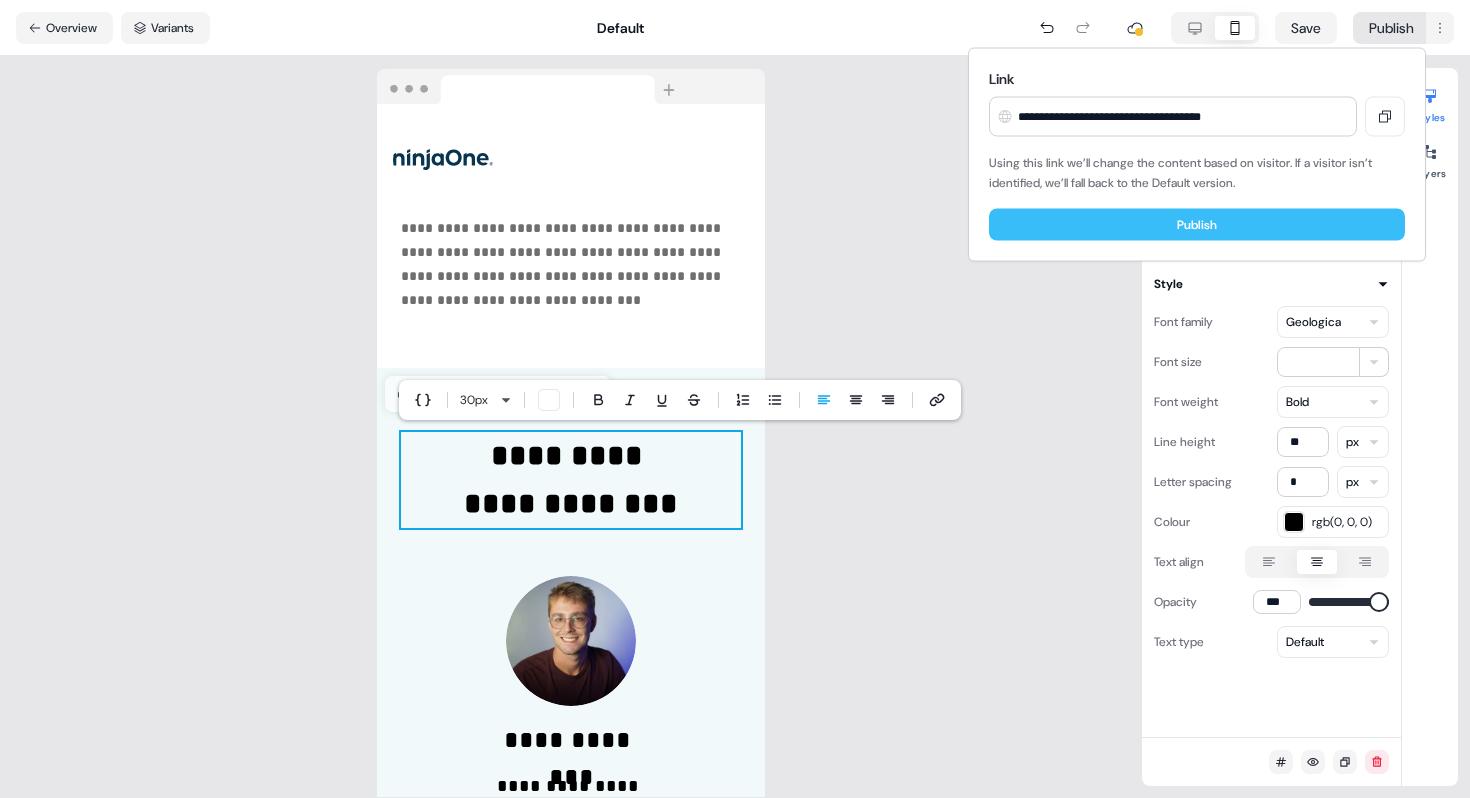 click on "Publish" at bounding box center [1197, 225] 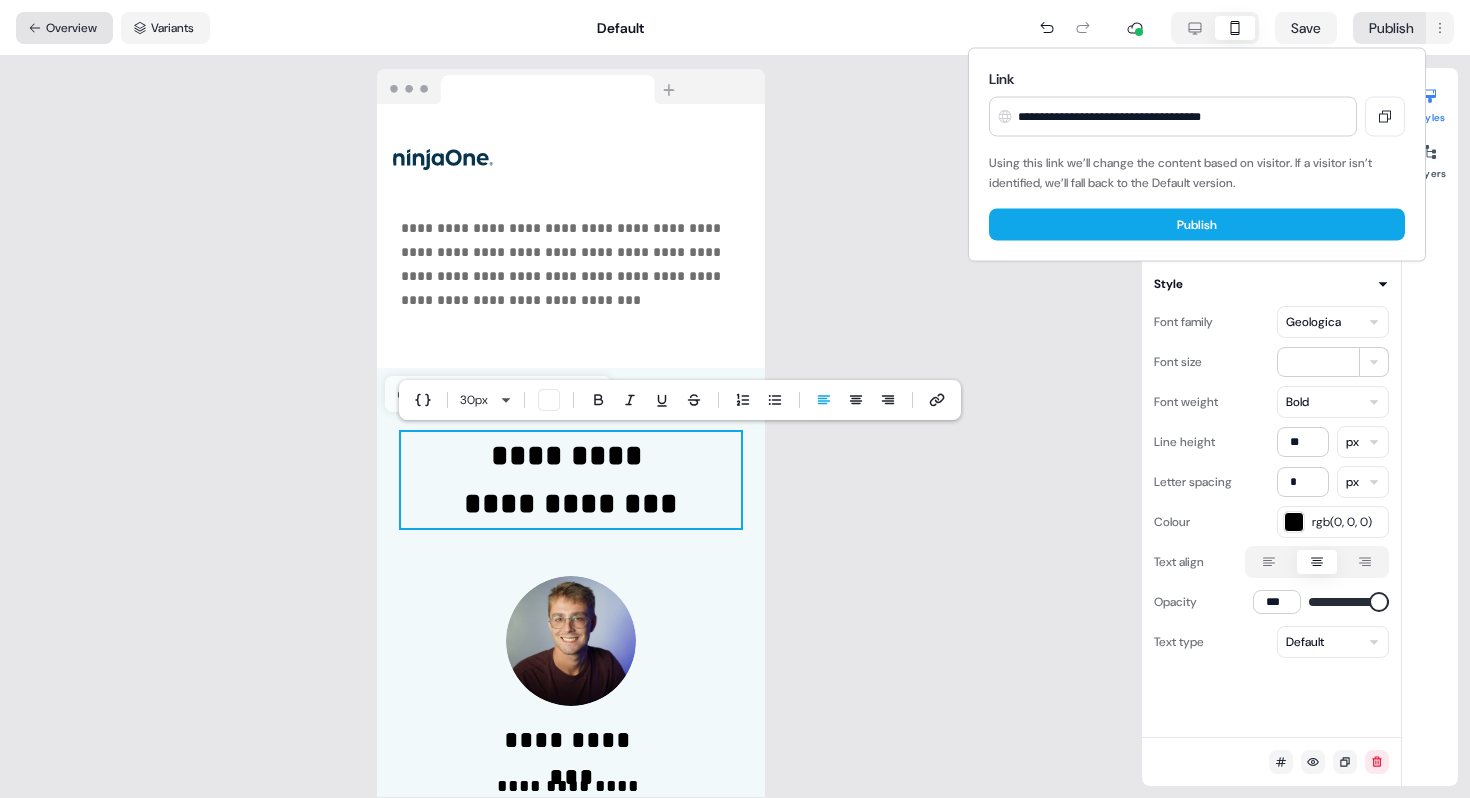 click on "**********" at bounding box center (735, 399) 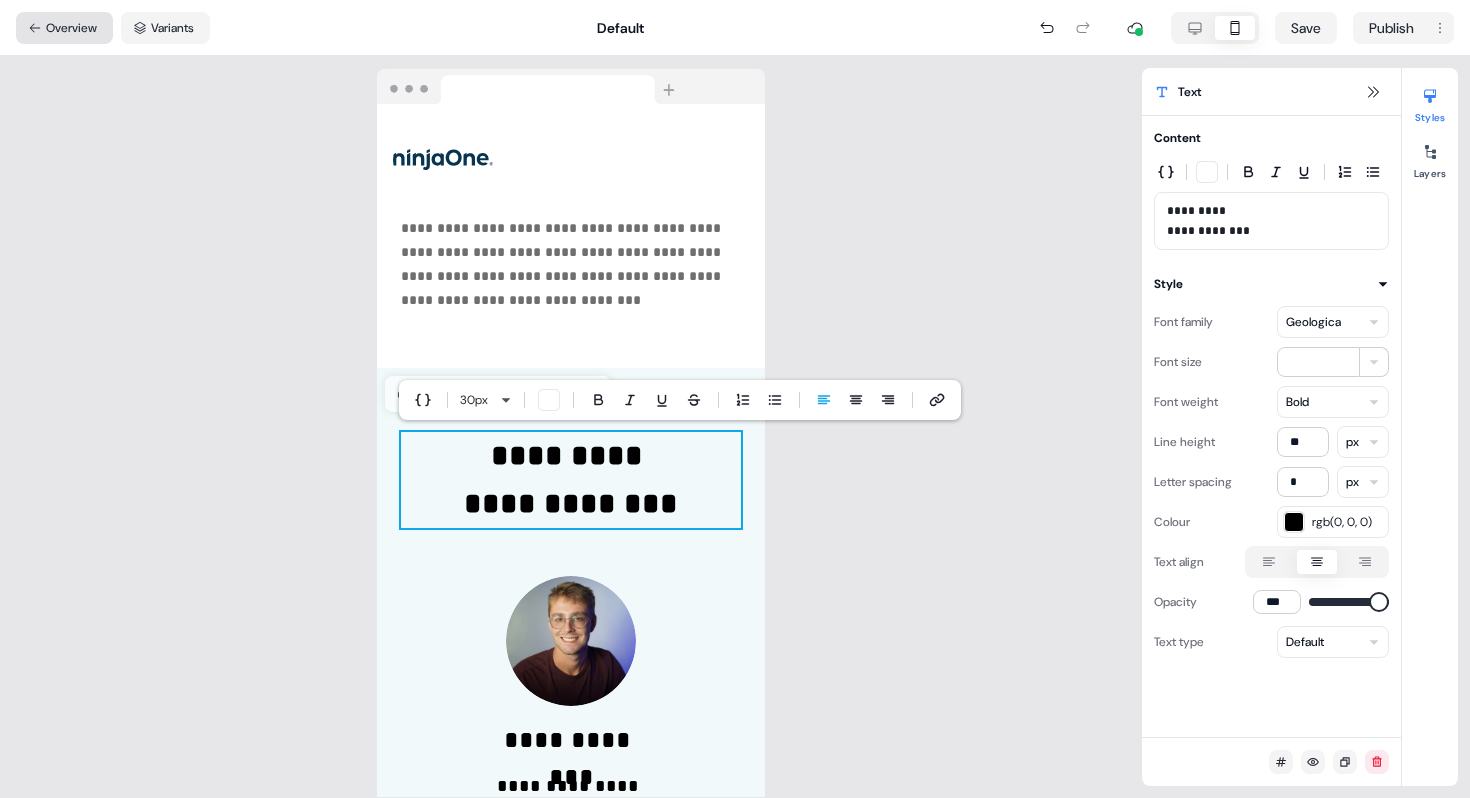 click on "Overview" at bounding box center [64, 28] 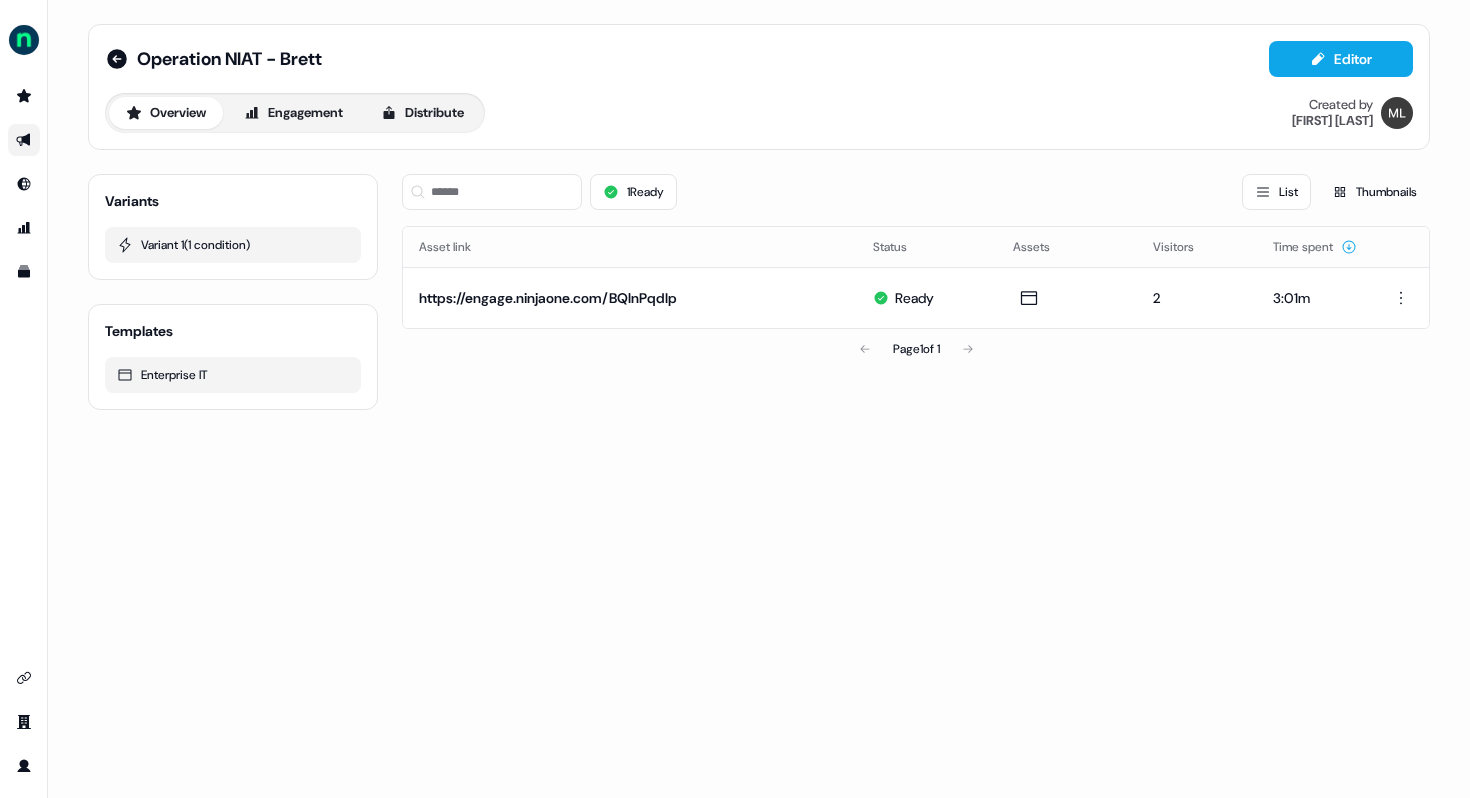 click at bounding box center (24, 140) 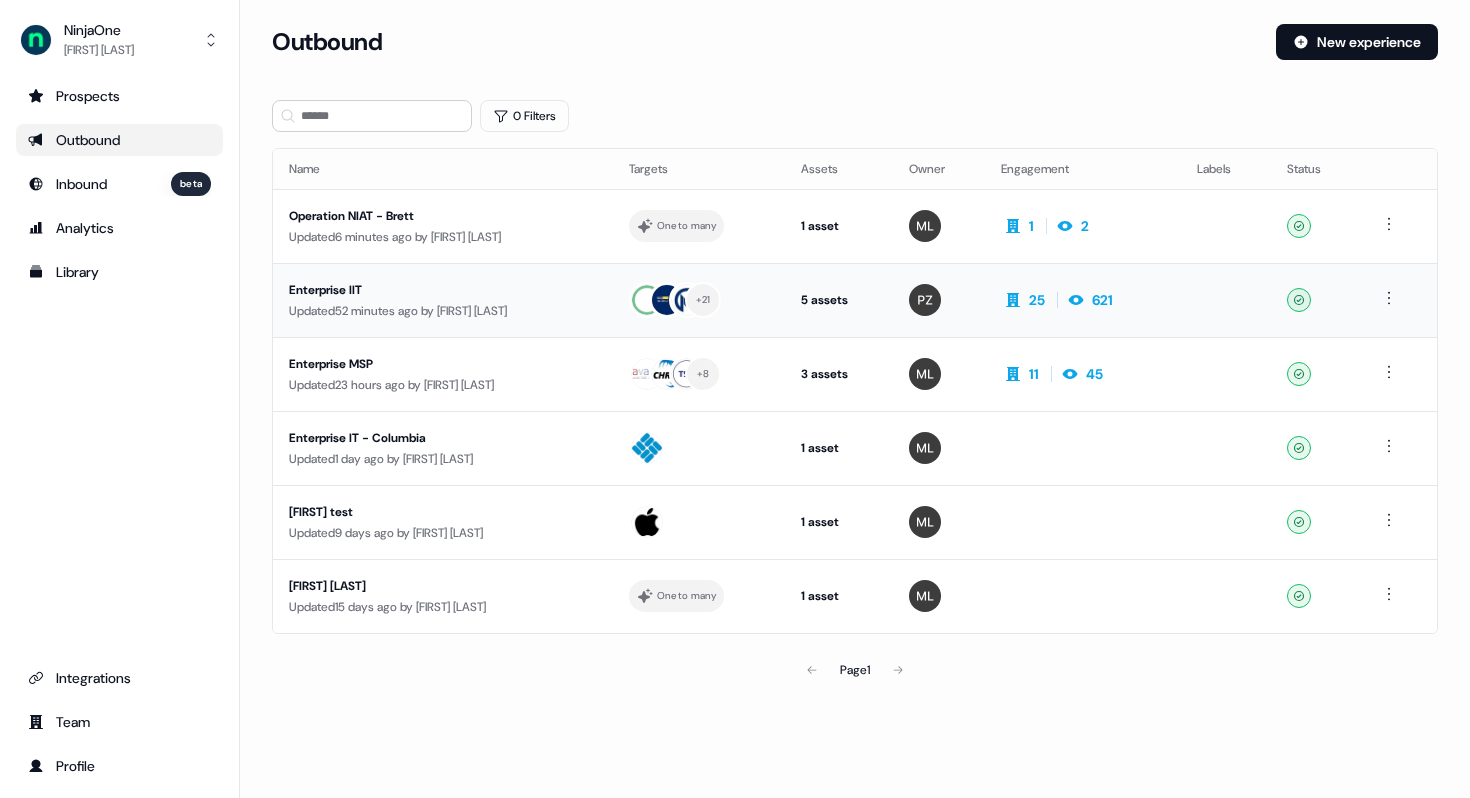 click on "Enterprise IIT" at bounding box center [443, 290] 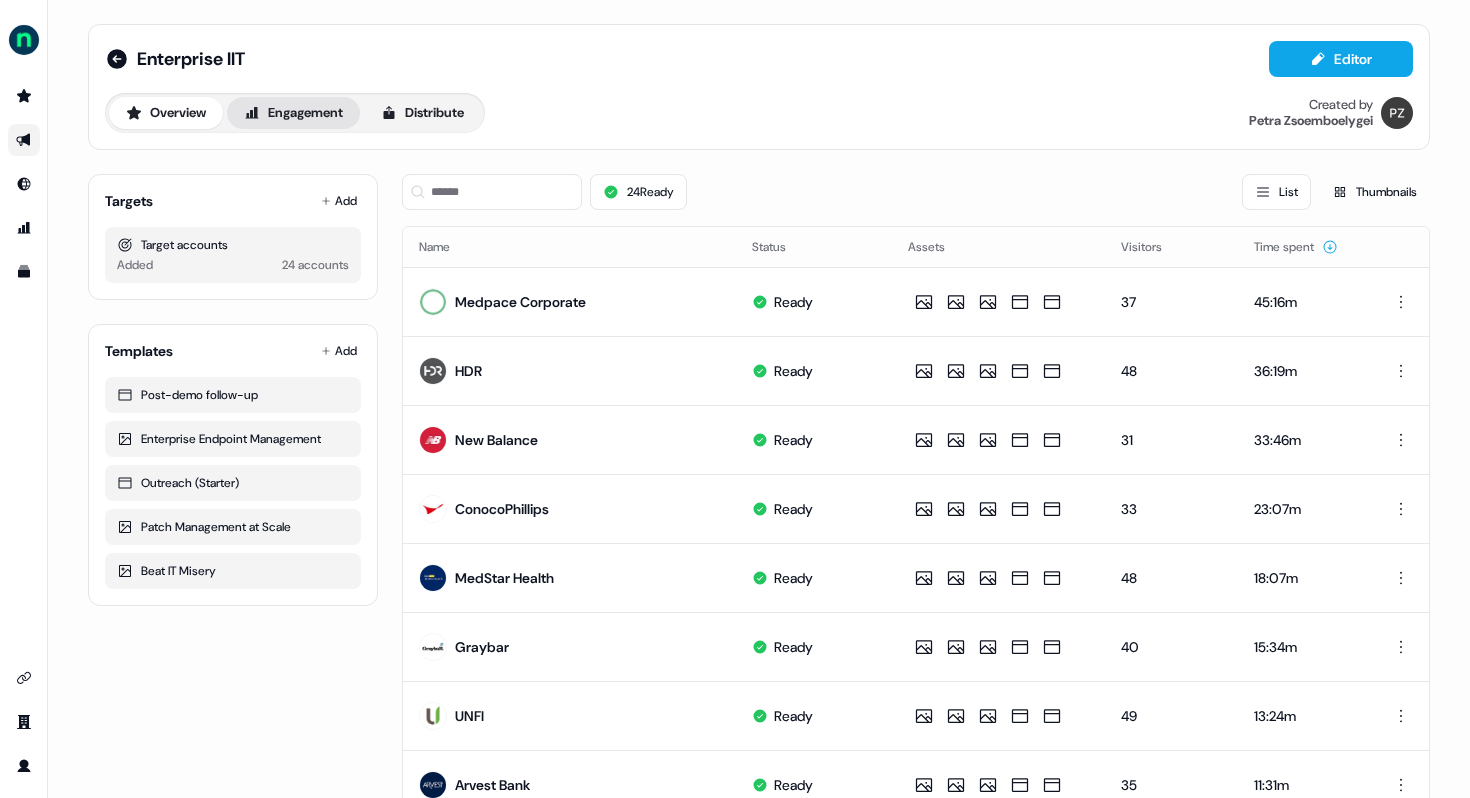 click on "Engagement" at bounding box center [293, 113] 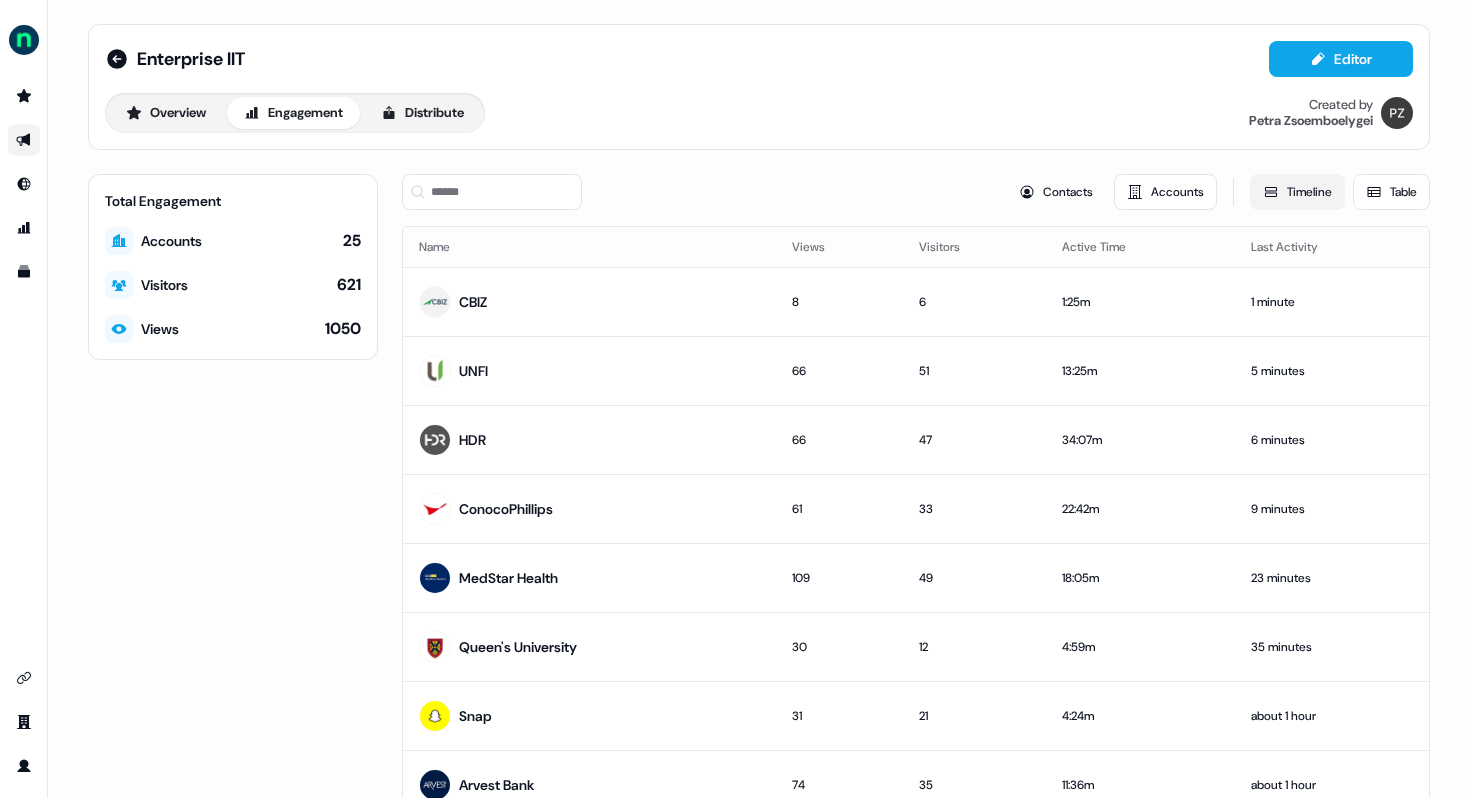 click 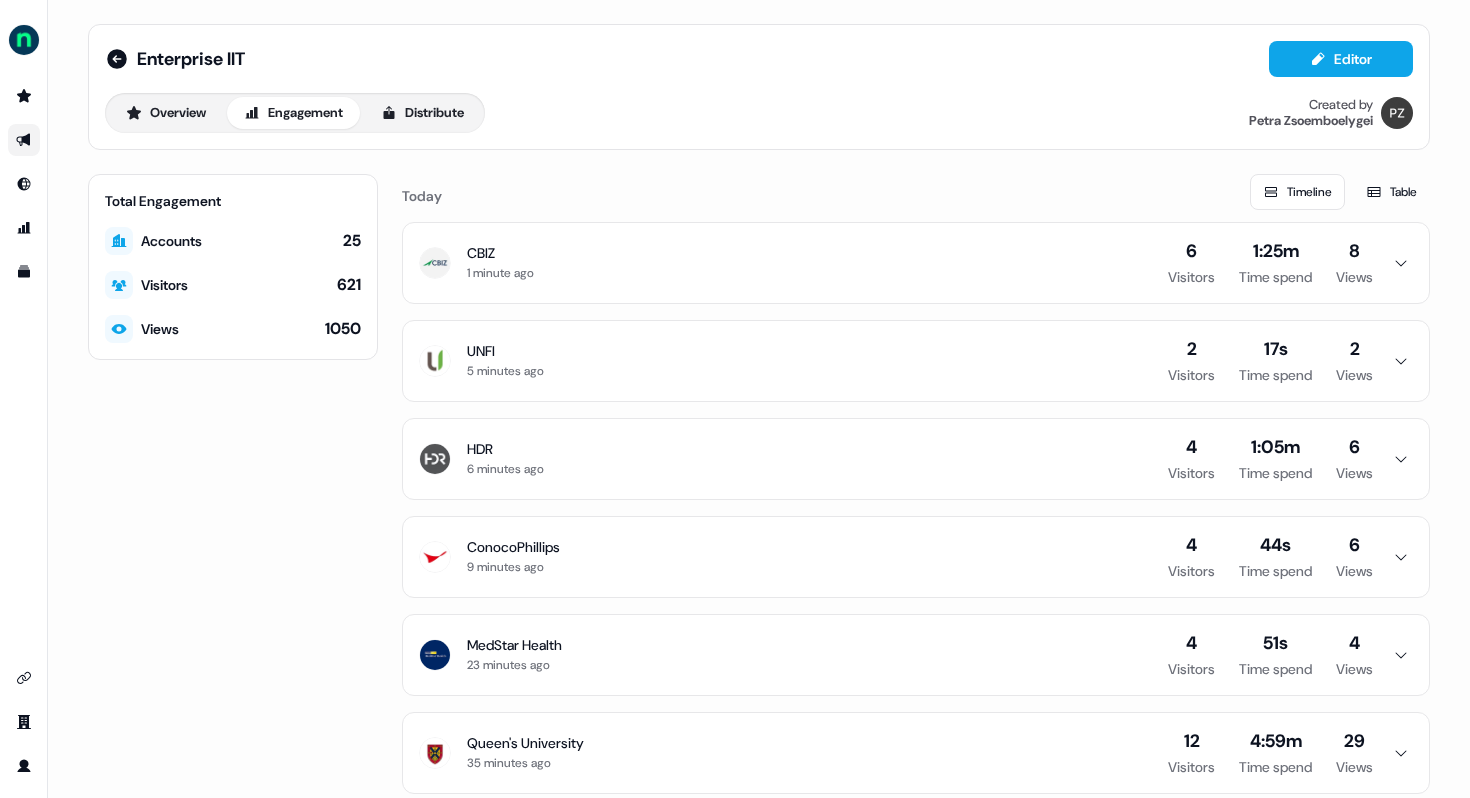 click 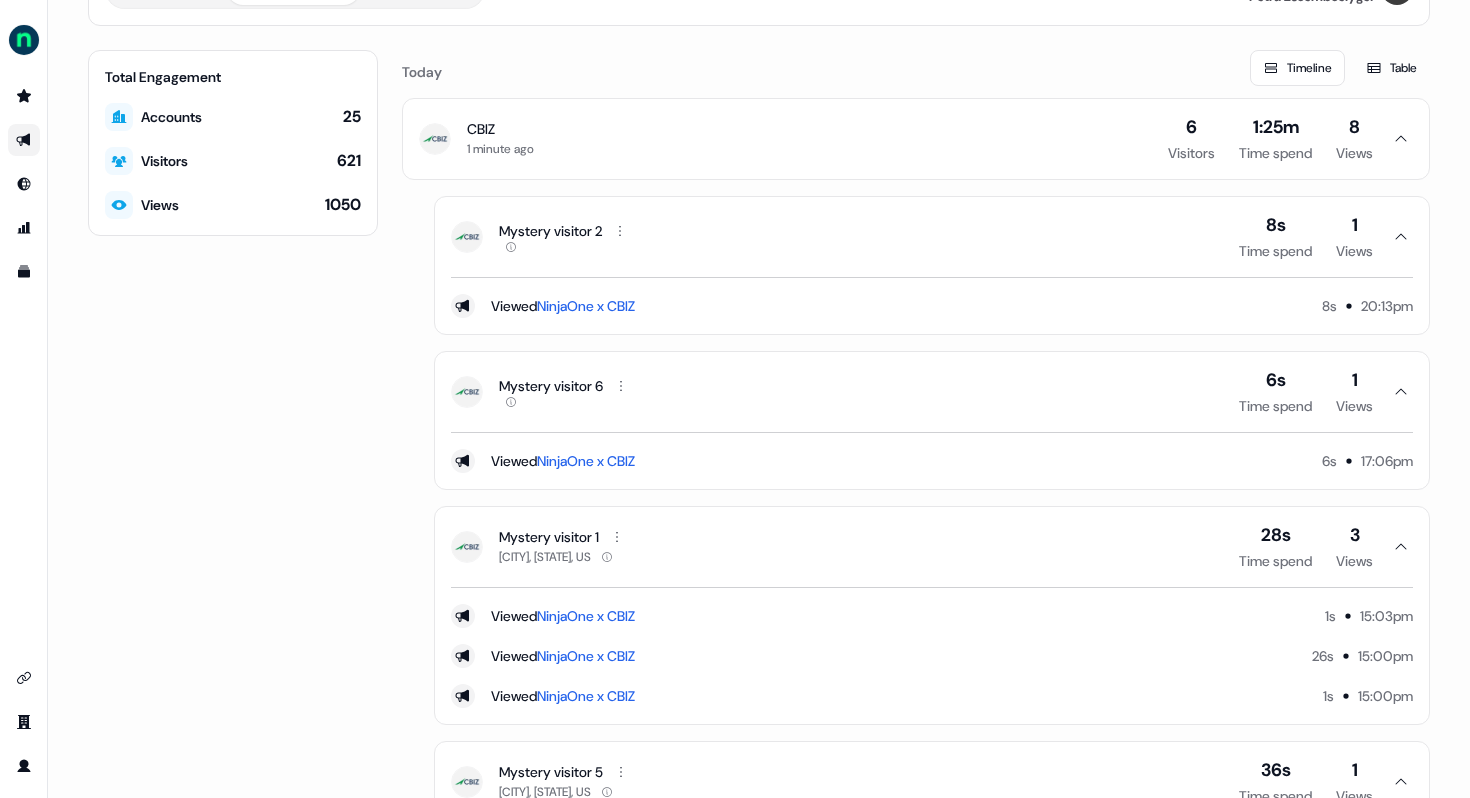 scroll, scrollTop: 0, scrollLeft: 0, axis: both 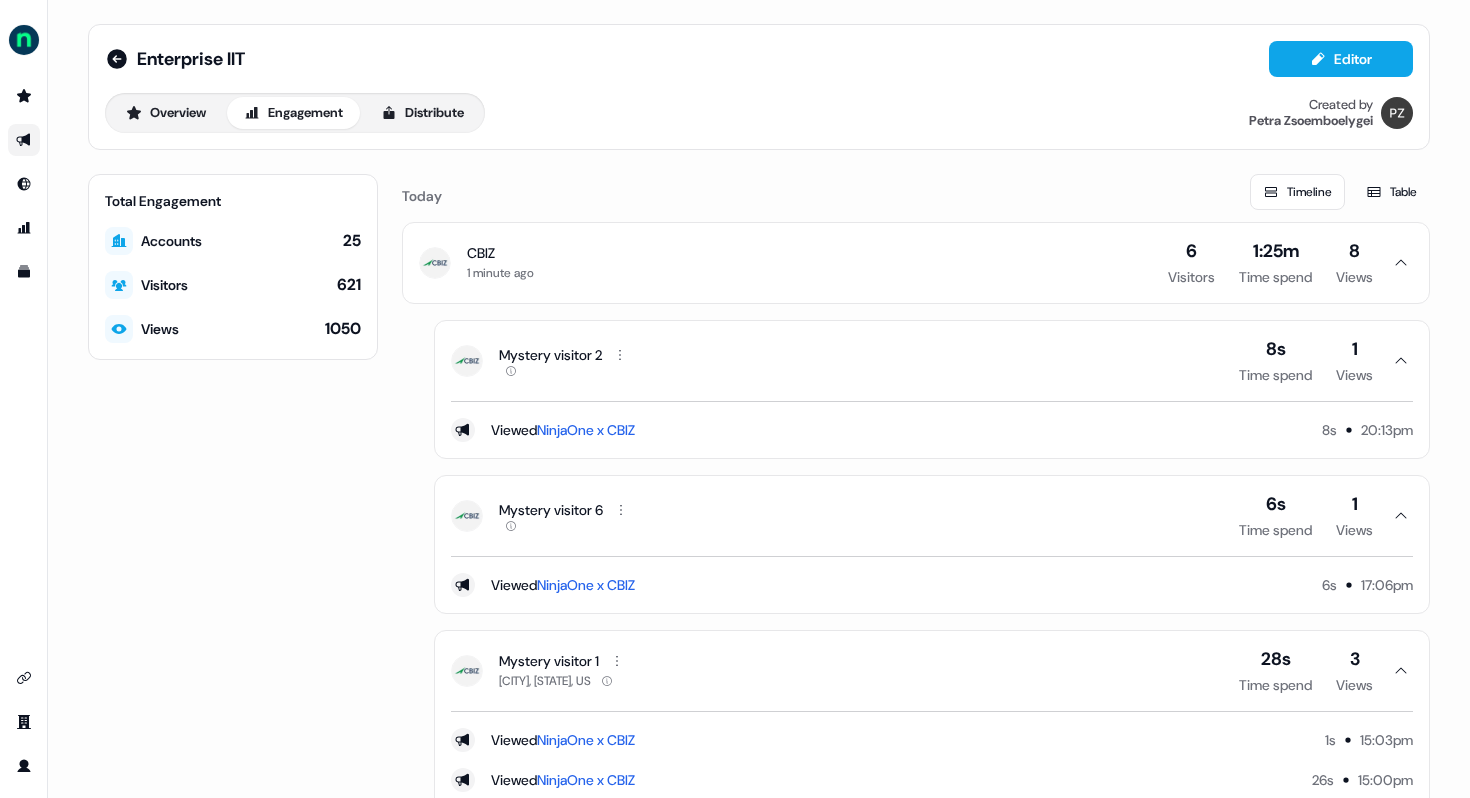 click 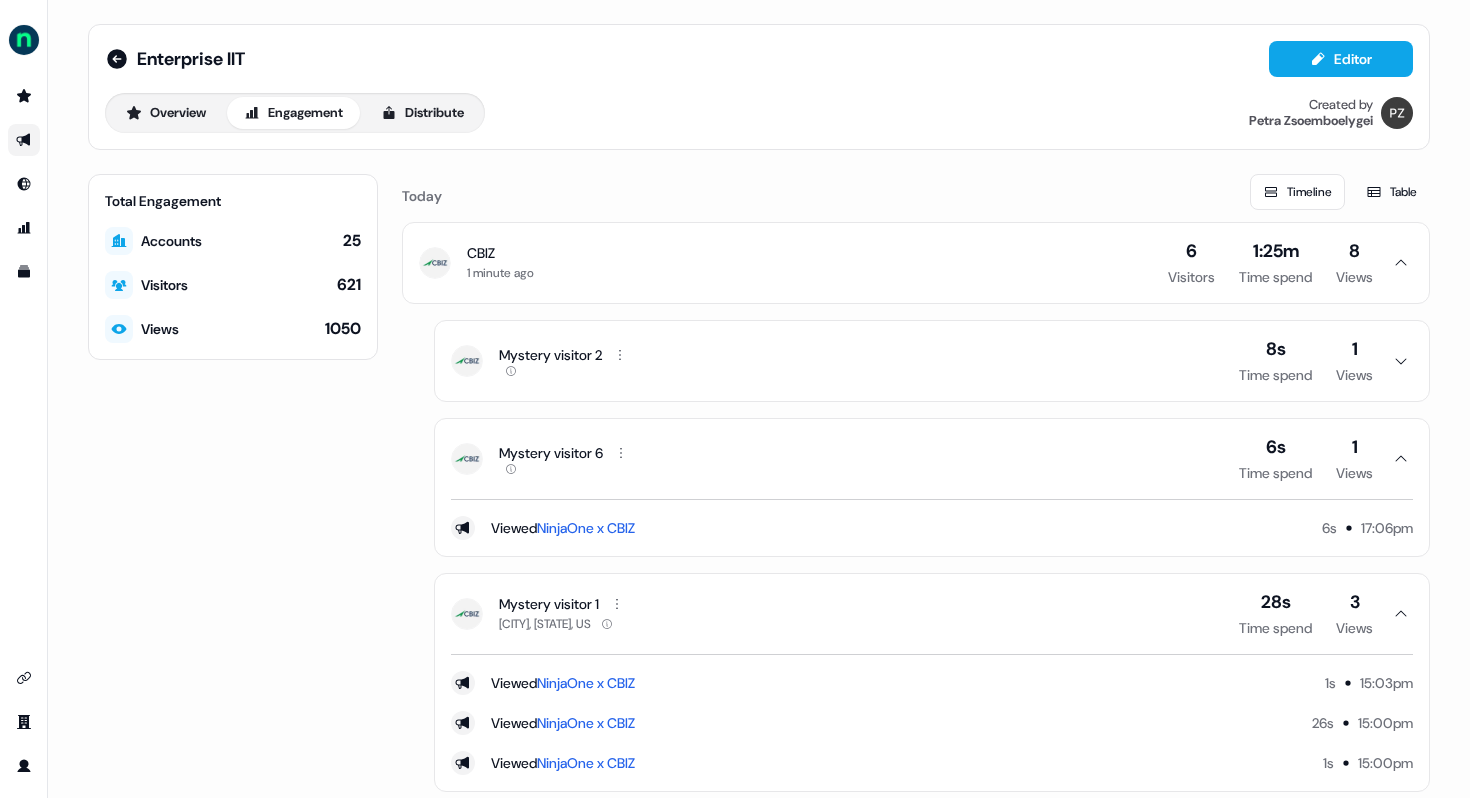 click 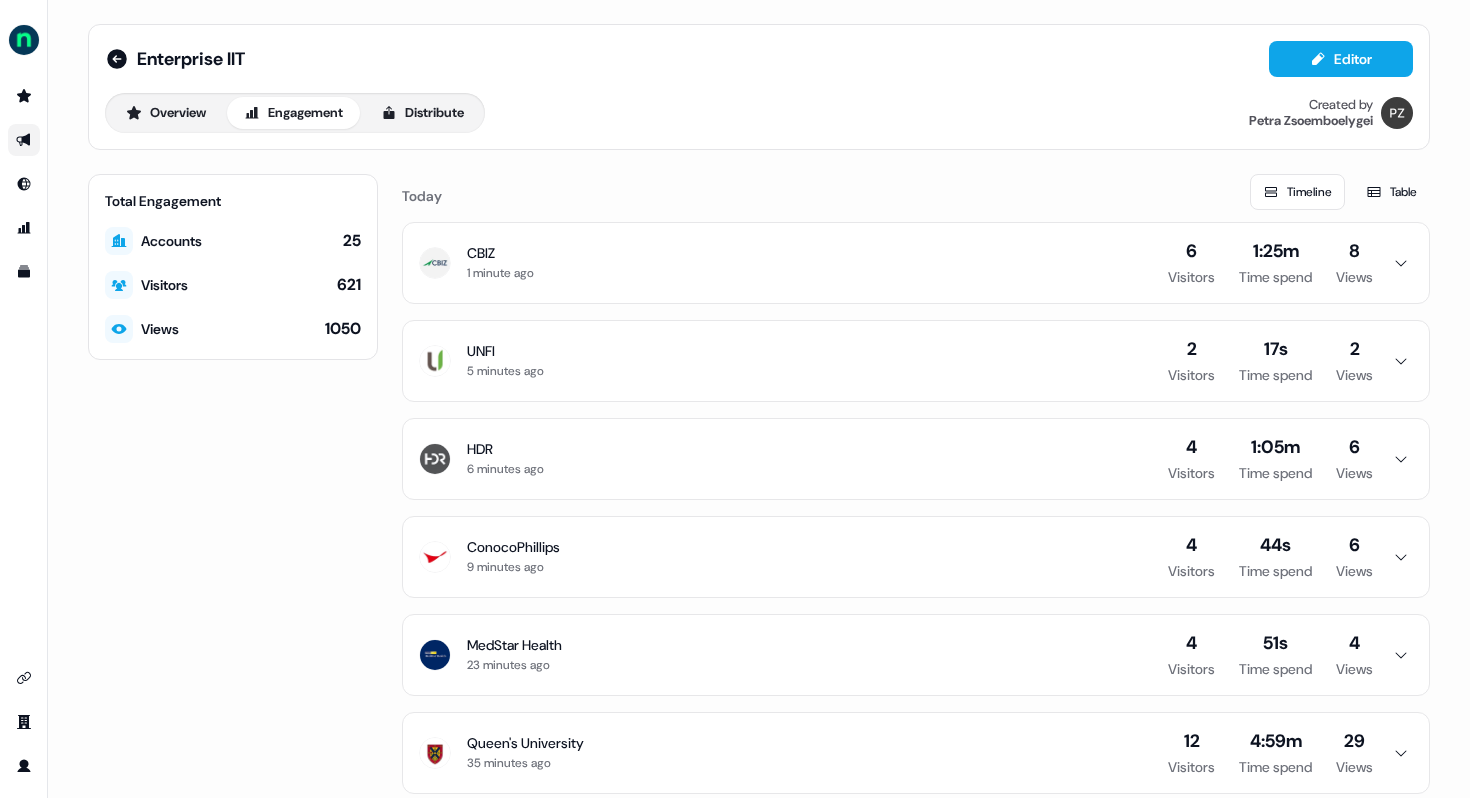click 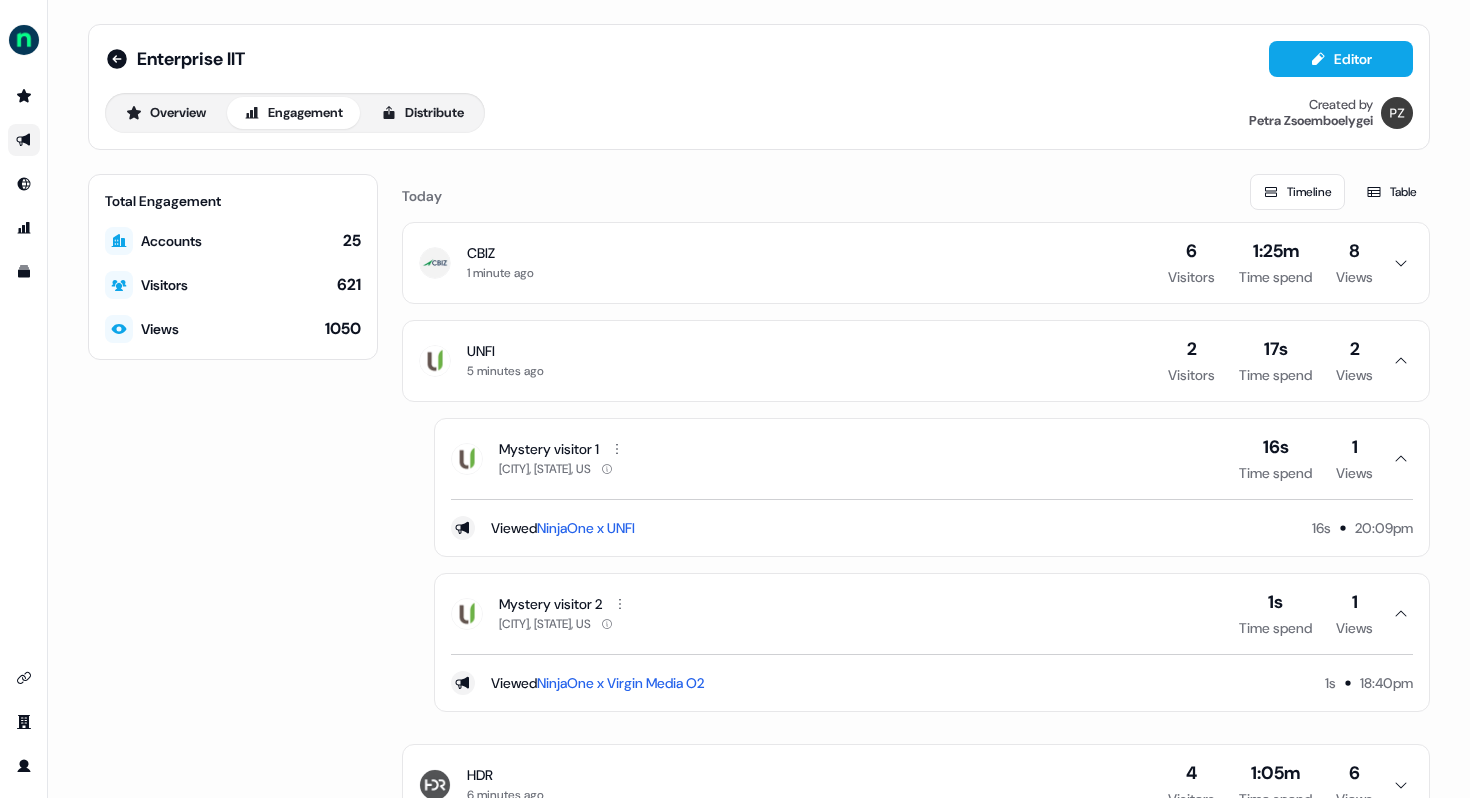 click 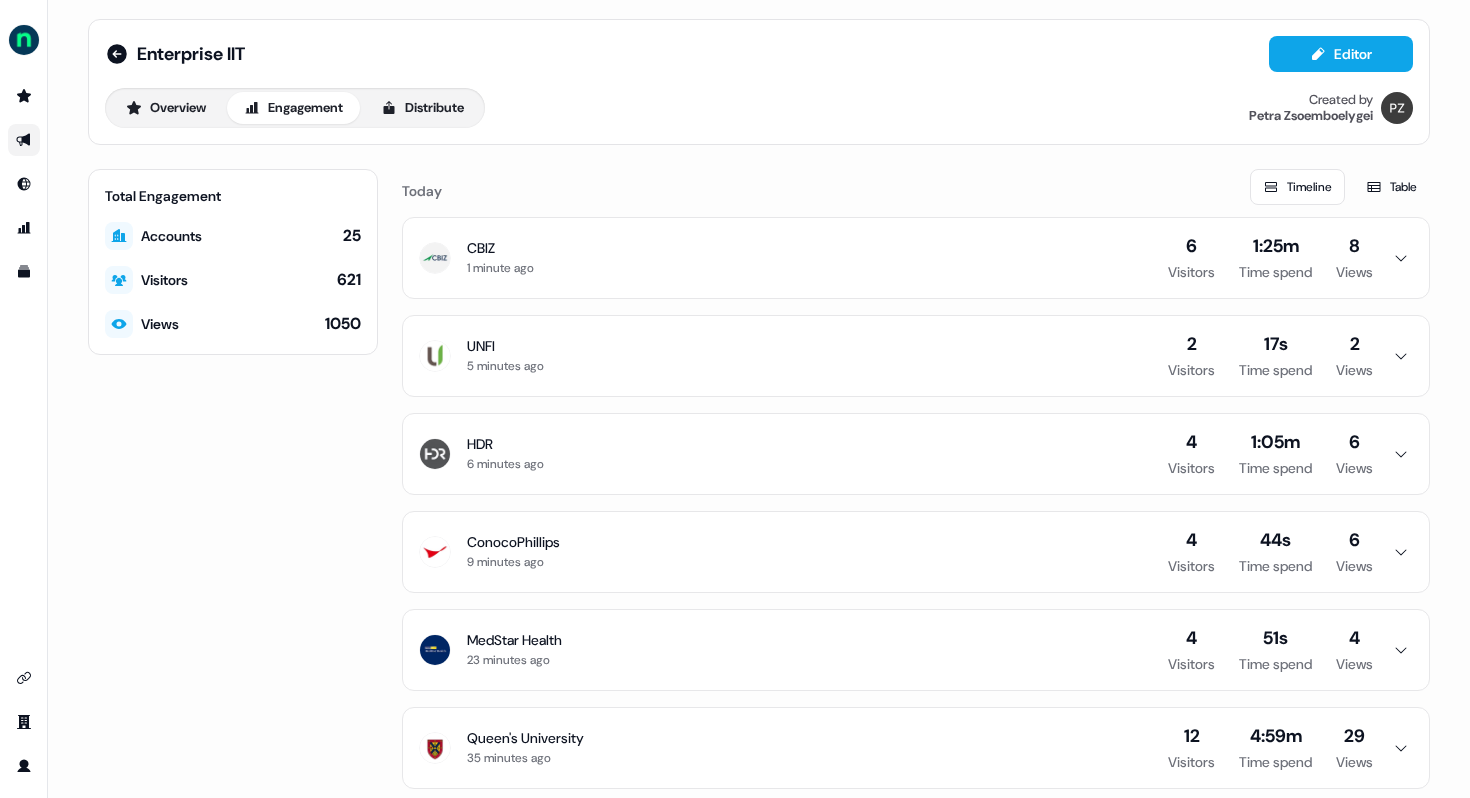 scroll, scrollTop: 0, scrollLeft: 0, axis: both 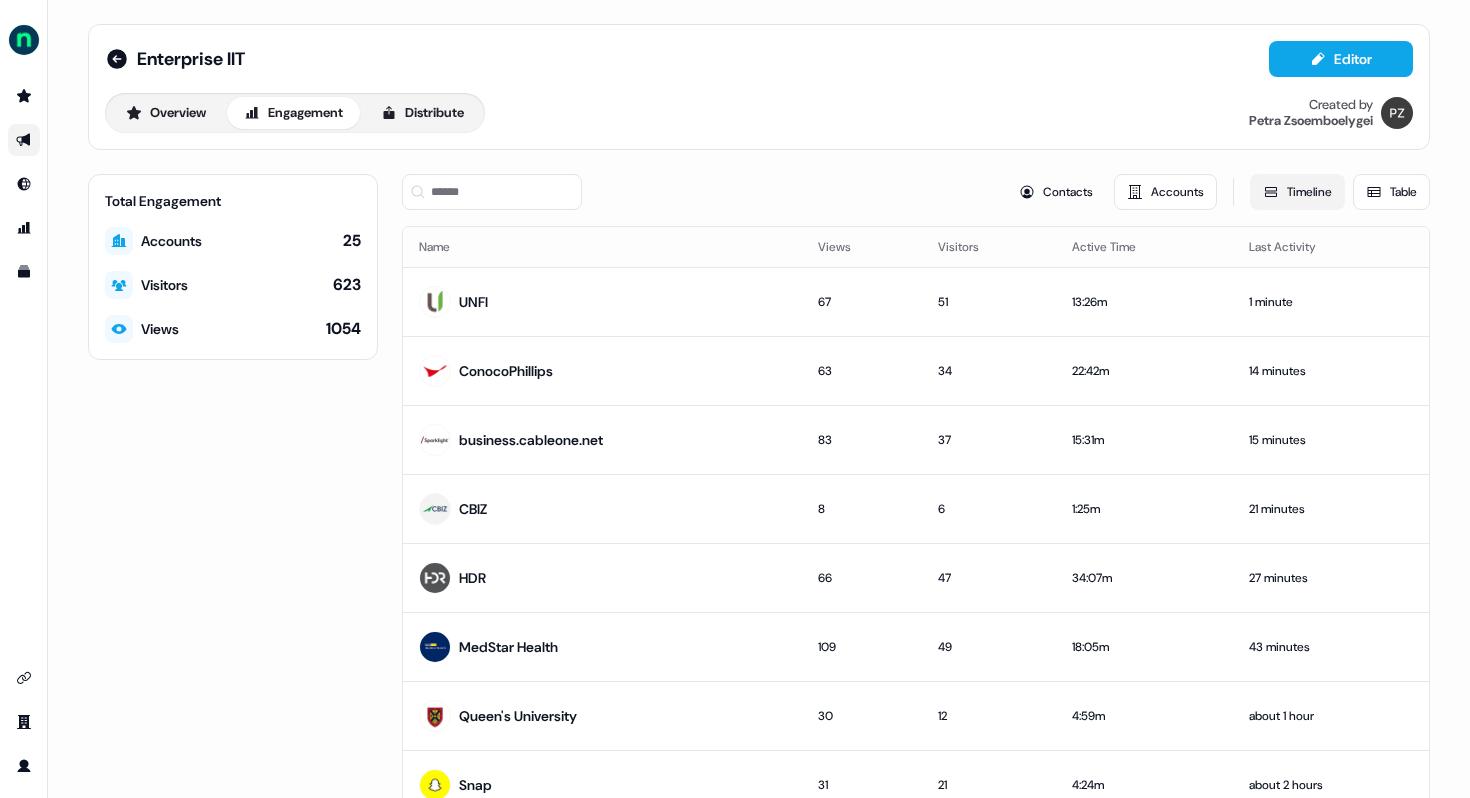 click on "Timeline" at bounding box center [1297, 192] 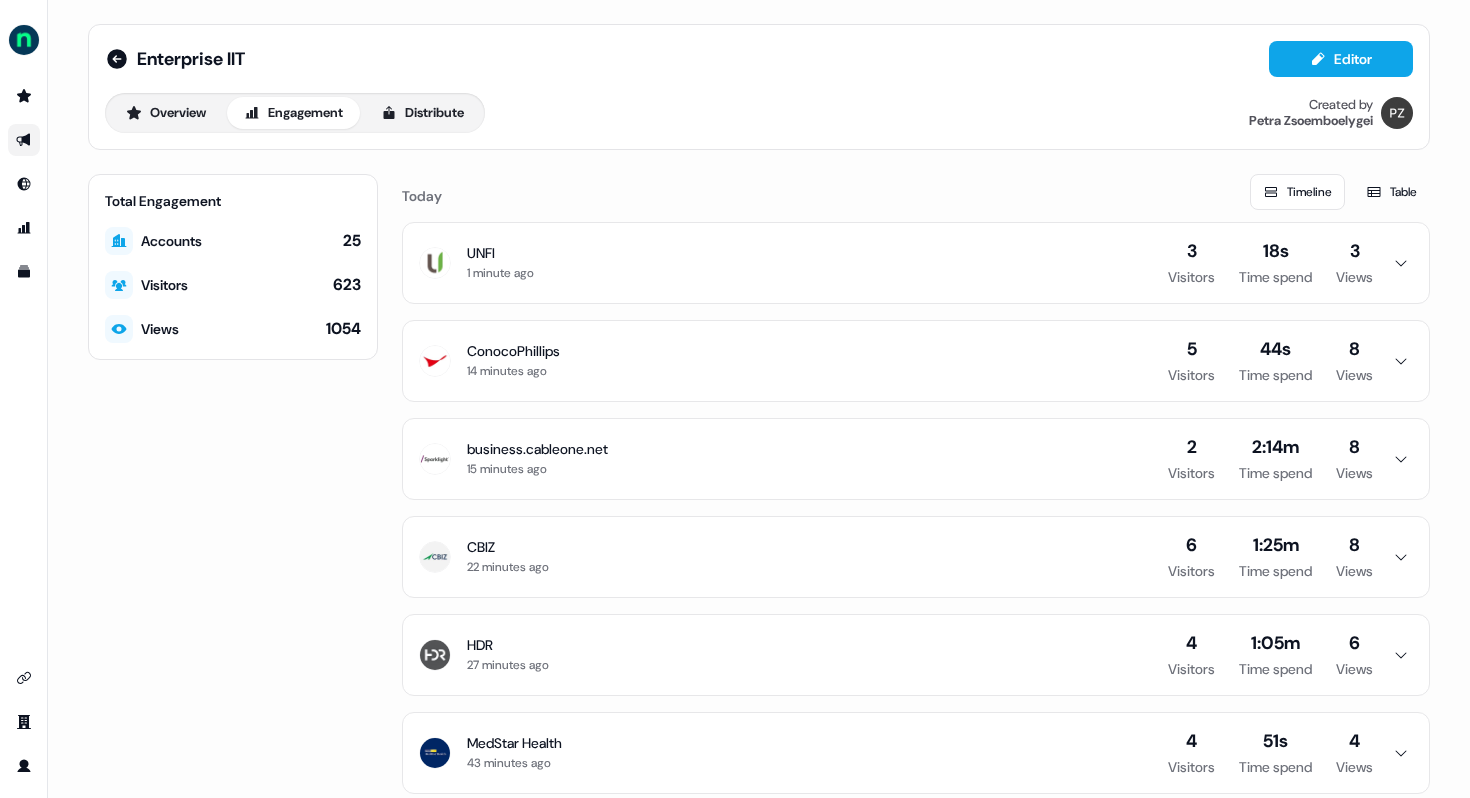 click 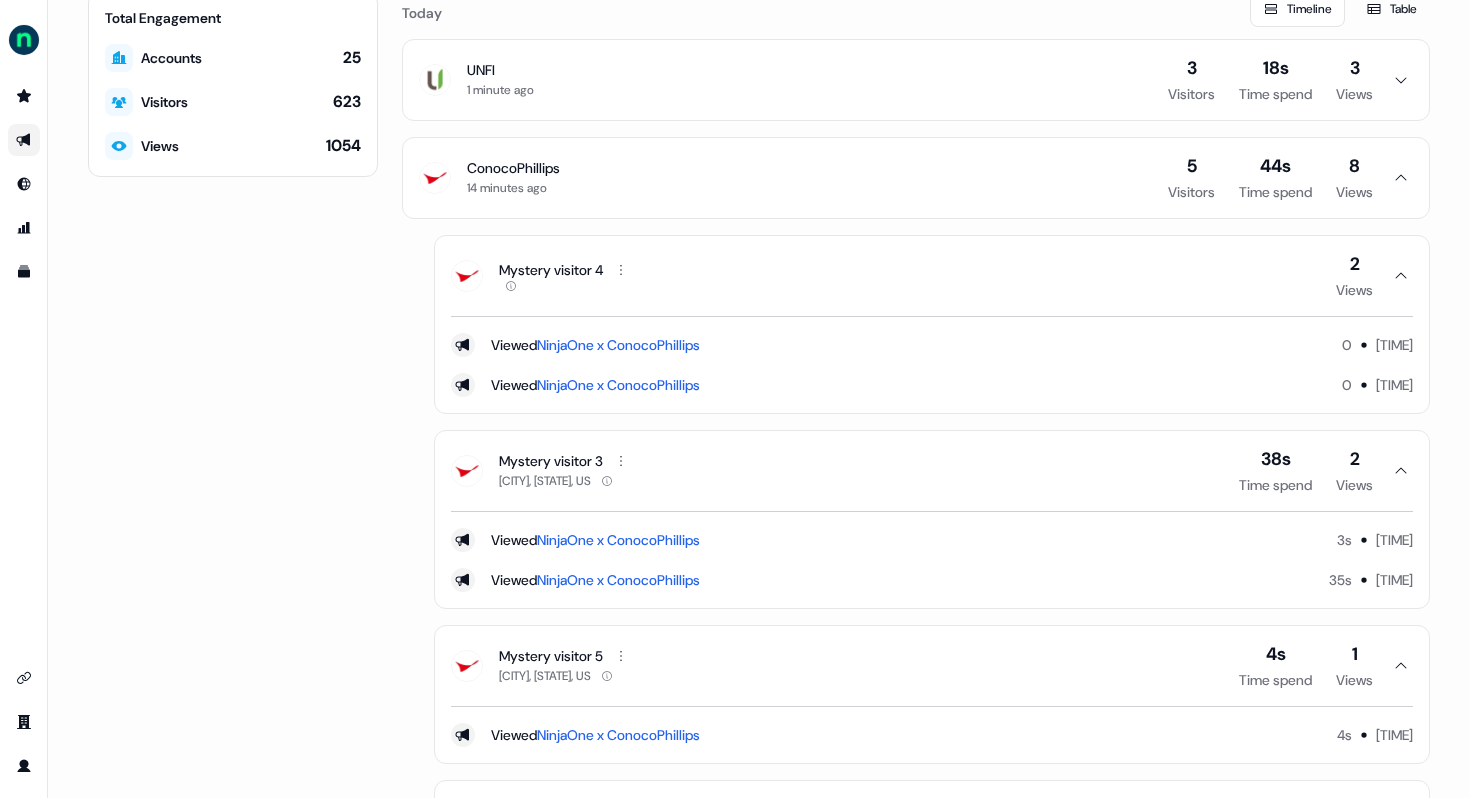 scroll, scrollTop: 125, scrollLeft: 0, axis: vertical 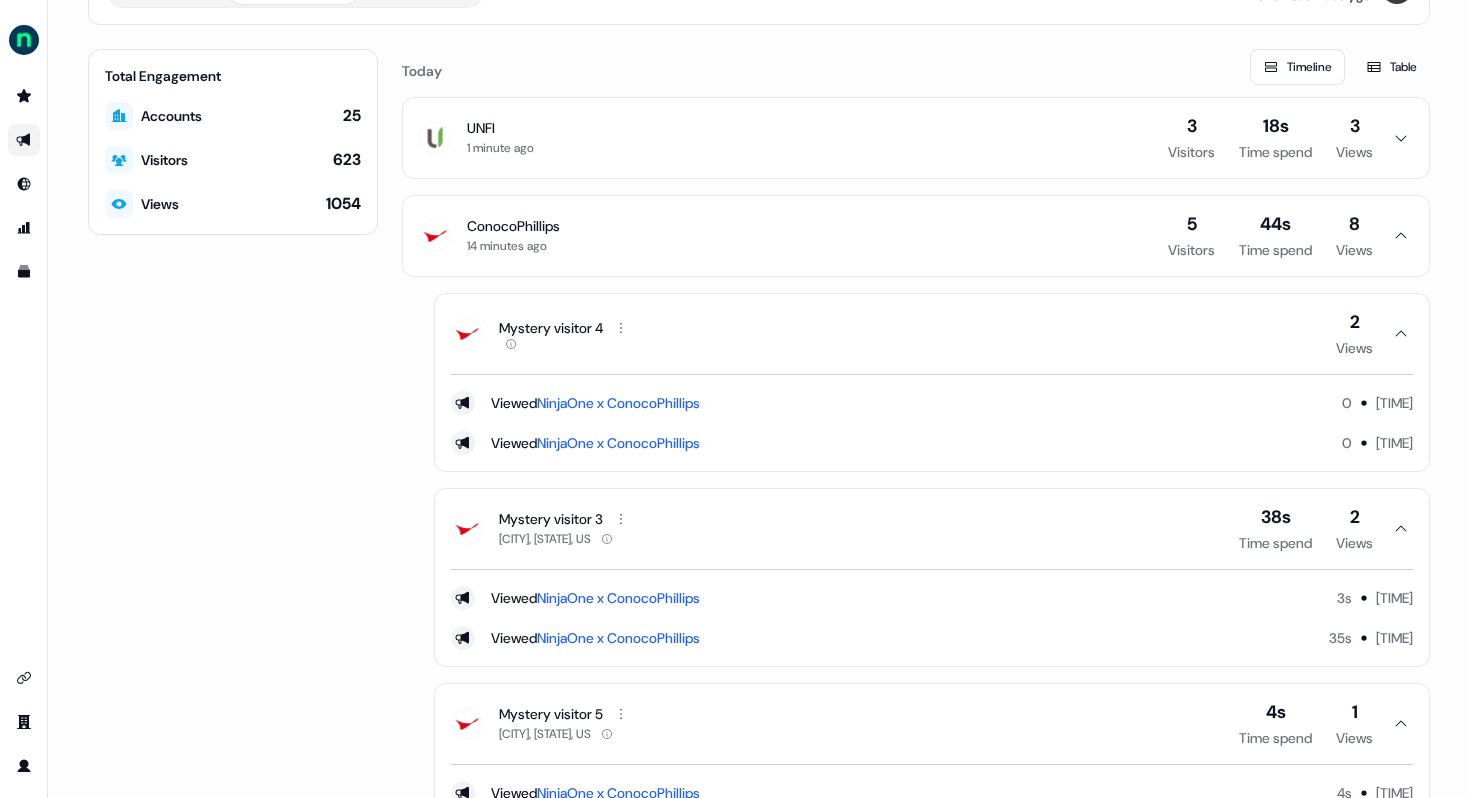 click 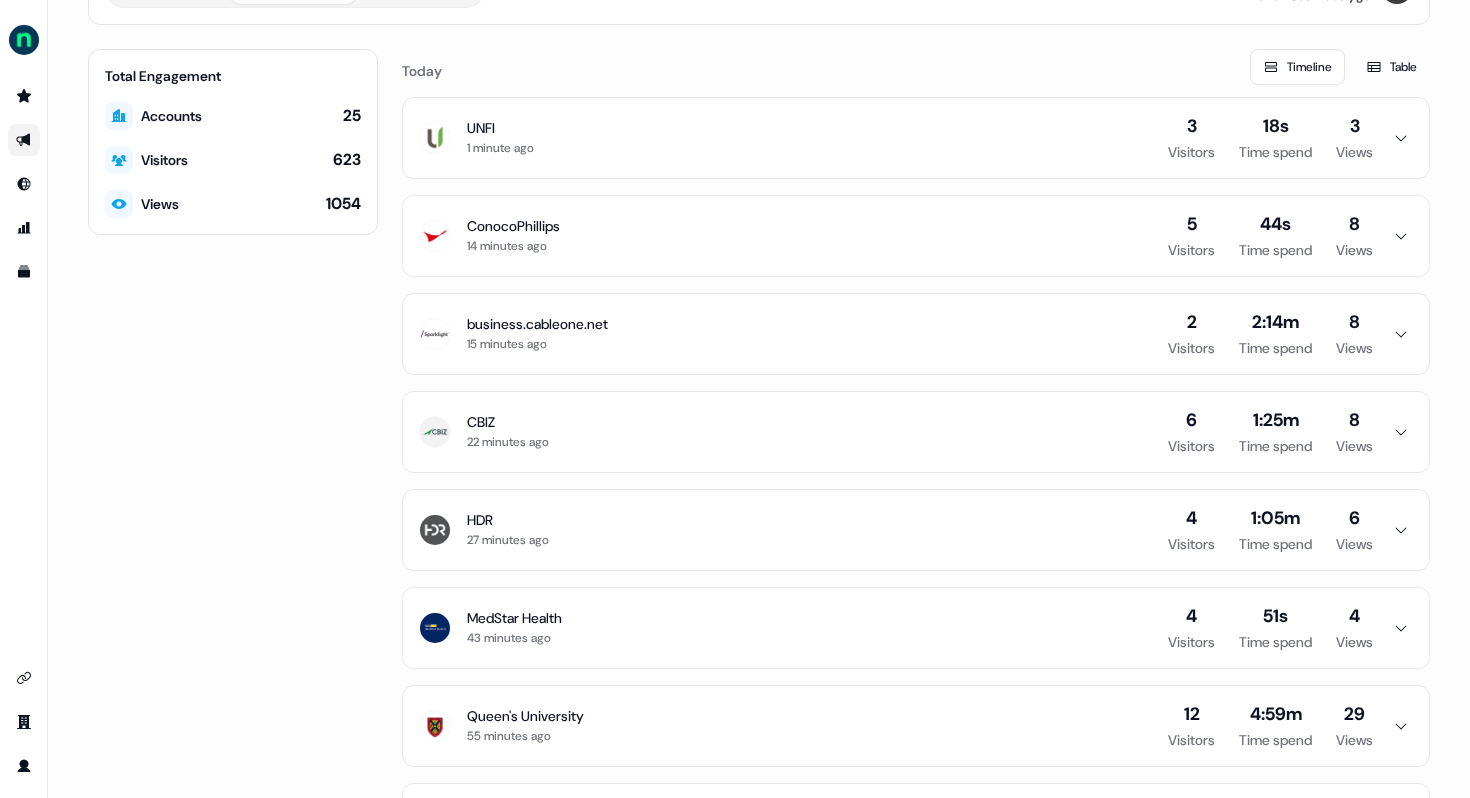 click 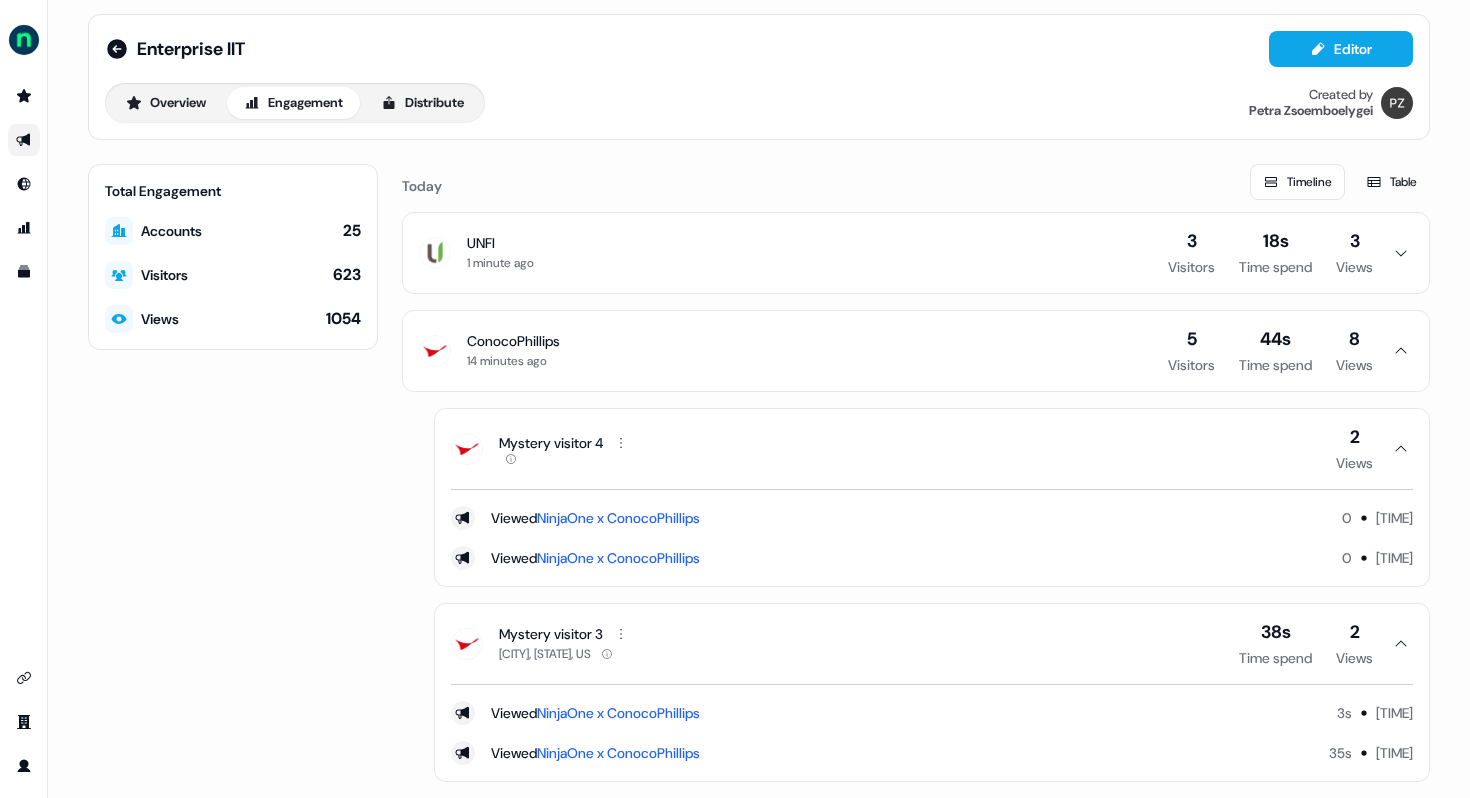 scroll, scrollTop: 0, scrollLeft: 0, axis: both 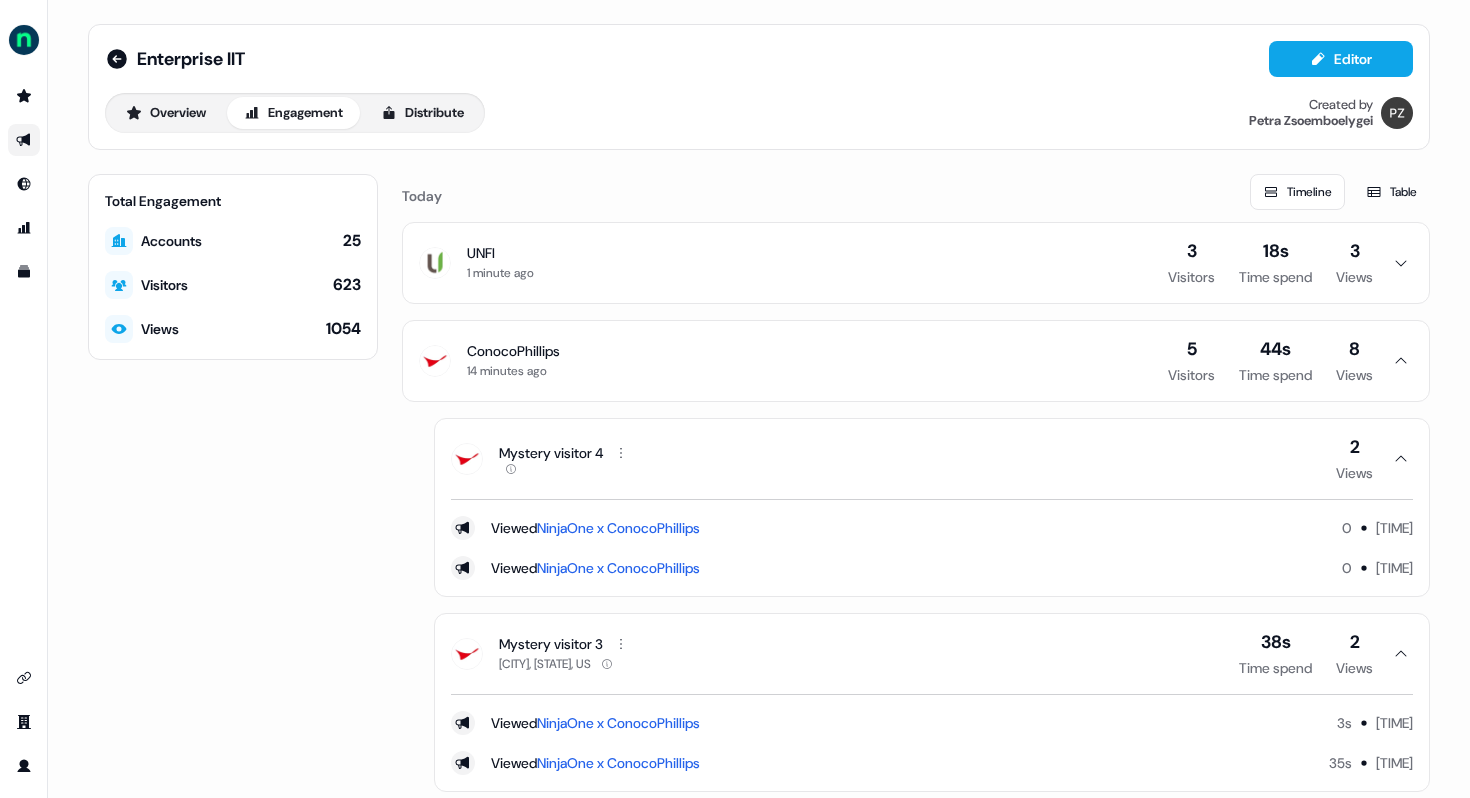 click 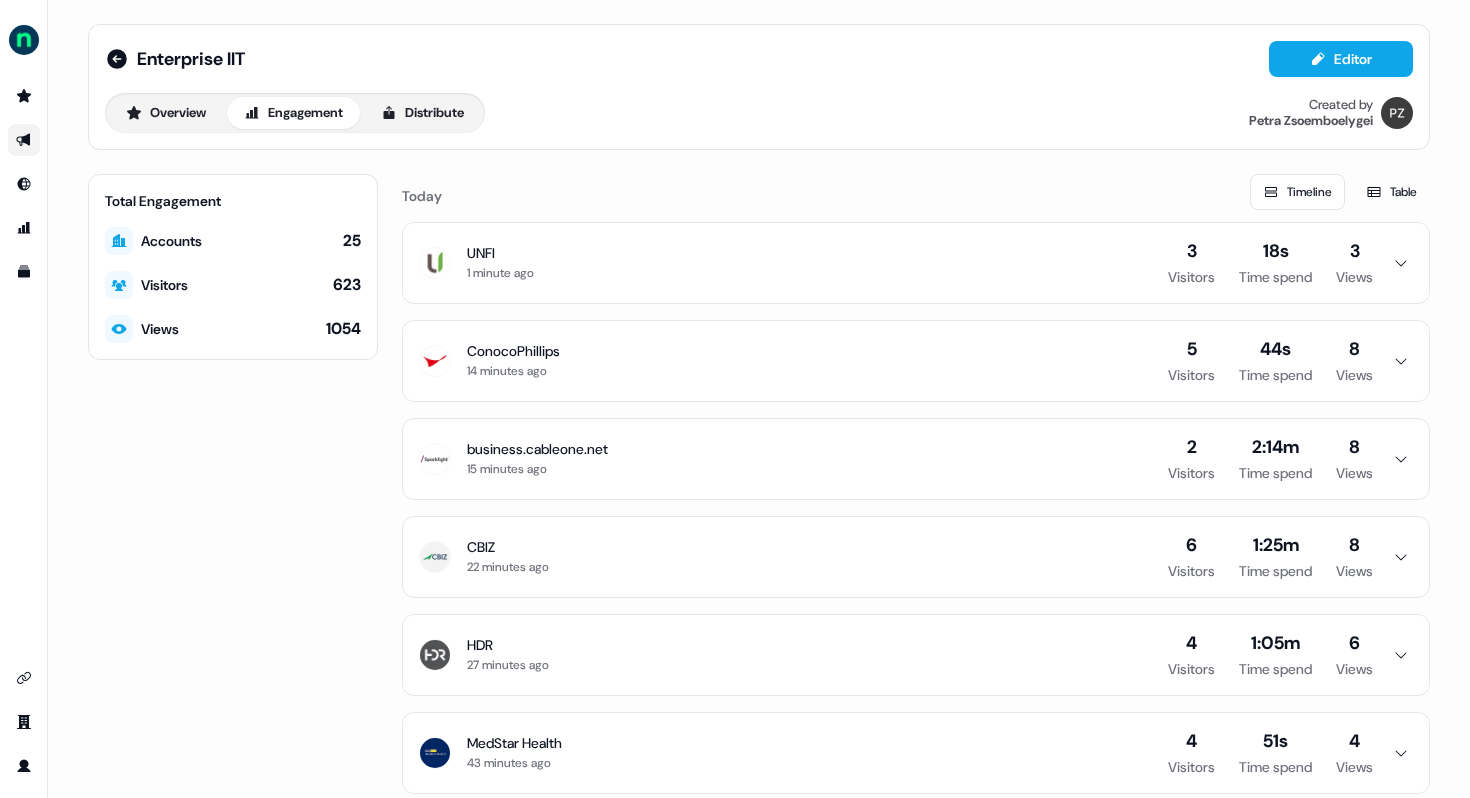 click on "UNFI 1 minute ago 3 Visitors 18s Time spend 3 Views" at bounding box center (916, 263) 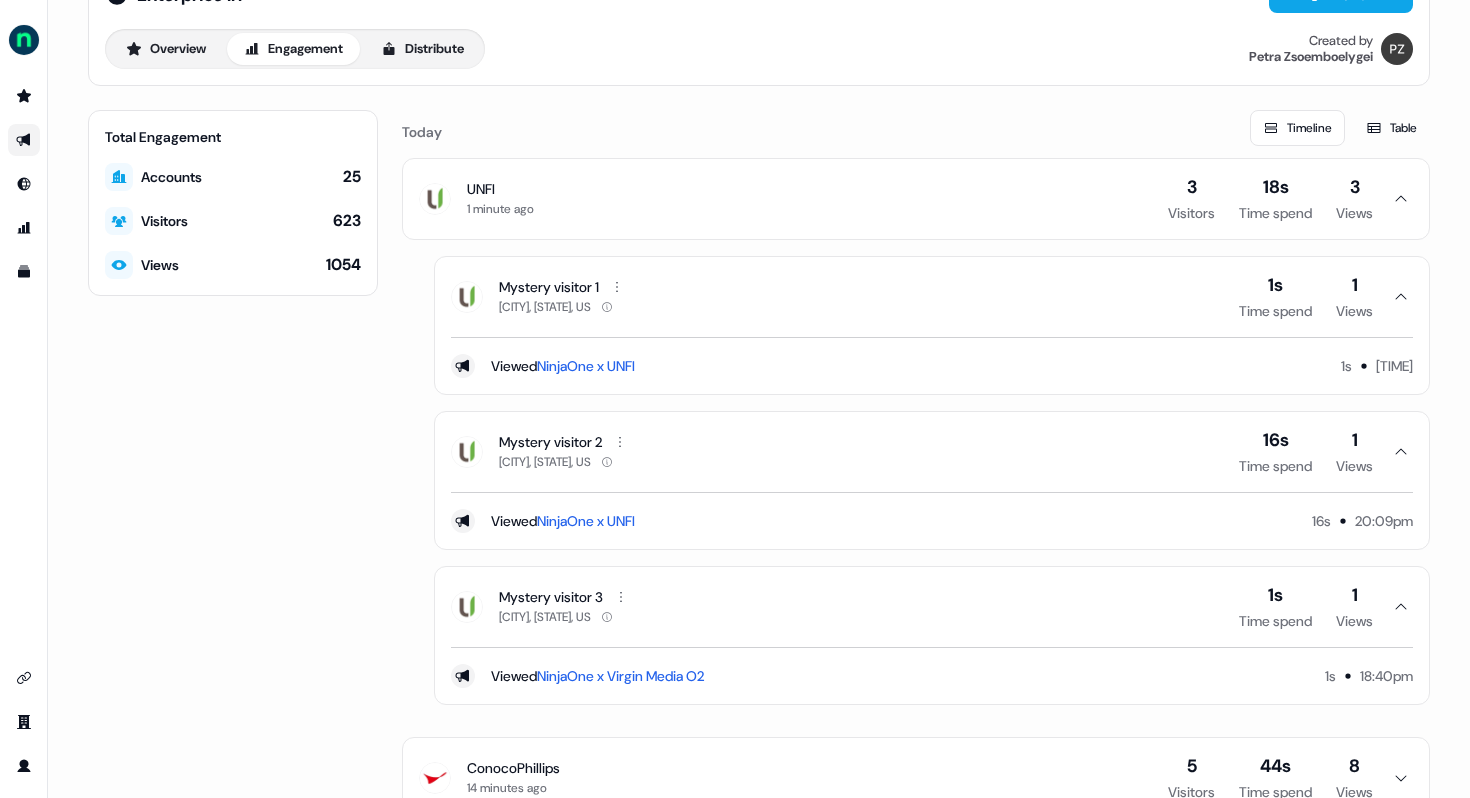scroll, scrollTop: 65, scrollLeft: 0, axis: vertical 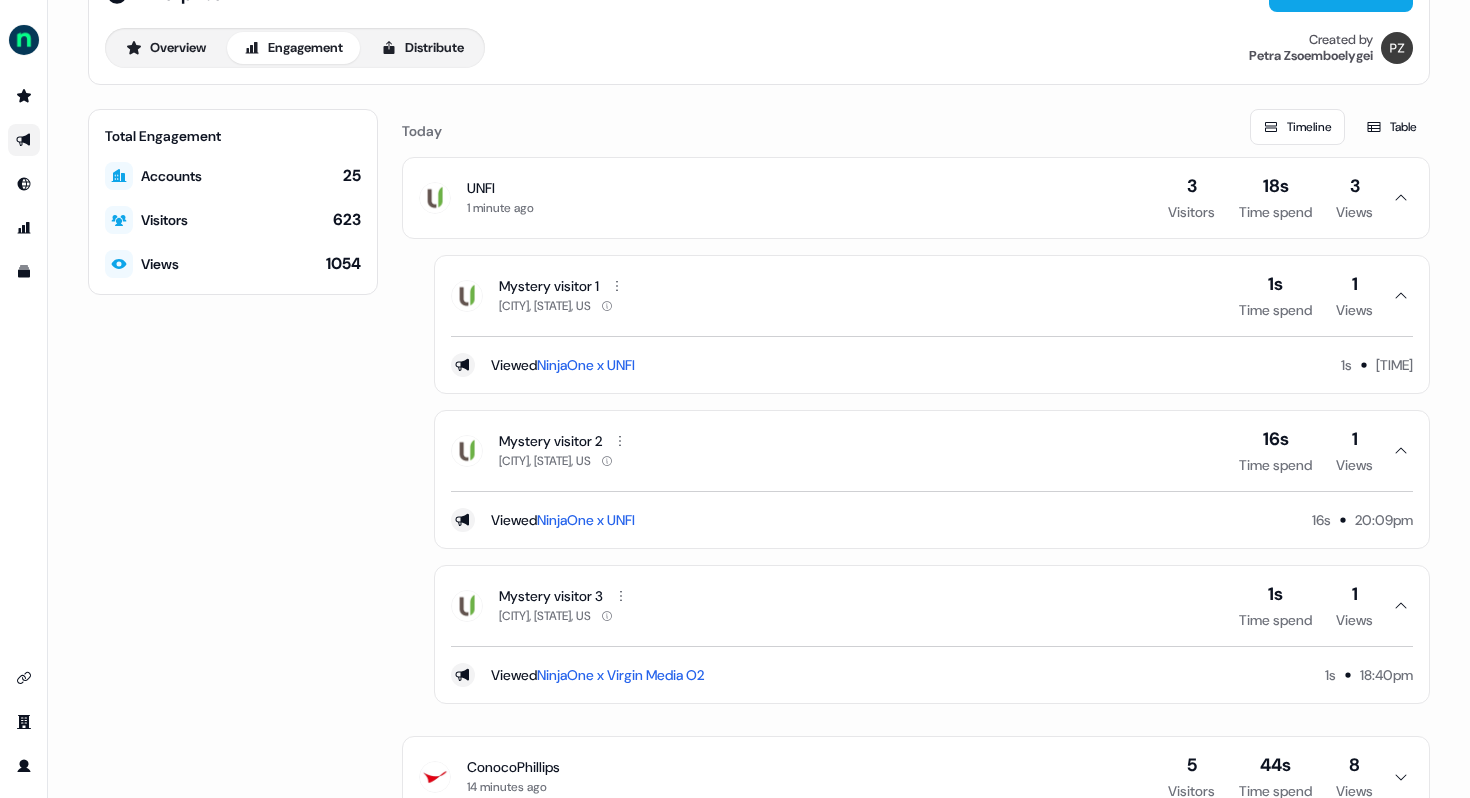 click 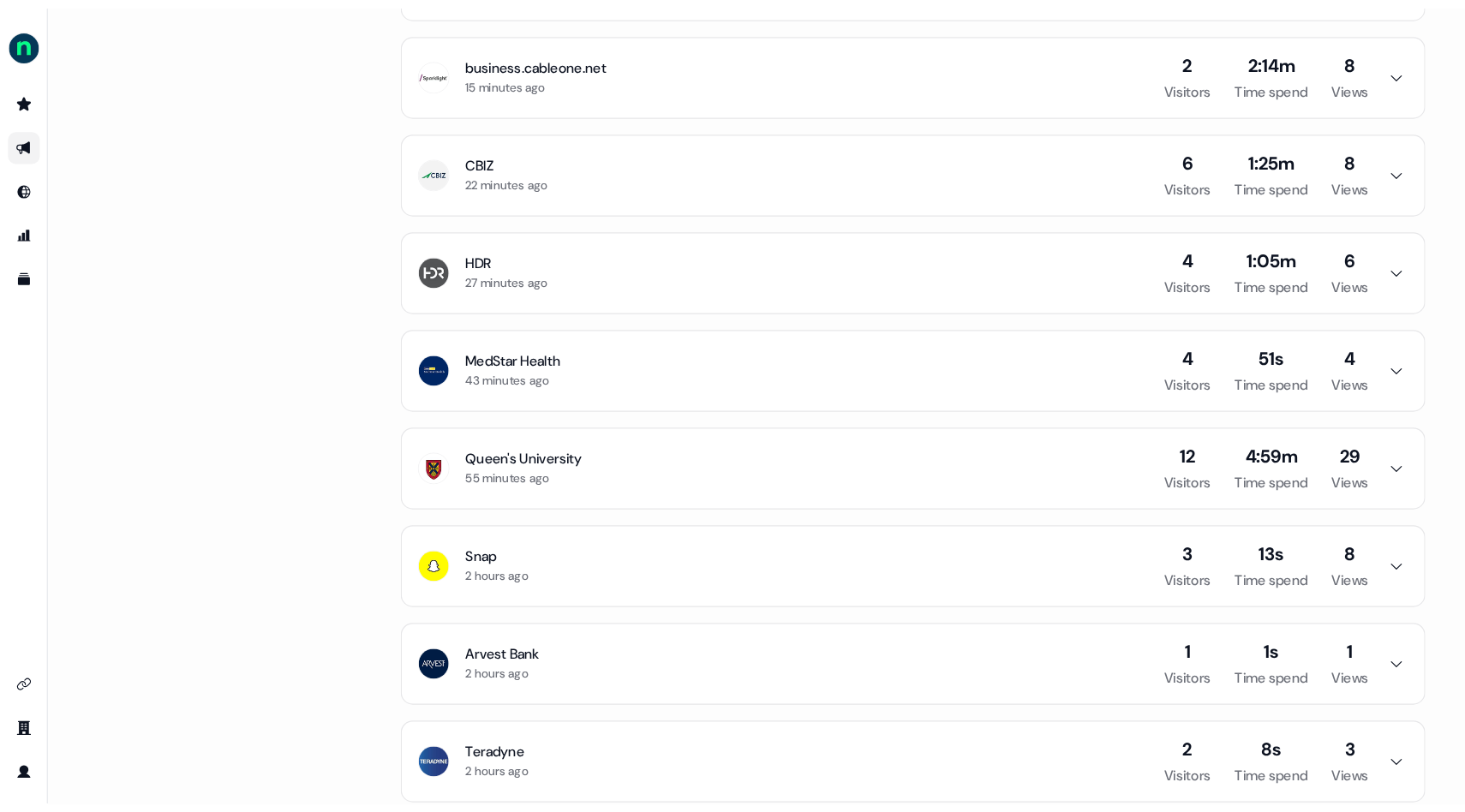 scroll, scrollTop: 0, scrollLeft: 0, axis: both 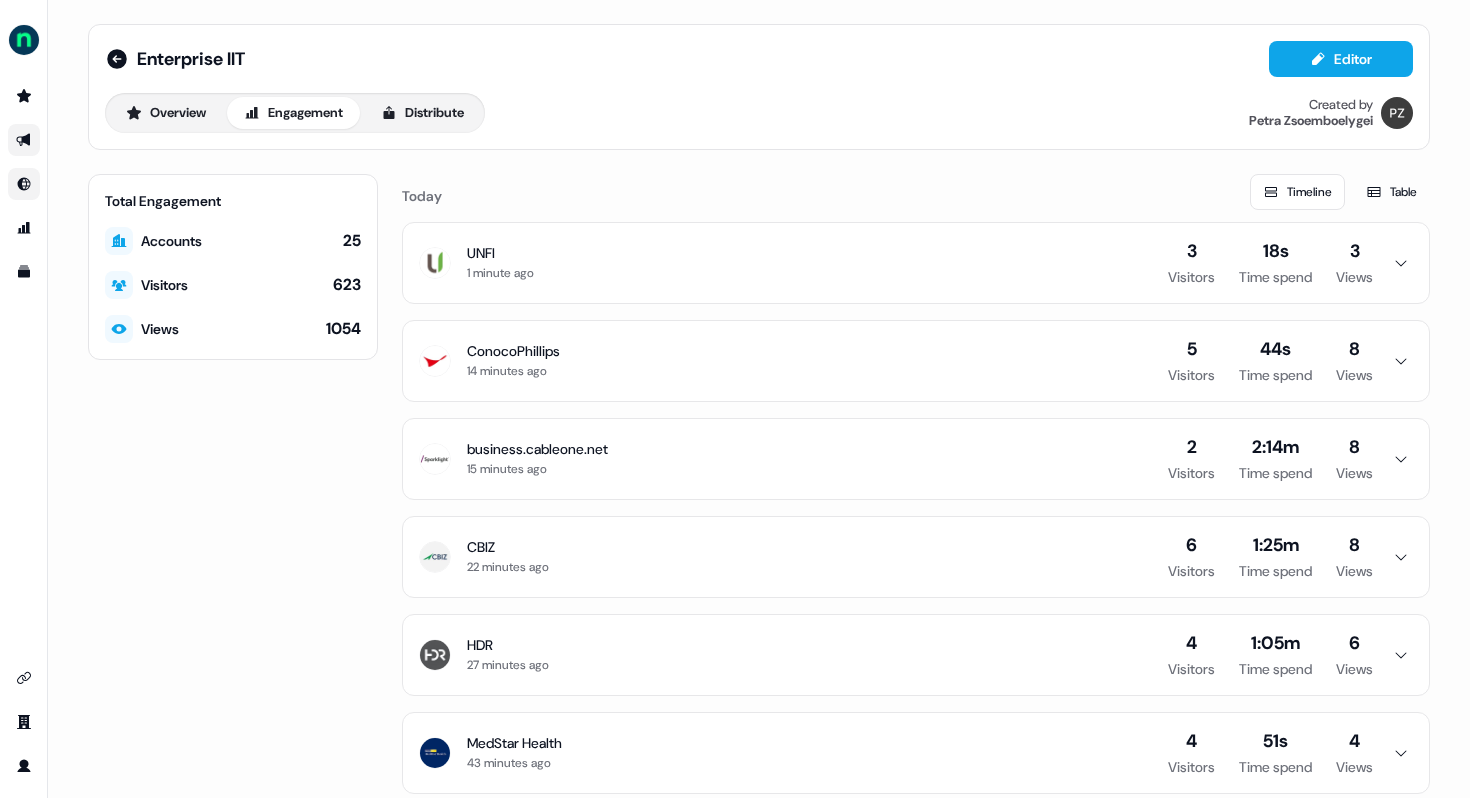 click 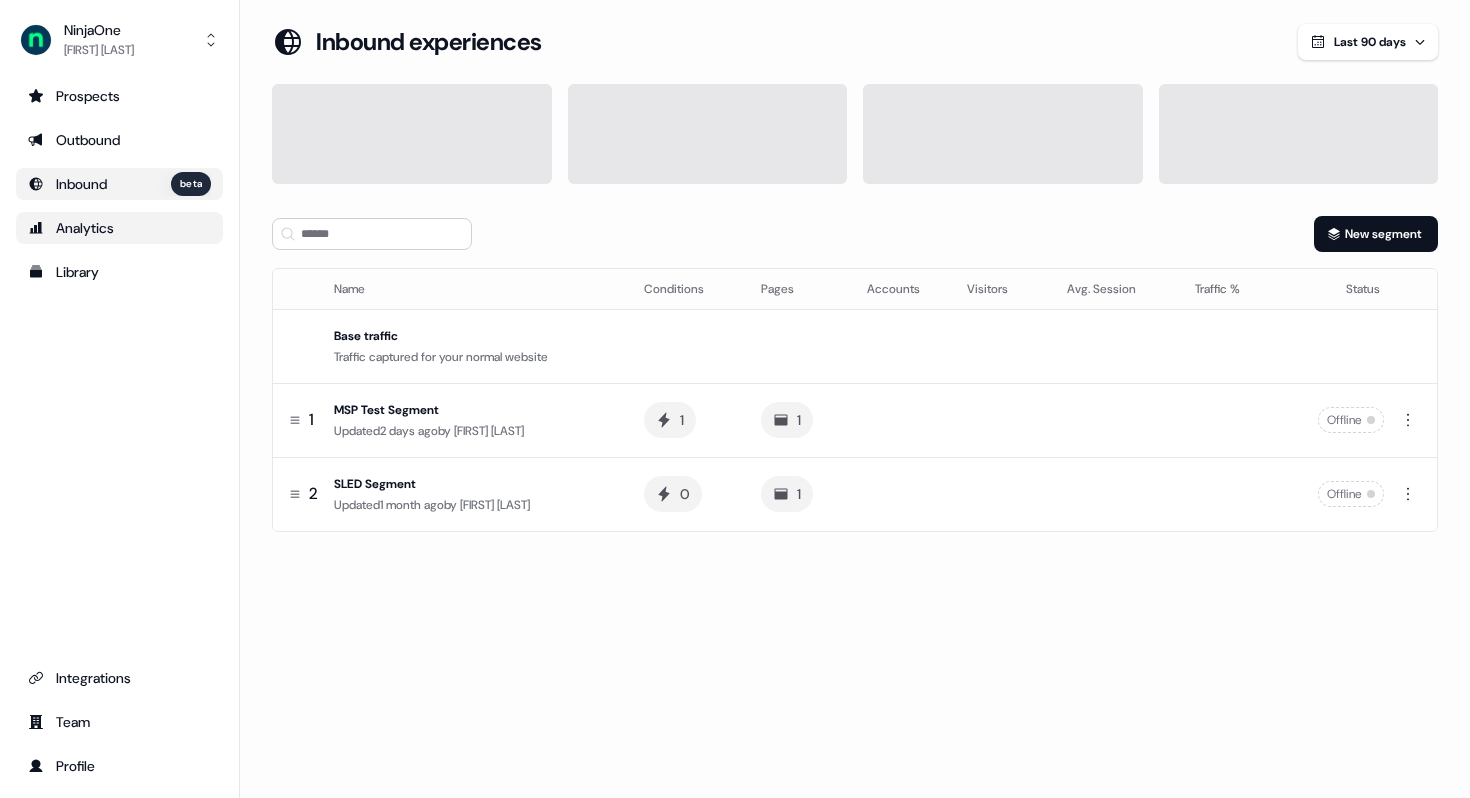 click on "Analytics" at bounding box center (119, 228) 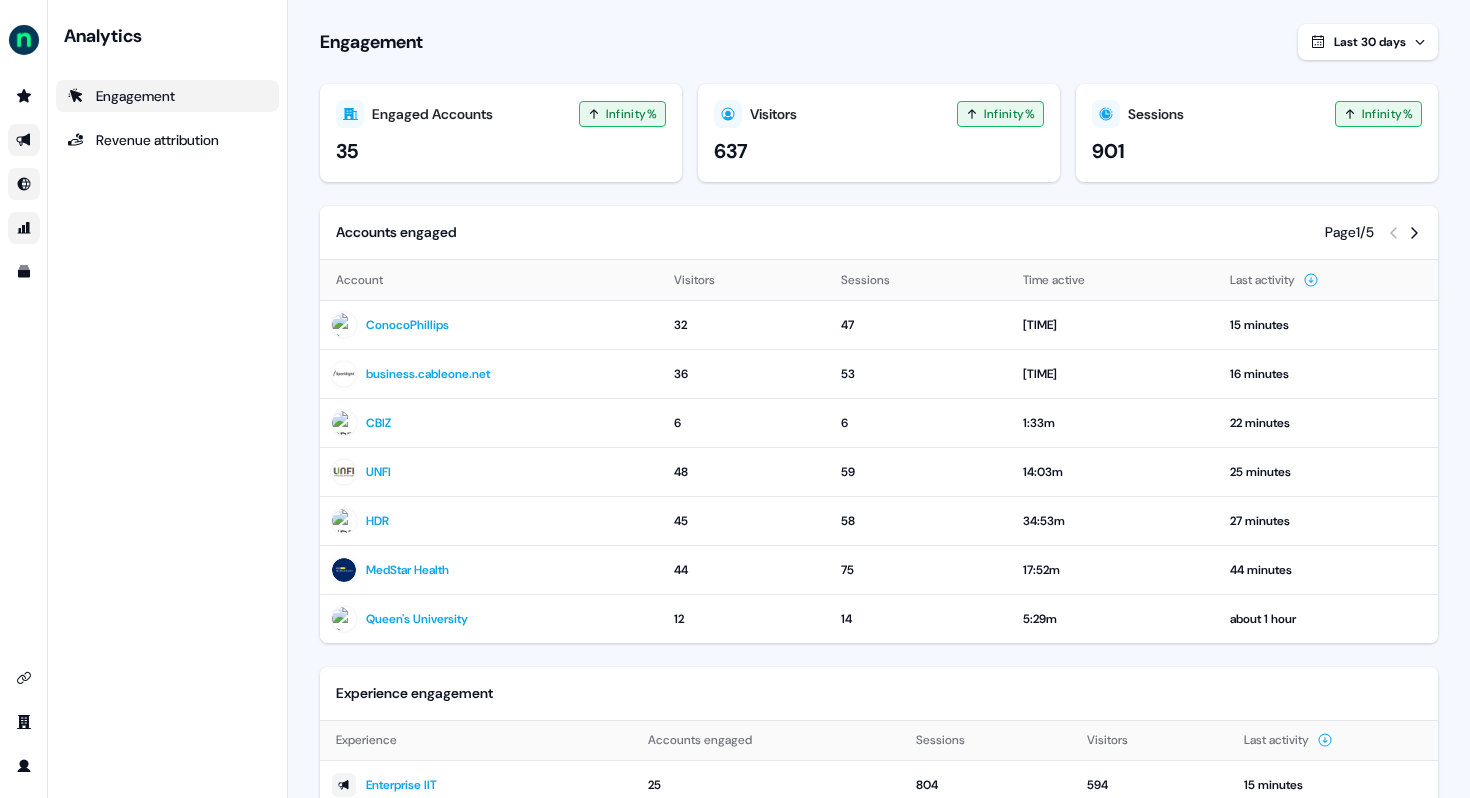 click at bounding box center (24, 140) 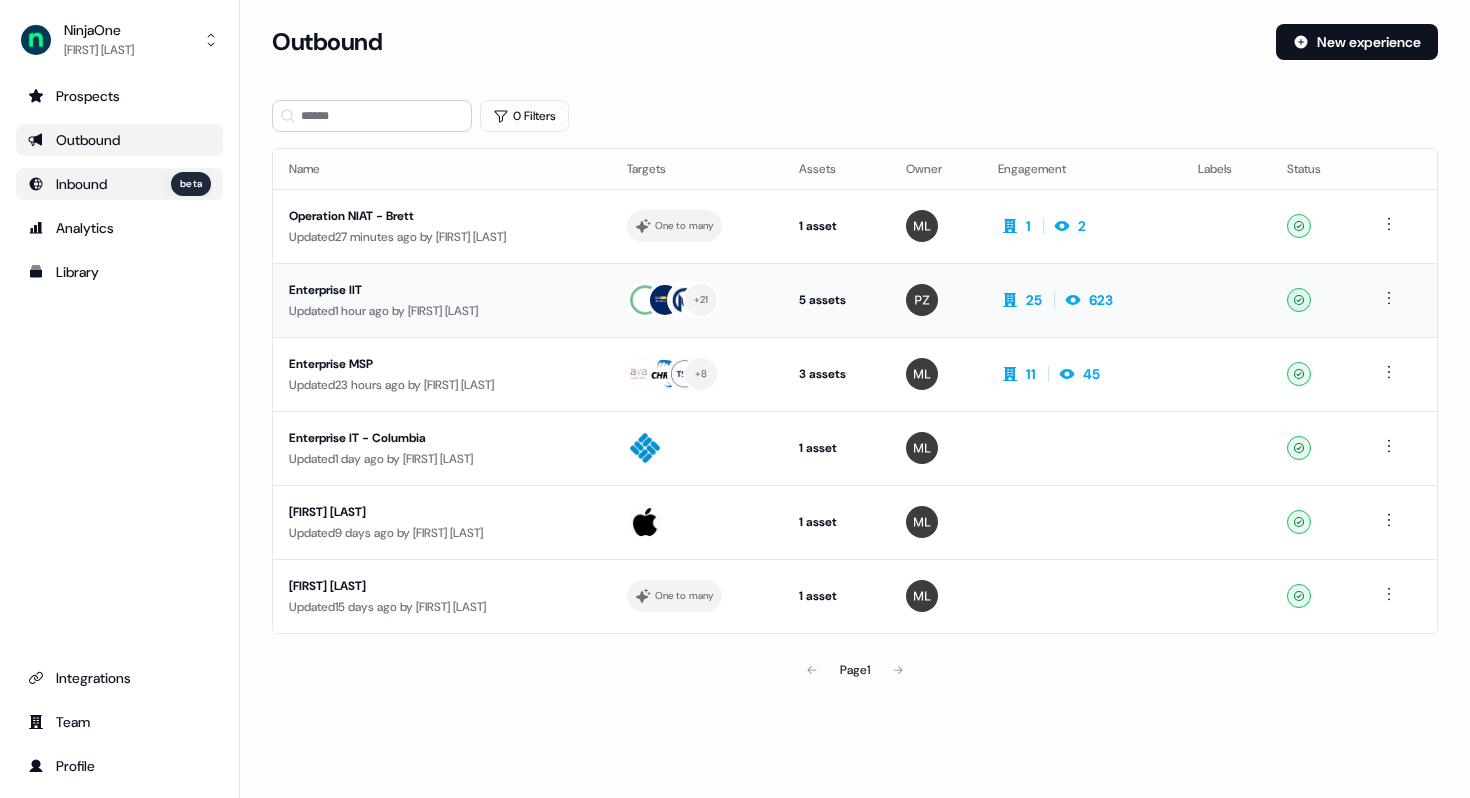 click on "Enterprise IIT" at bounding box center (442, 290) 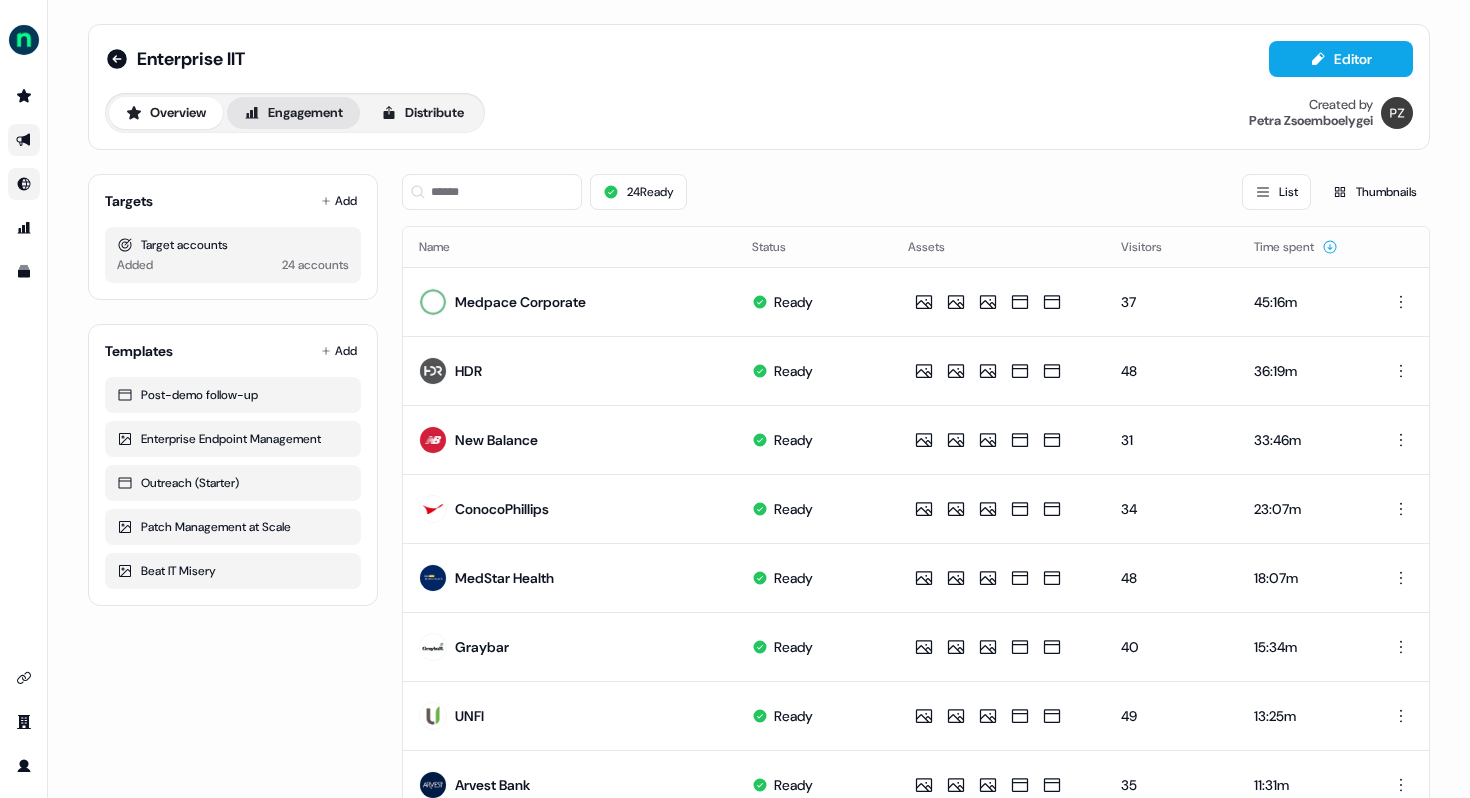 click on "Engagement" at bounding box center (293, 113) 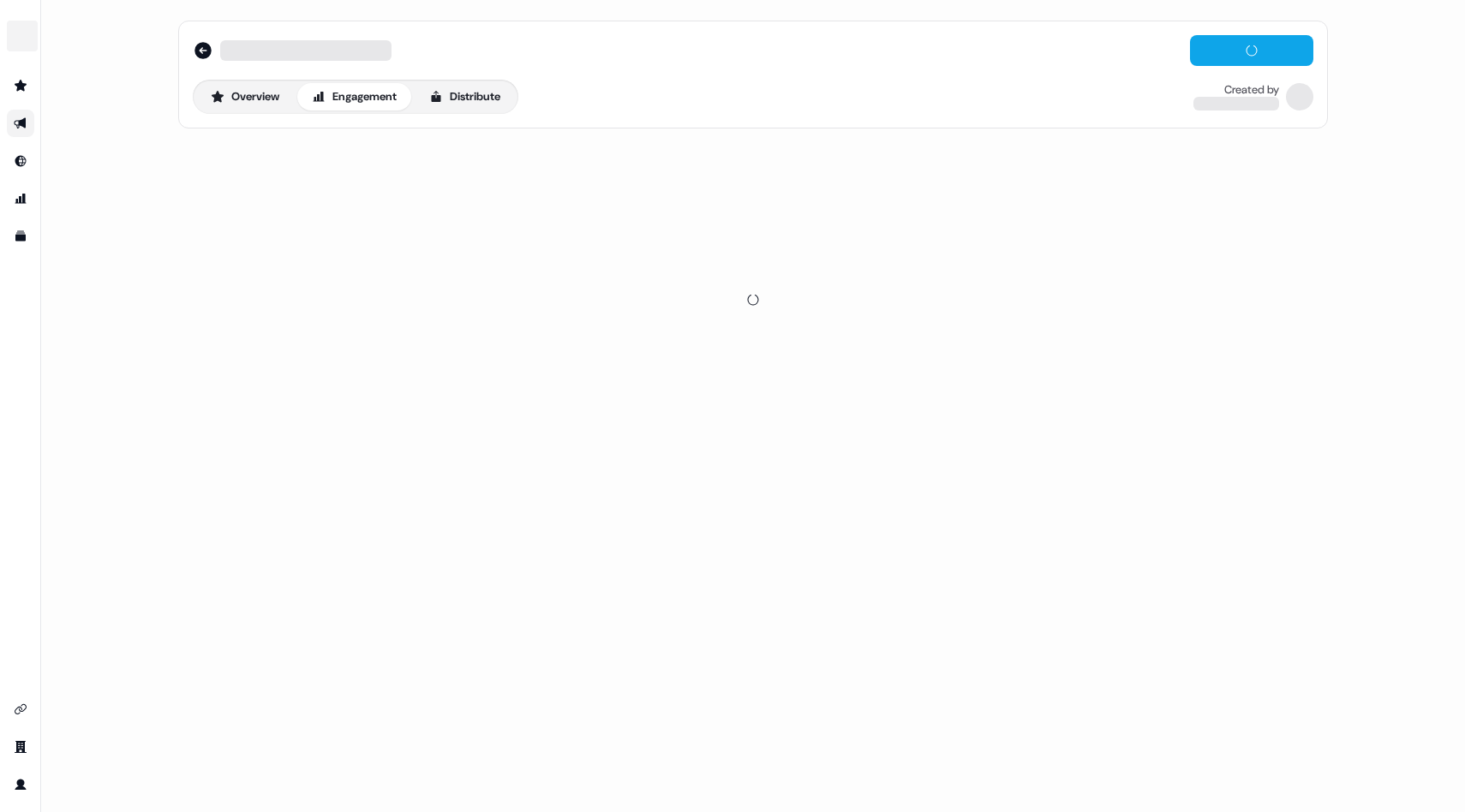 scroll, scrollTop: 0, scrollLeft: 0, axis: both 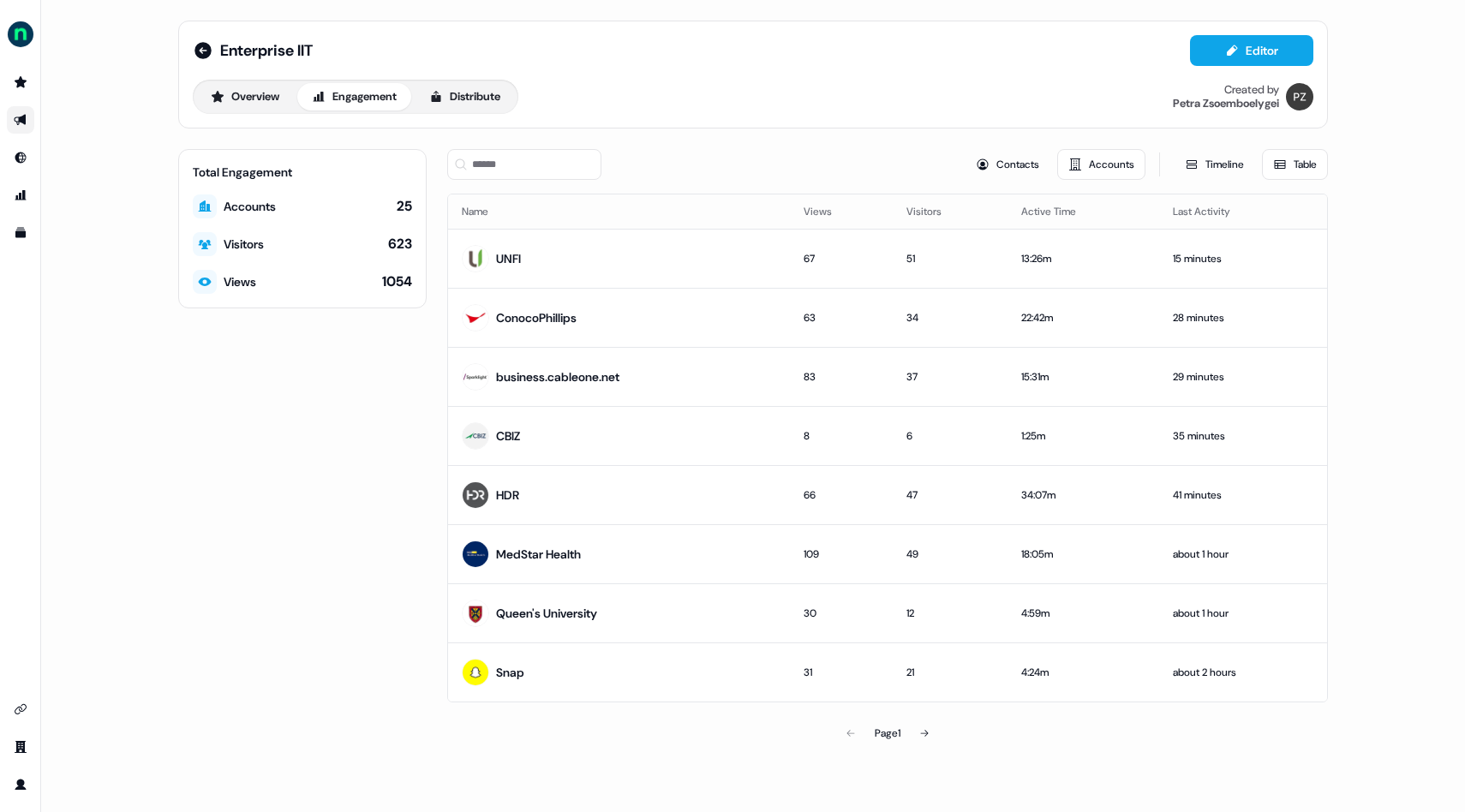 click at bounding box center [1300, 97] 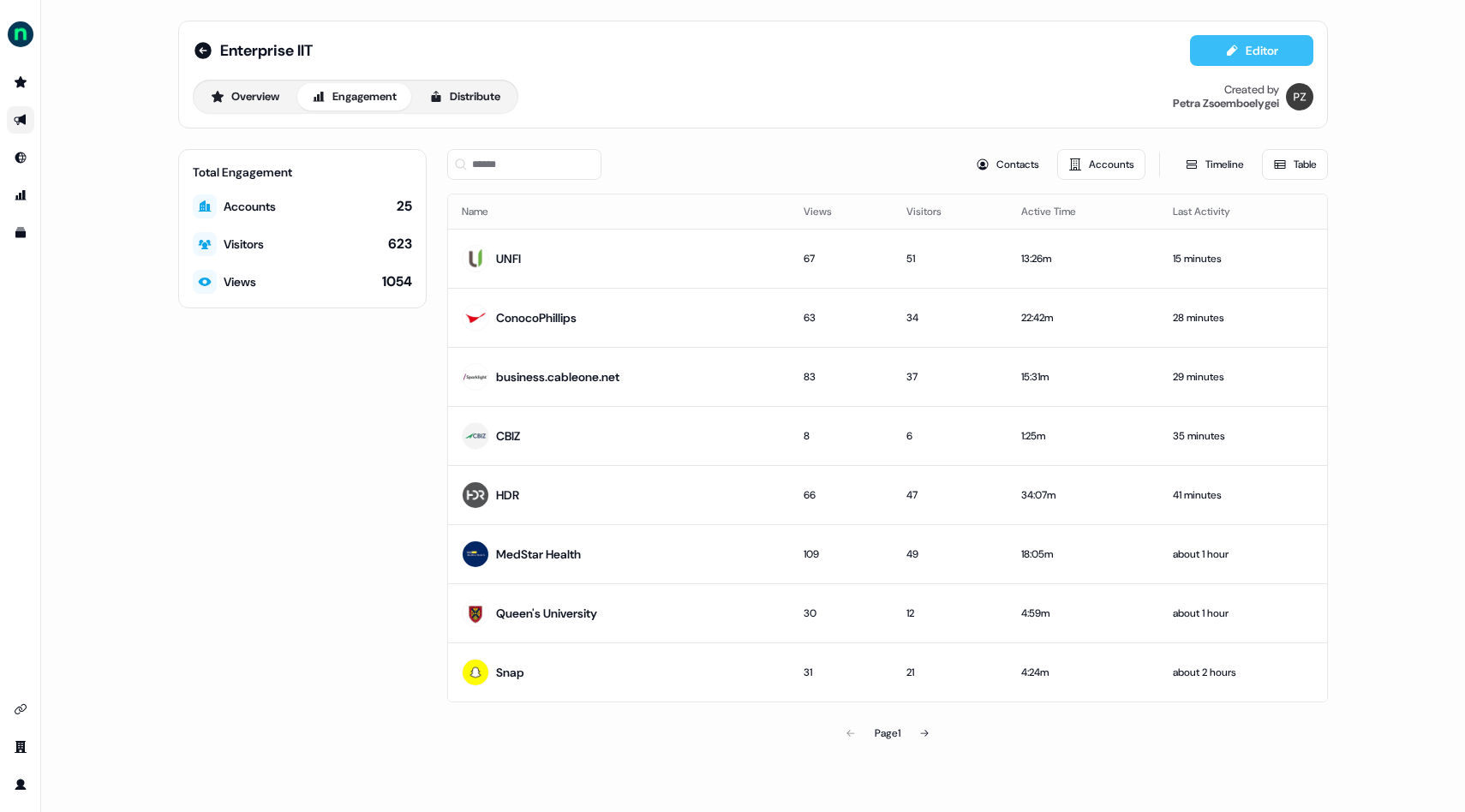 click on "Editor" at bounding box center [1252, 51] 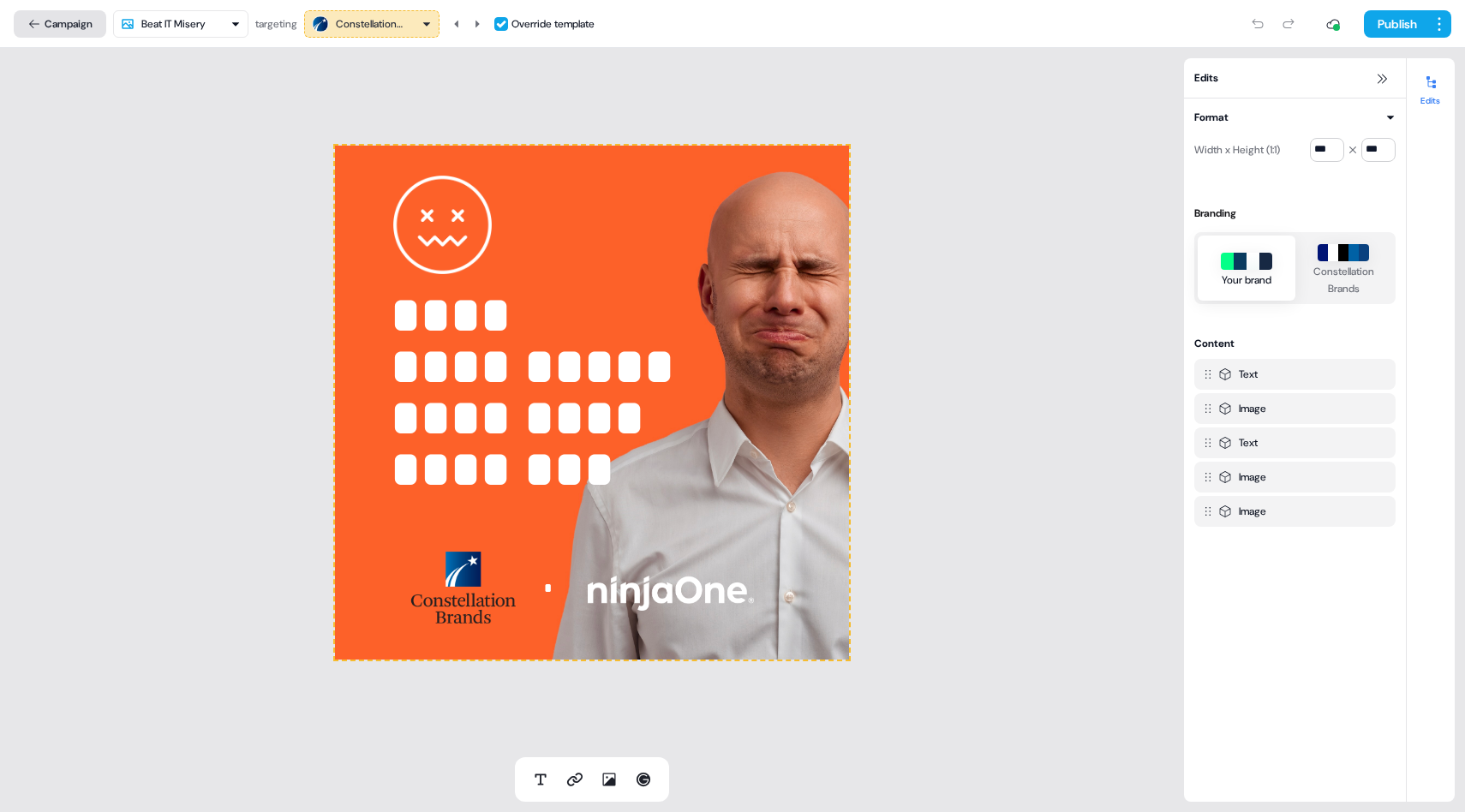 click on "Campaign" at bounding box center [60, 24] 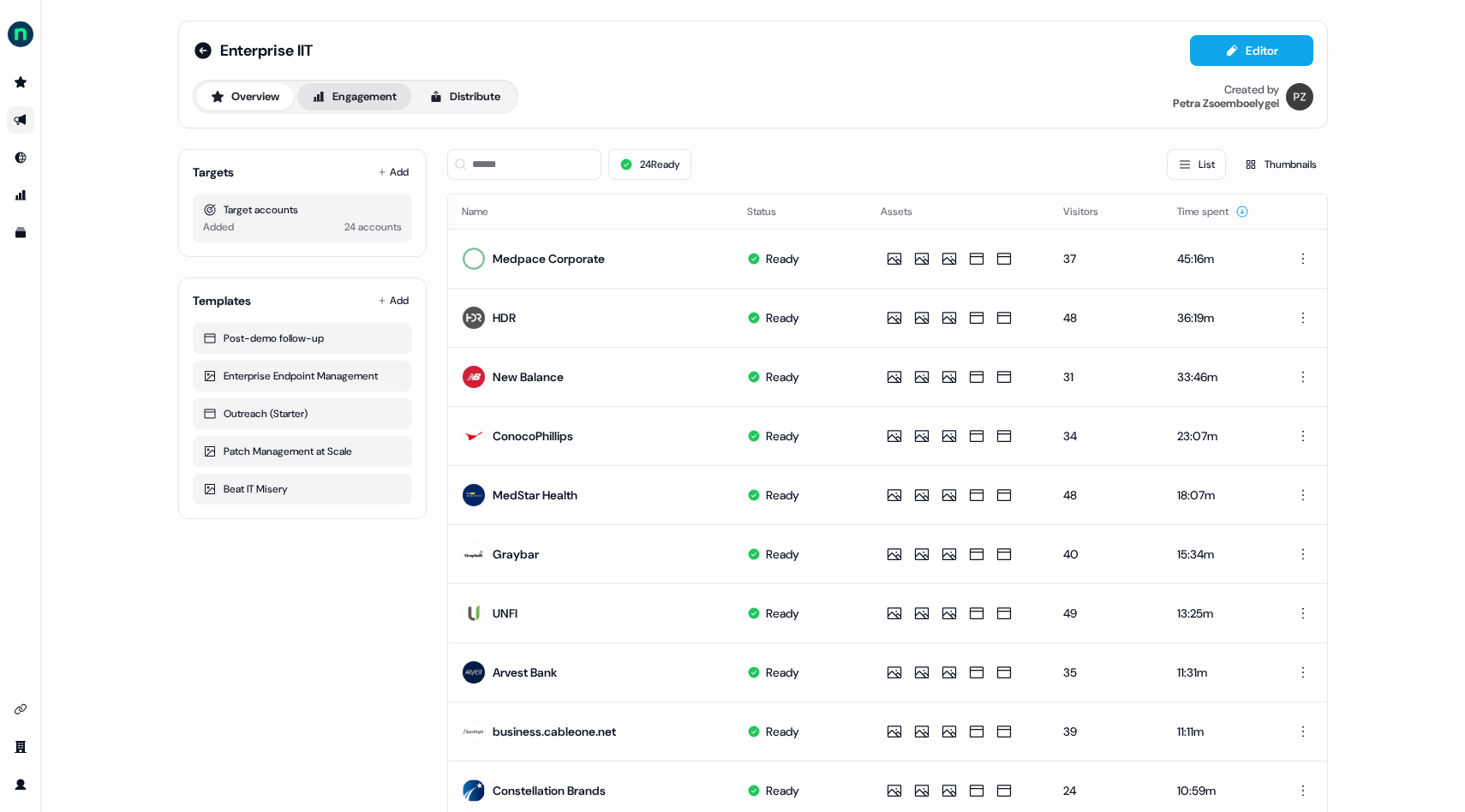 click on "Engagement" at bounding box center [354, 97] 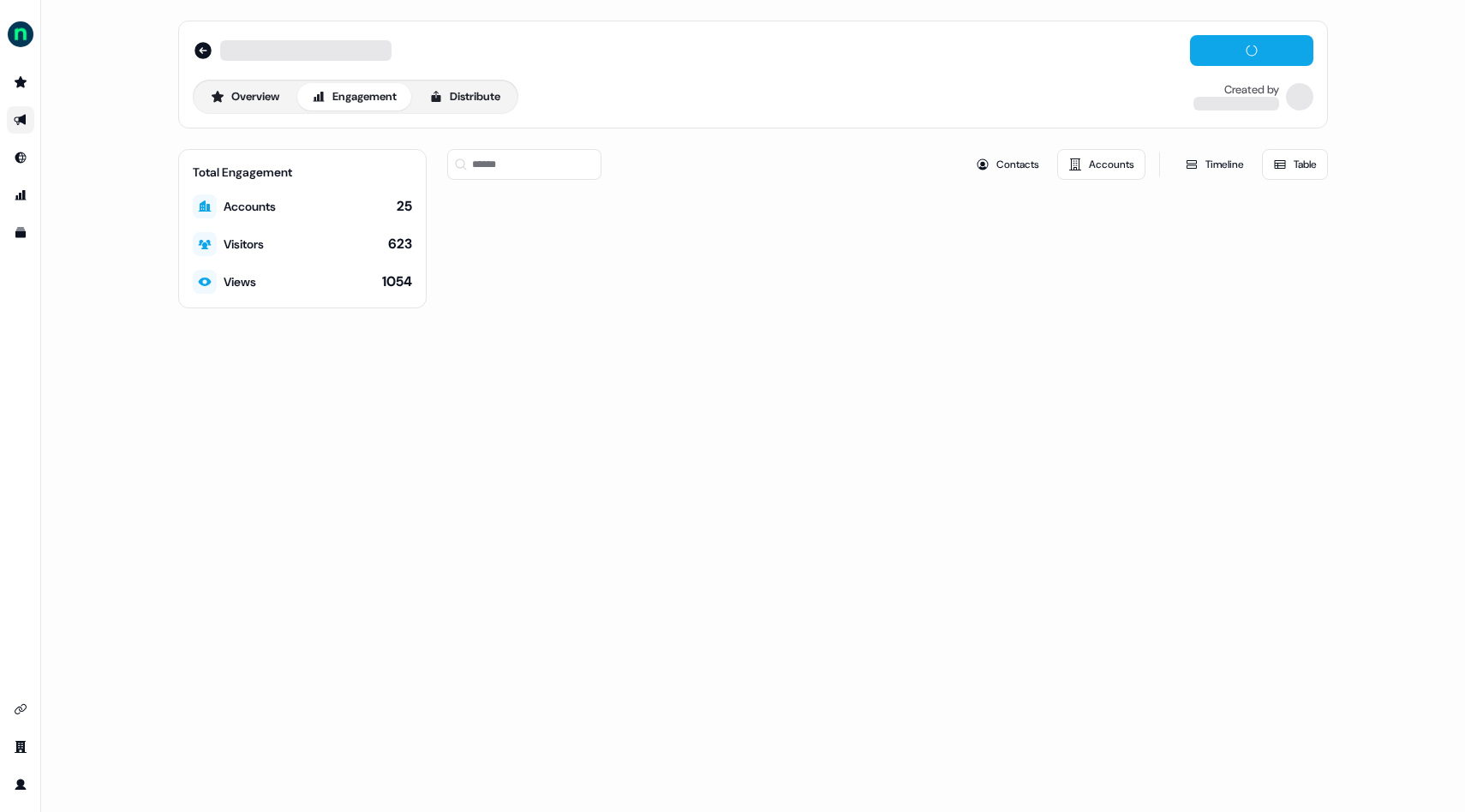 scroll, scrollTop: 0, scrollLeft: 0, axis: both 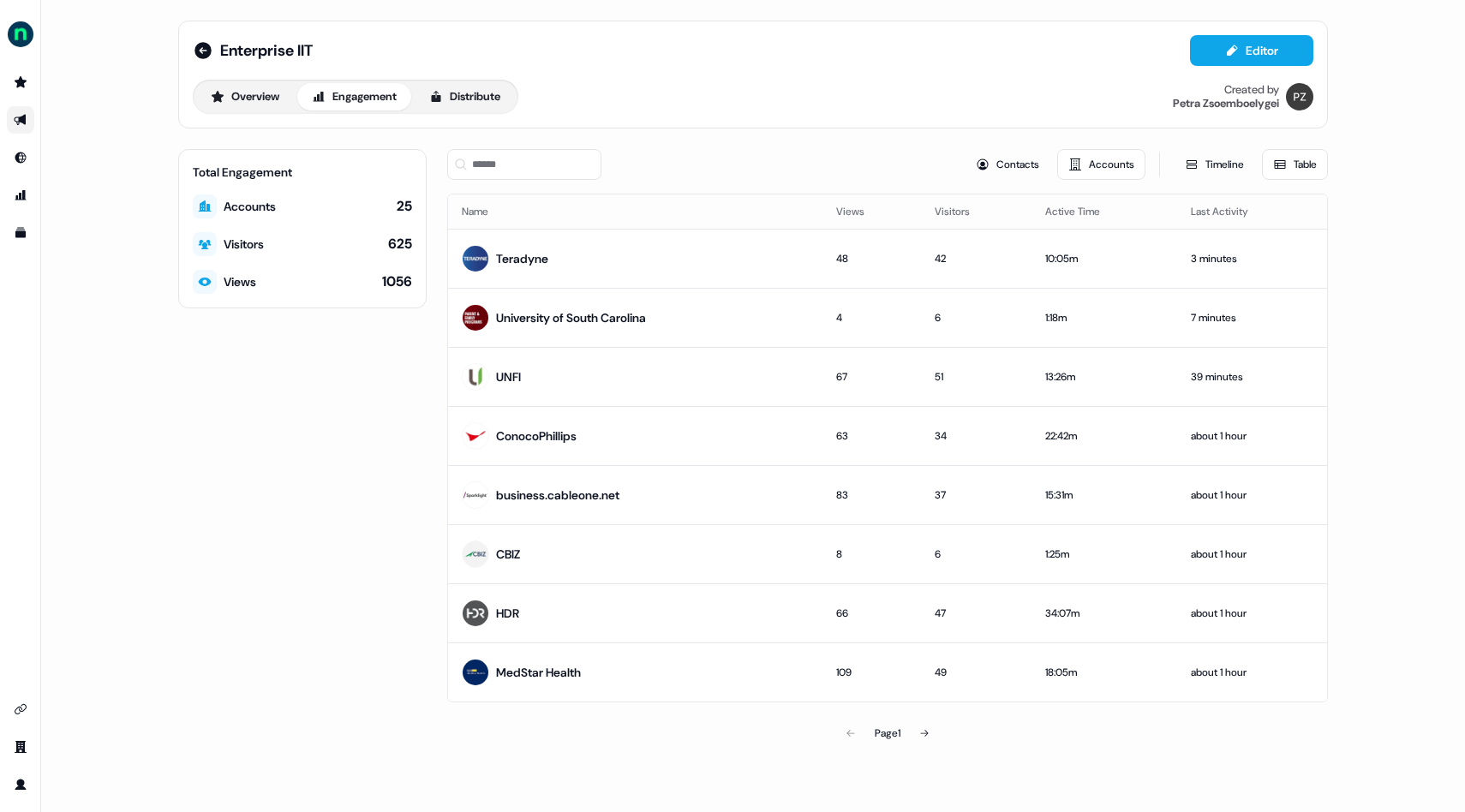 click on "Table" at bounding box center [1295, 164] 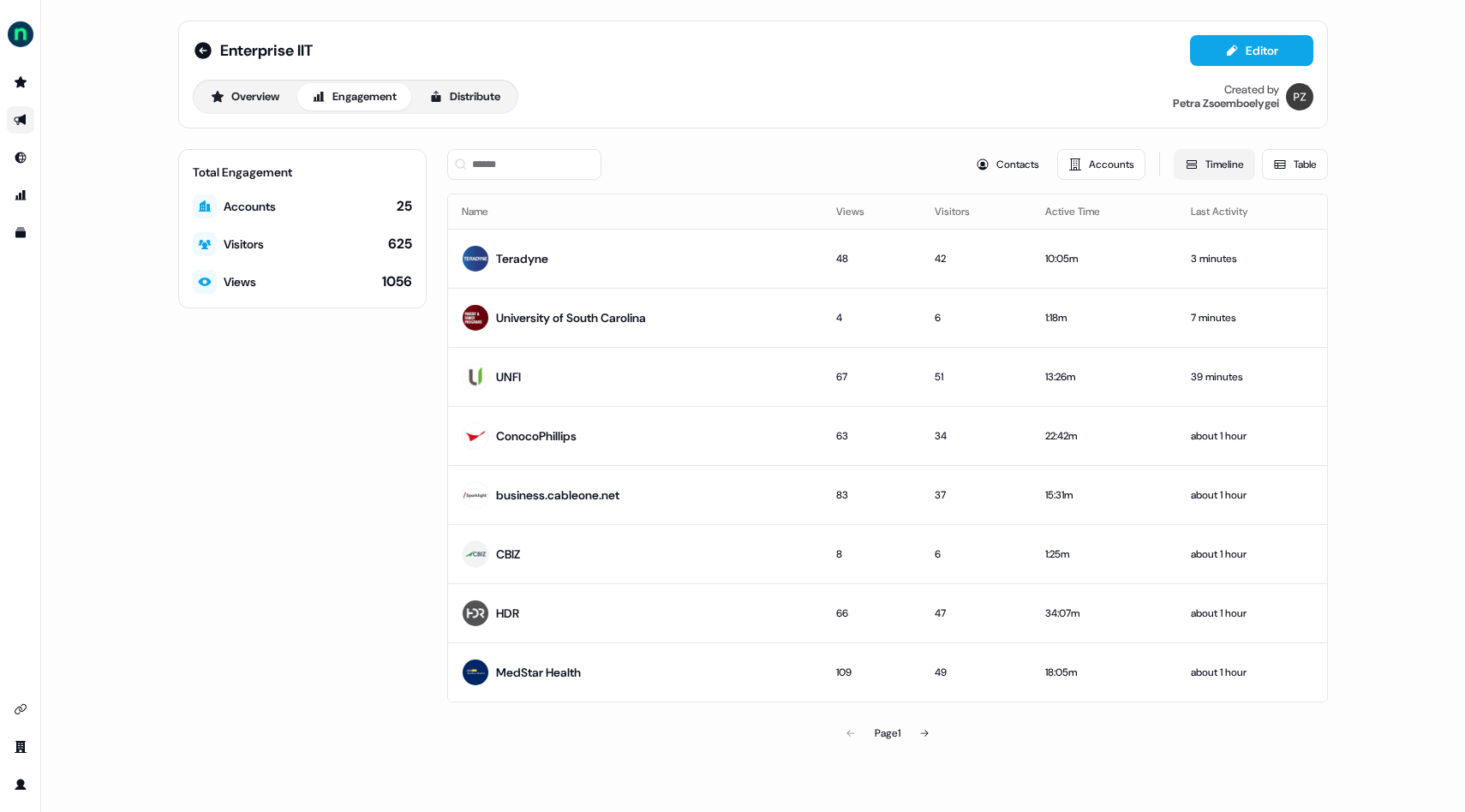 click on "Timeline" at bounding box center (1214, 164) 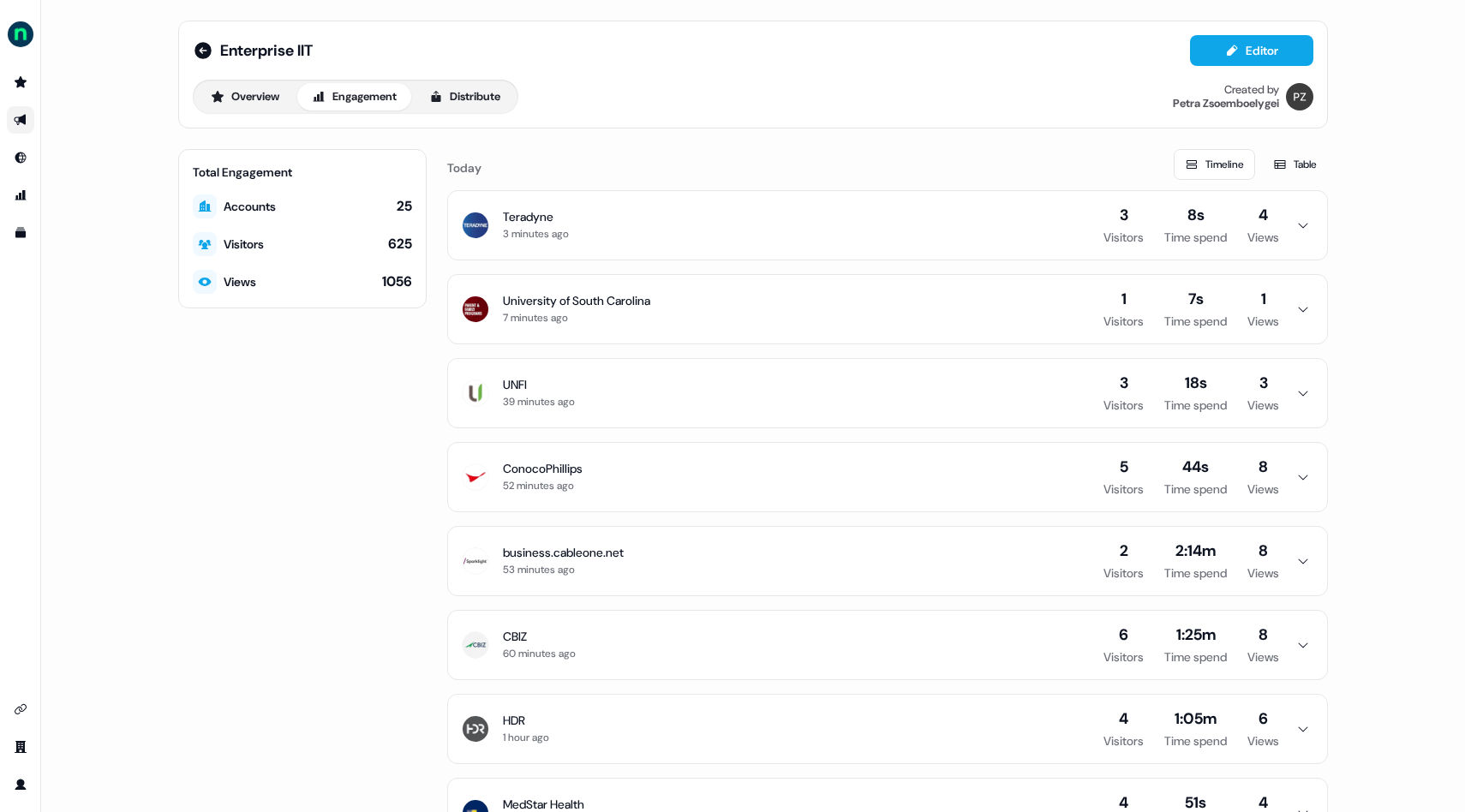 click 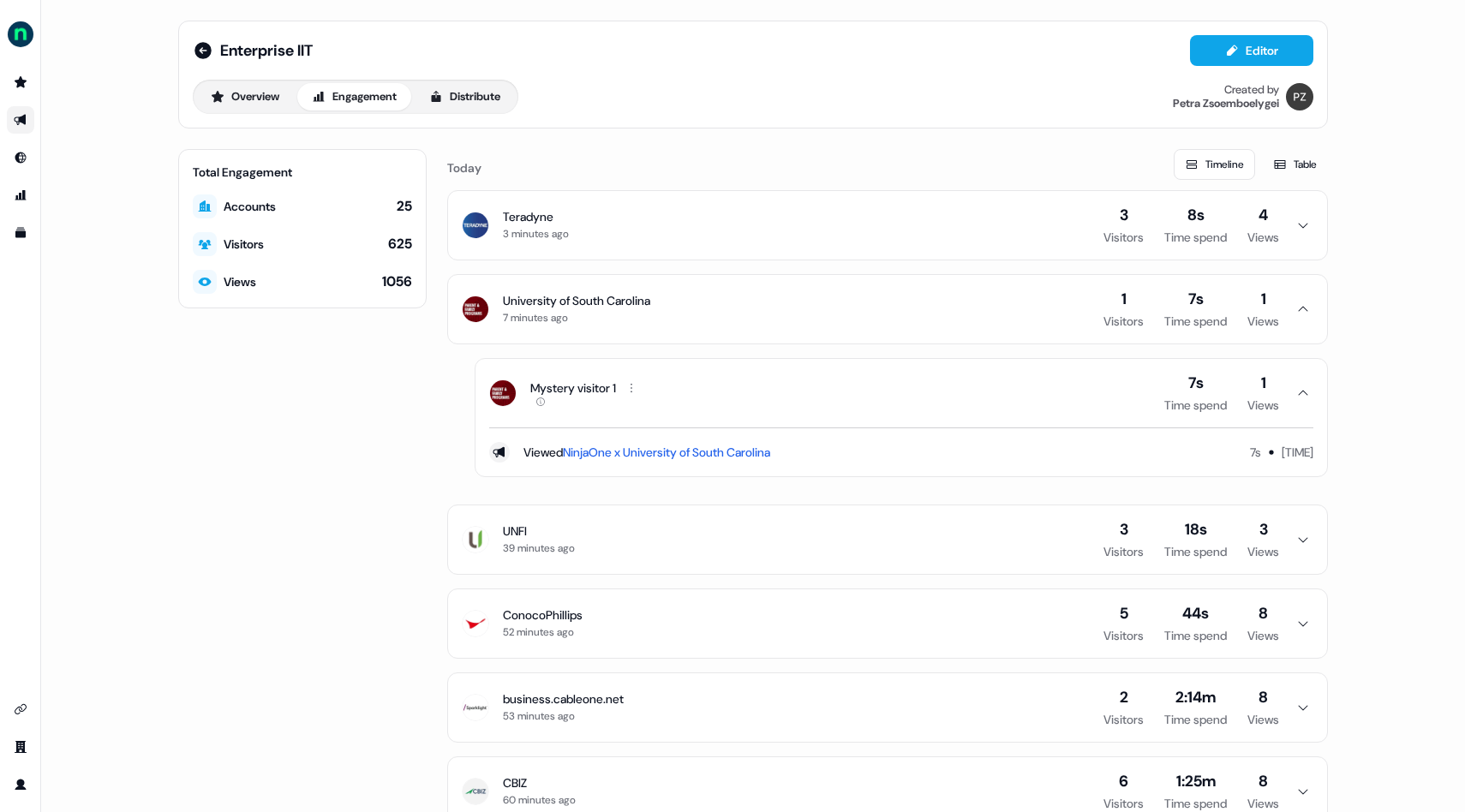 click 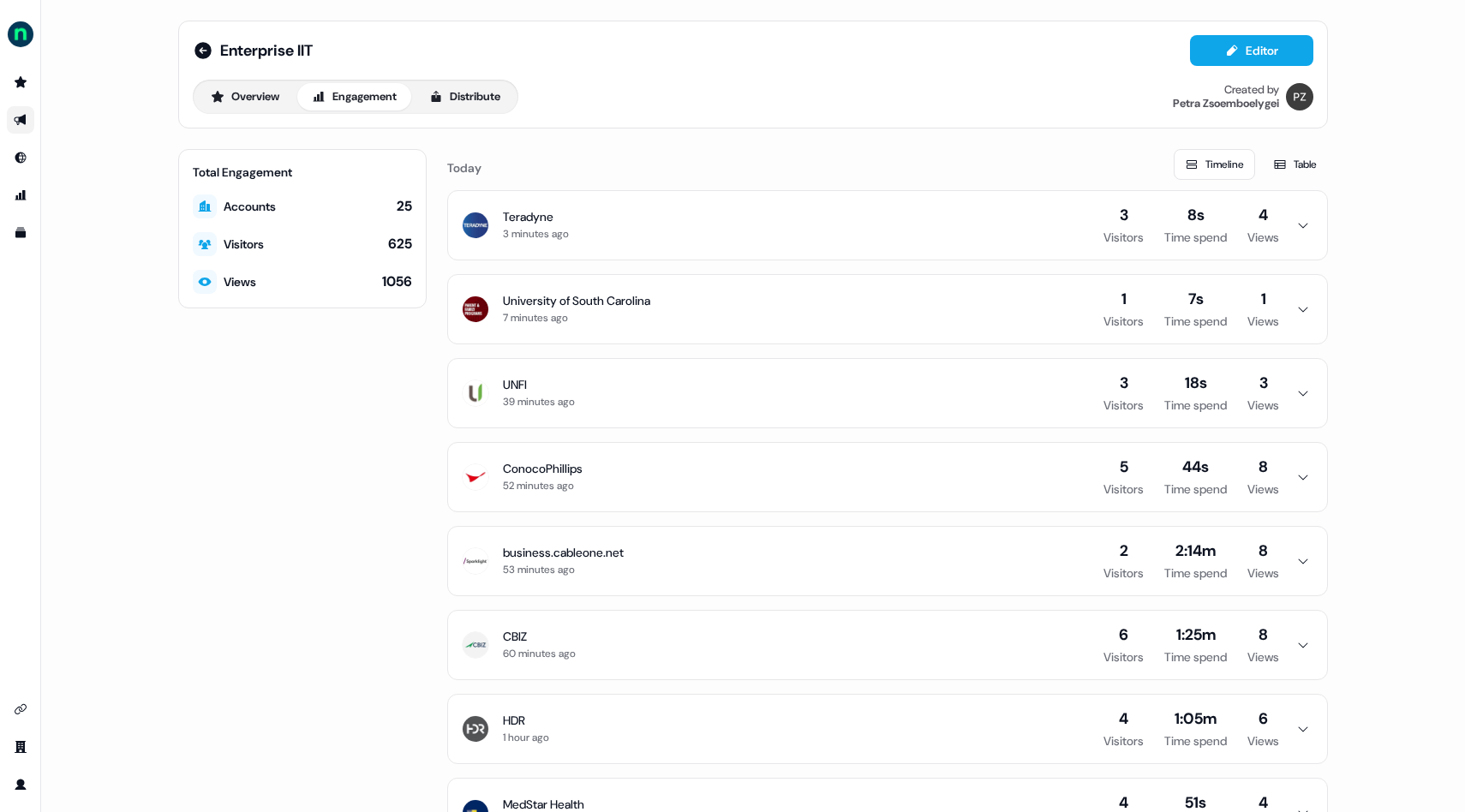 click 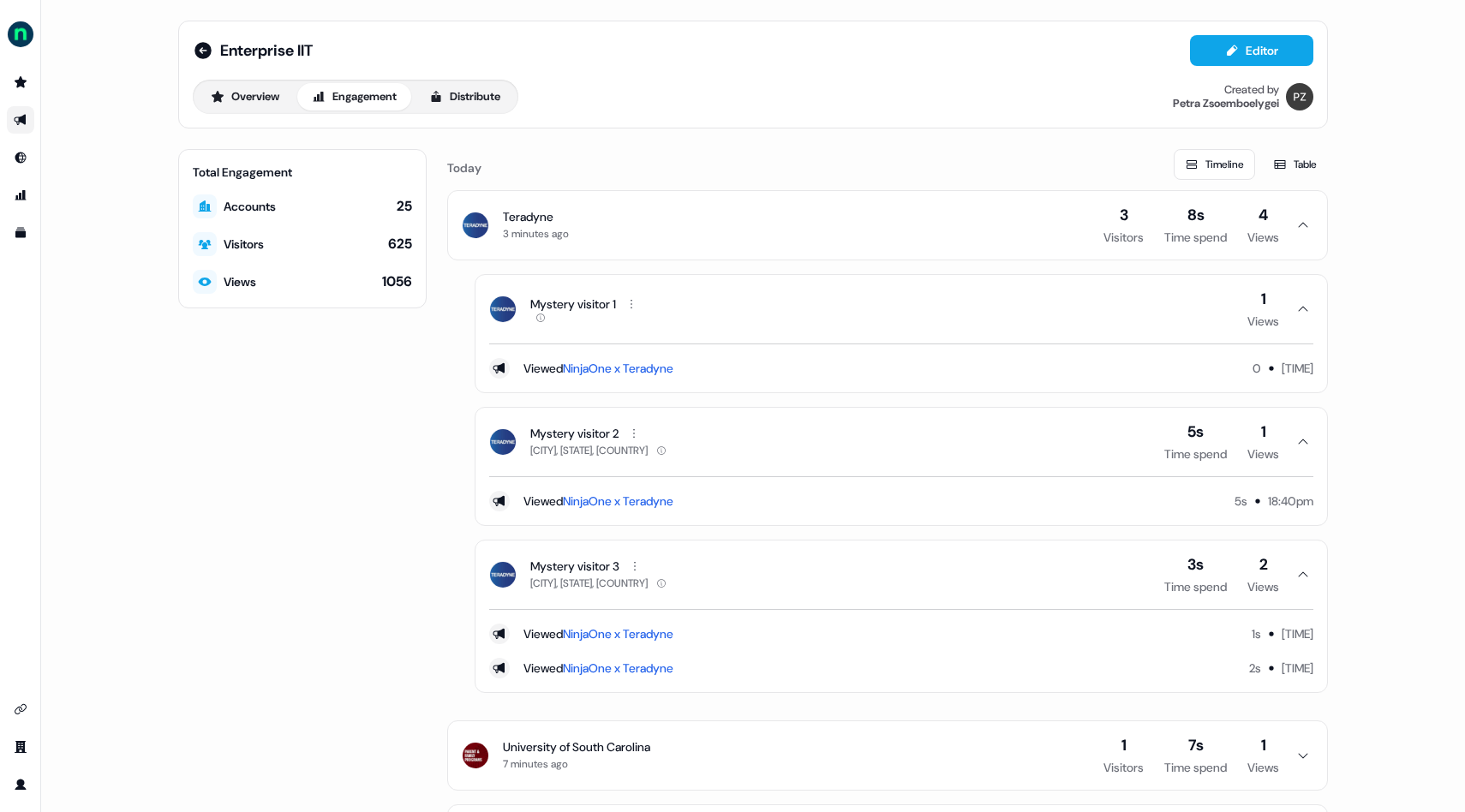 click 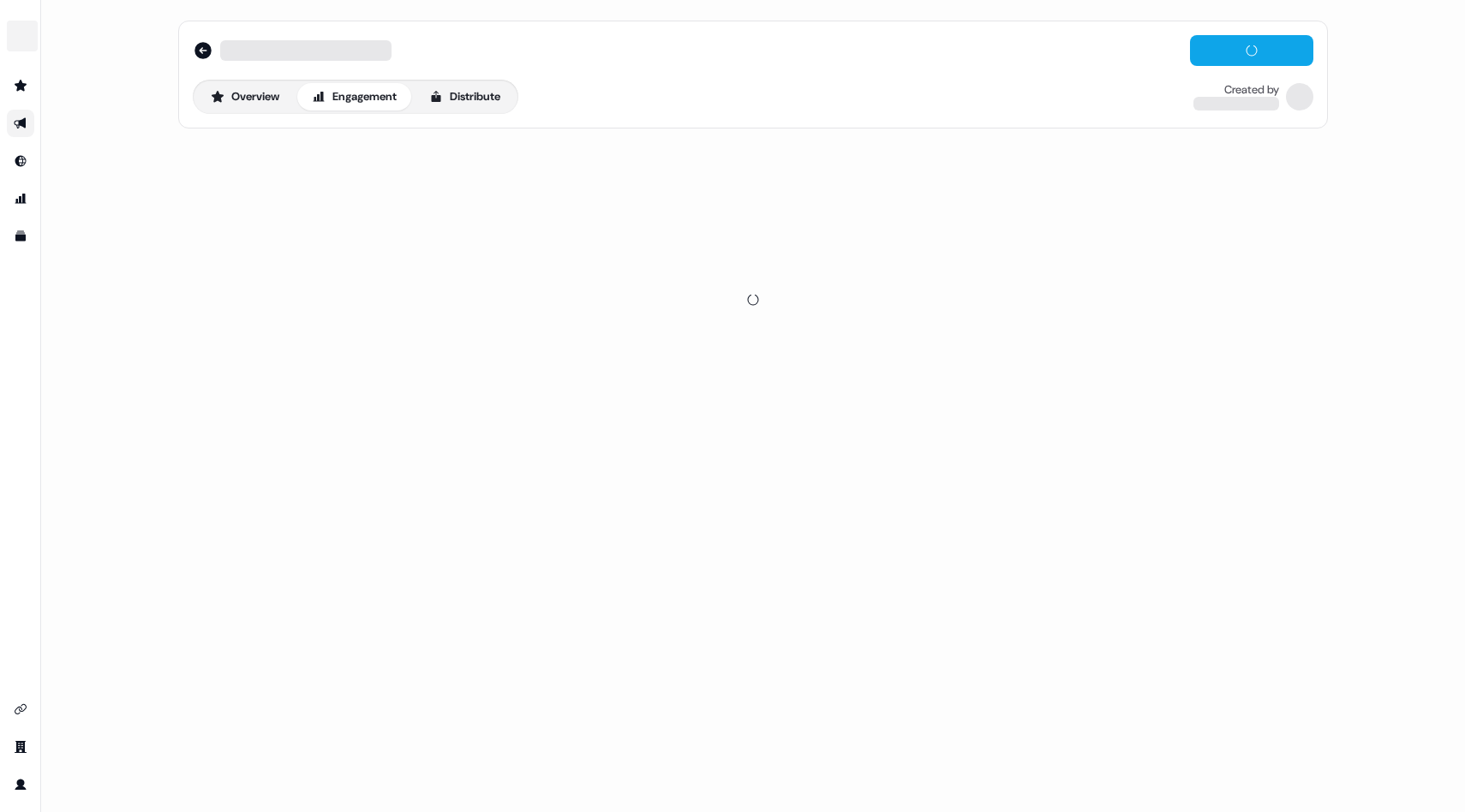 scroll, scrollTop: 0, scrollLeft: 0, axis: both 